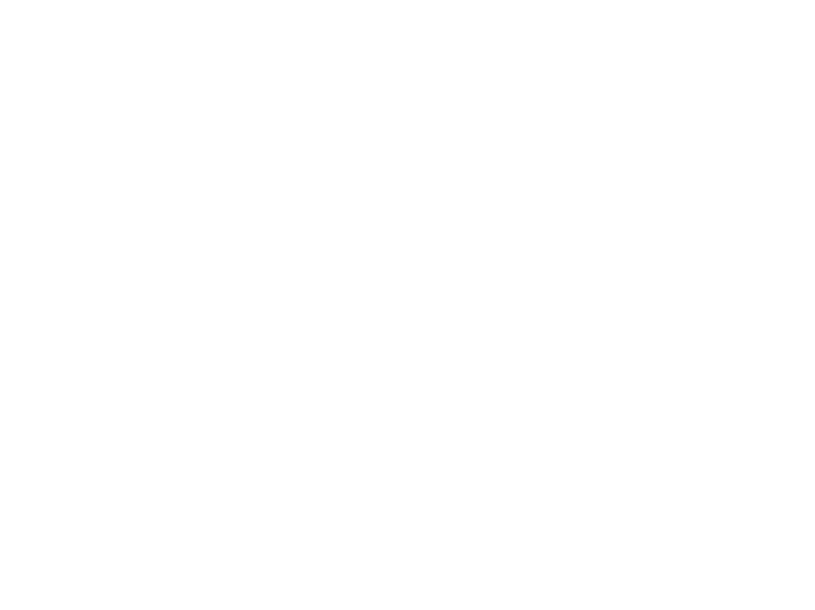 scroll, scrollTop: 0, scrollLeft: 0, axis: both 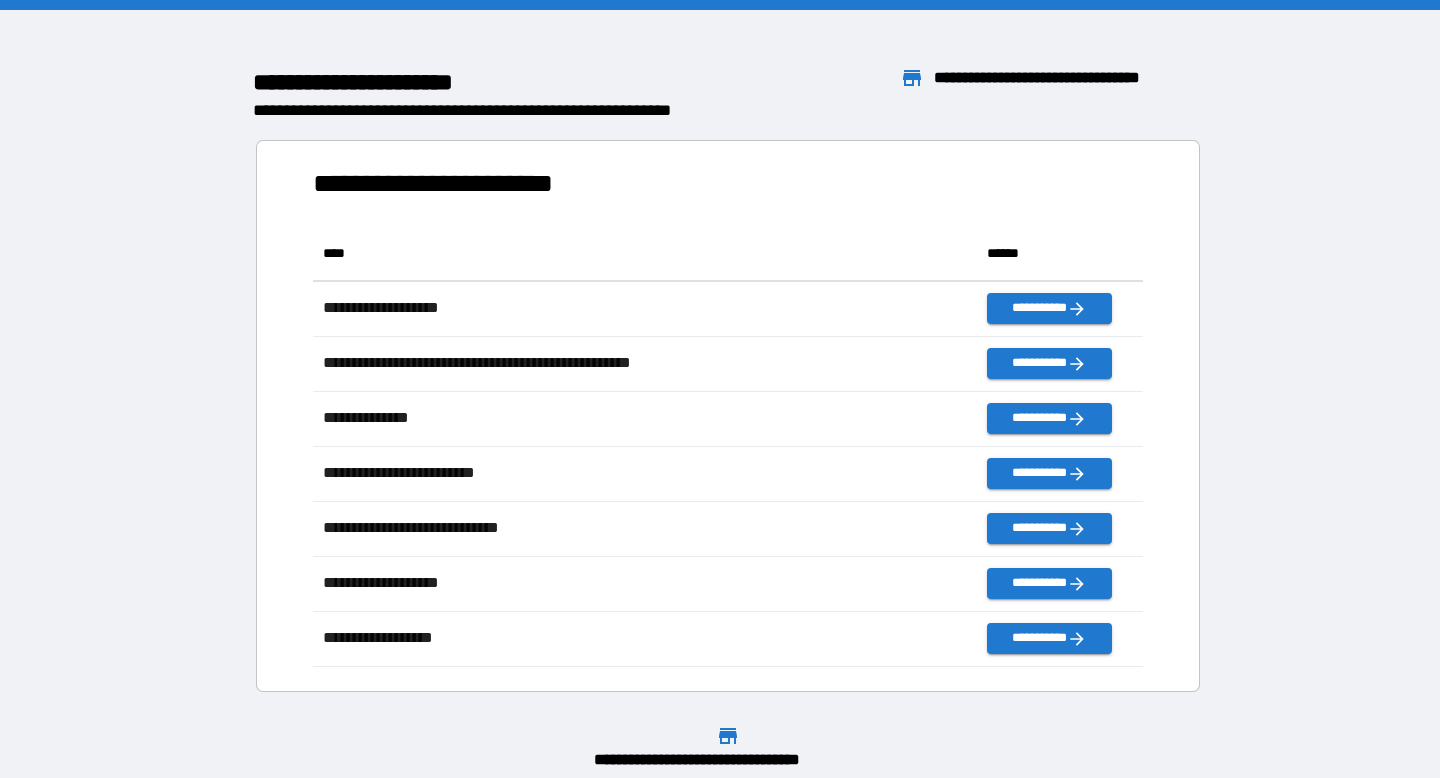 click on "**********" at bounding box center [1068, 78] 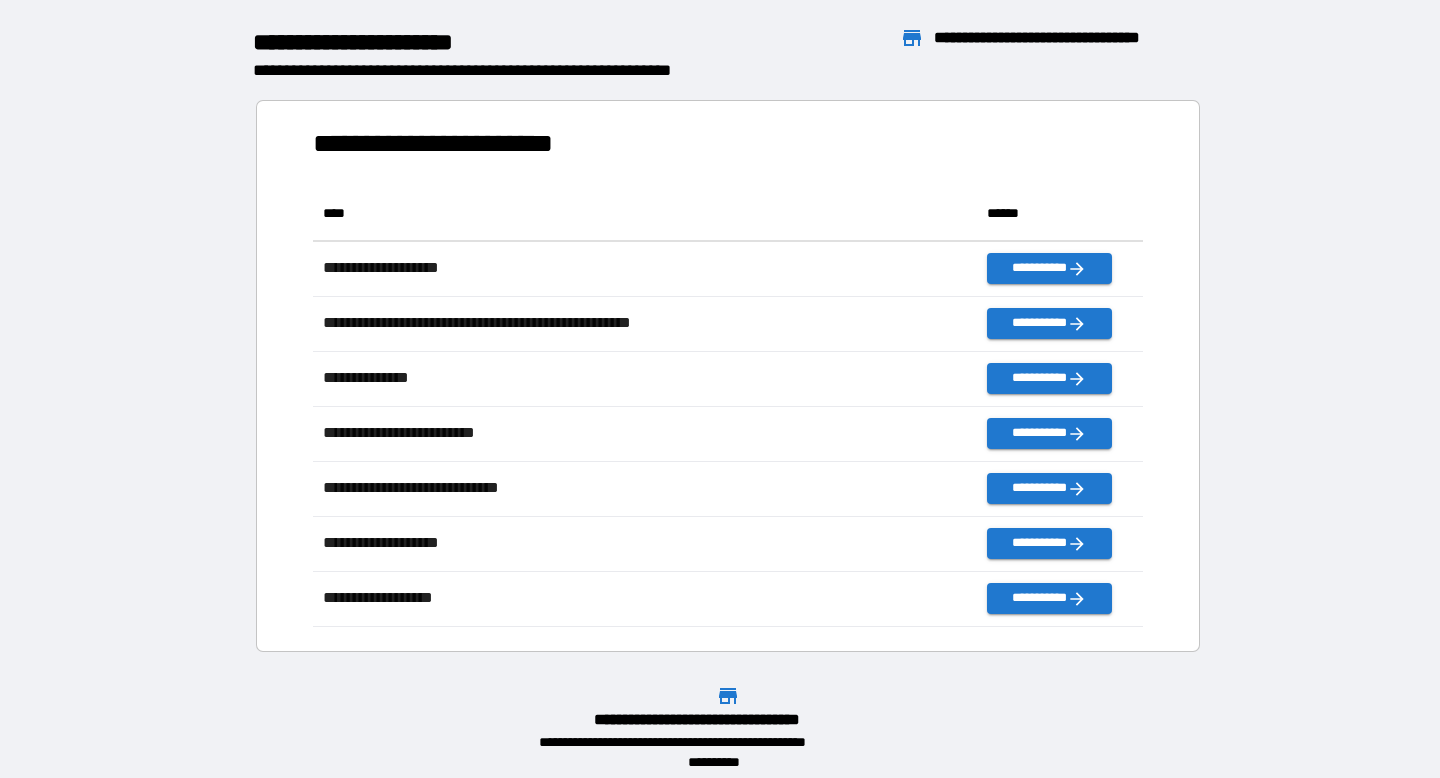 scroll, scrollTop: 53, scrollLeft: 0, axis: vertical 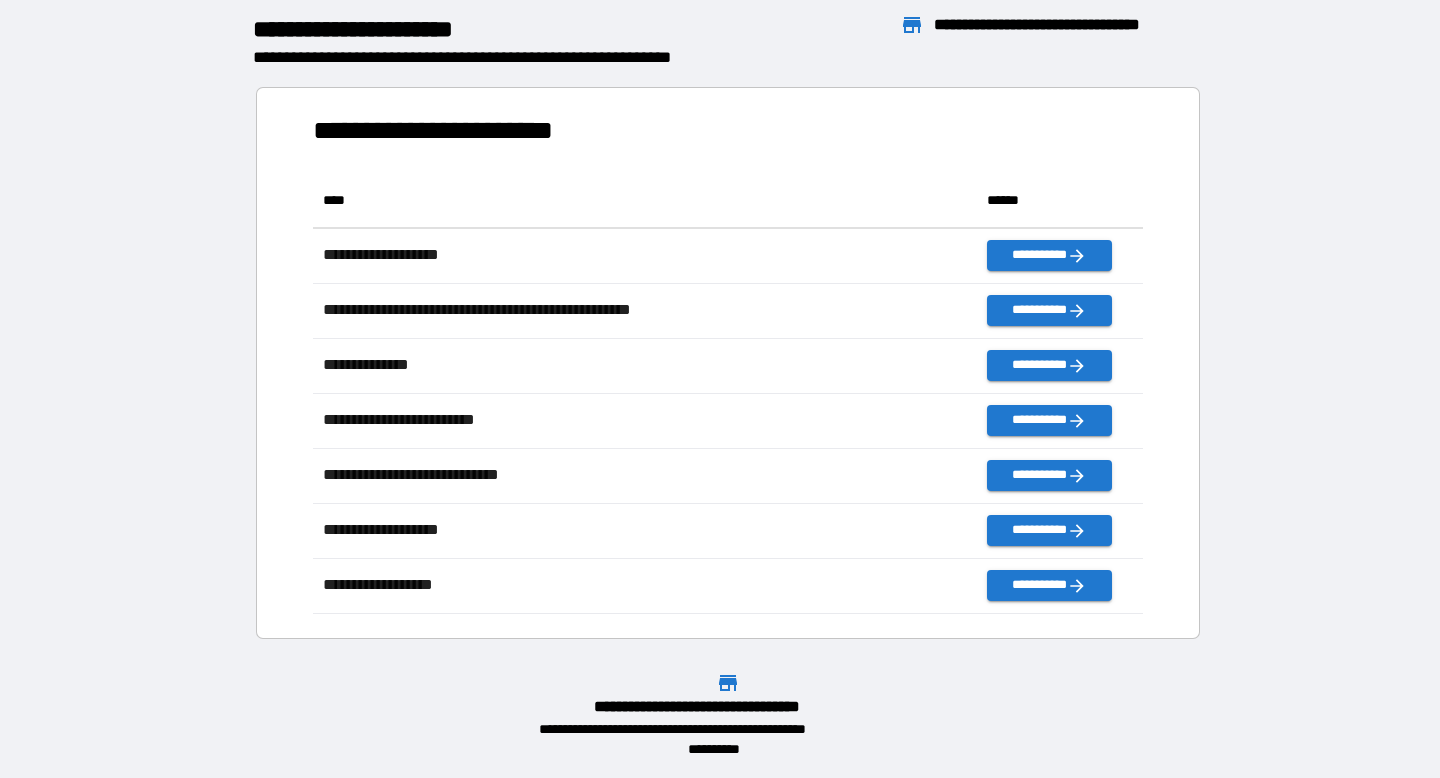 click on "**********" at bounding box center (1025, 42) 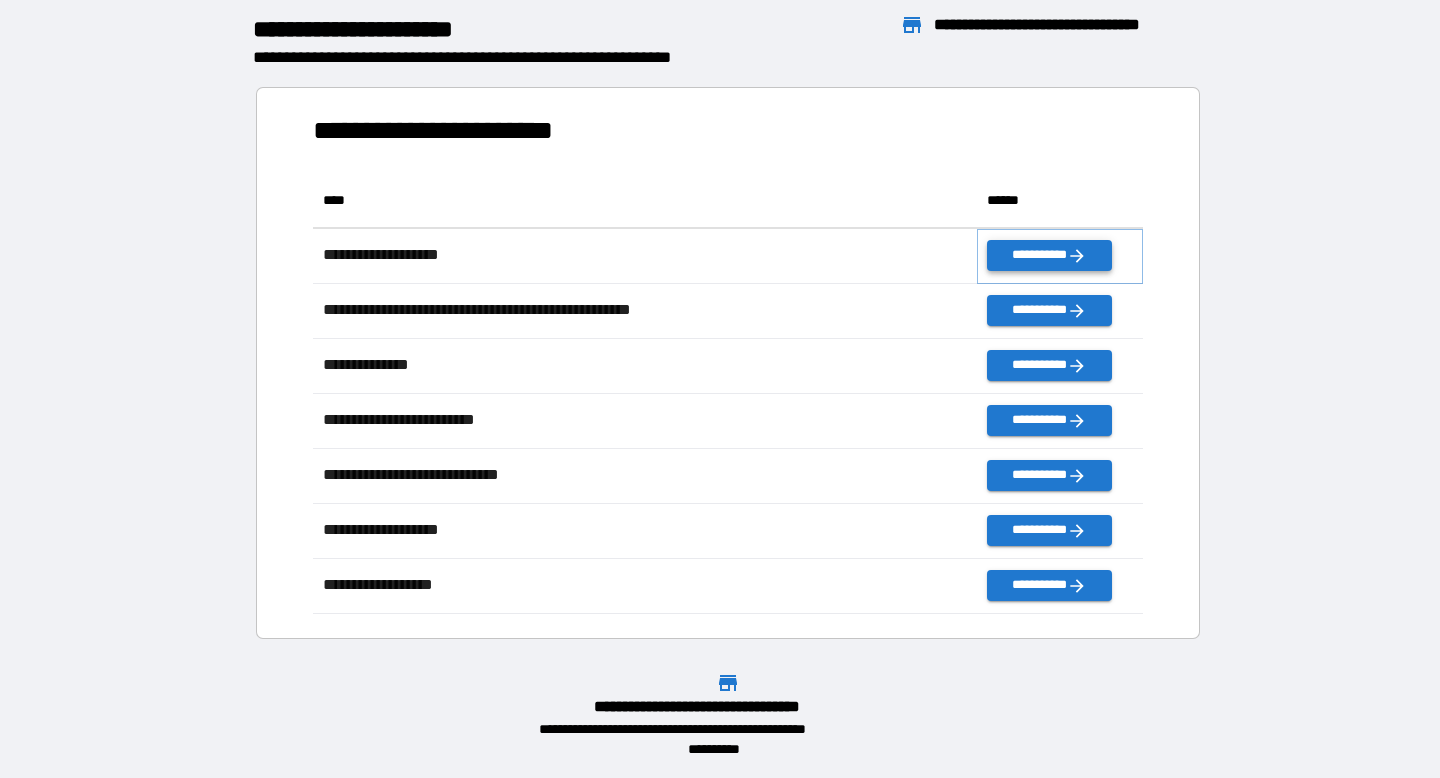 click on "**********" at bounding box center (1049, 255) 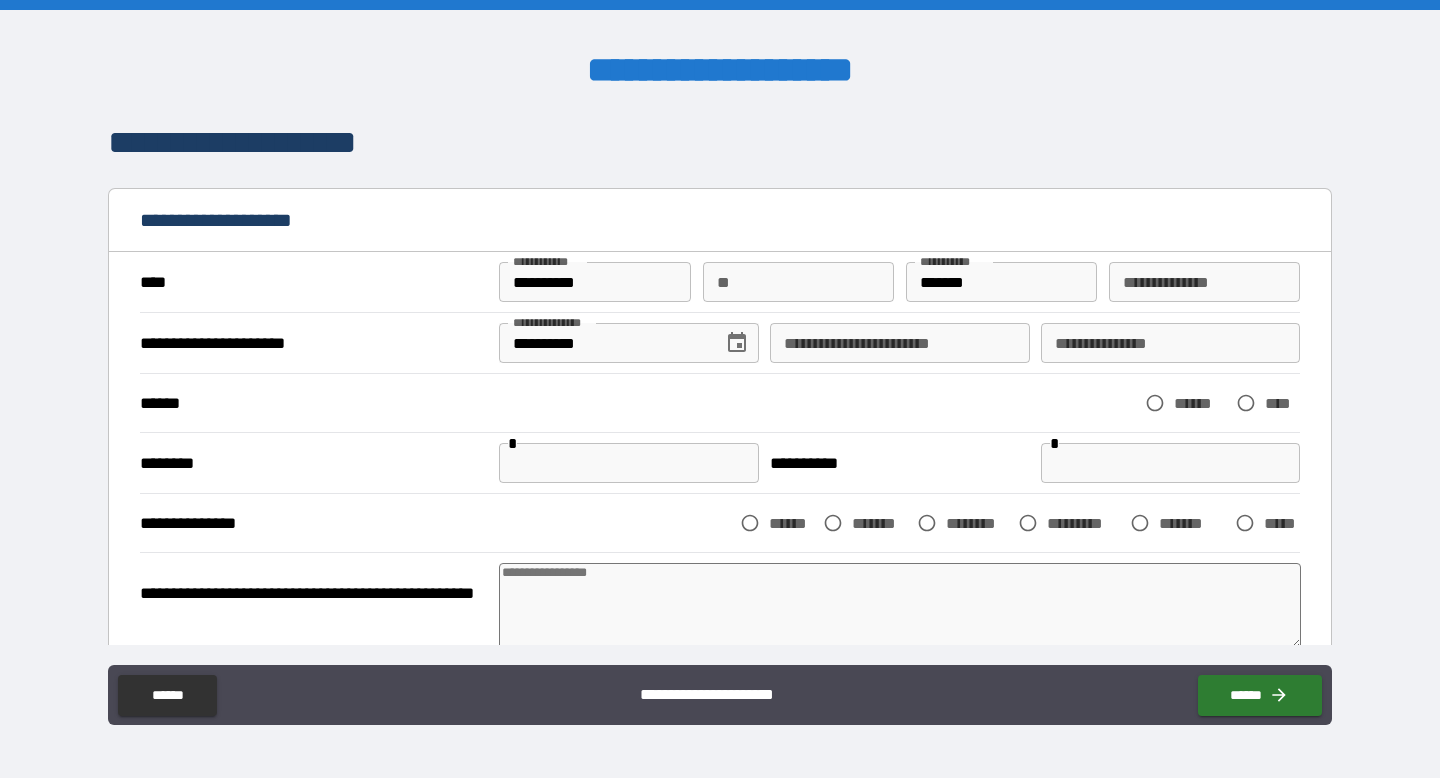 type on "*" 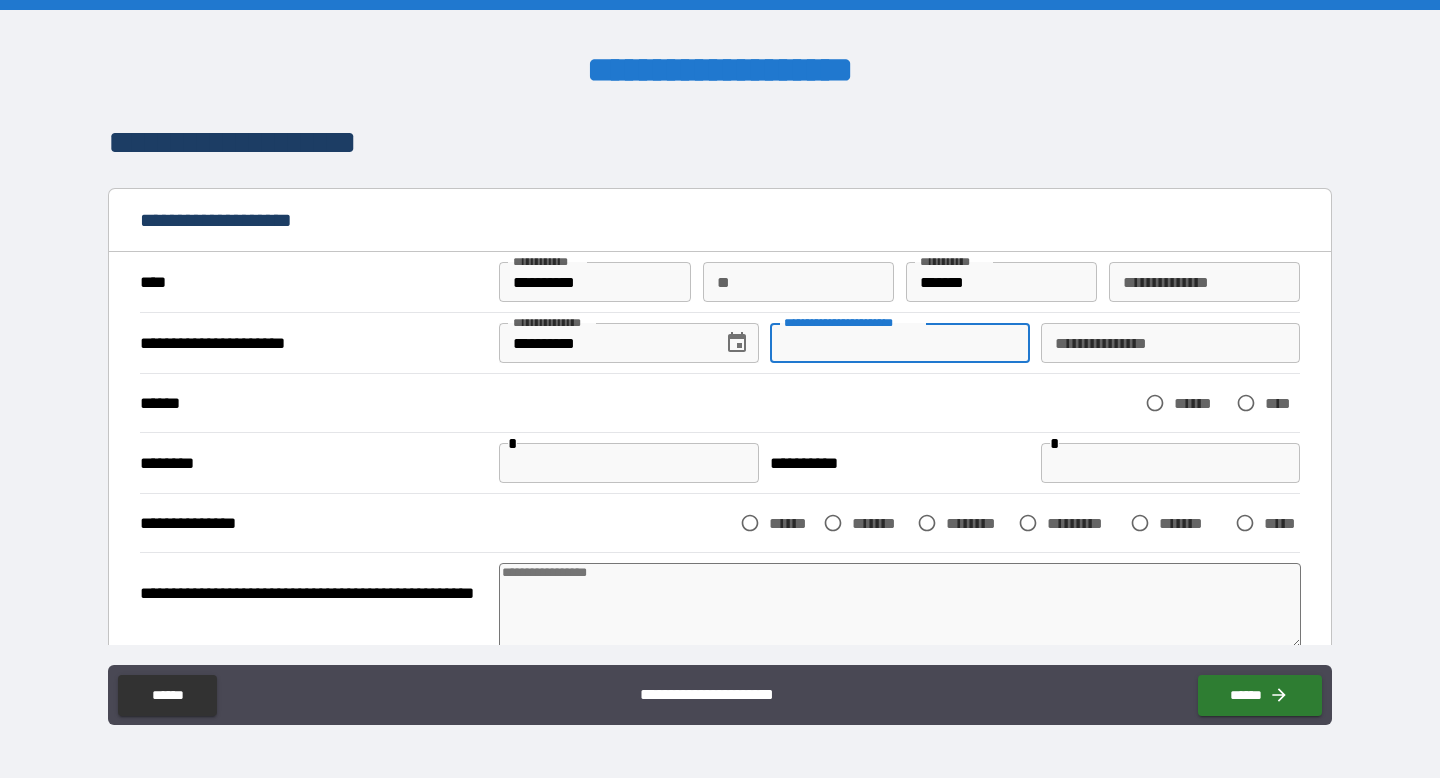 type on "*" 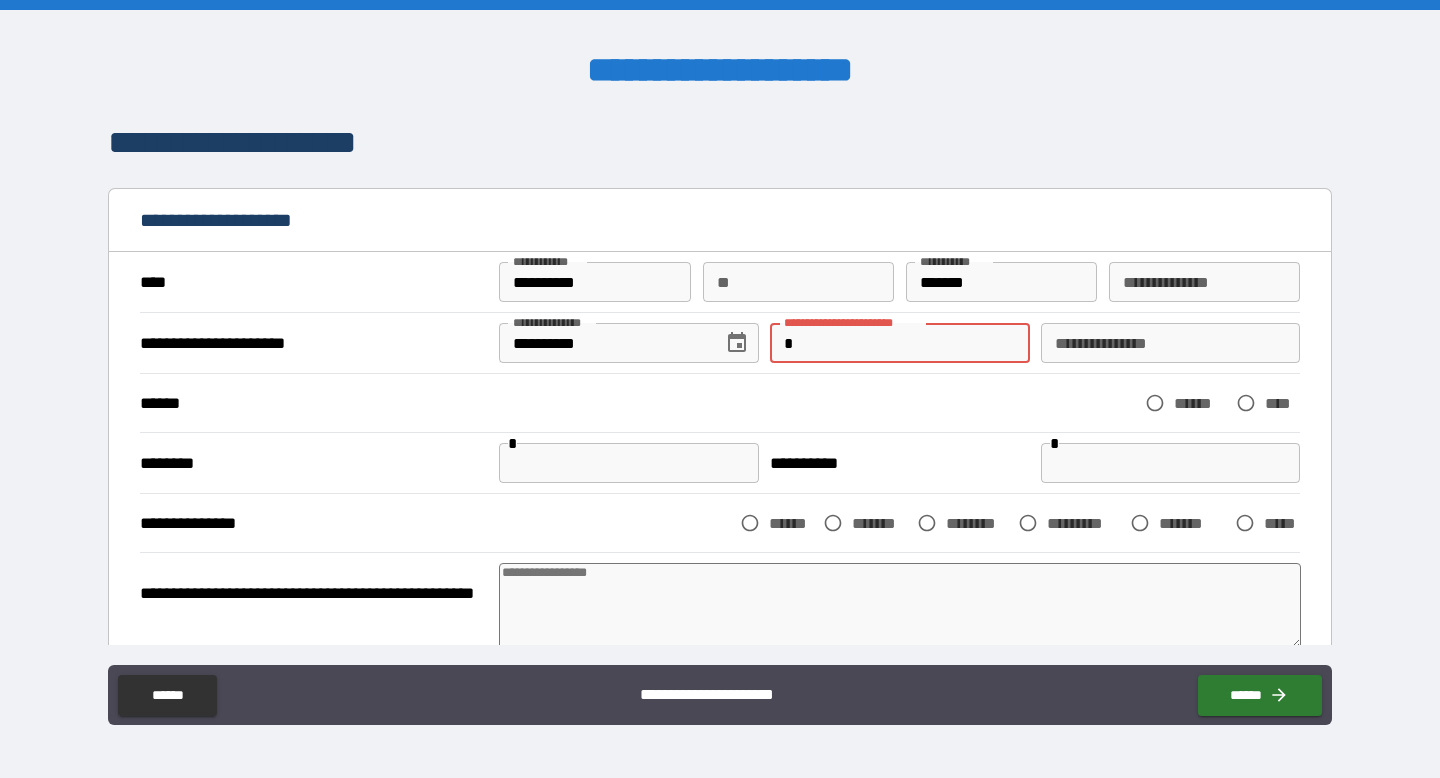type on "*" 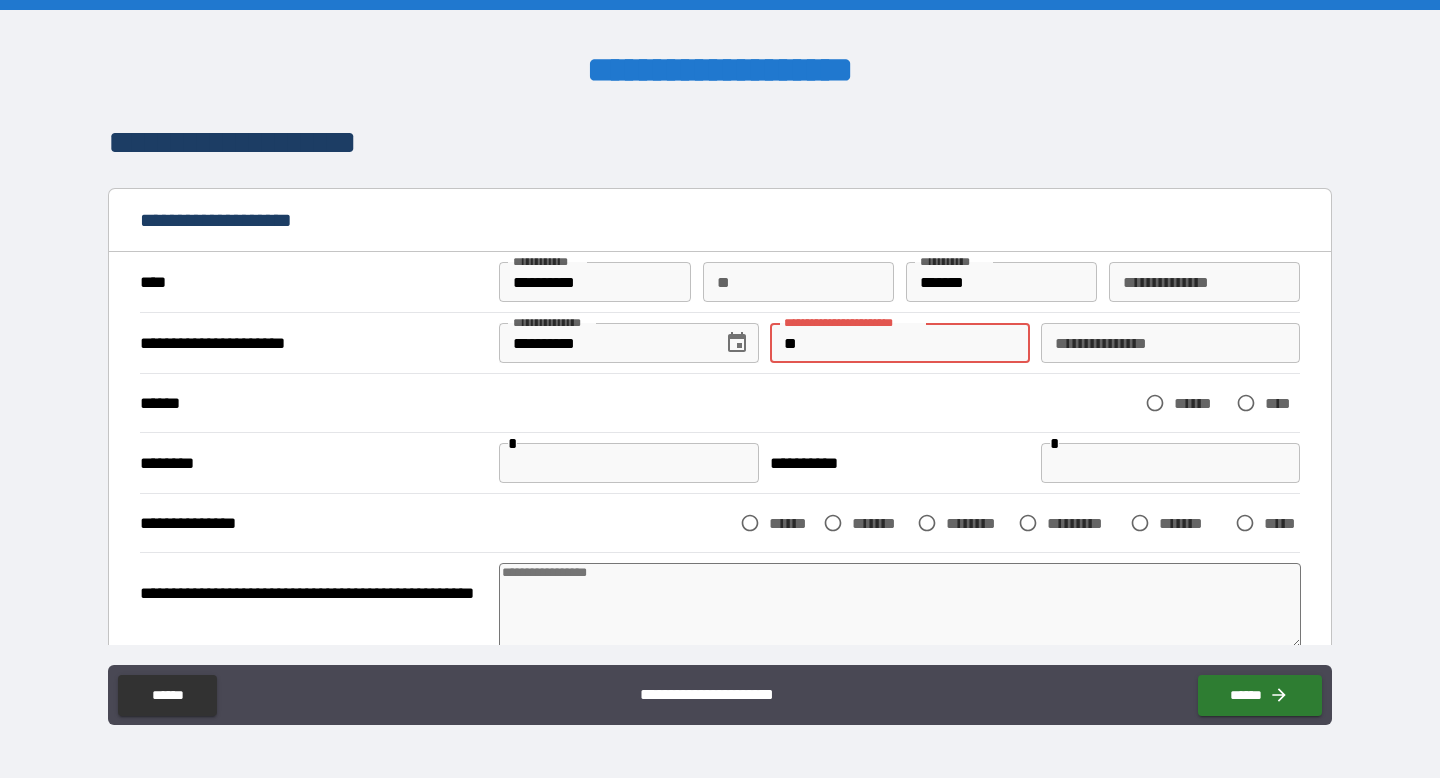 type on "*" 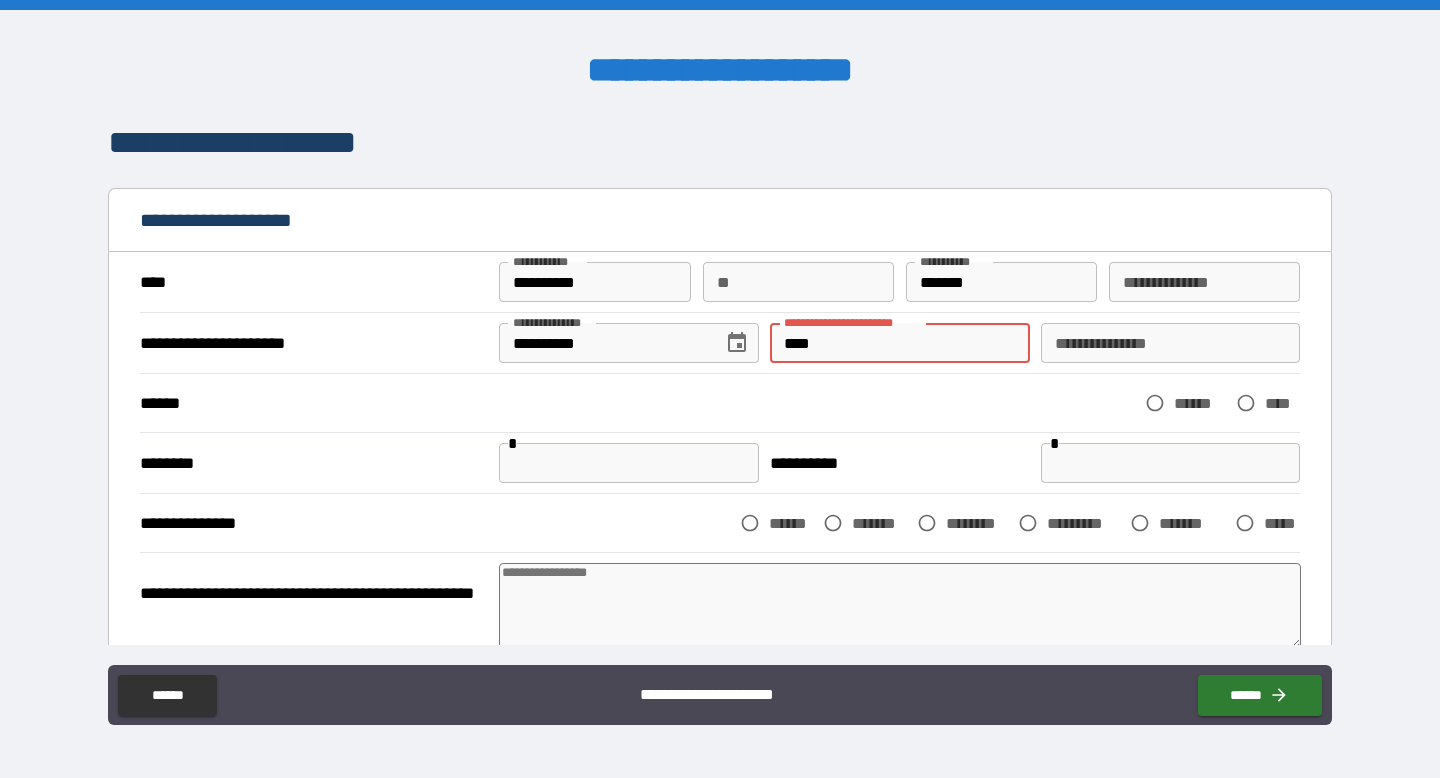 type on "*" 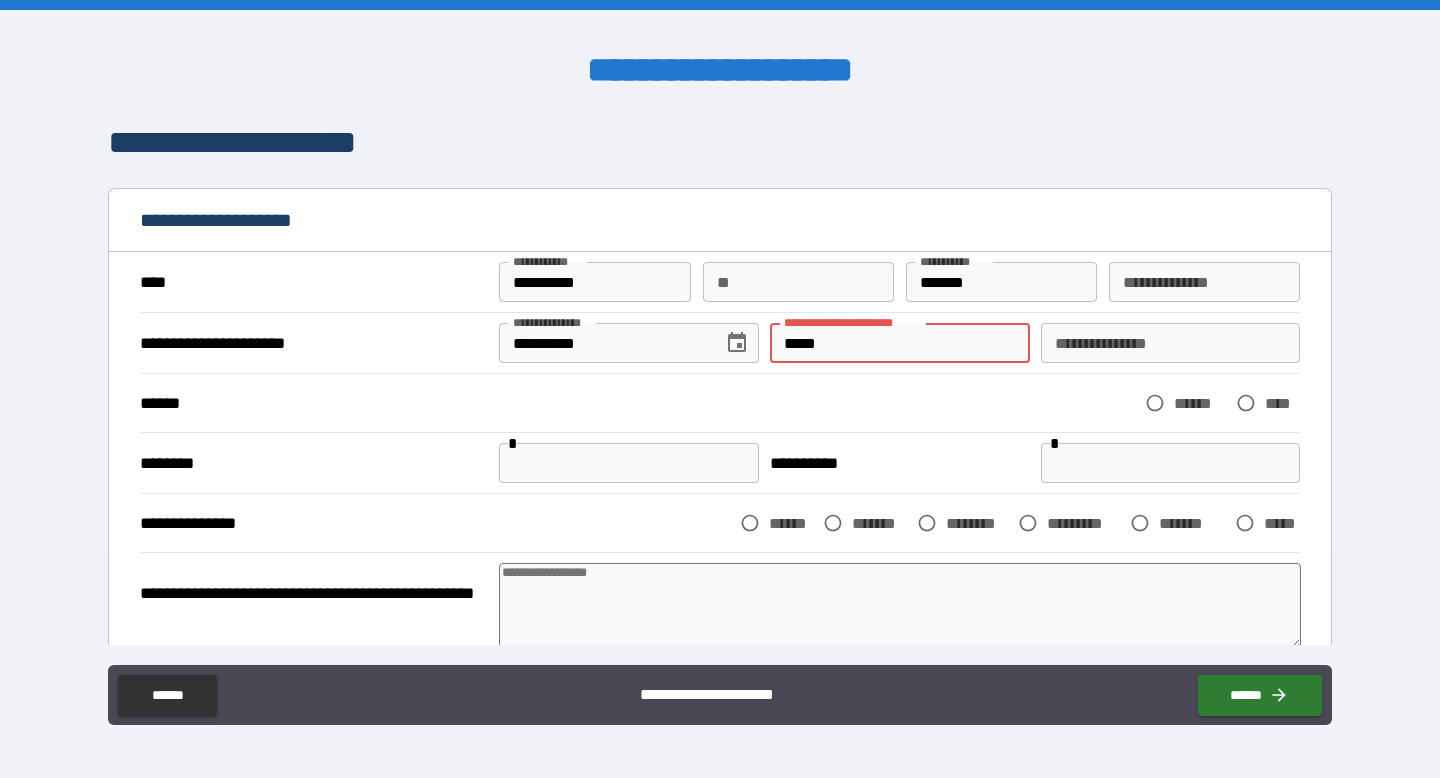 type on "*" 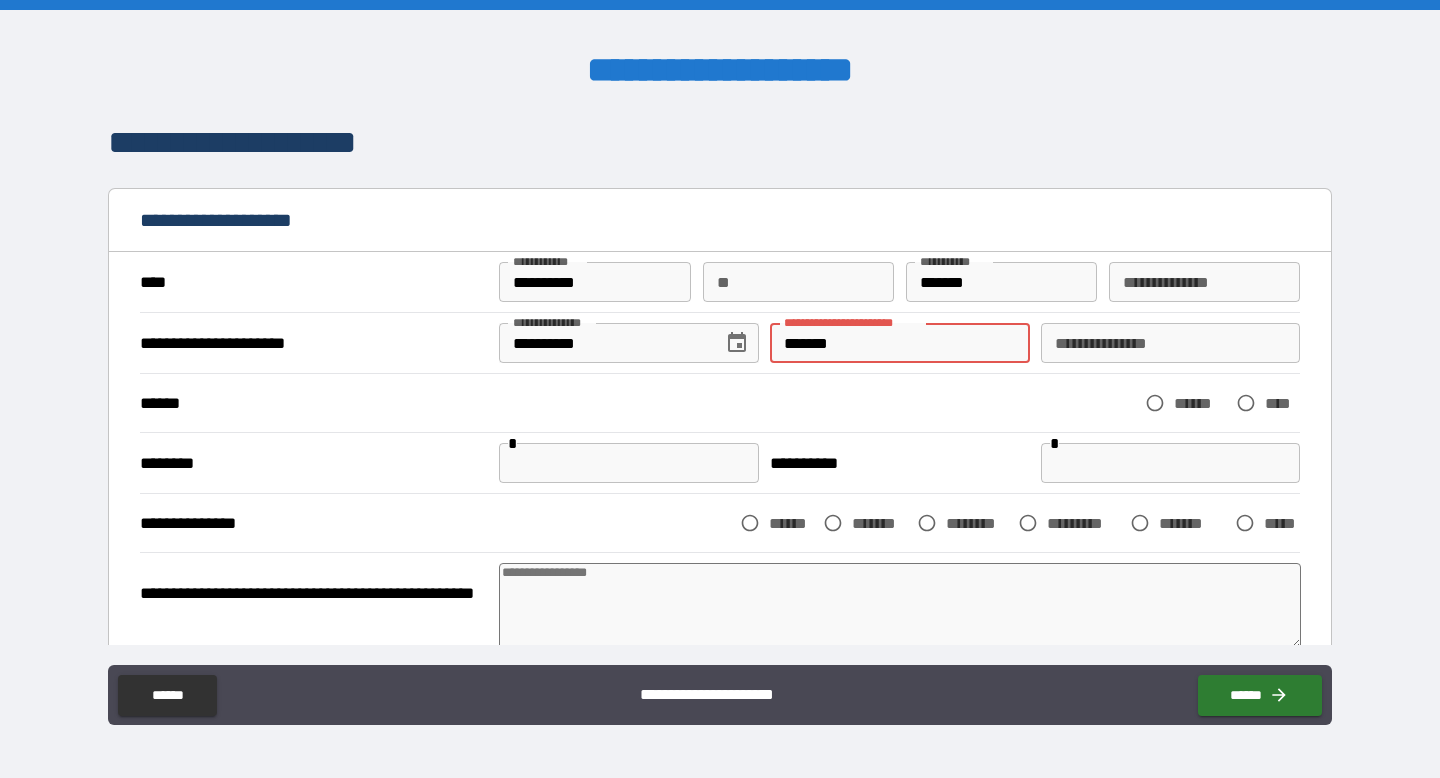 type on "*" 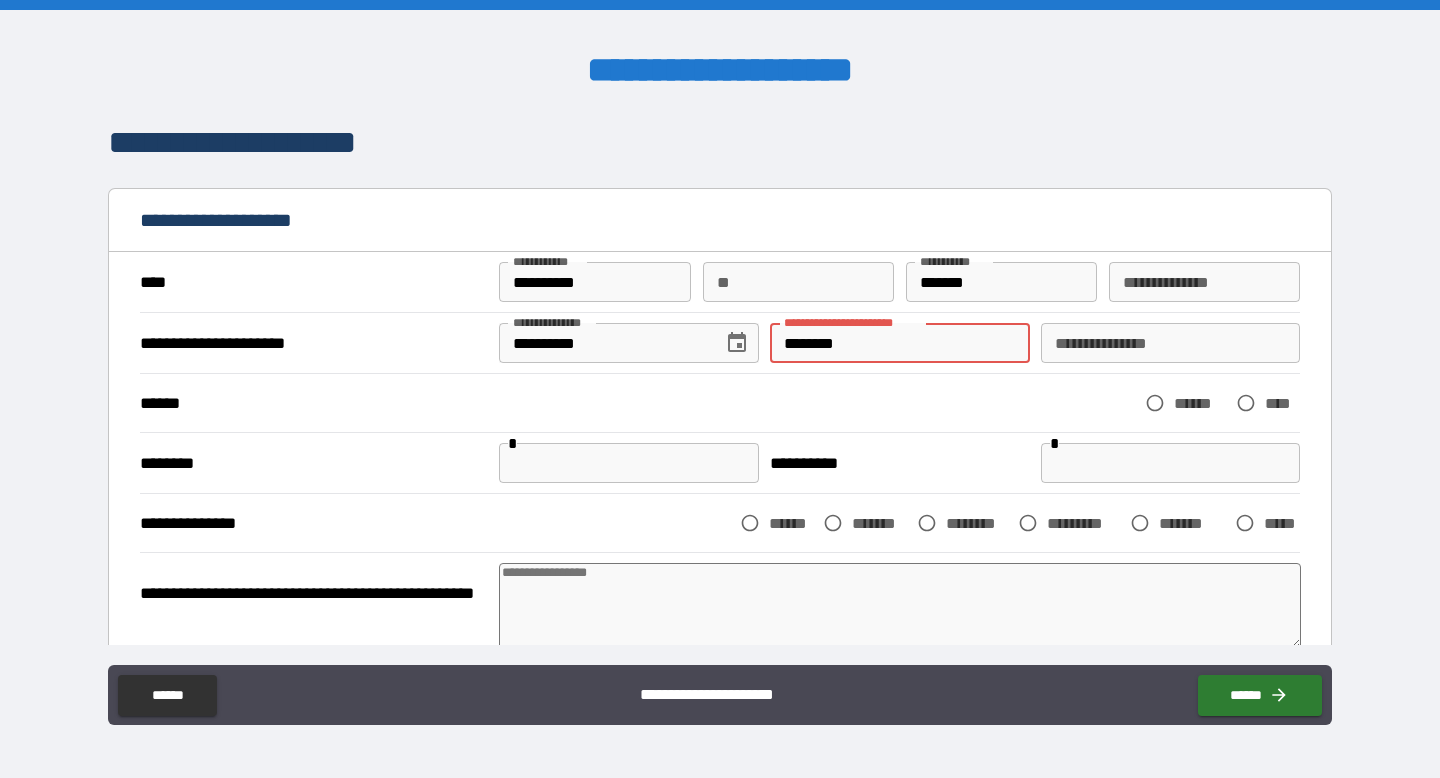 type on "*" 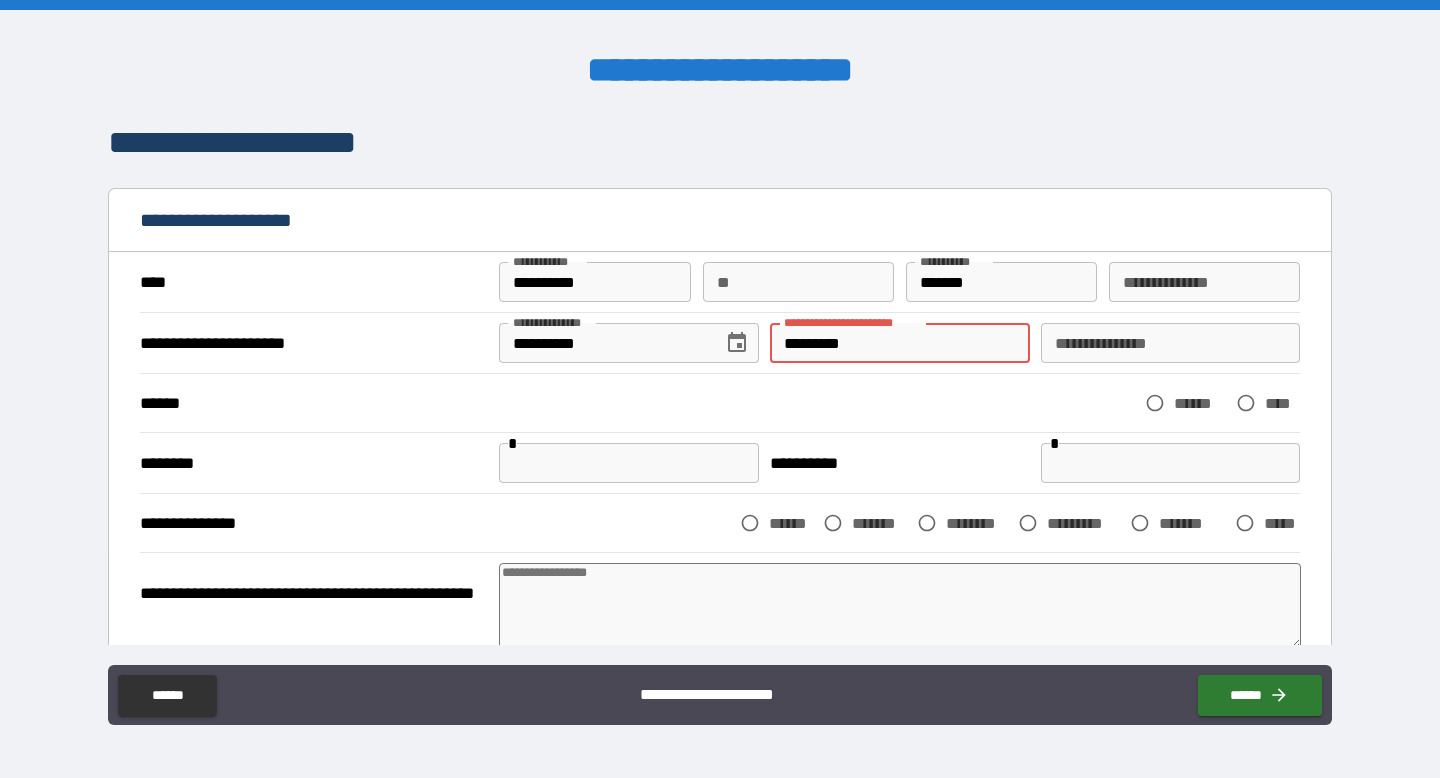 type on "**********" 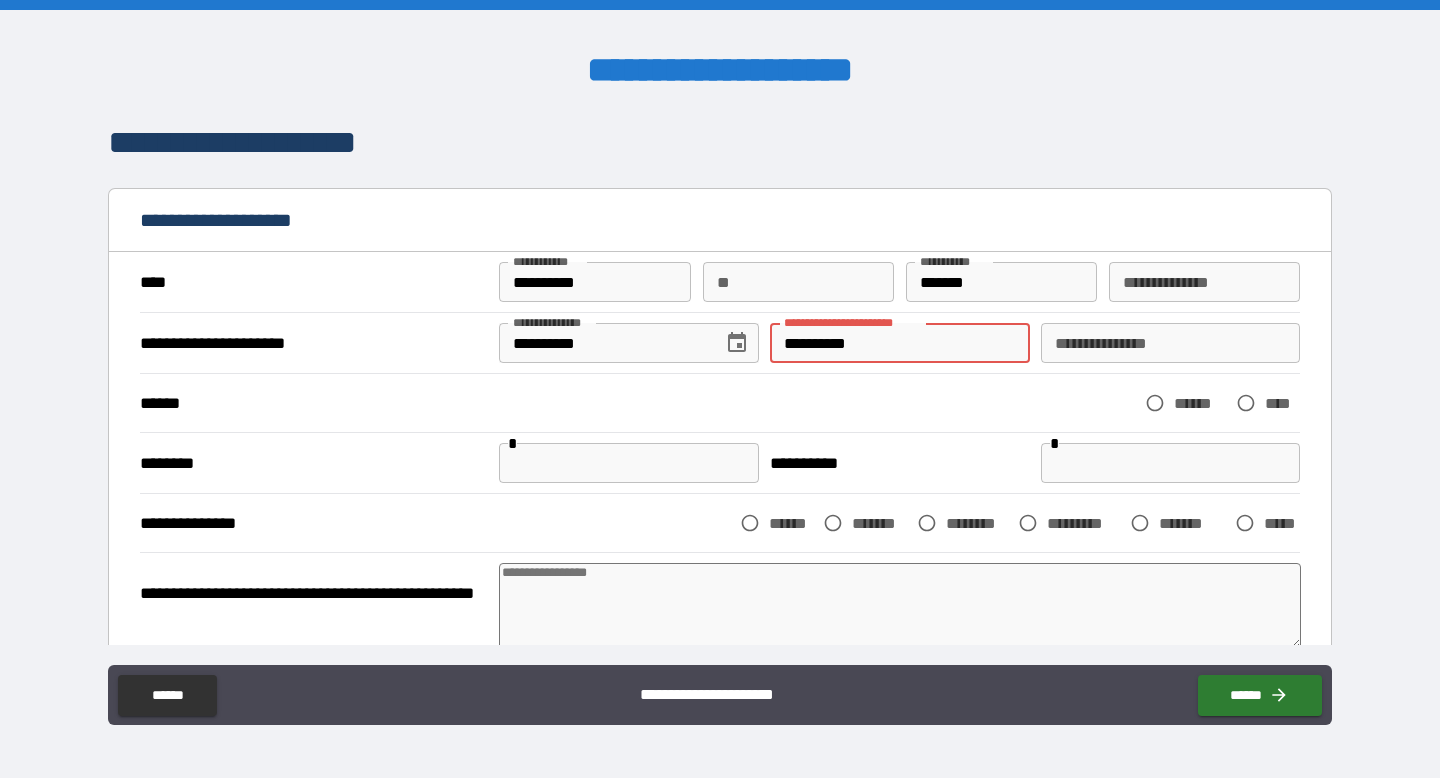 type on "*" 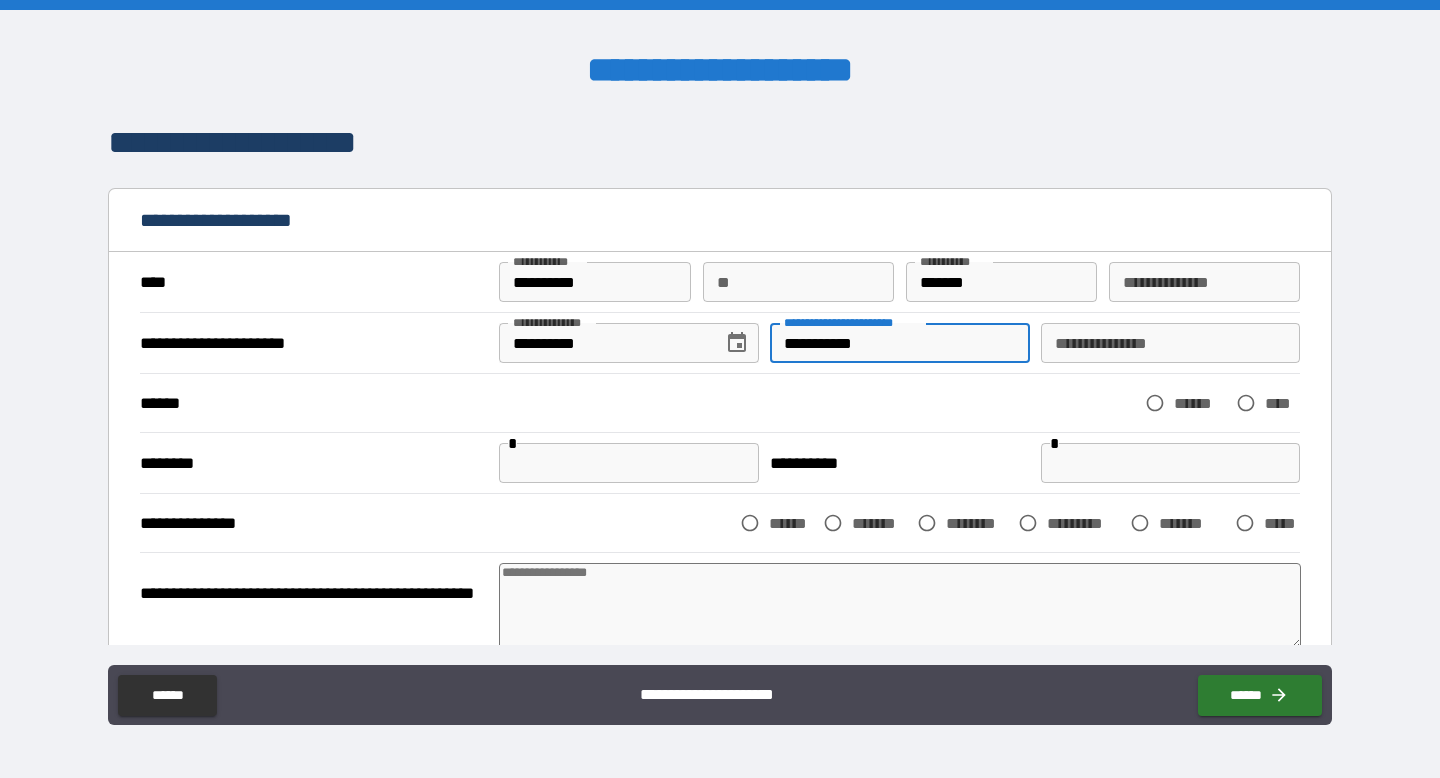type on "*" 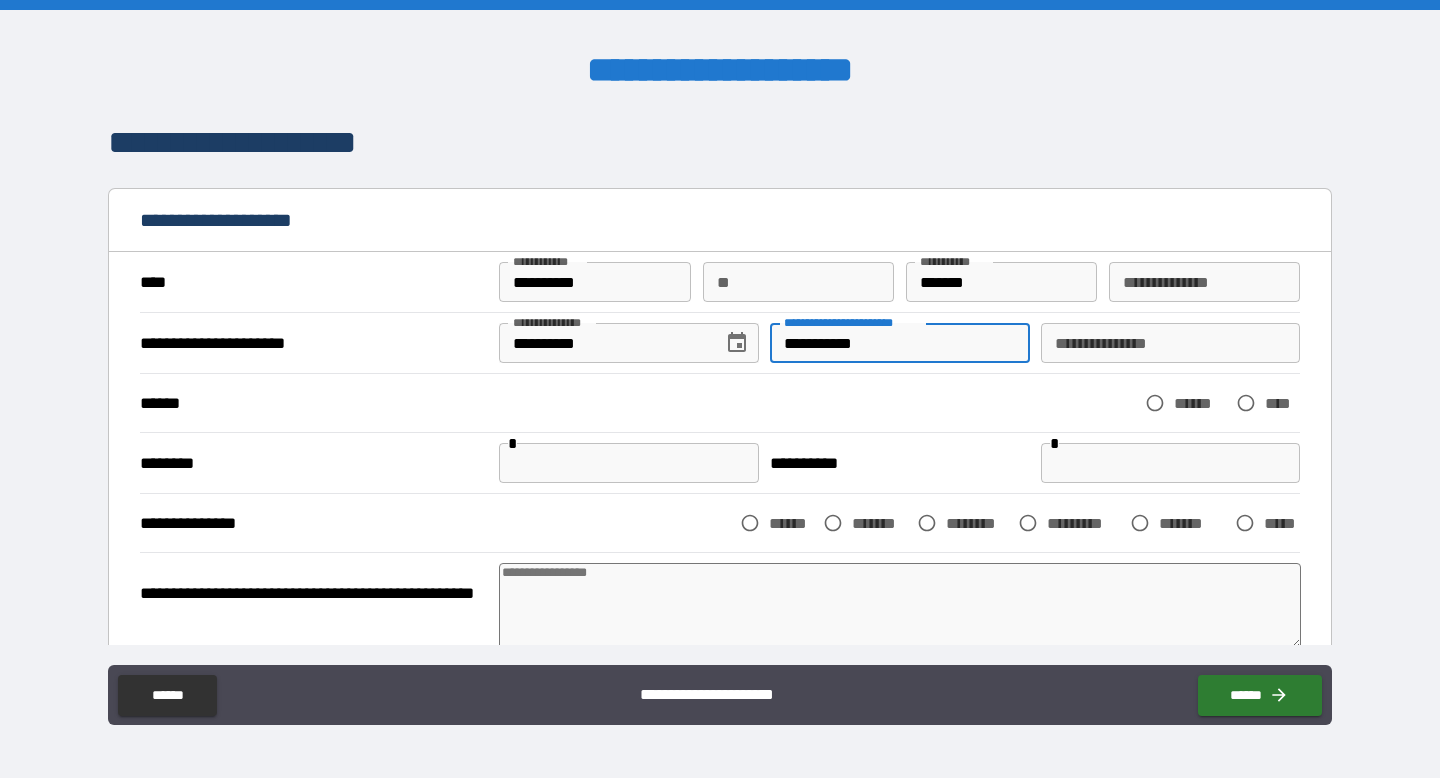 type on "**********" 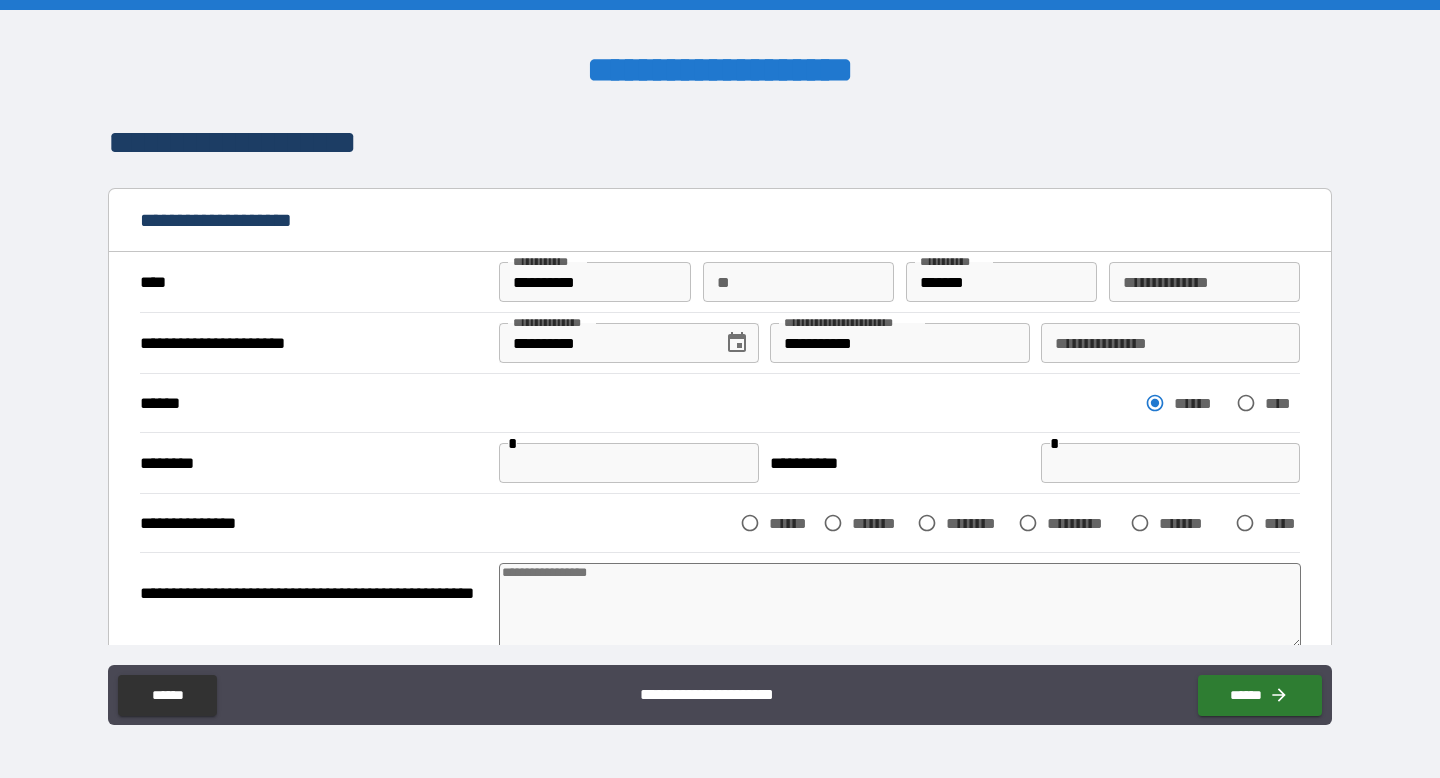 click on "****** ****** ****" at bounding box center (720, 403) 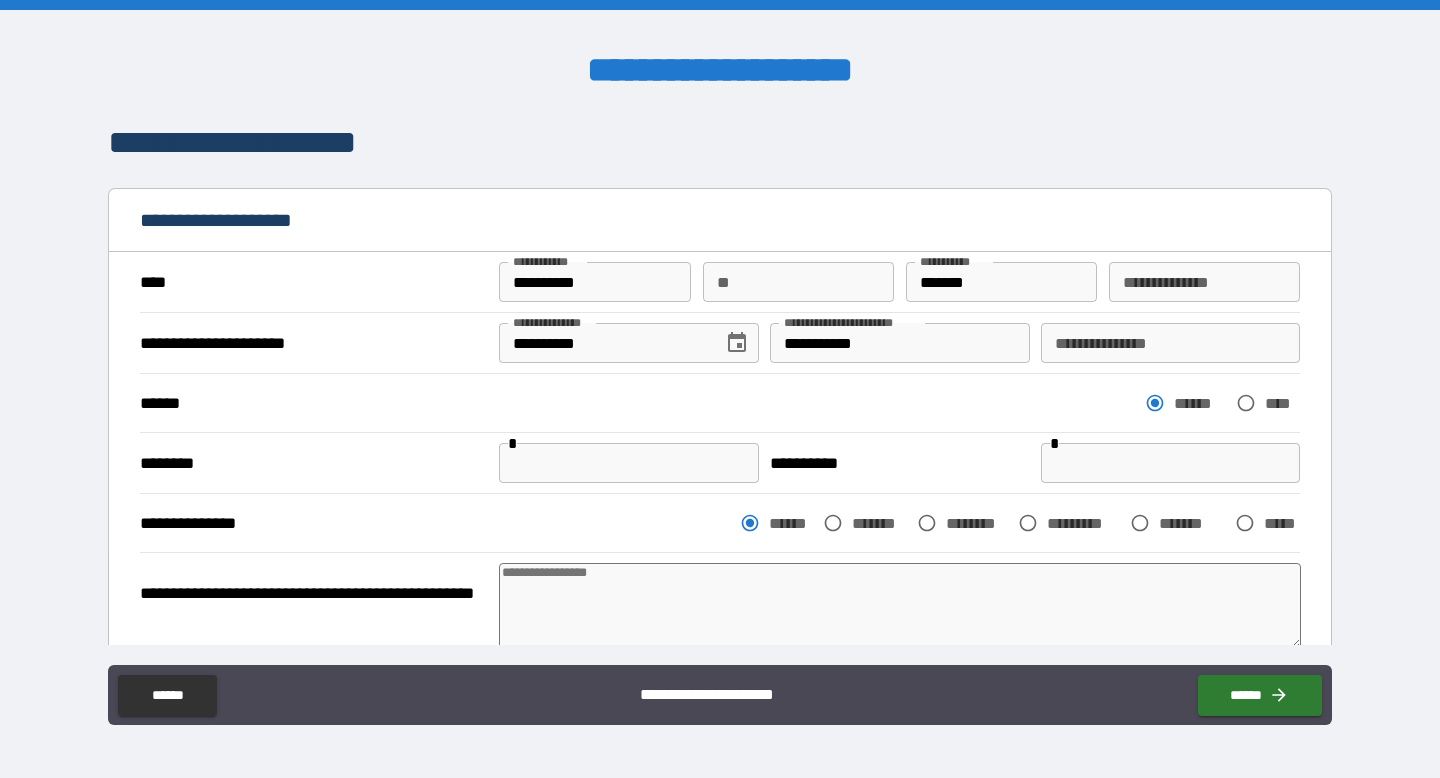 type on "*" 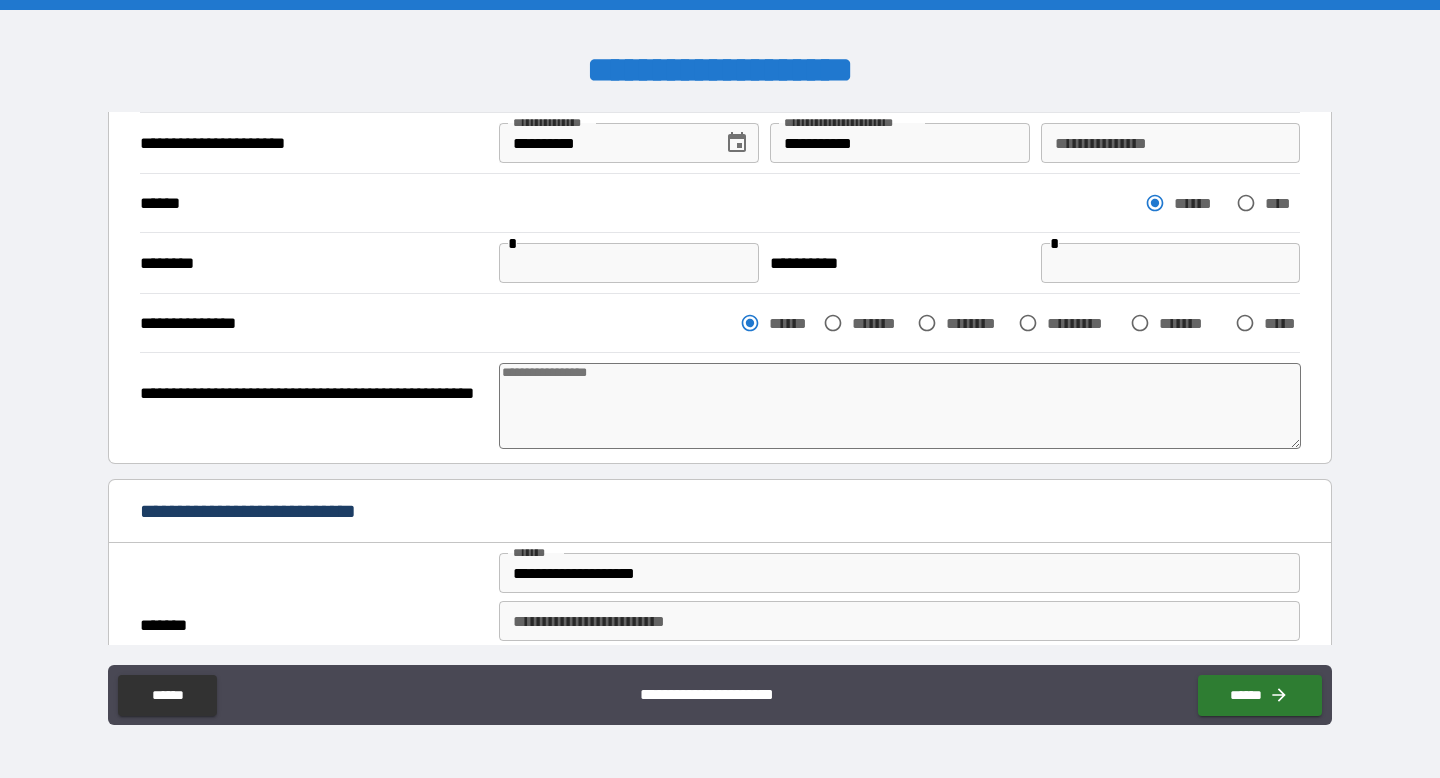 scroll, scrollTop: 240, scrollLeft: 0, axis: vertical 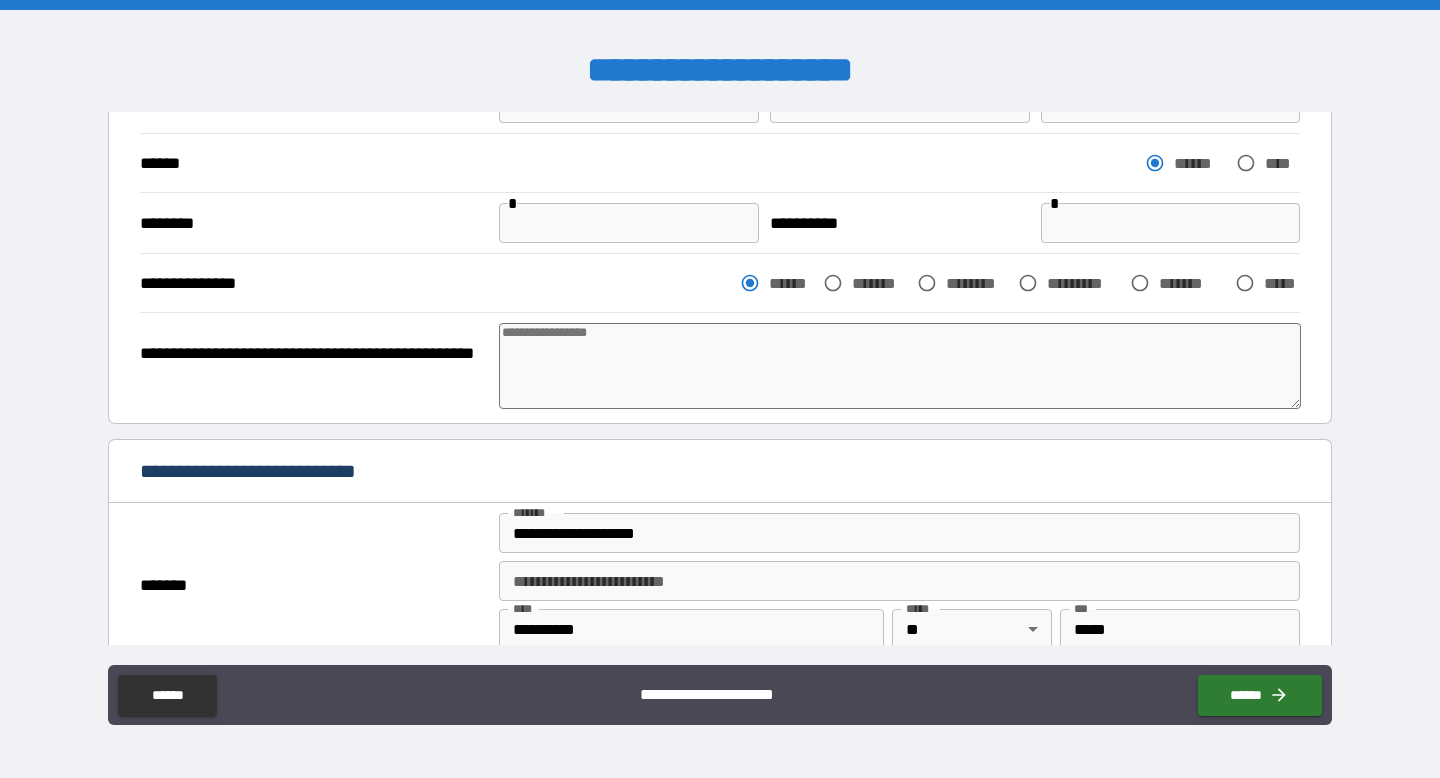 click at bounding box center (900, 366) 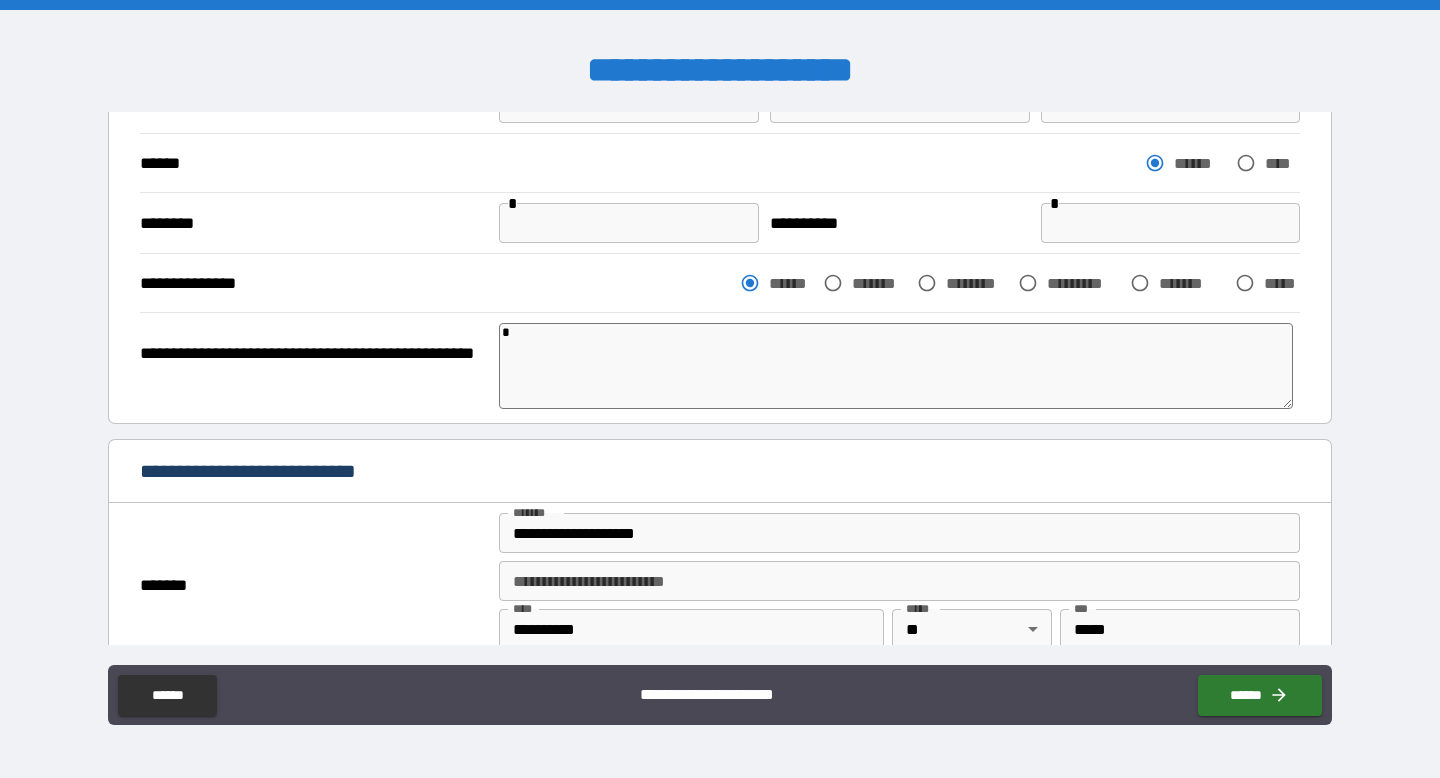 type on "*" 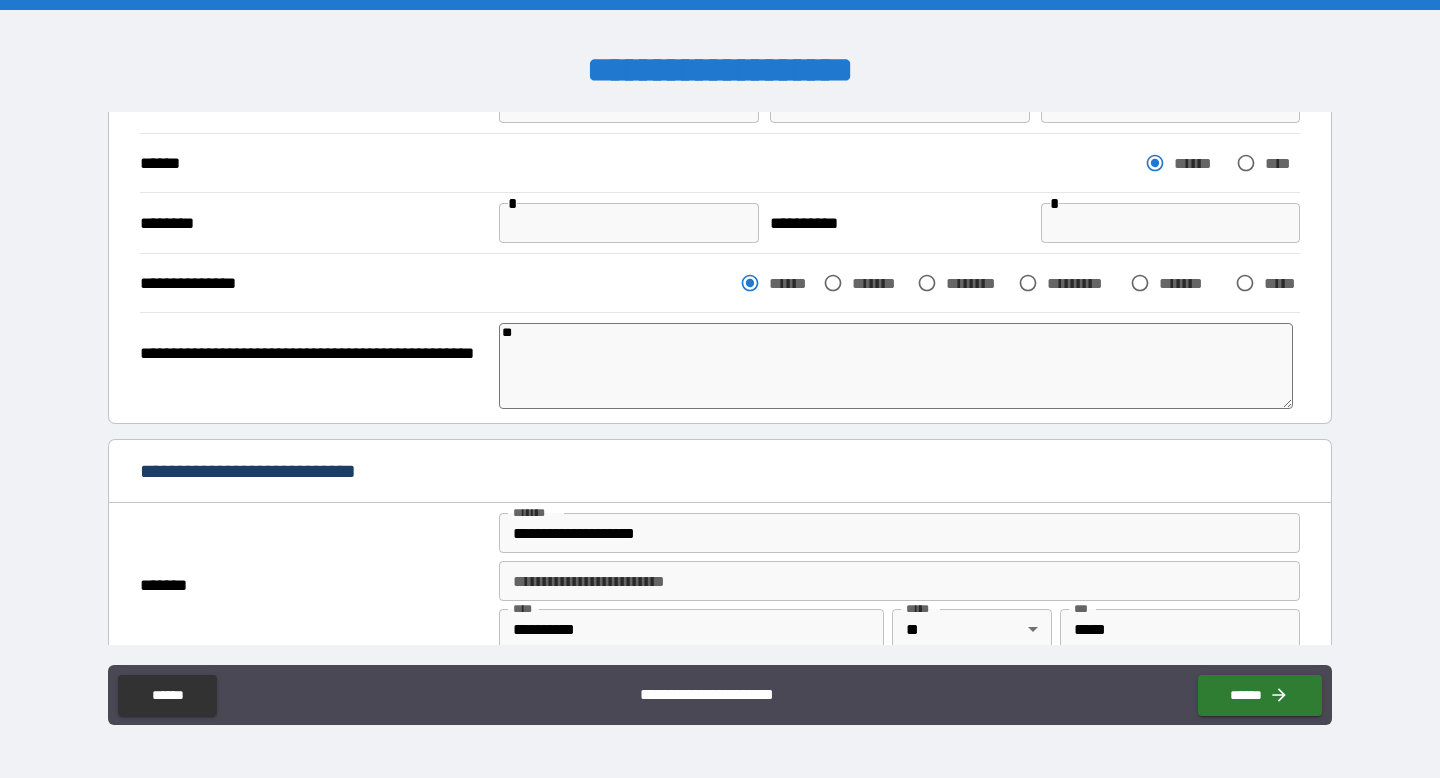 type on "*" 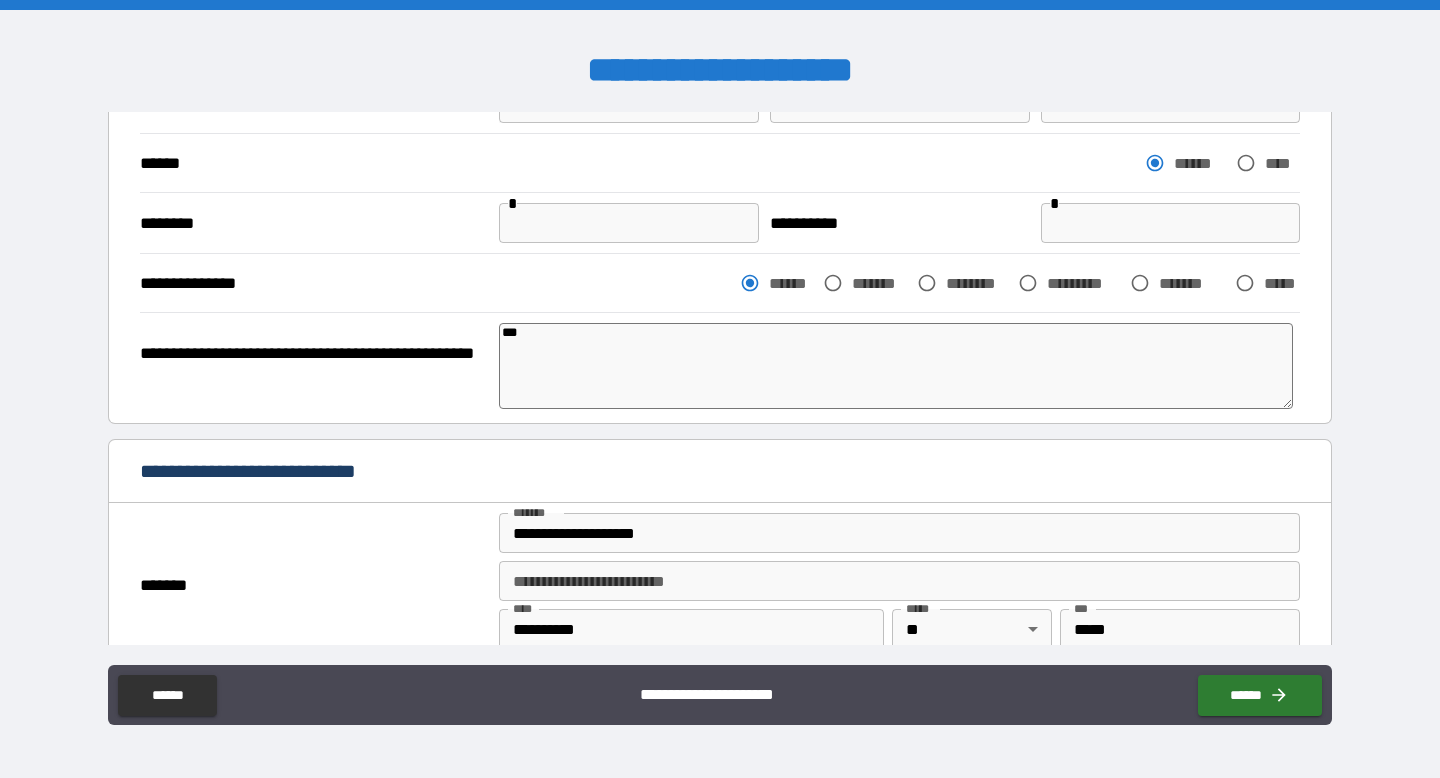 type on "*" 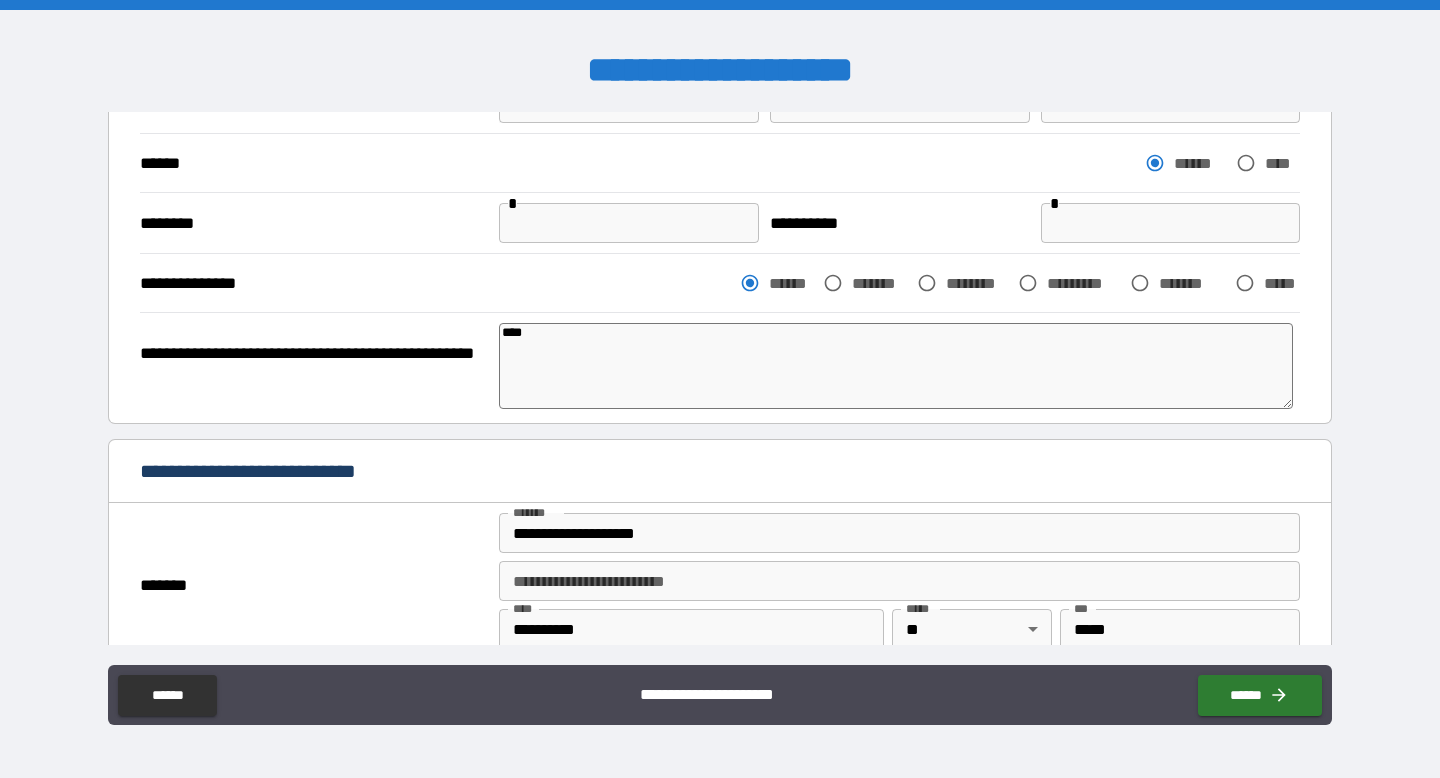 type on "*" 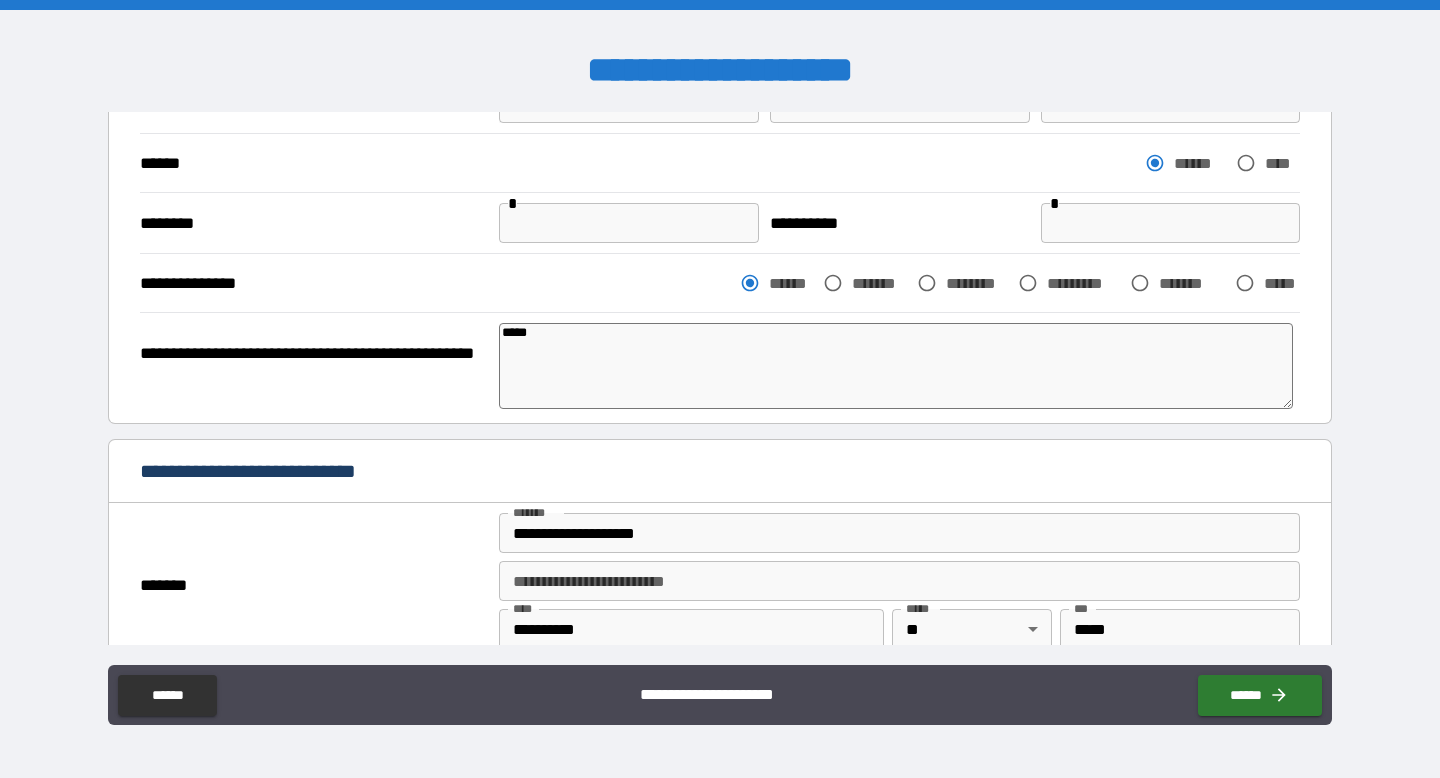 type on "******" 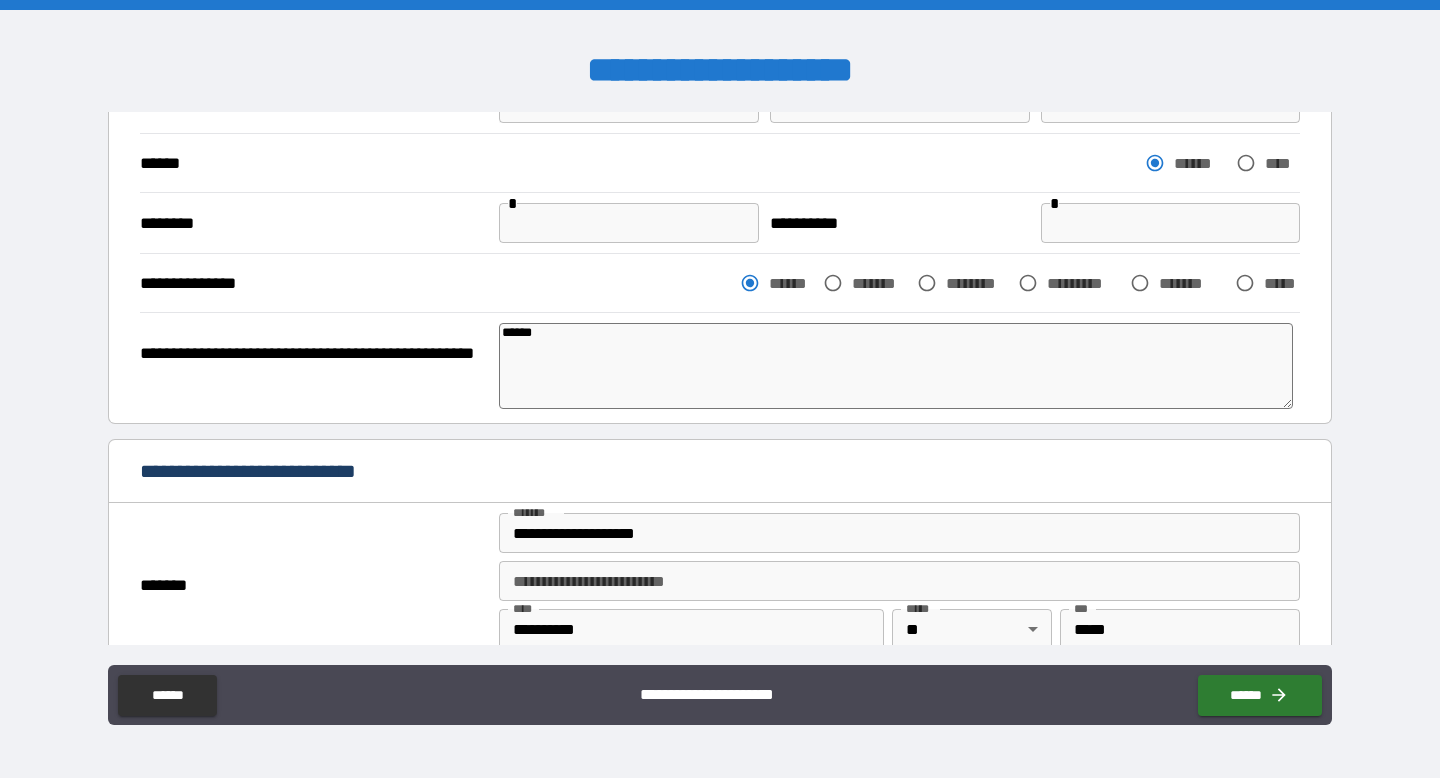 type on "*******" 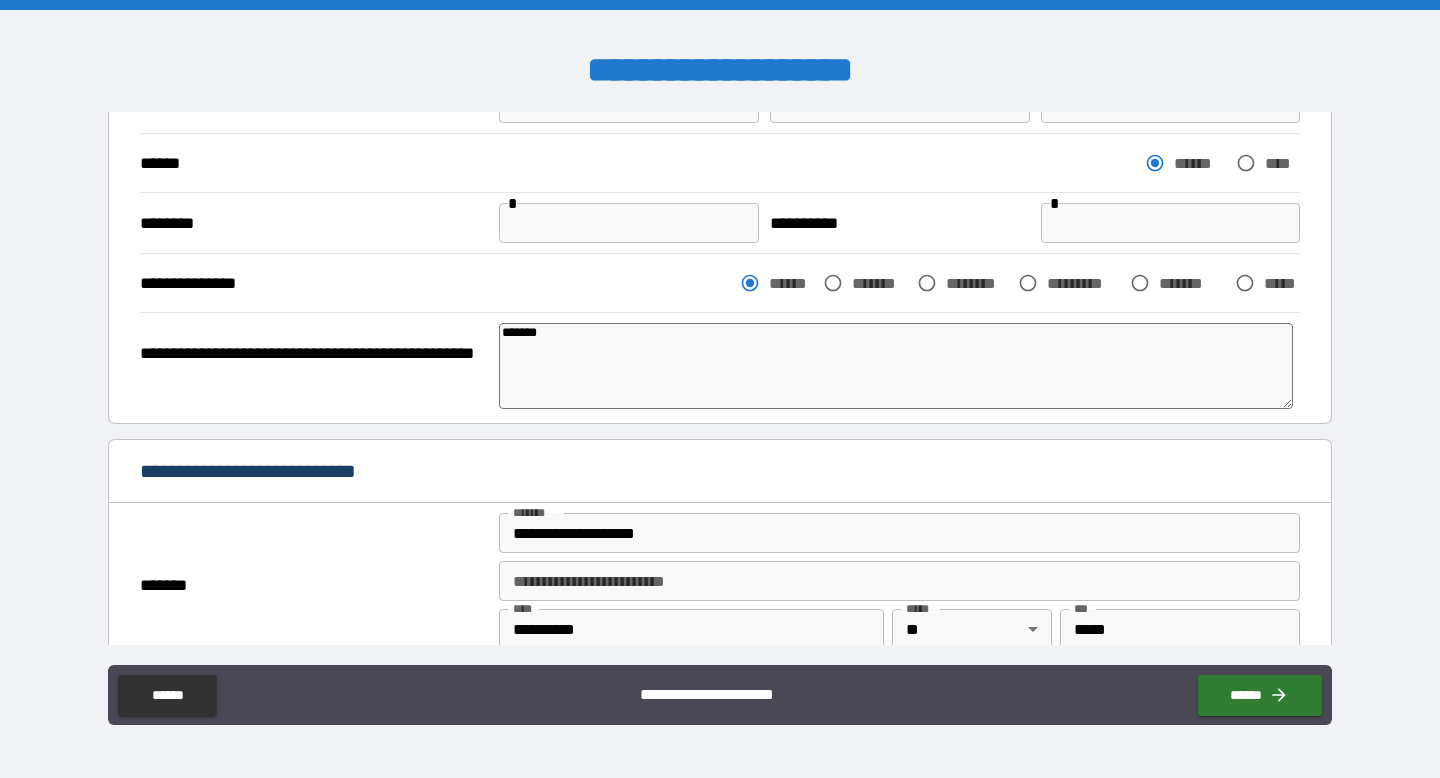 type on "********" 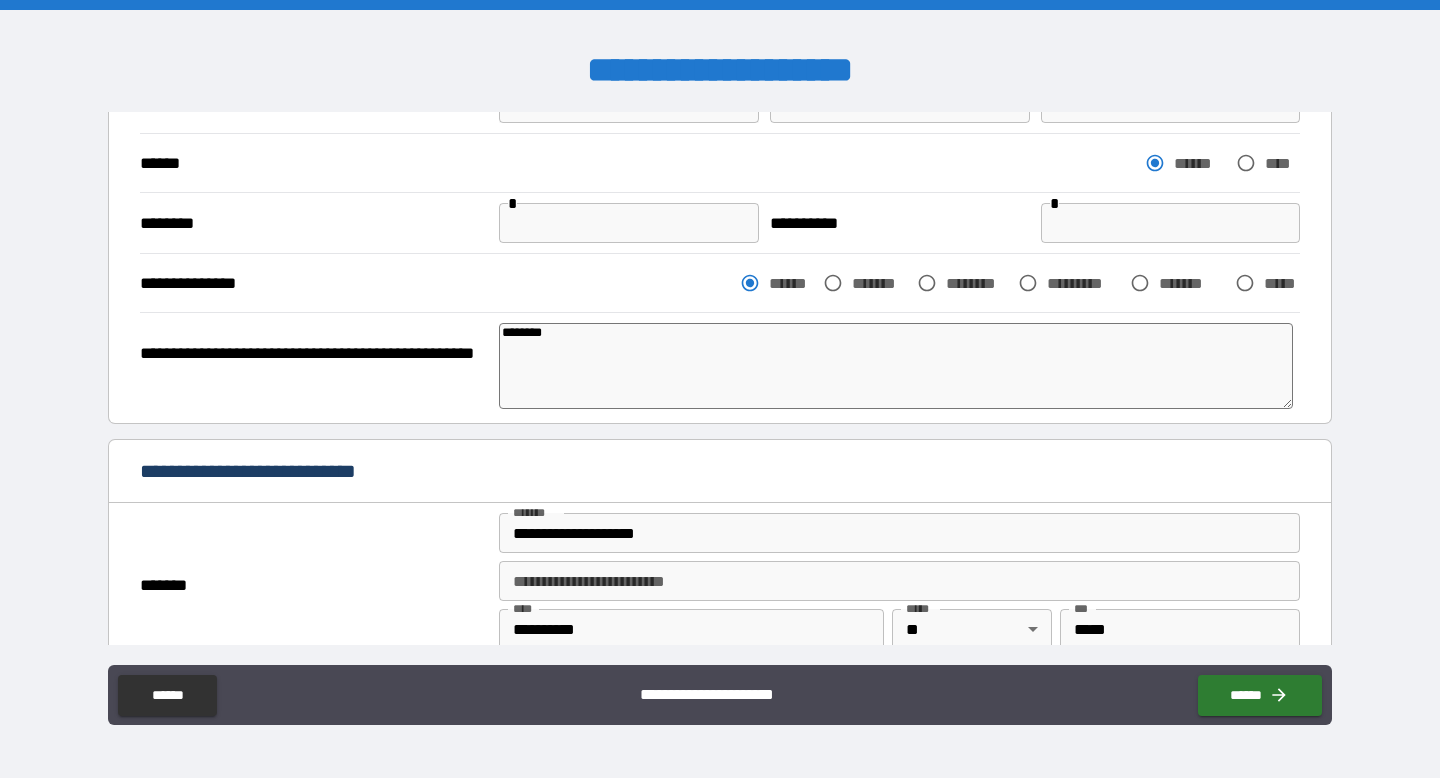 type on "*" 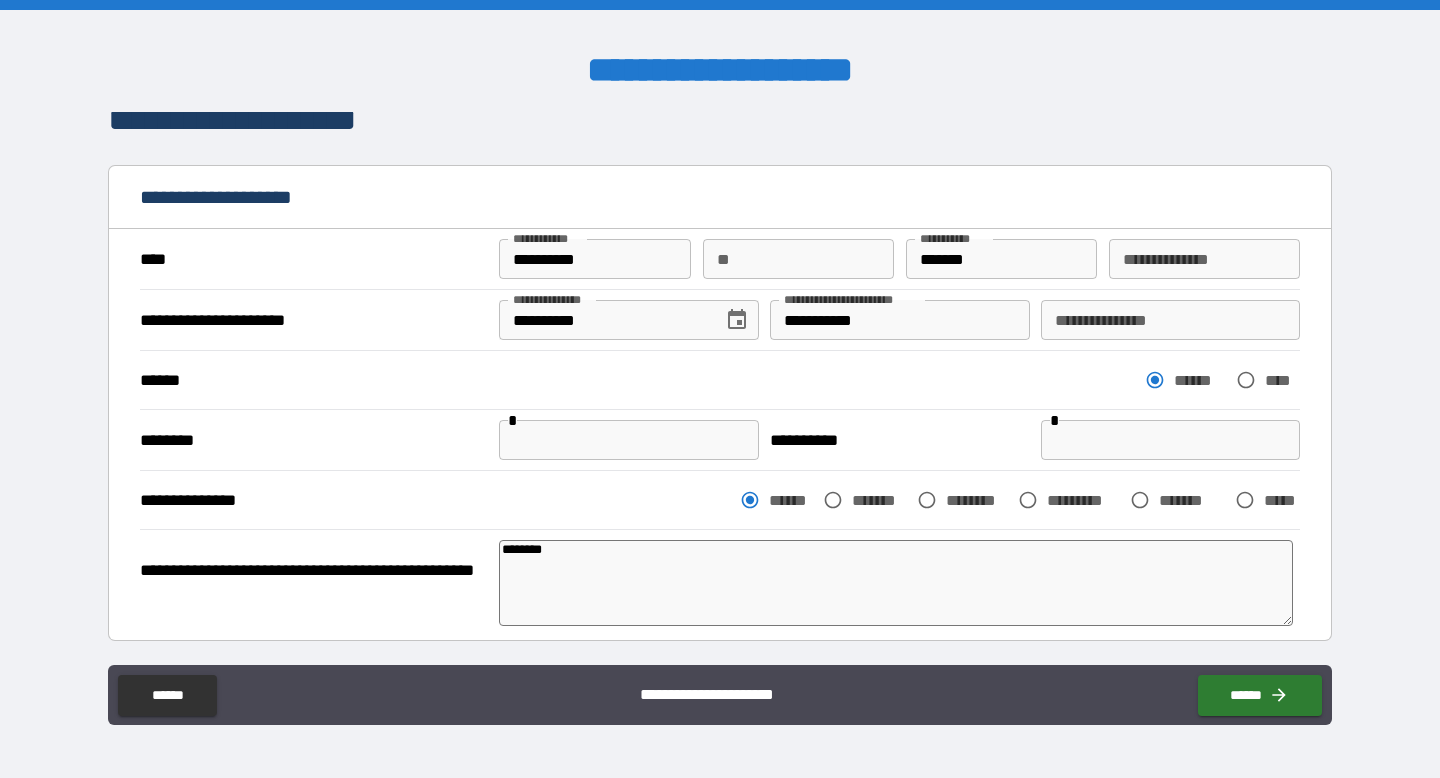 scroll, scrollTop: 0, scrollLeft: 0, axis: both 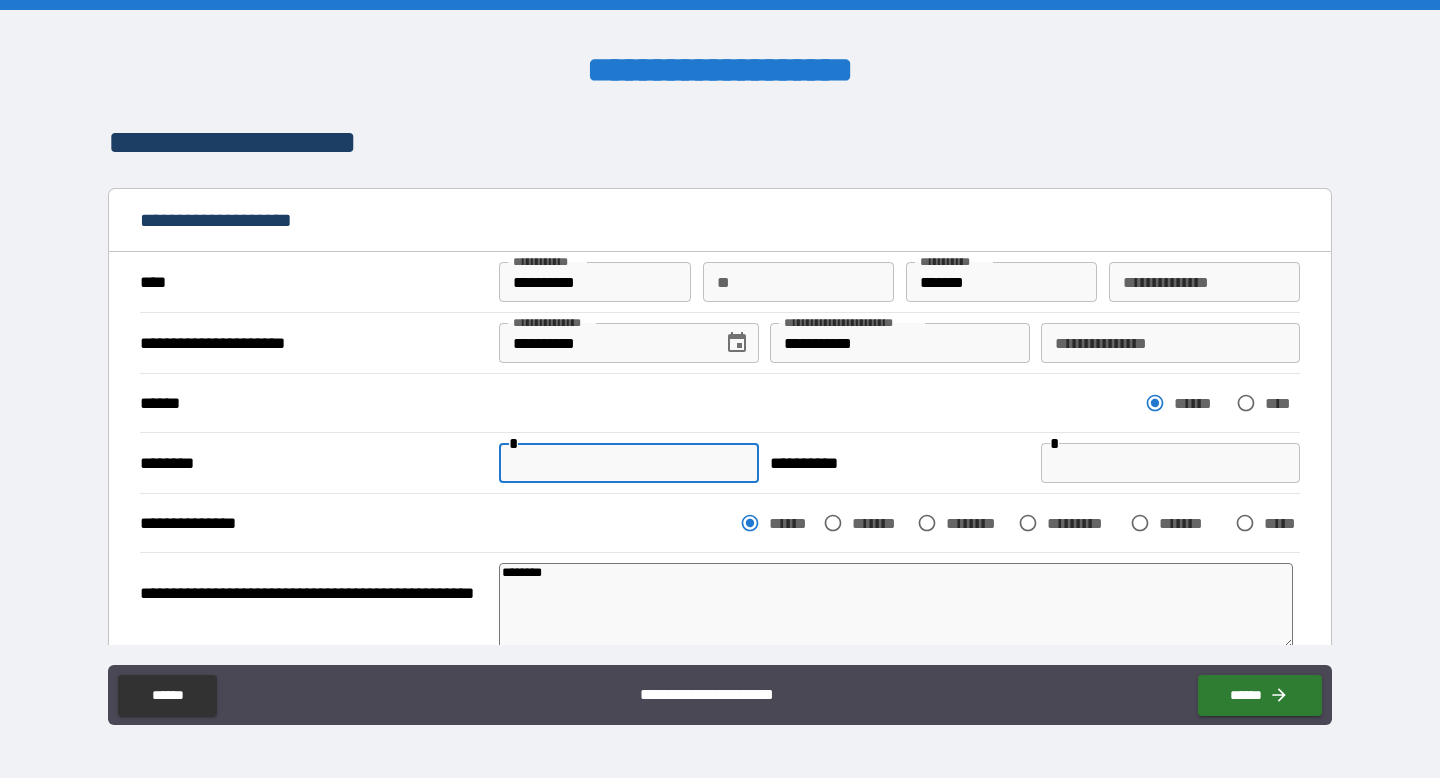 click at bounding box center (628, 463) 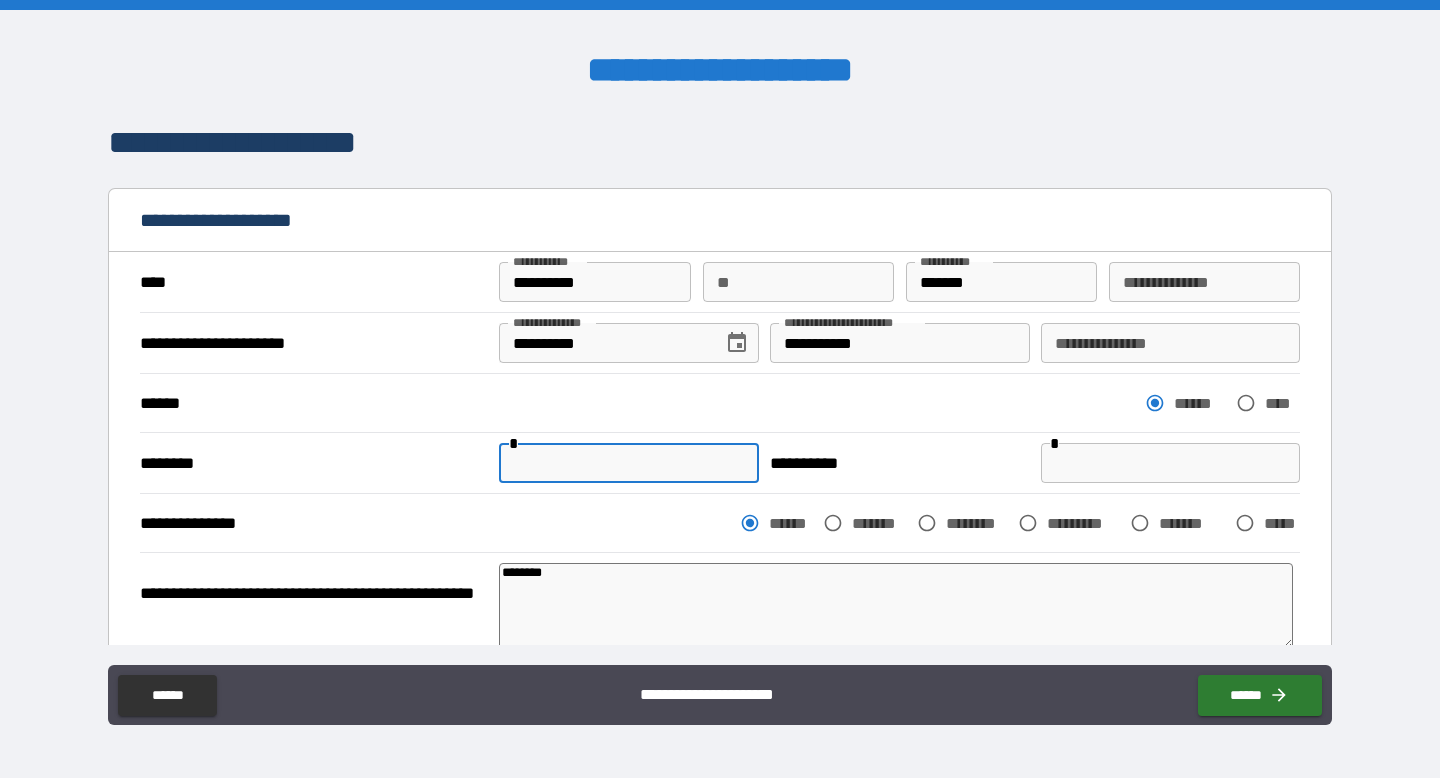 type on "*" 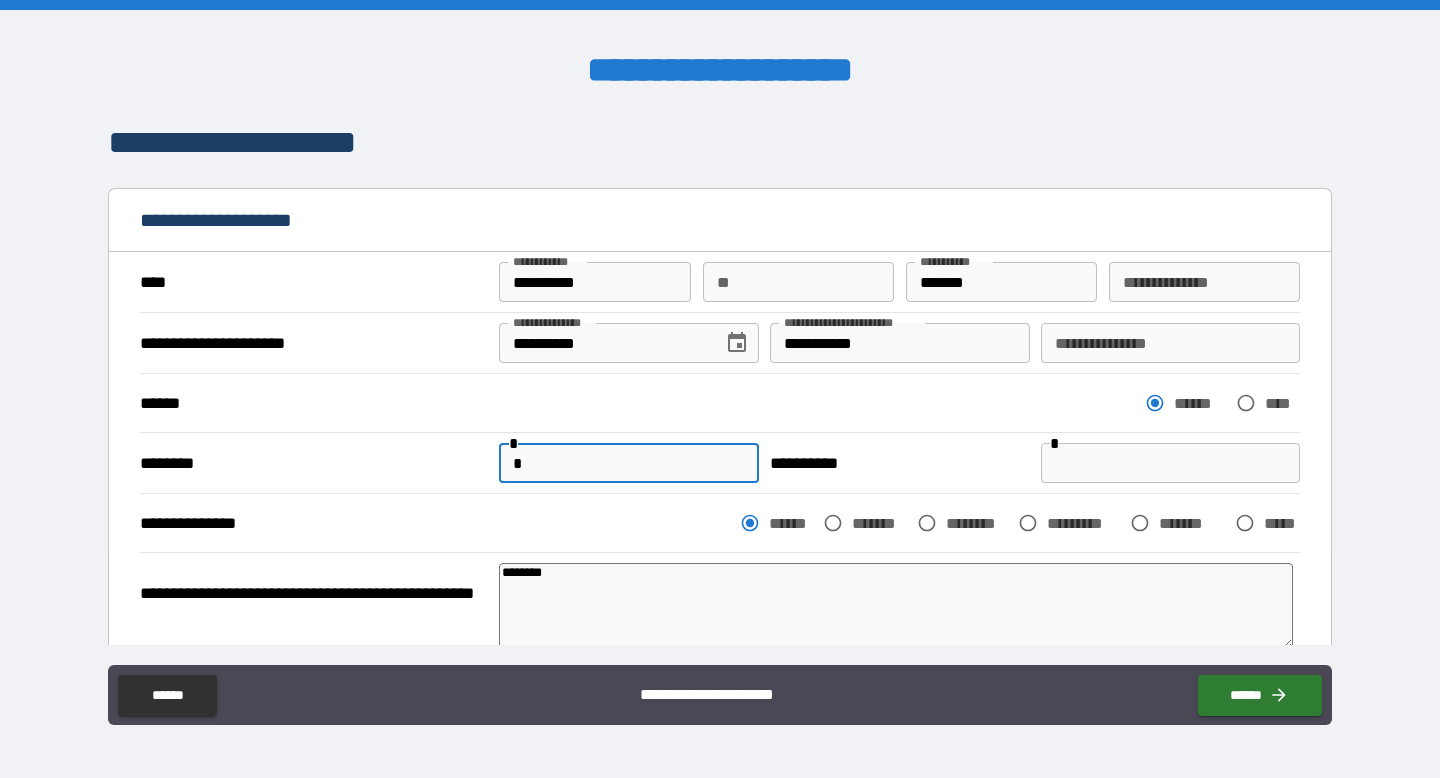 type on "**" 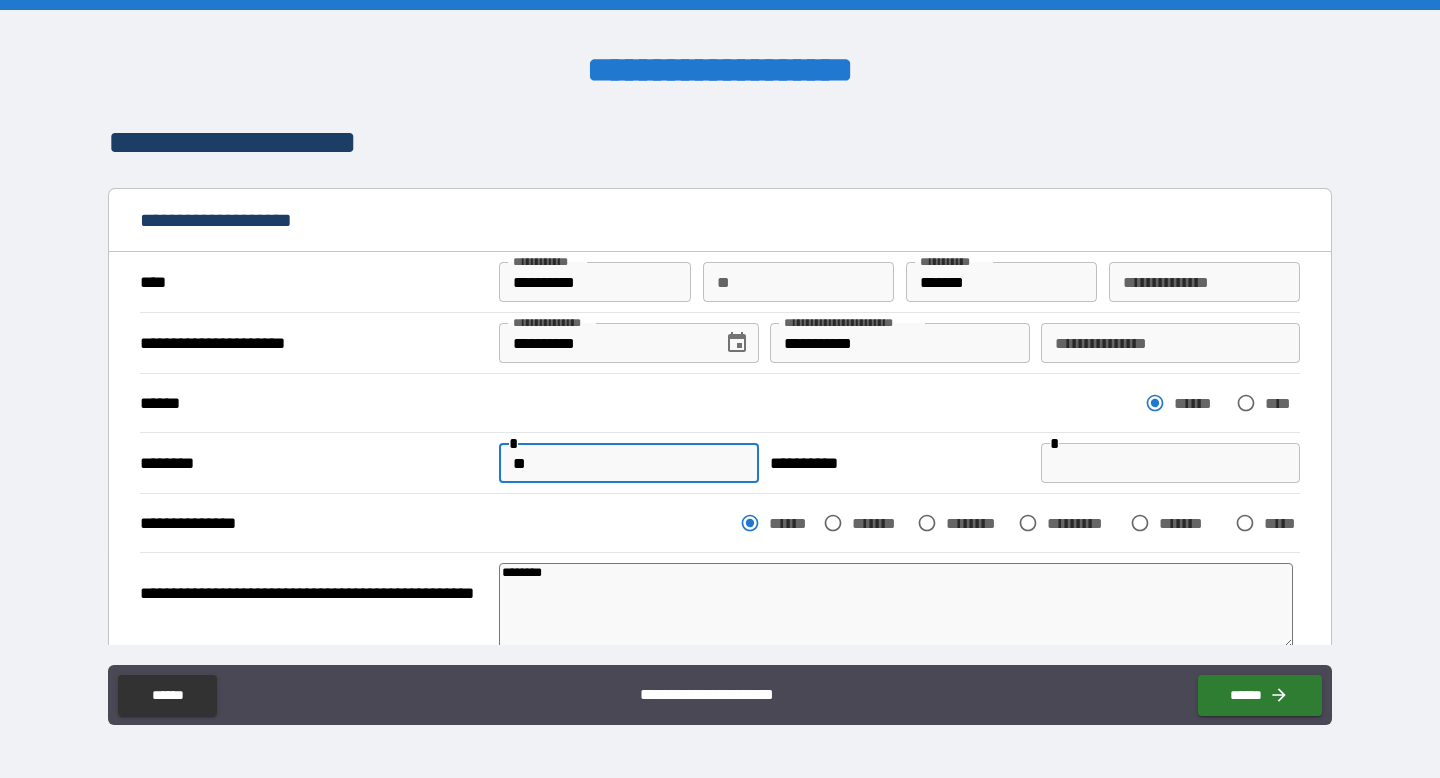 type on "*" 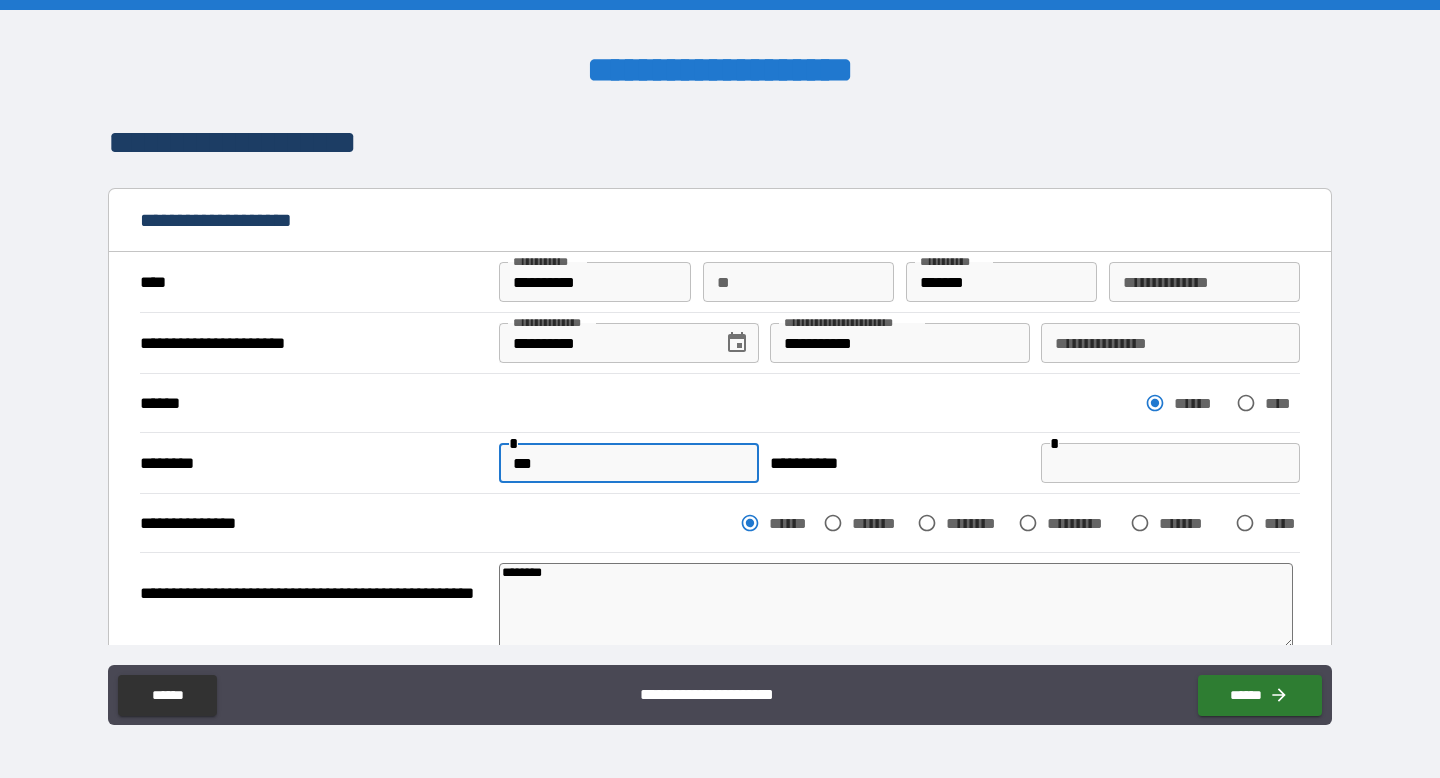 type on "****" 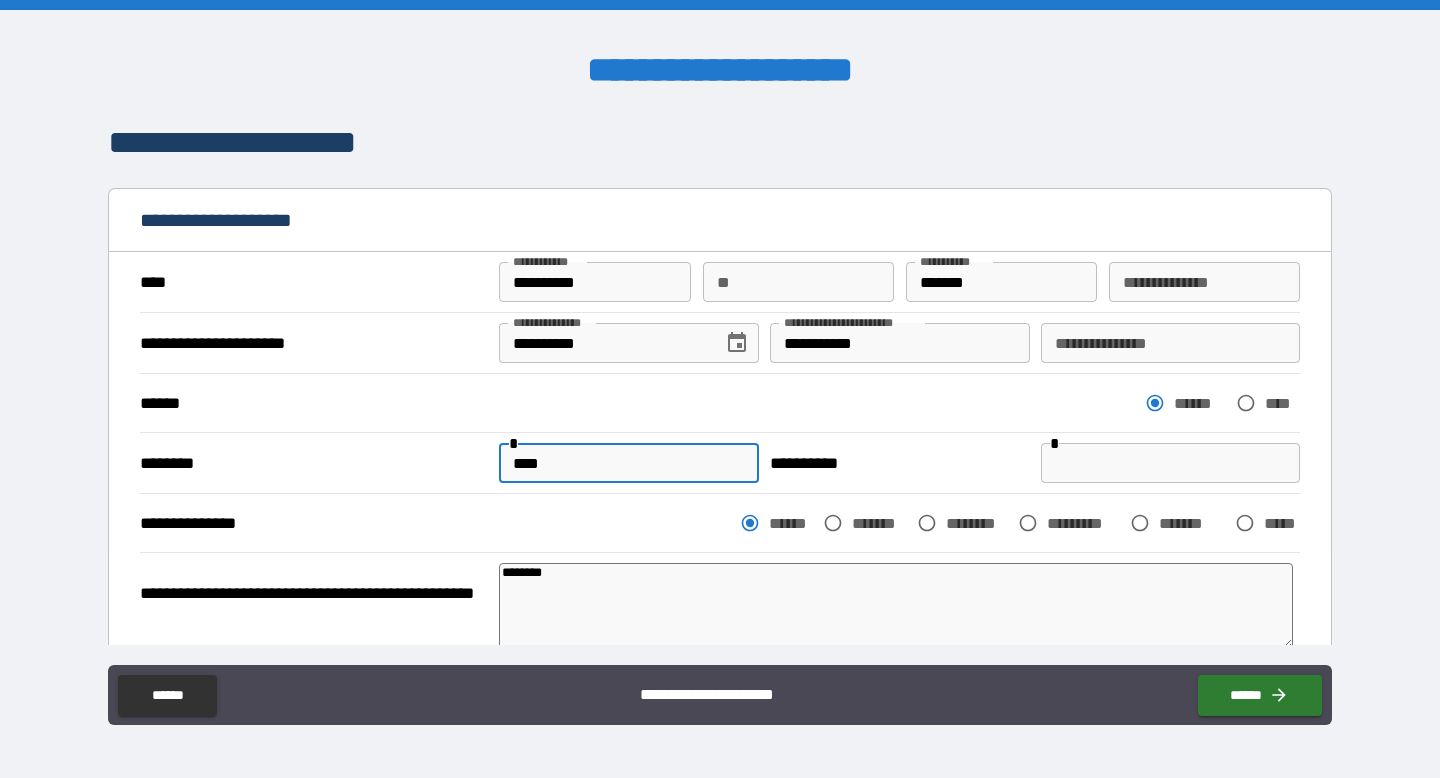 type on "*****" 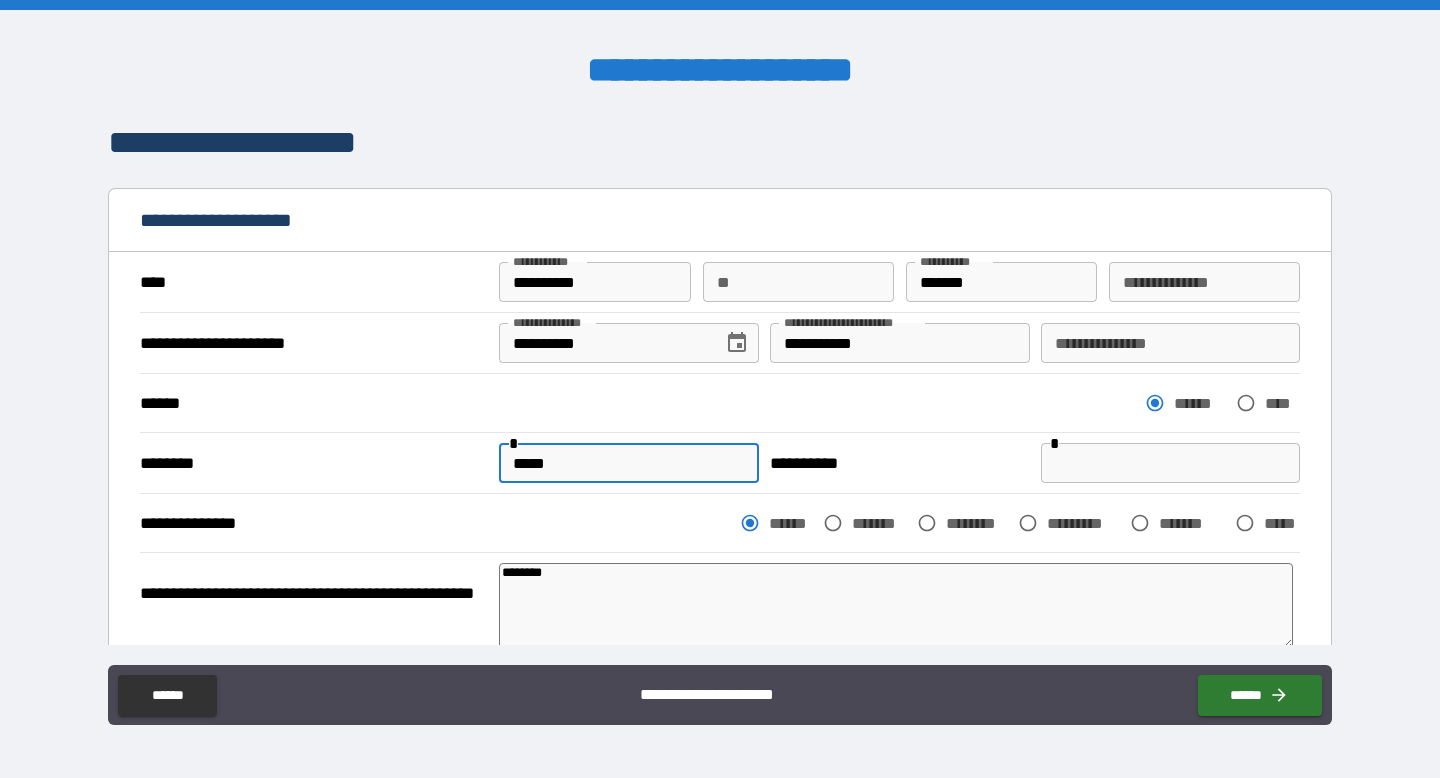 type on "******" 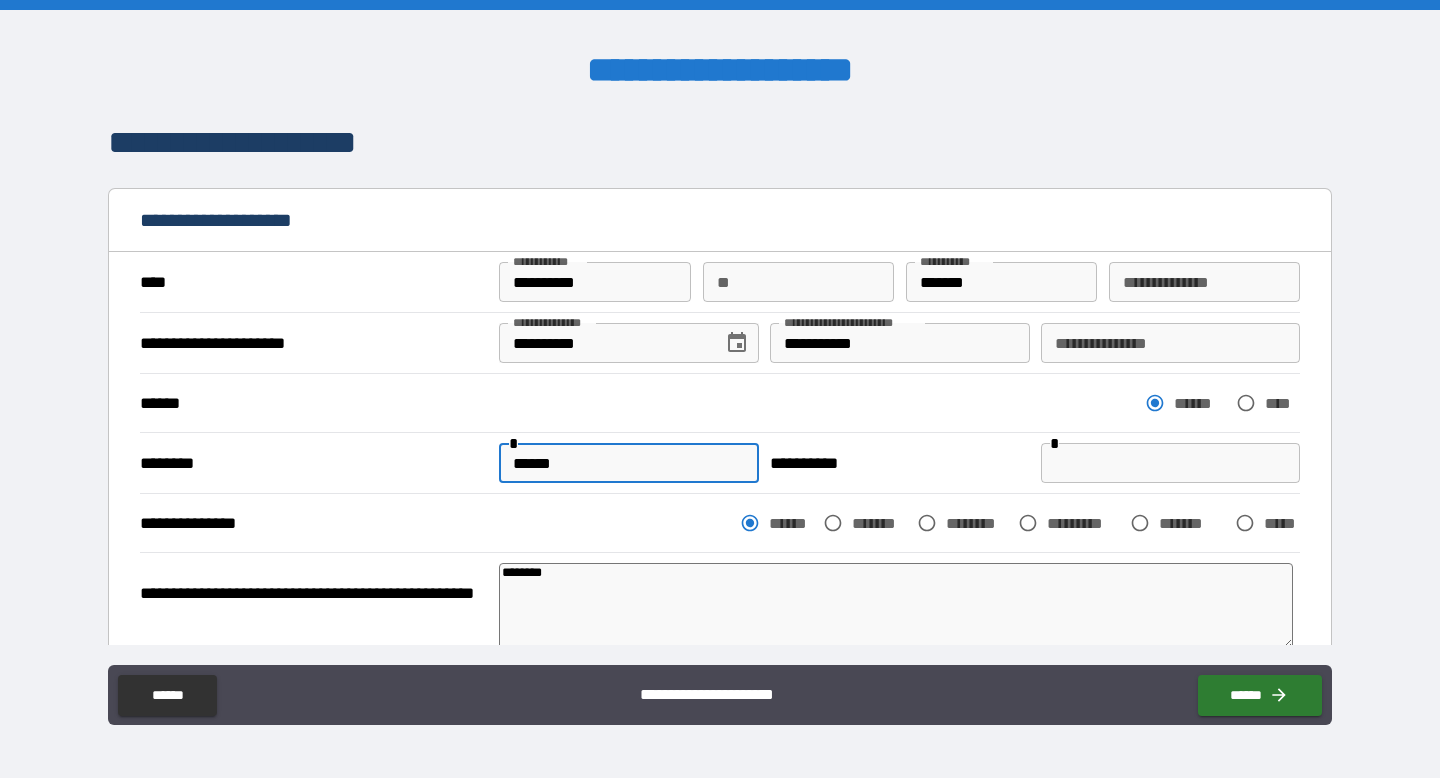 type on "*" 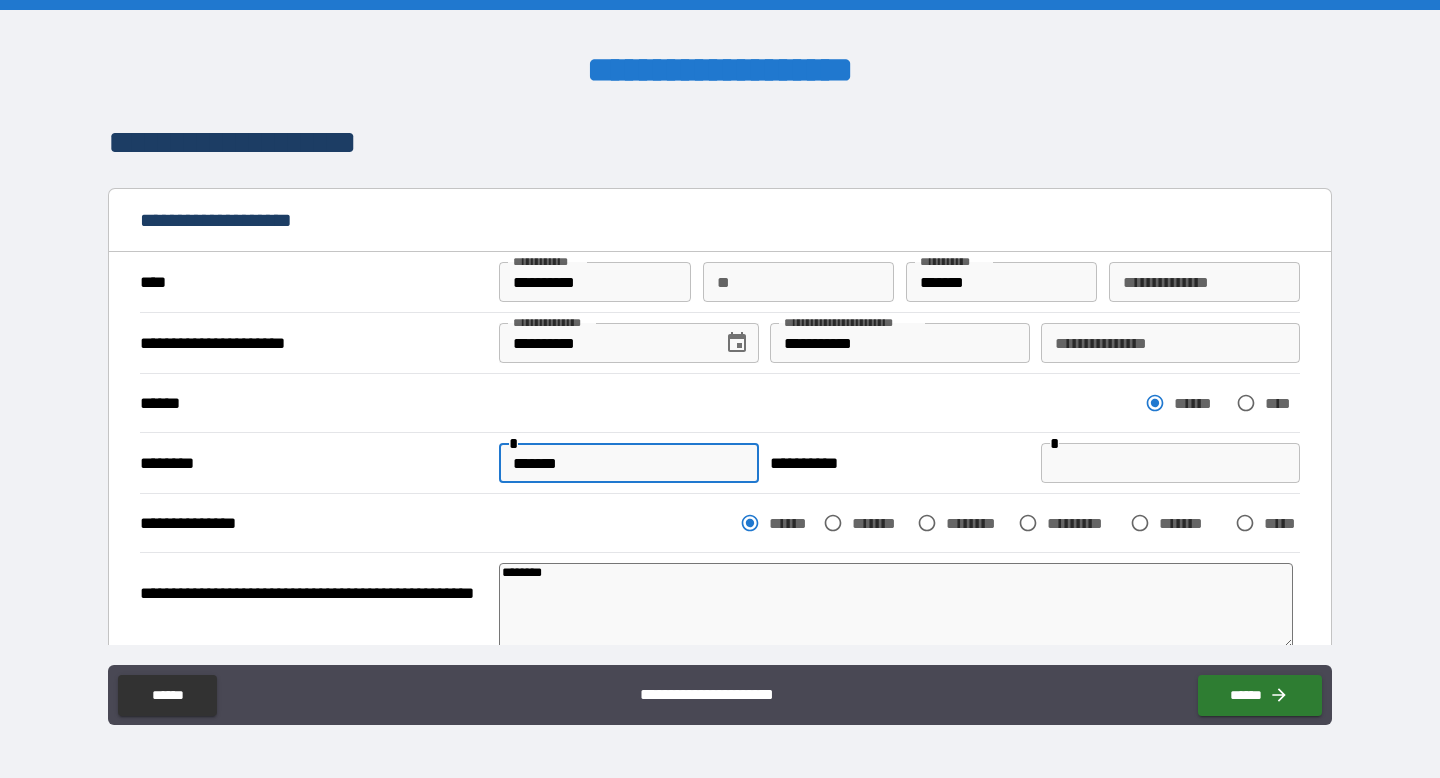 type on "*" 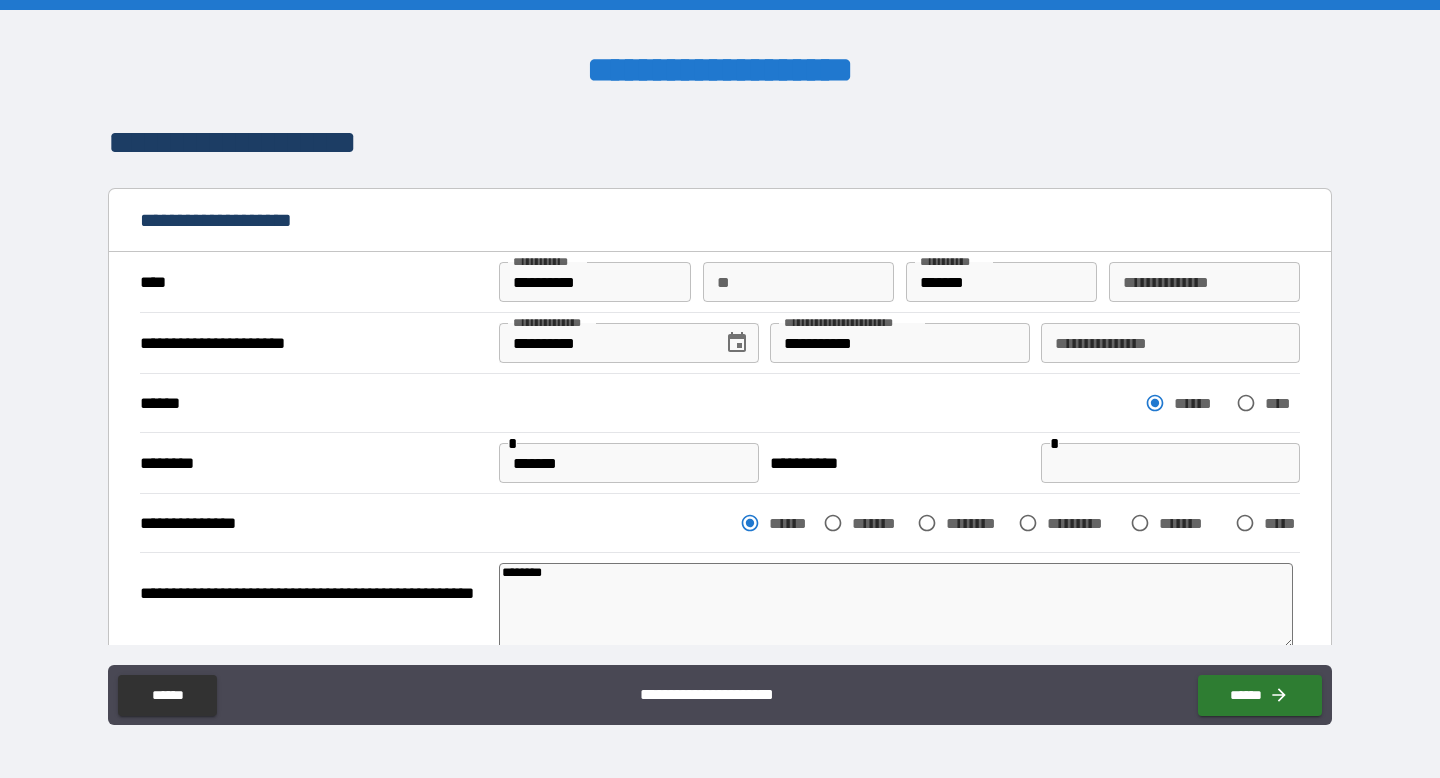 click on "**********" at bounding box center (720, 523) 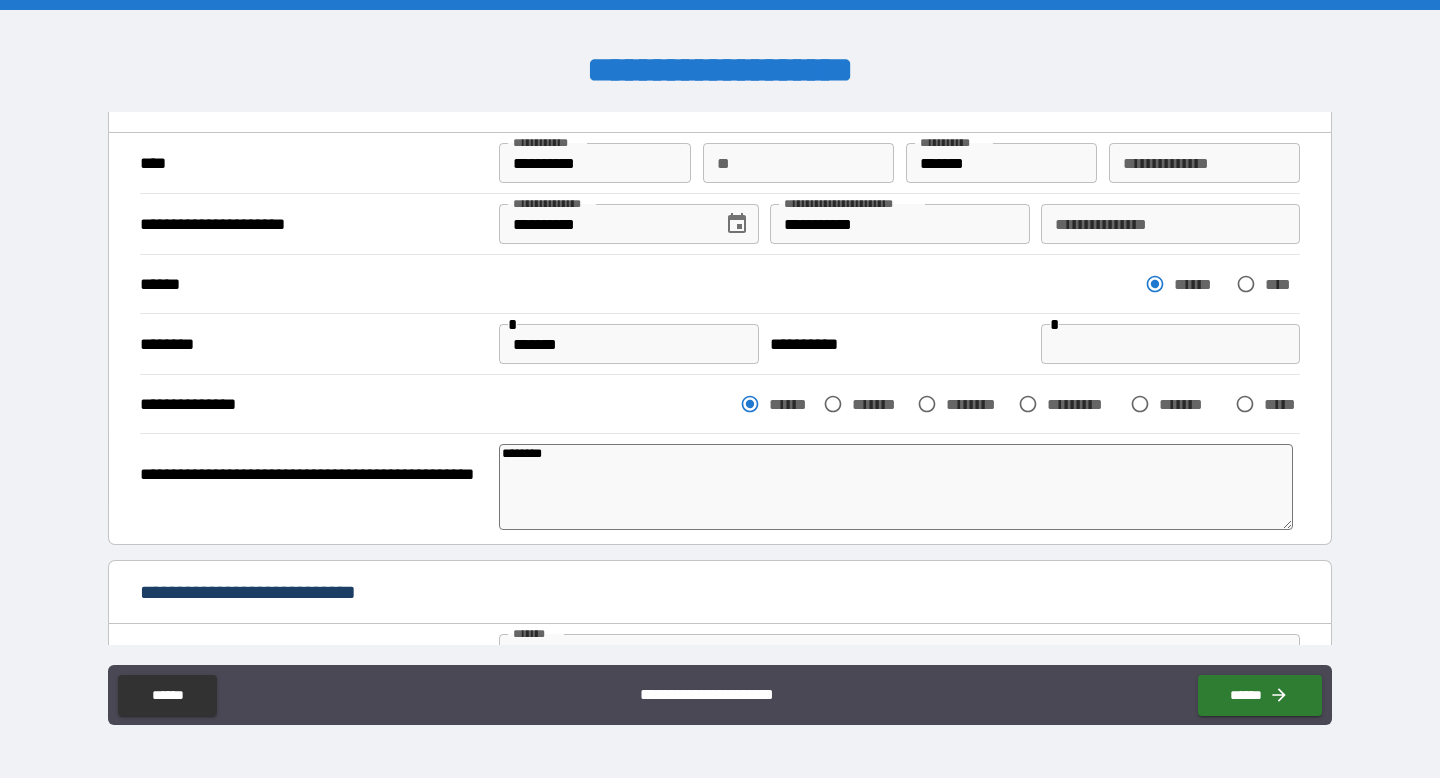 scroll, scrollTop: 120, scrollLeft: 0, axis: vertical 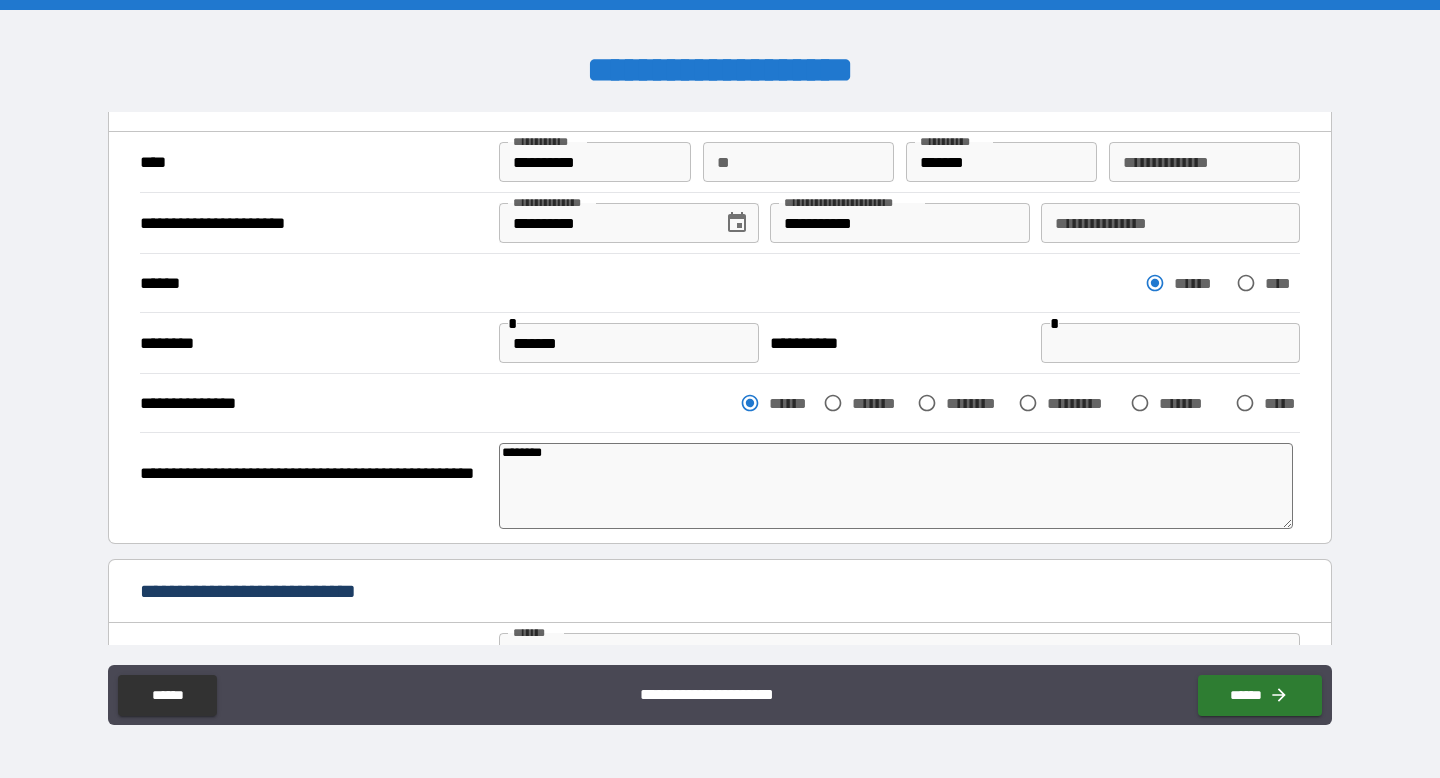 click on "********" at bounding box center (896, 486) 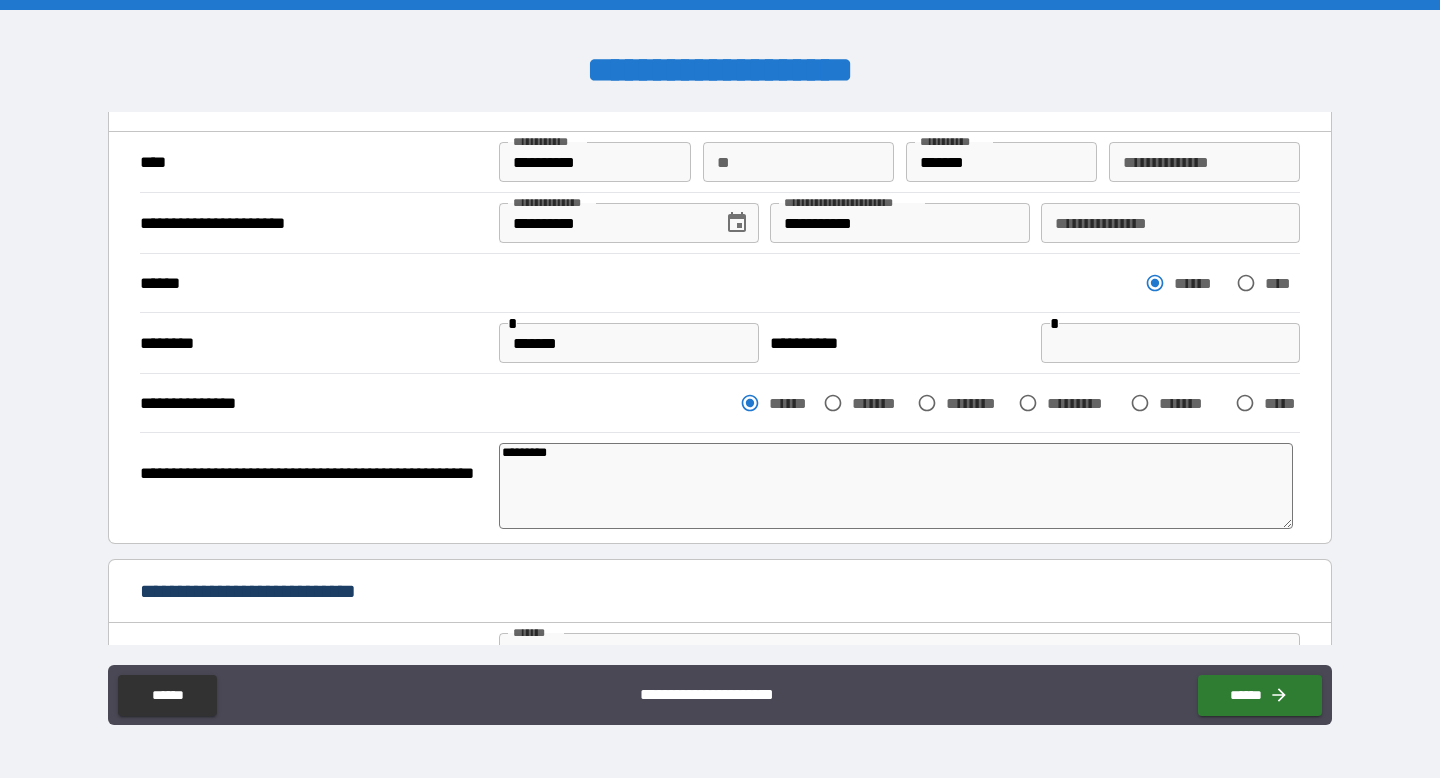 type on "**********" 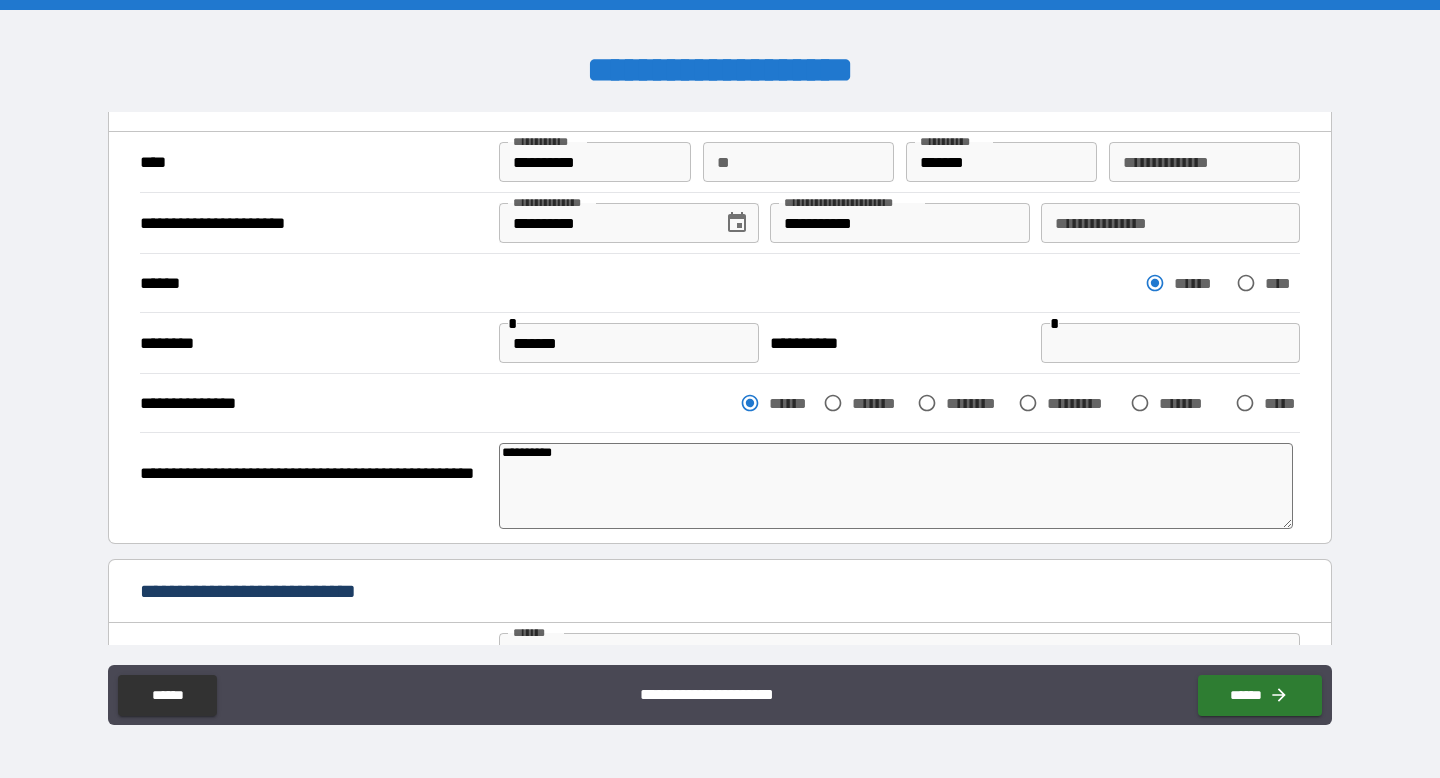 type on "**********" 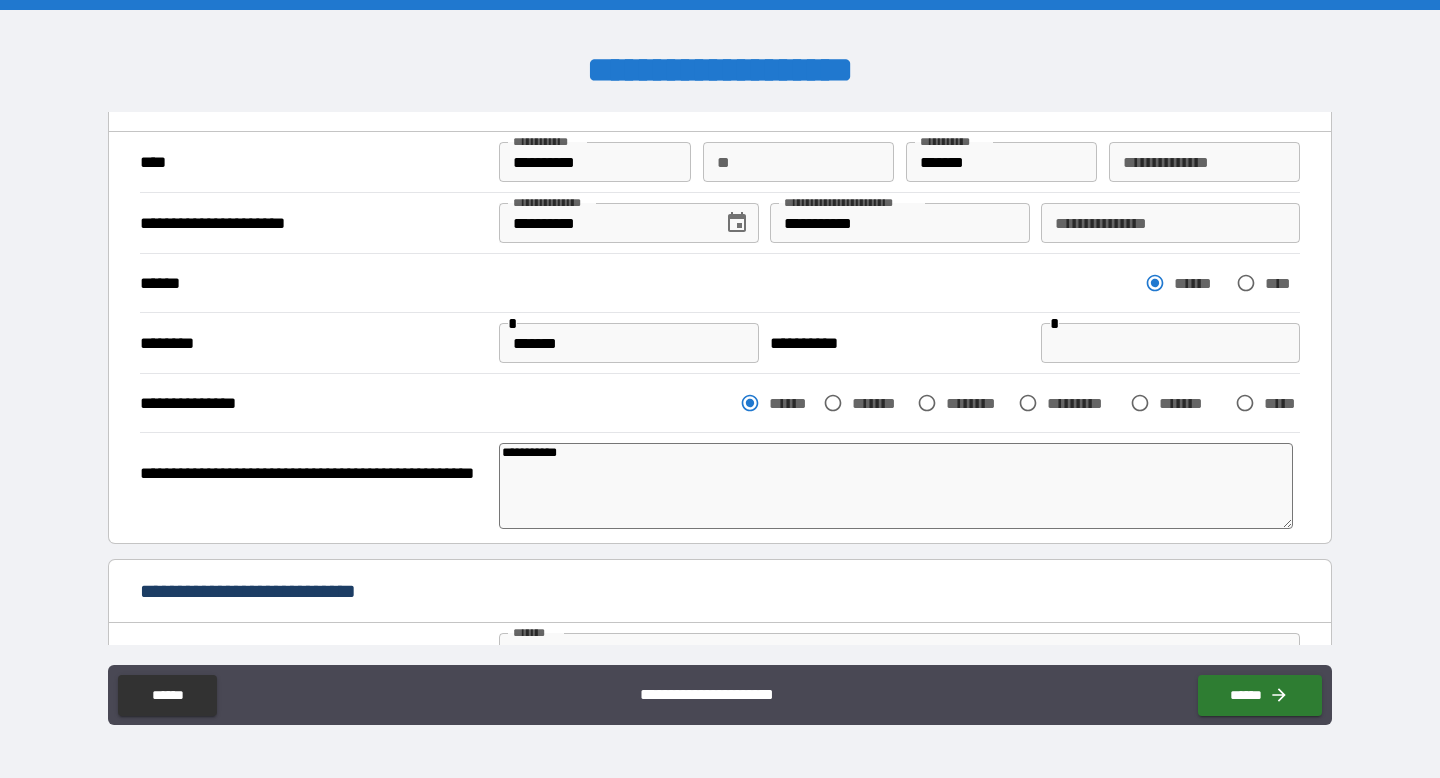 type on "*" 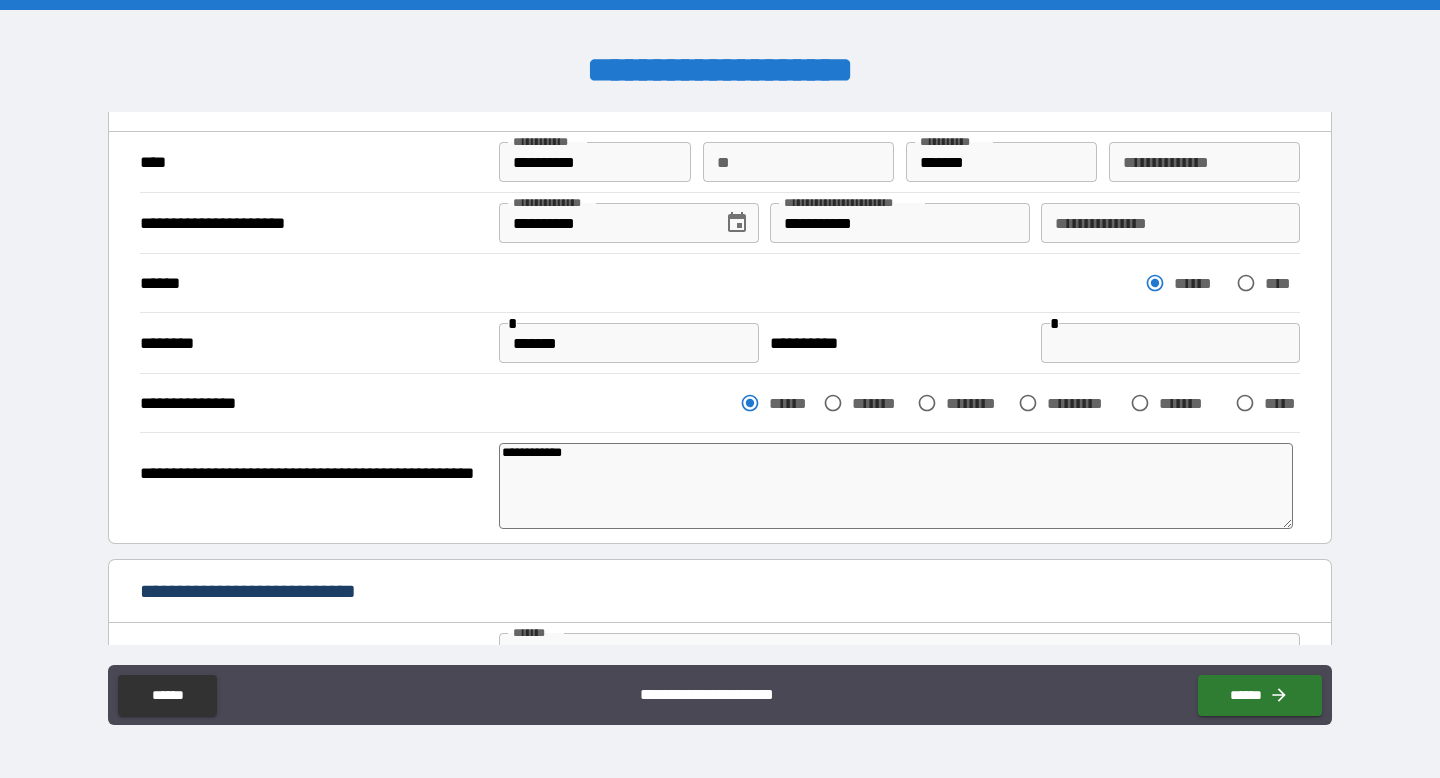 type on "**********" 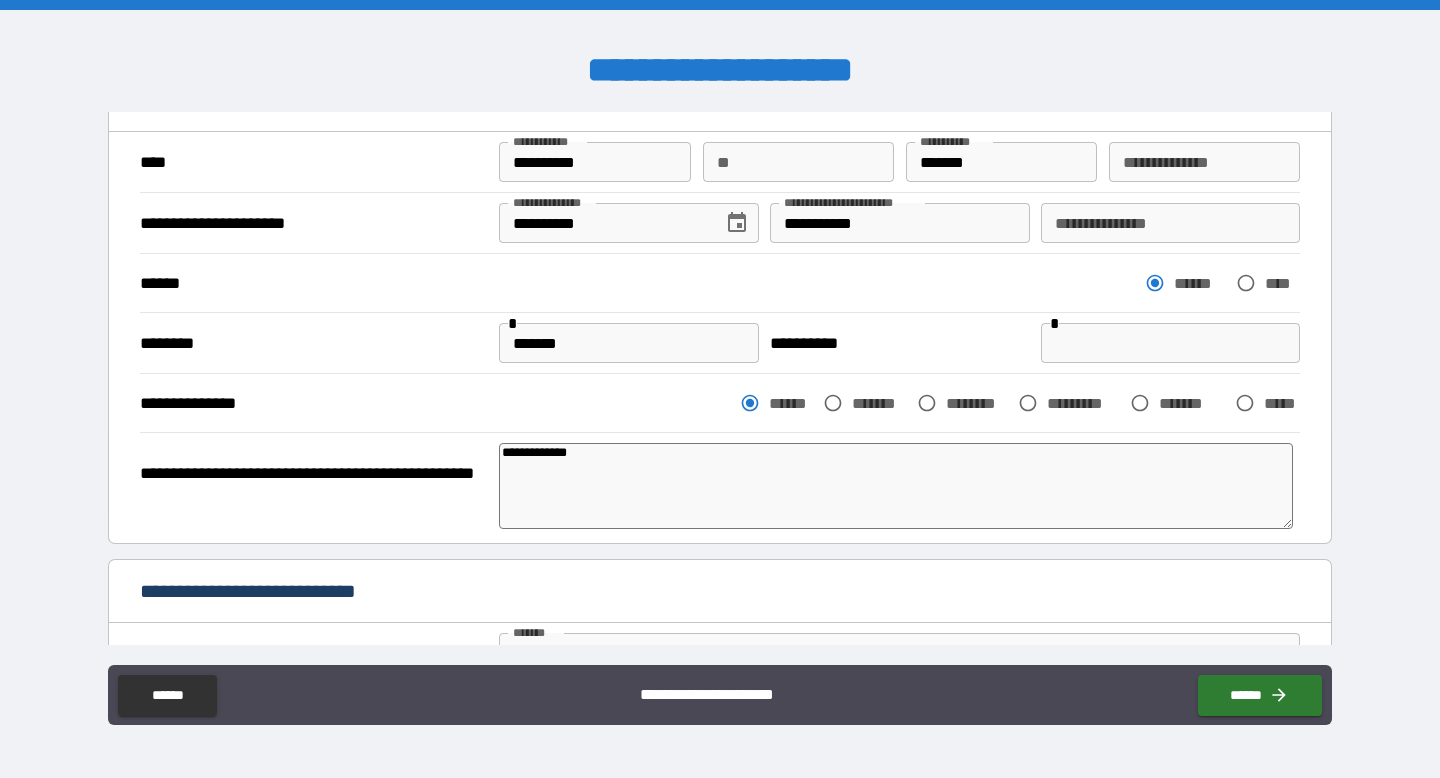 type on "*" 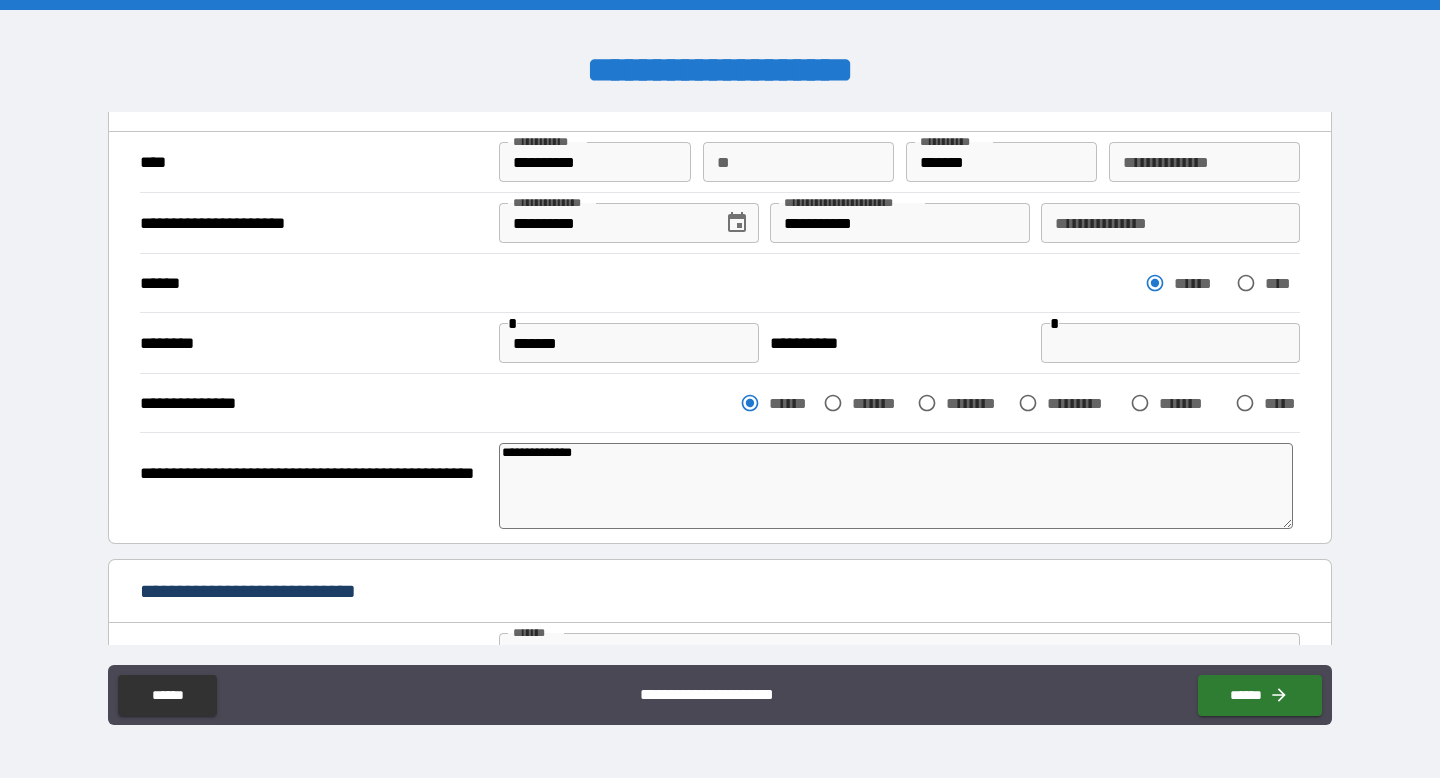 type on "**********" 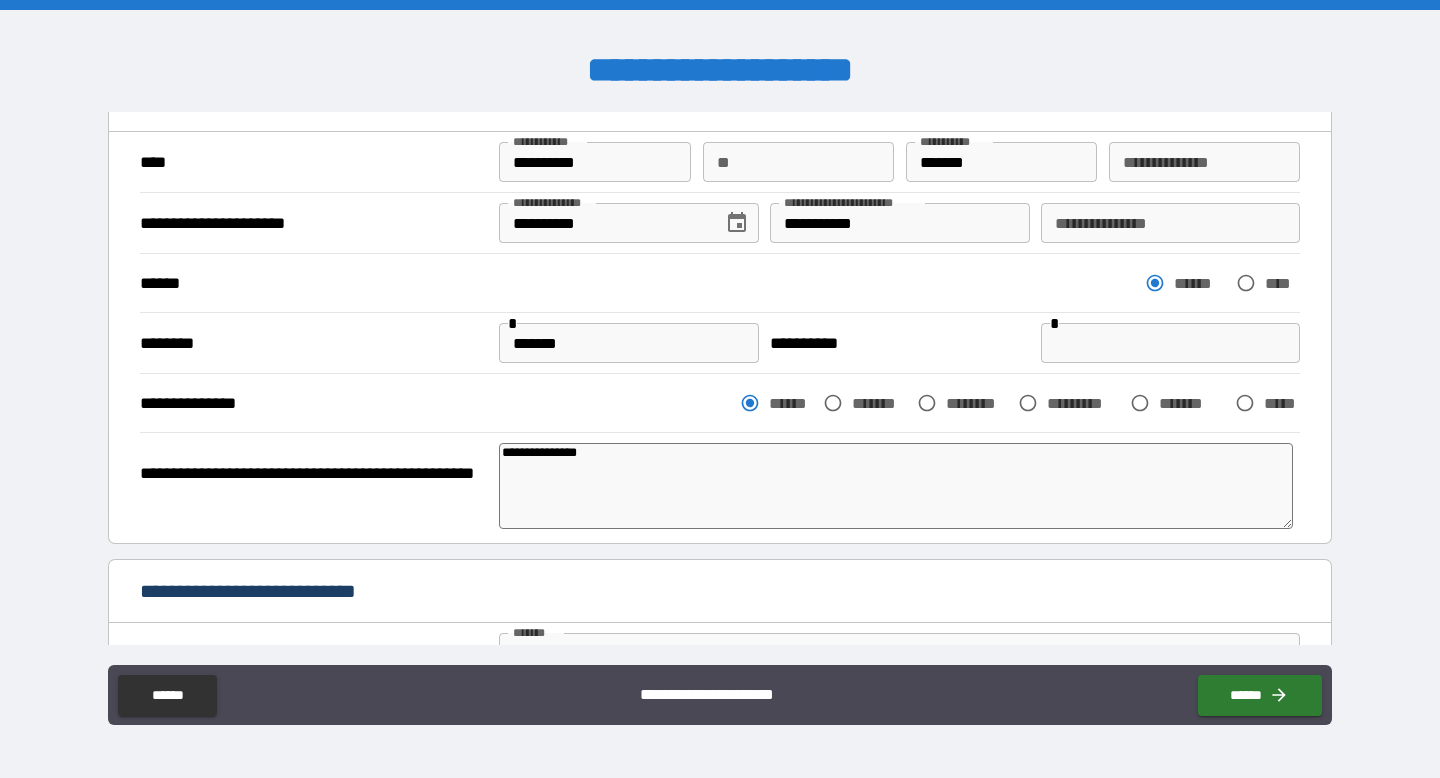 type on "*" 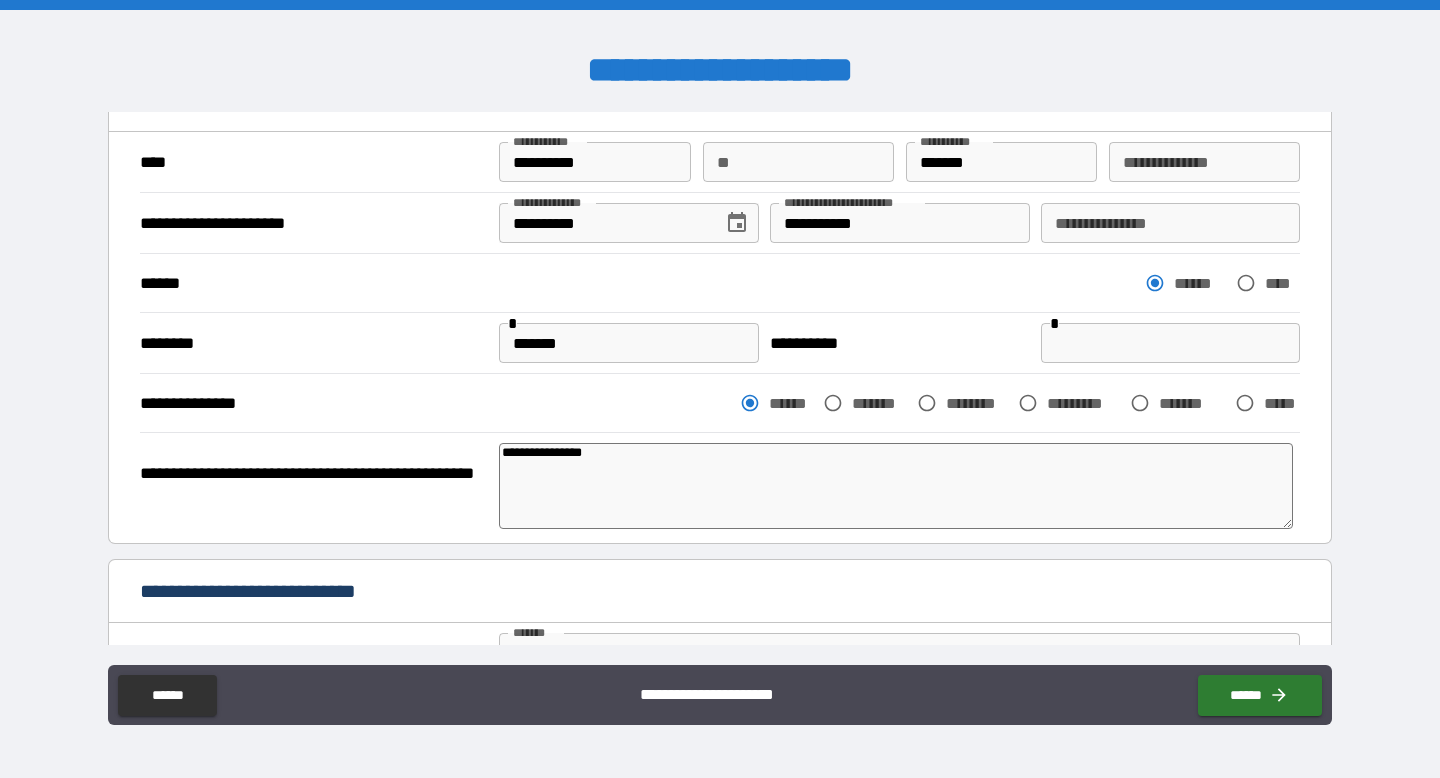 type on "*" 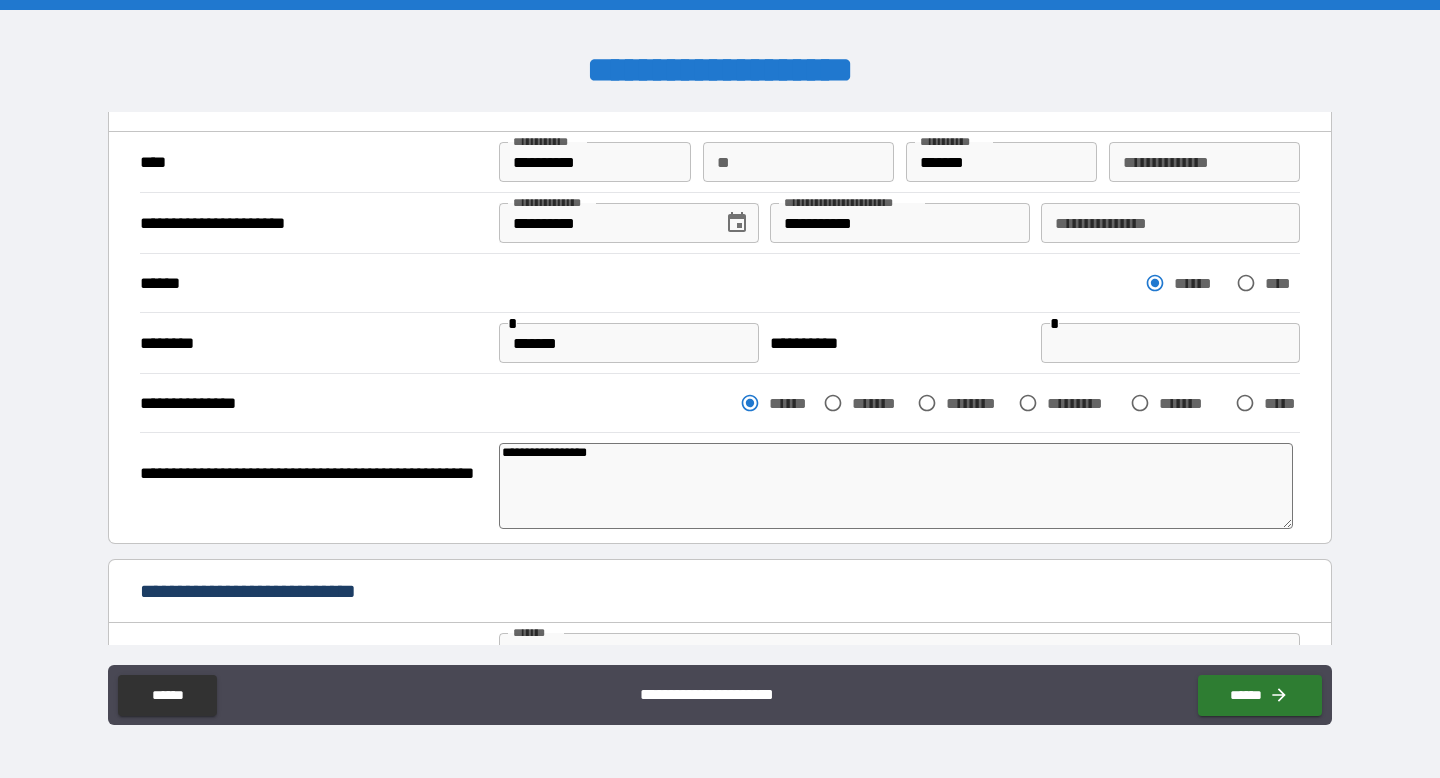 type on "**********" 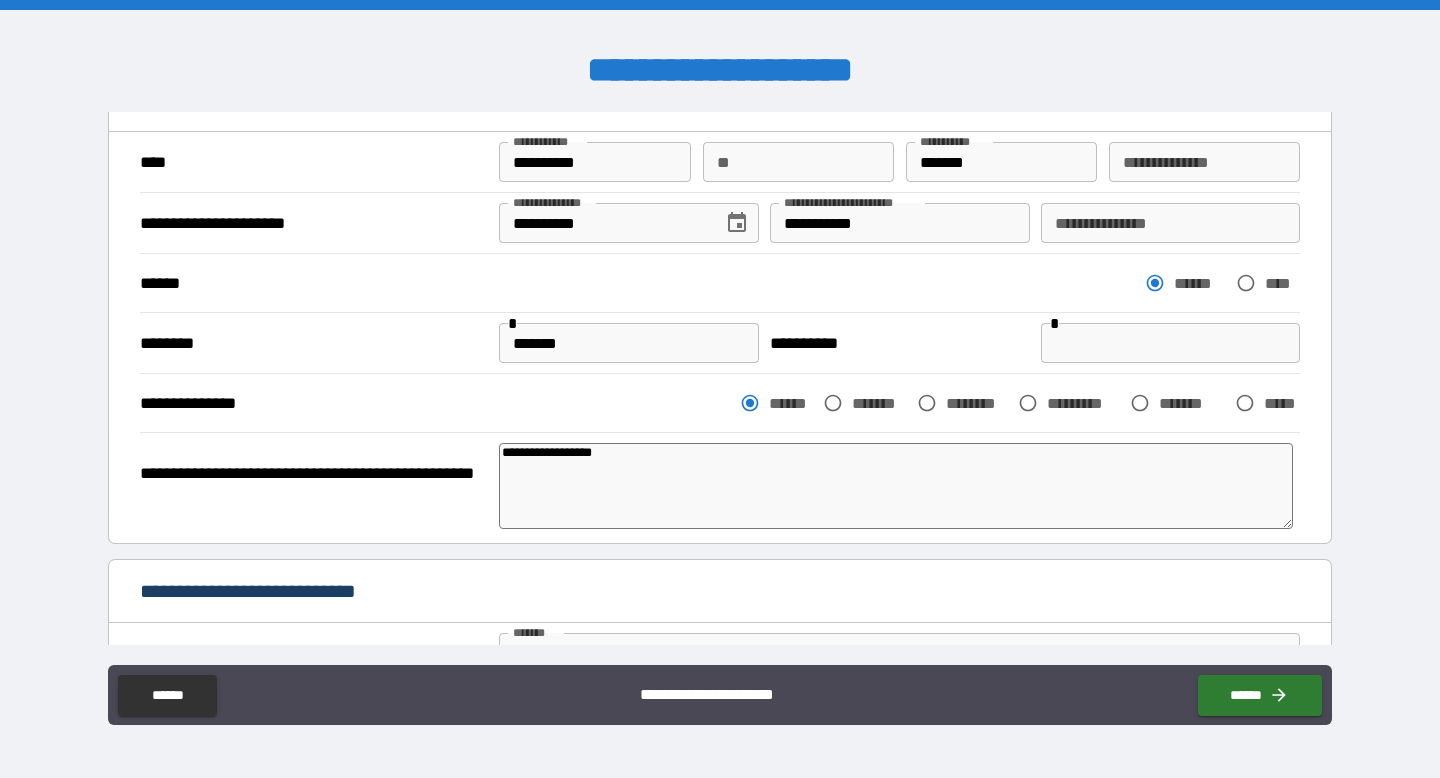 type on "**********" 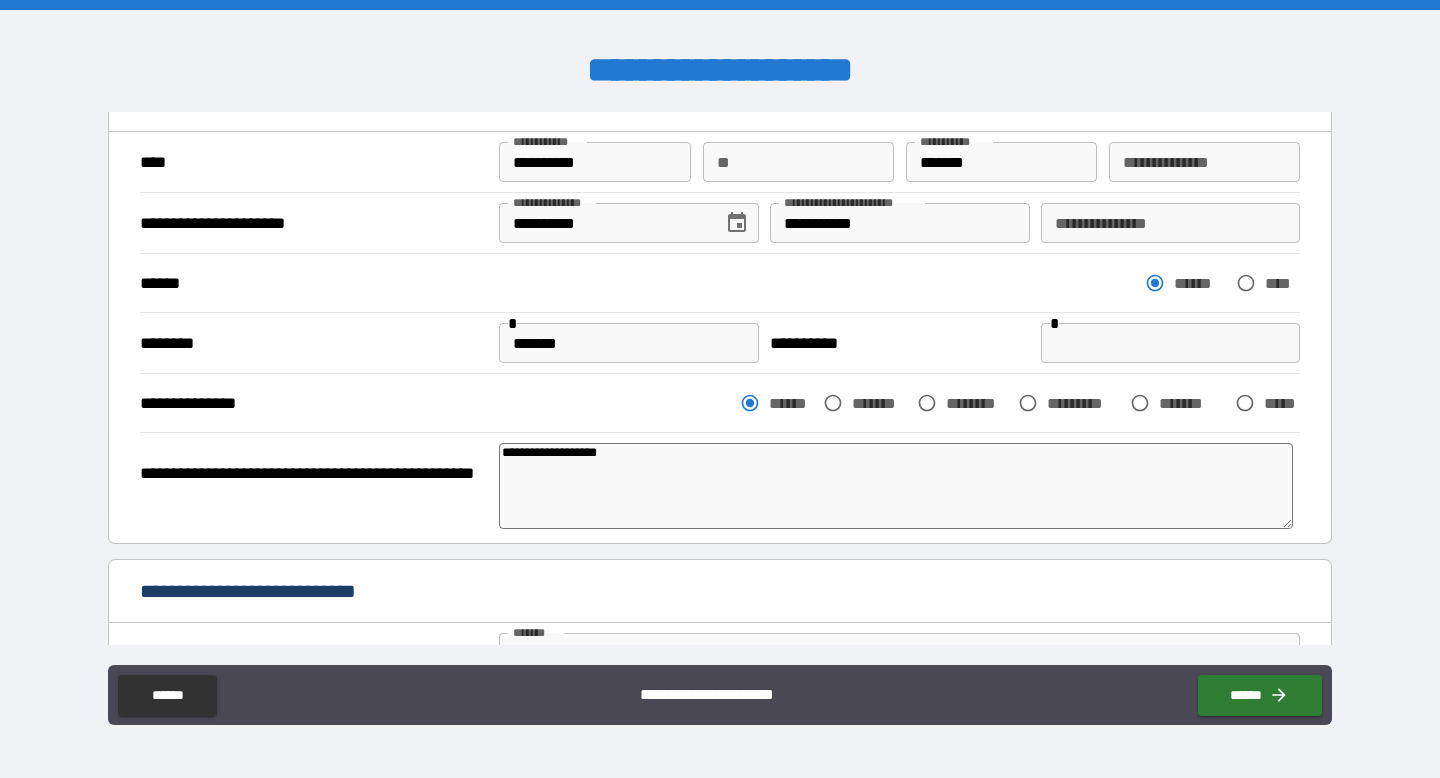 type on "**********" 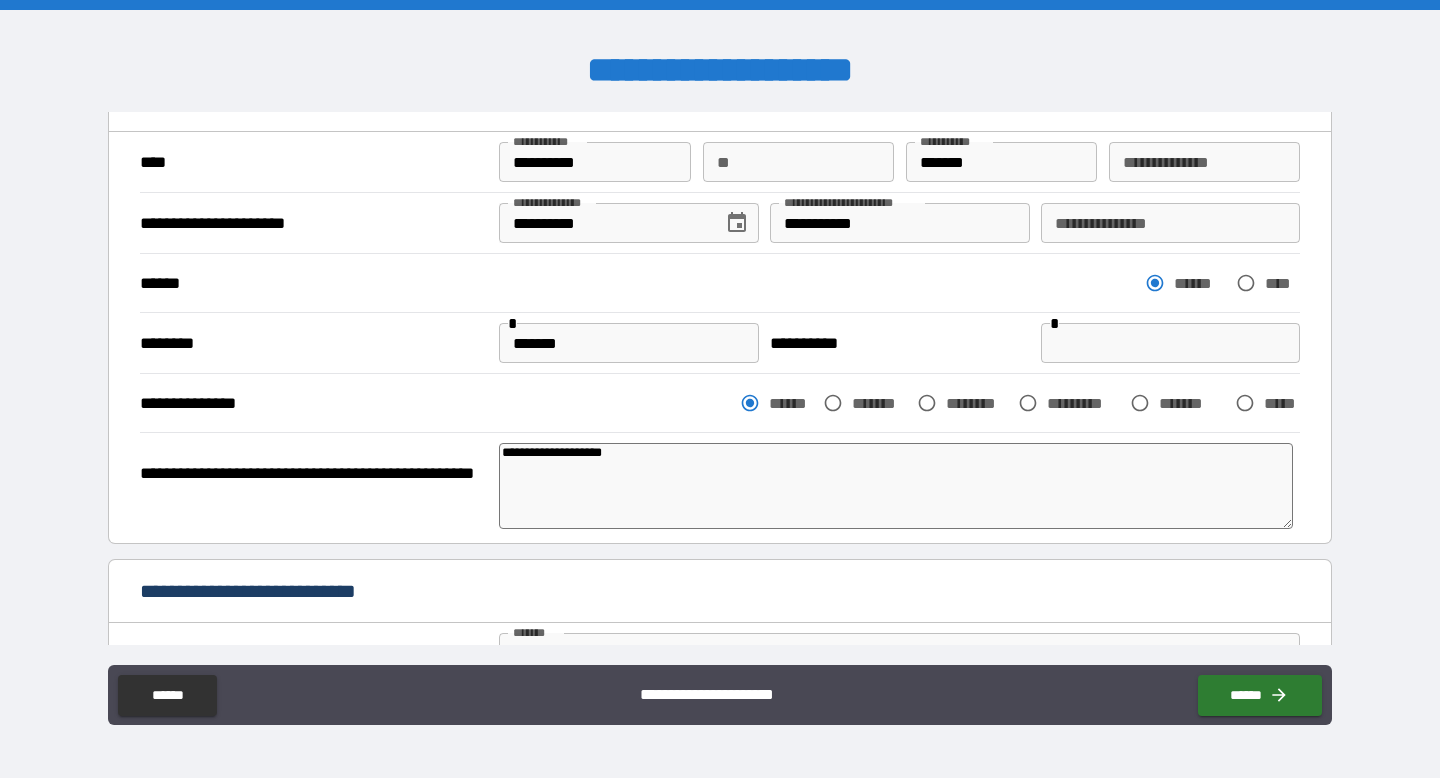type on "**********" 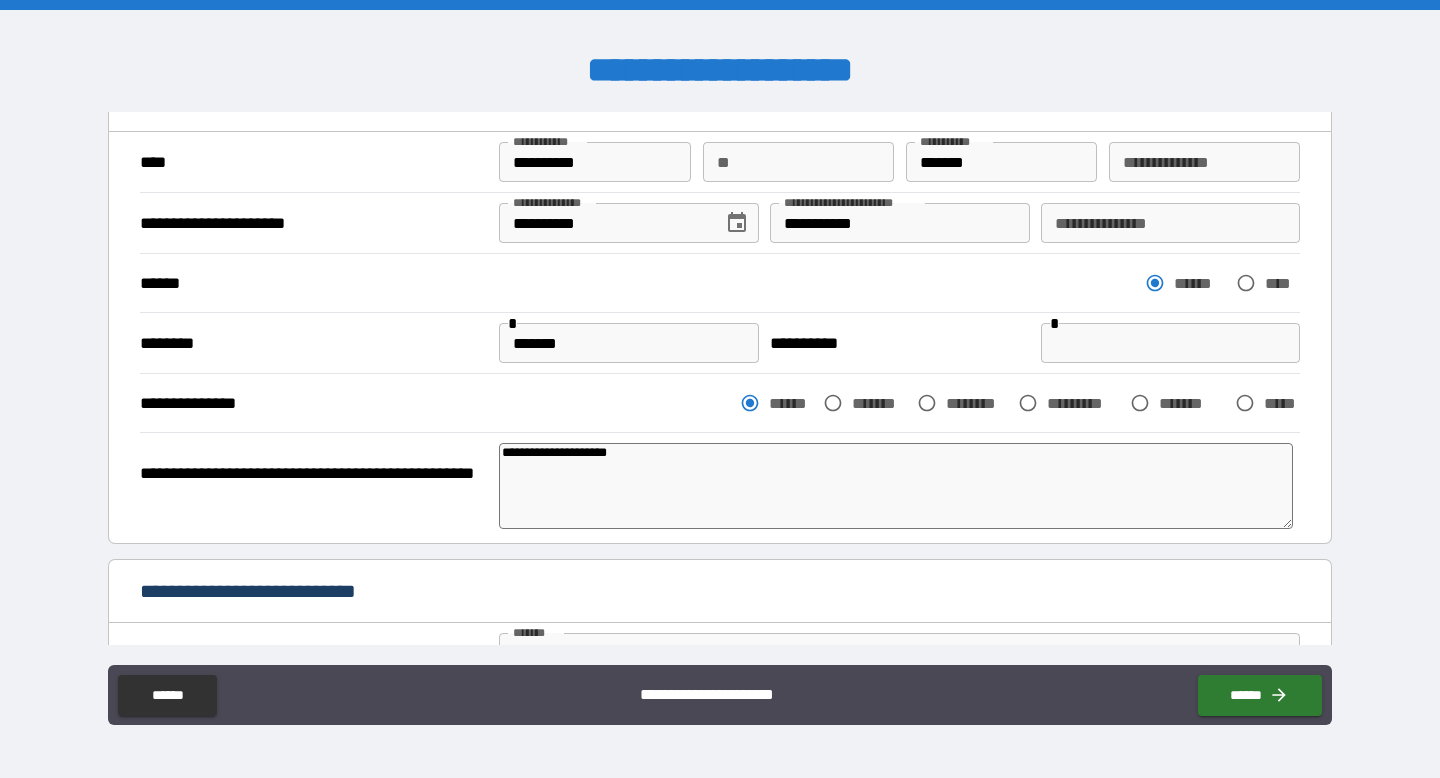 type on "*" 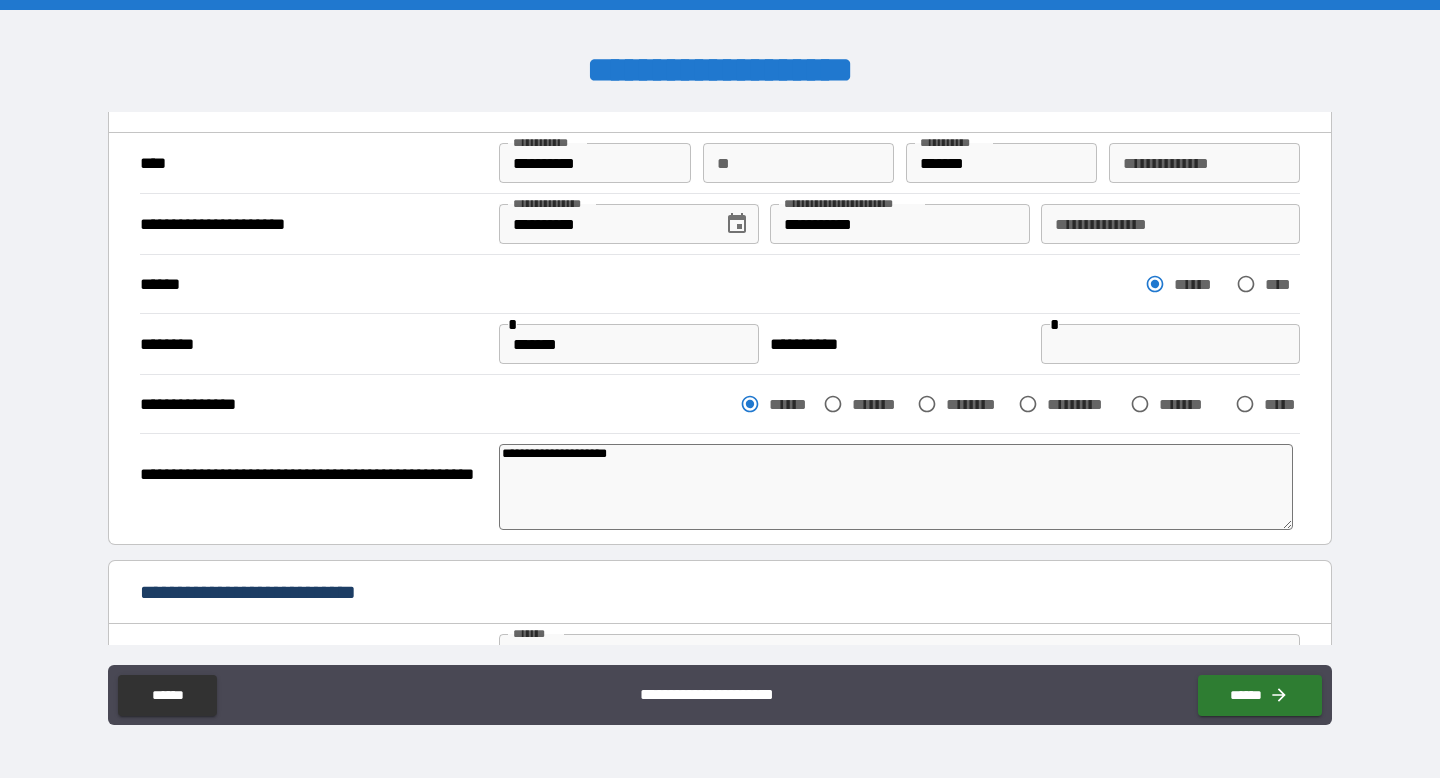 scroll, scrollTop: 120, scrollLeft: 0, axis: vertical 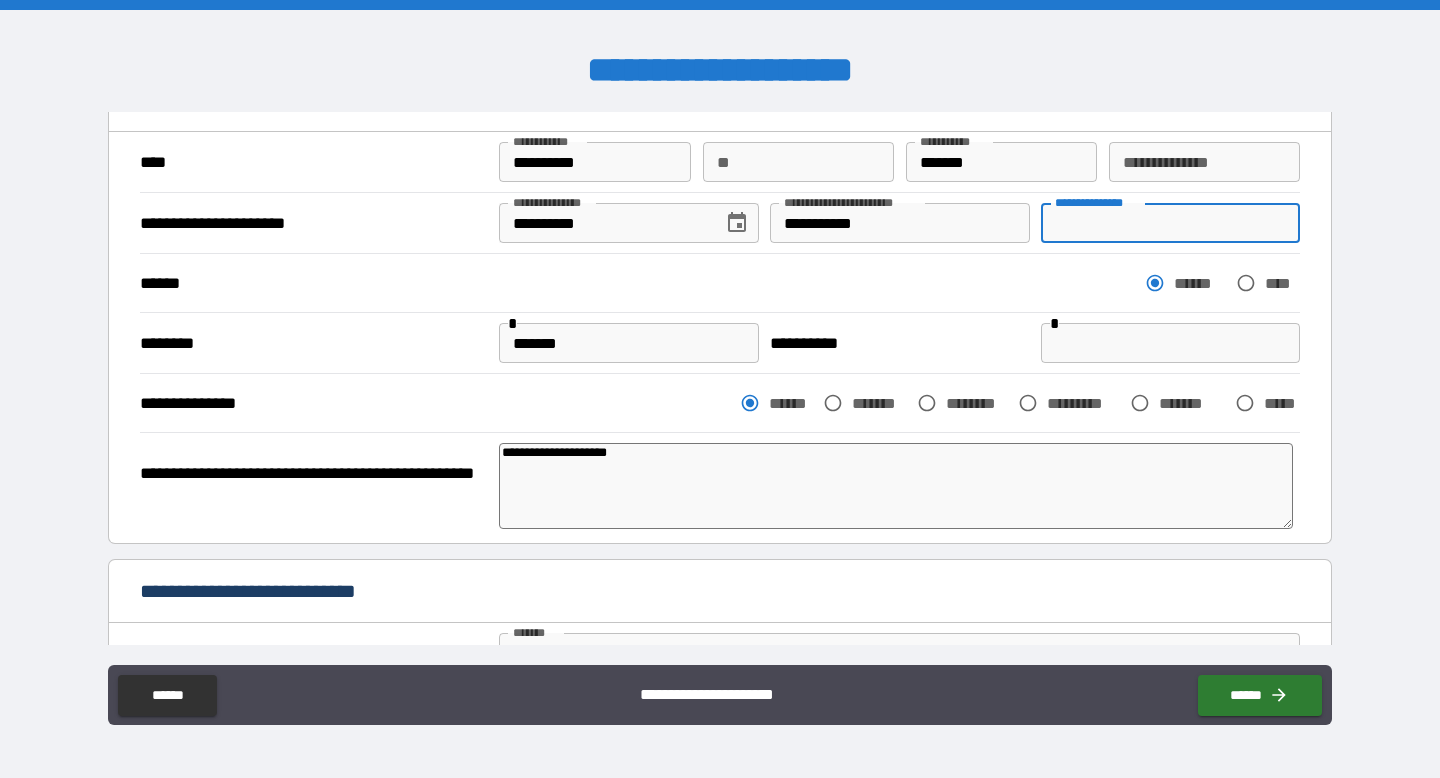 click on "**********" at bounding box center [1170, 223] 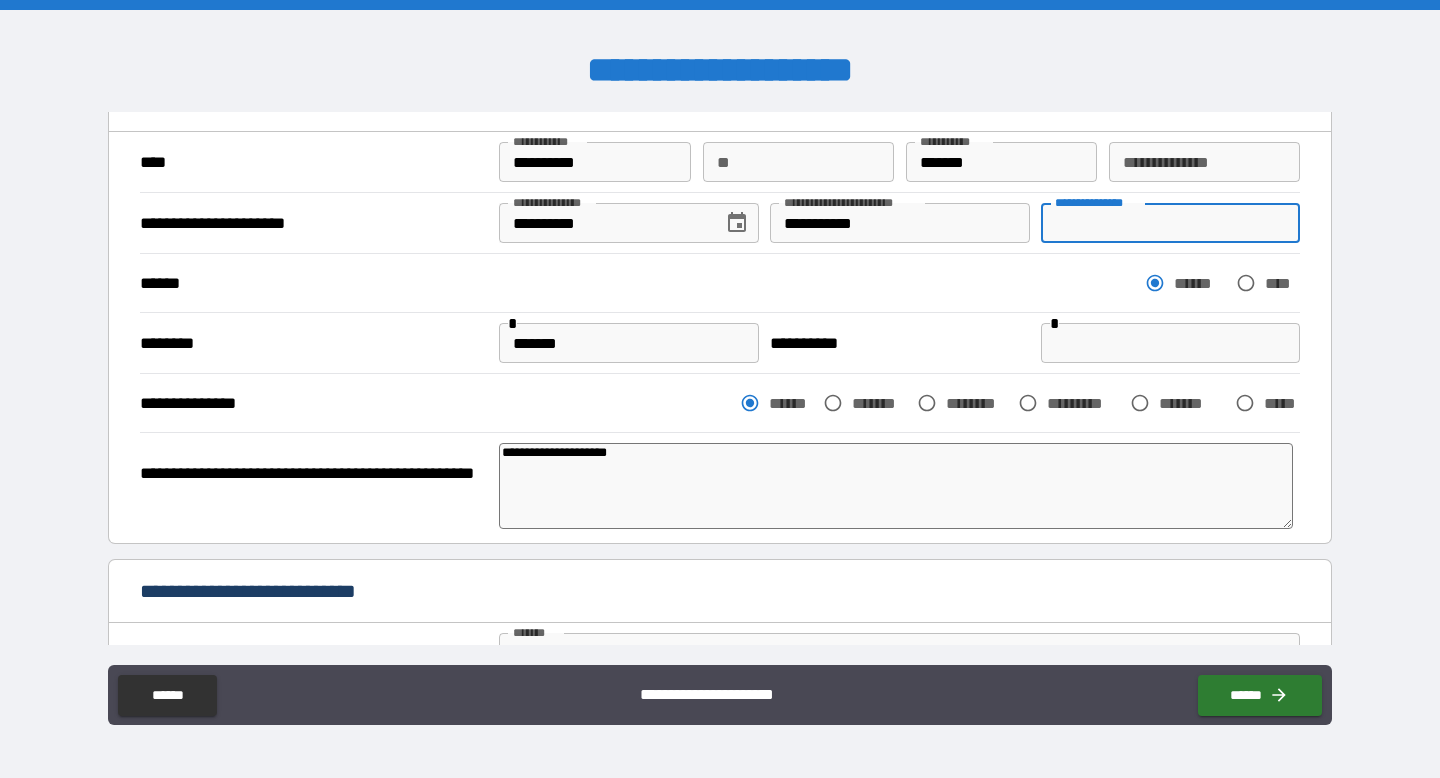 type on "*" 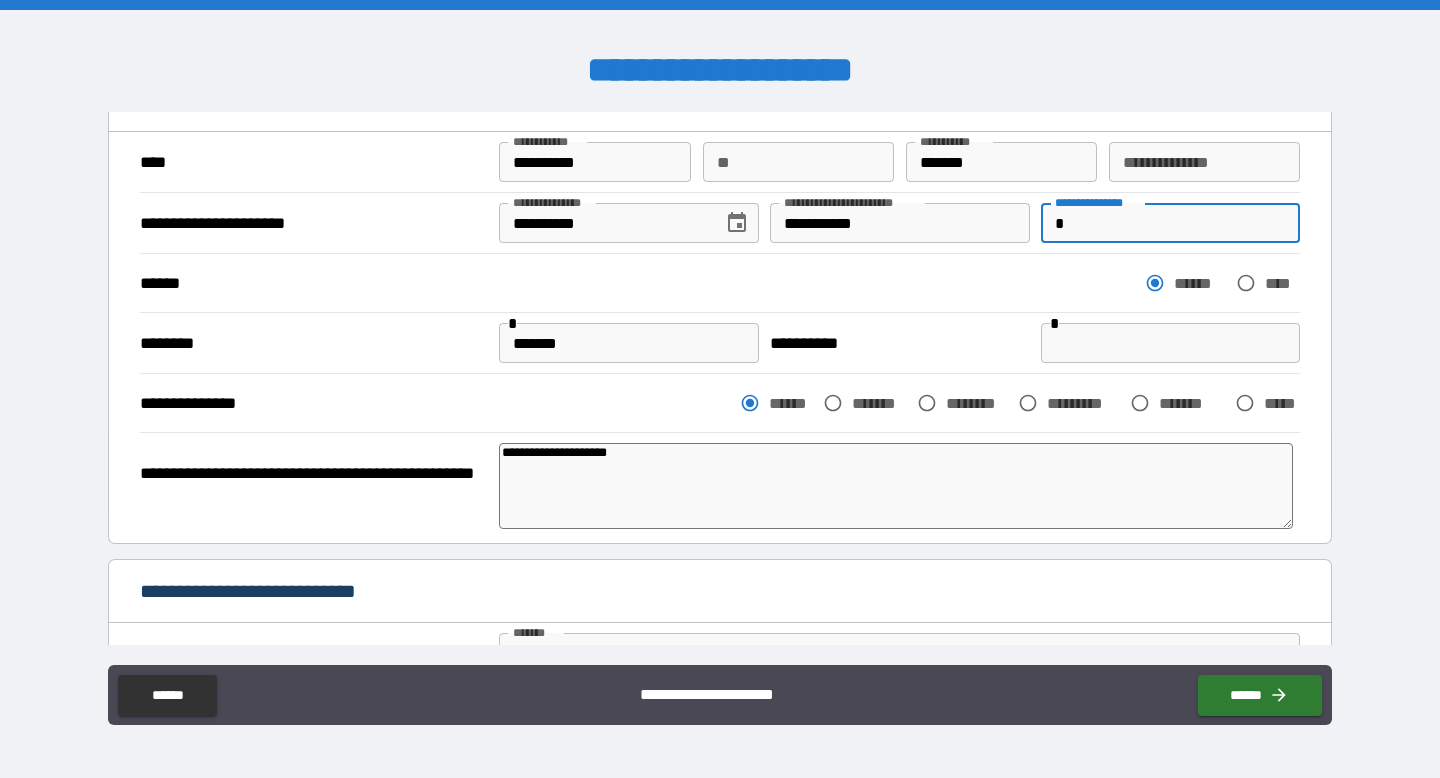 type on "*" 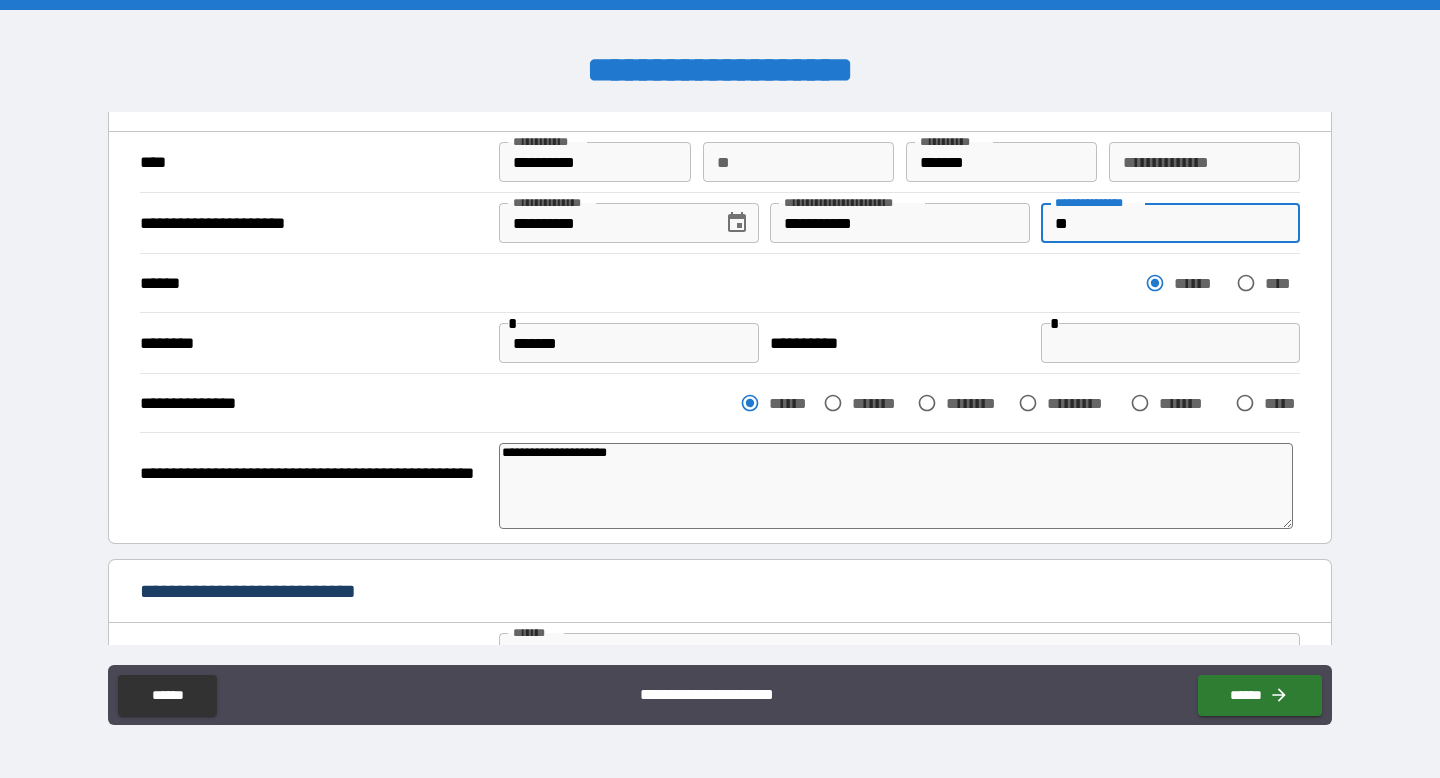 type on "*" 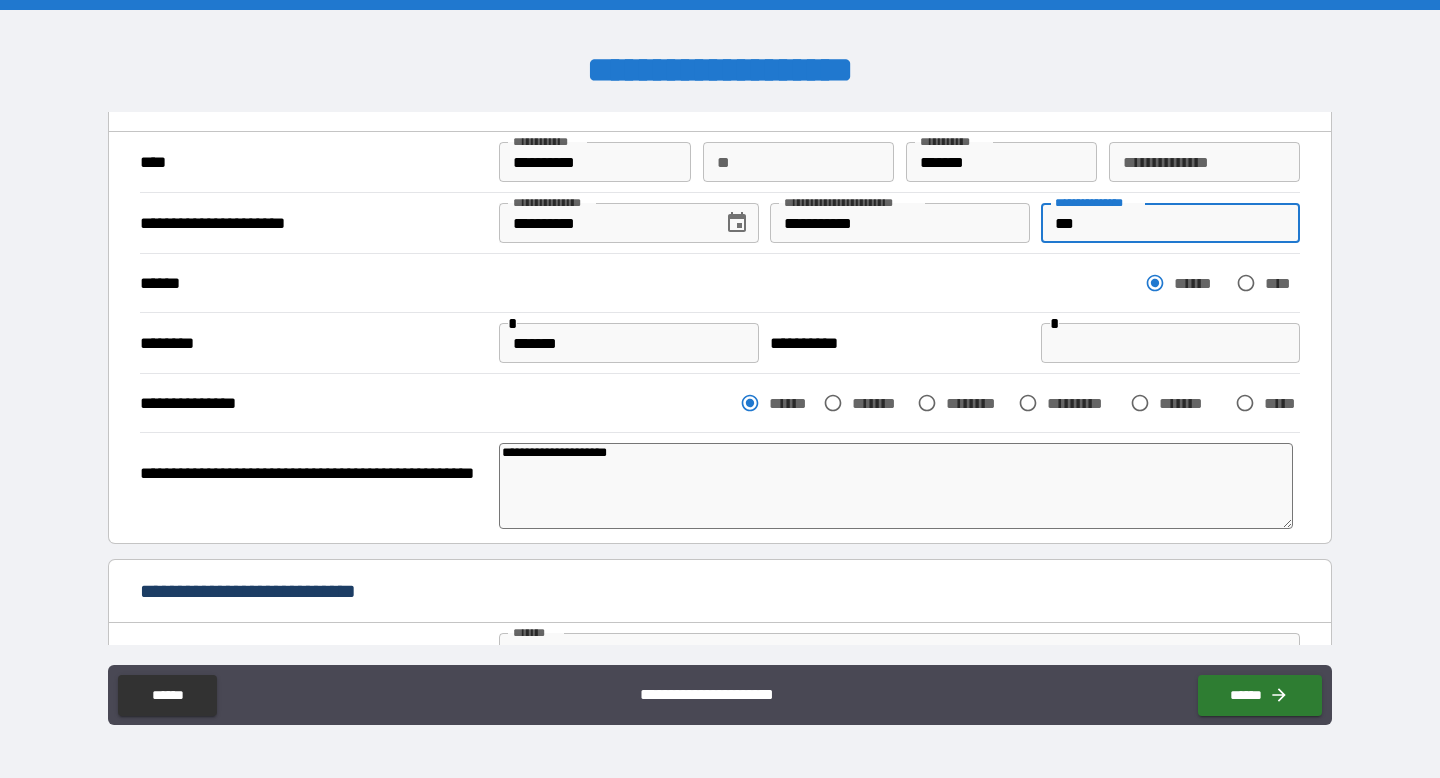 type on "*" 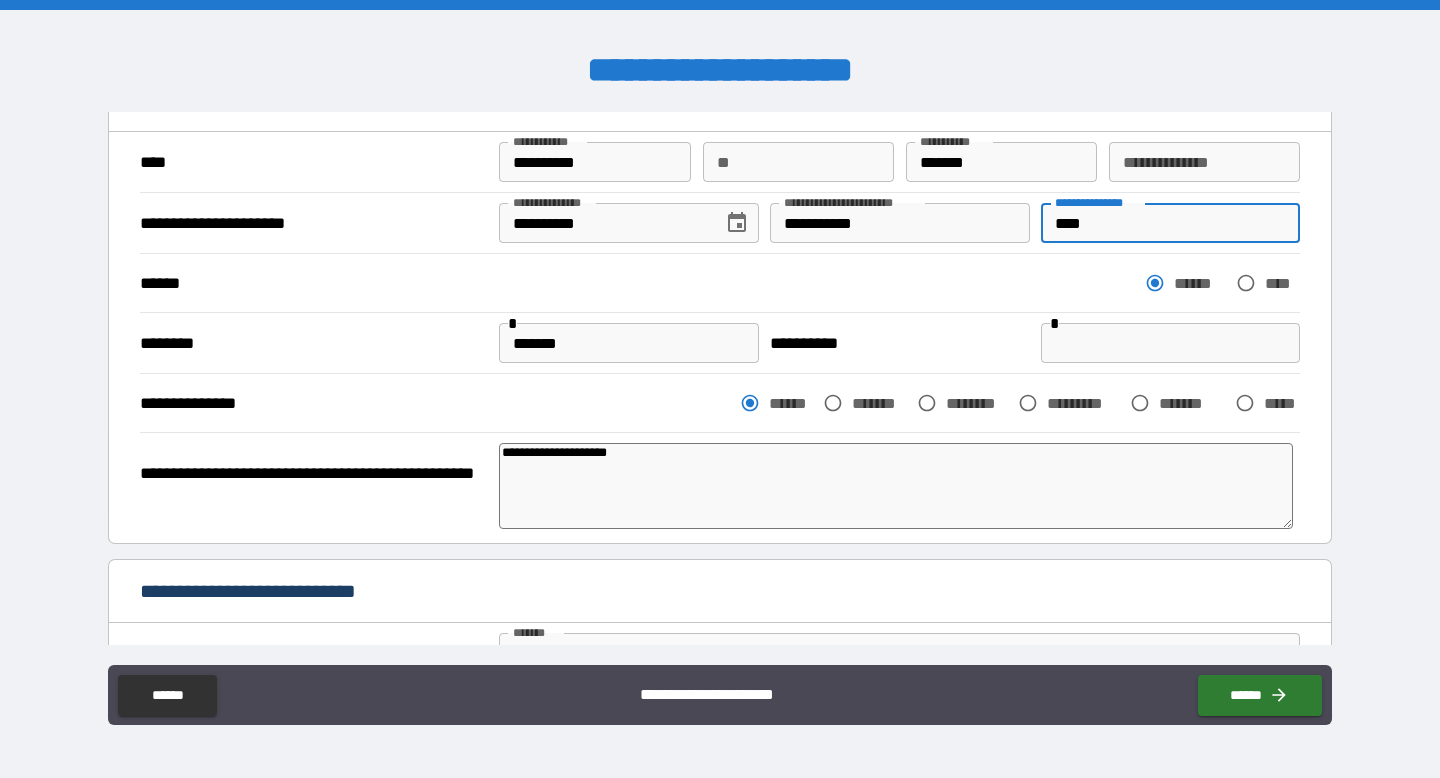 type on "*" 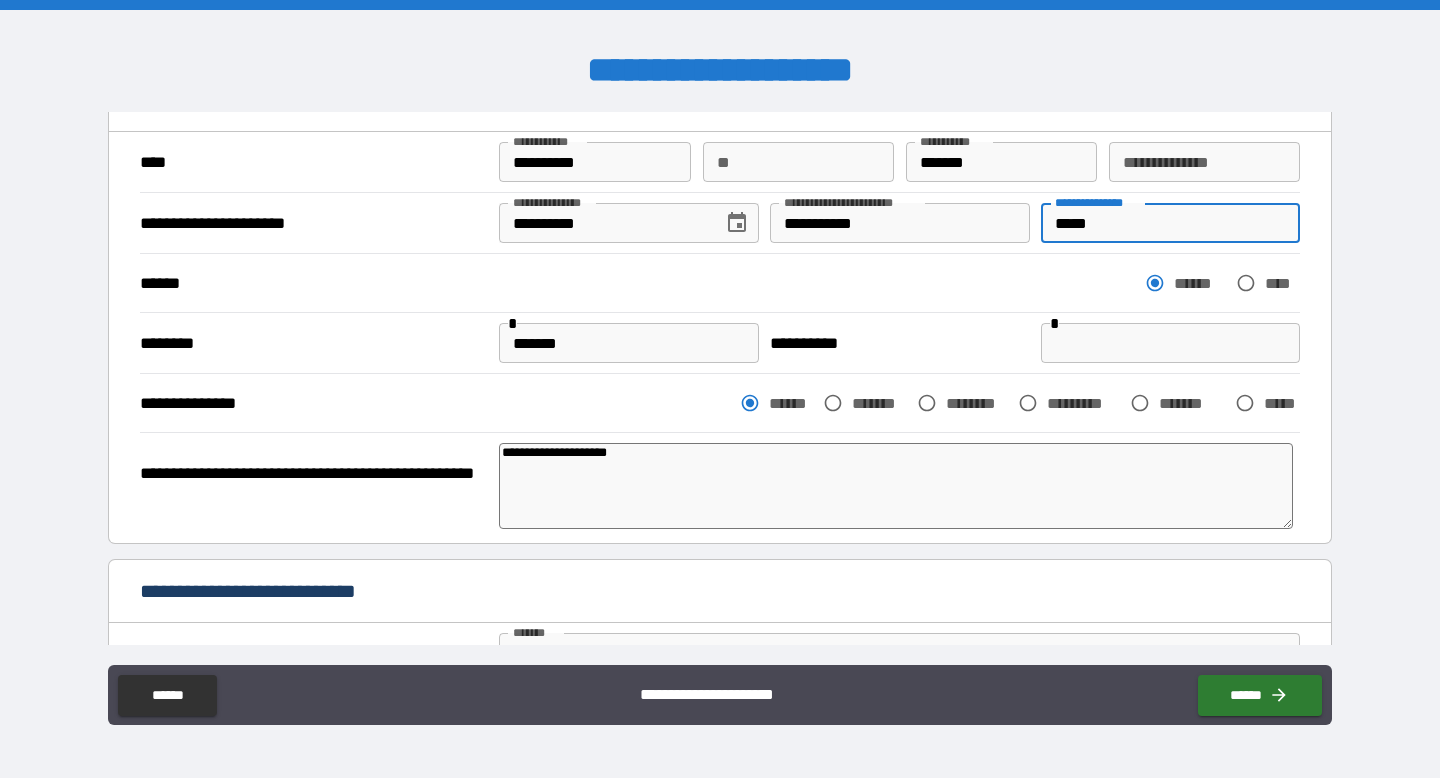type on "******" 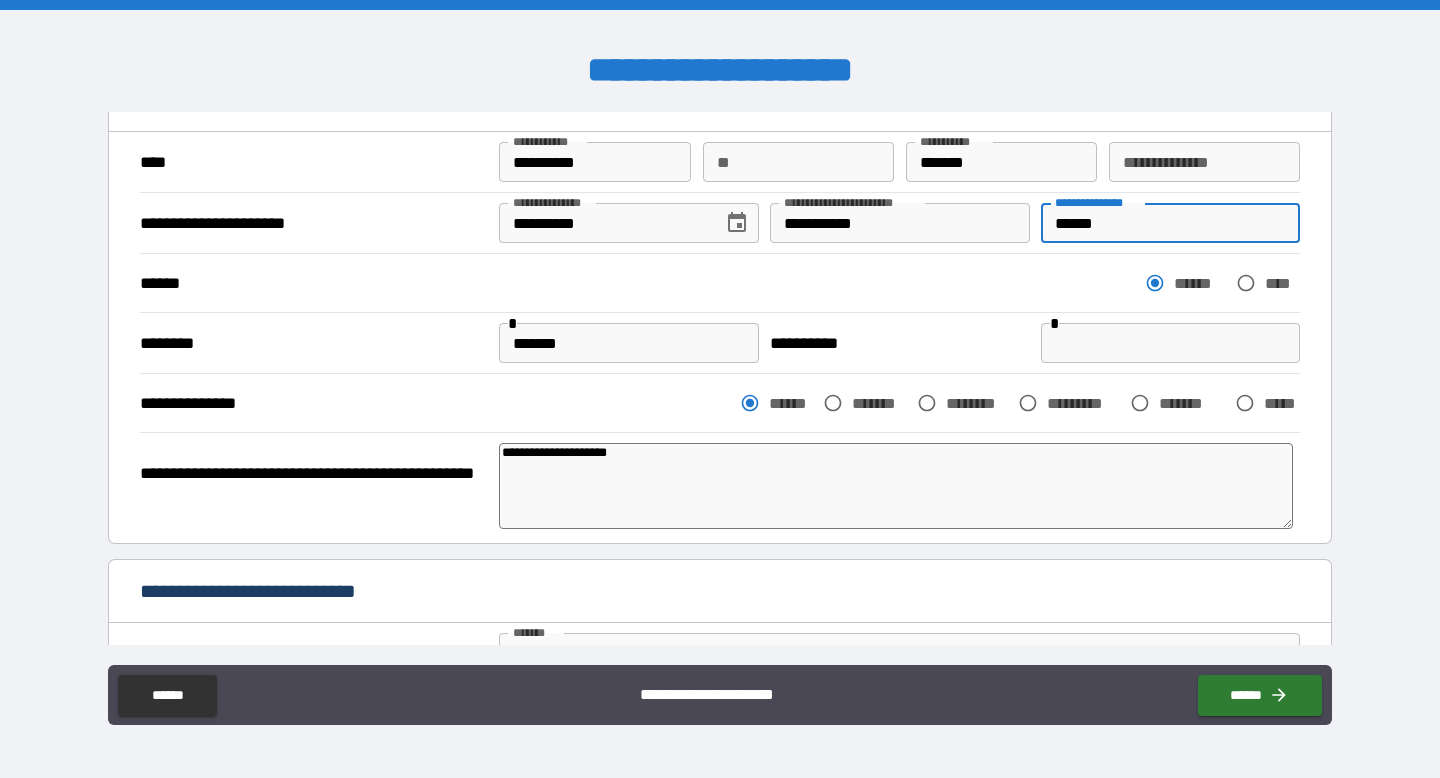 type on "*" 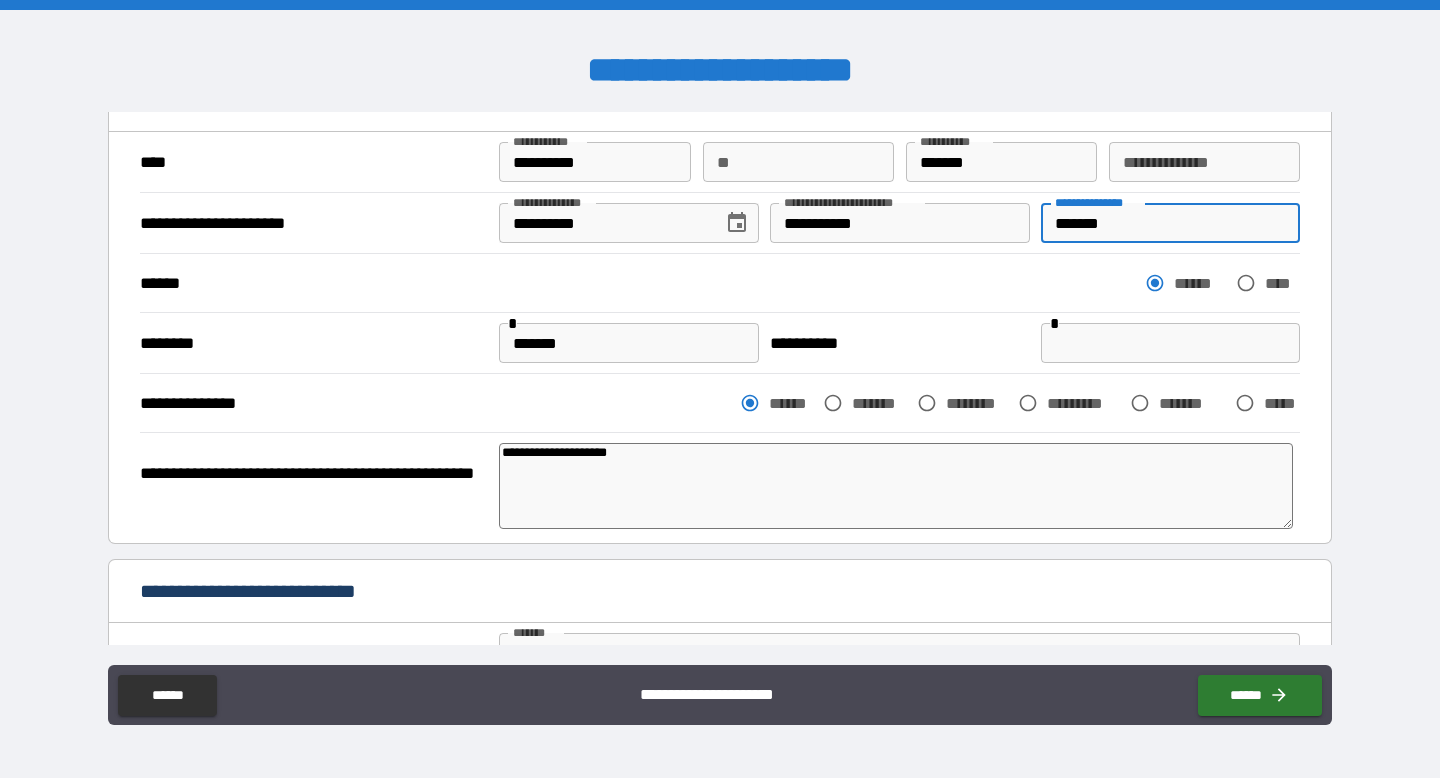 type on "*" 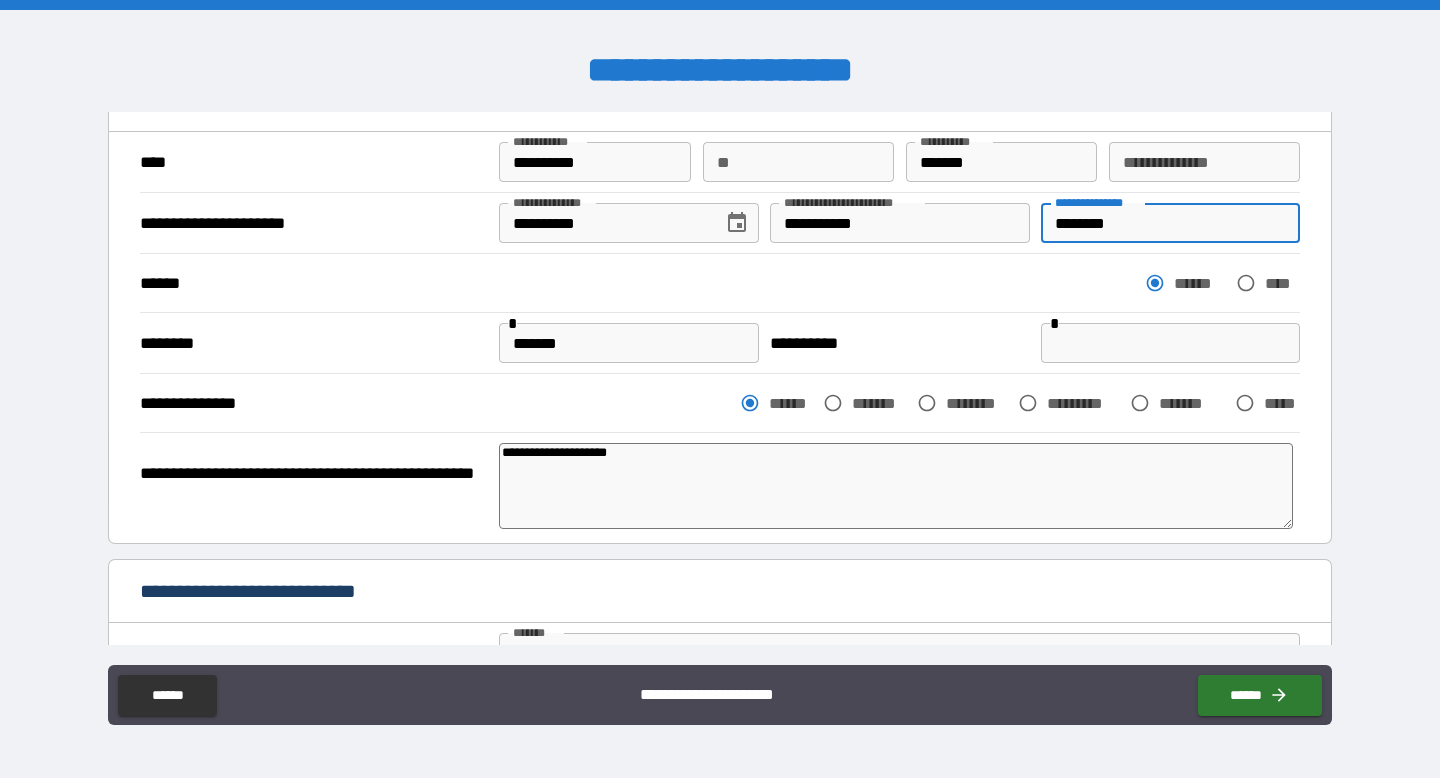 type on "*" 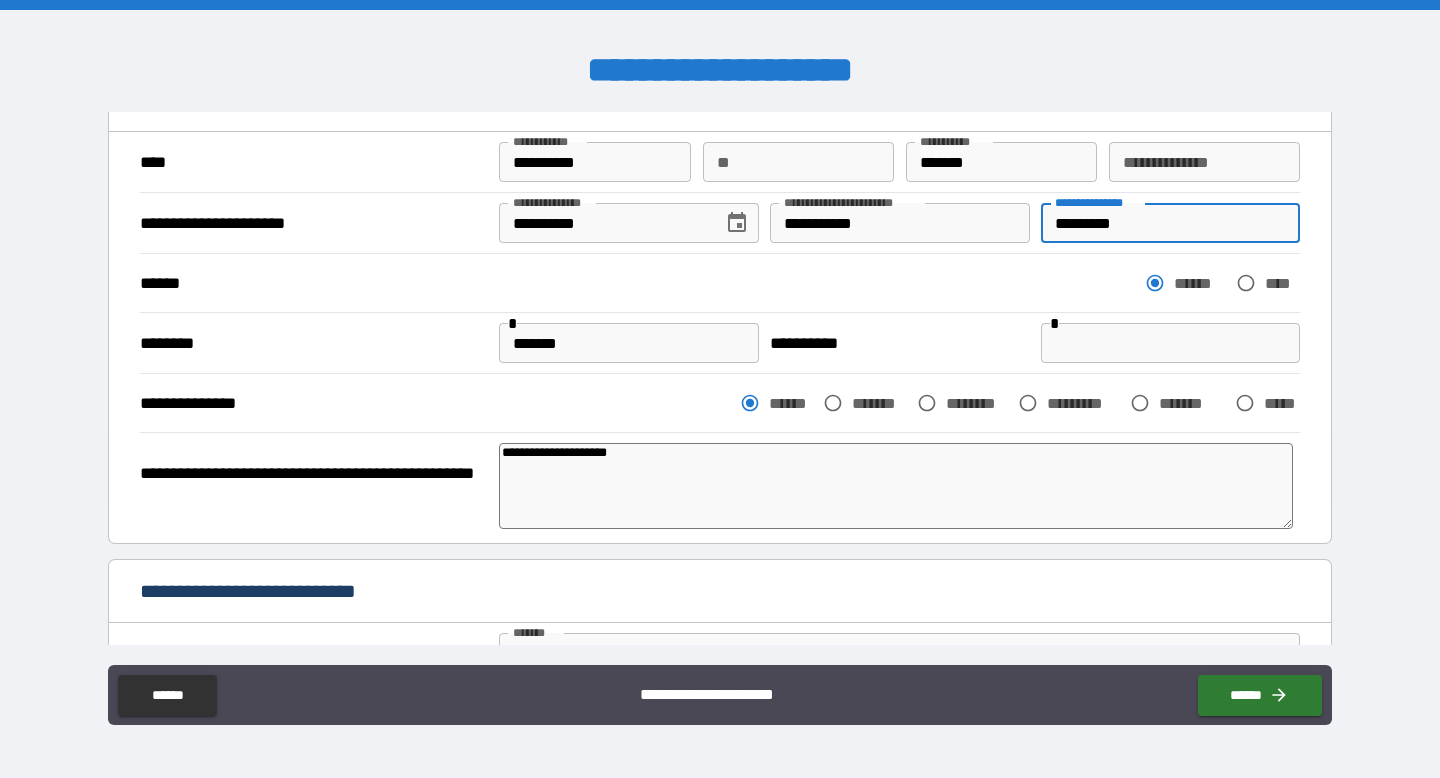 type on "*" 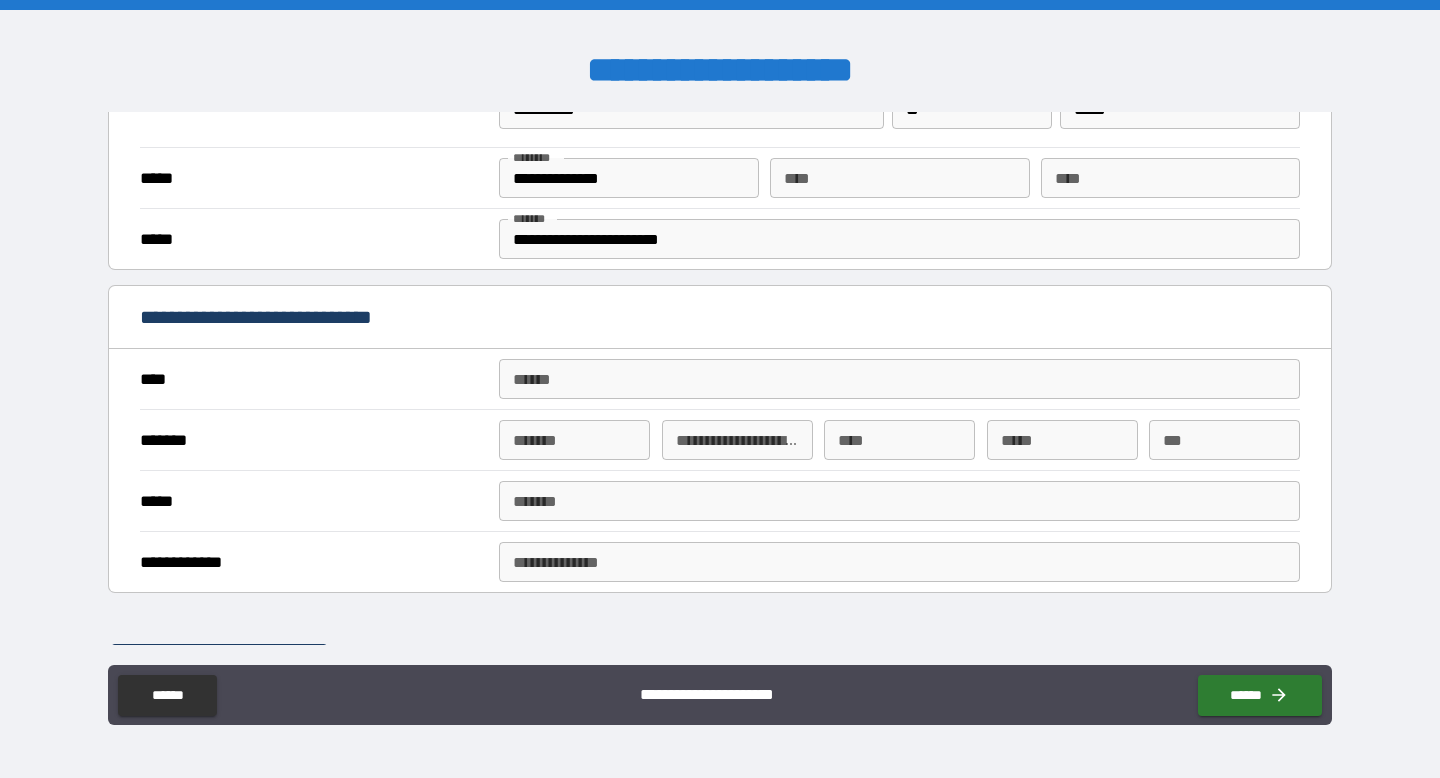 scroll, scrollTop: 800, scrollLeft: 0, axis: vertical 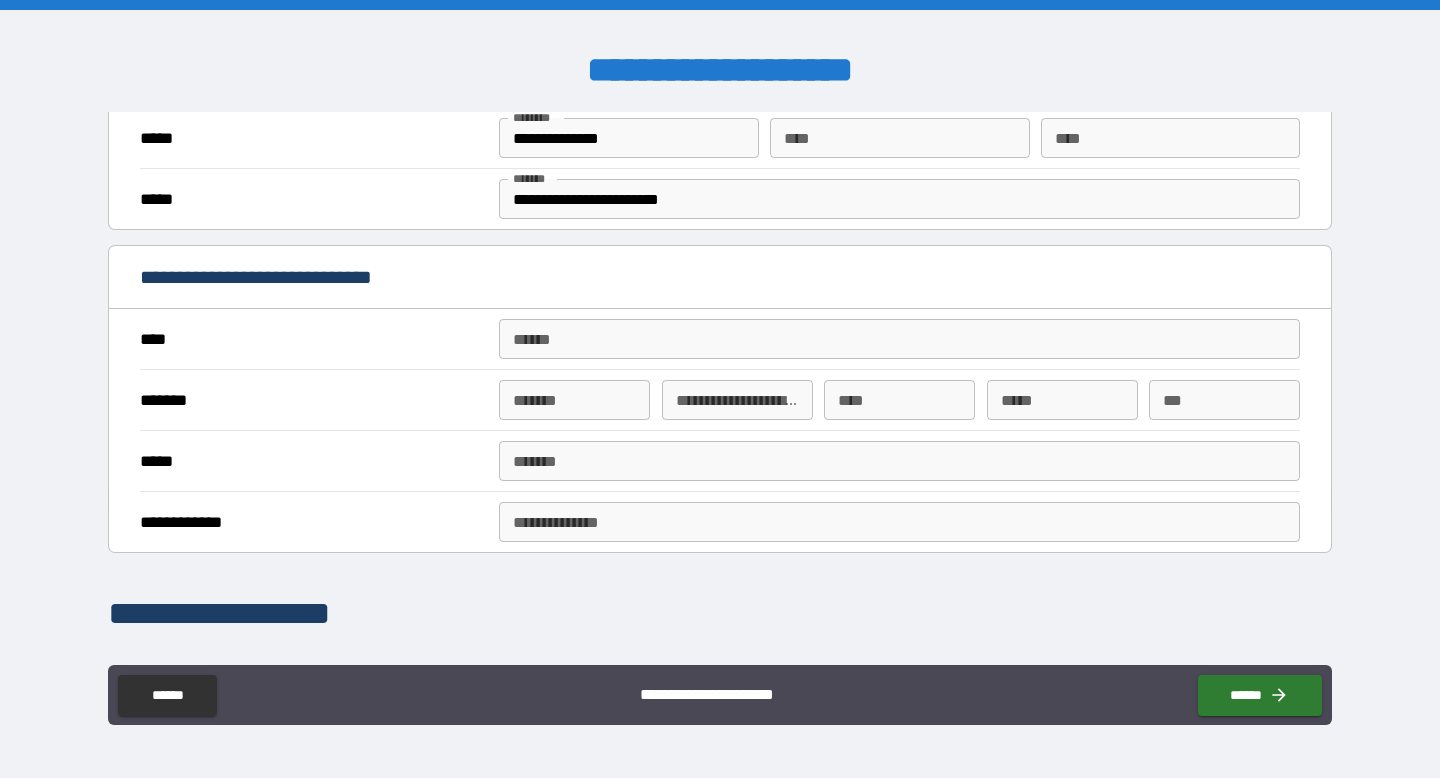 click on "****   *" at bounding box center [899, 339] 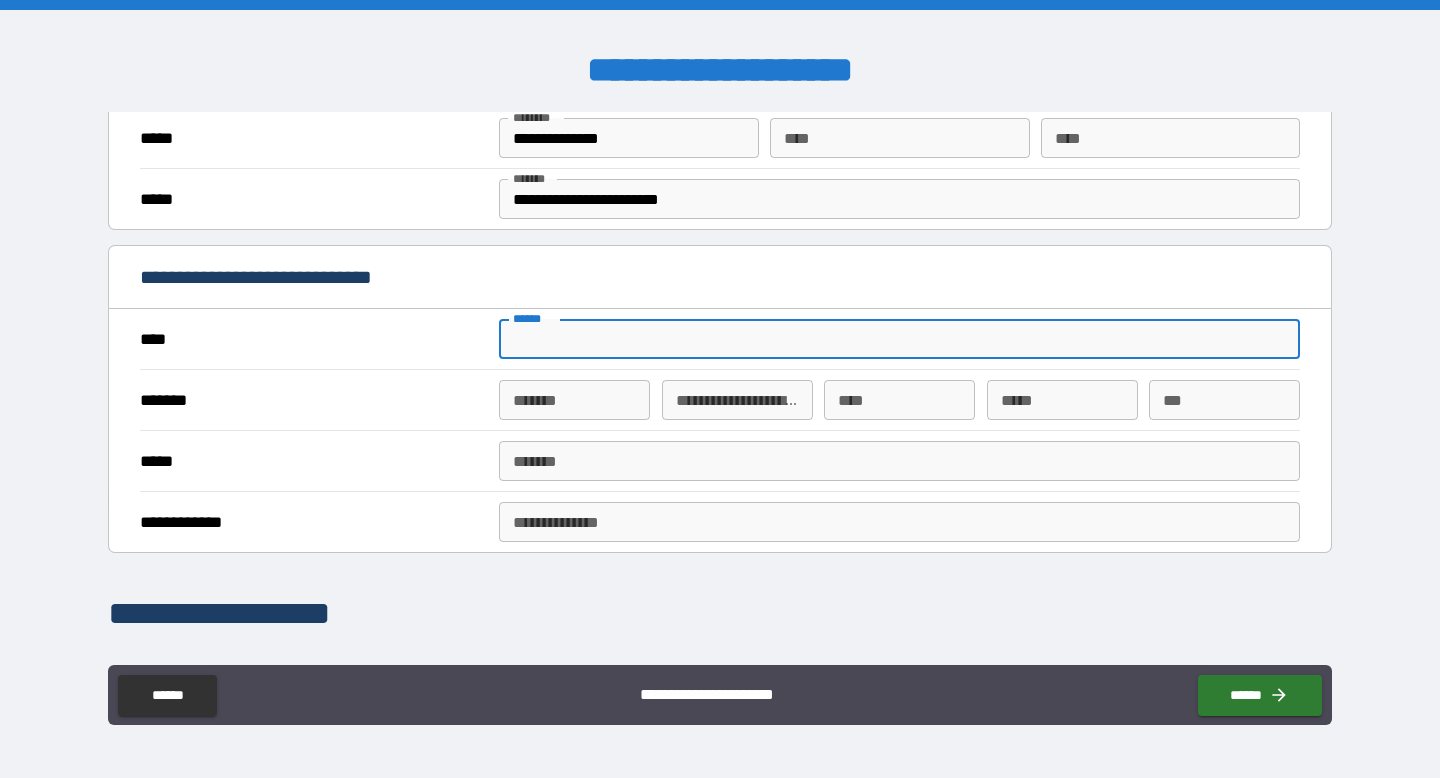 type on "*" 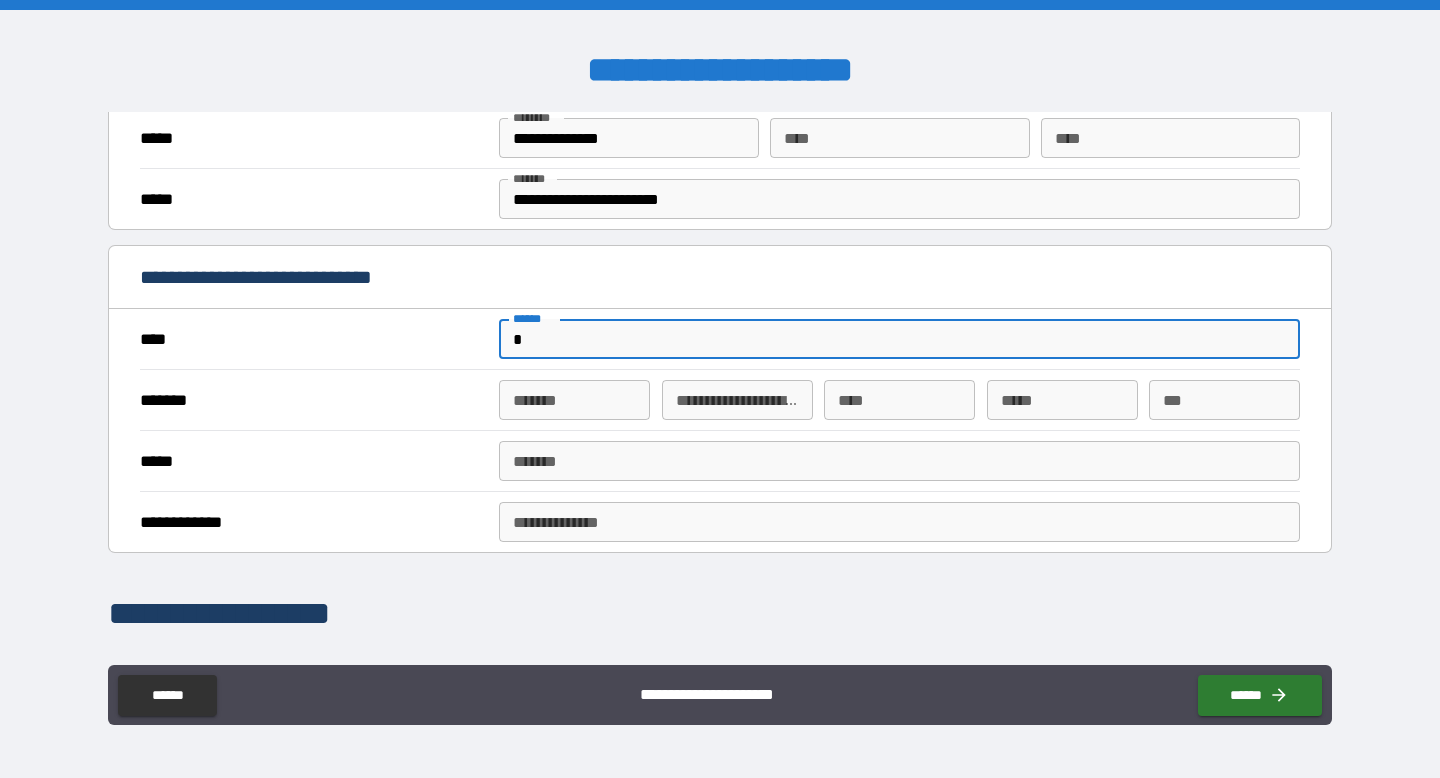 type on "*" 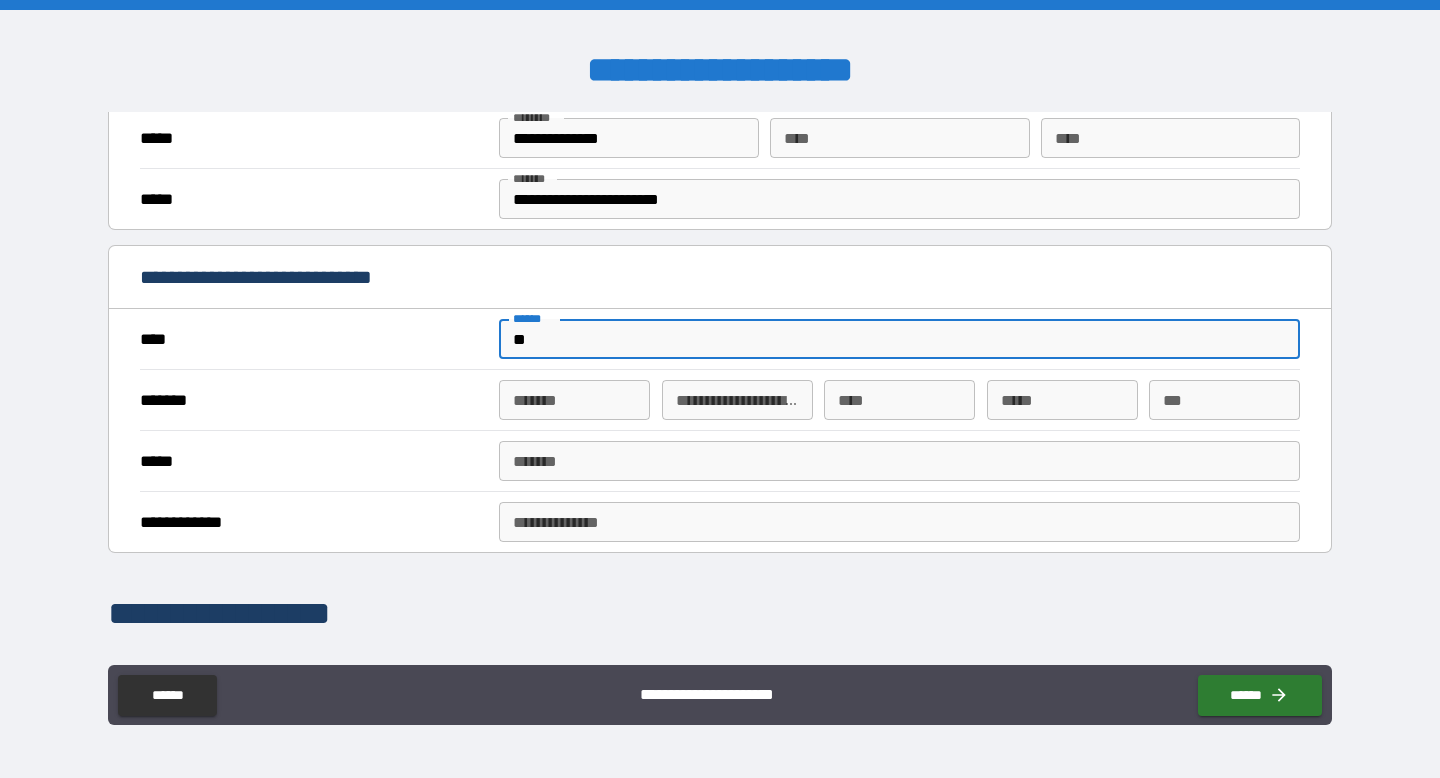 type on "*" 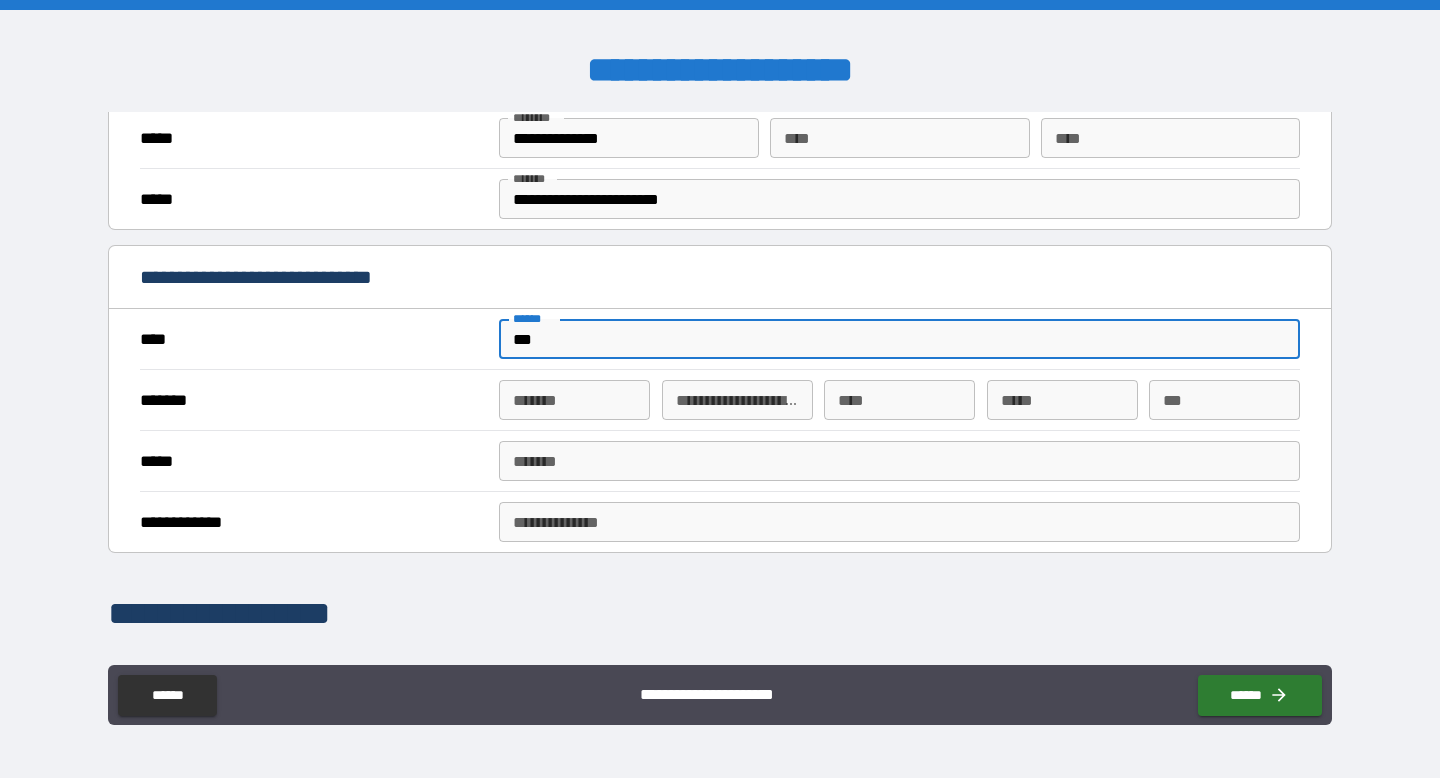 type on "****" 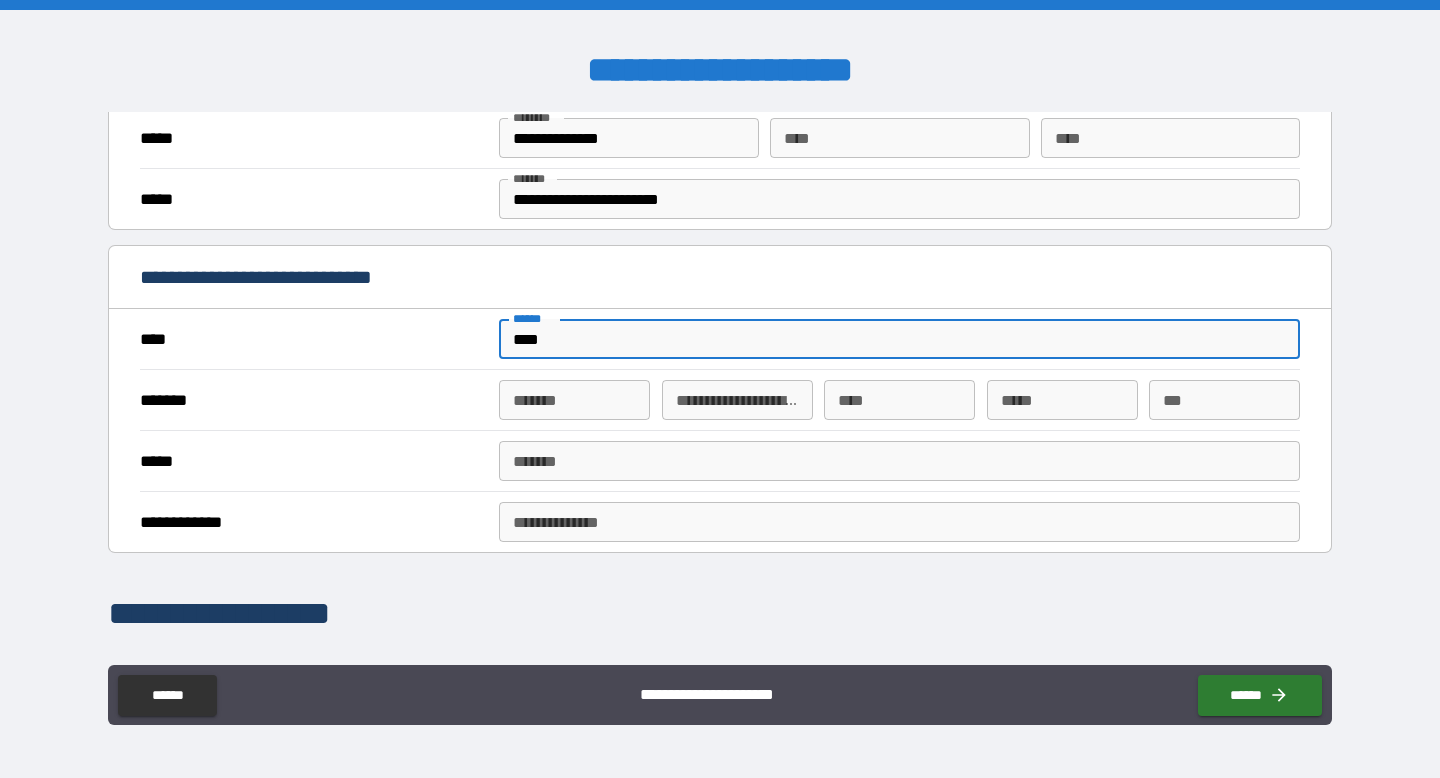 type on "*" 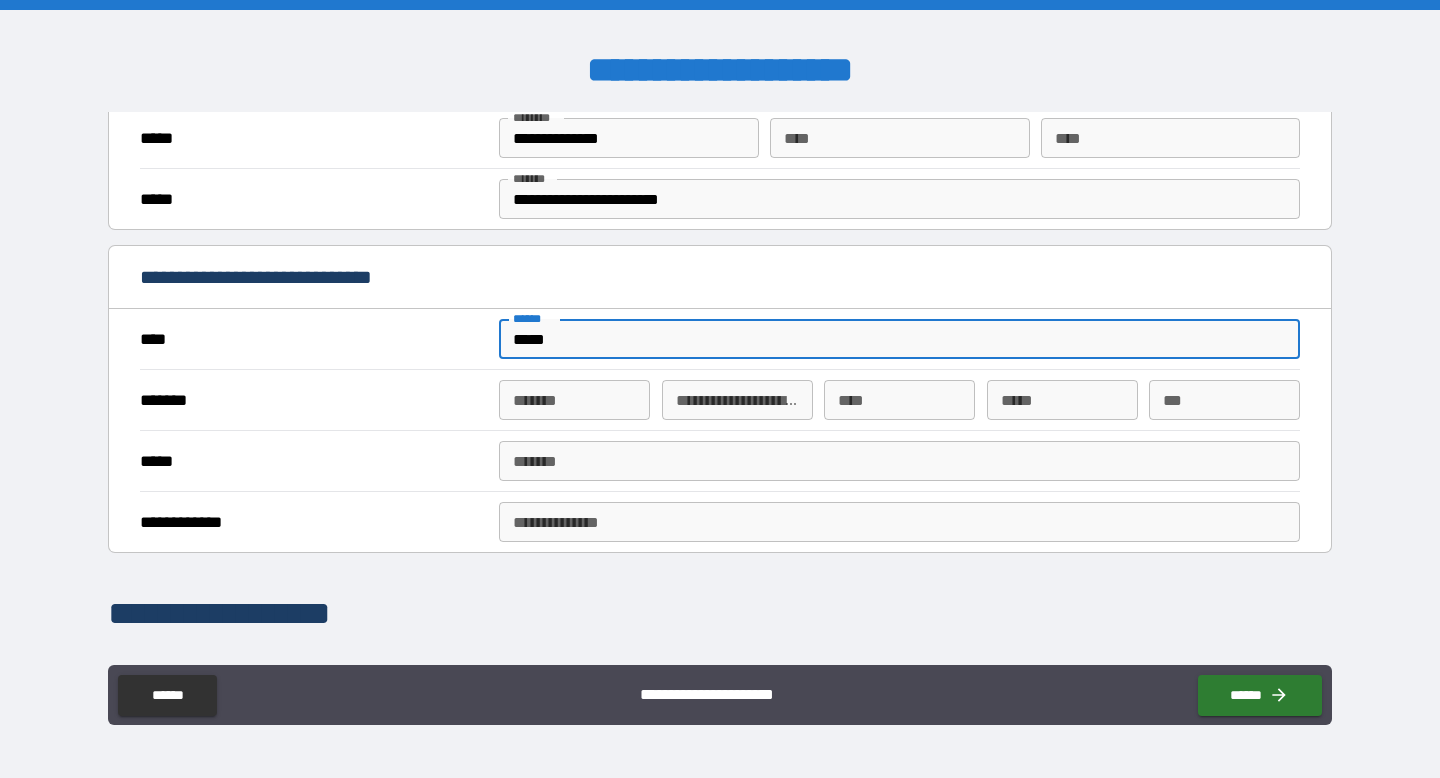 type on "*" 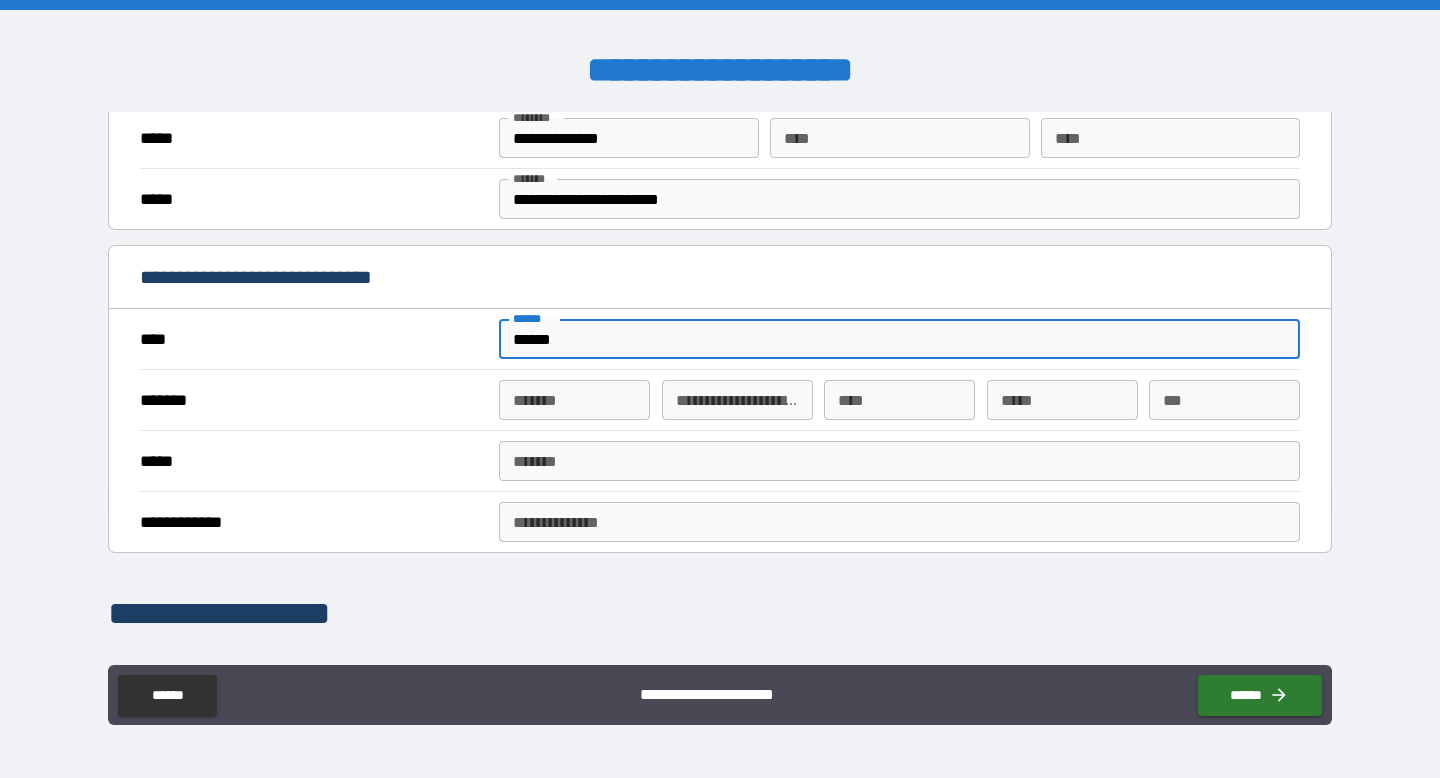 type on "*" 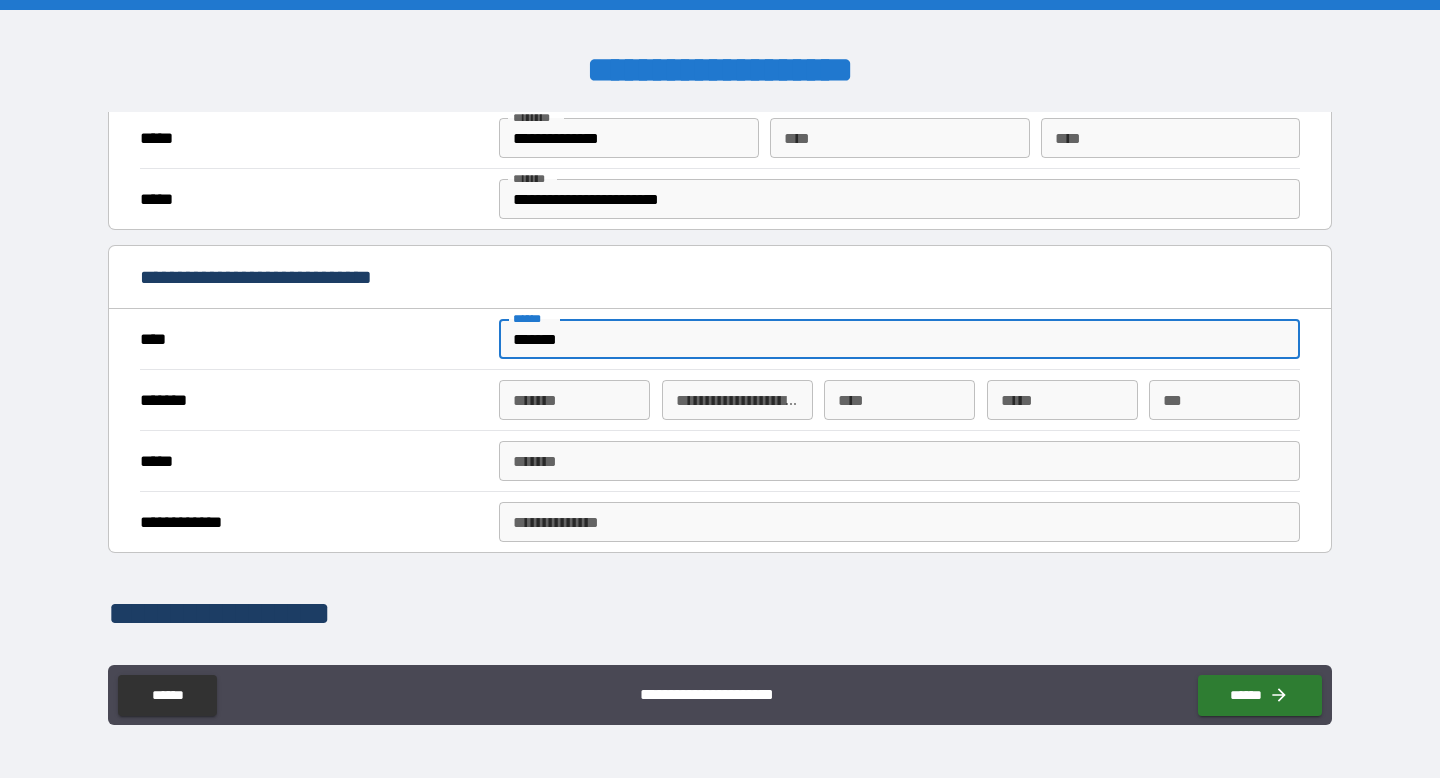 type on "*" 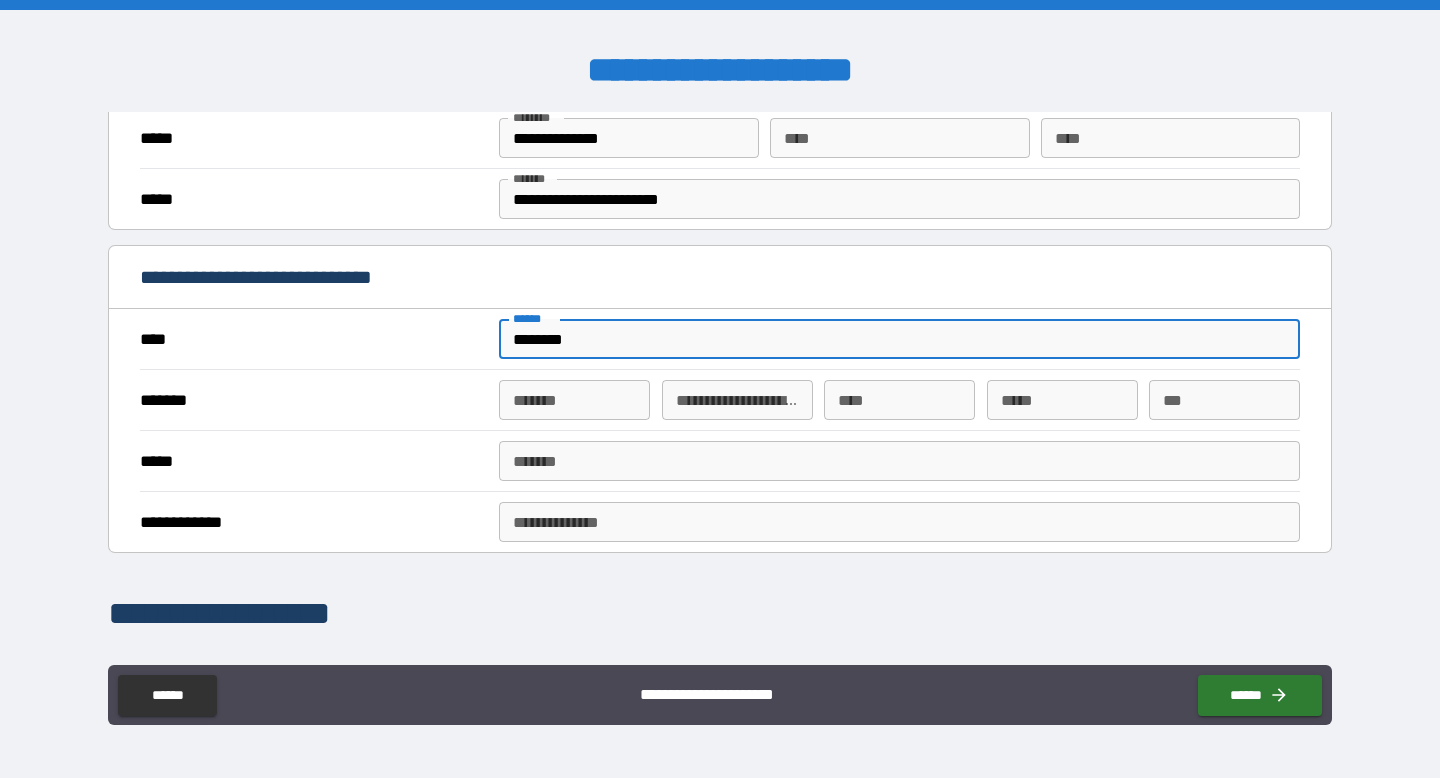 type on "*" 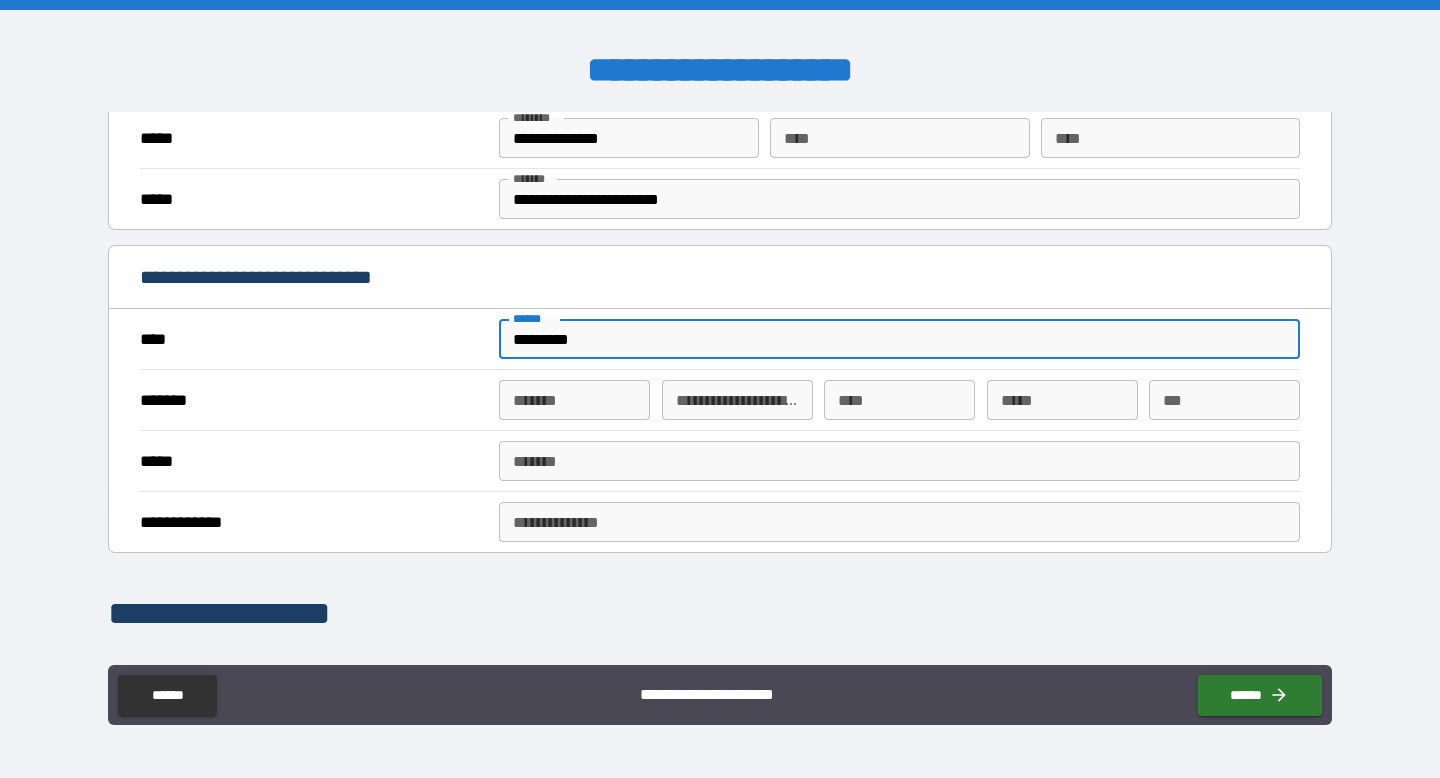 type on "*" 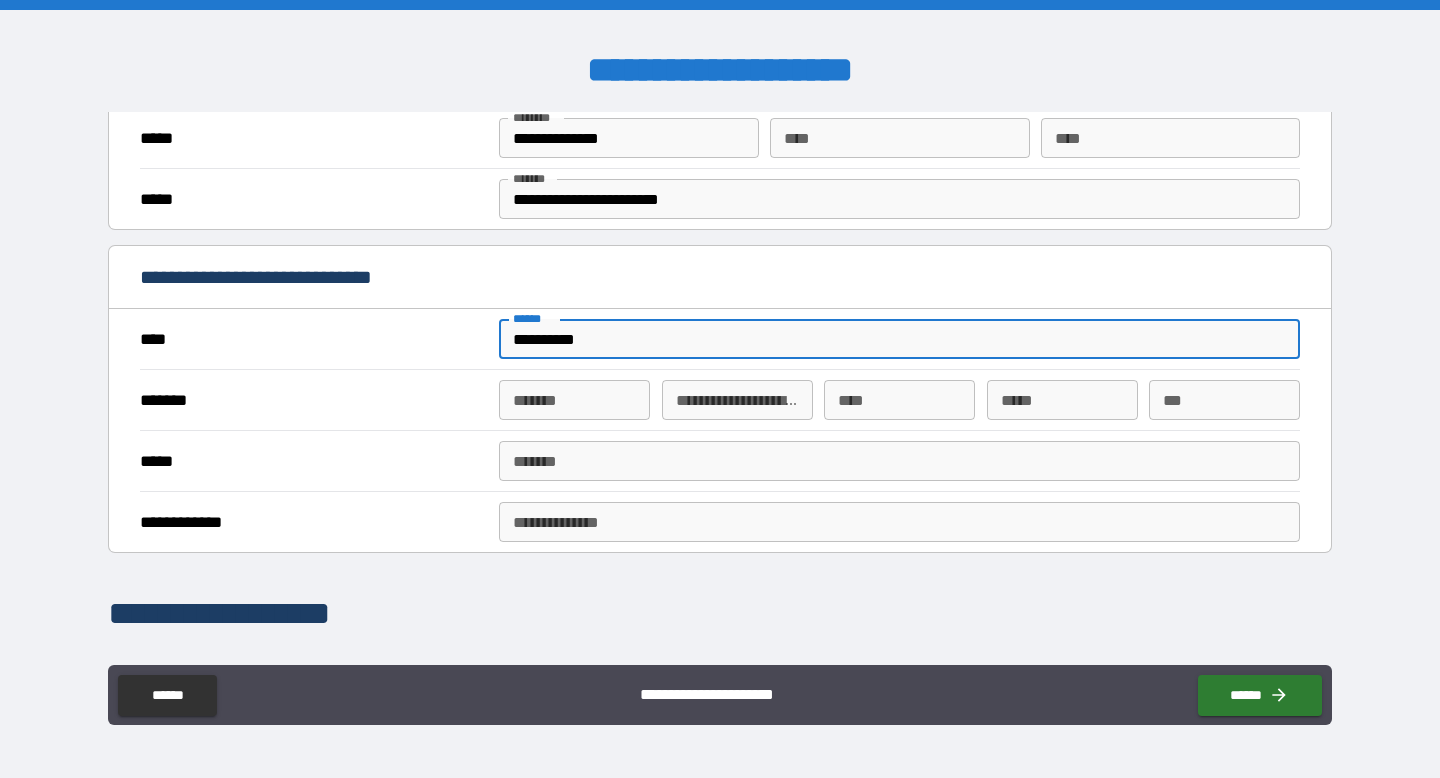 type on "*" 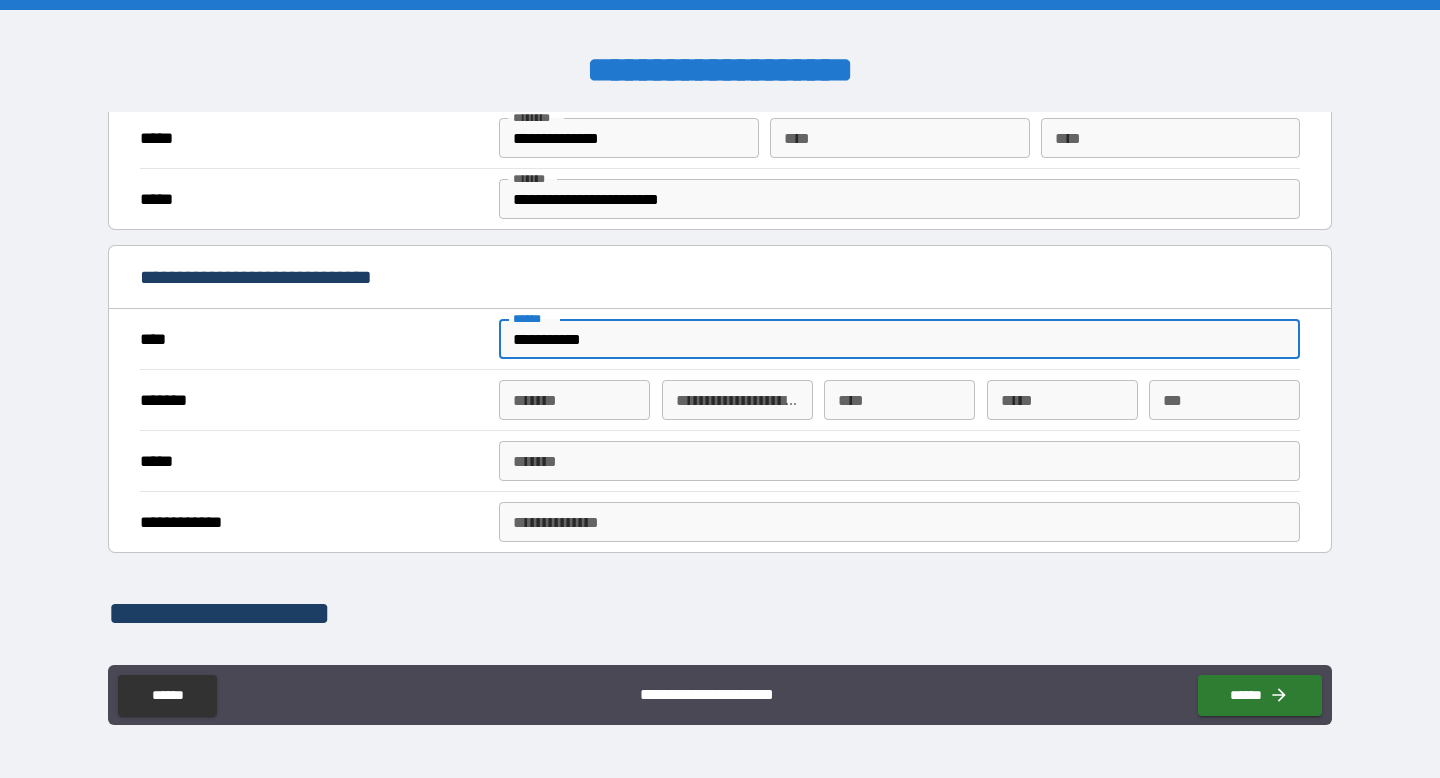 type on "*" 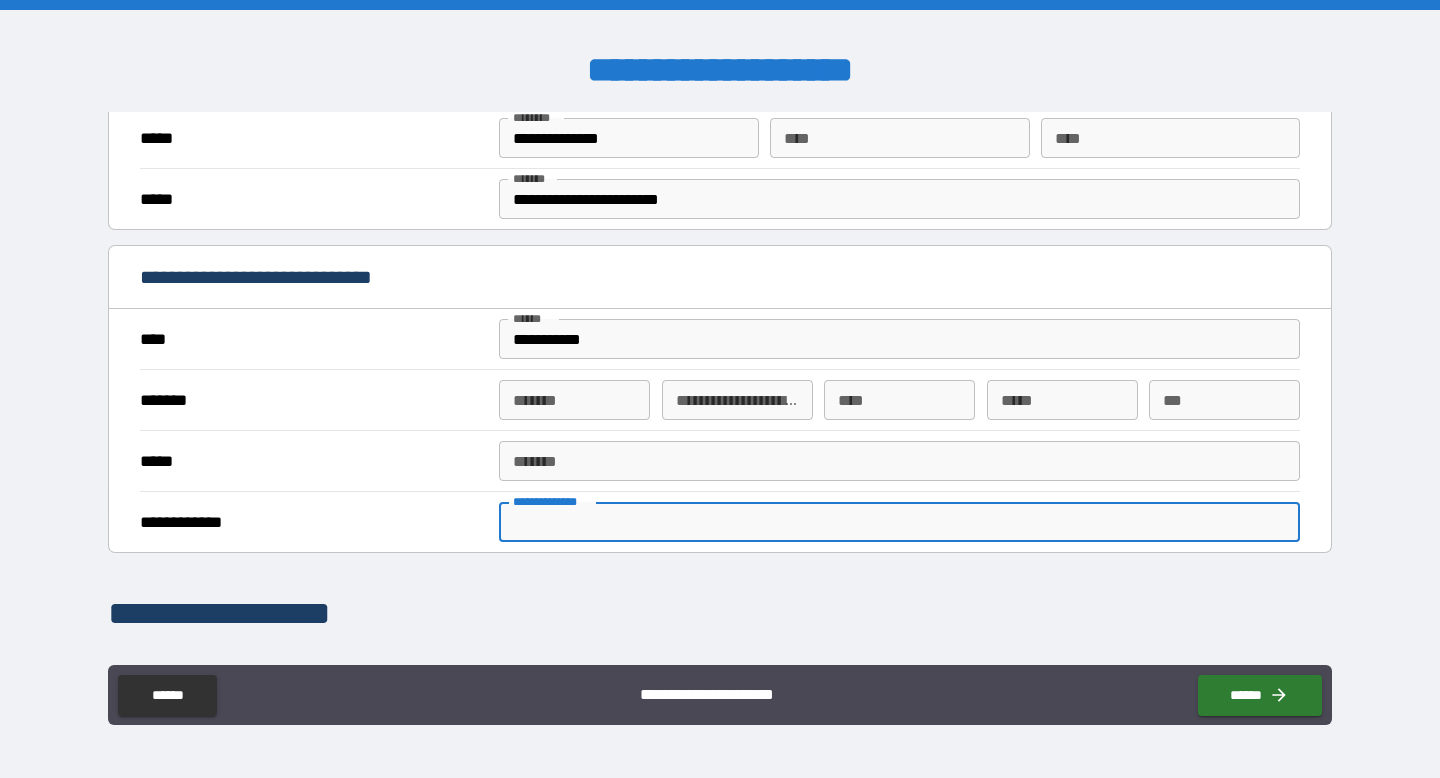 click on "**********" at bounding box center (899, 522) 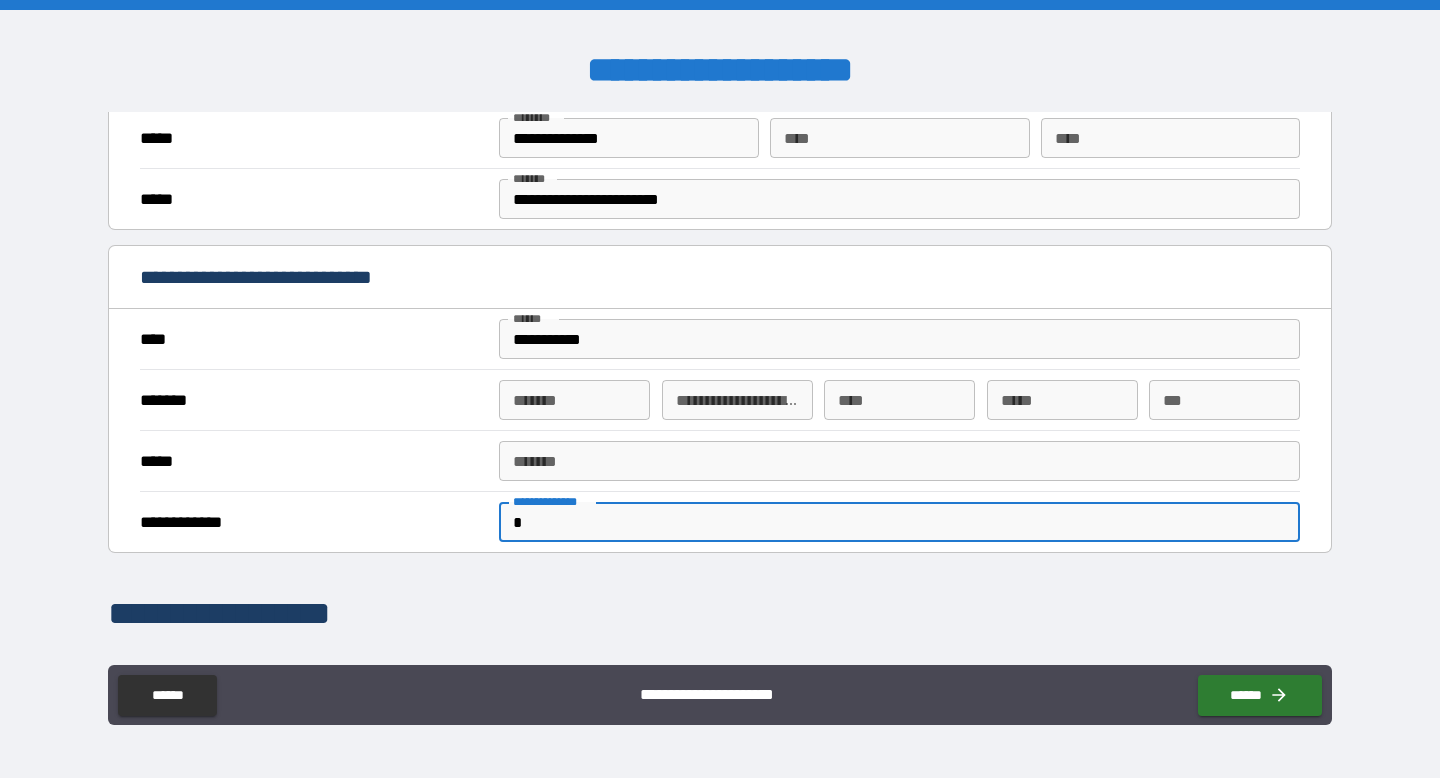type on "*" 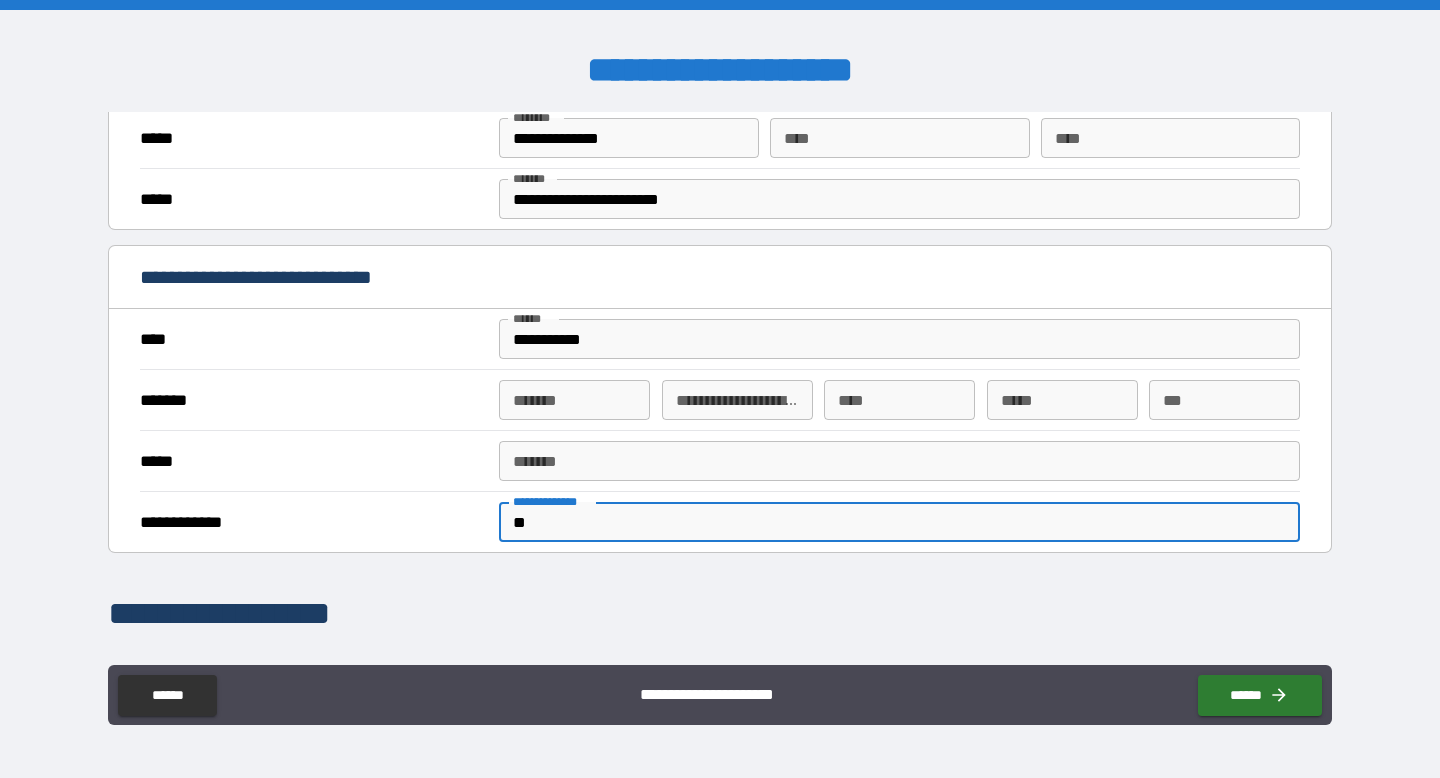 type on "*" 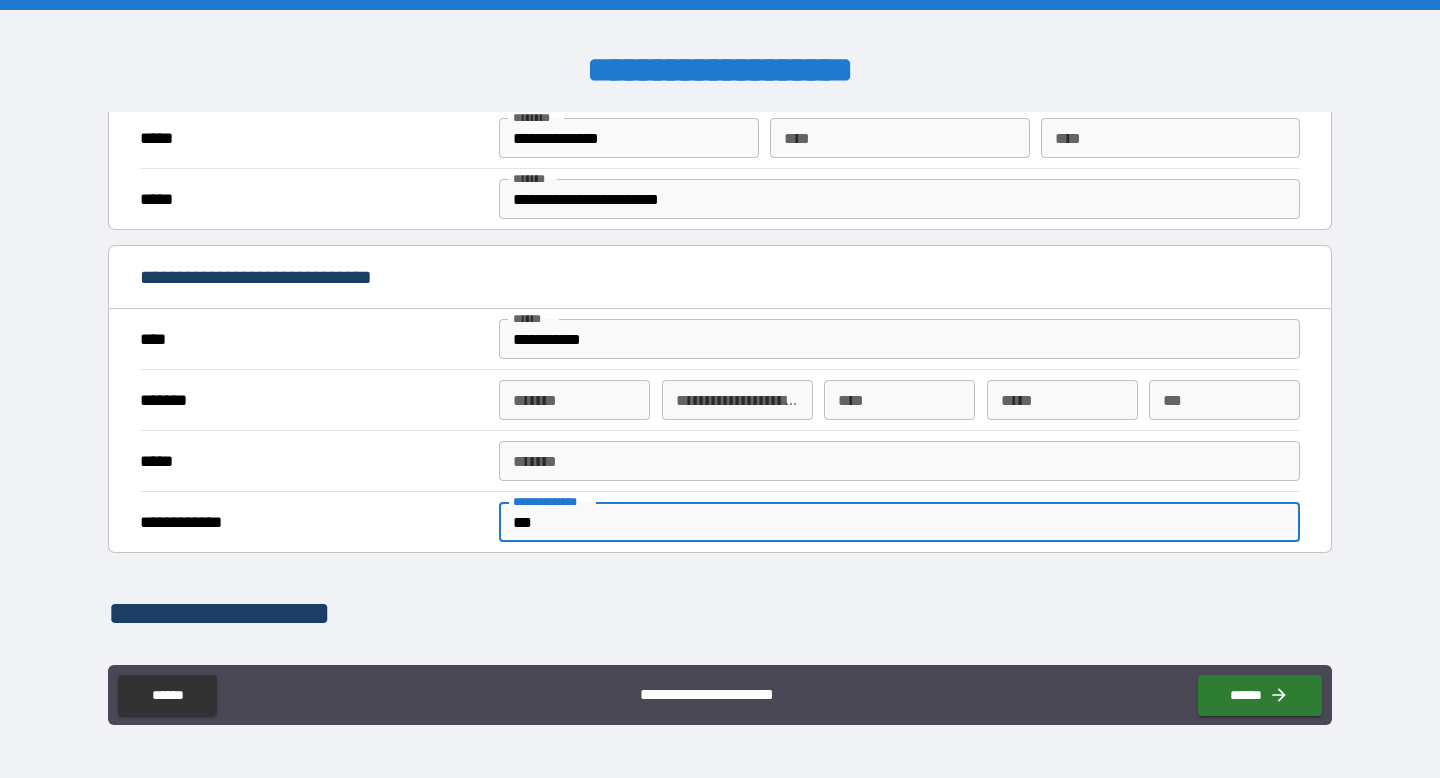 type on "*" 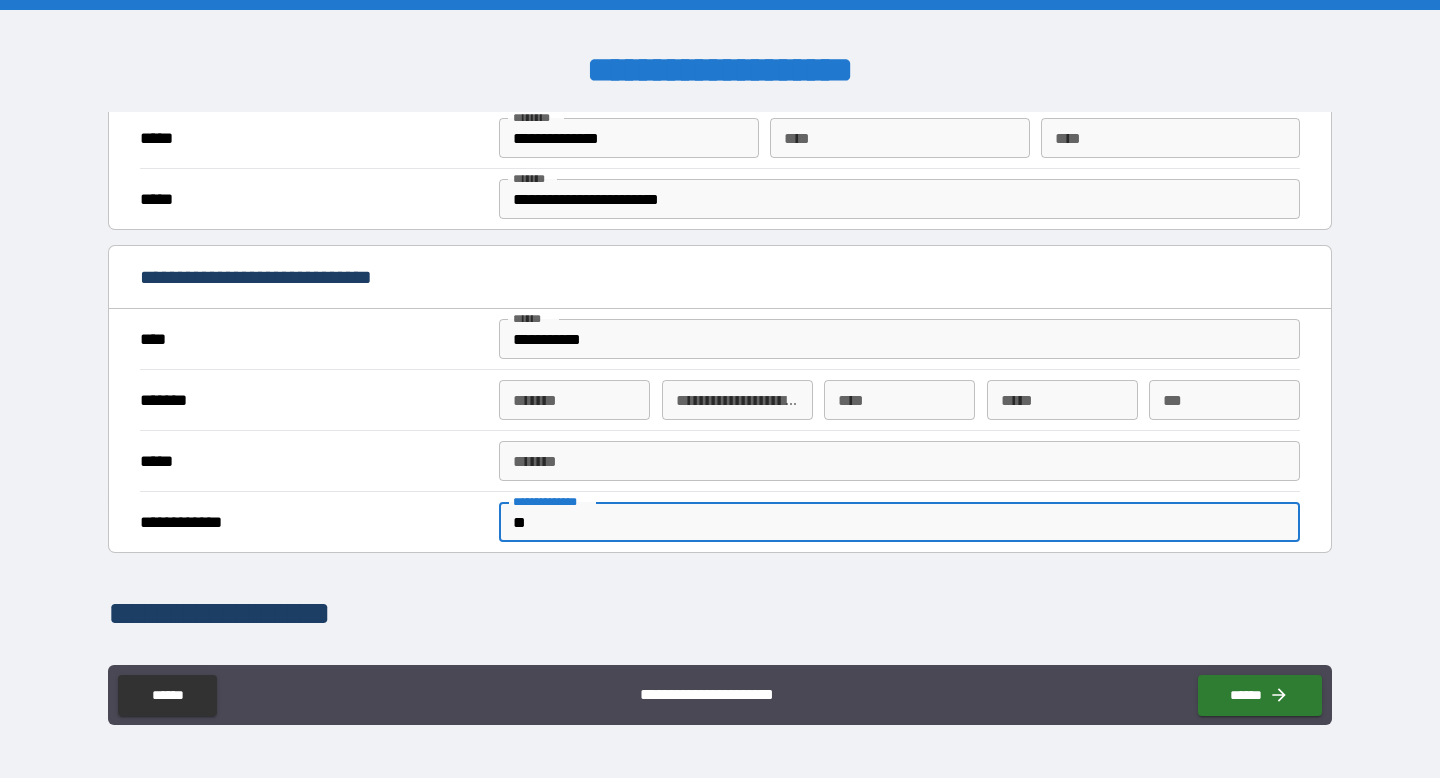 type on "*" 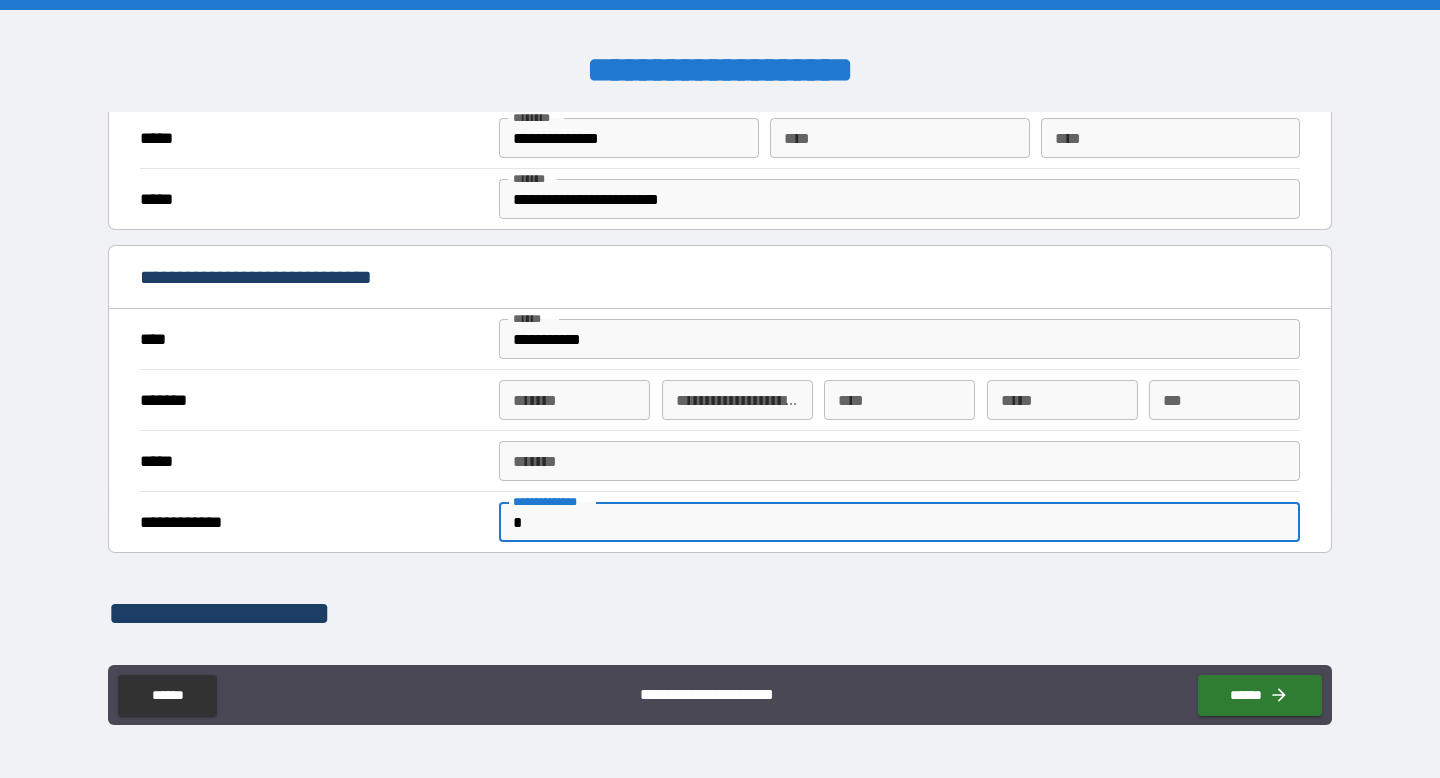 type on "*" 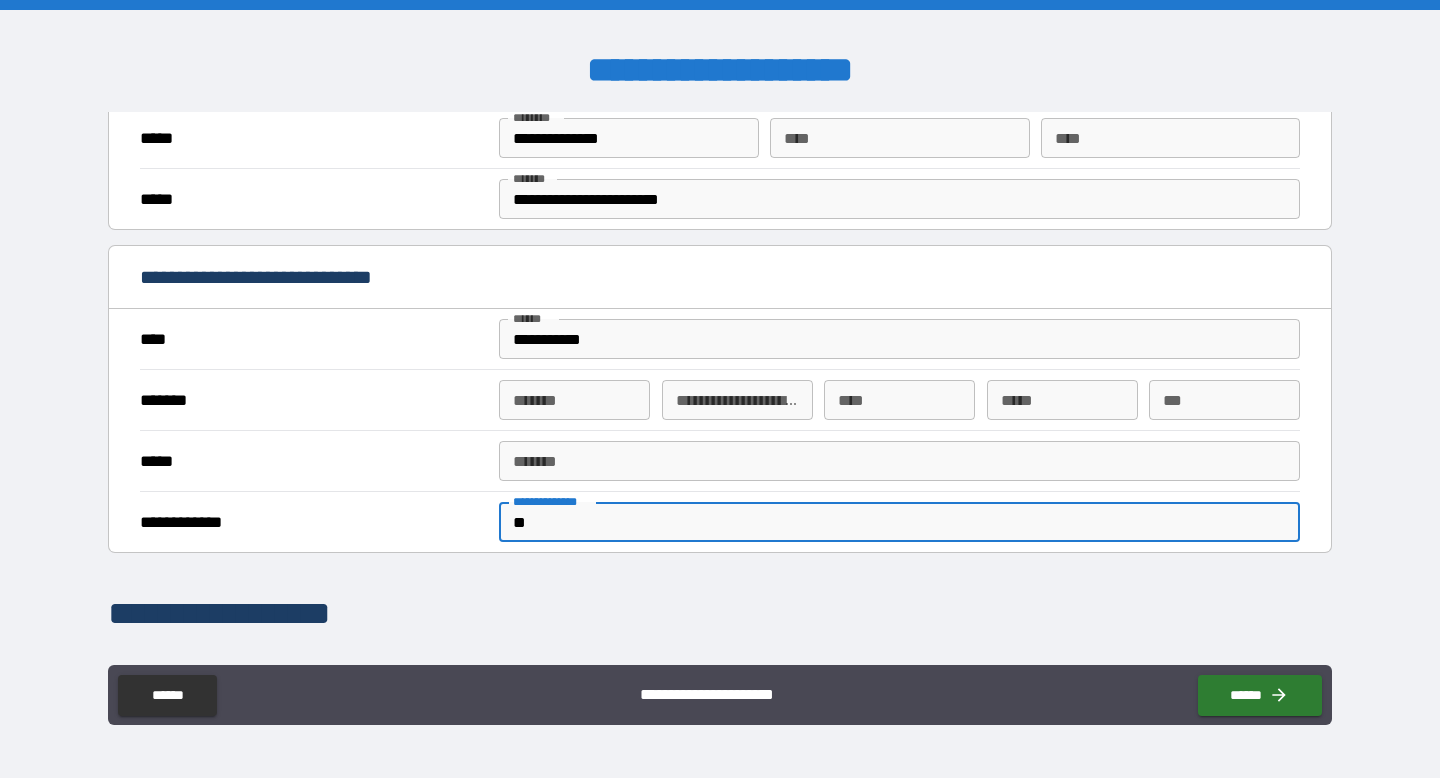 type on "*" 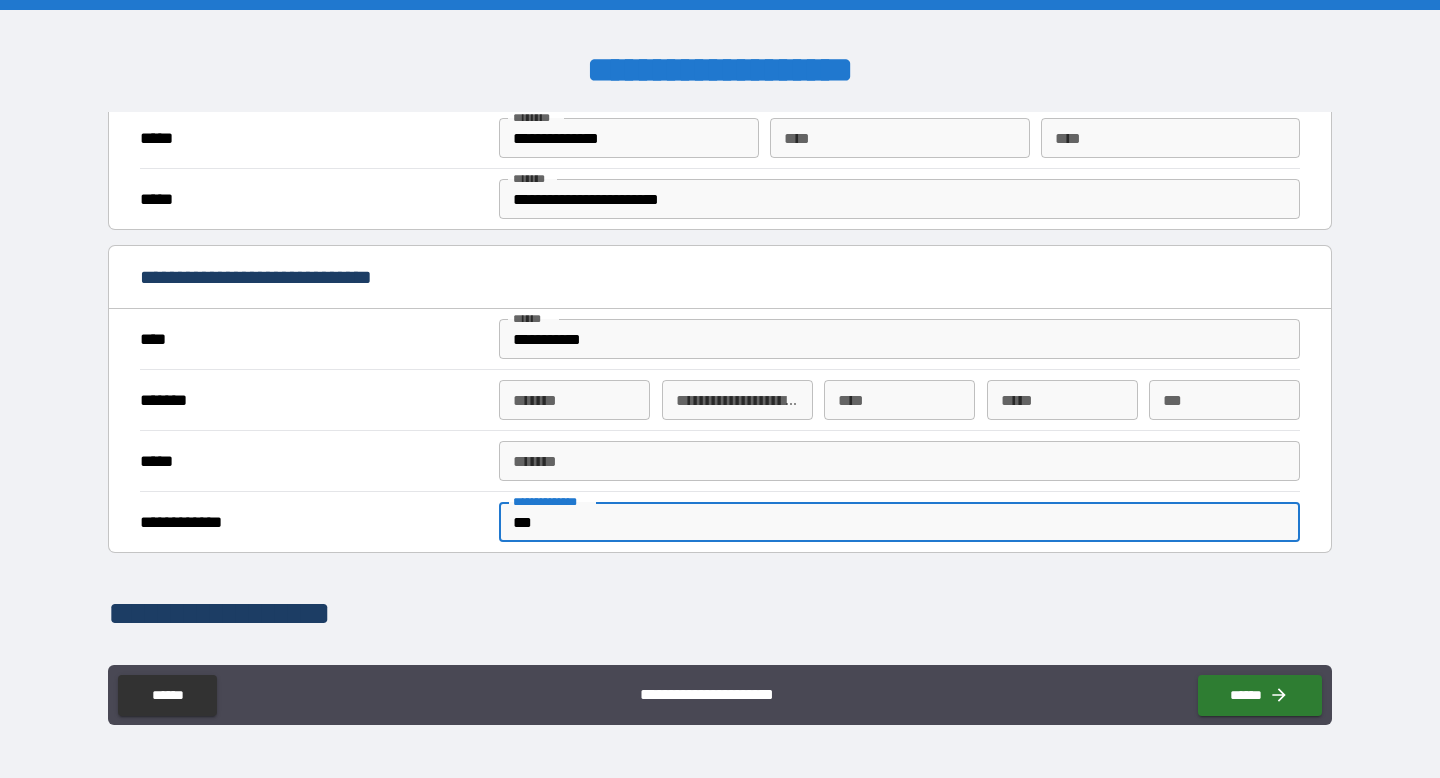 type on "*" 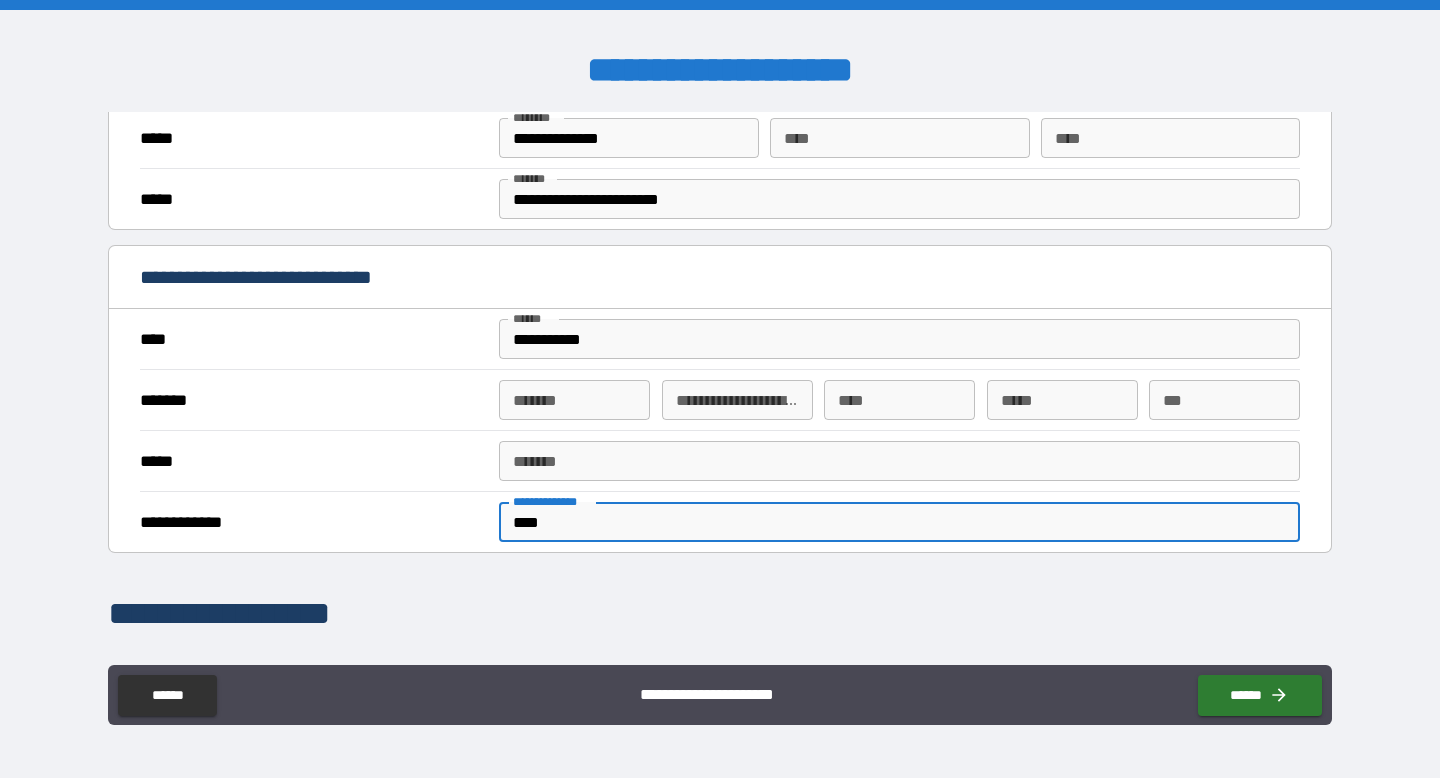 type on "*" 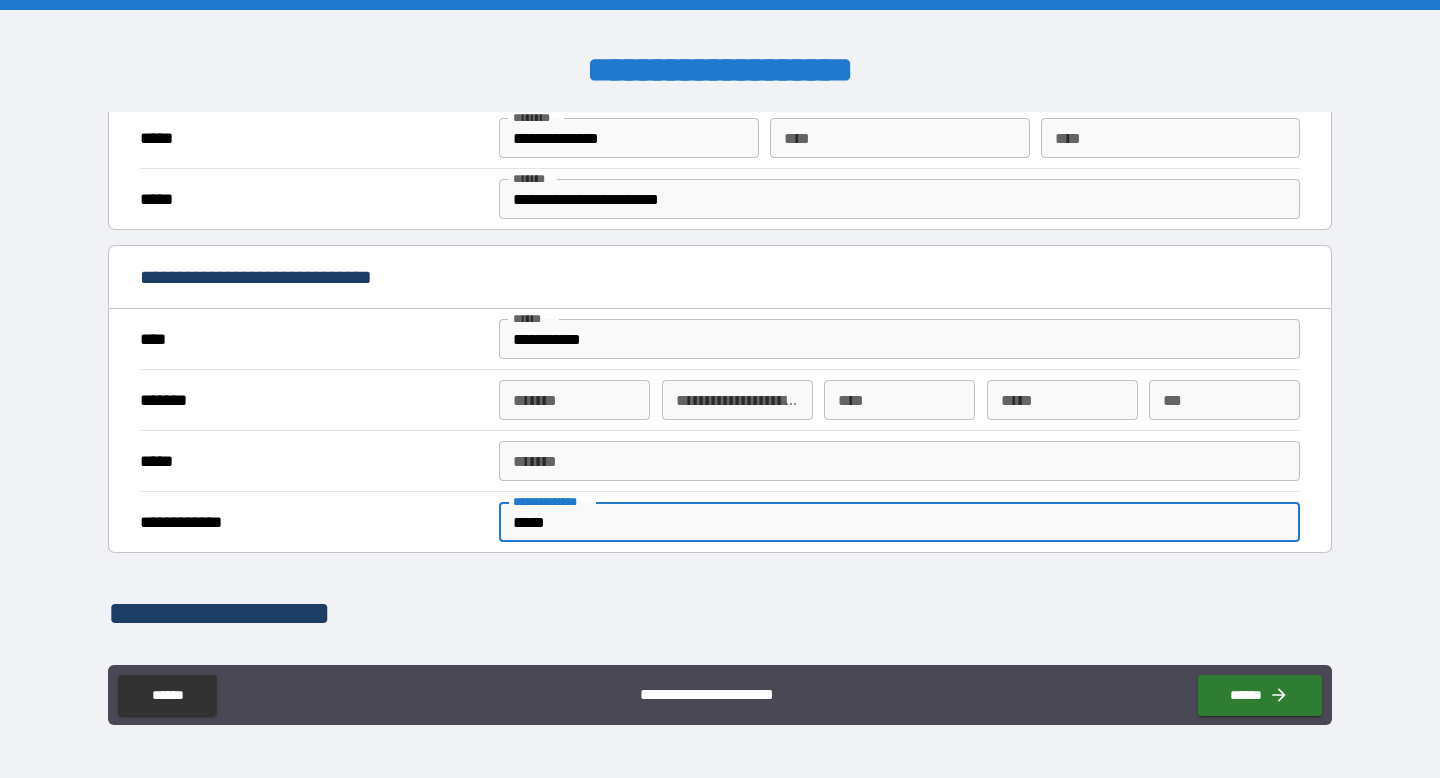 type on "*" 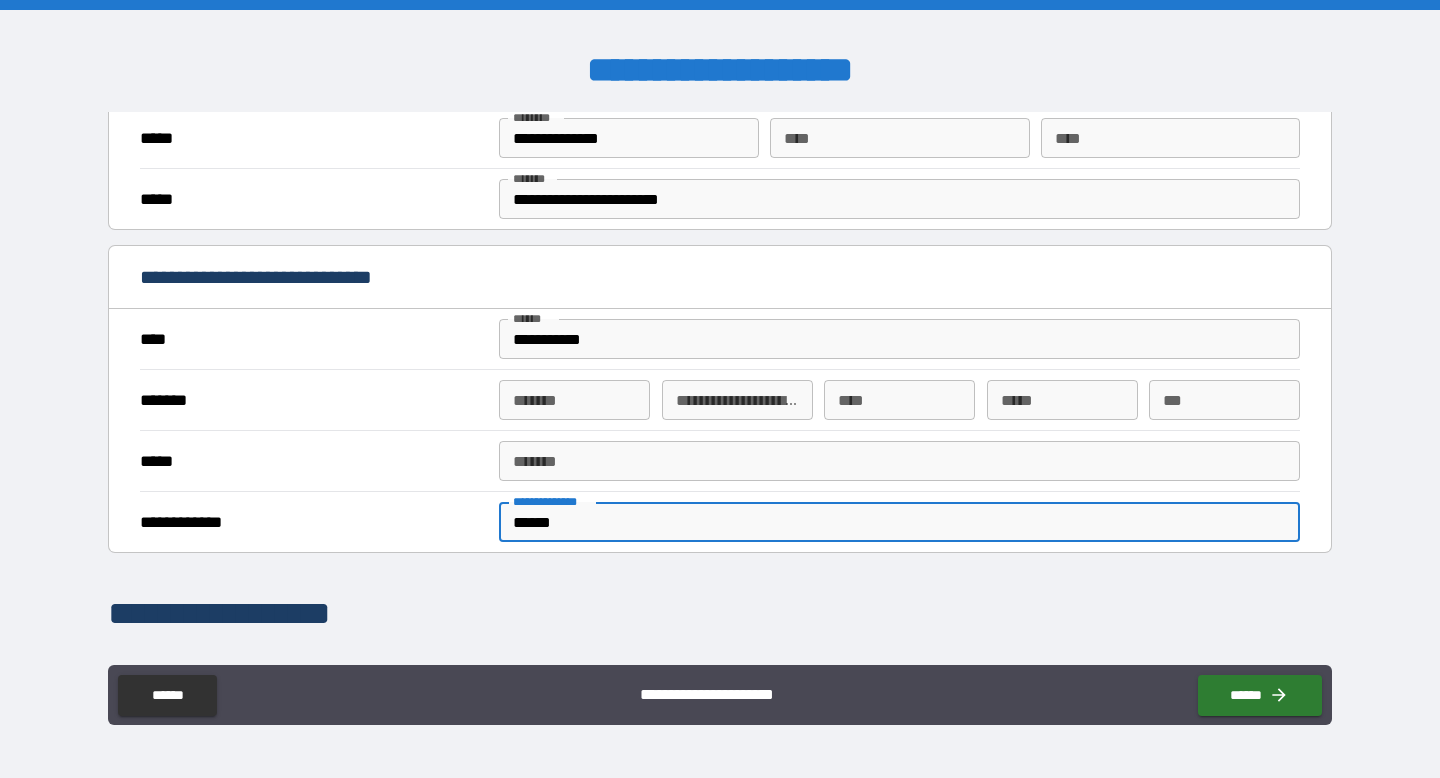 type on "*******" 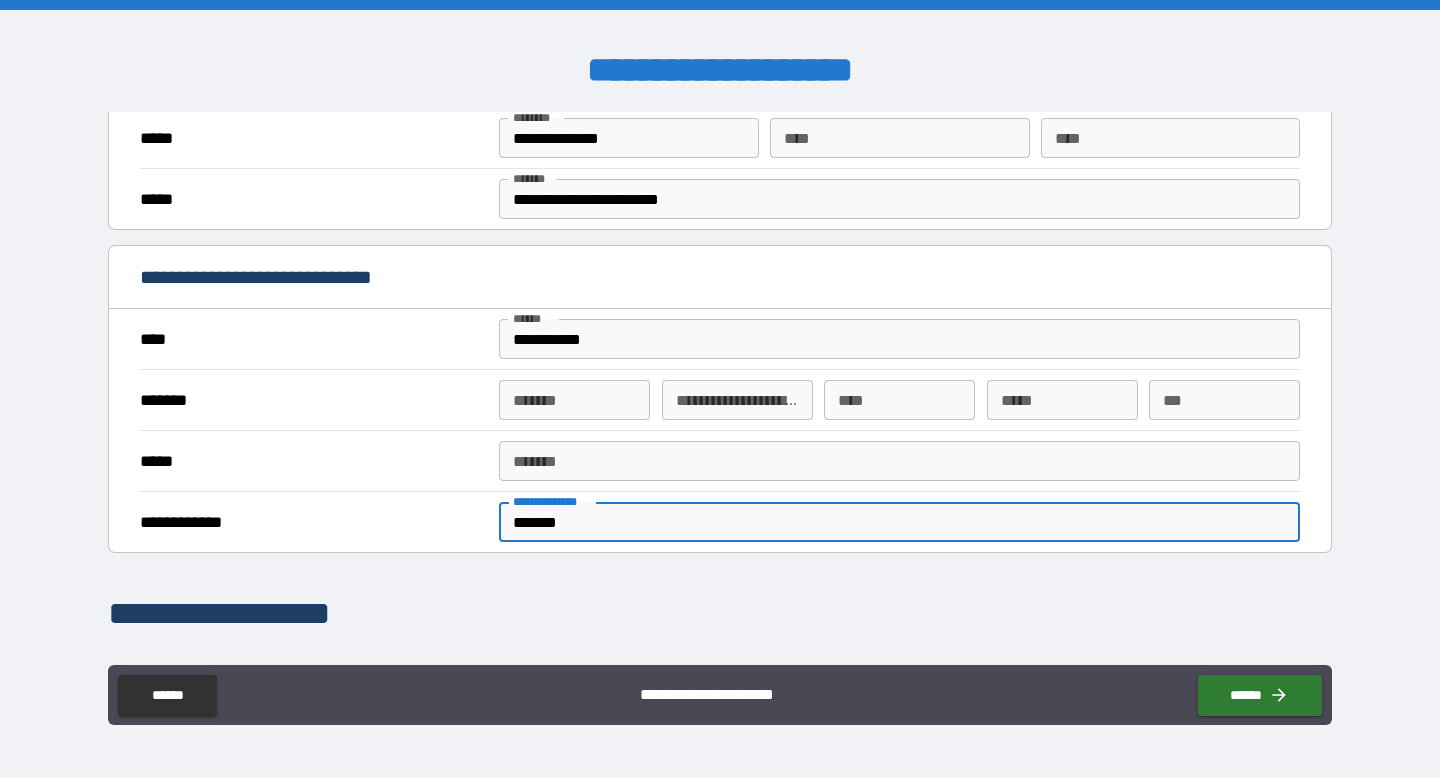 type on "*" 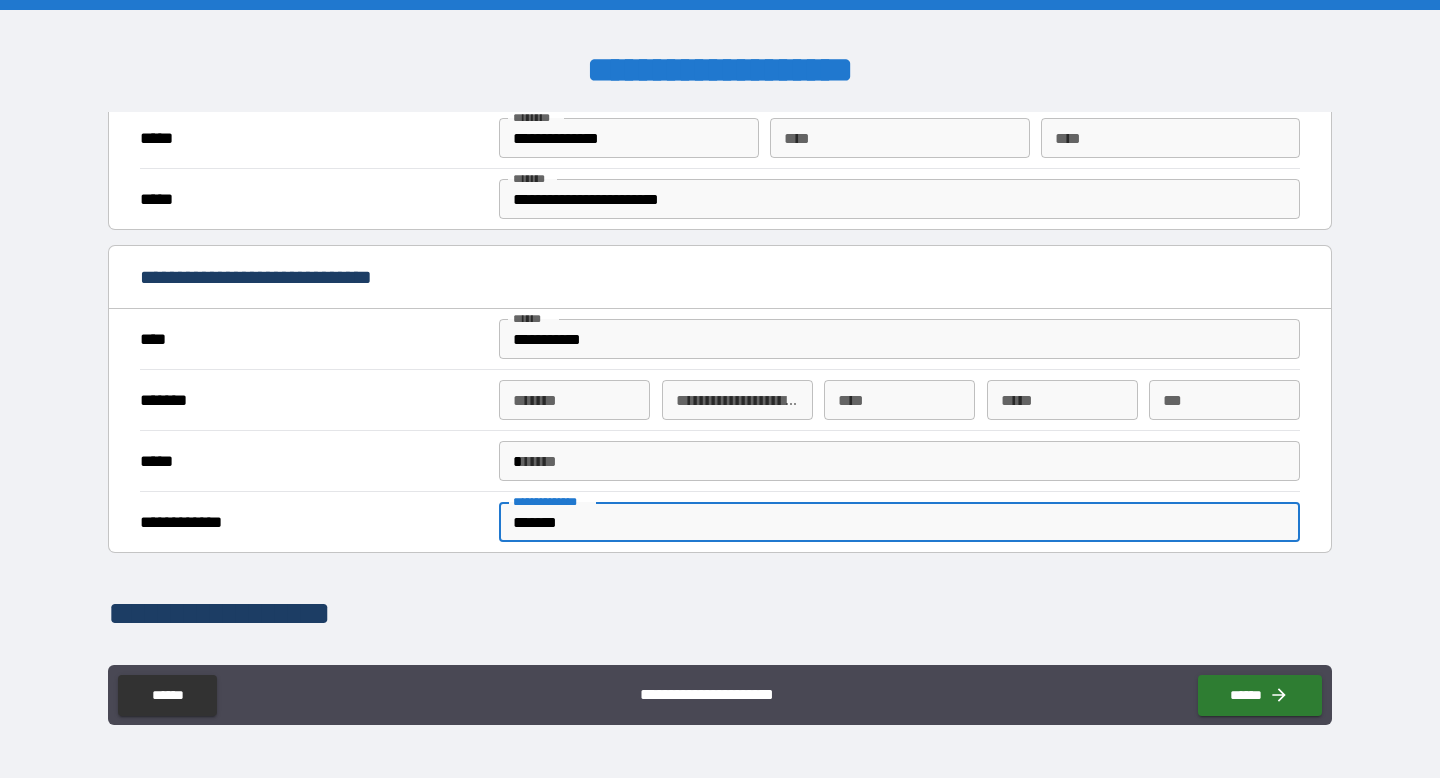click on "*" at bounding box center [899, 461] 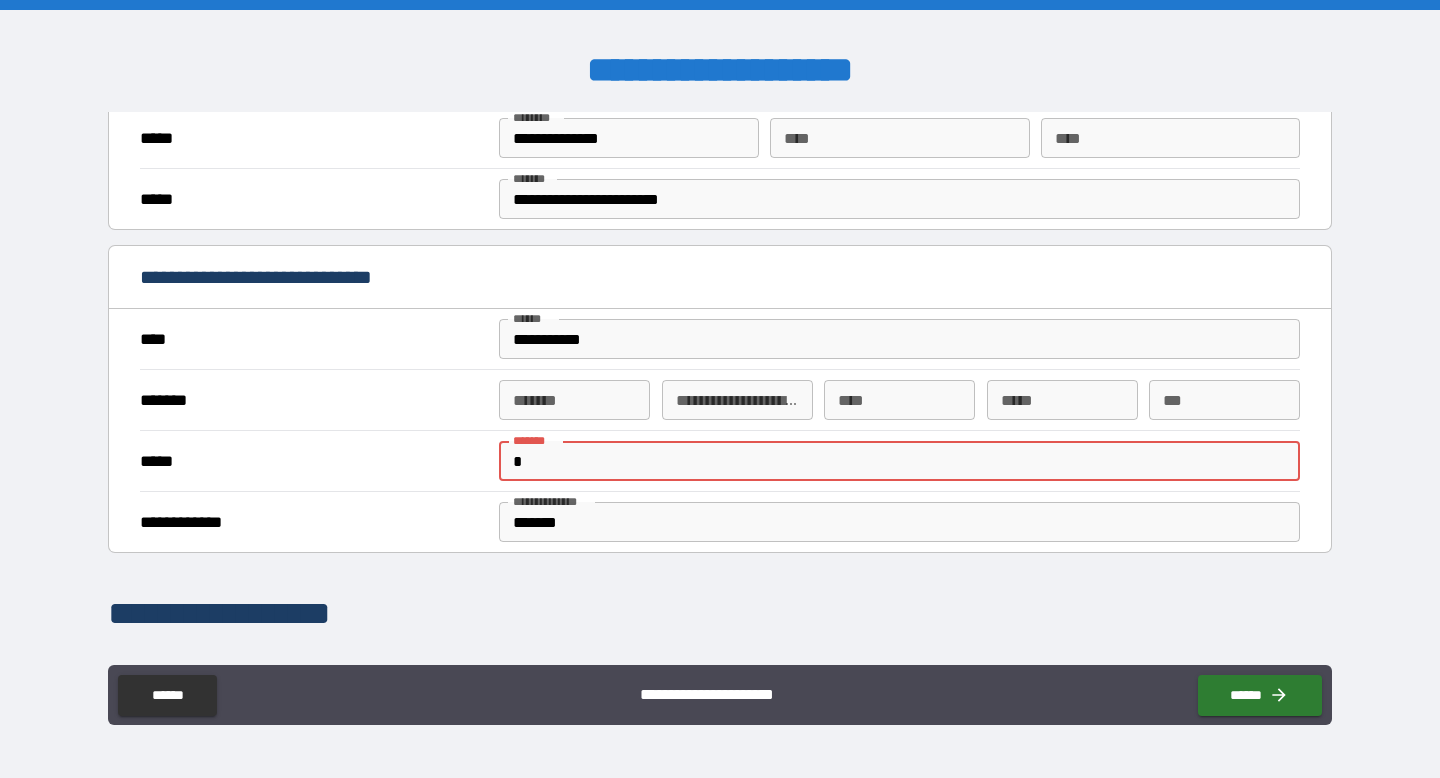 type on "*" 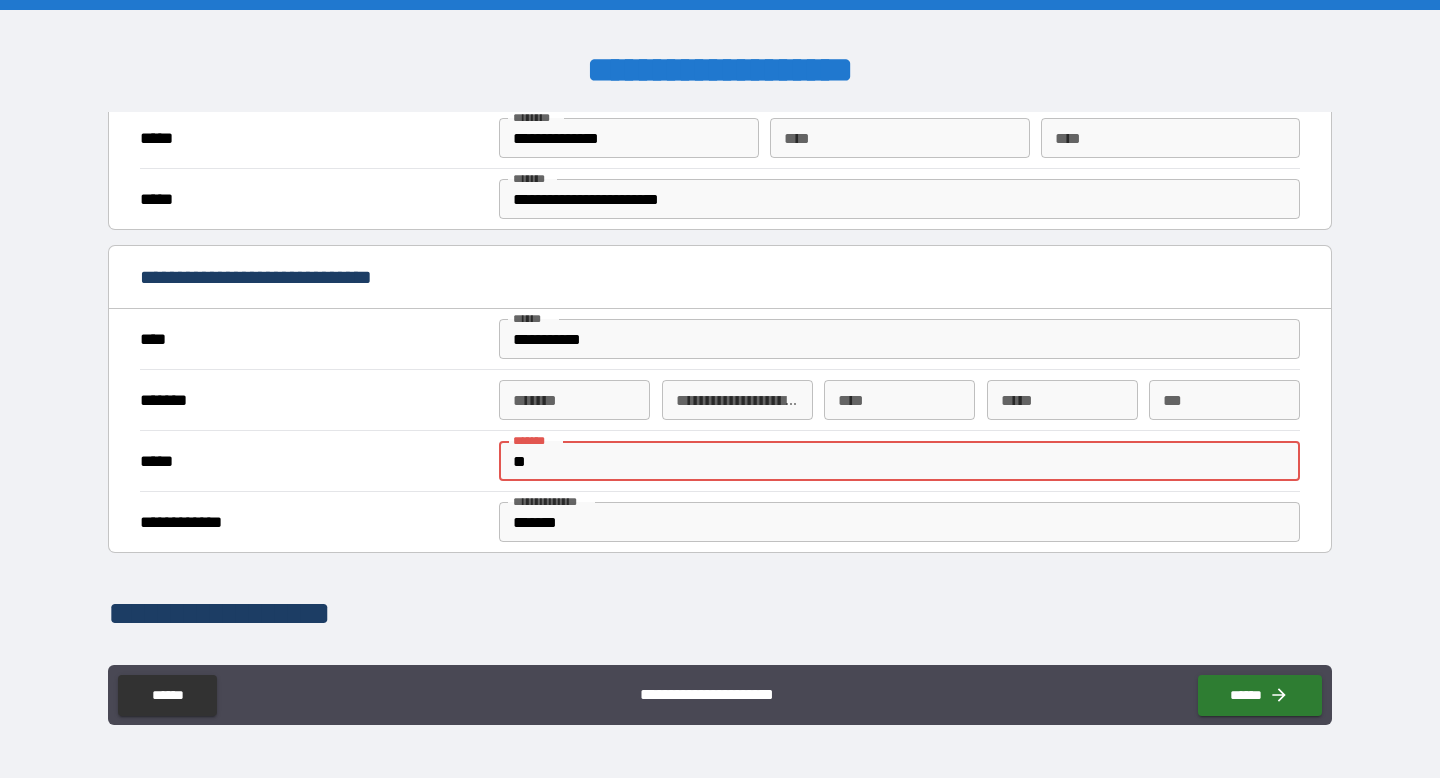type on "*" 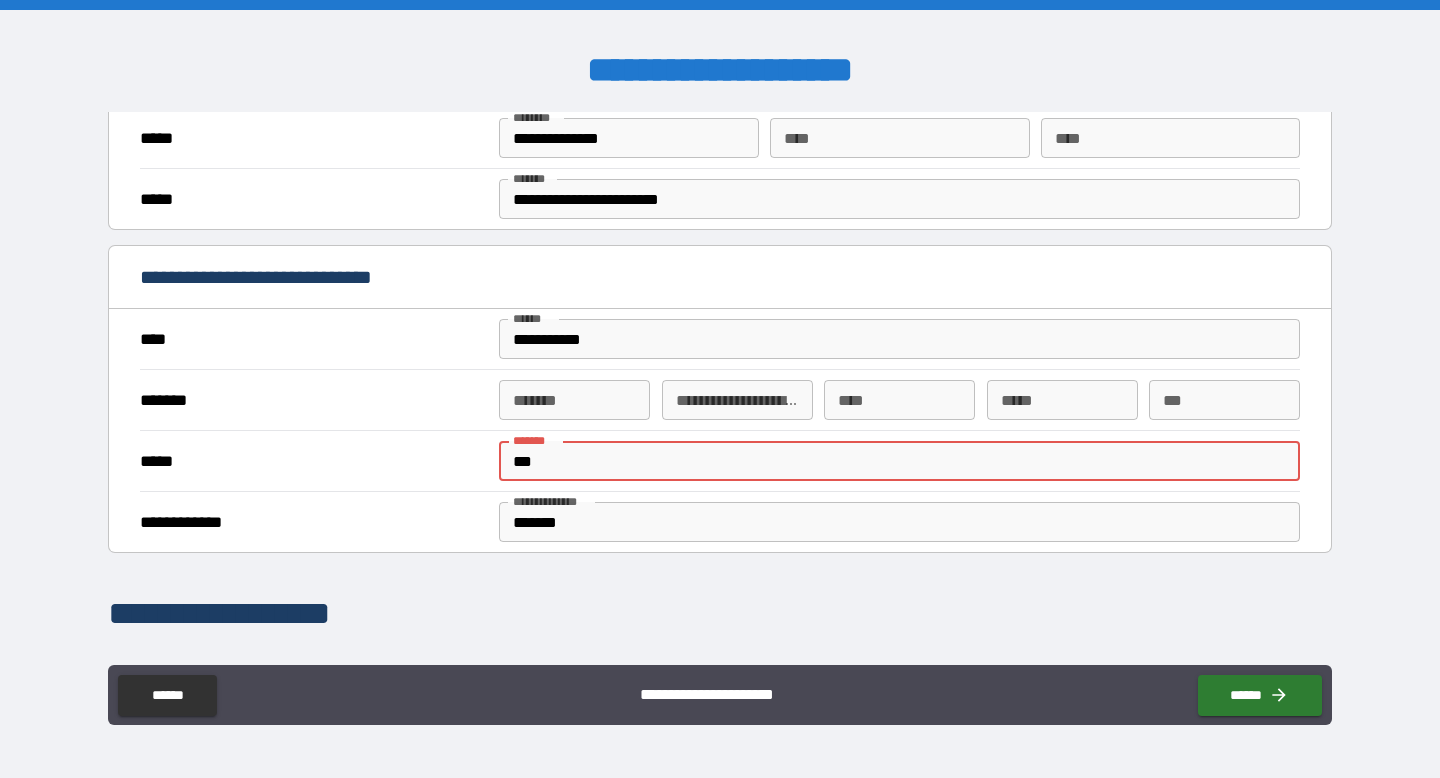 type on "*" 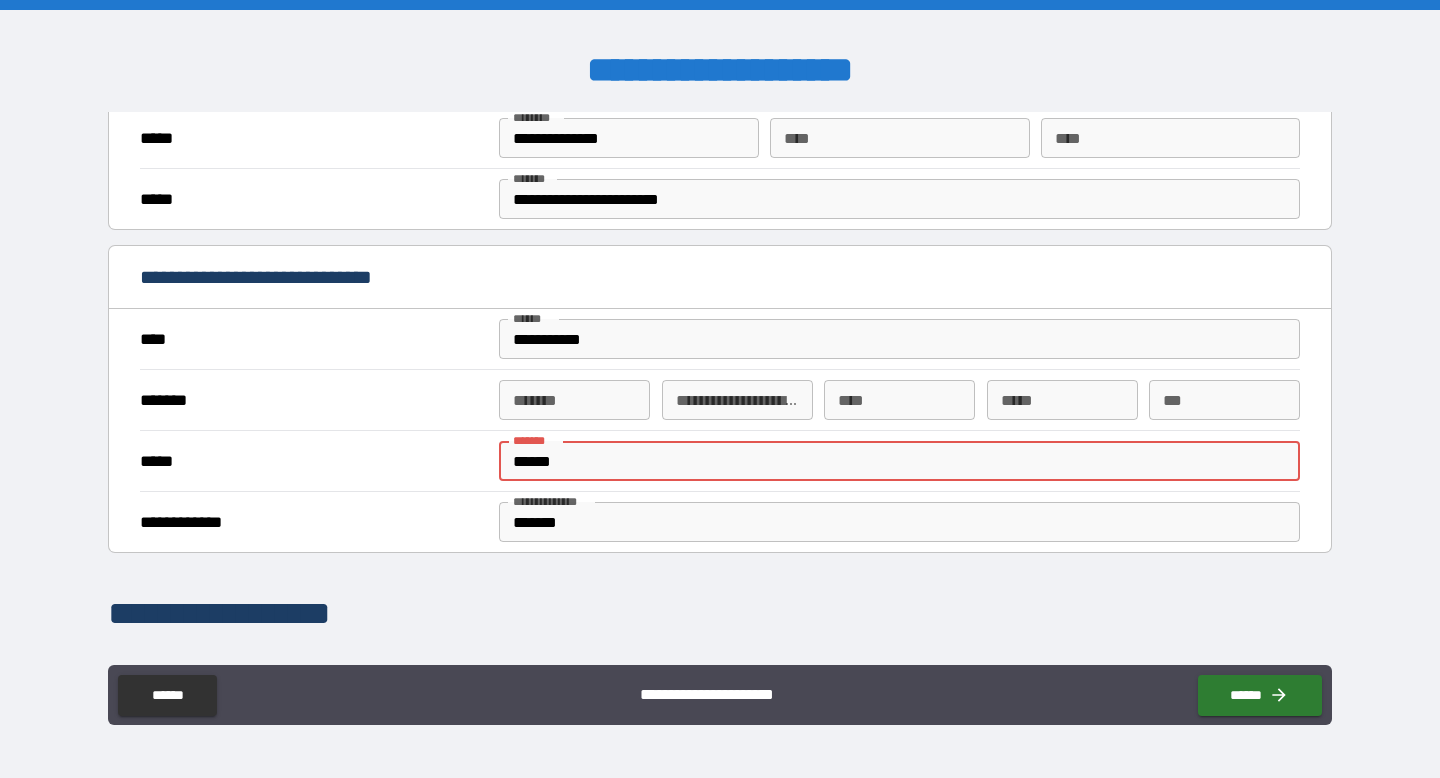 type on "*" 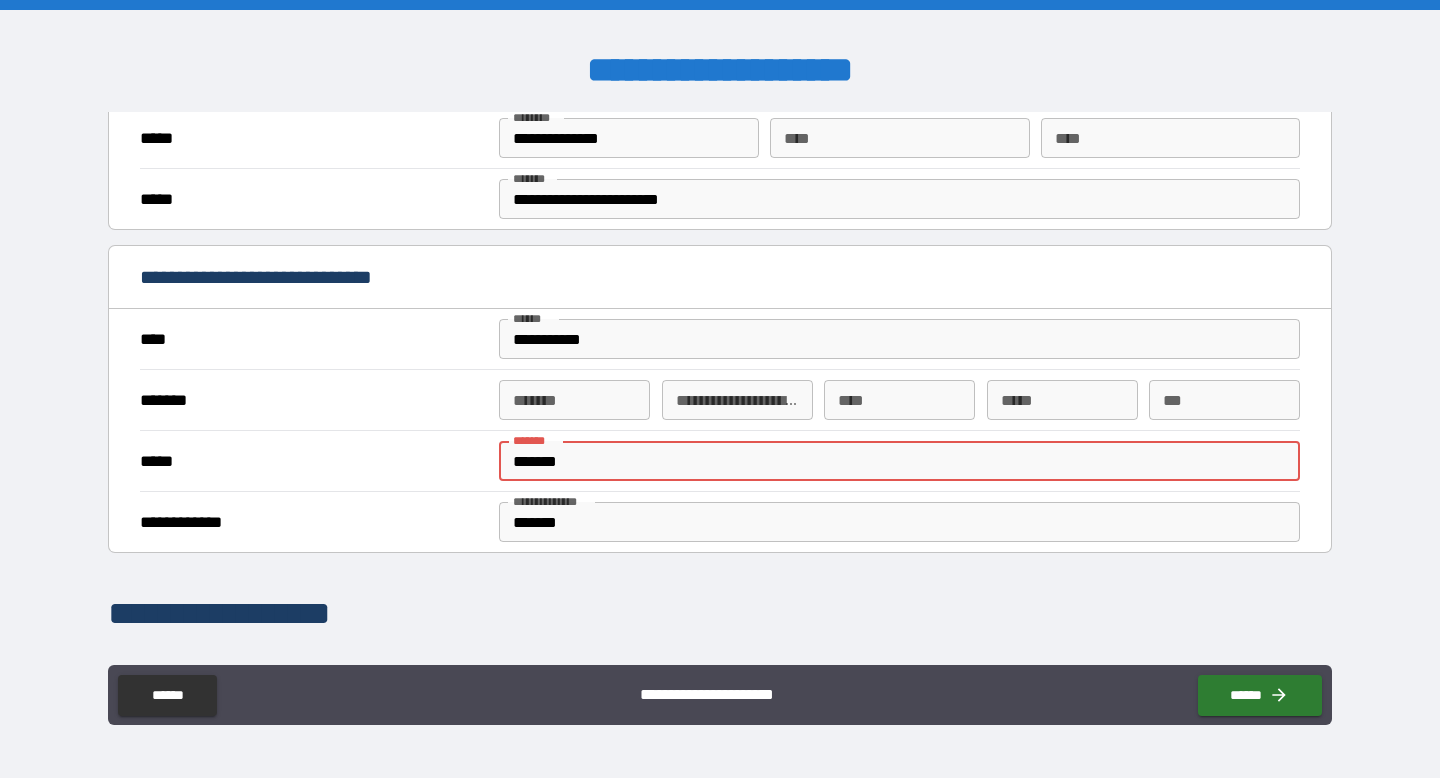 type on "*" 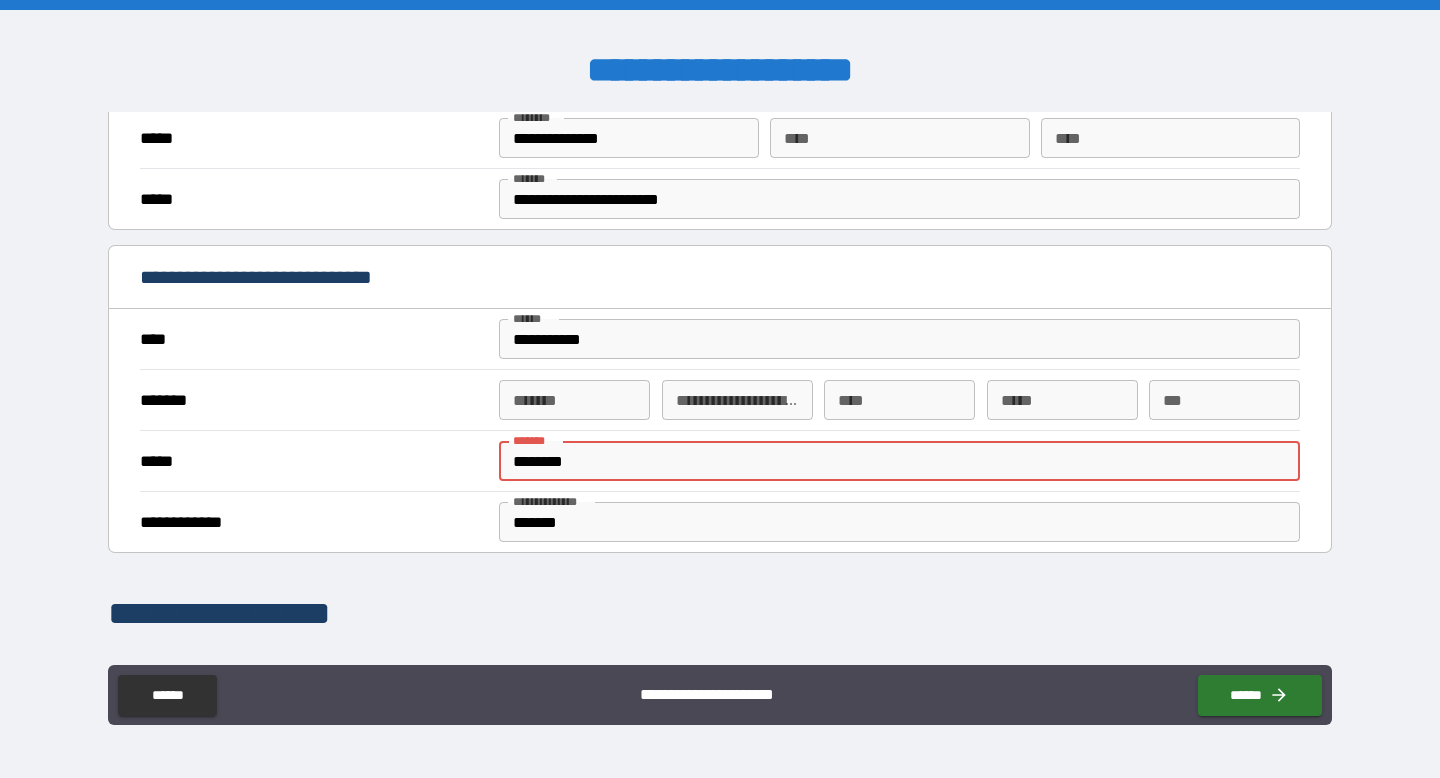 type on "*" 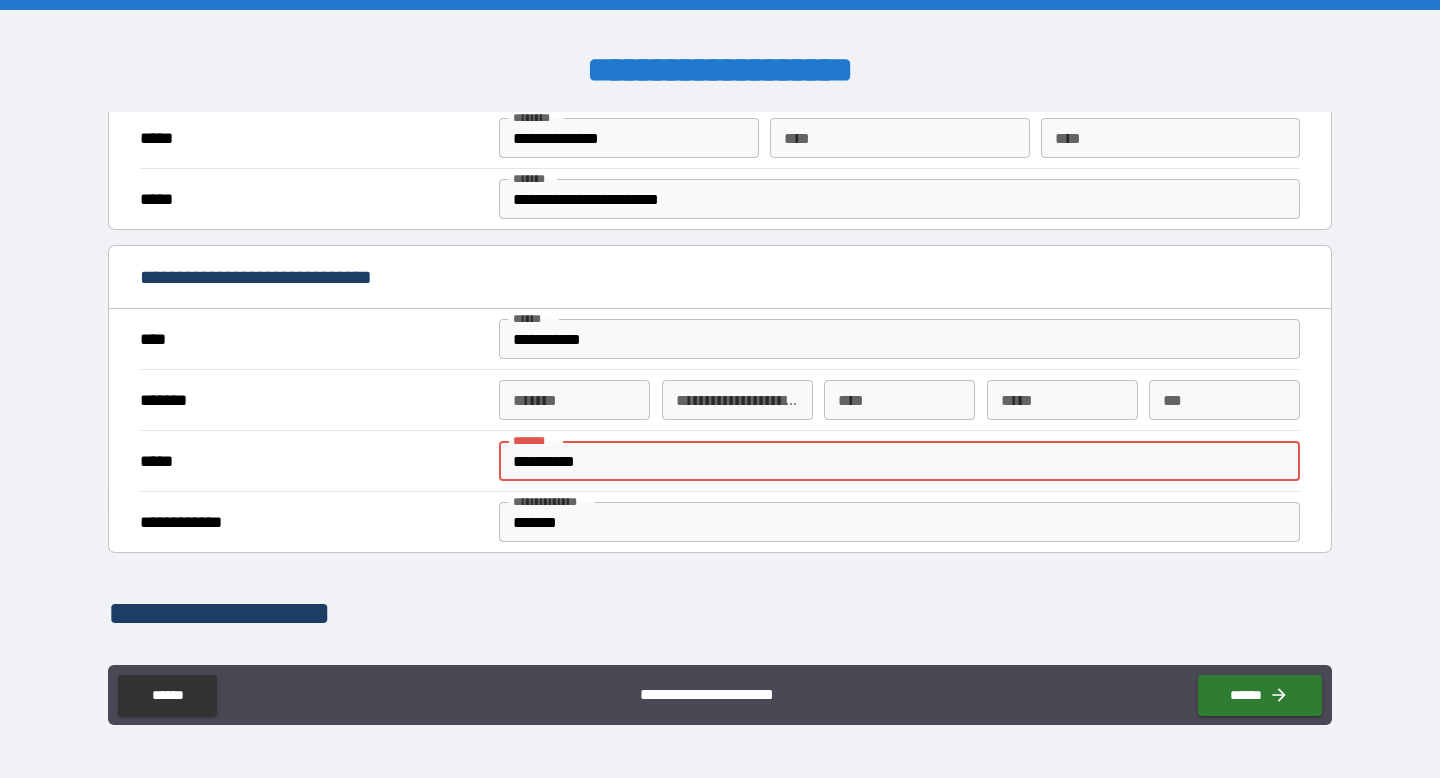 type on "*" 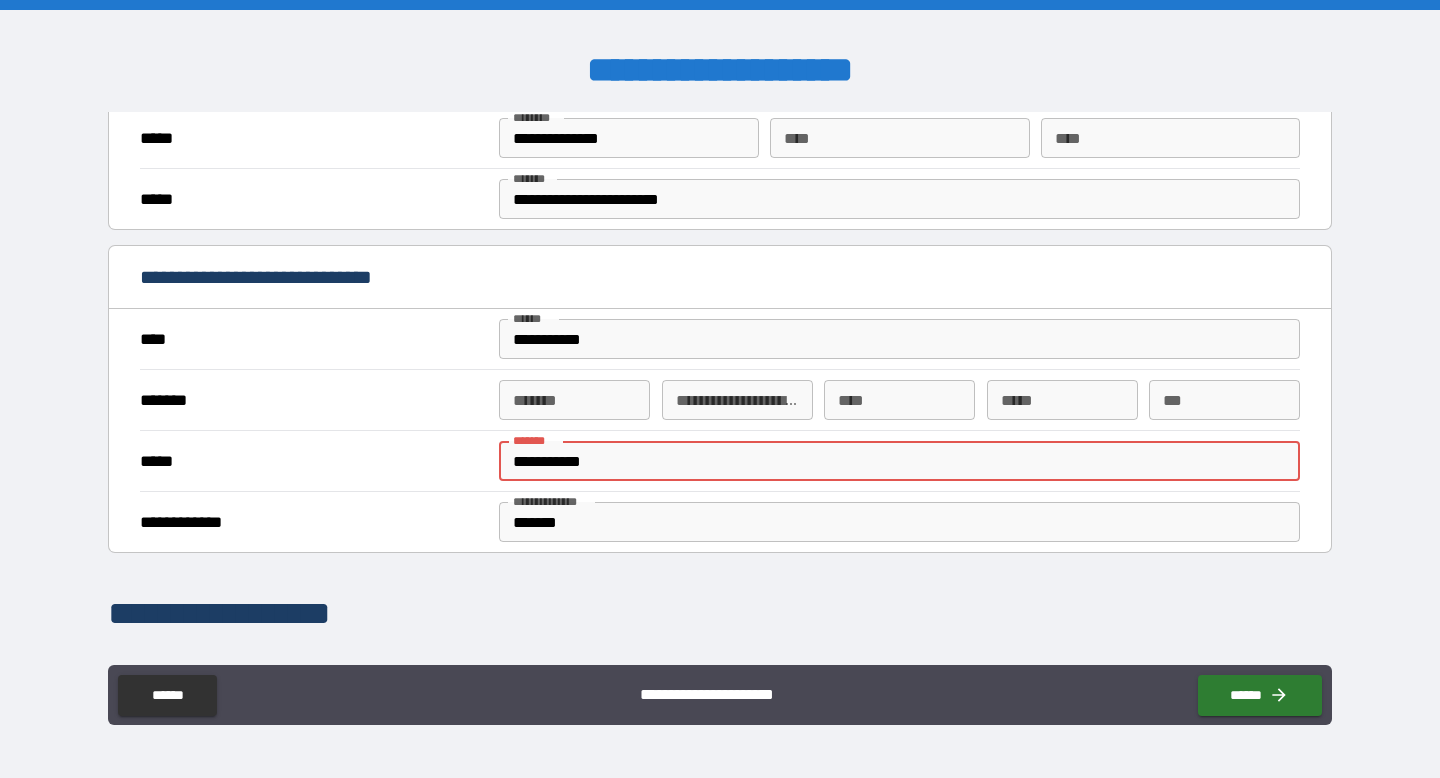 type on "*" 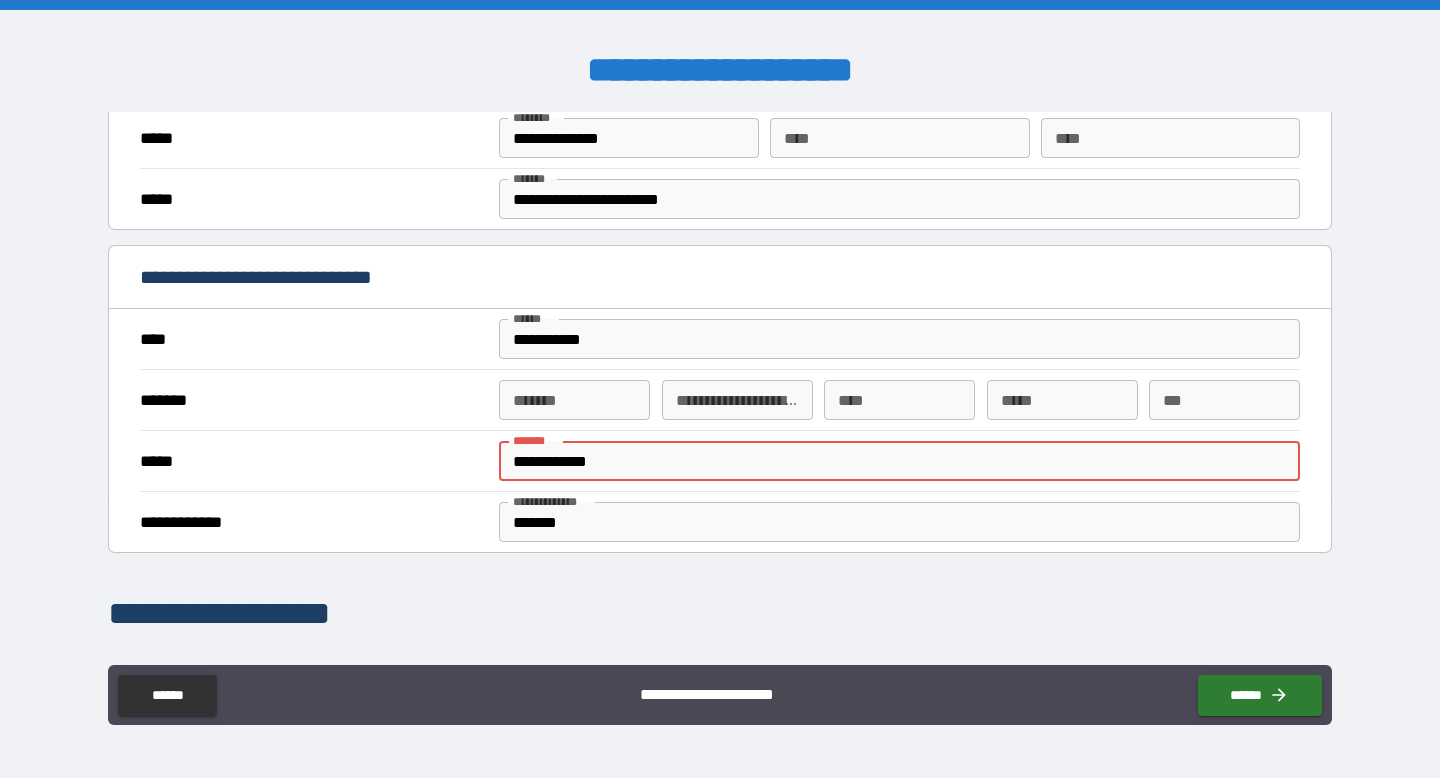 type on "*" 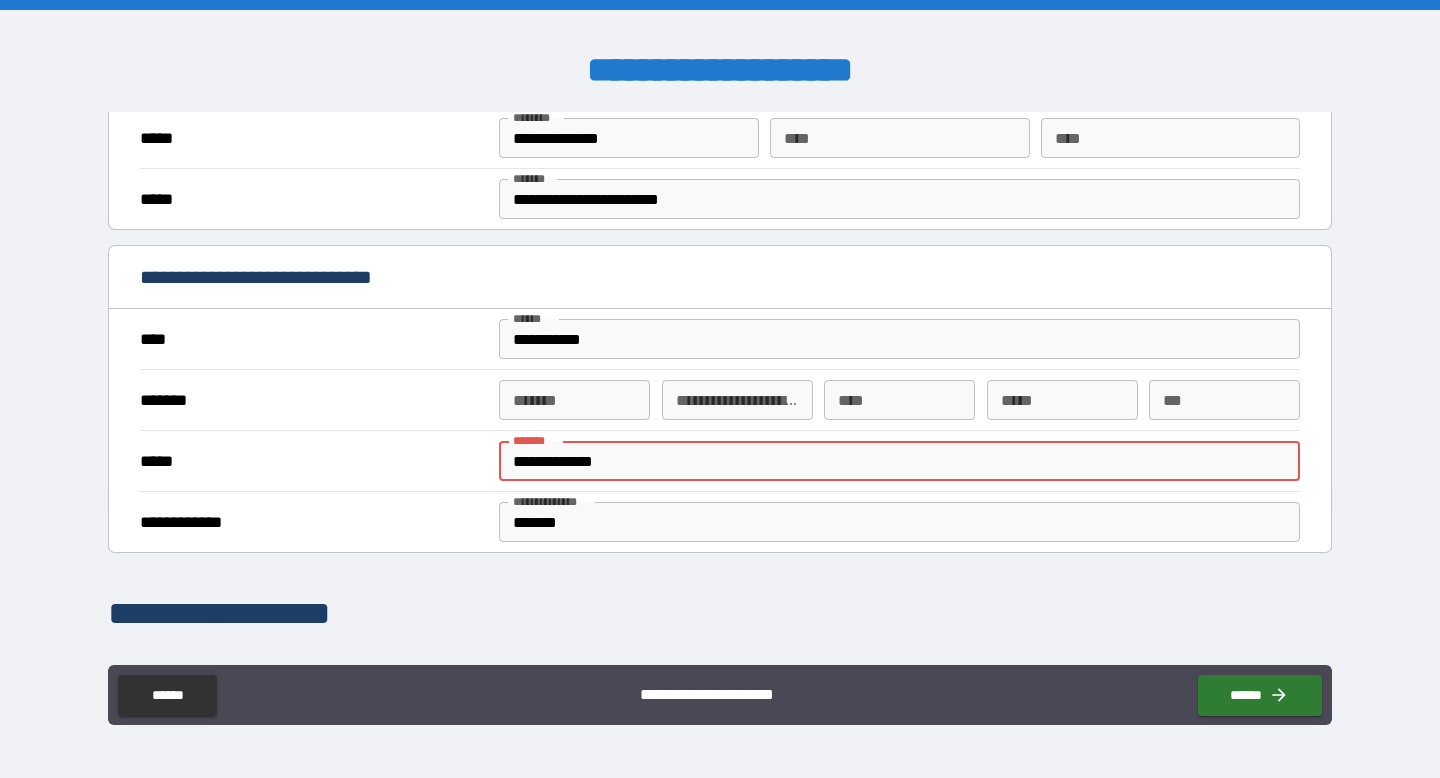 type on "*" 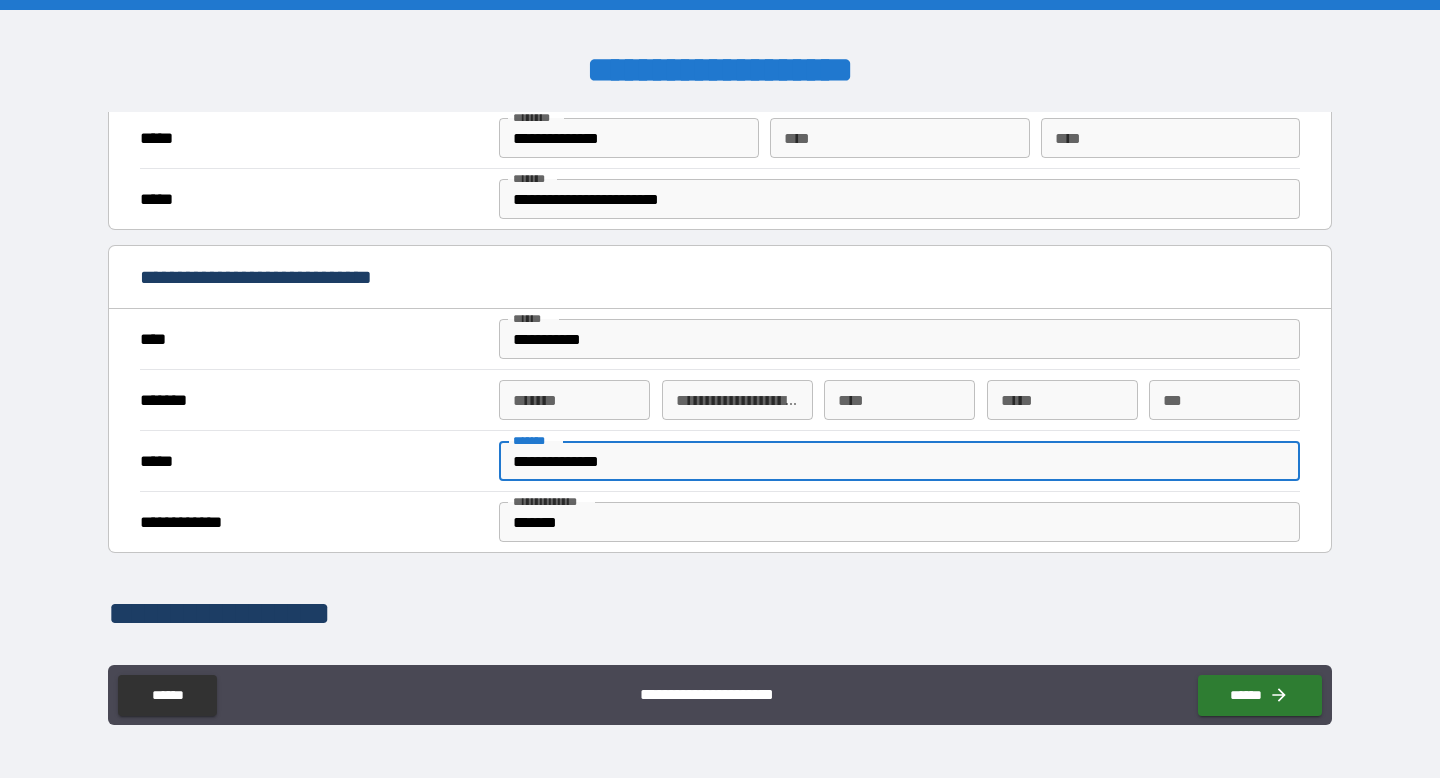 type on "*" 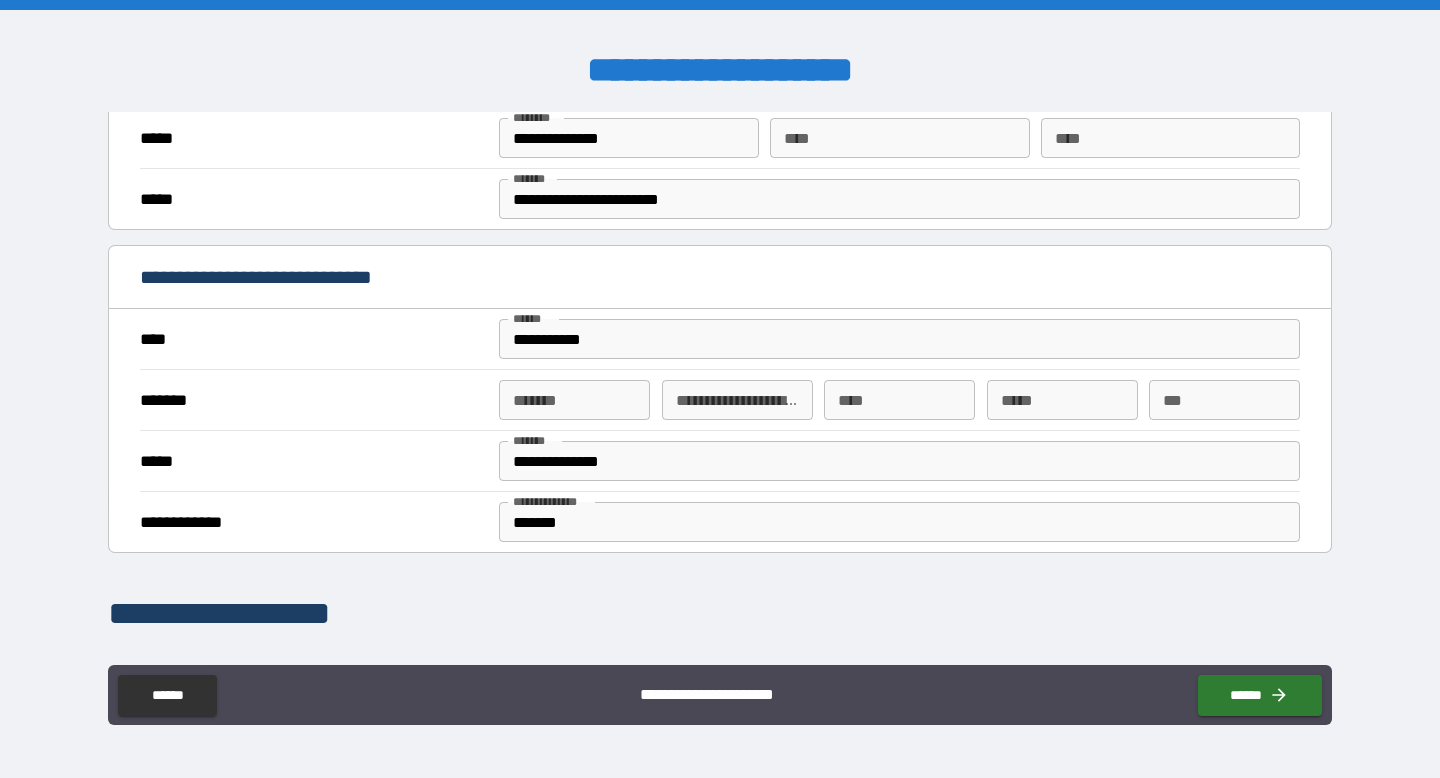 click on "**********" at bounding box center (720, 521) 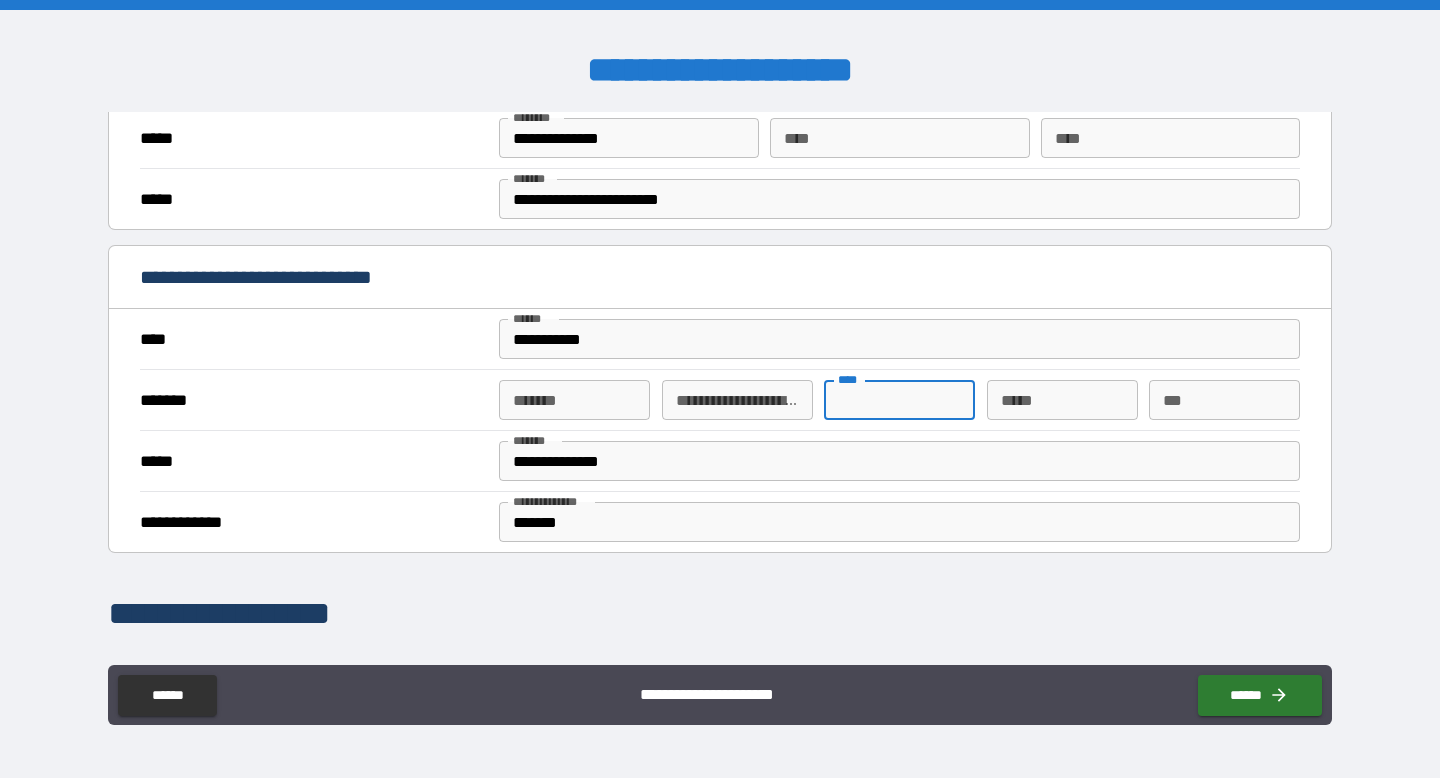 type on "*" 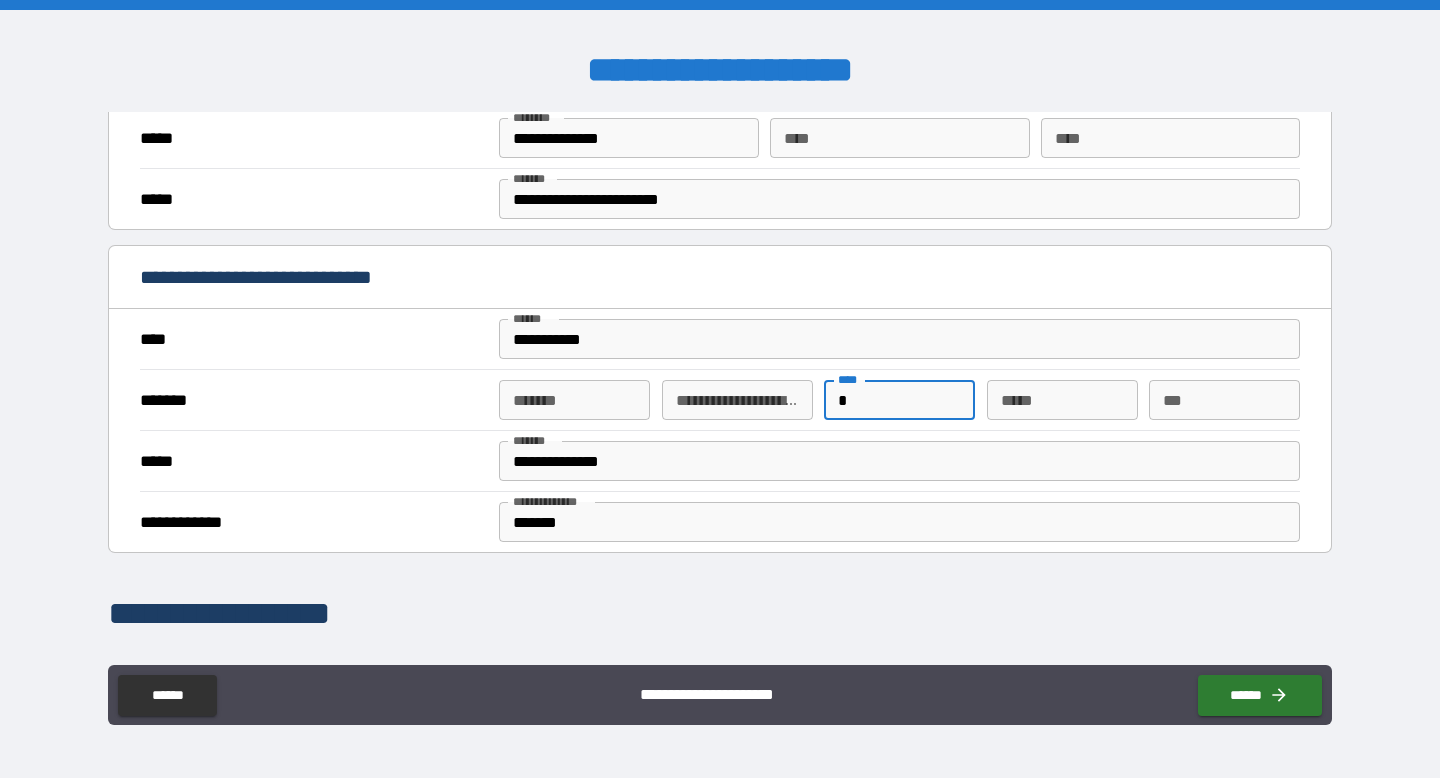 type on "*" 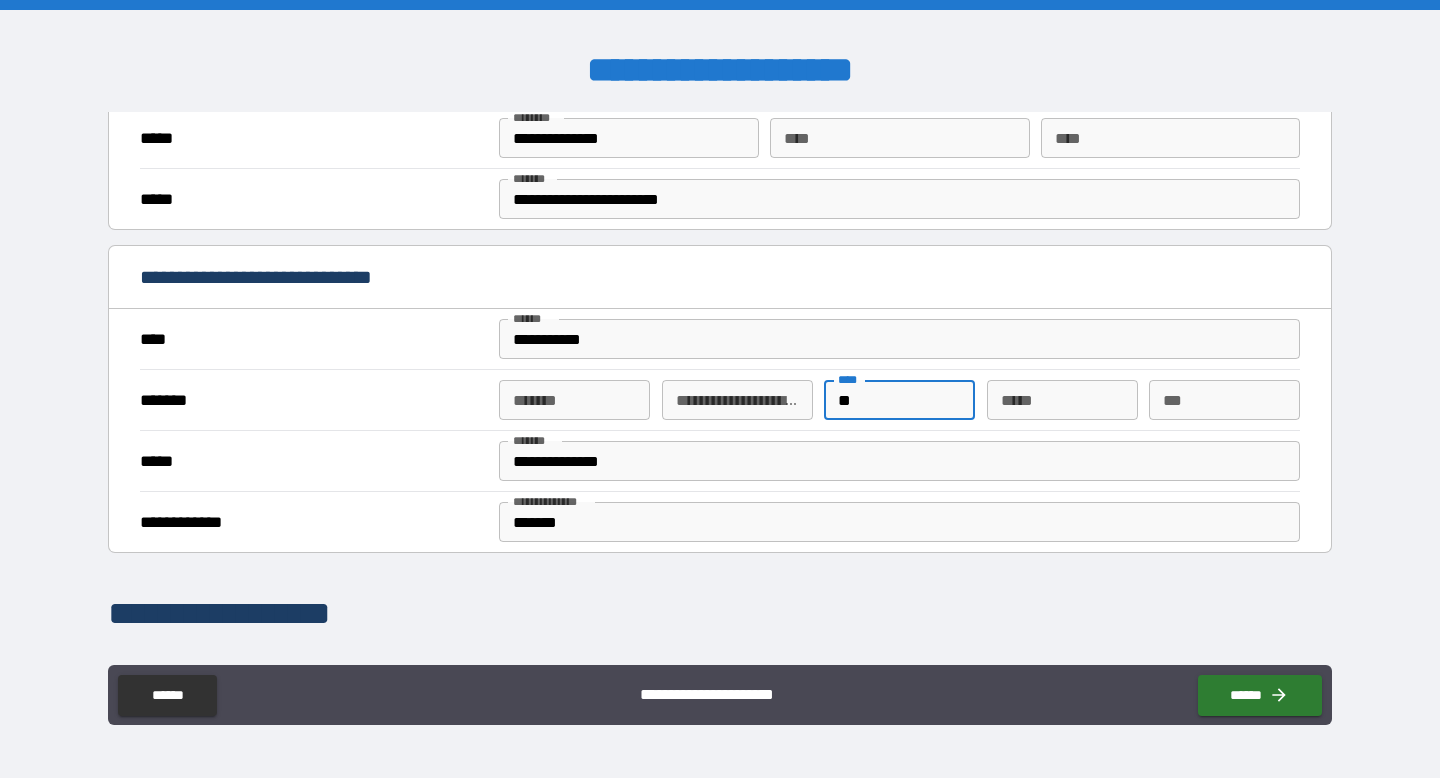 type on "*" 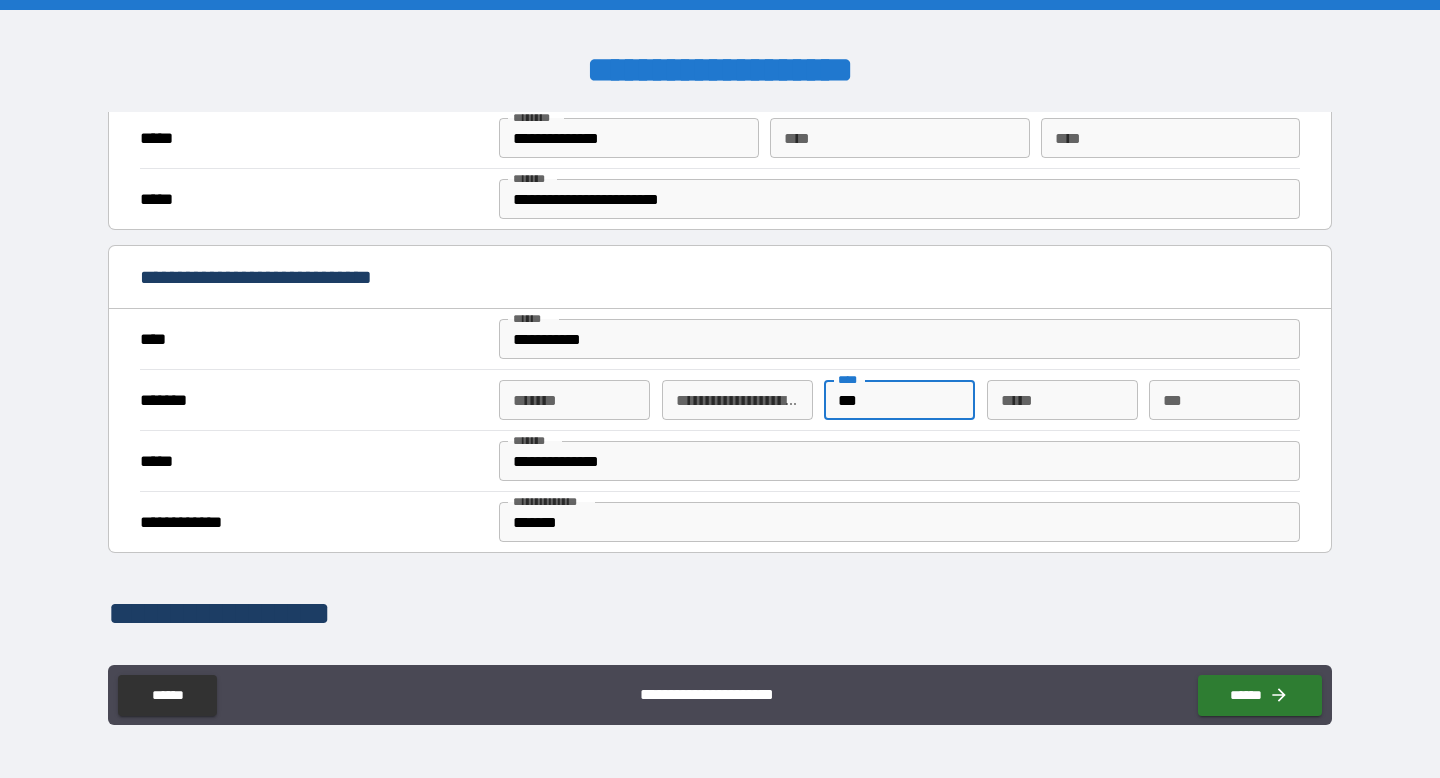 type on "*" 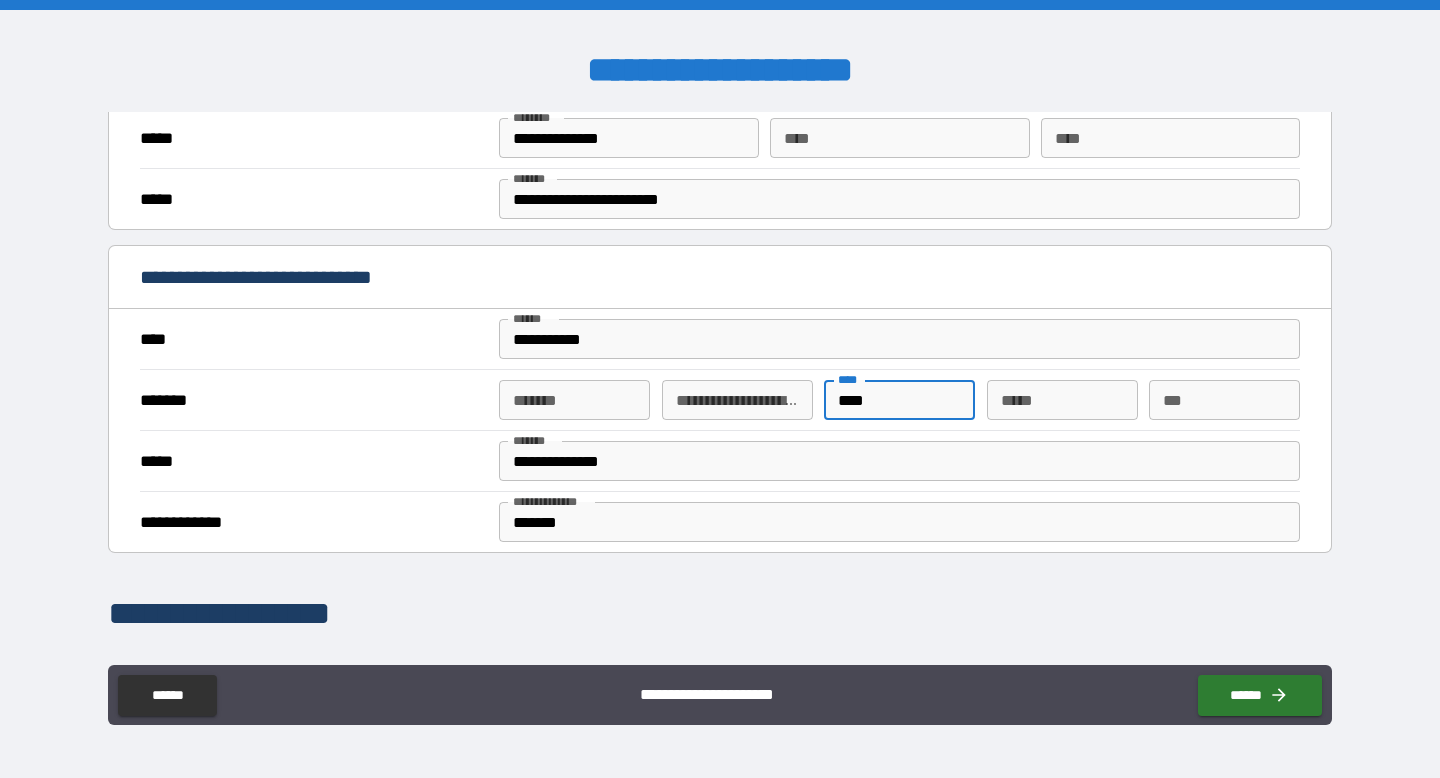 type on "*" 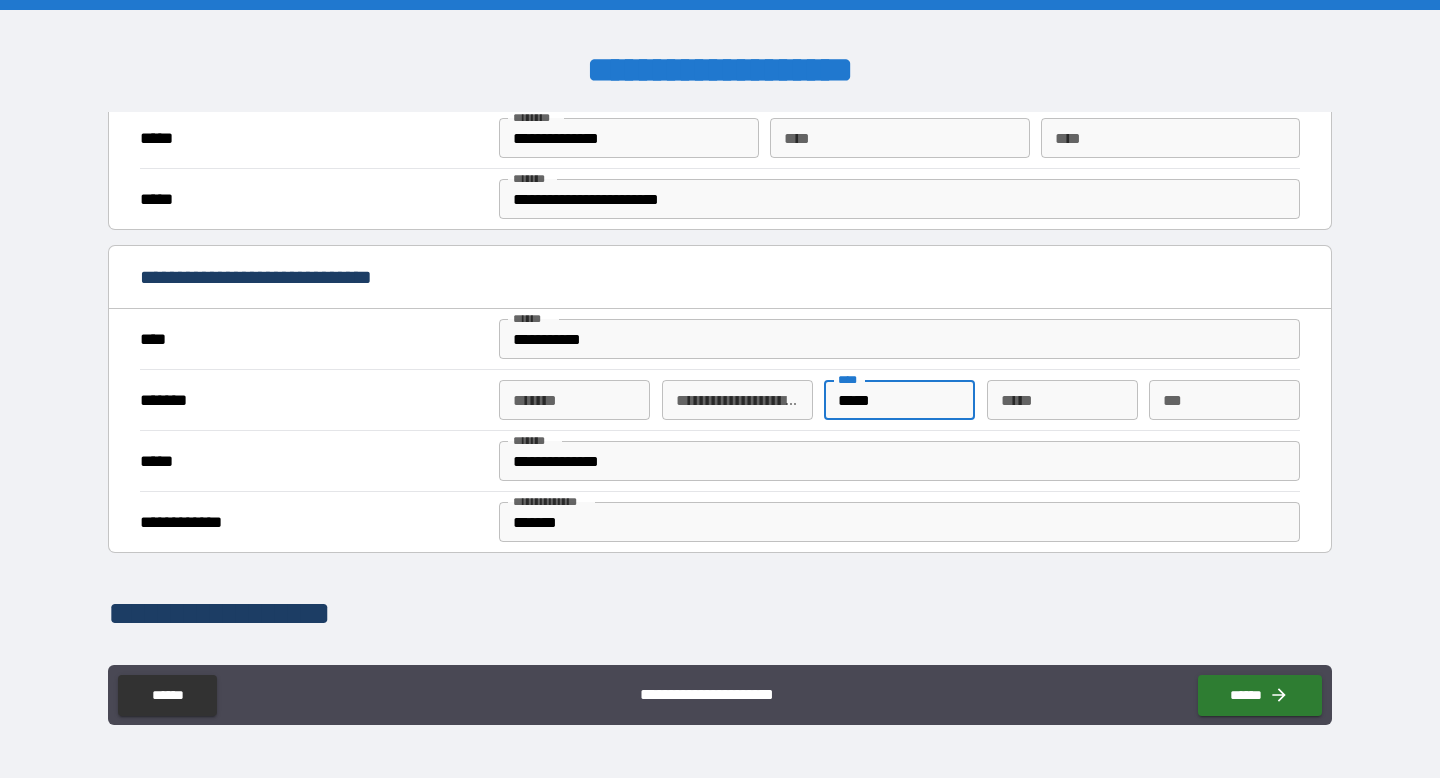 type on "******" 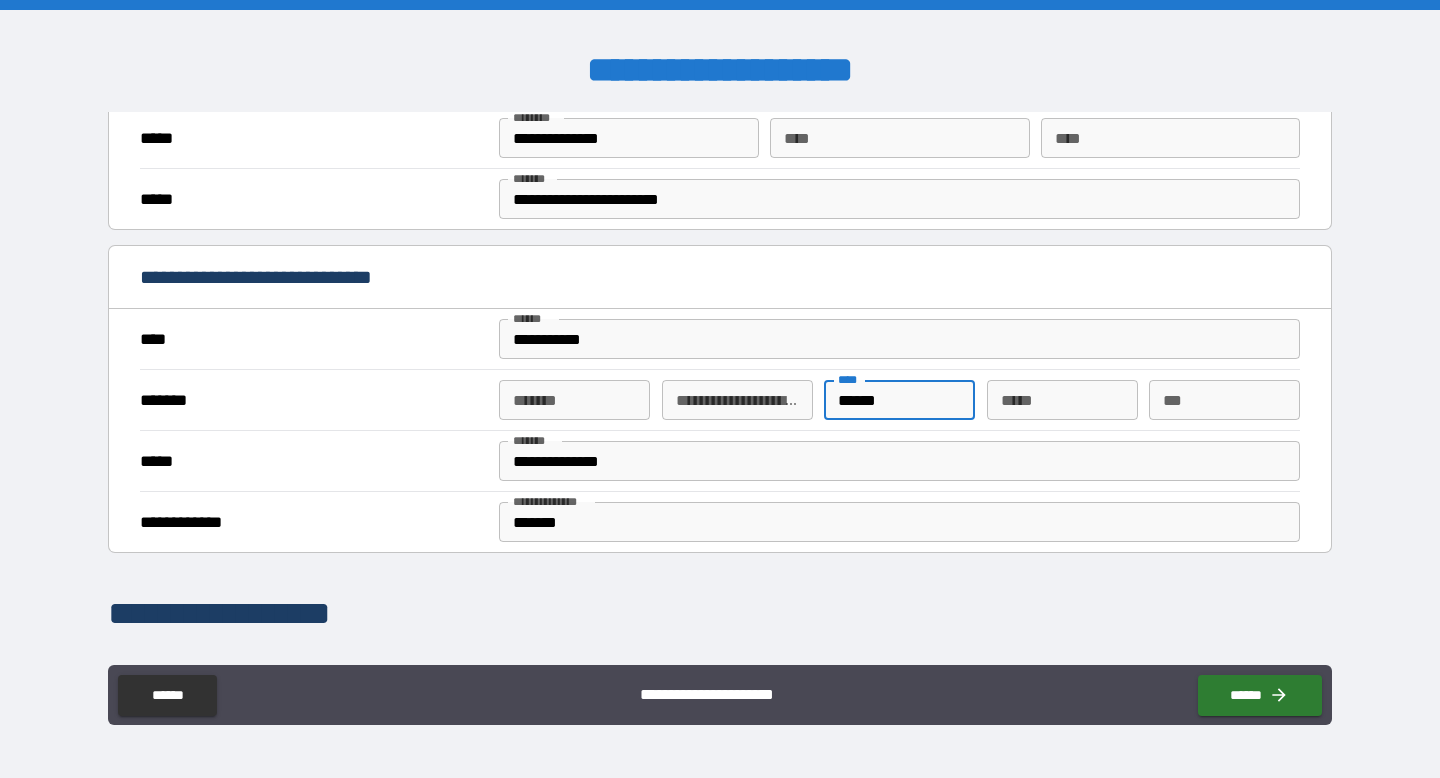 type on "*" 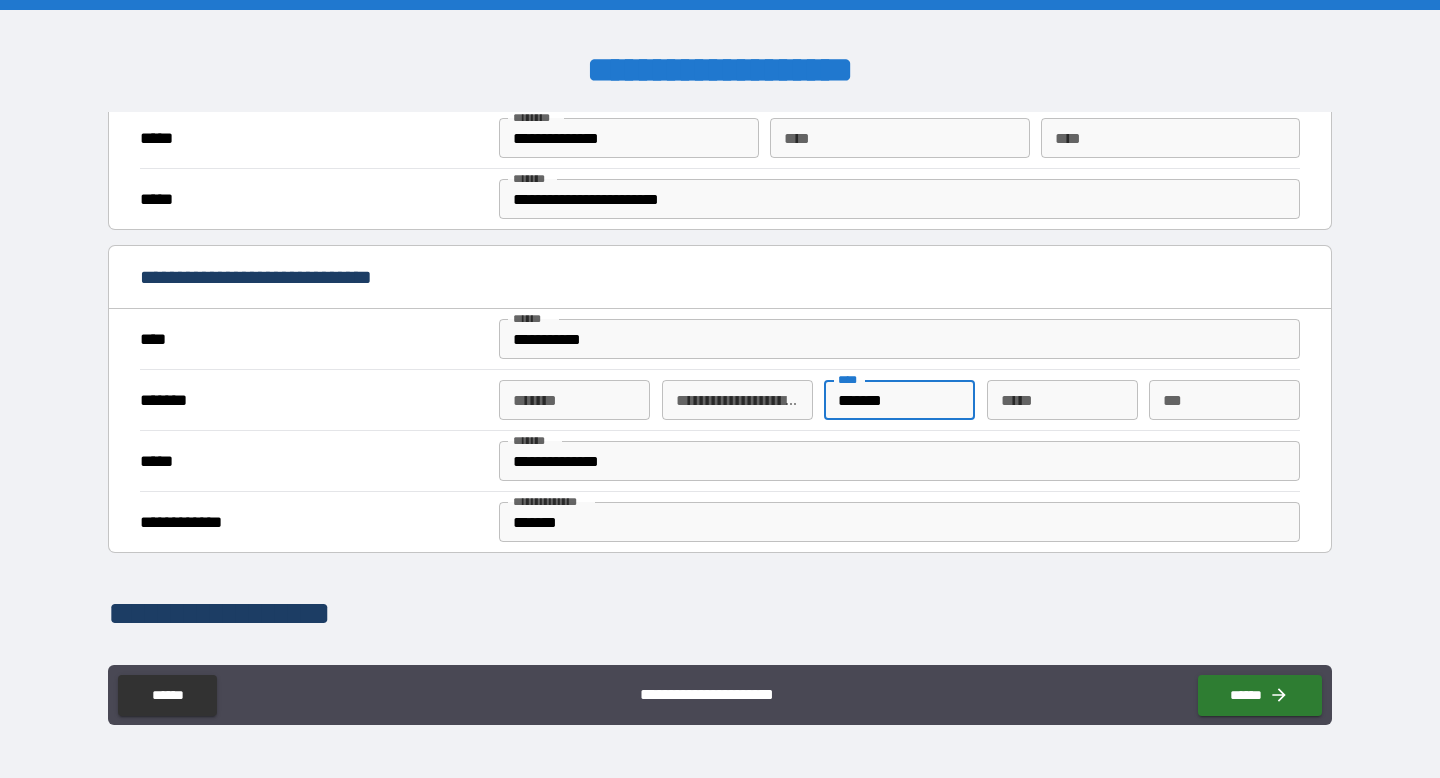 type on "*" 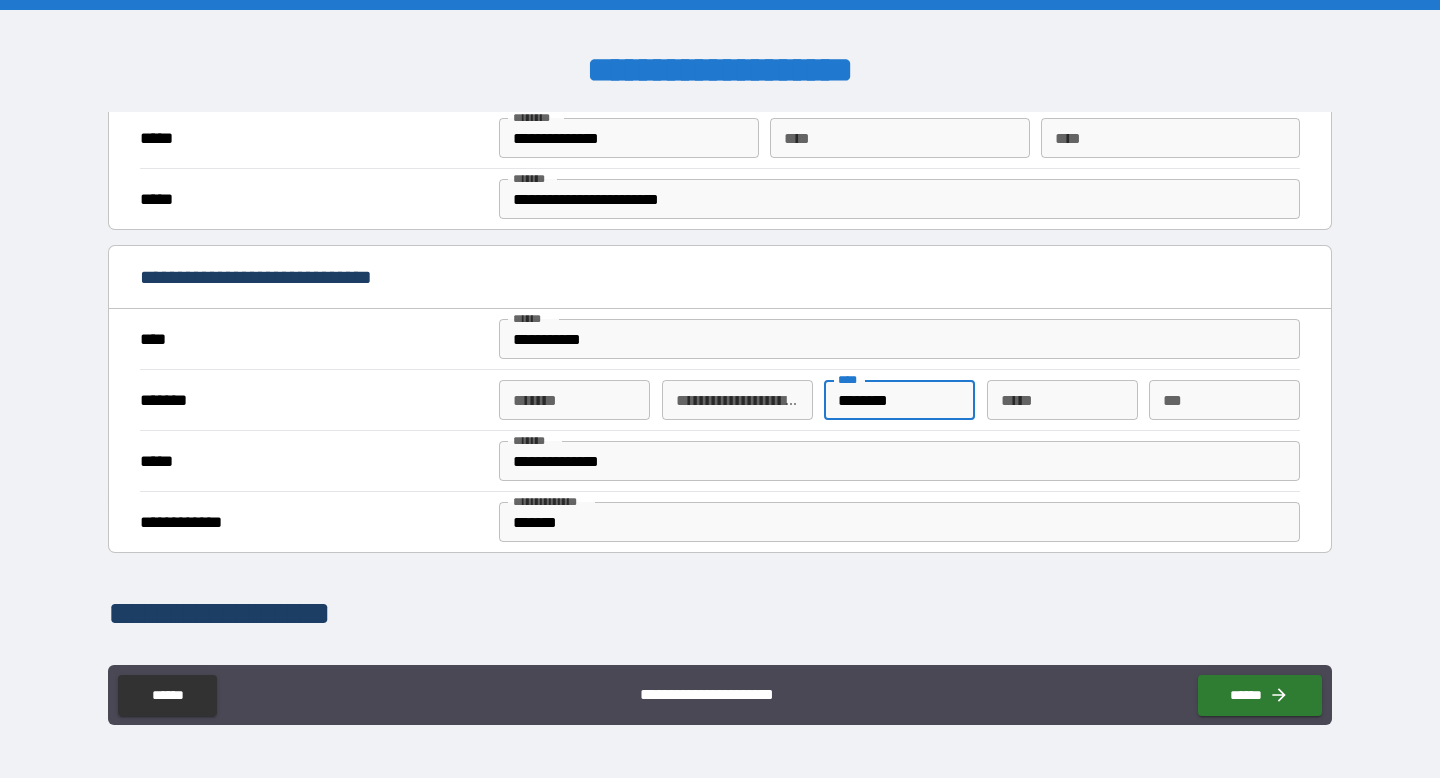 type on "*" 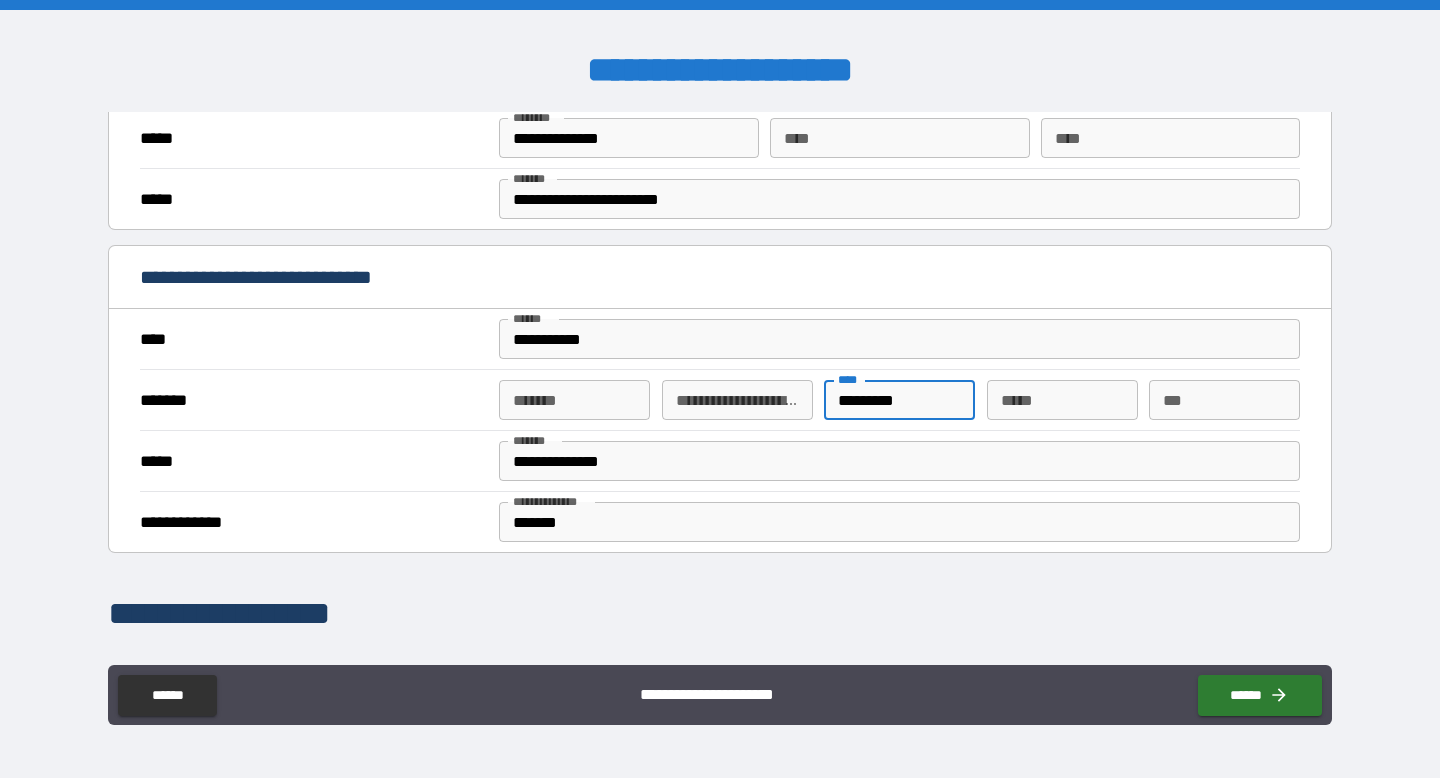type on "*" 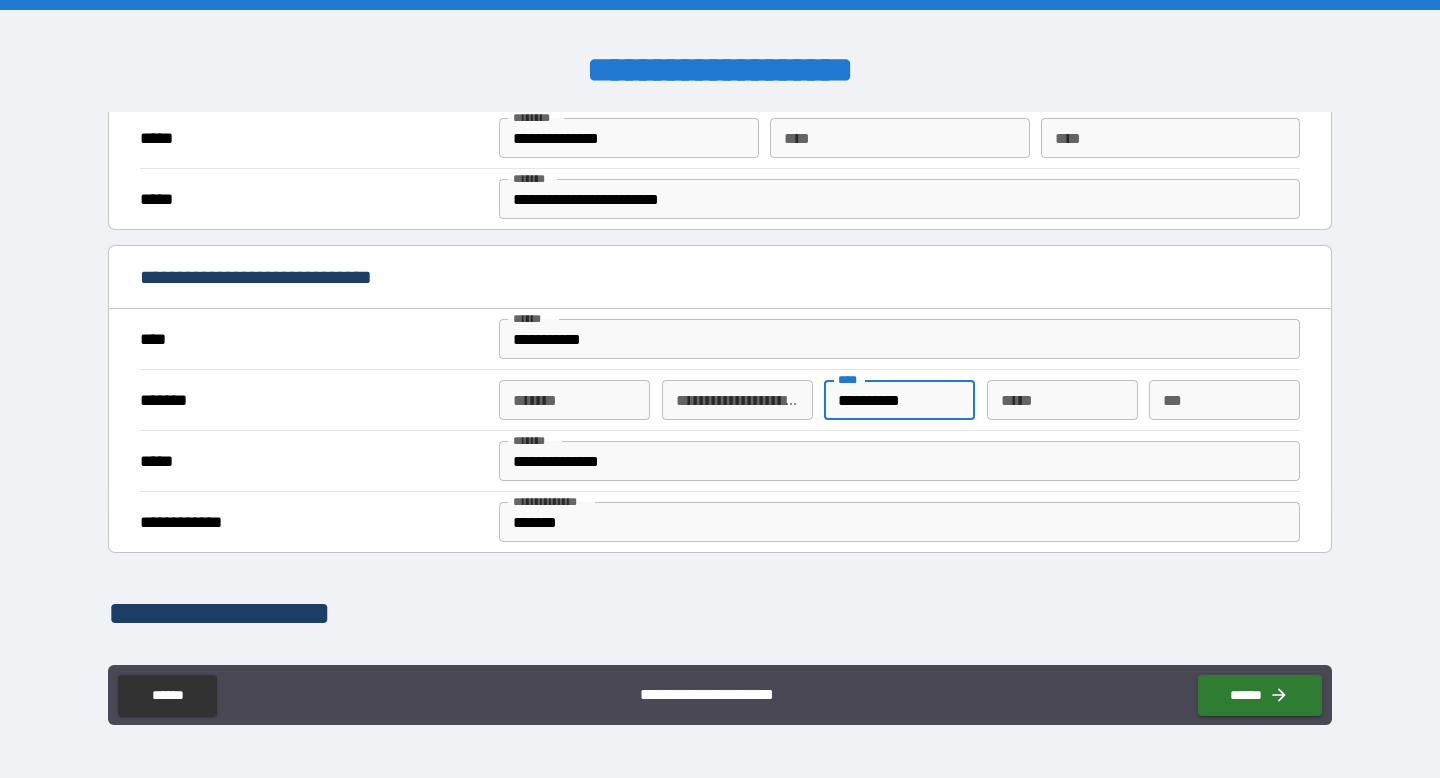 type on "*" 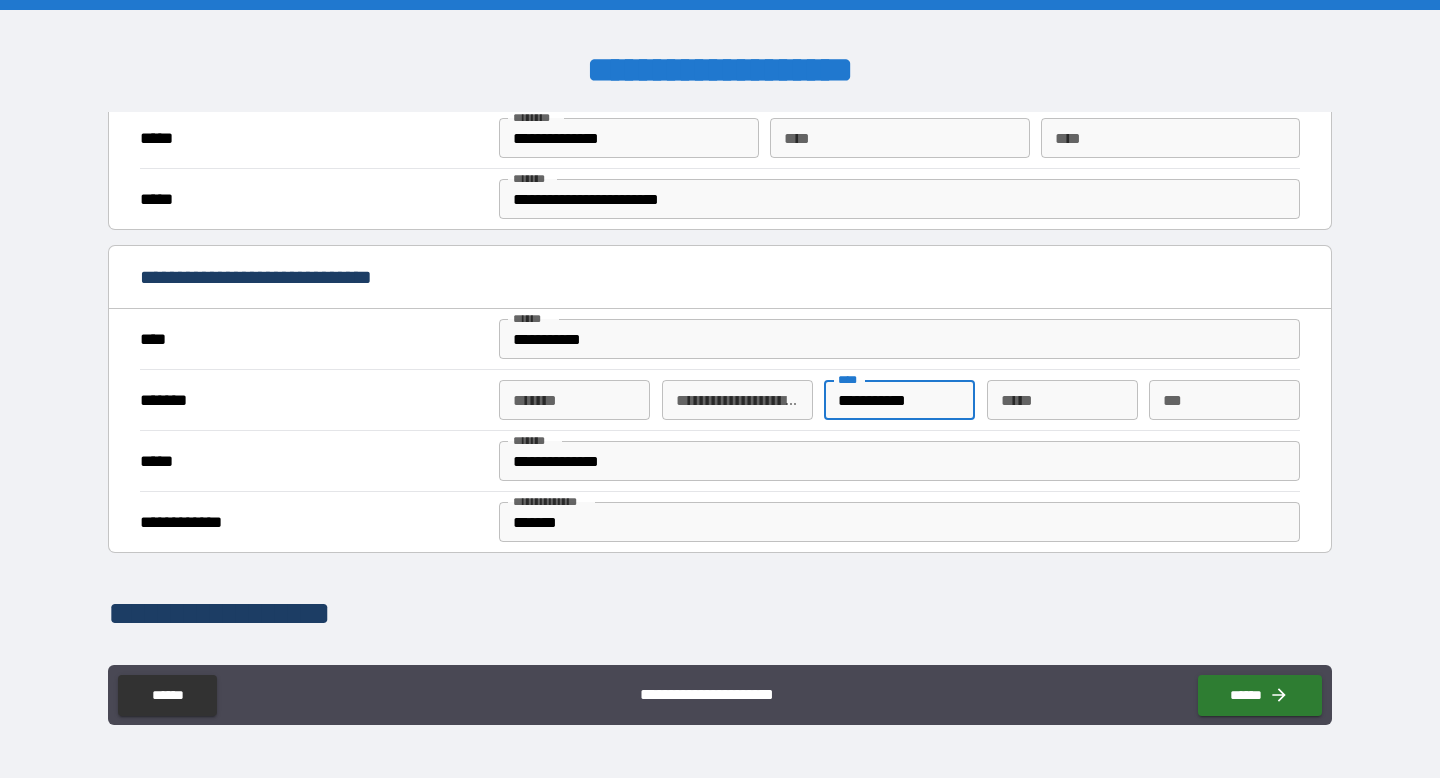 type on "*" 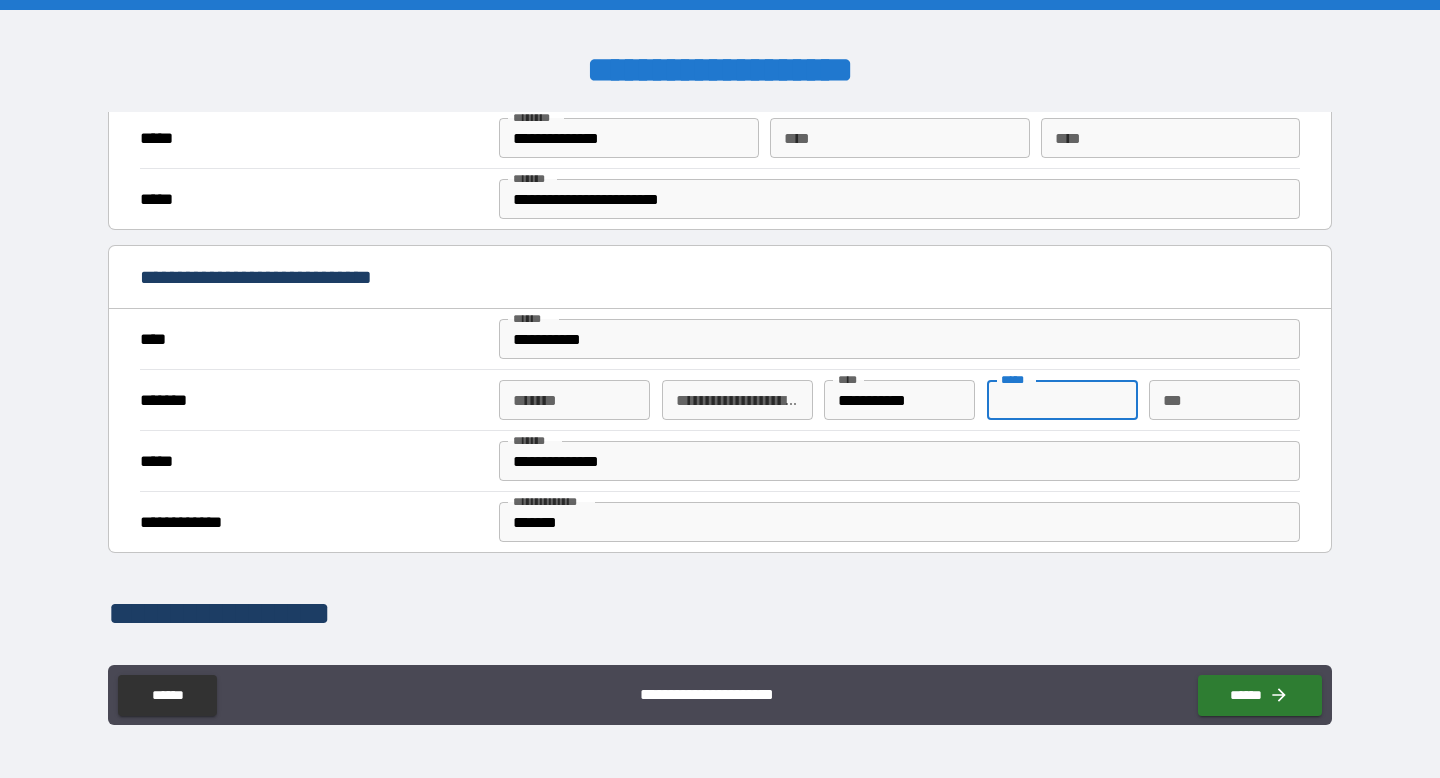 type on "*" 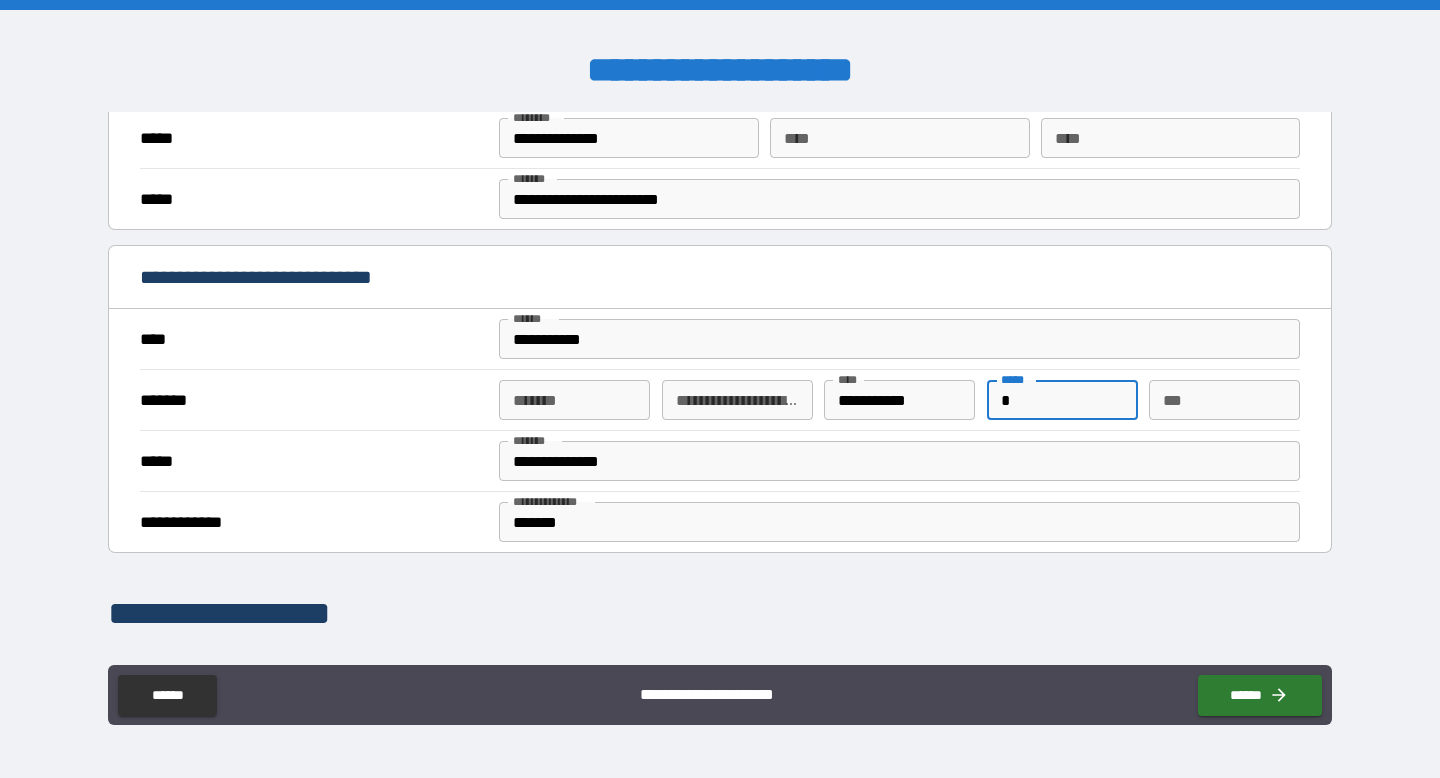 type on "*" 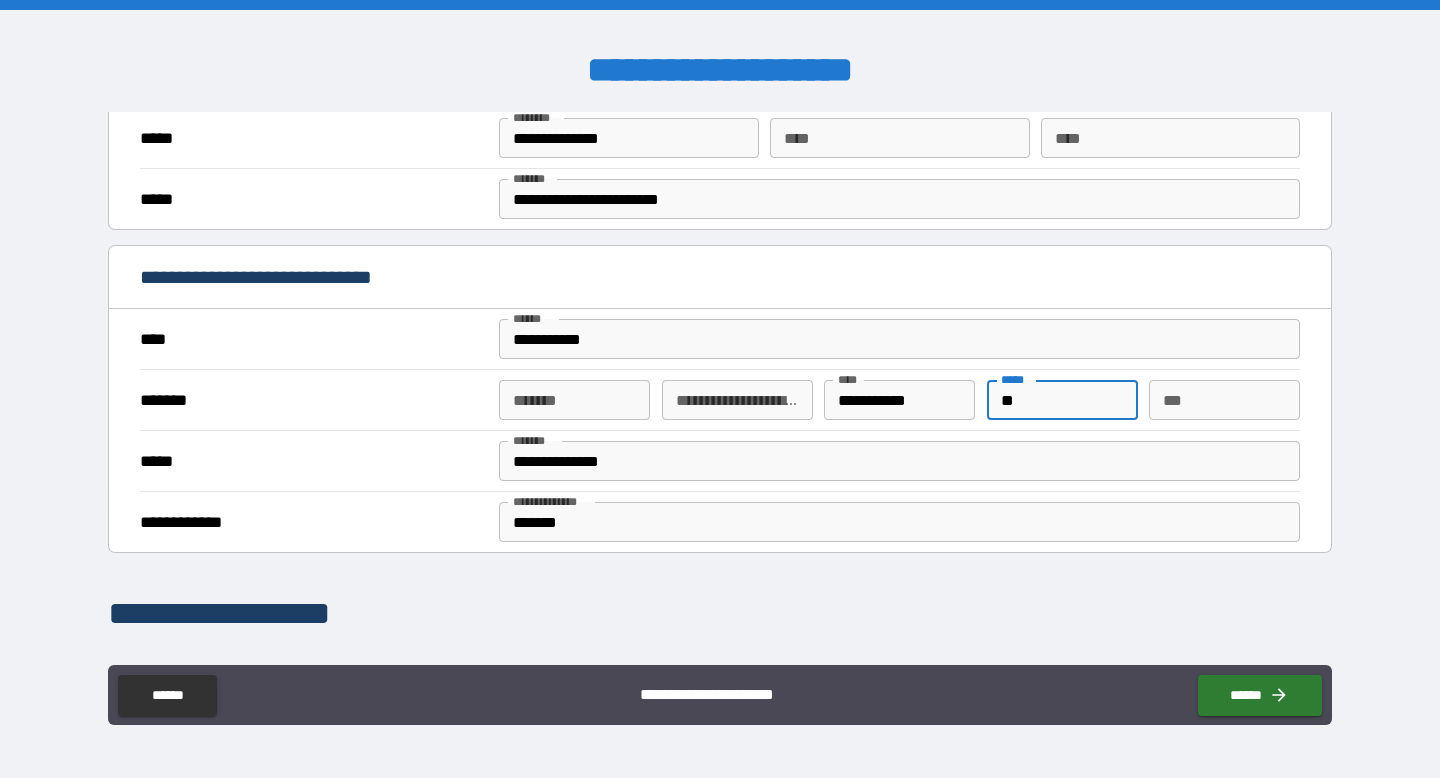 type on "*" 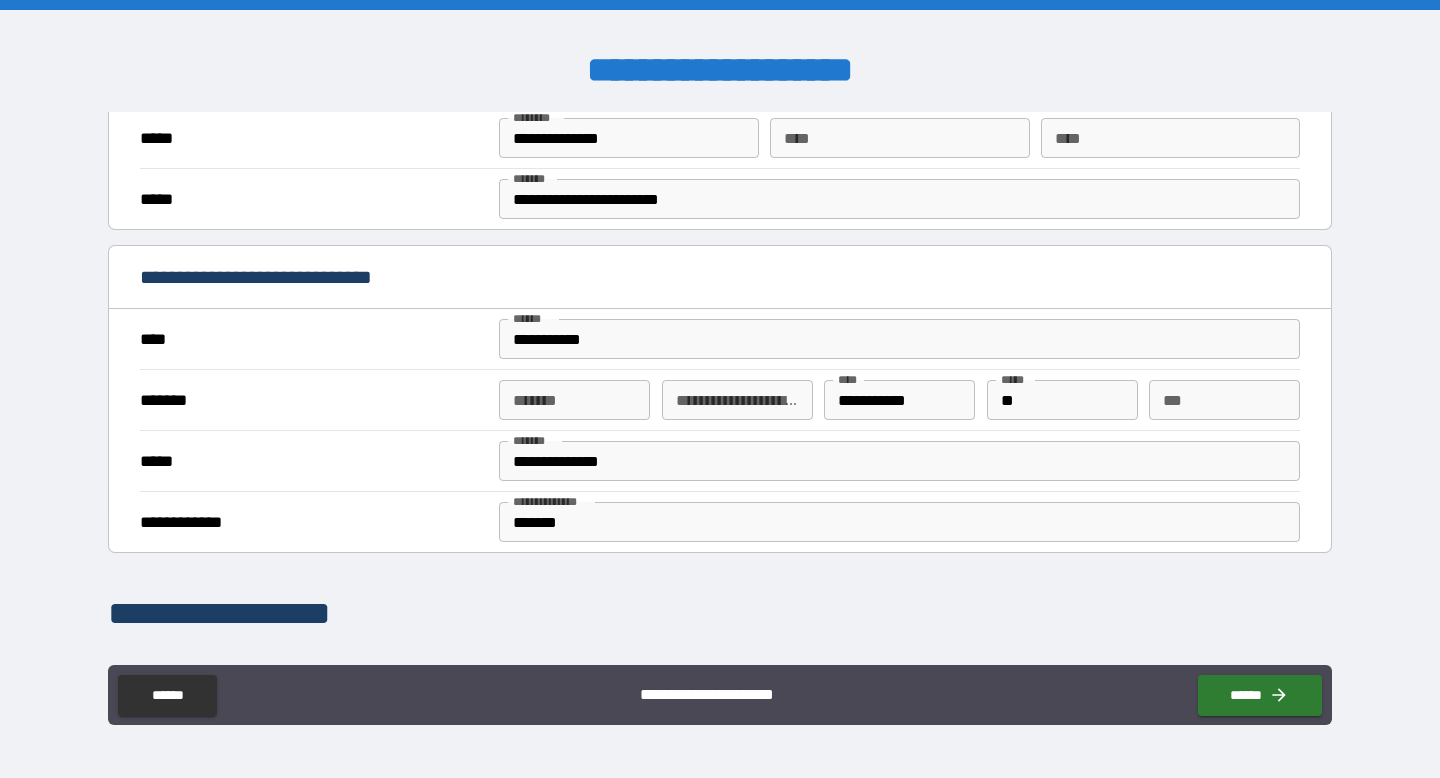 click on "**********" at bounding box center [720, 614] 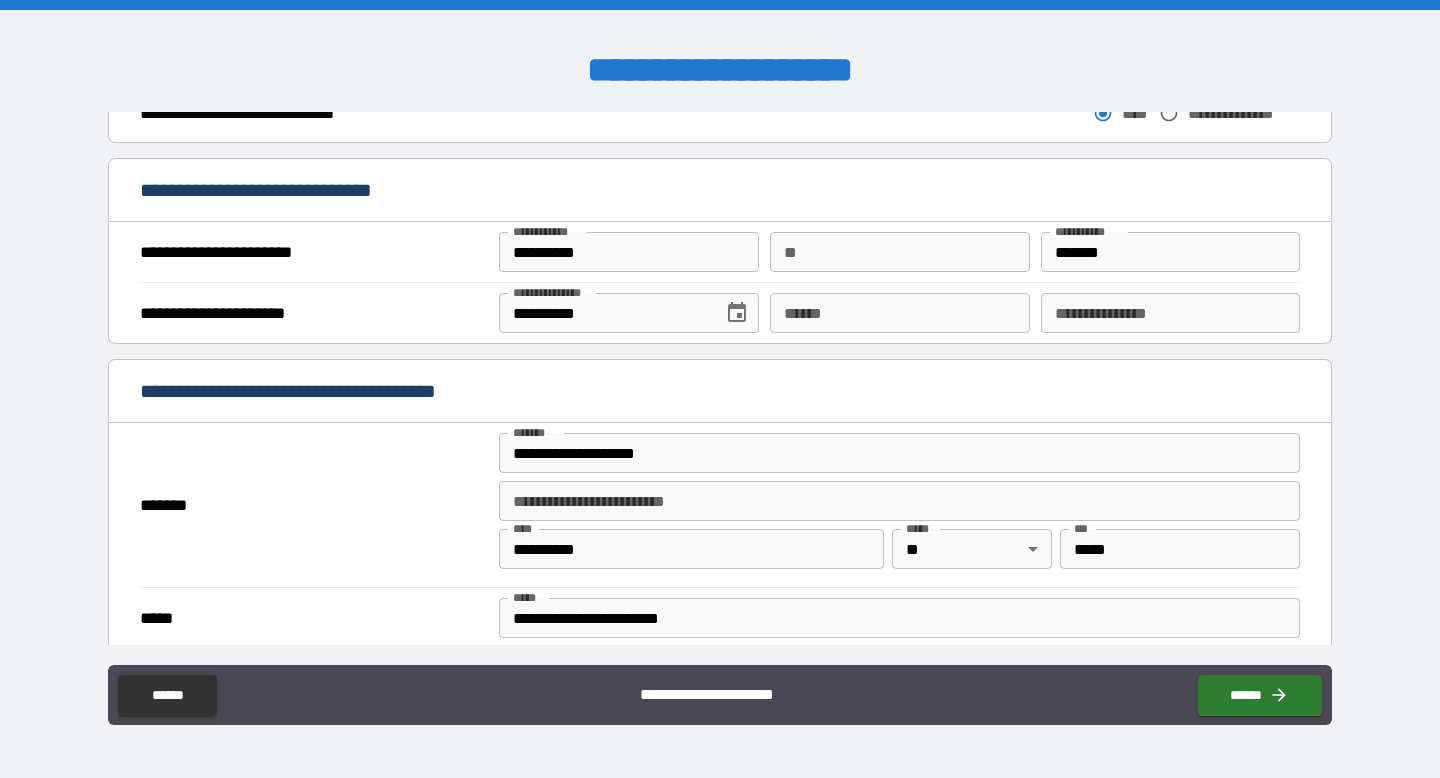 scroll, scrollTop: 1480, scrollLeft: 0, axis: vertical 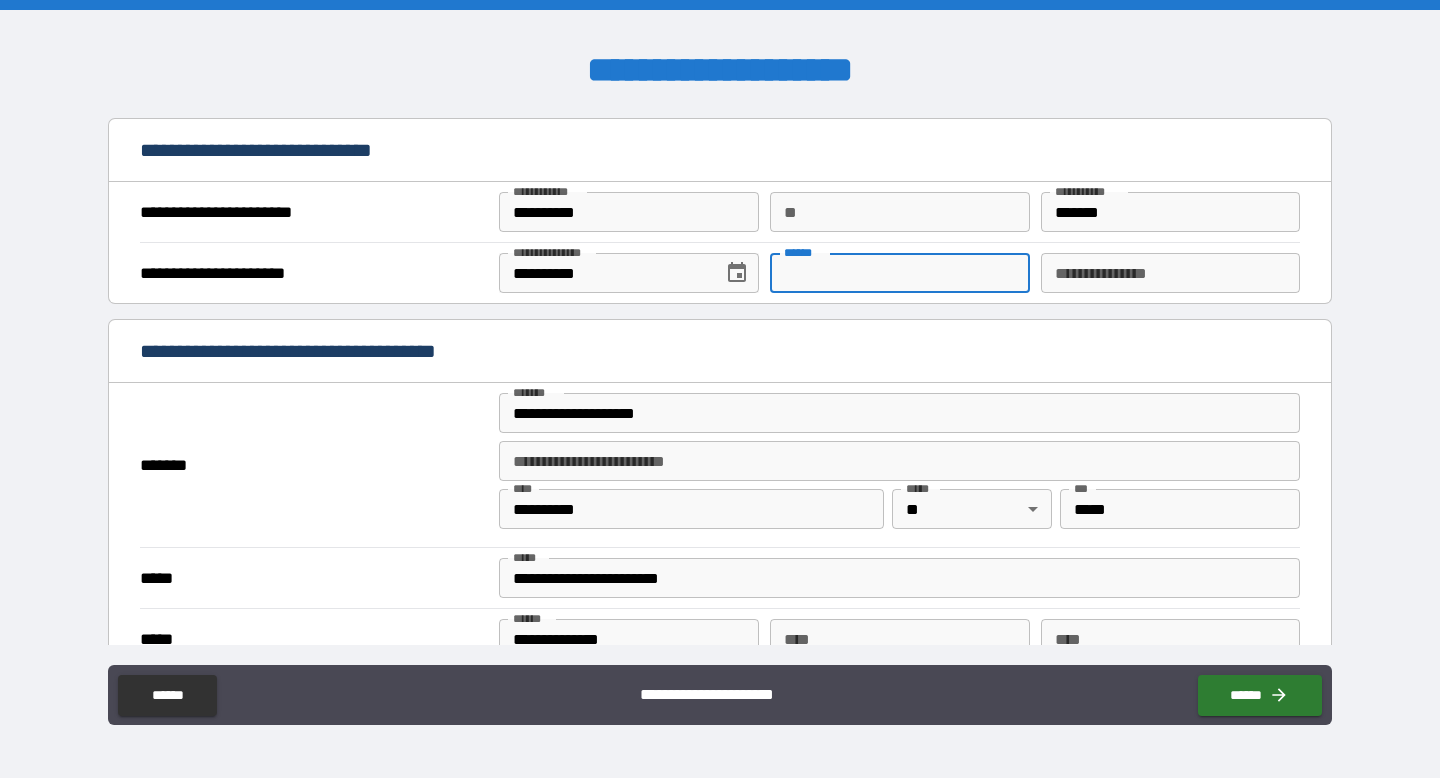 click on "****   *" at bounding box center [899, 273] 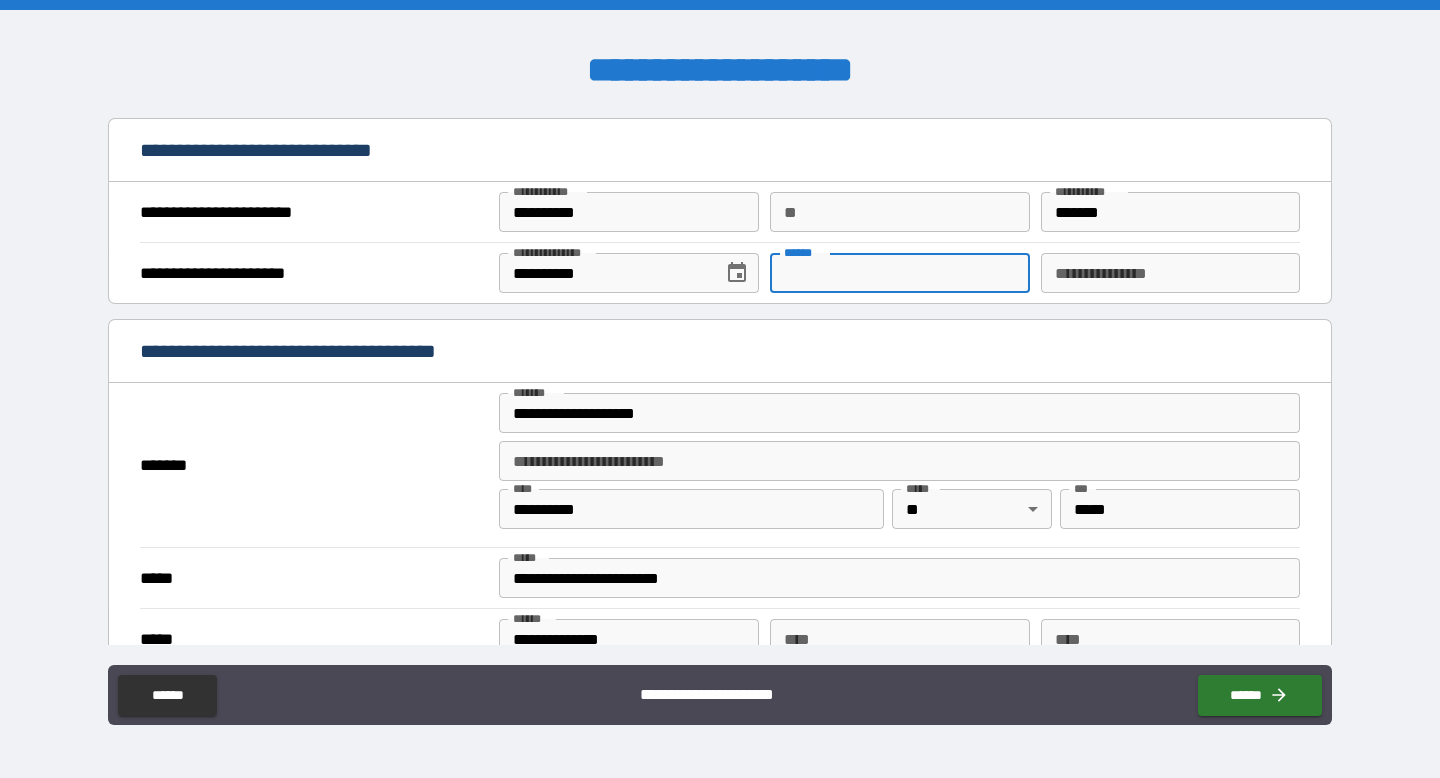 type on "*" 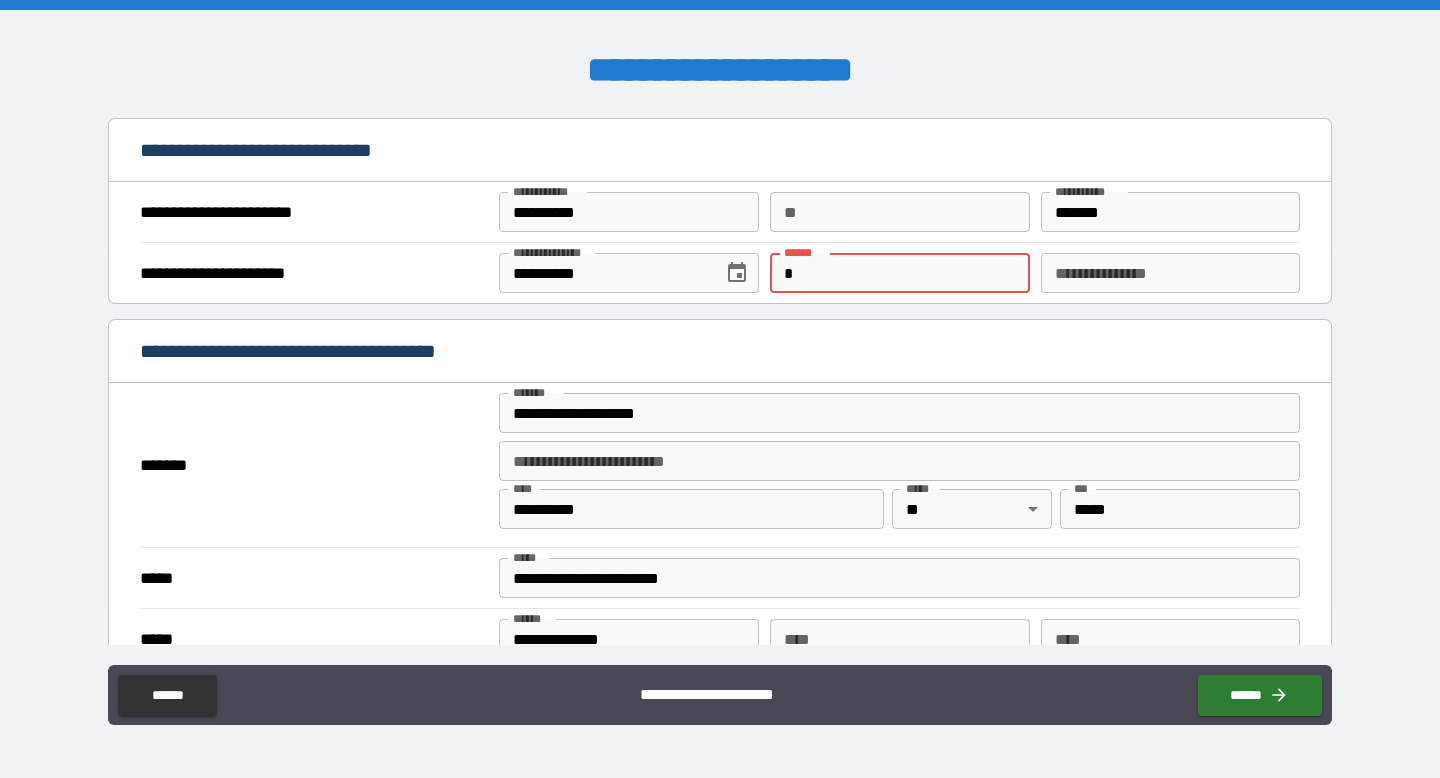 type on "*" 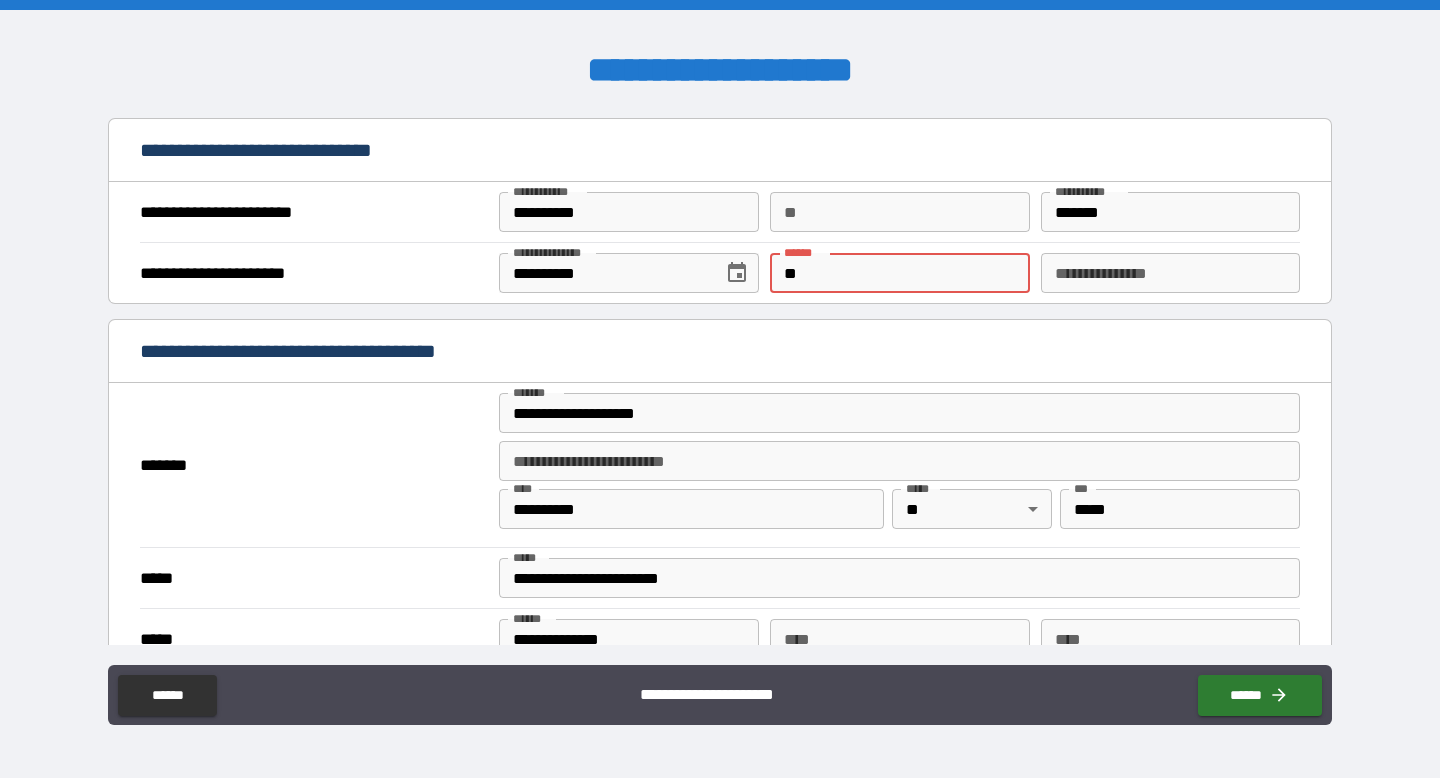 type on "*" 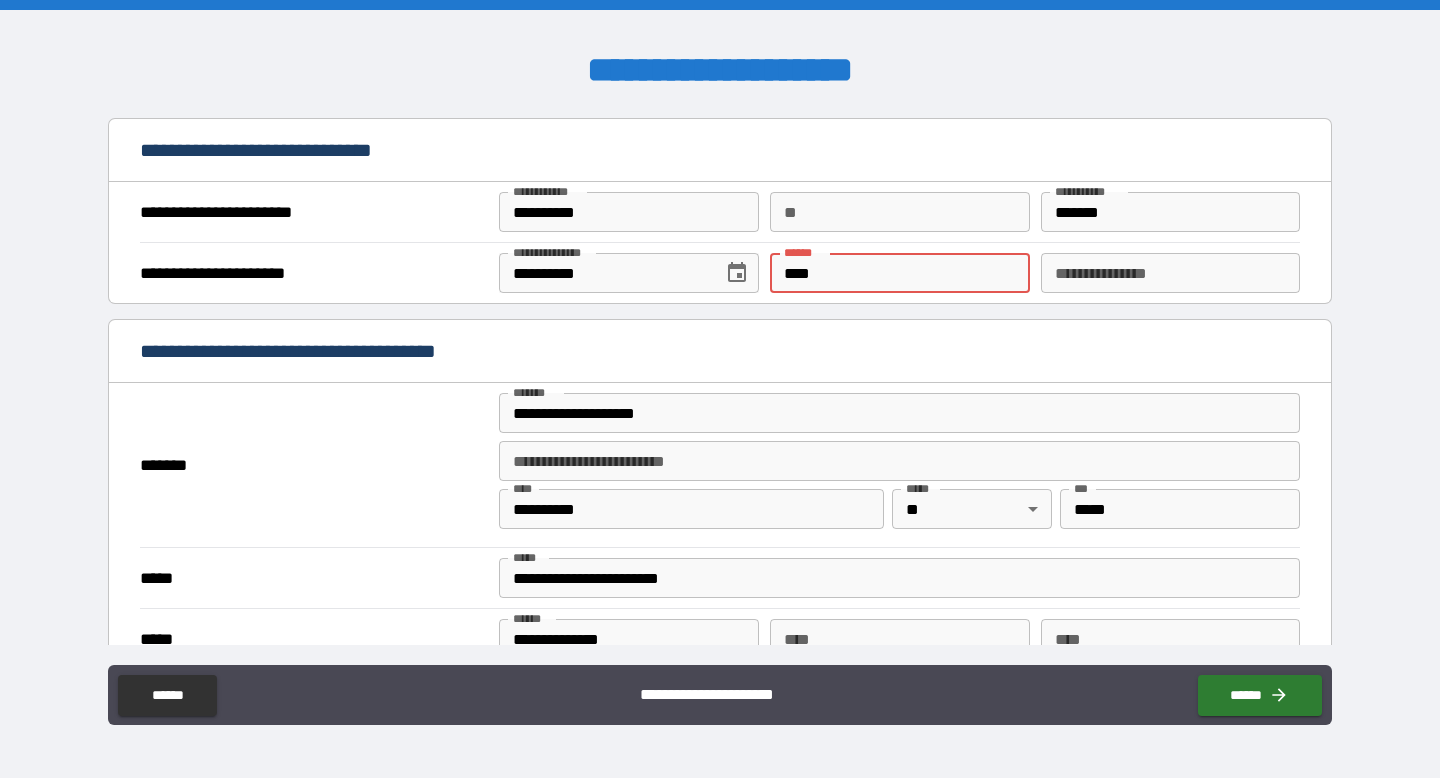 type 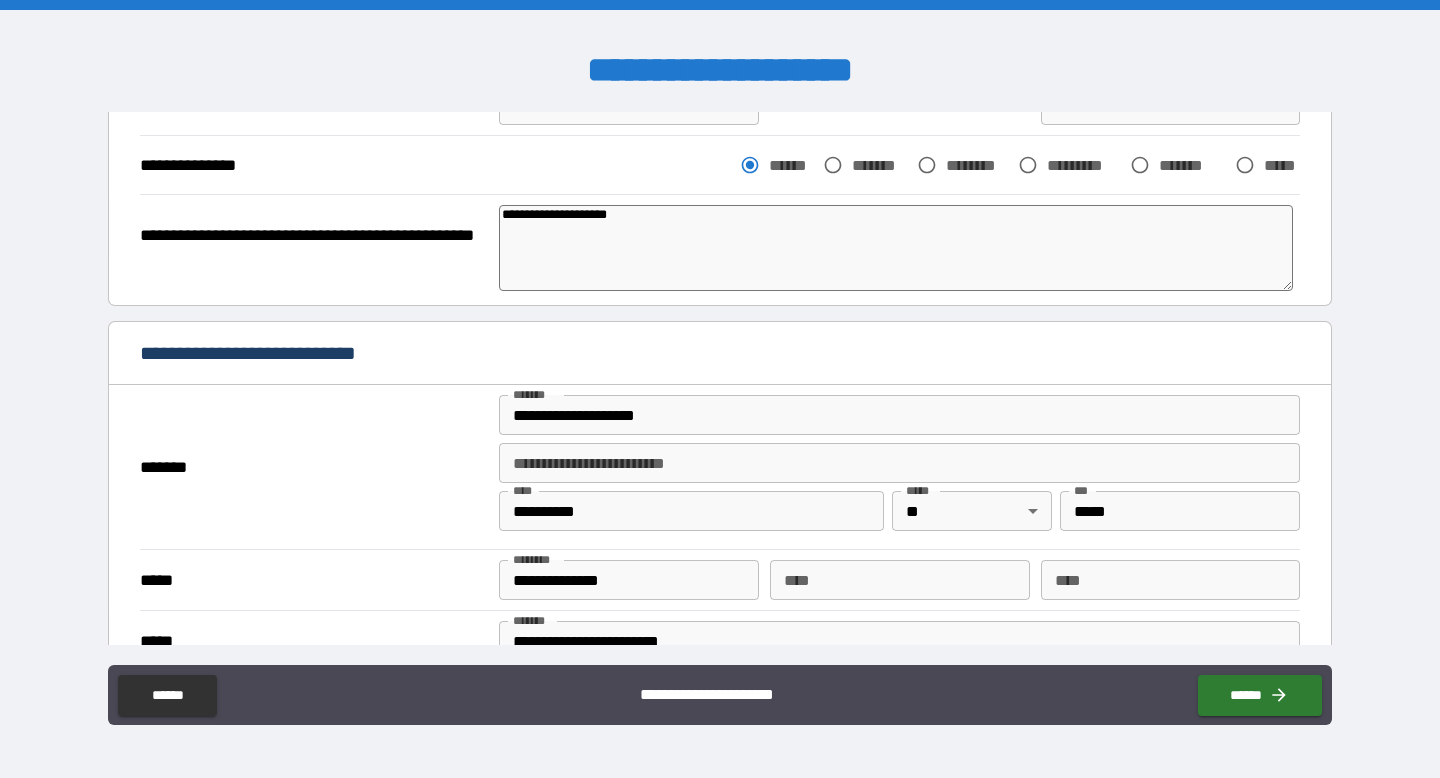 scroll, scrollTop: 0, scrollLeft: 0, axis: both 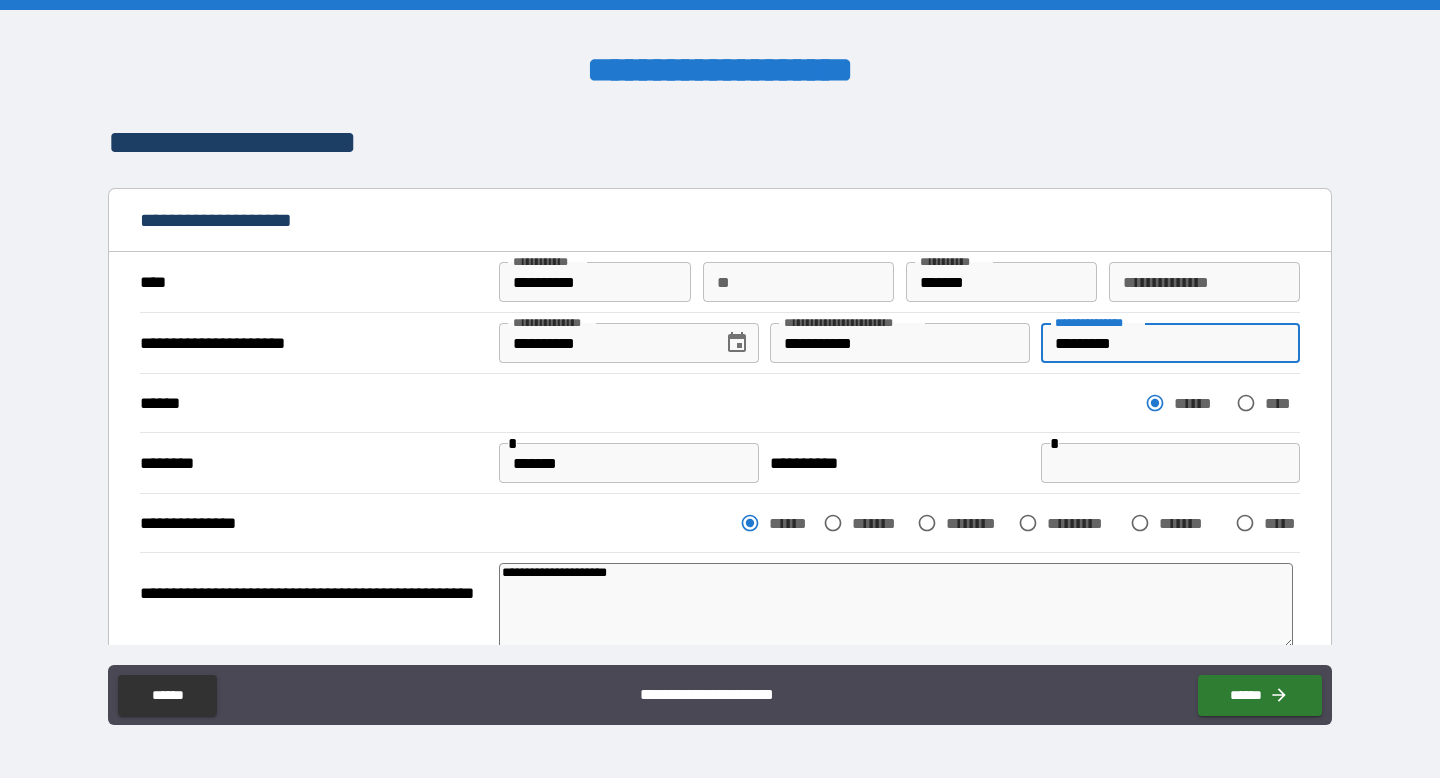 drag, startPoint x: 1043, startPoint y: 348, endPoint x: 1141, endPoint y: 357, distance: 98.4124 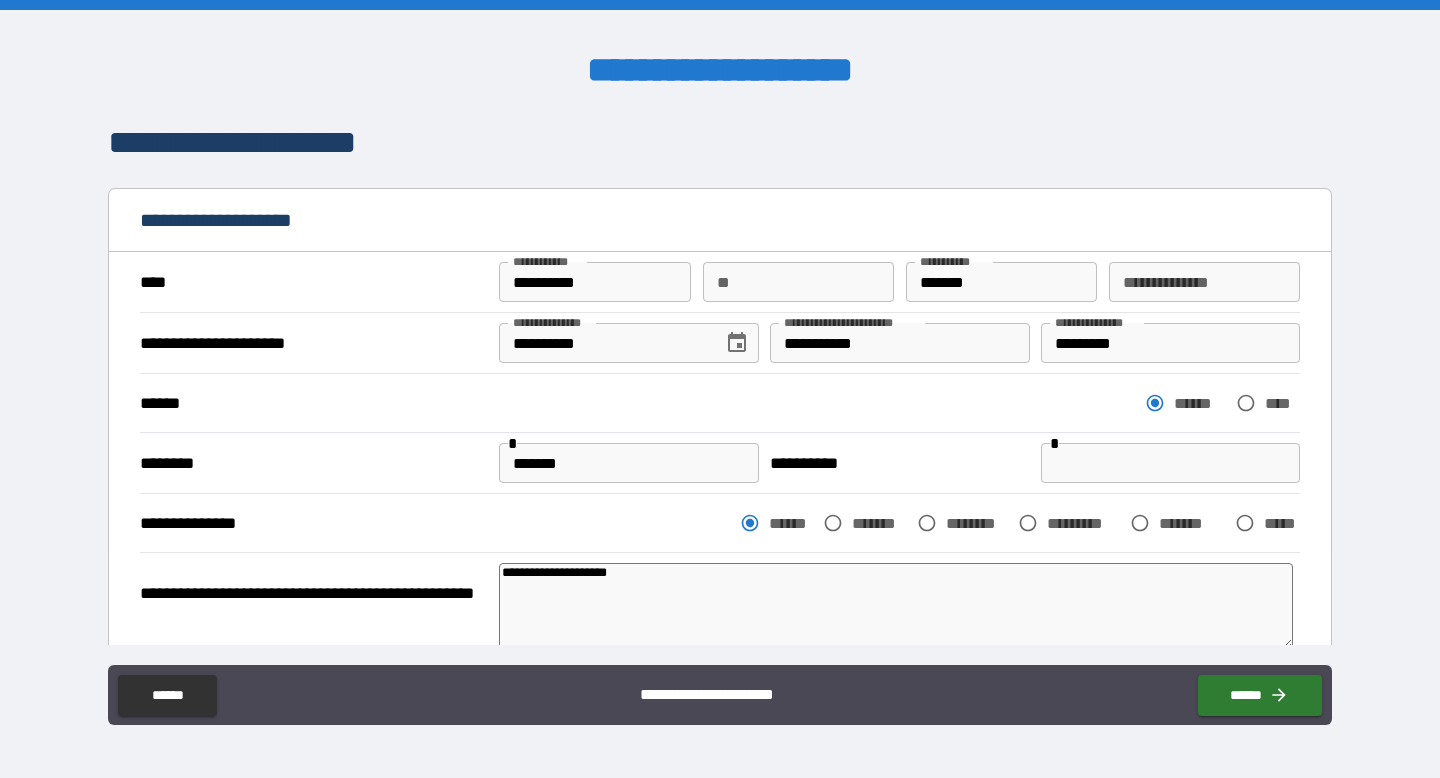 click on "**********" at bounding box center [720, 391] 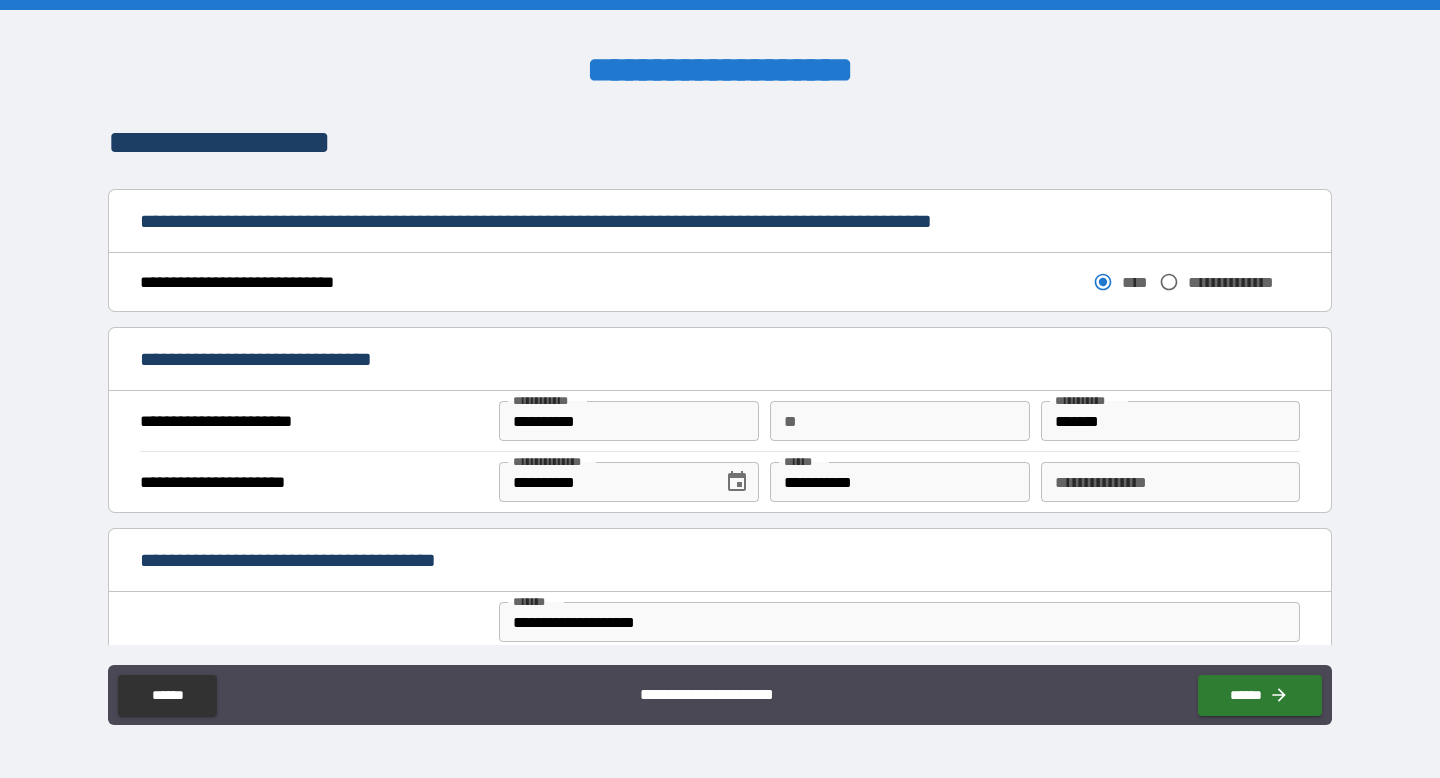scroll, scrollTop: 1273, scrollLeft: 0, axis: vertical 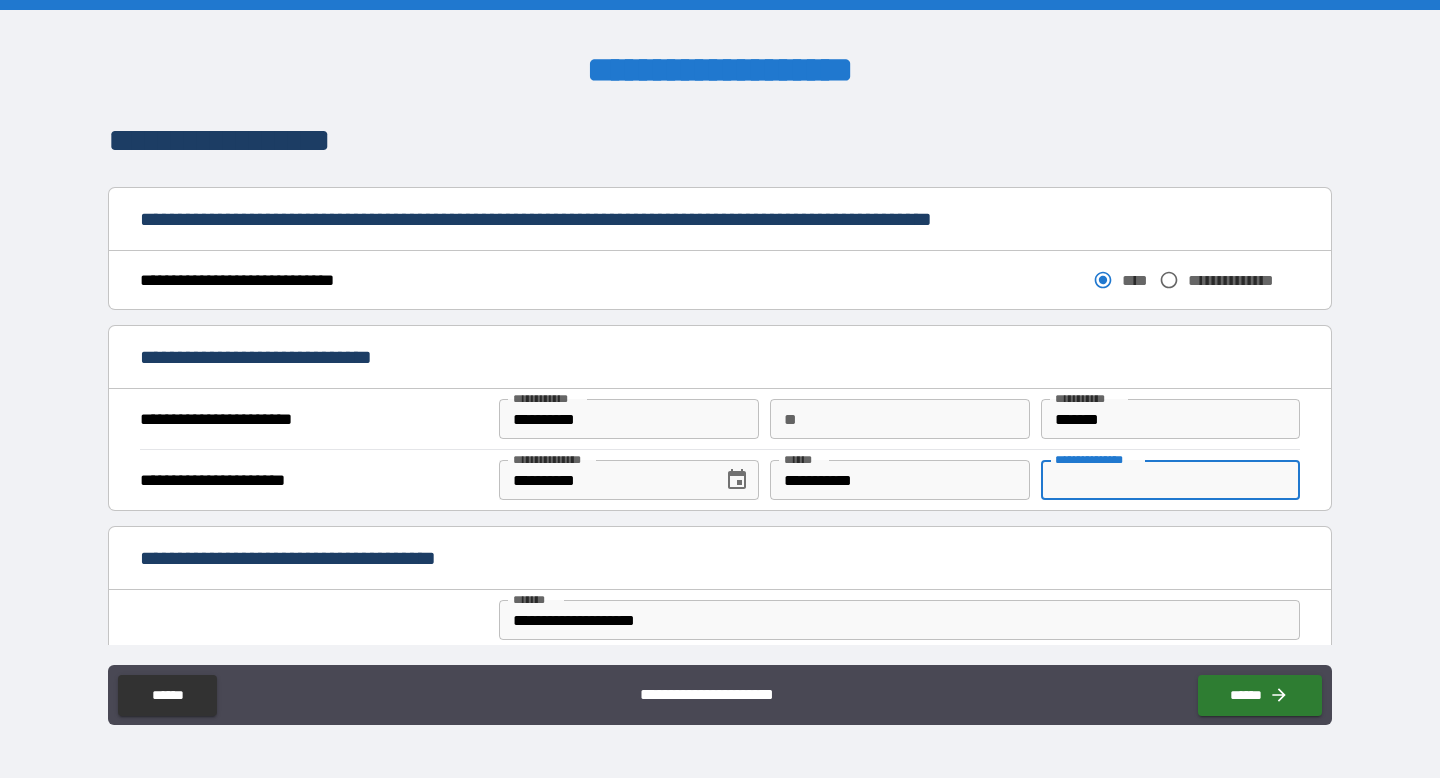 click on "**********" at bounding box center [1170, 480] 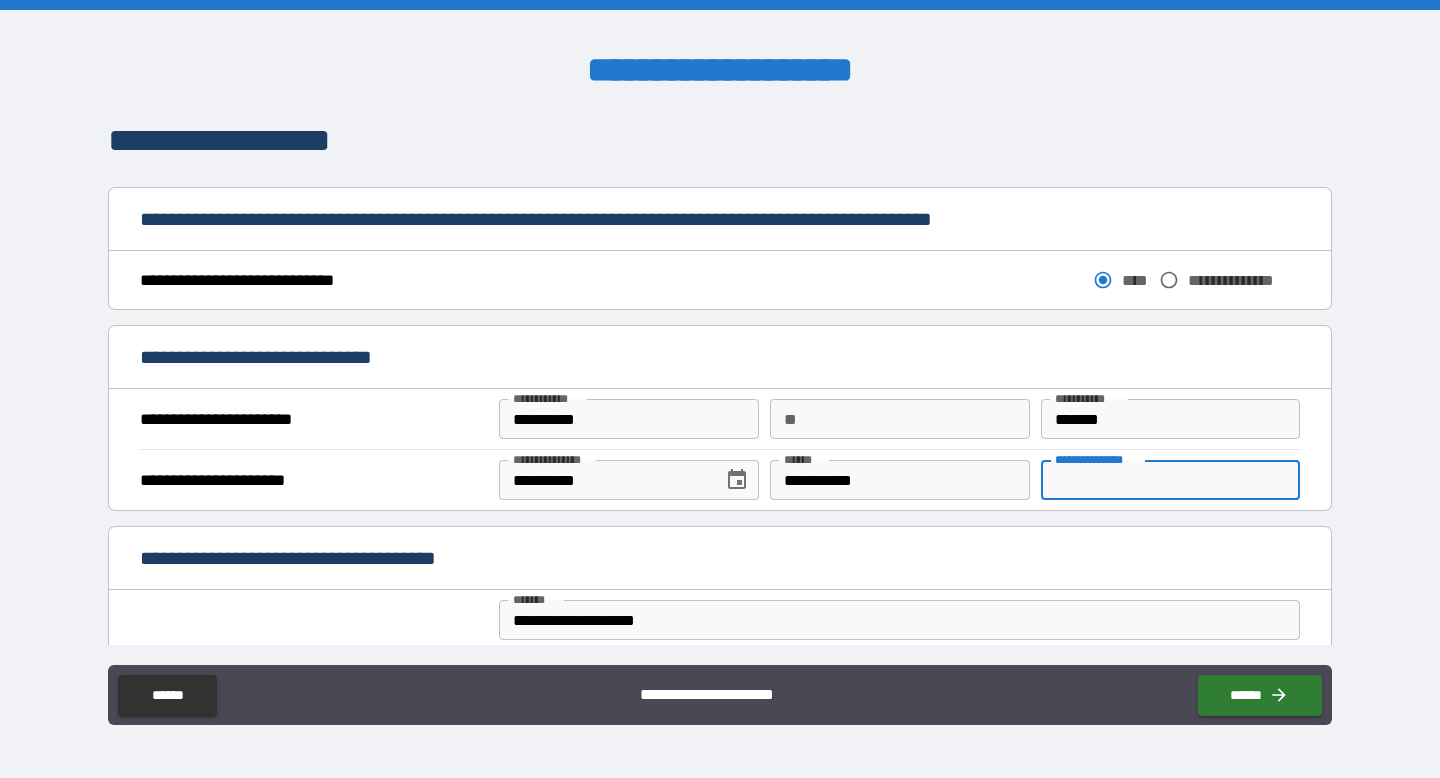 paste on "*********" 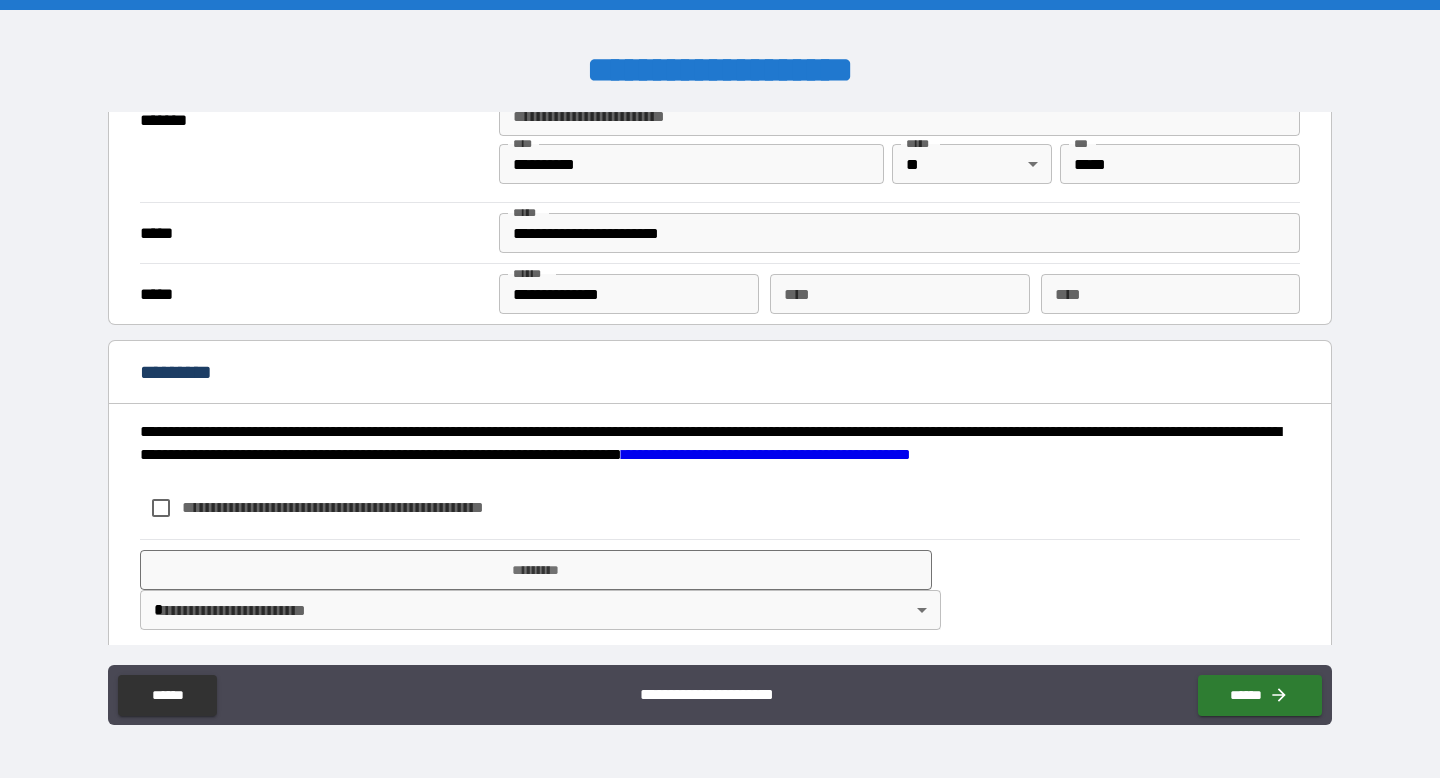 scroll, scrollTop: 1812, scrollLeft: 0, axis: vertical 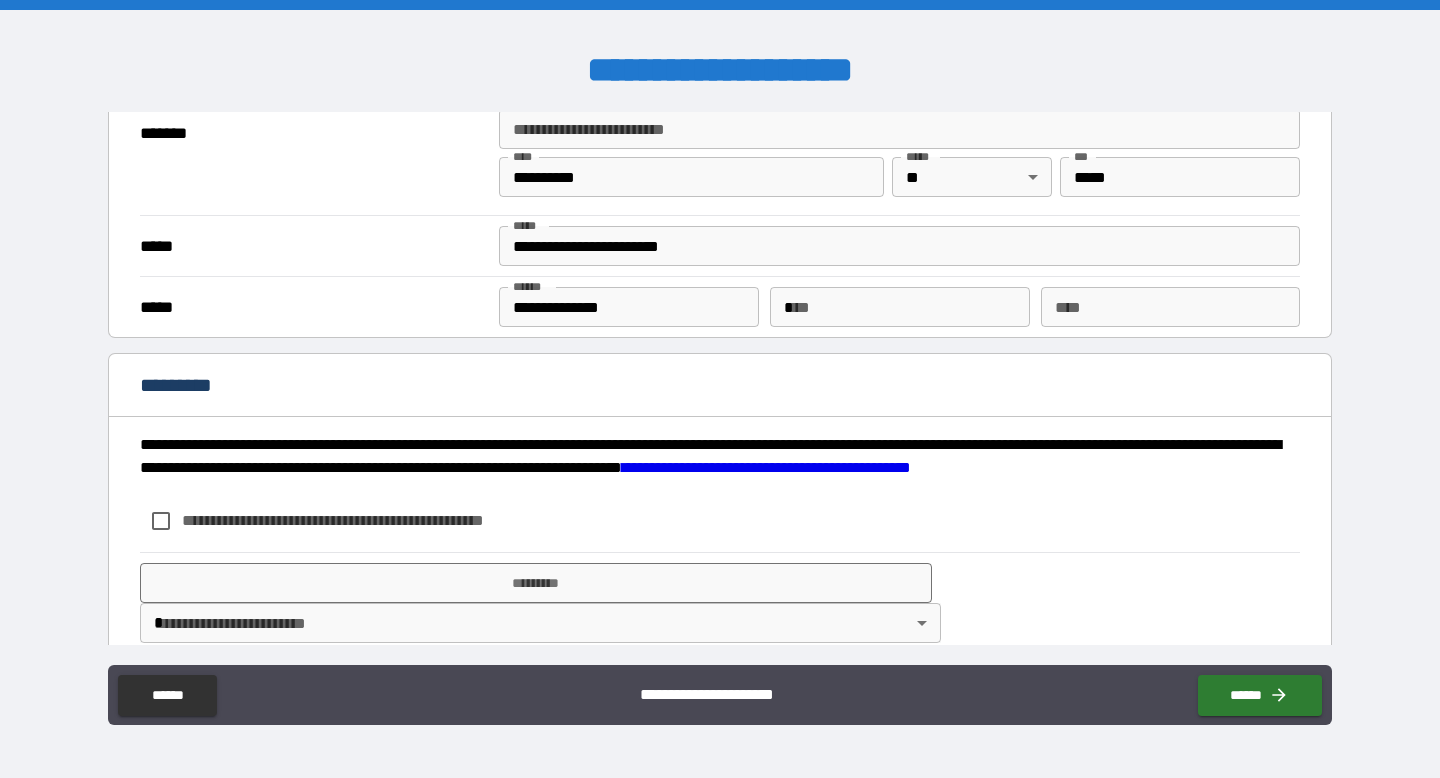 click on "*" at bounding box center [899, 307] 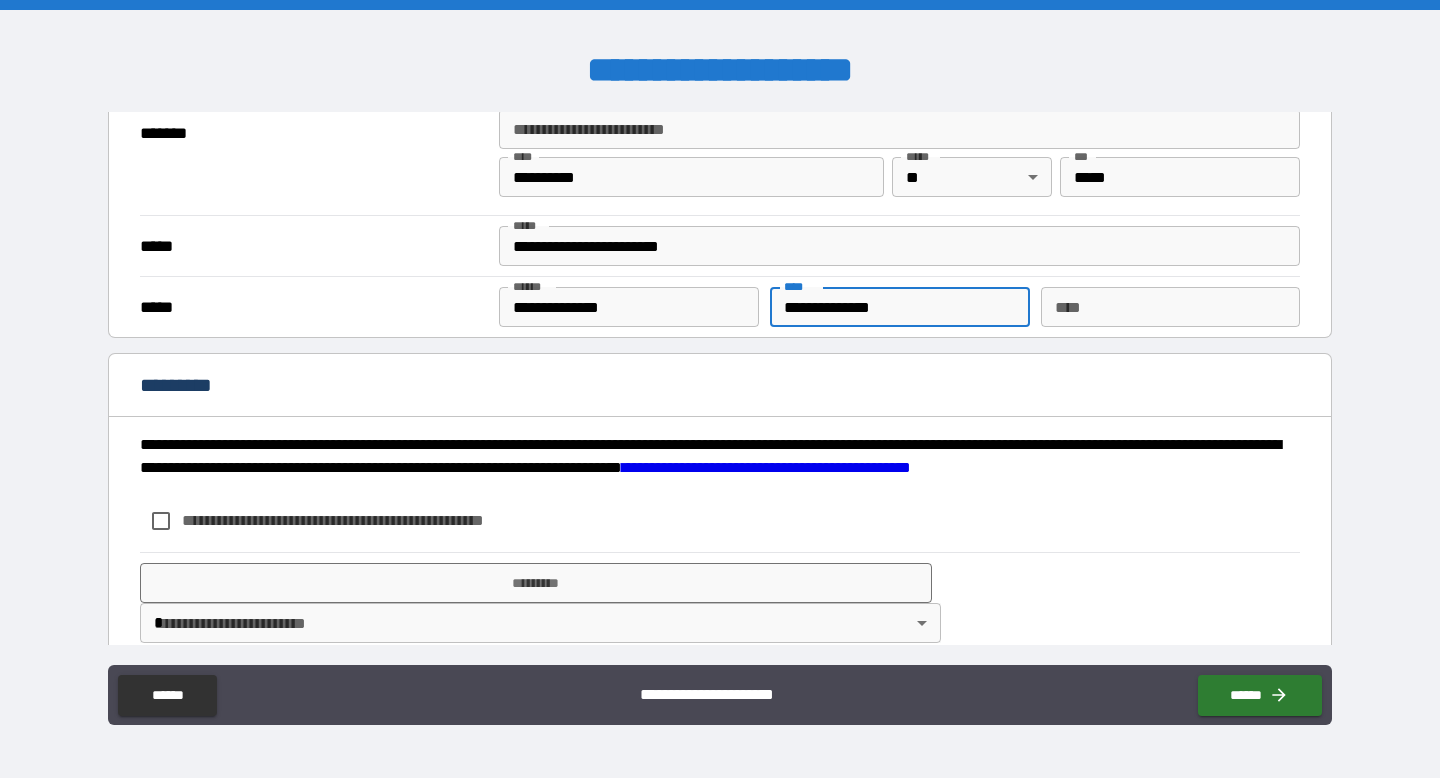 click on "**********" at bounding box center (720, 521) 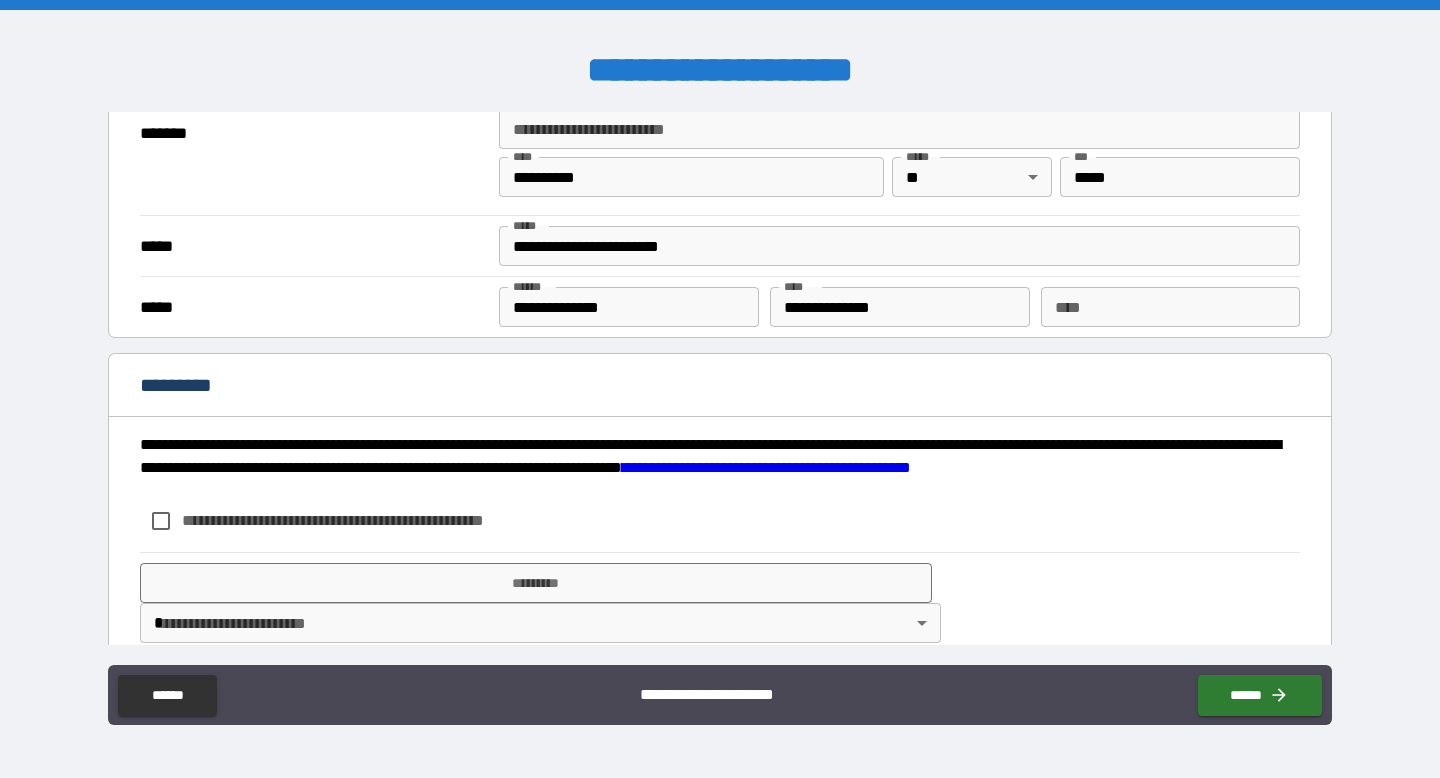 scroll, scrollTop: 1841, scrollLeft: 0, axis: vertical 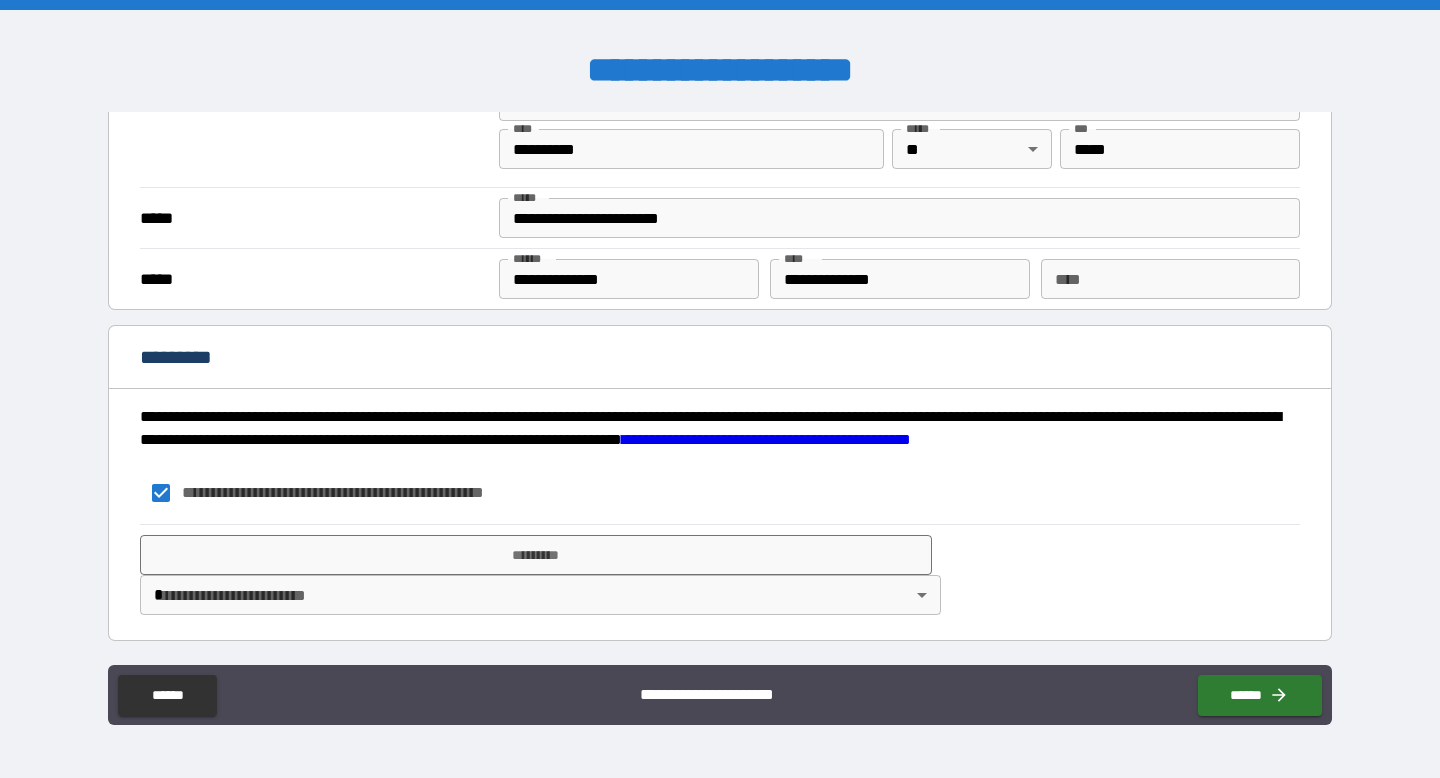 click on "**********" at bounding box center [720, 575] 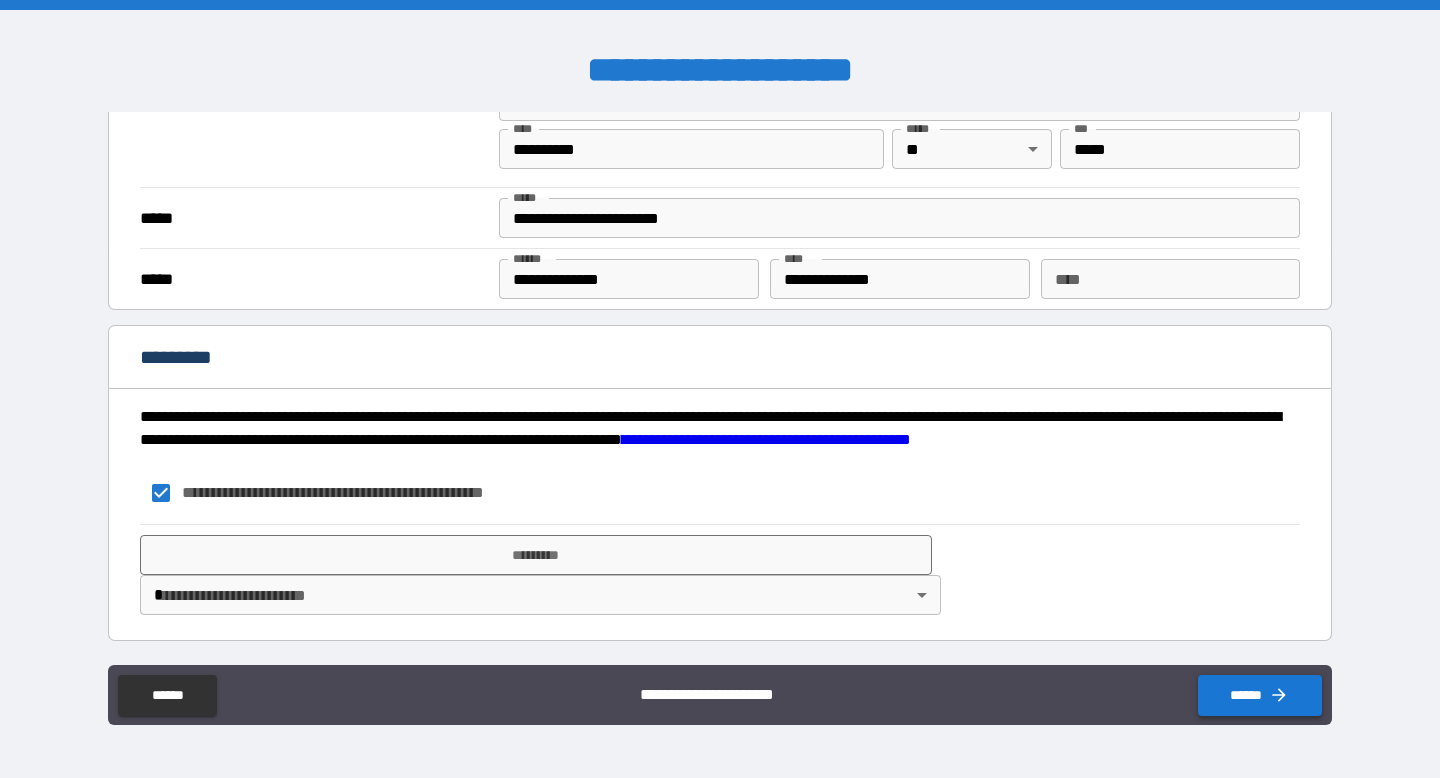 click on "******" at bounding box center [1260, 695] 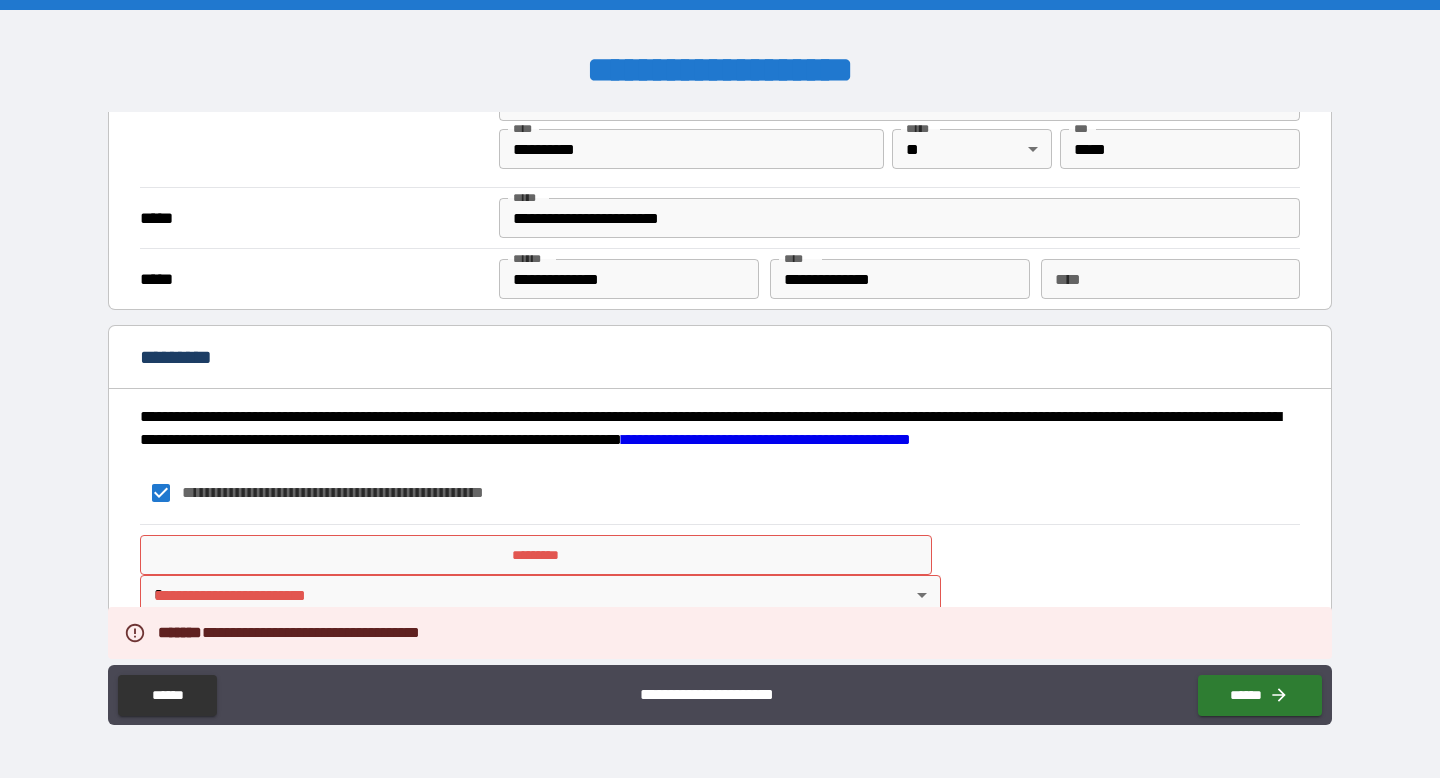 click on "**********" at bounding box center [720, 493] 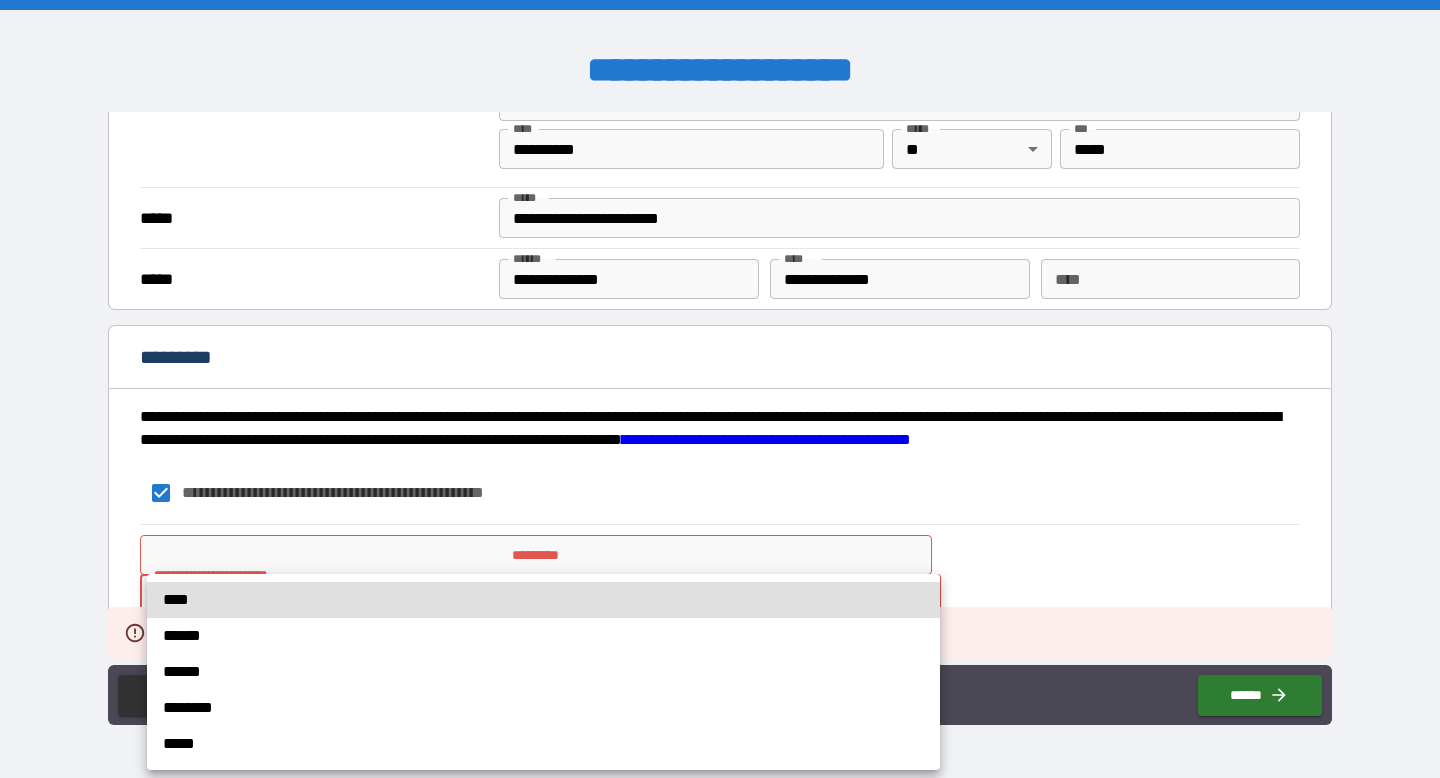 click on "**********" at bounding box center [720, 389] 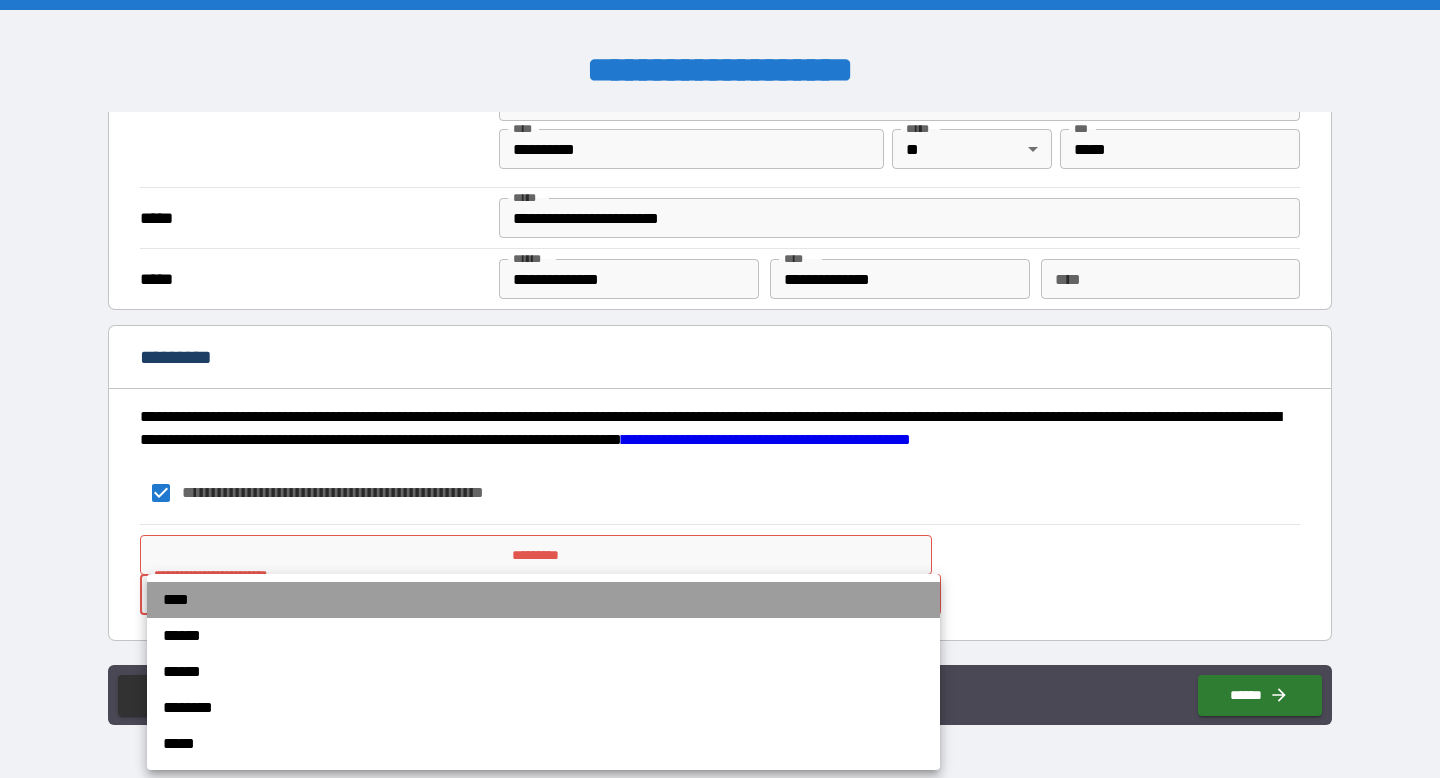 click on "****" at bounding box center (543, 600) 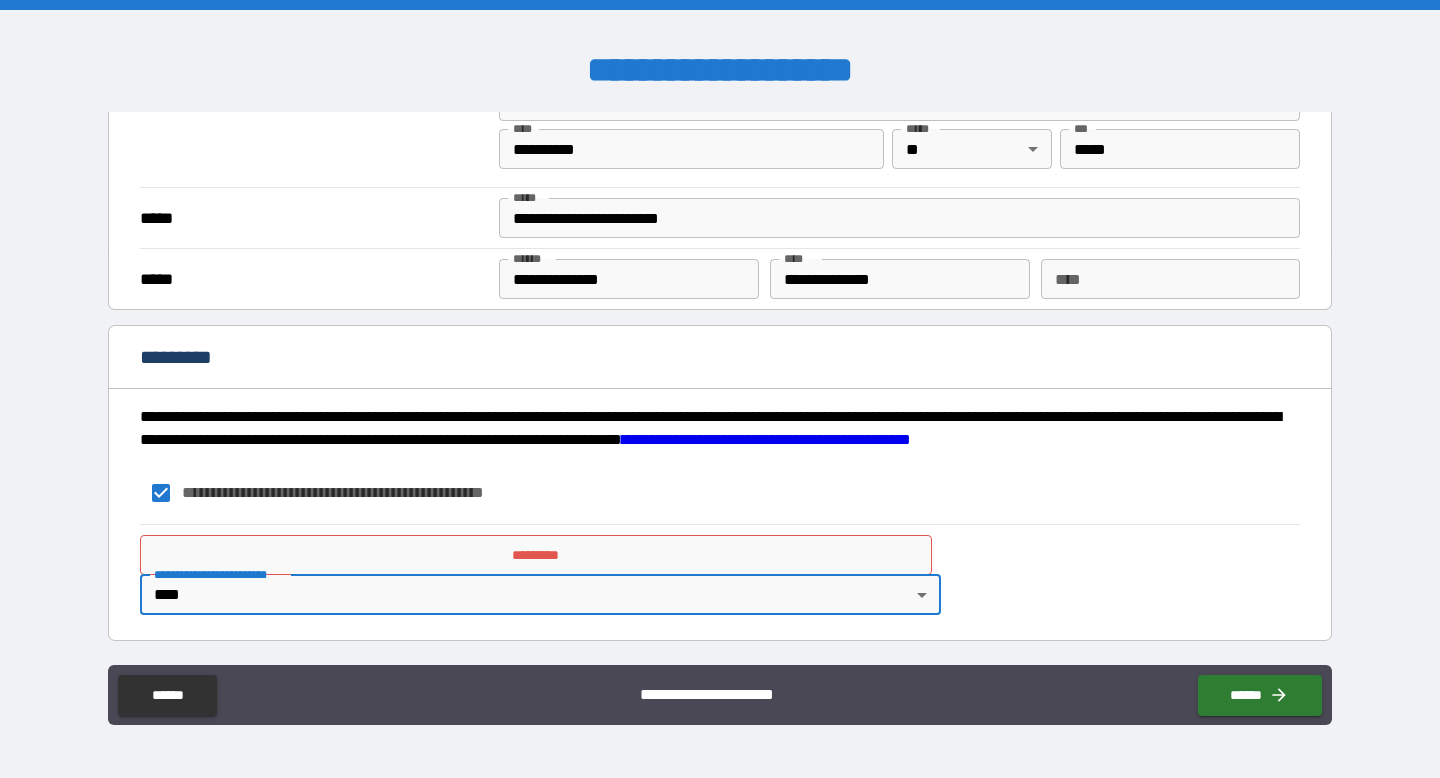 click on "**********" at bounding box center (720, 582) 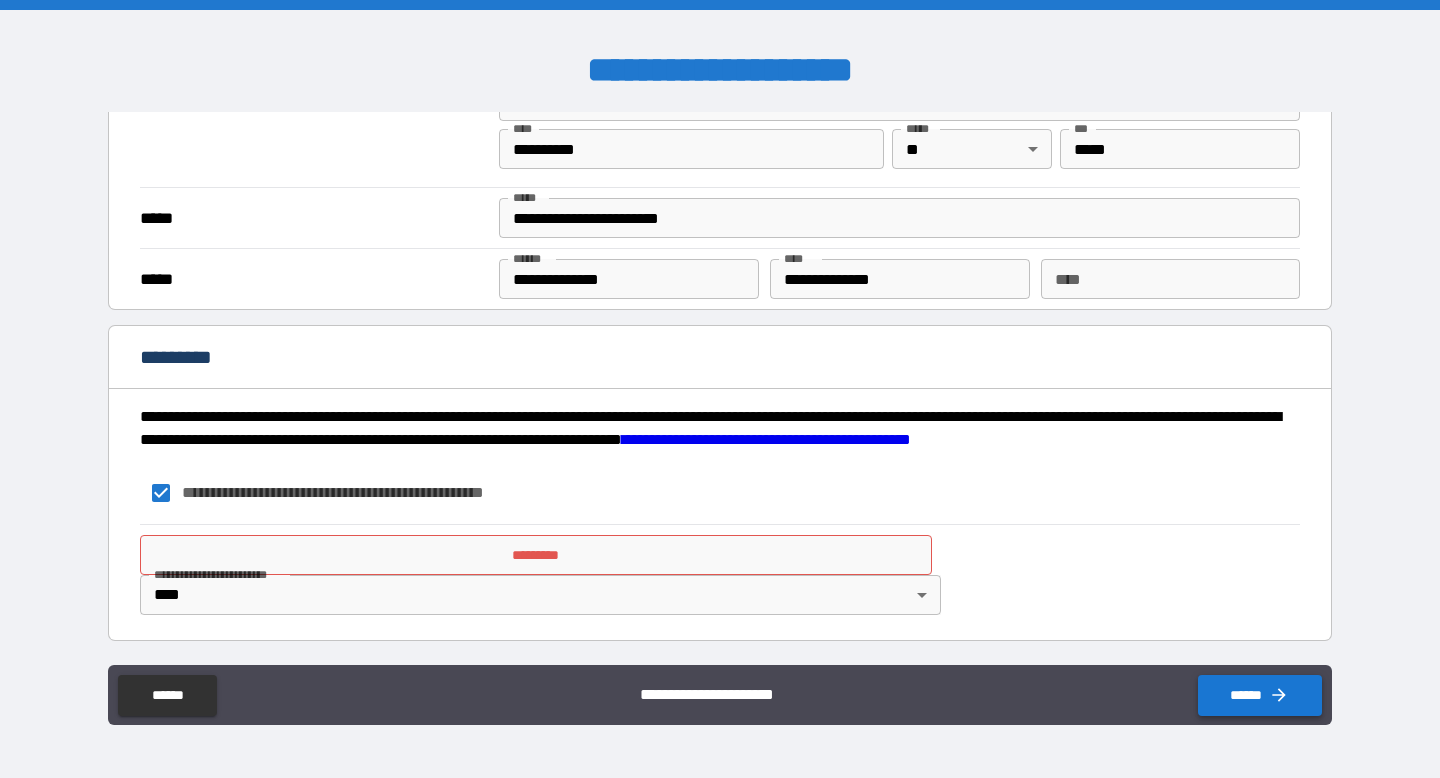 click 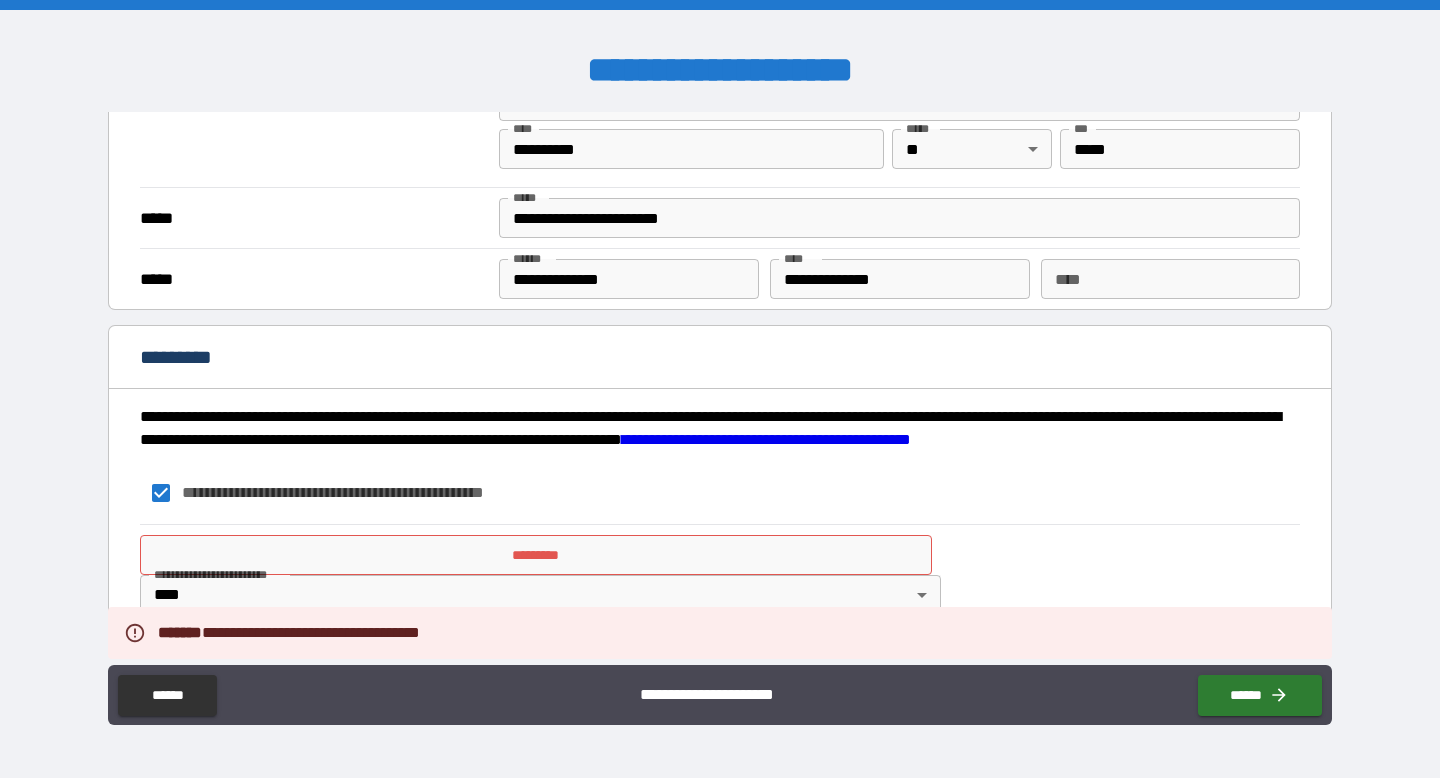click on "**********" at bounding box center [720, 575] 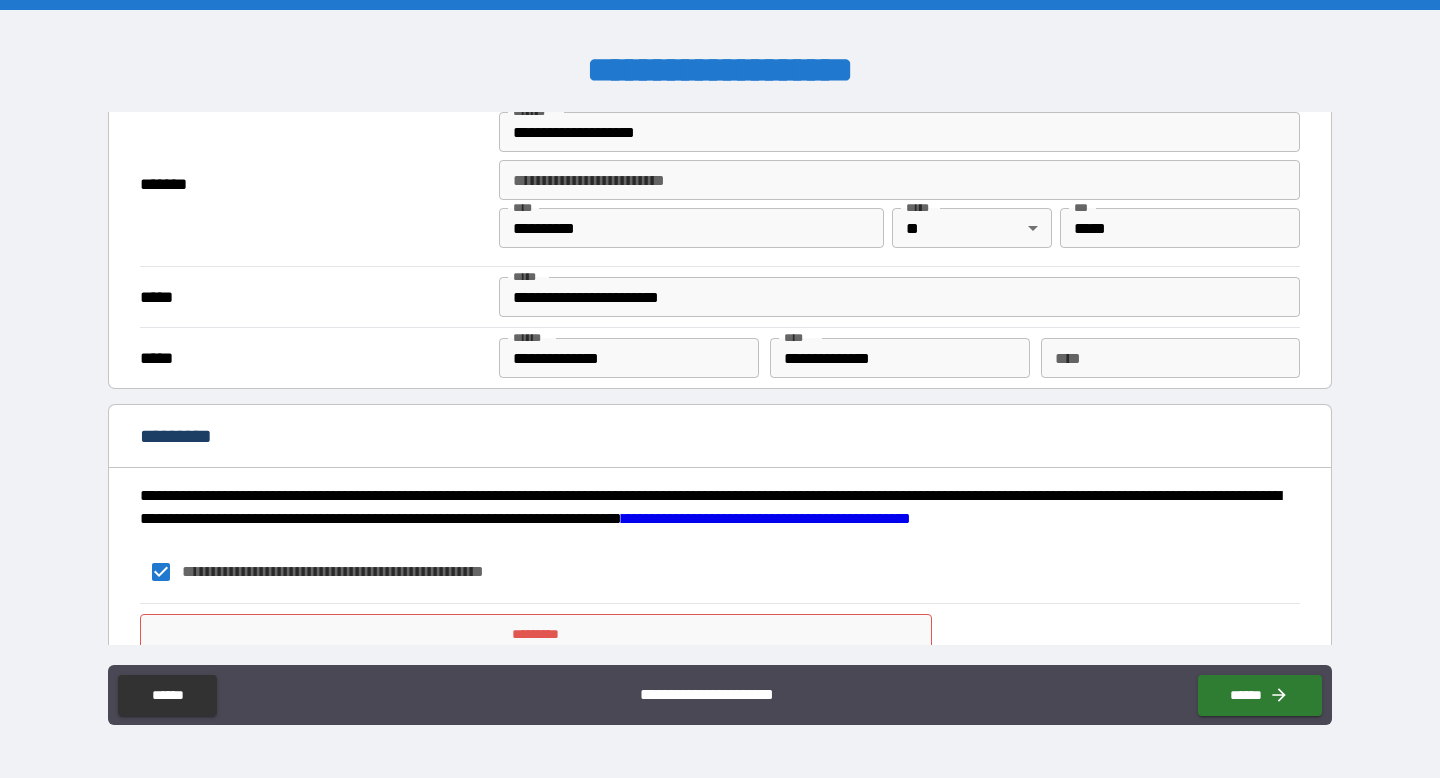 scroll, scrollTop: 1841, scrollLeft: 0, axis: vertical 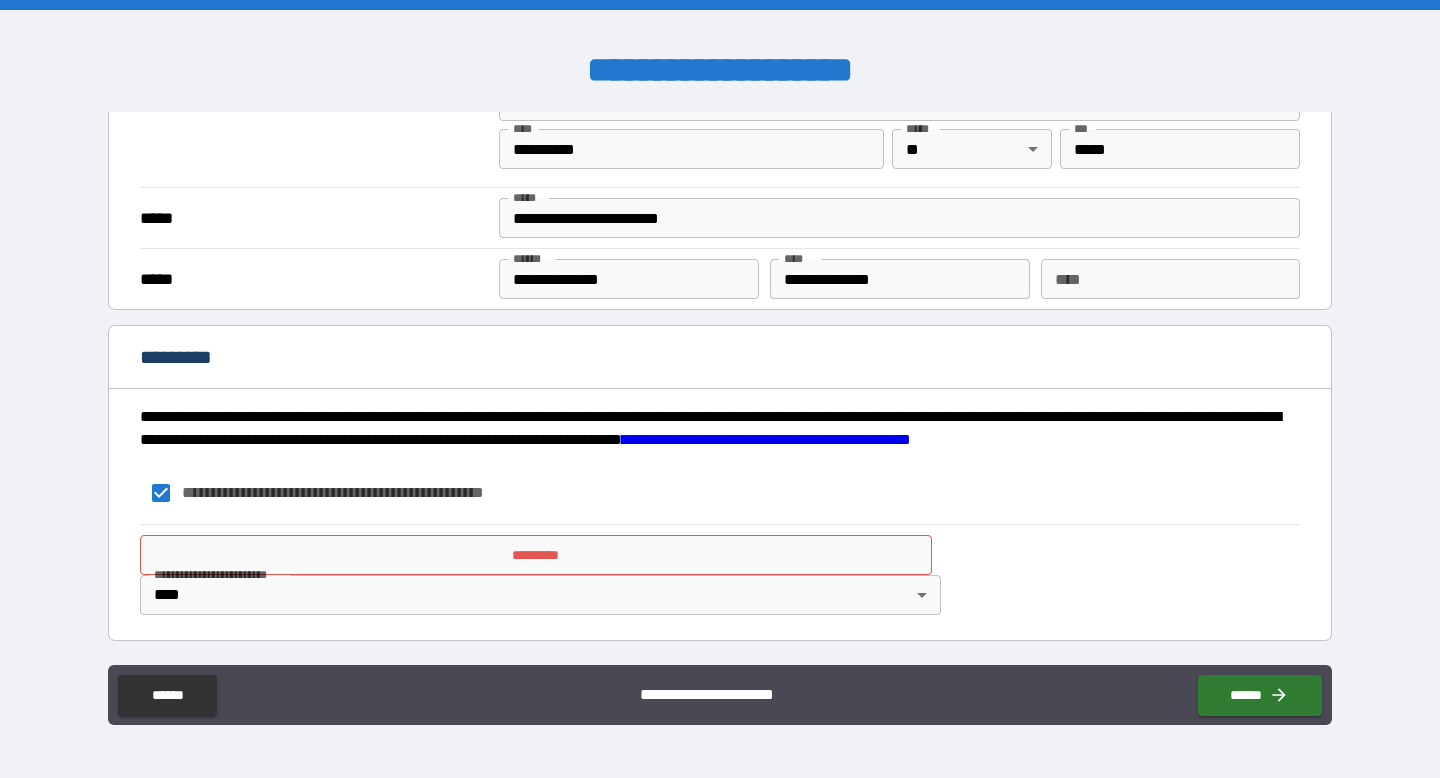 click on "*********" at bounding box center [536, 555] 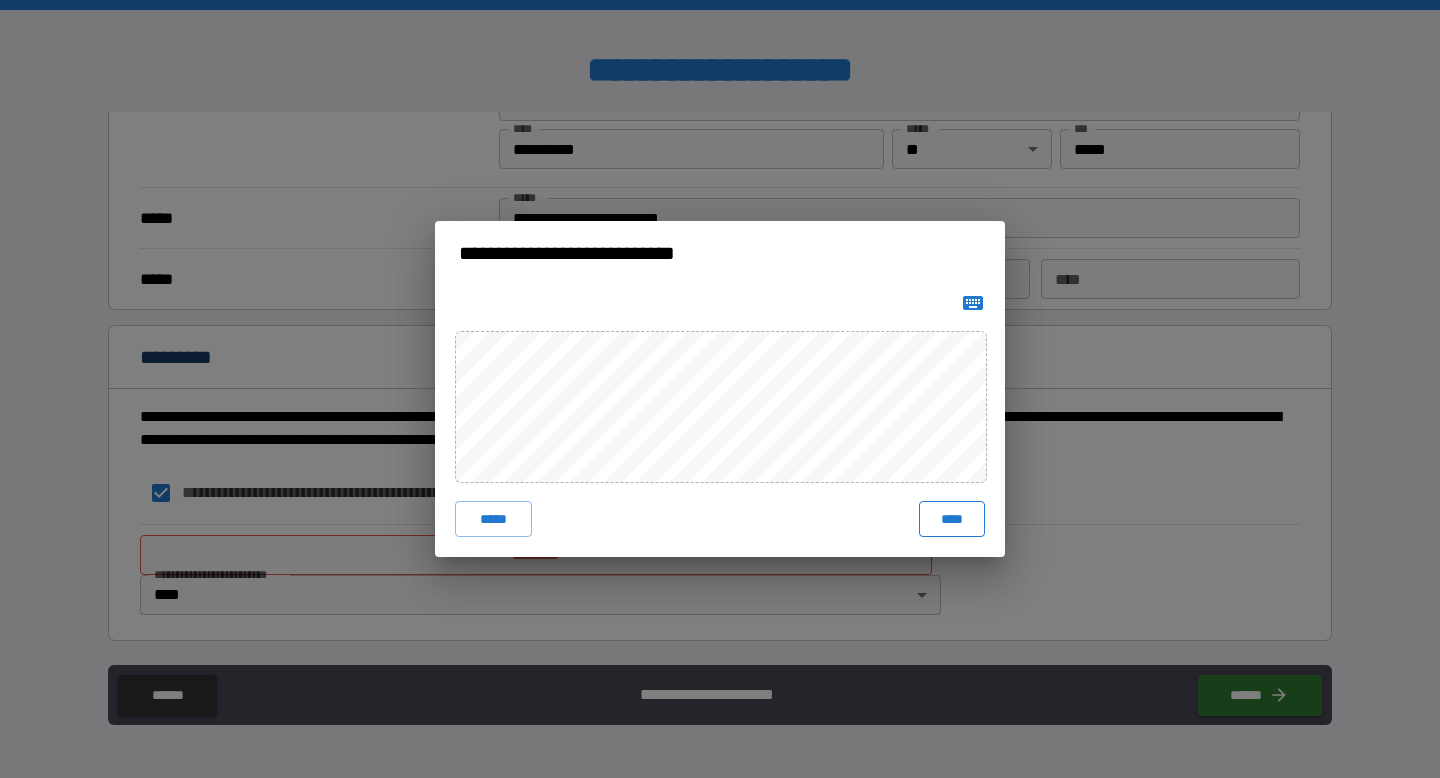 click on "****" at bounding box center (952, 519) 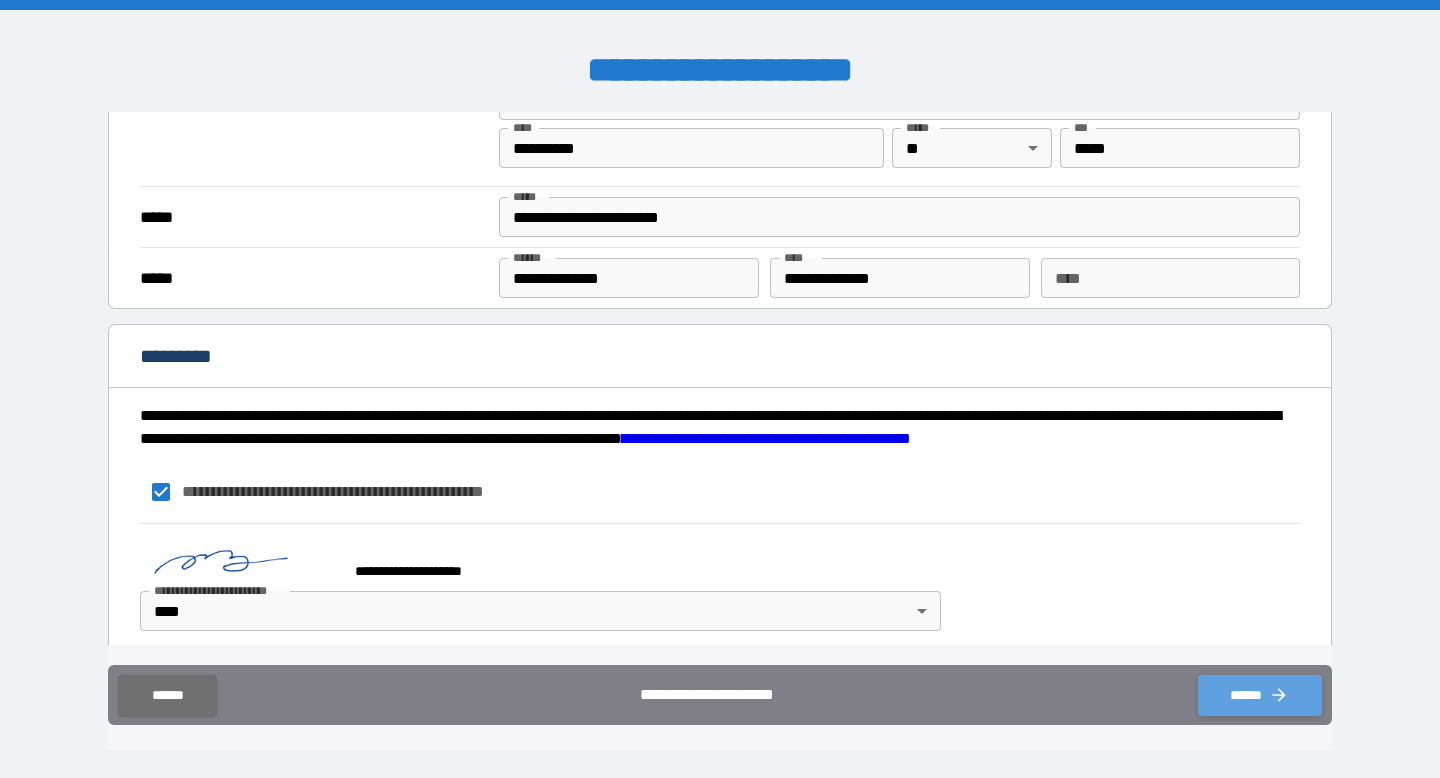 click on "******" at bounding box center (1260, 695) 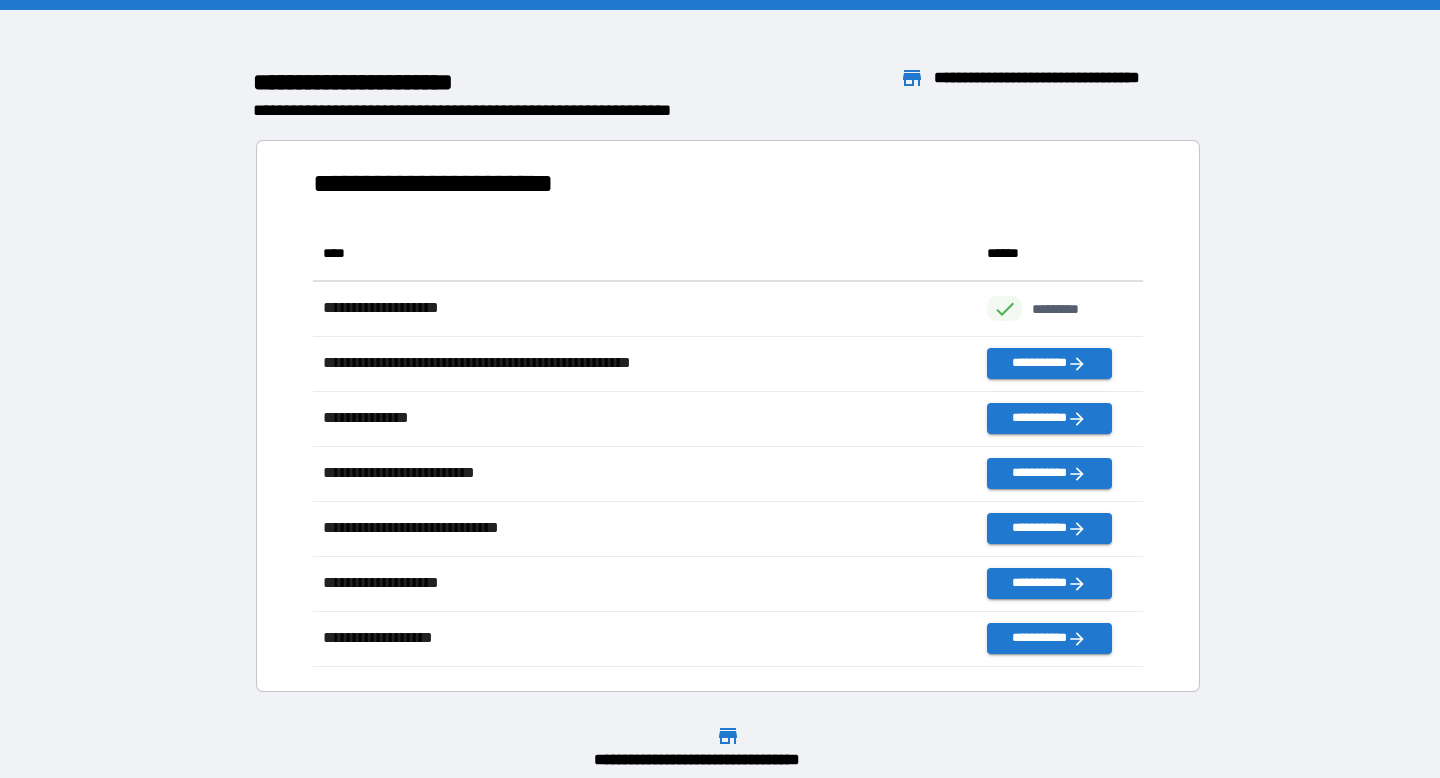 scroll, scrollTop: 1, scrollLeft: 1, axis: both 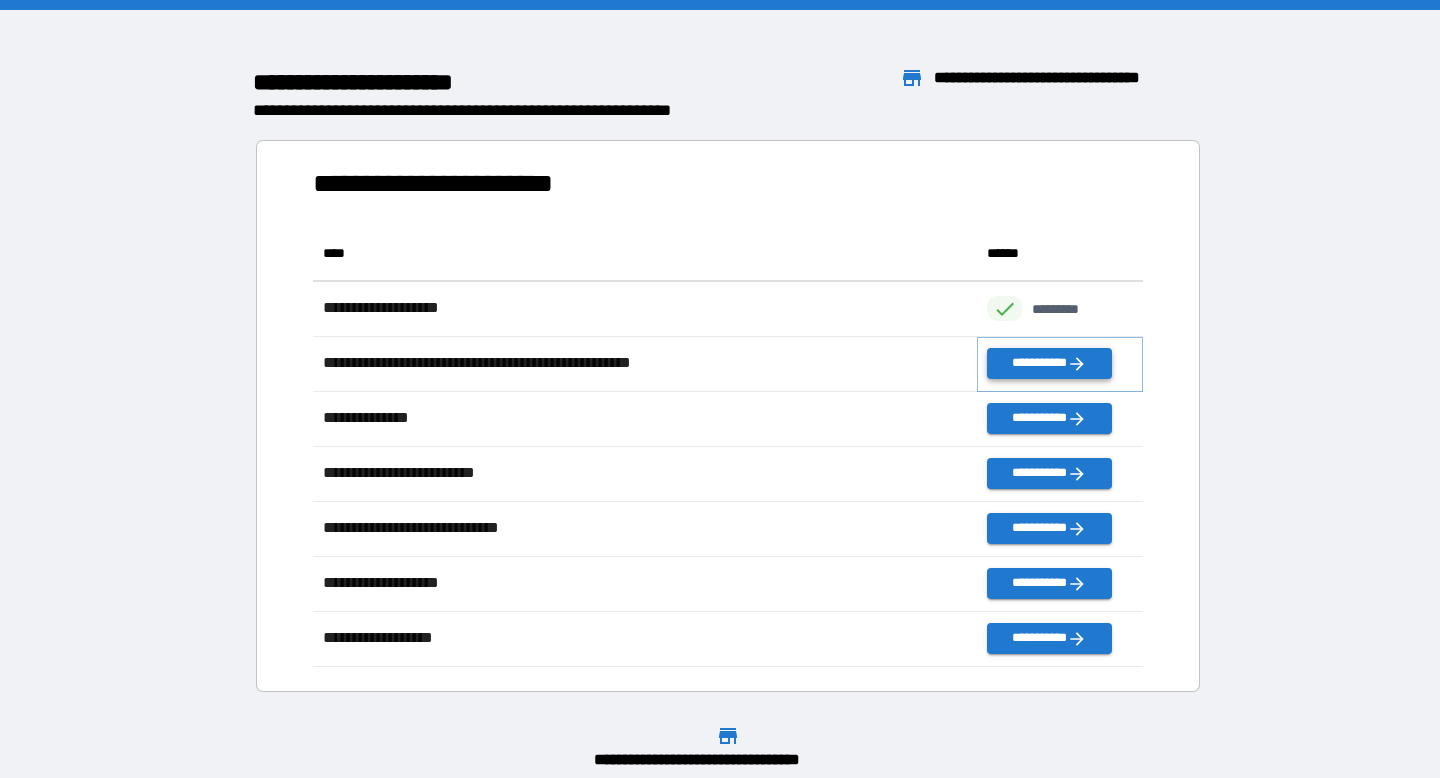click on "**********" at bounding box center (1049, 363) 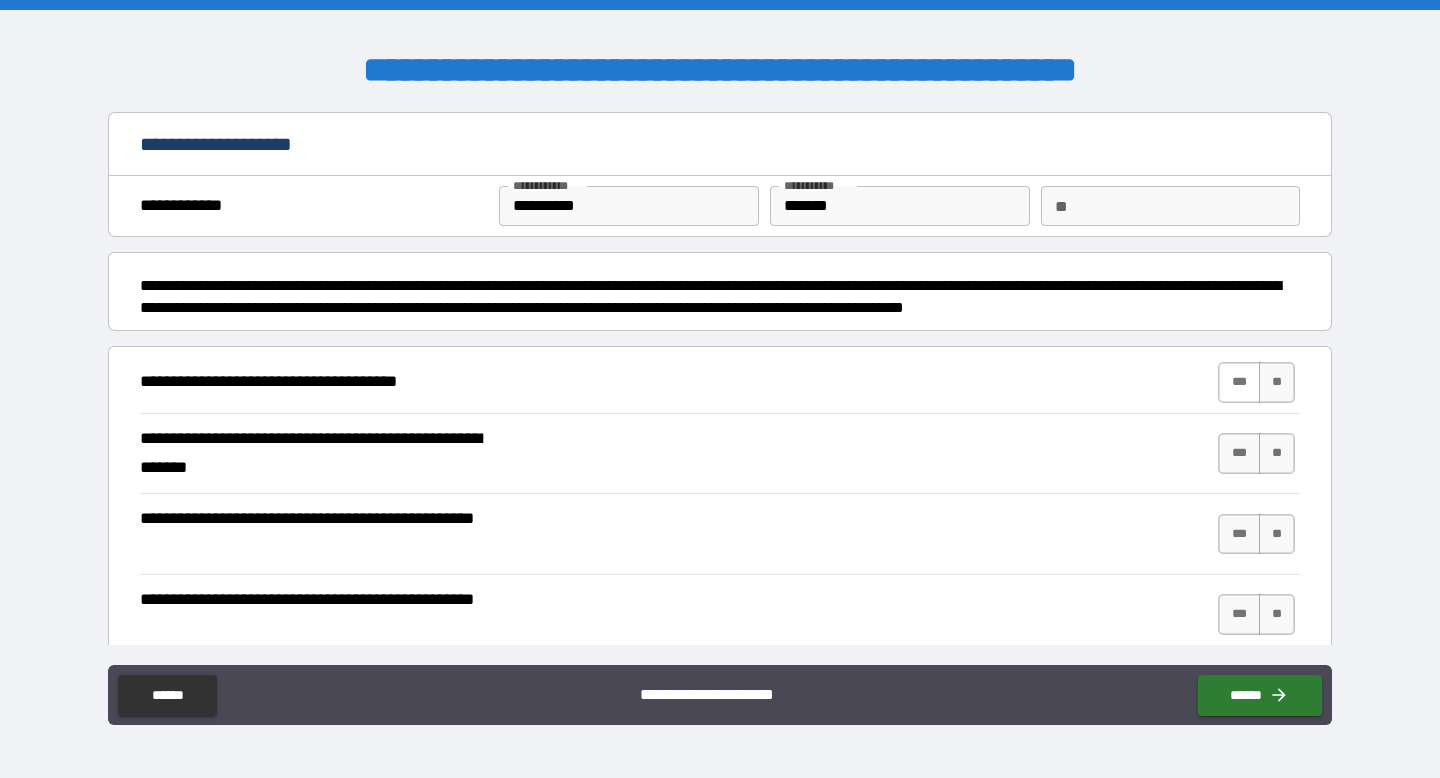 click on "***" at bounding box center [1239, 382] 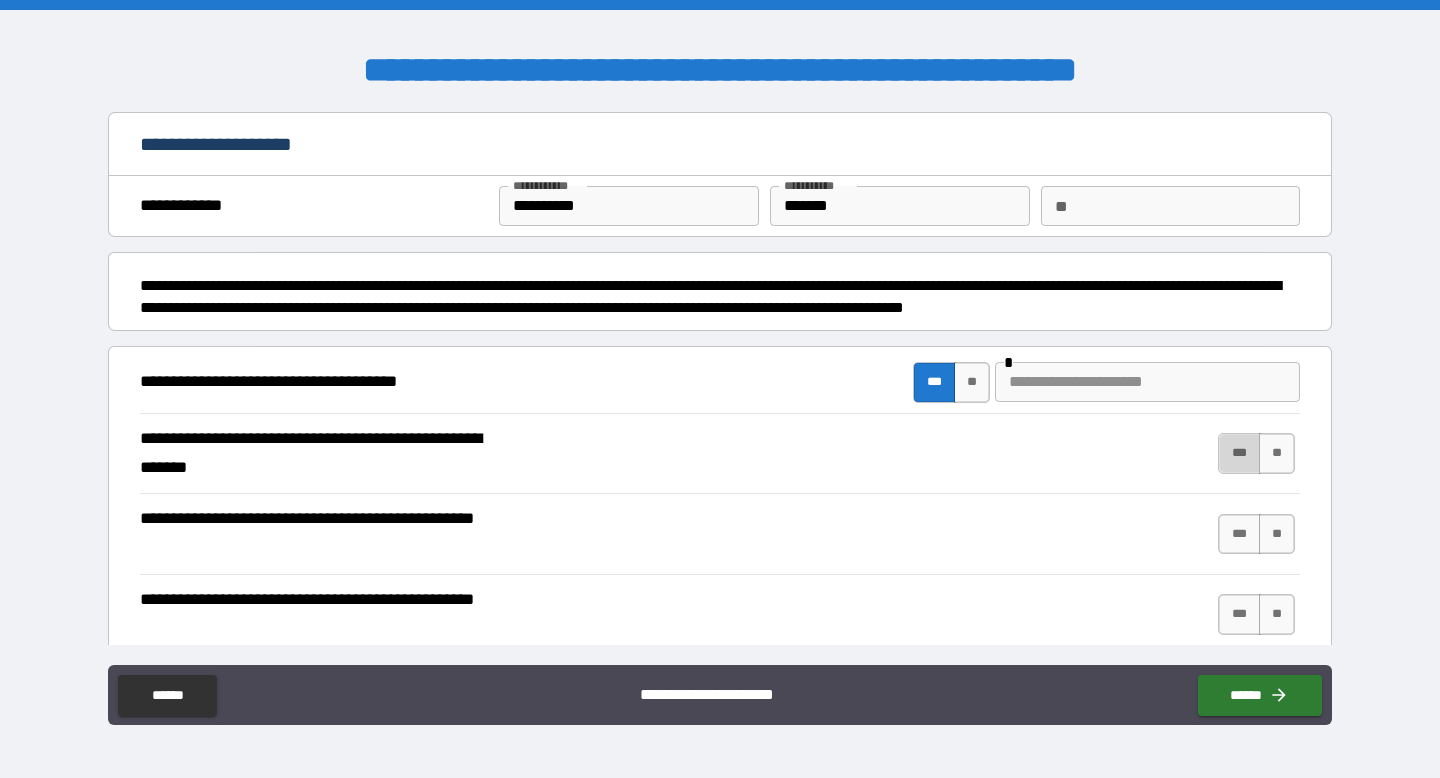 click on "***" at bounding box center (1239, 453) 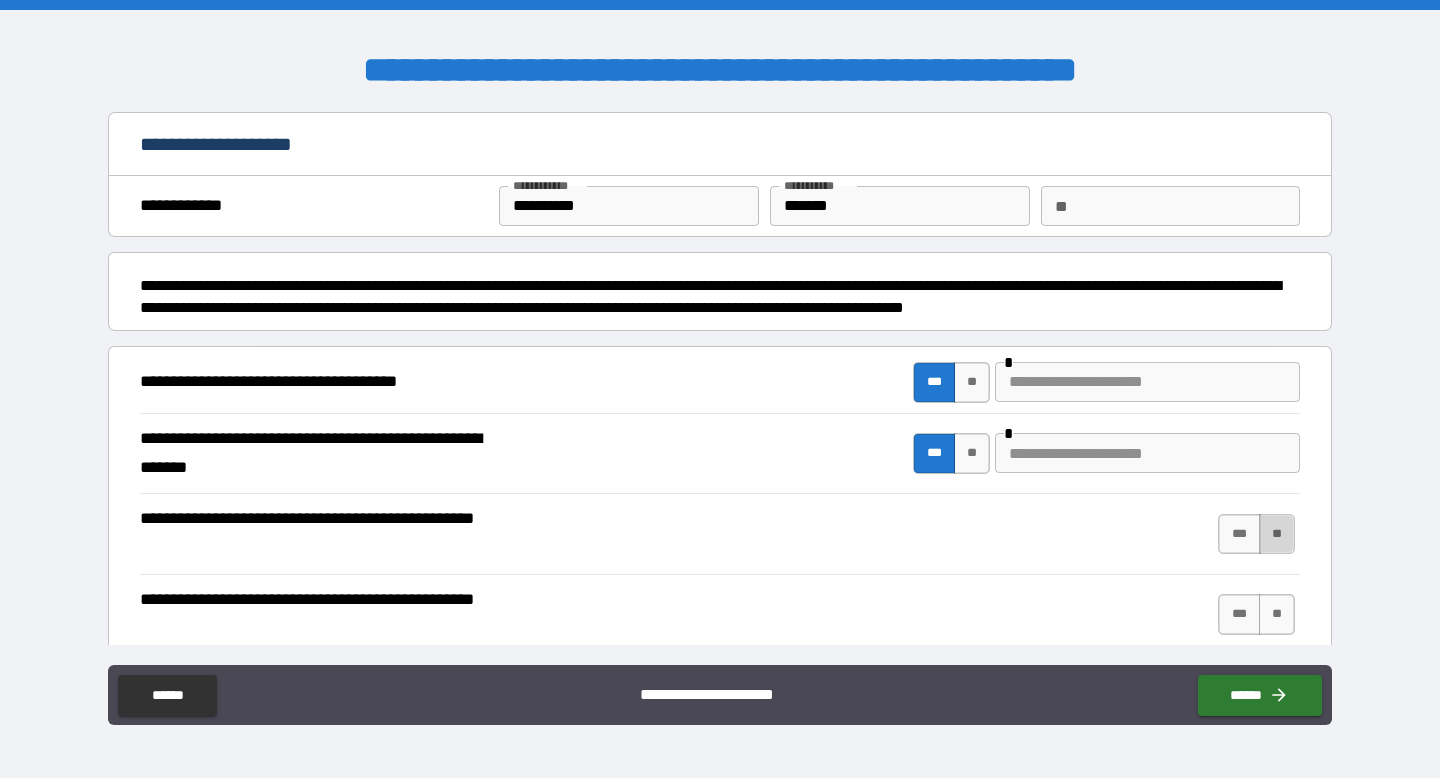 click on "**" at bounding box center [1277, 534] 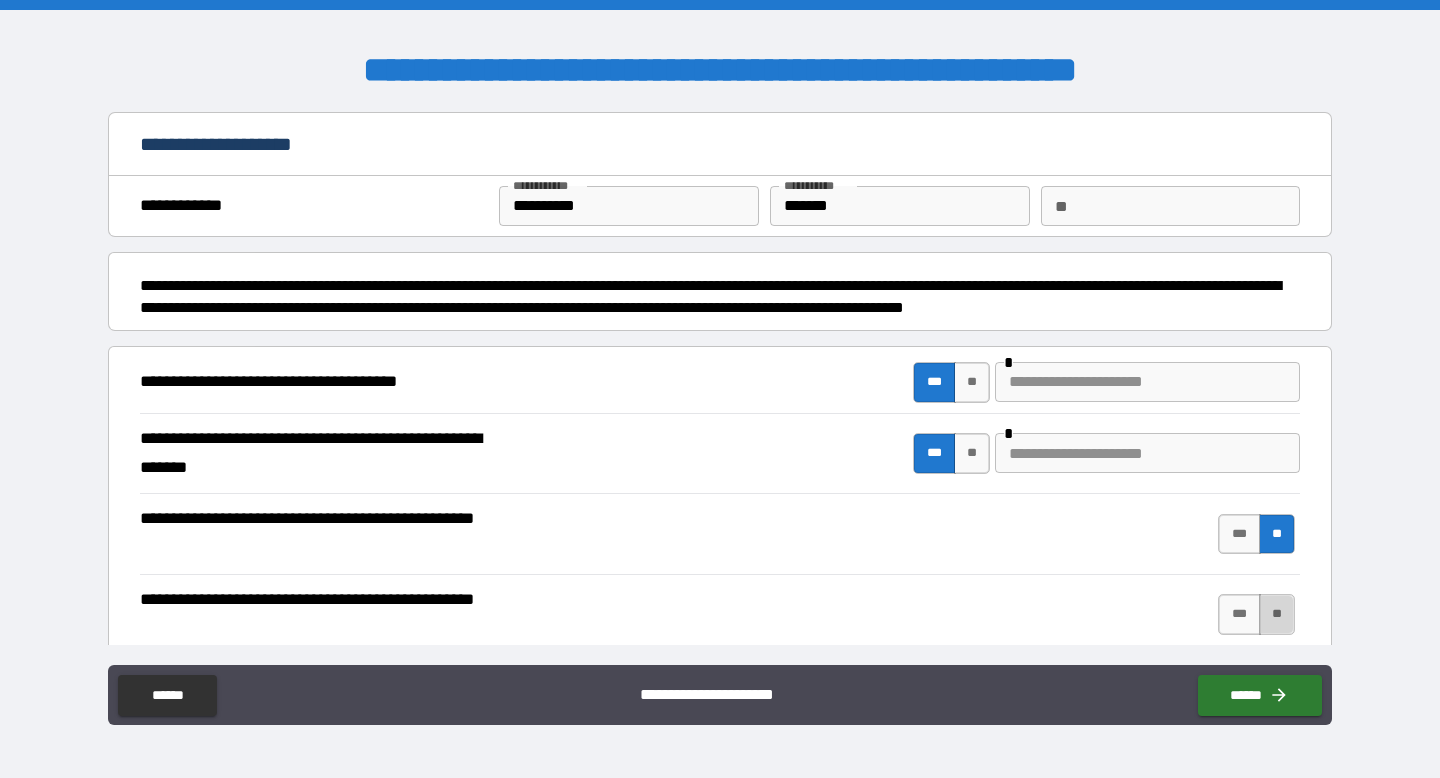 click on "**" at bounding box center (1277, 614) 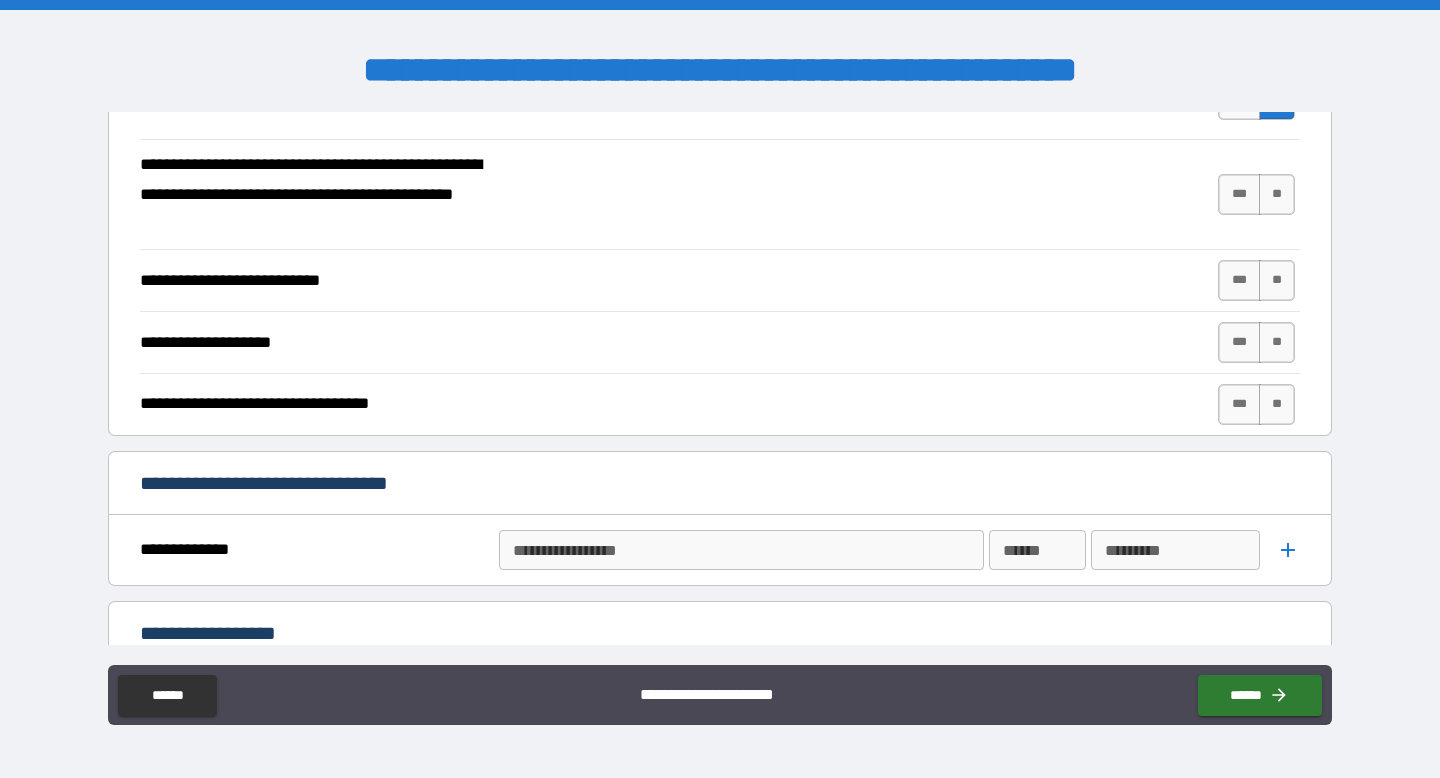 scroll, scrollTop: 492, scrollLeft: 0, axis: vertical 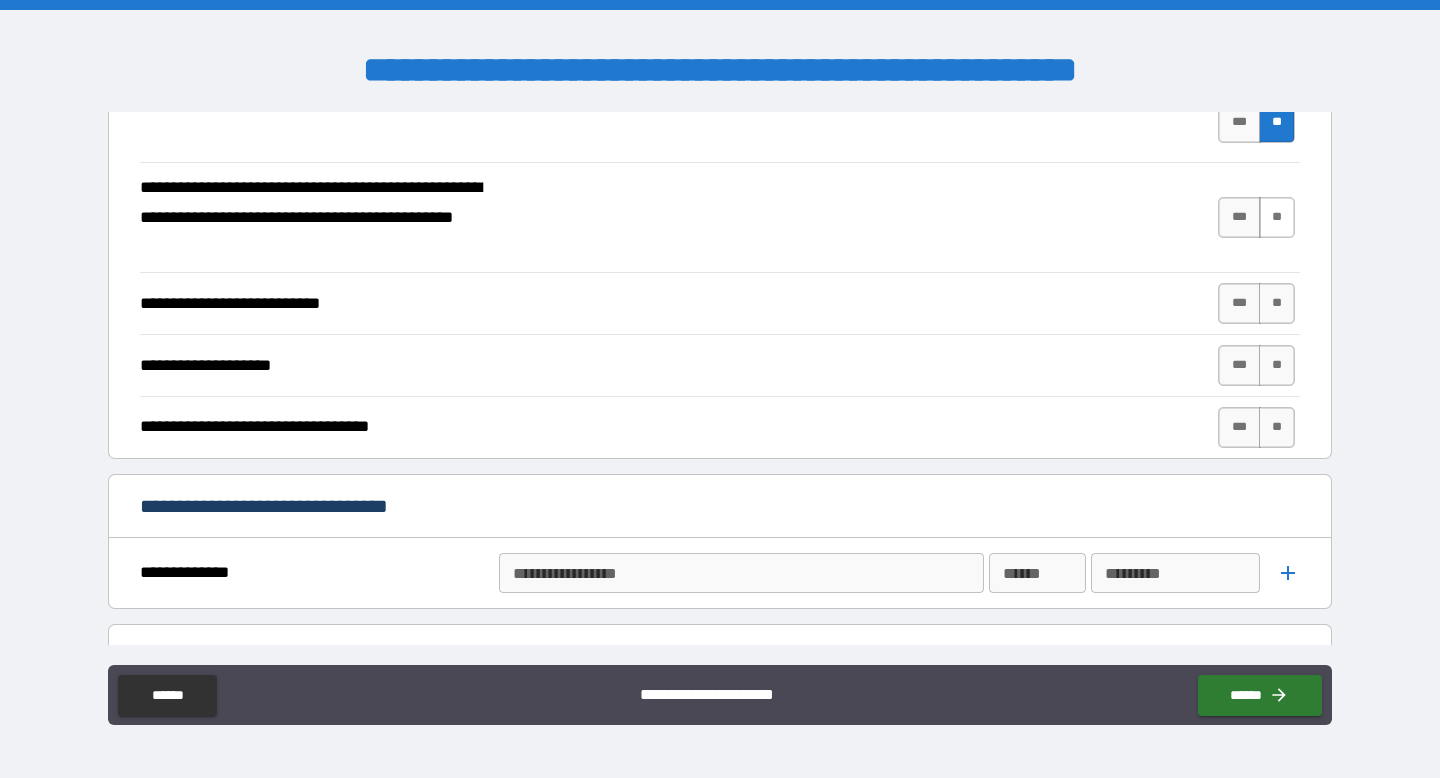 click on "**" at bounding box center [1277, 217] 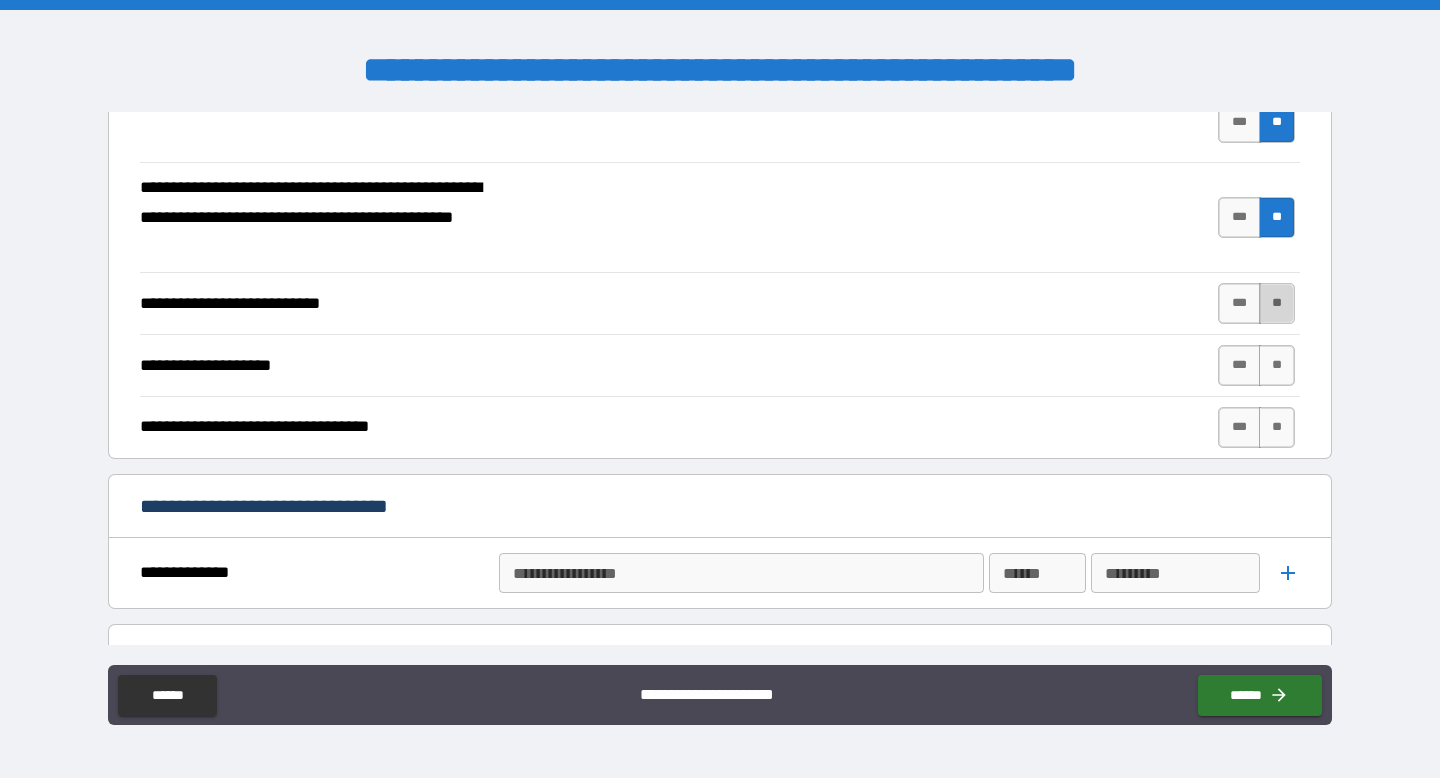 click on "**" at bounding box center (1277, 303) 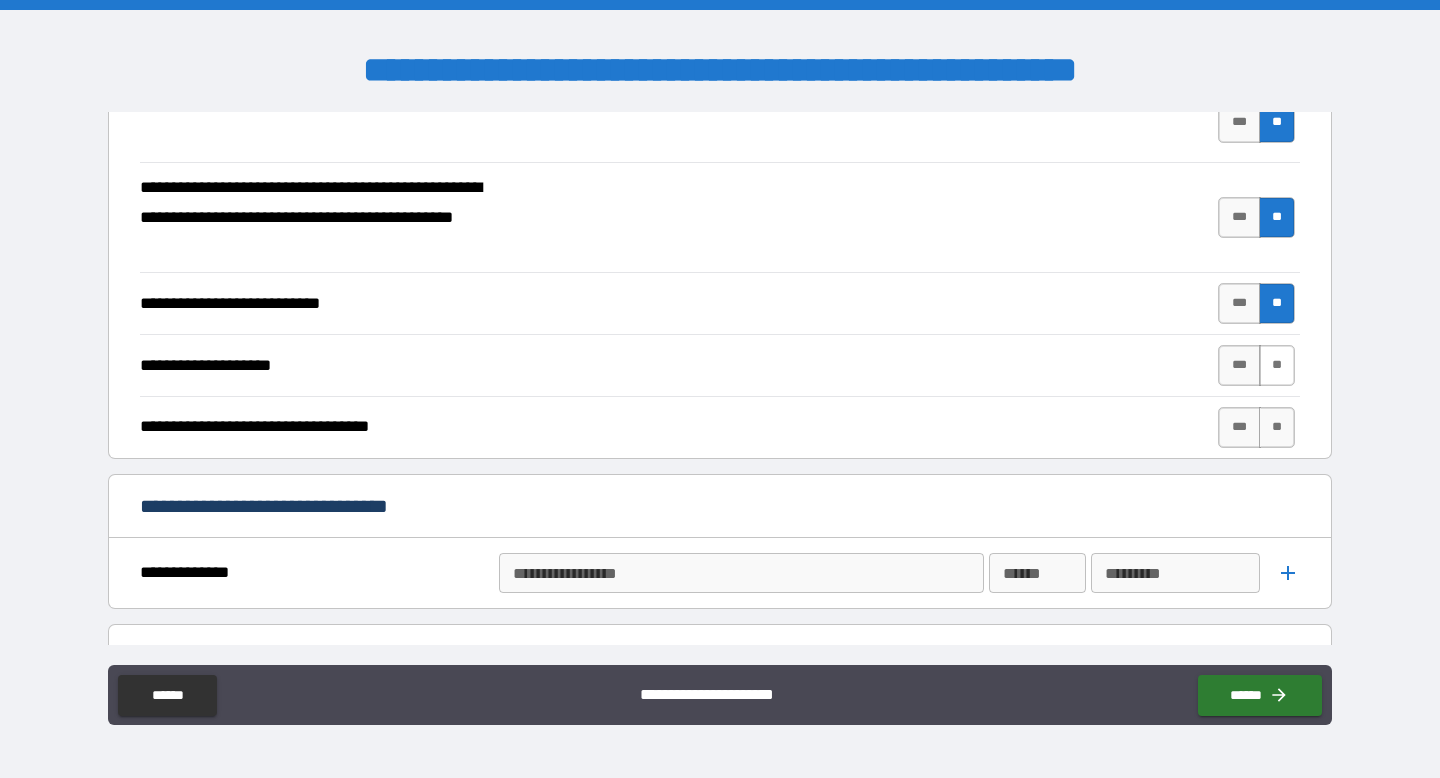 click on "**" at bounding box center (1277, 365) 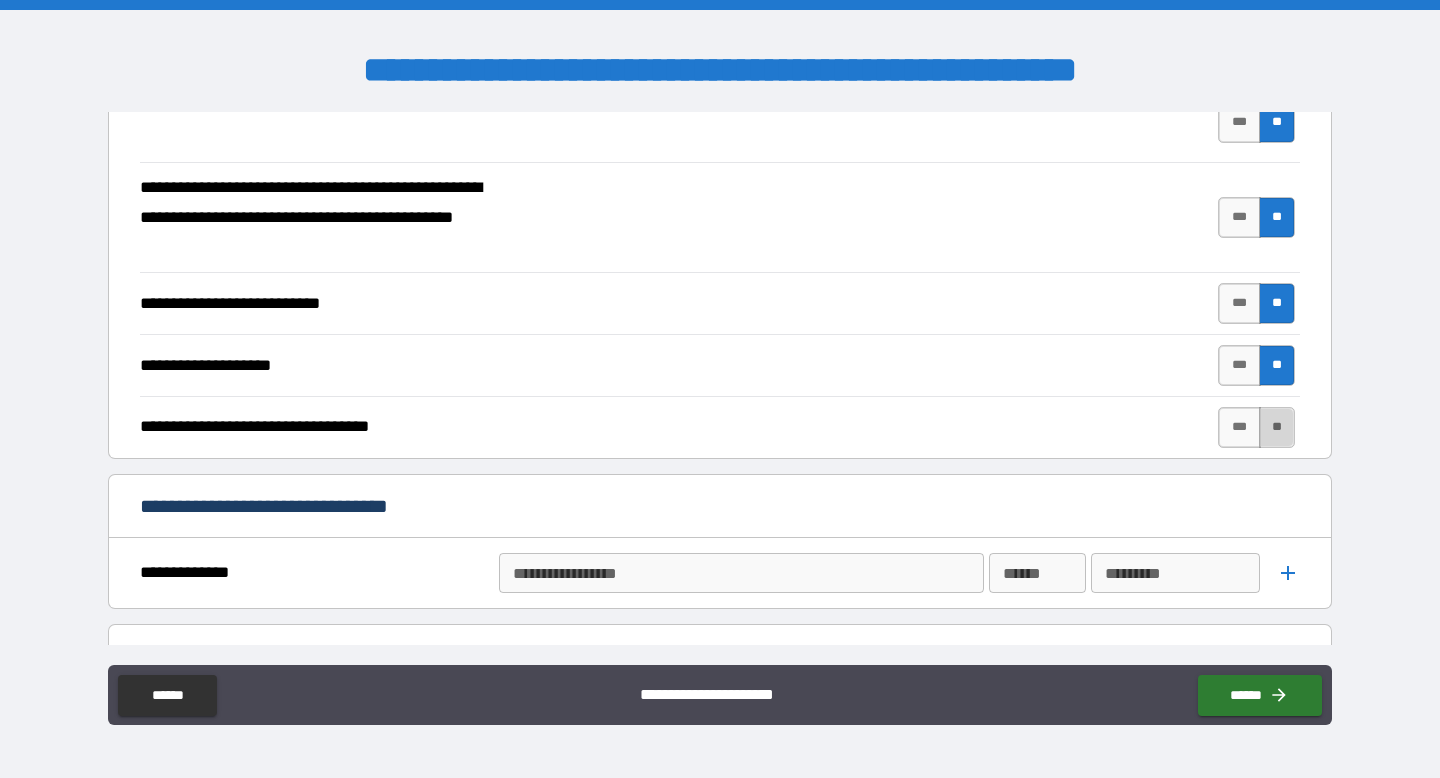 click on "**" at bounding box center [1277, 427] 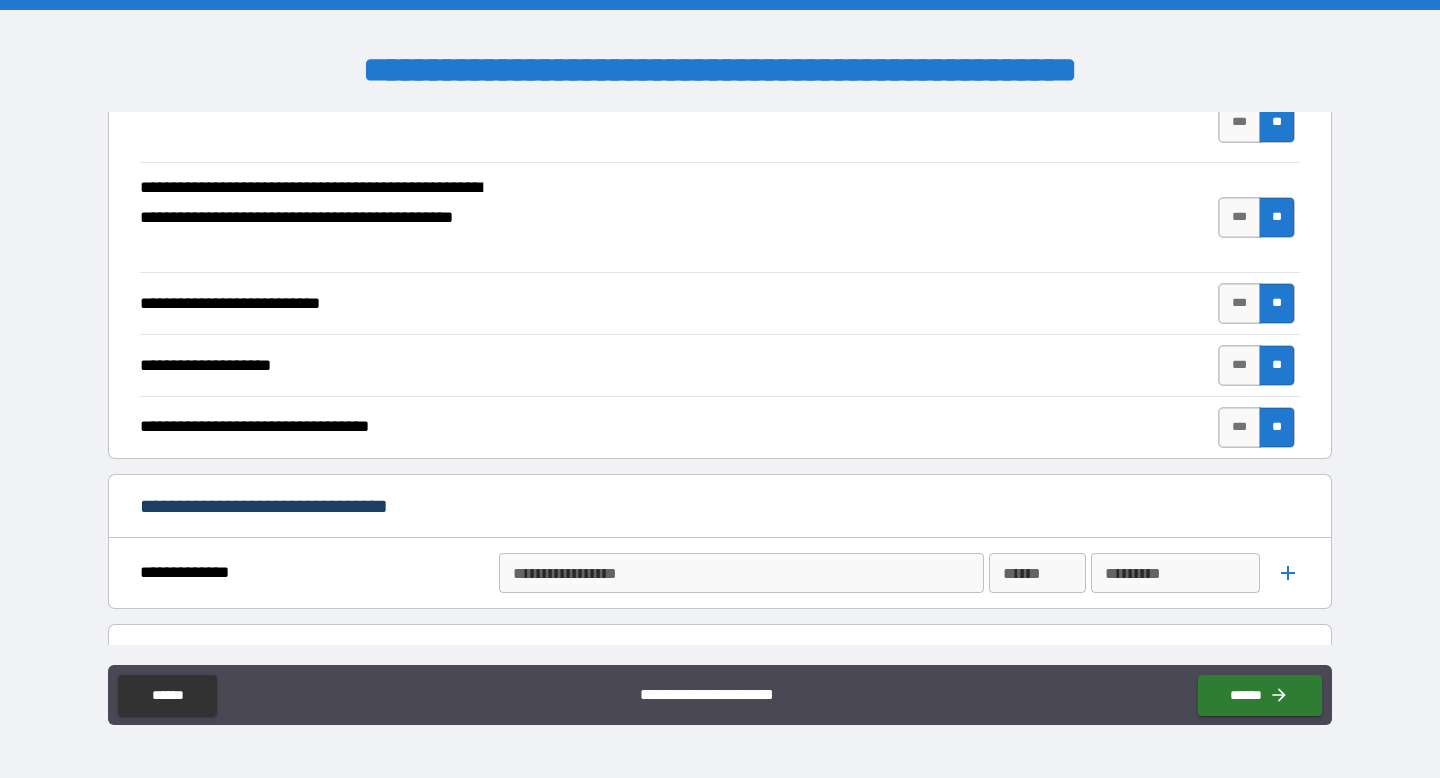 click on "**********" at bounding box center (720, 391) 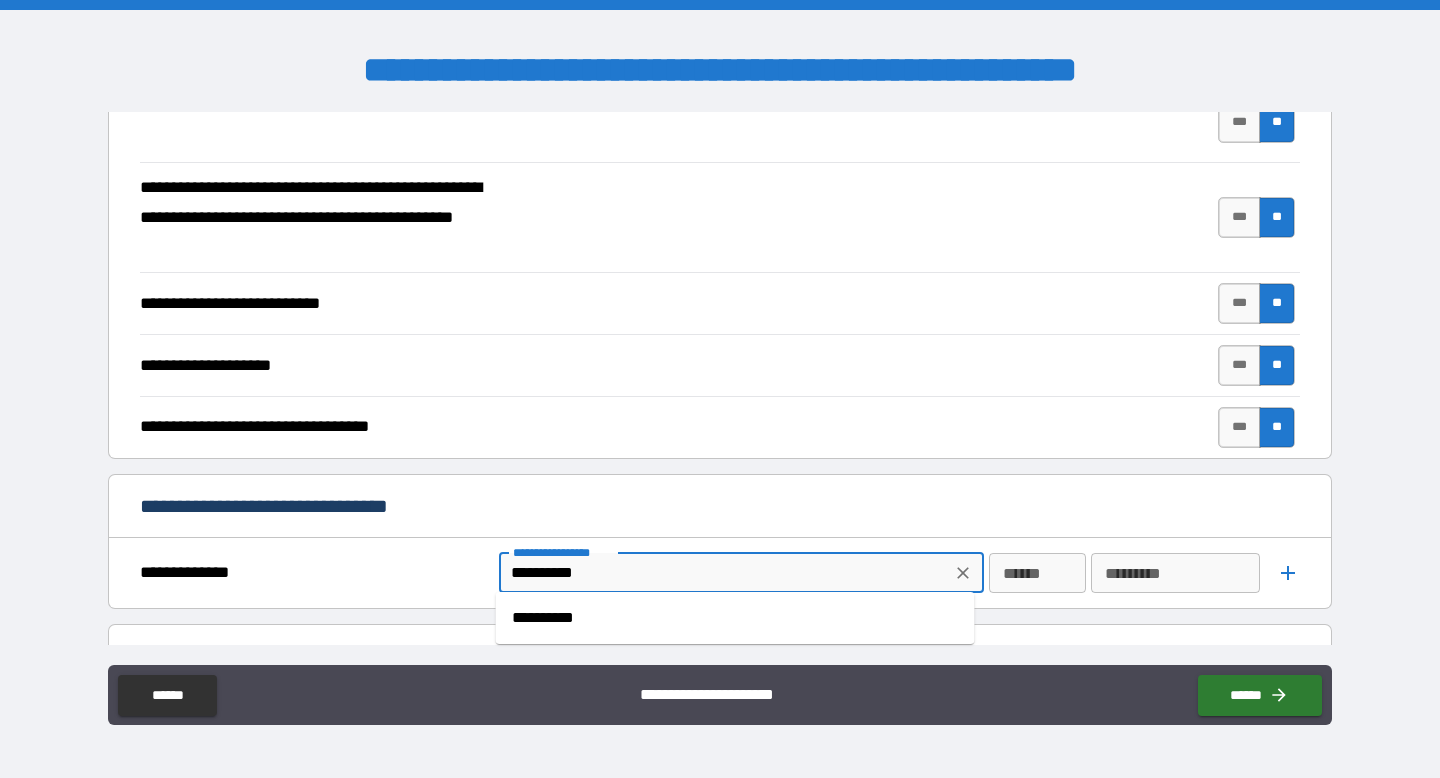 click on "**********" at bounding box center [735, 618] 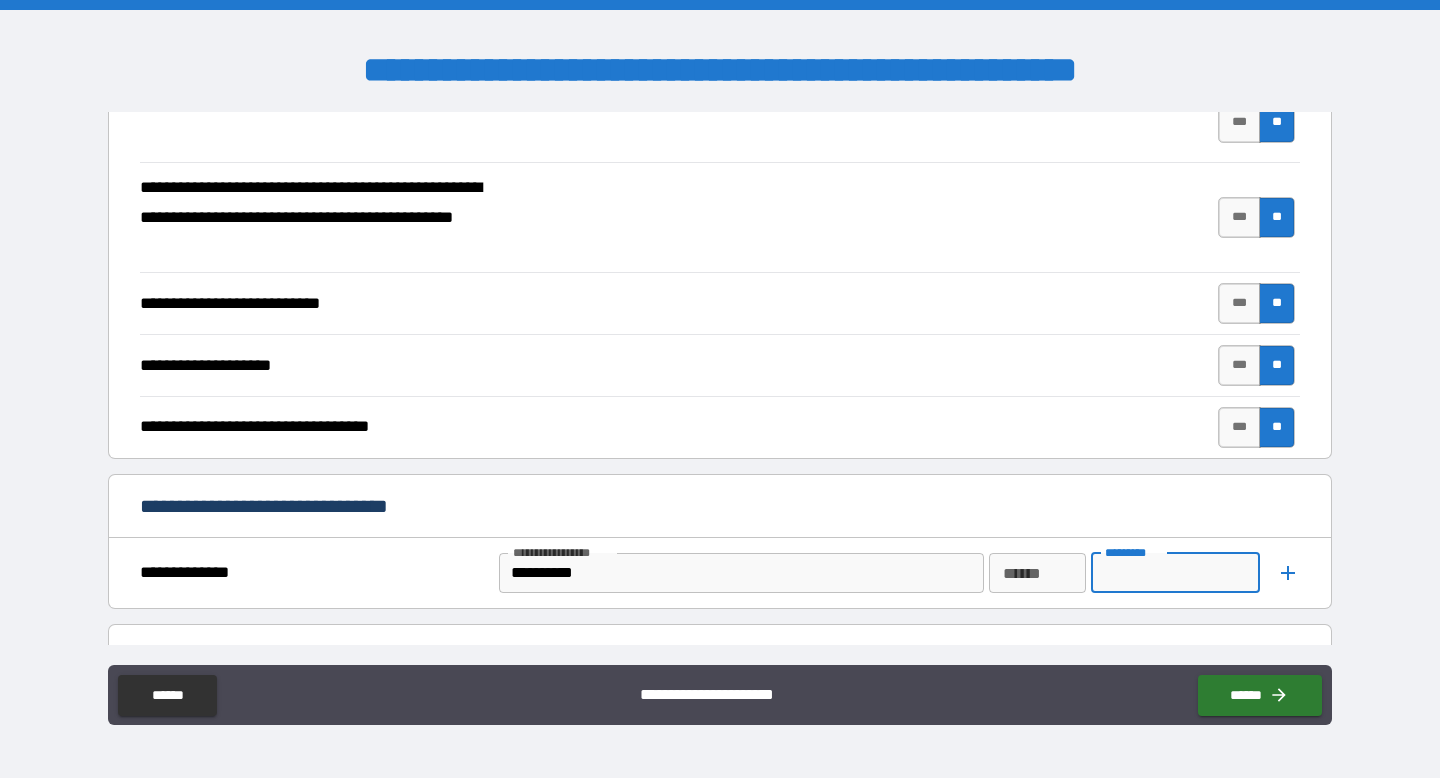 click on "*********" at bounding box center (1176, 573) 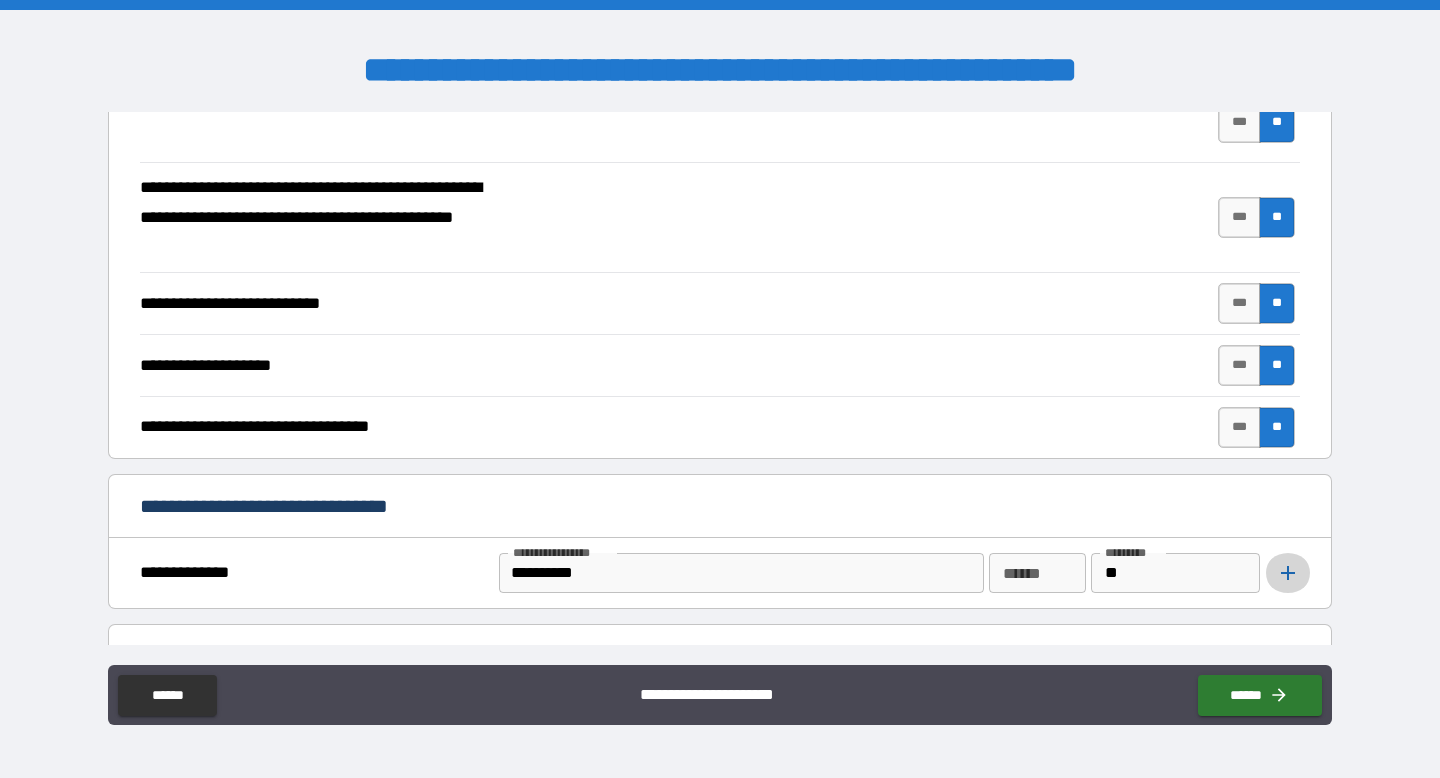 click 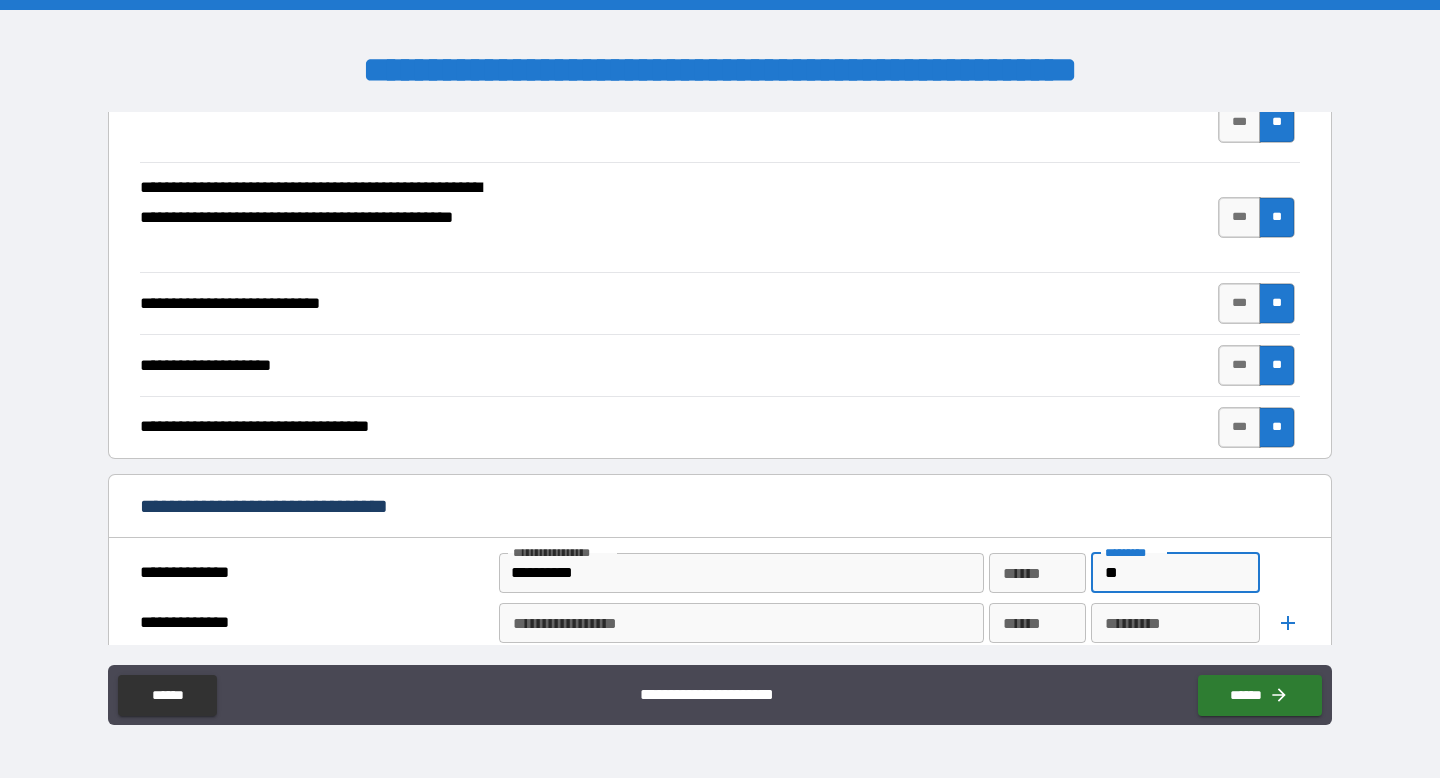 click on "*" at bounding box center [1176, 573] 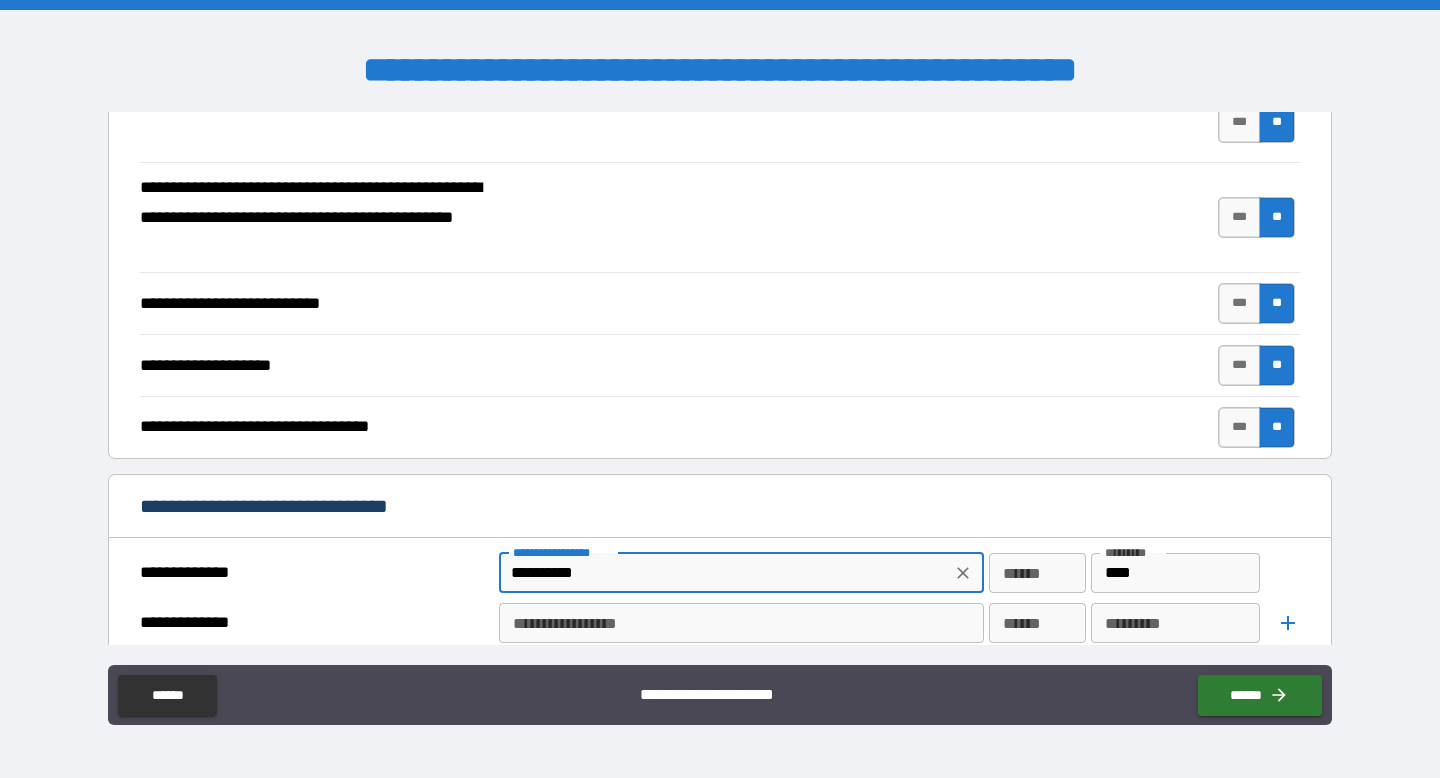 click on "**********" at bounding box center [725, 573] 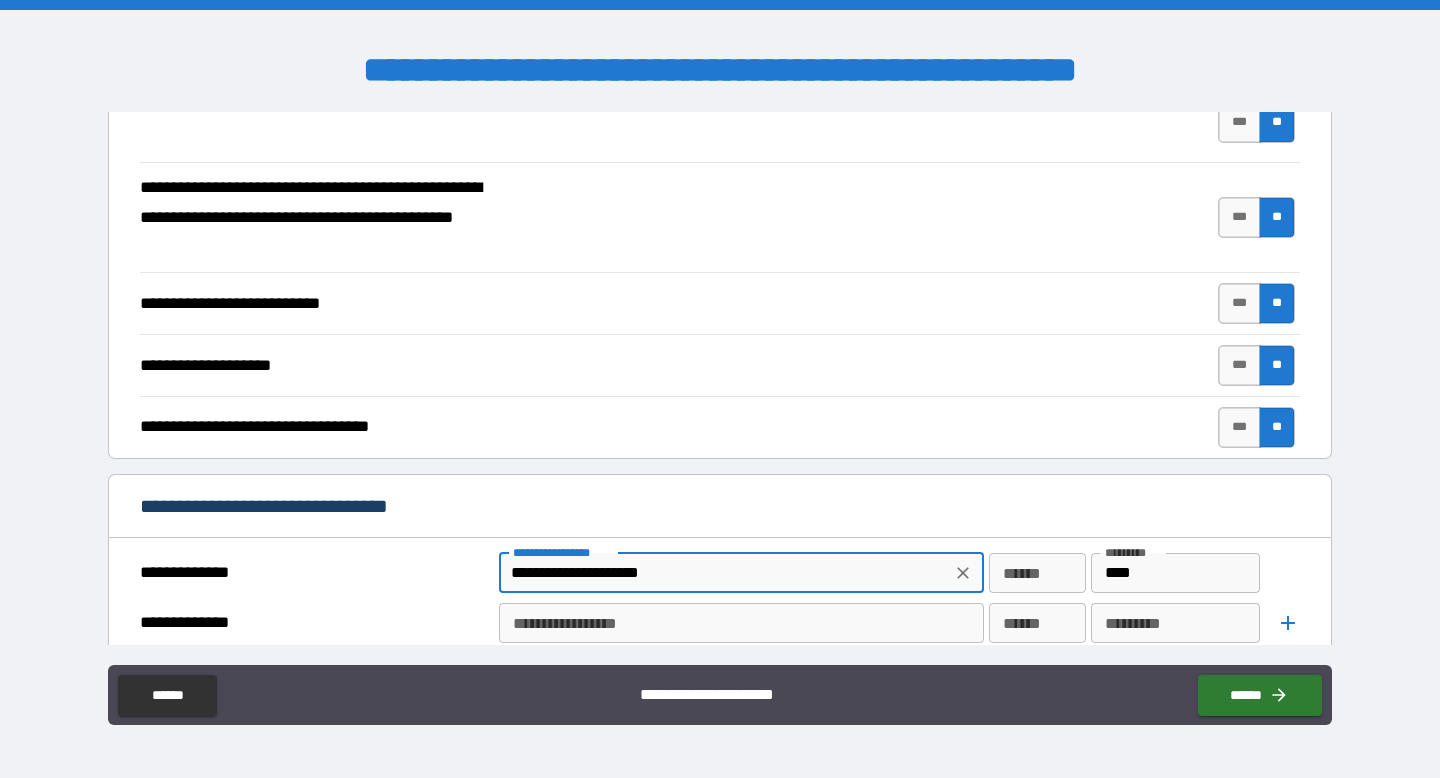 click on "******" at bounding box center (1037, 573) 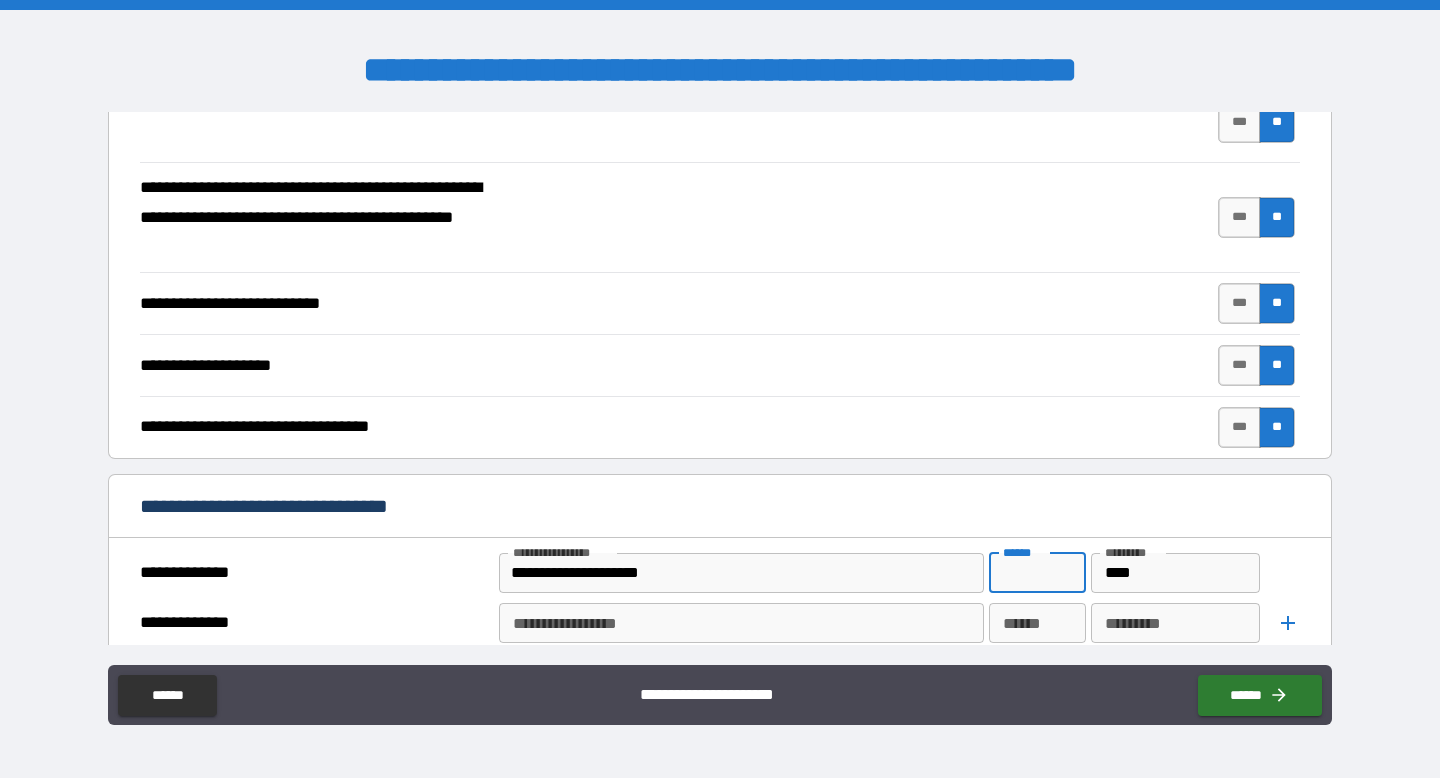 click on "******" at bounding box center (1037, 573) 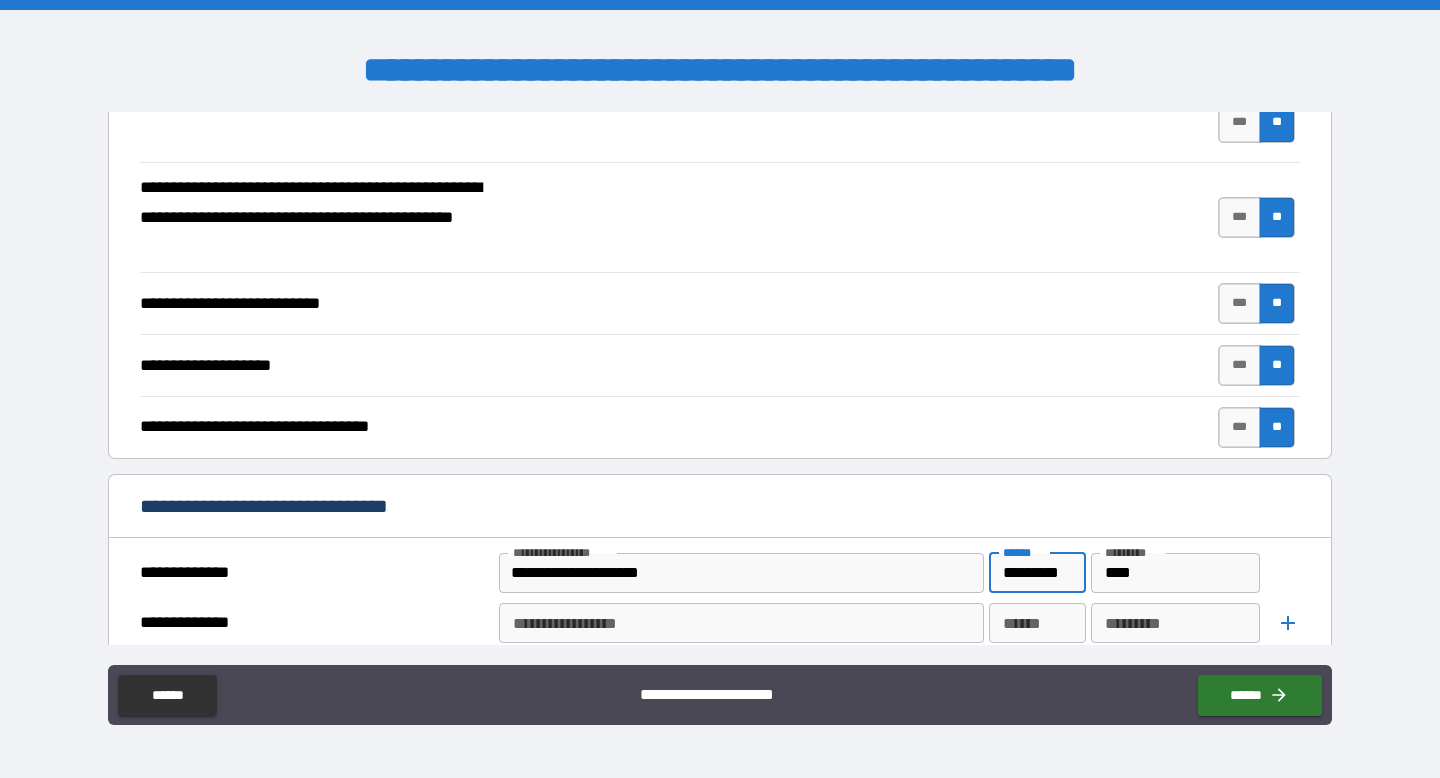 scroll, scrollTop: 0, scrollLeft: 16, axis: horizontal 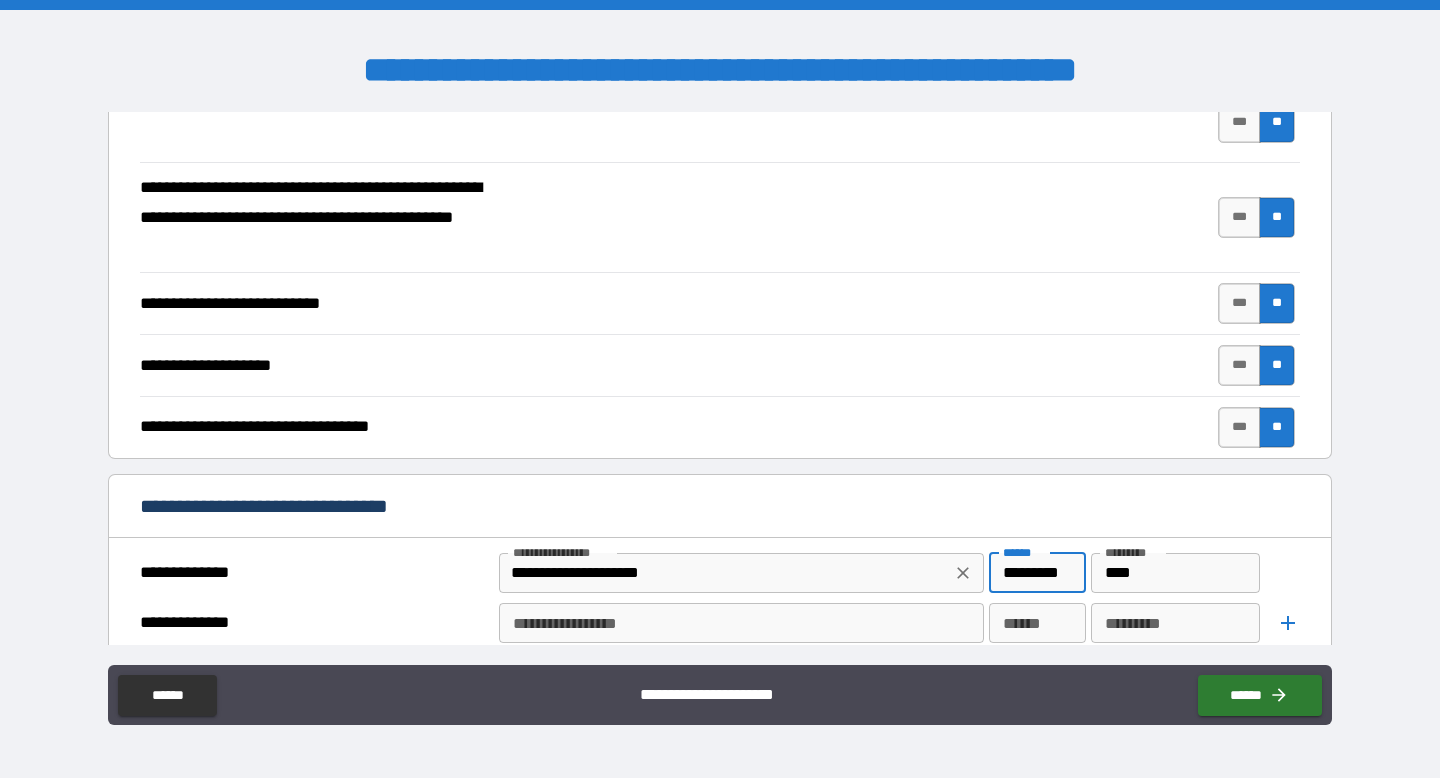 click on "**********" at bounding box center (725, 573) 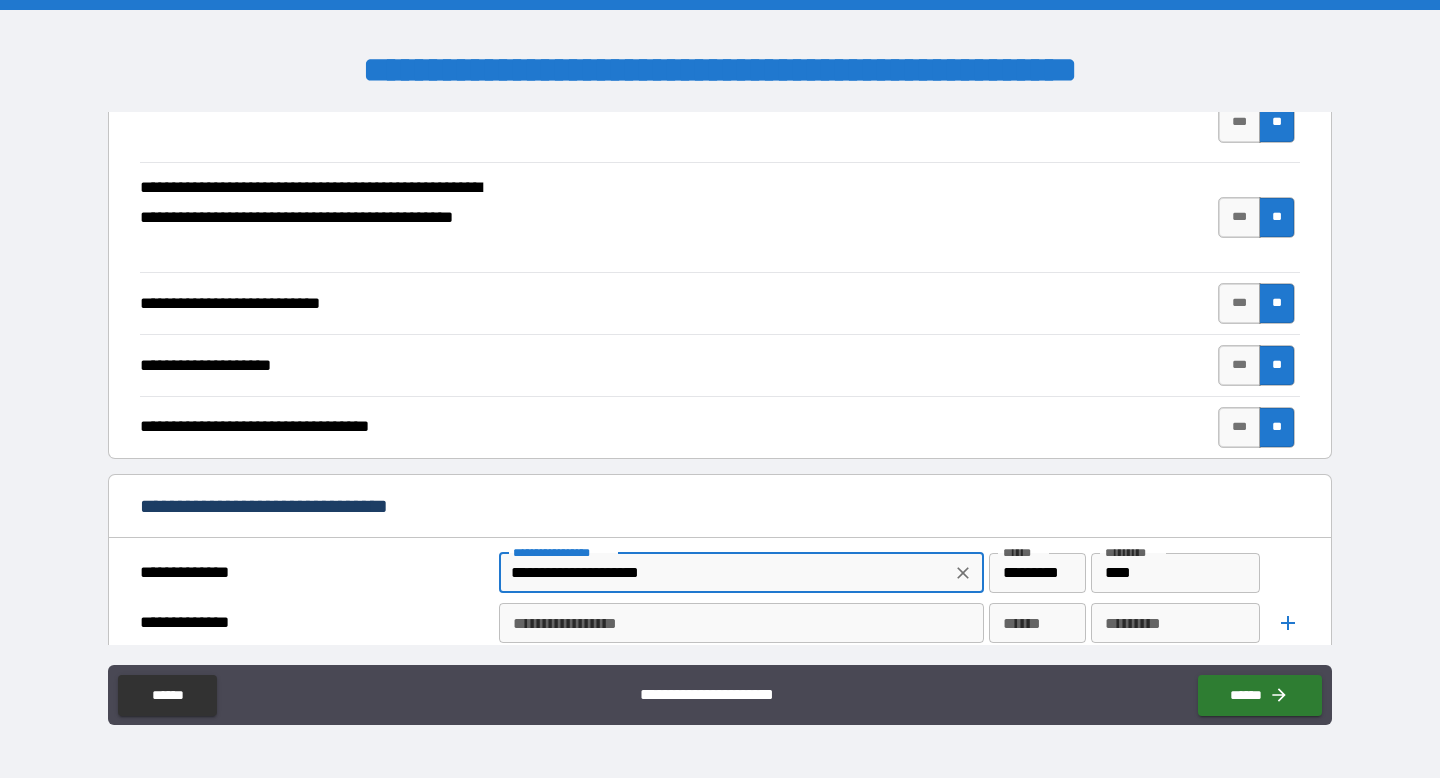 click on "**********" at bounding box center (725, 573) 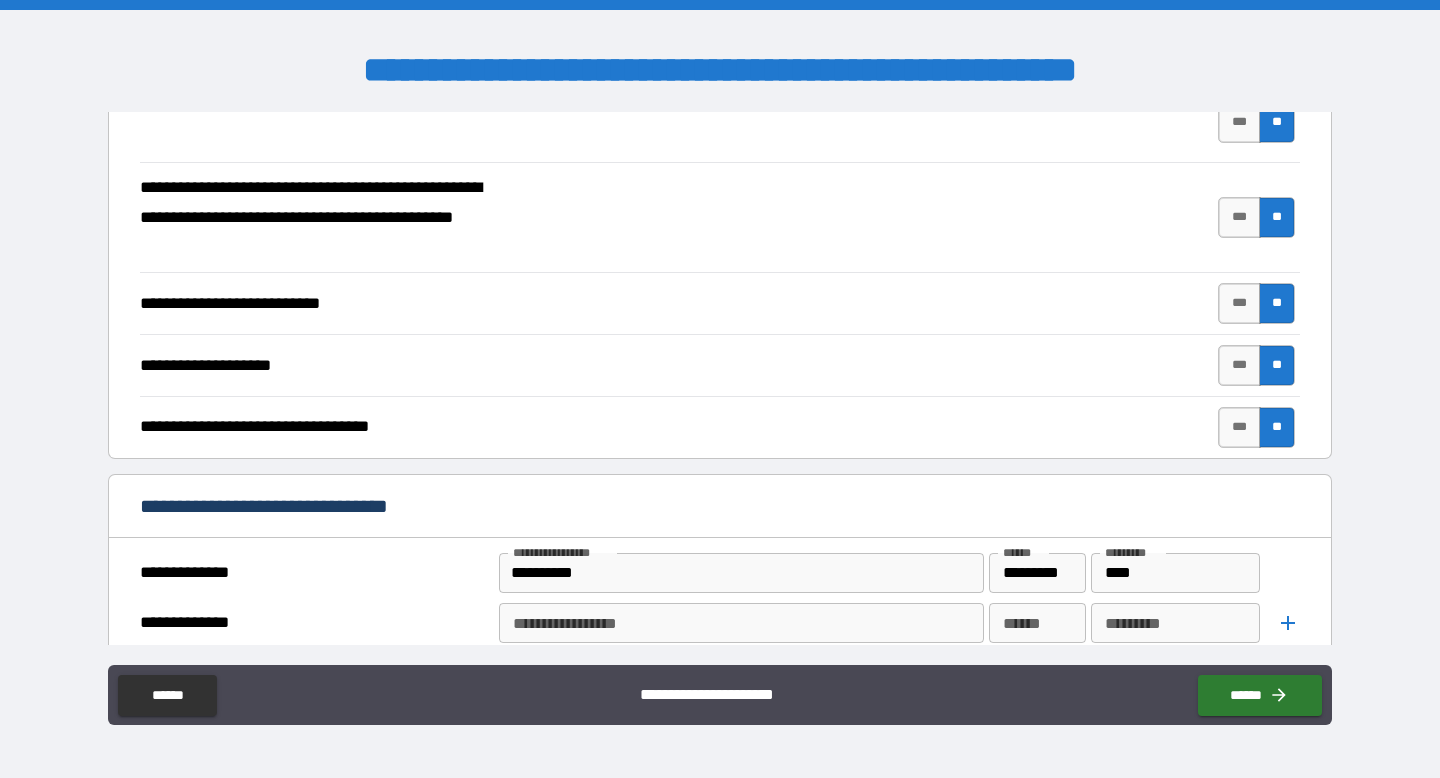 click at bounding box center [1280, 573] 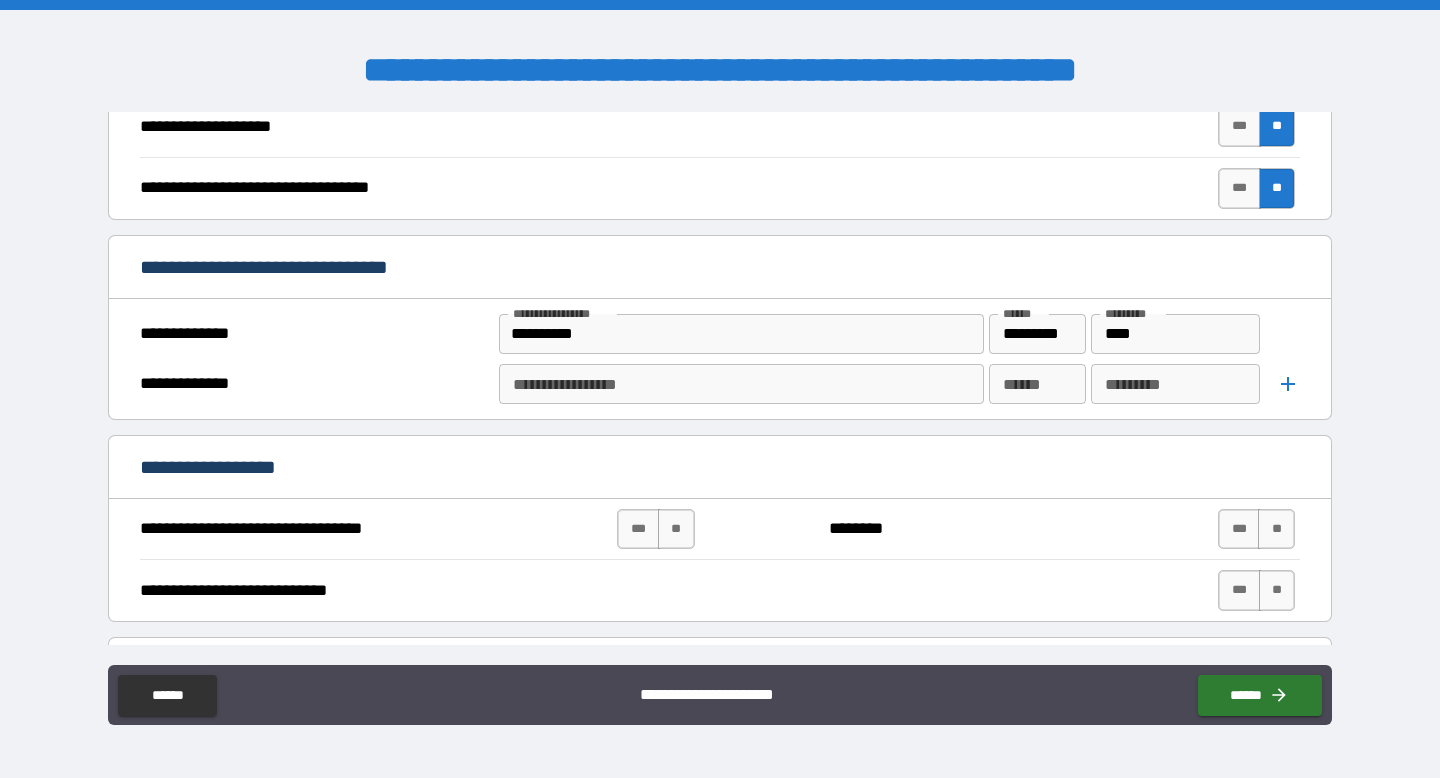 scroll, scrollTop: 732, scrollLeft: 0, axis: vertical 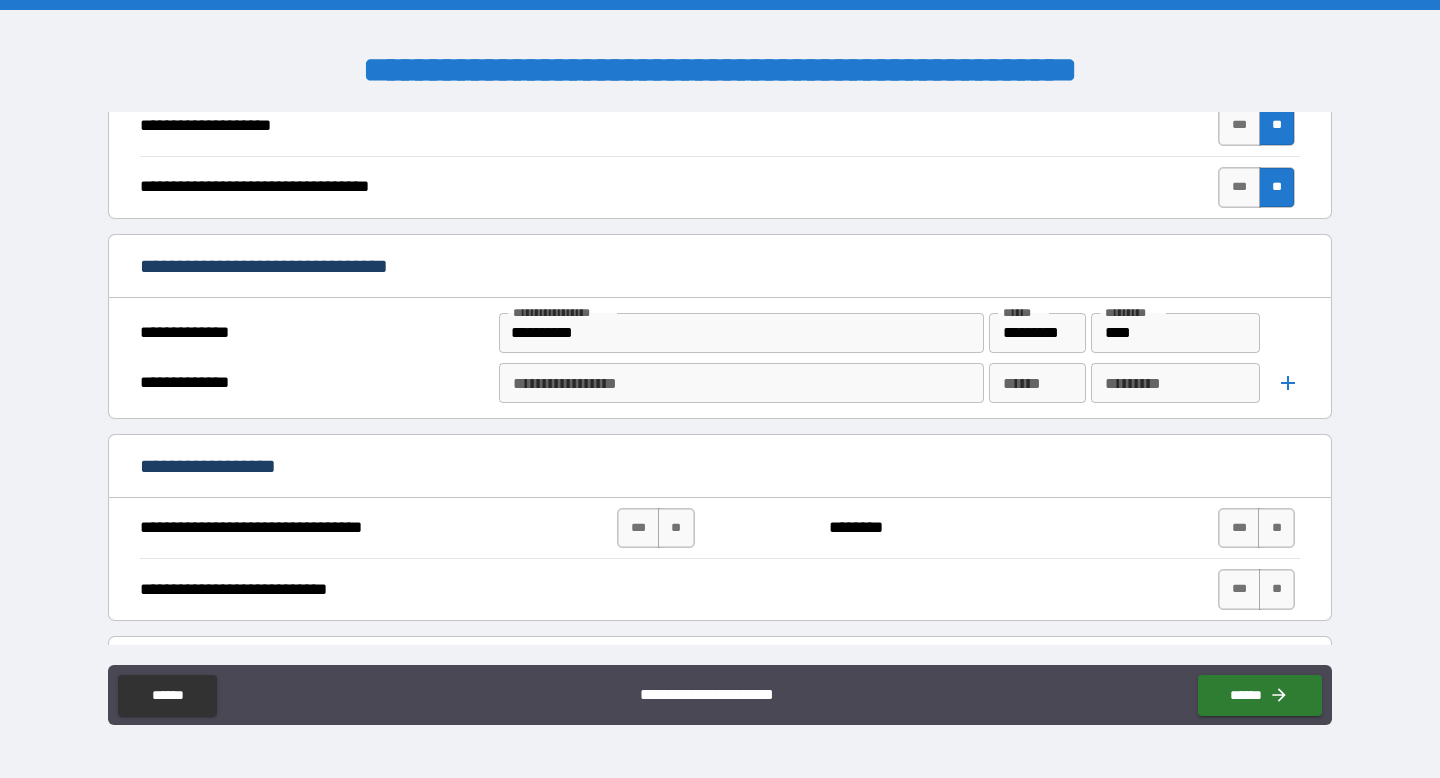 click on "**********" at bounding box center [740, 383] 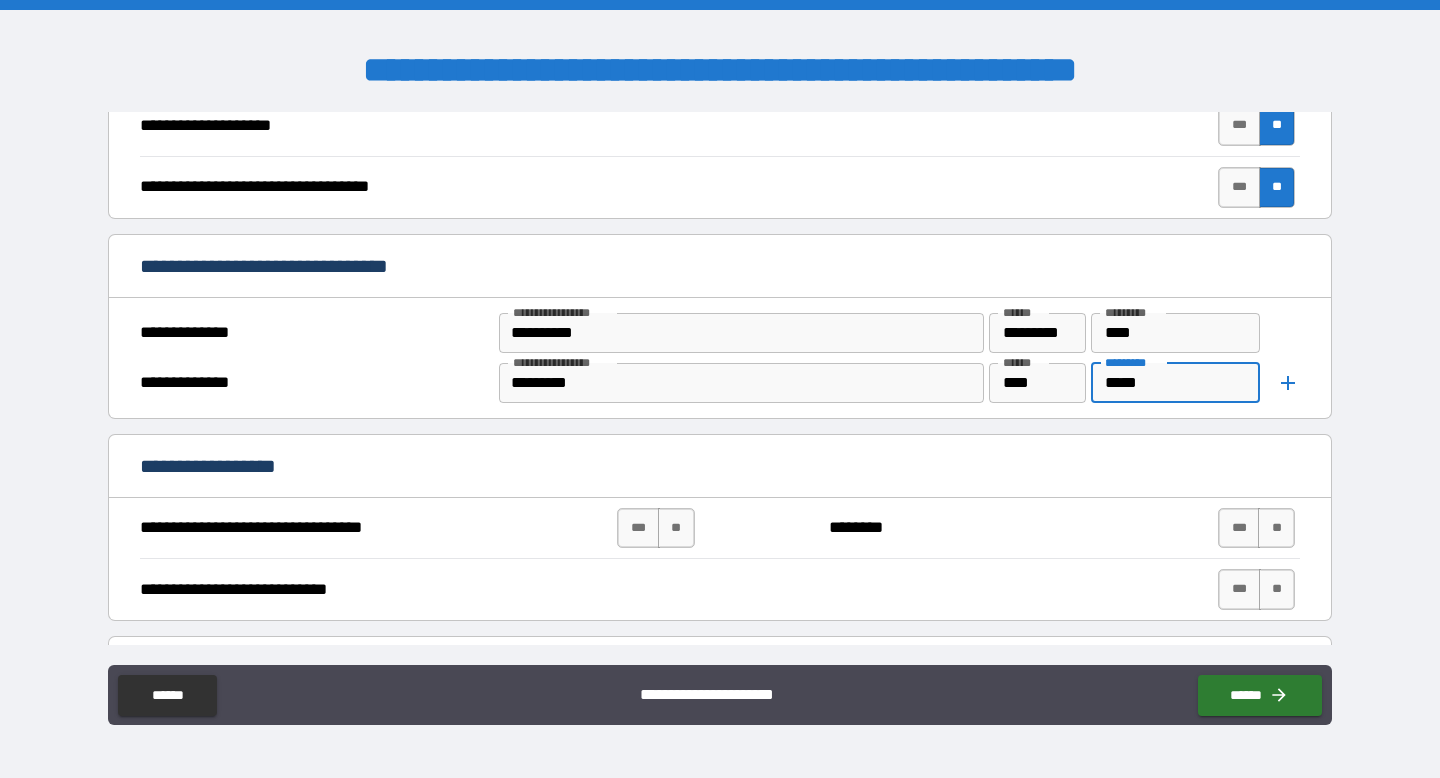 click on "**********" at bounding box center [720, 468] 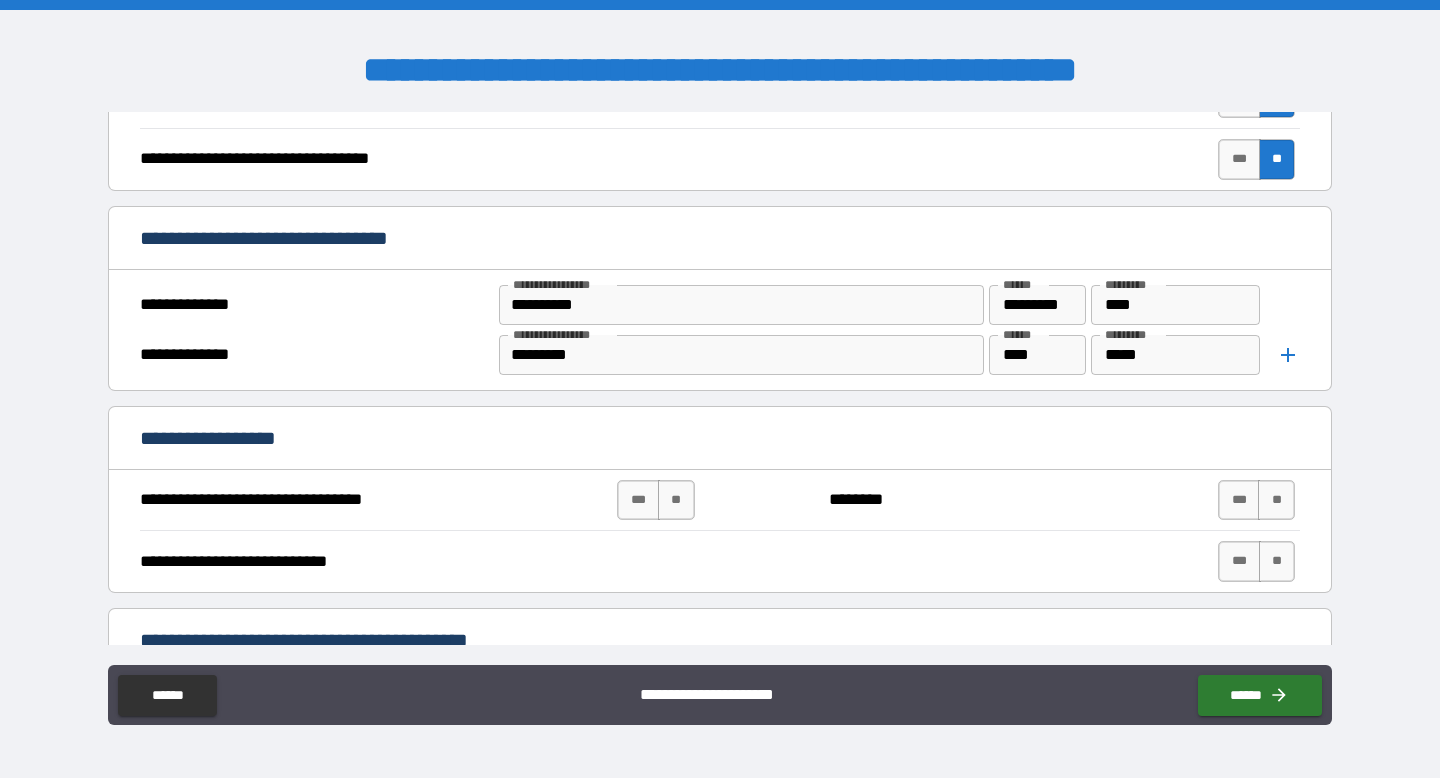 scroll, scrollTop: 772, scrollLeft: 0, axis: vertical 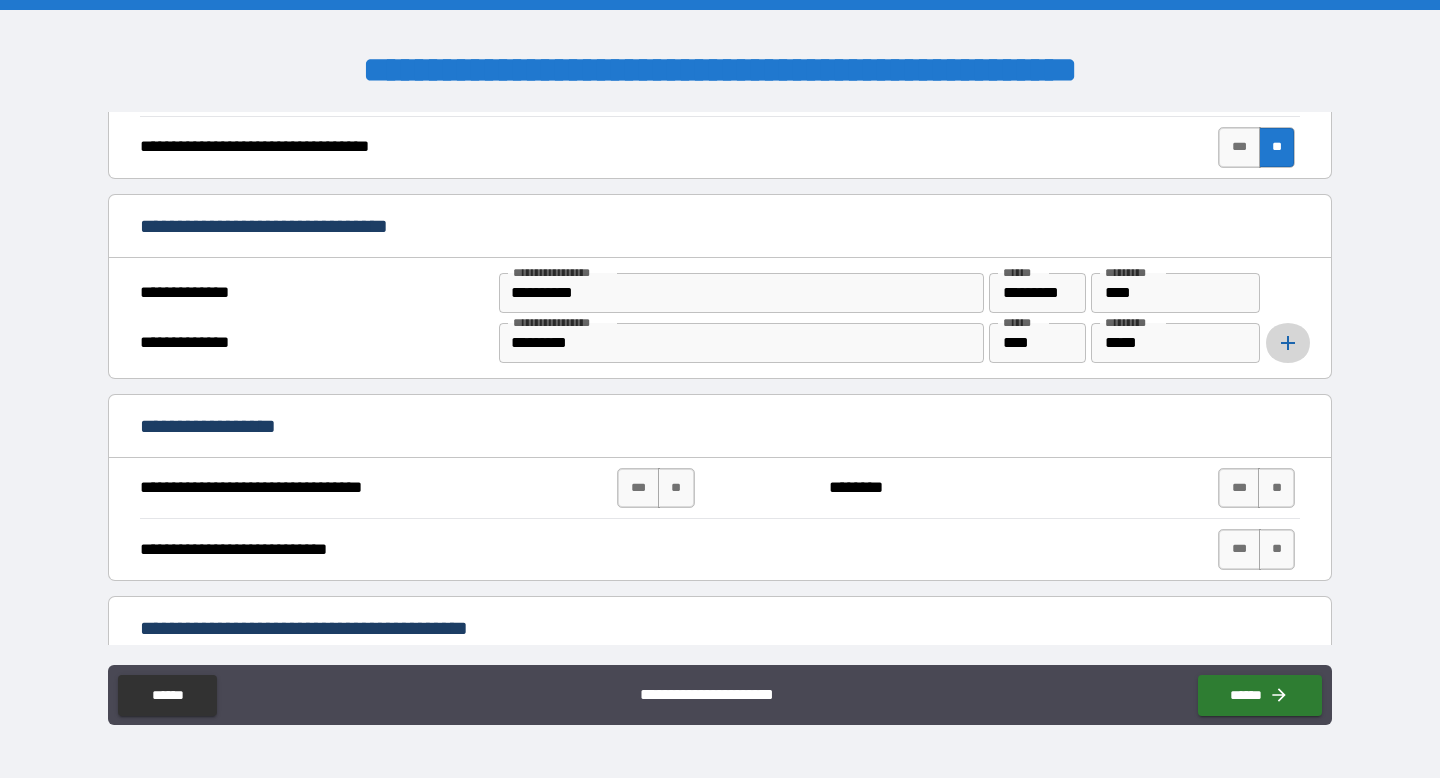 click 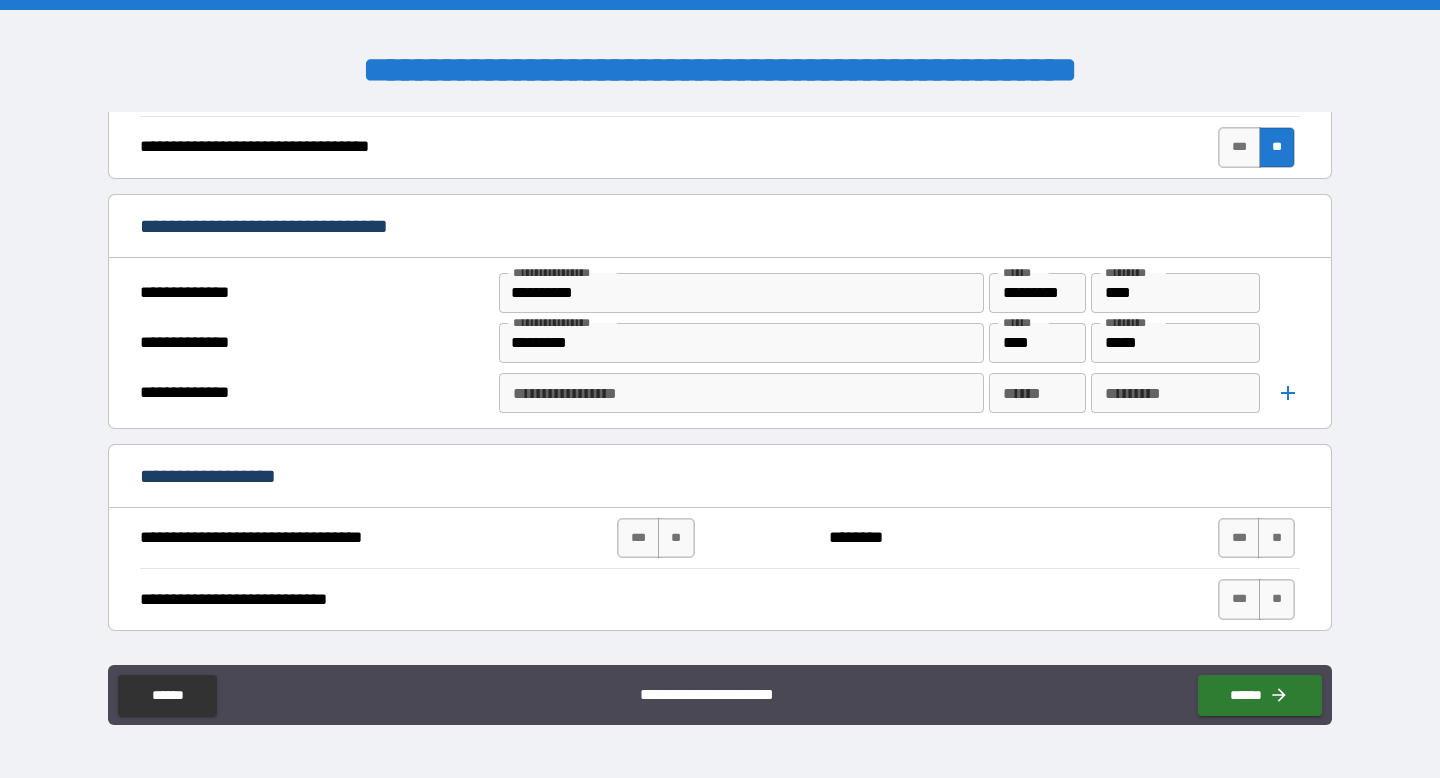 click on "**********" at bounding box center [740, 393] 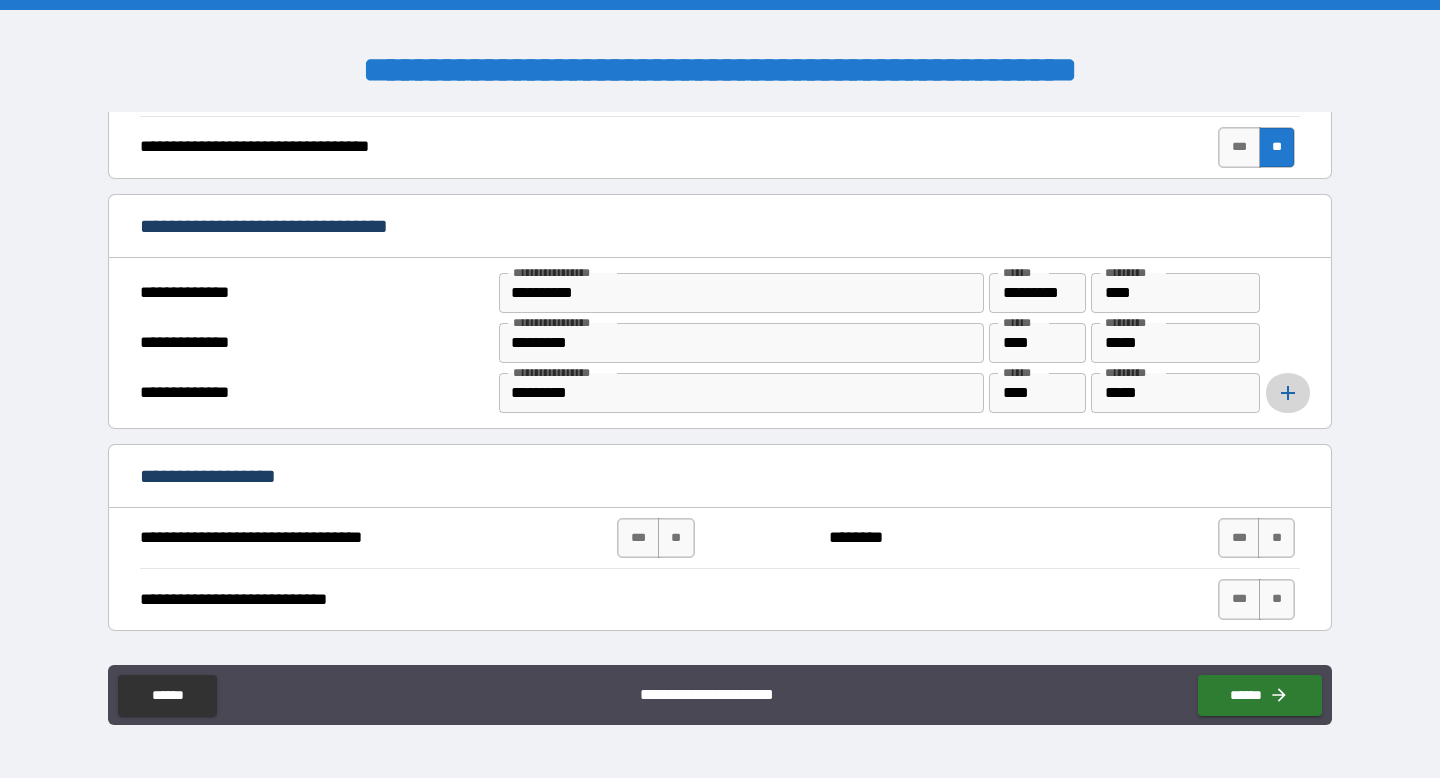 click 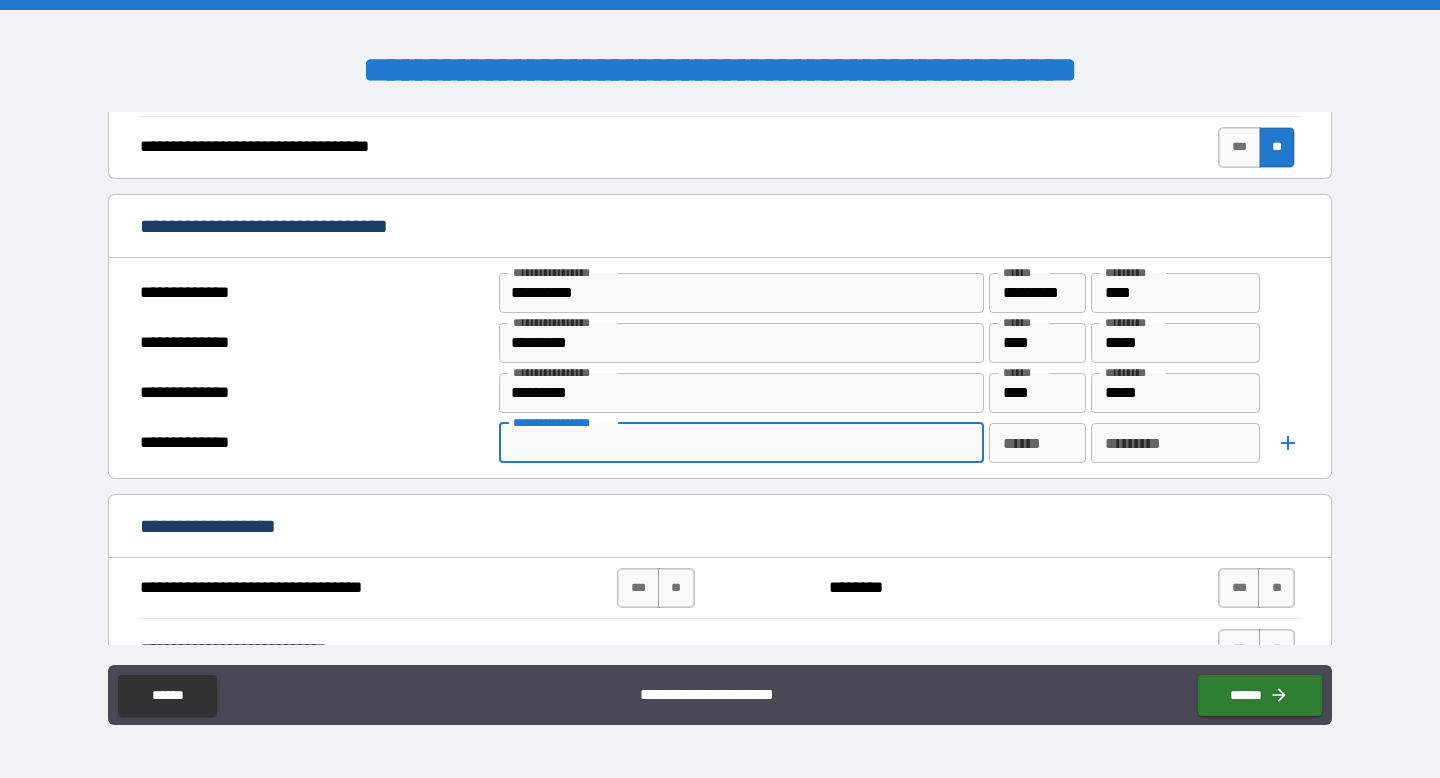 click on "**********" at bounding box center [740, 443] 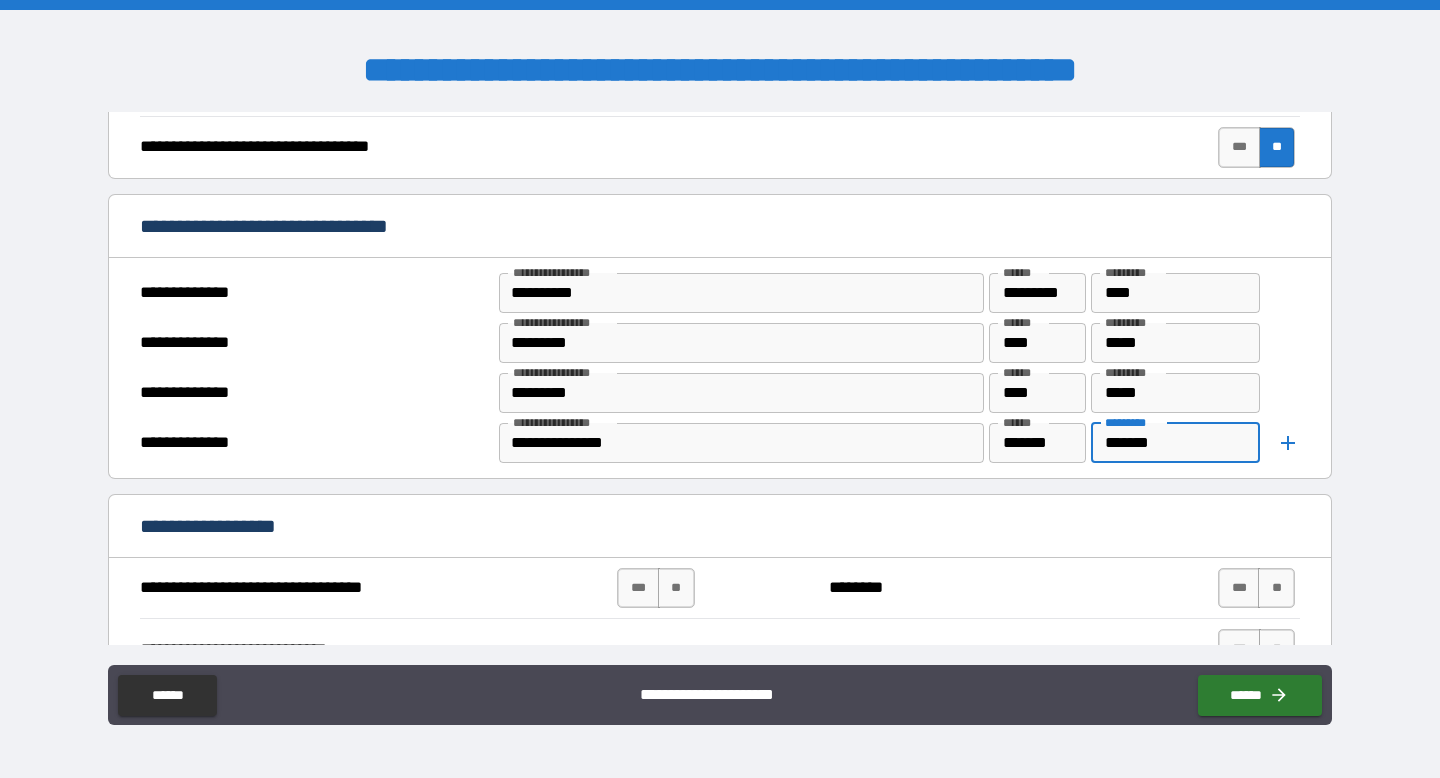 click 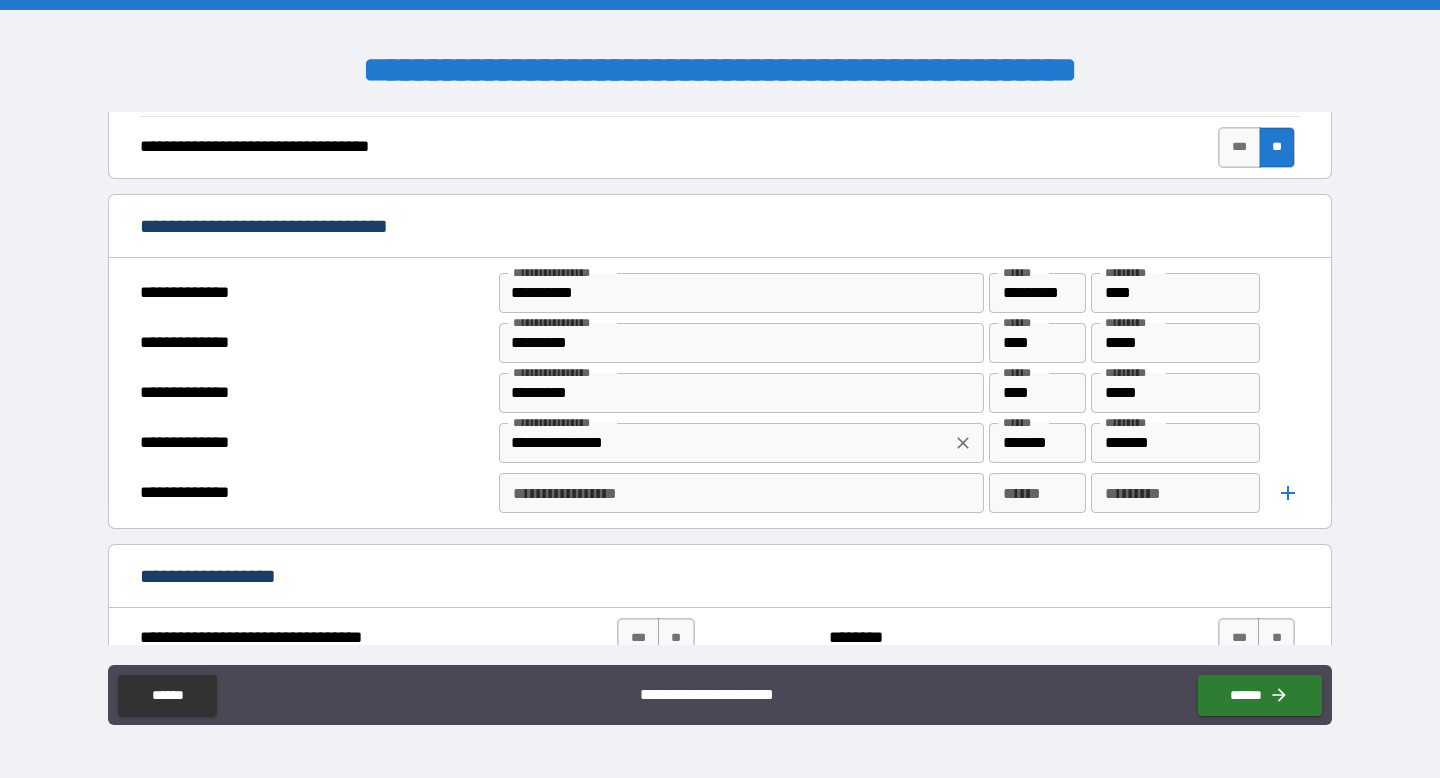 click on "**********" at bounding box center [741, 443] 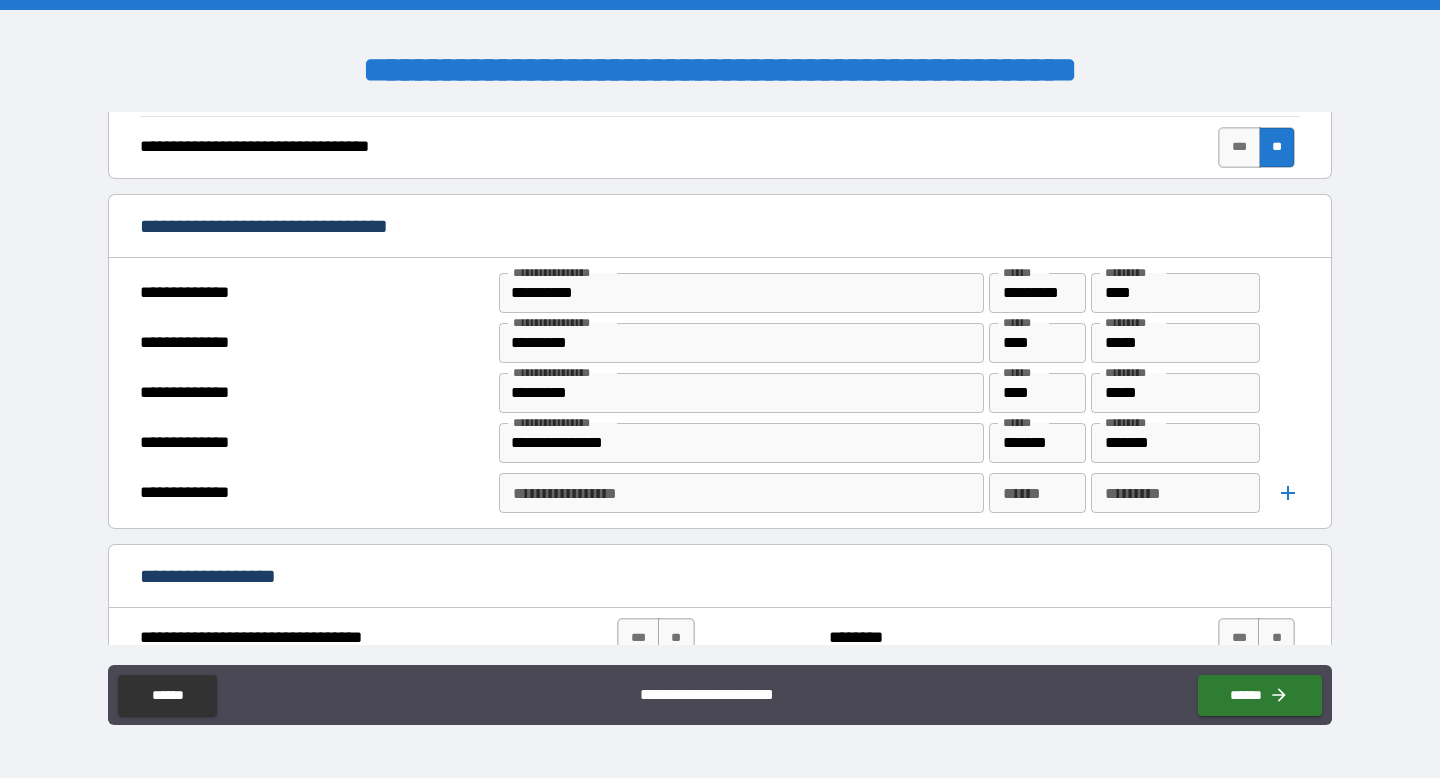 click on "**********" at bounding box center [720, 493] 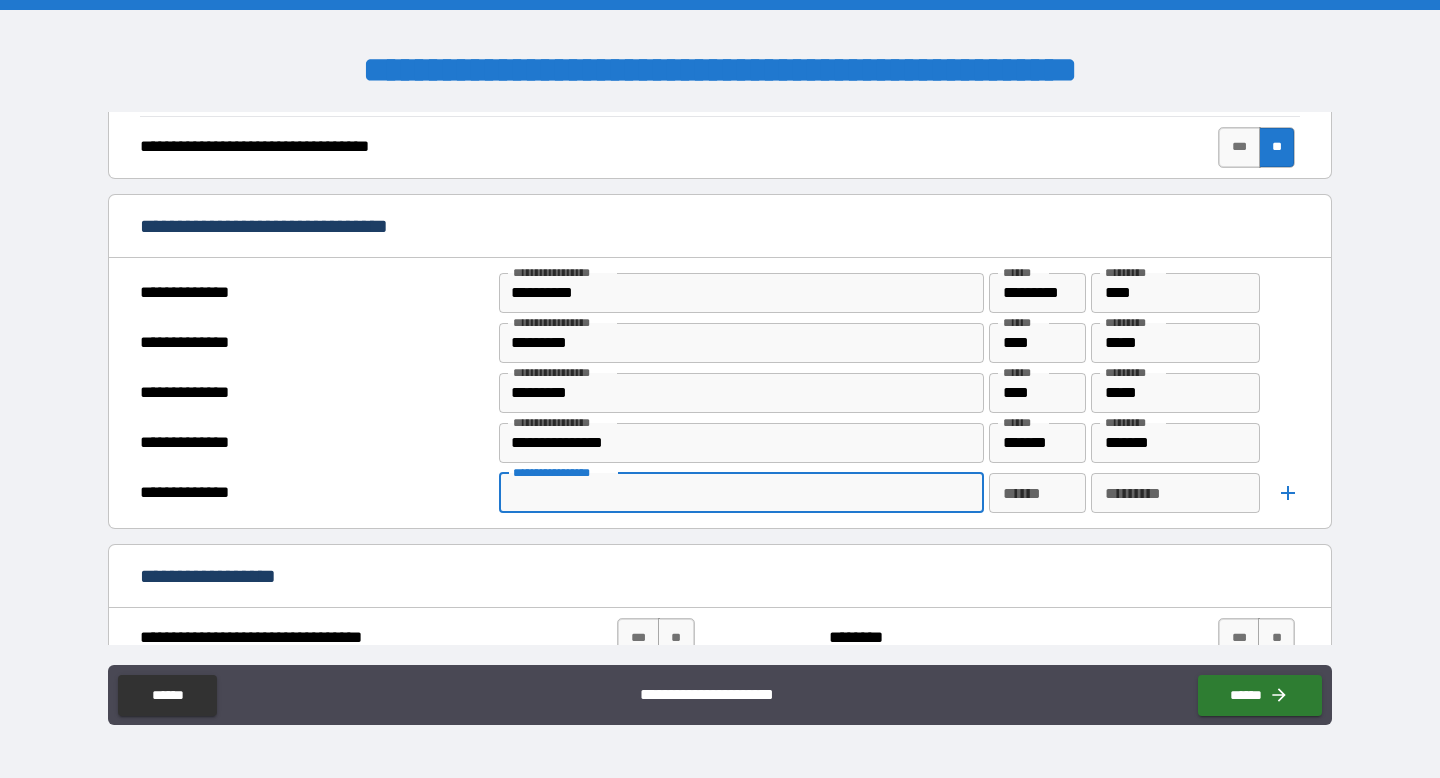 click on "**********" at bounding box center (740, 493) 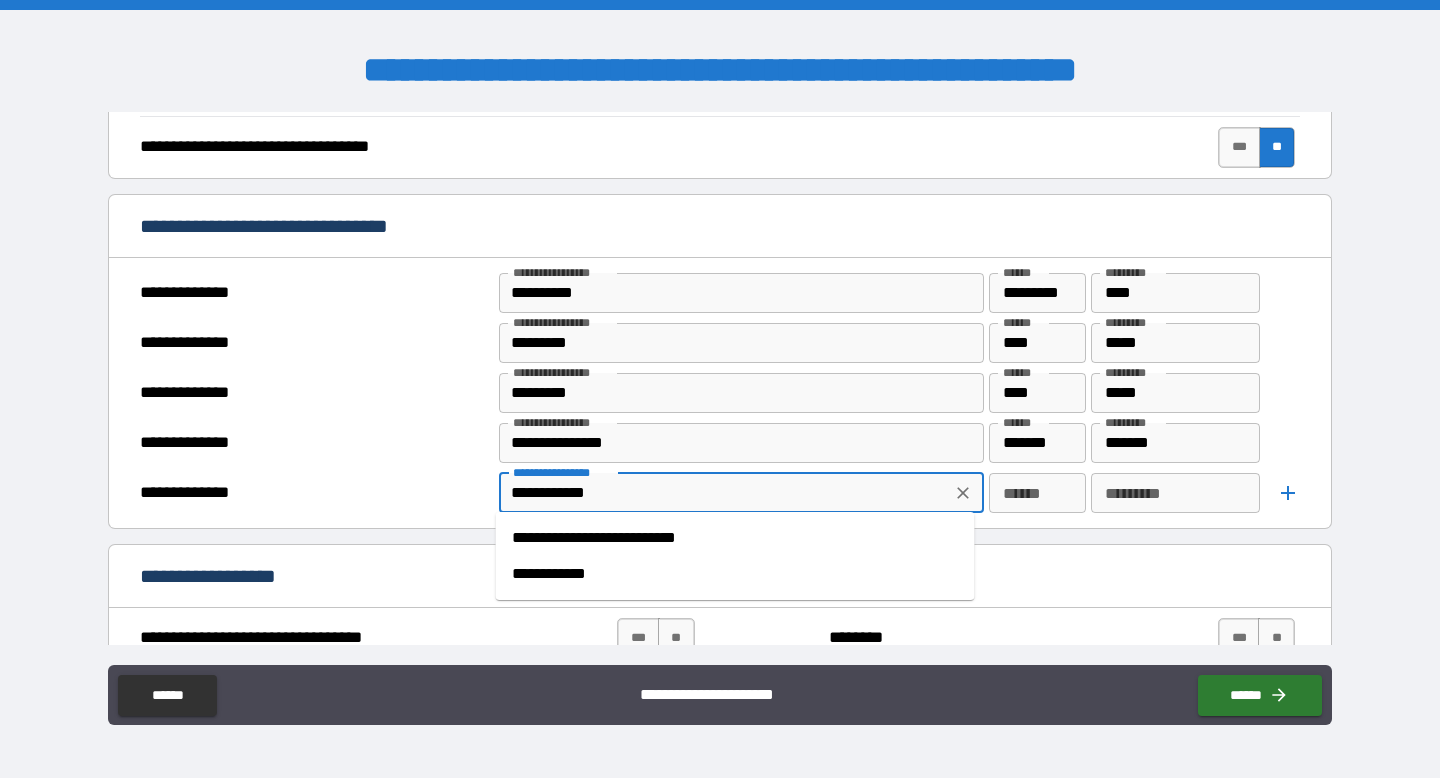 drag, startPoint x: 685, startPoint y: 568, endPoint x: 756, endPoint y: 549, distance: 73.4983 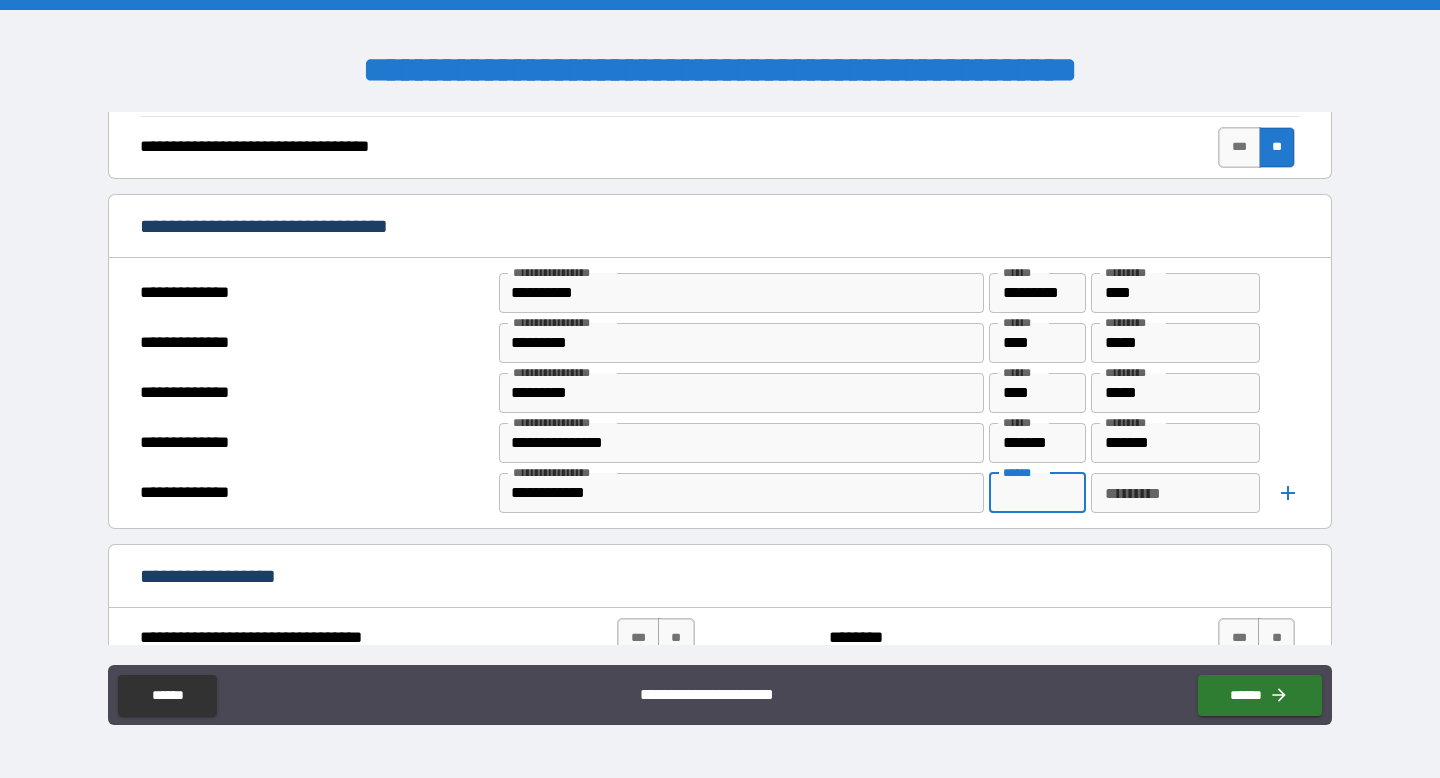 click on "******" at bounding box center (1037, 493) 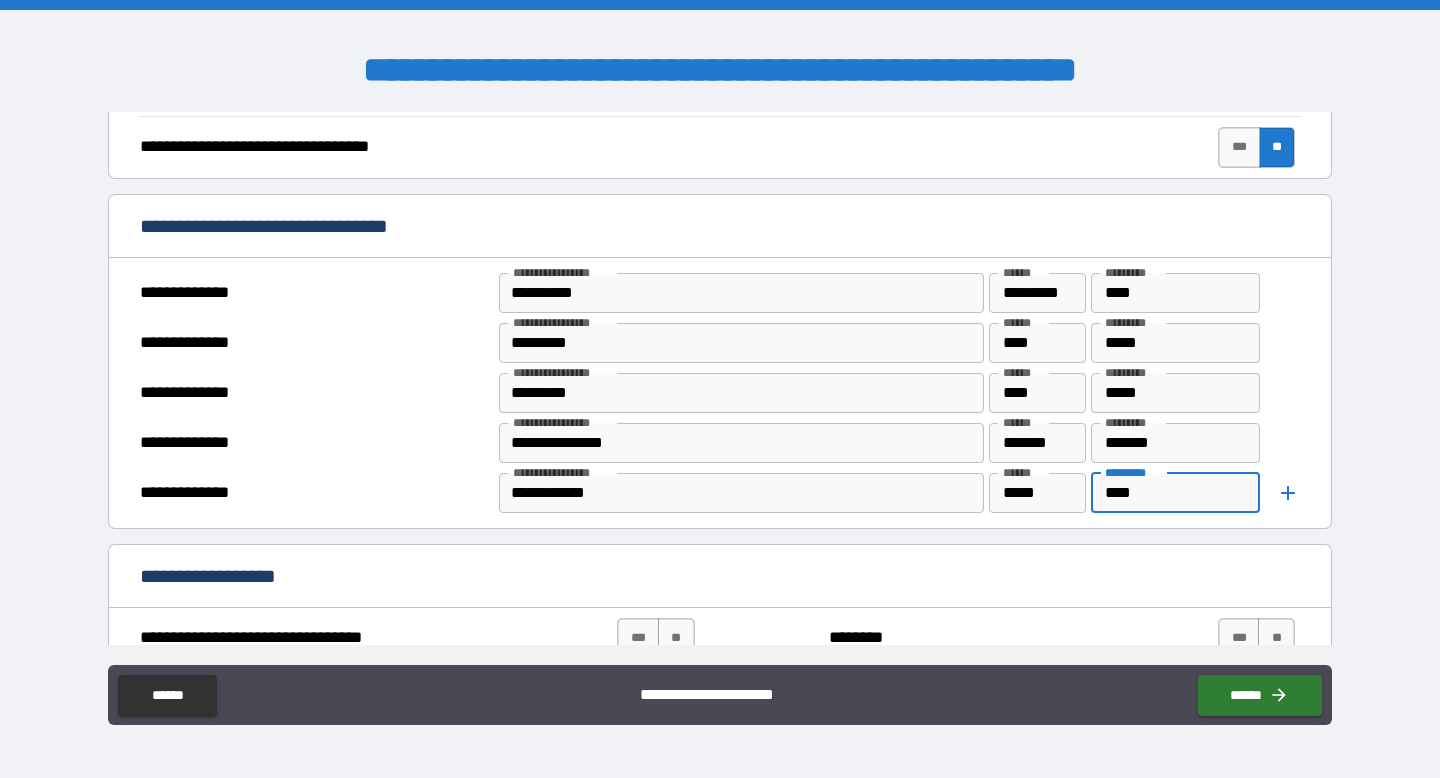 scroll, scrollTop: 1239, scrollLeft: 0, axis: vertical 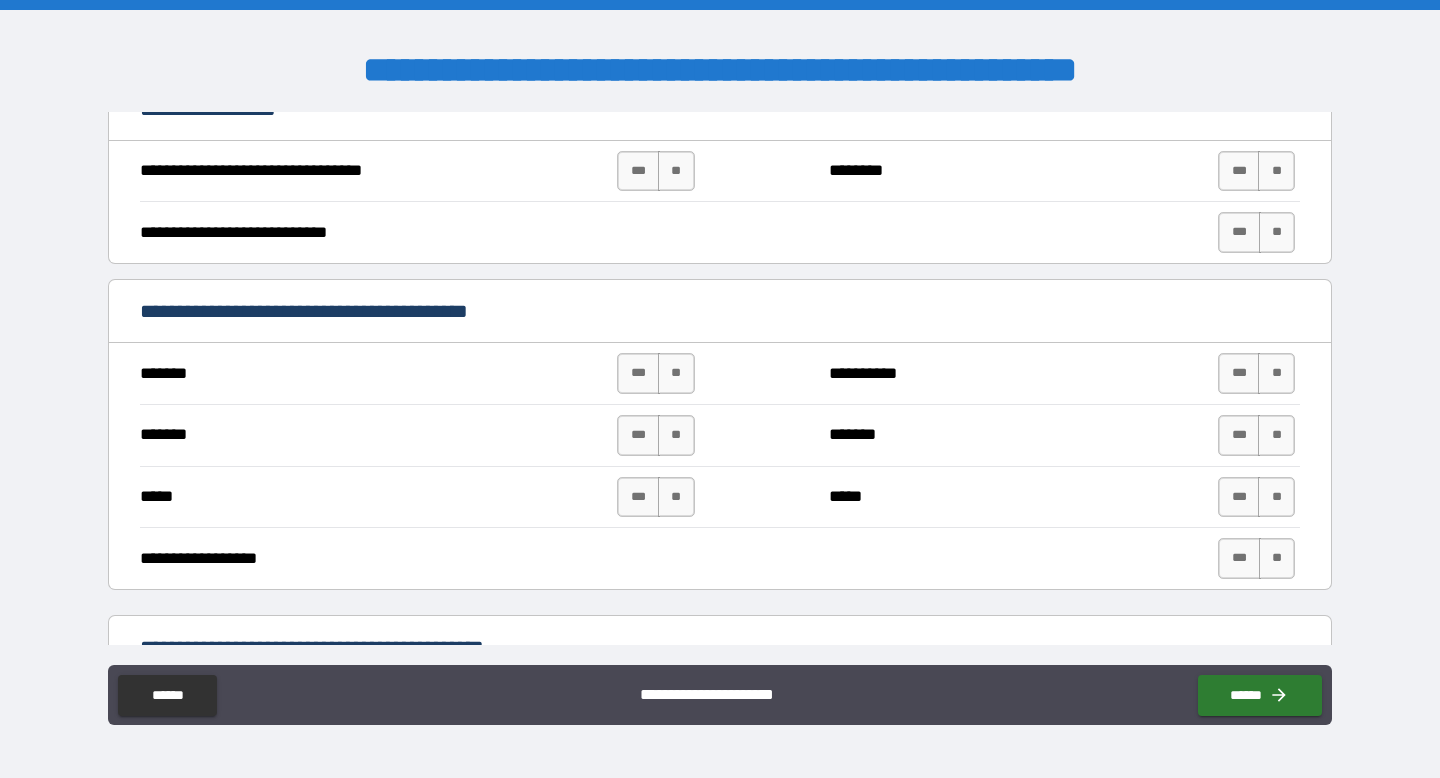 click on "**********" at bounding box center (720, 379) 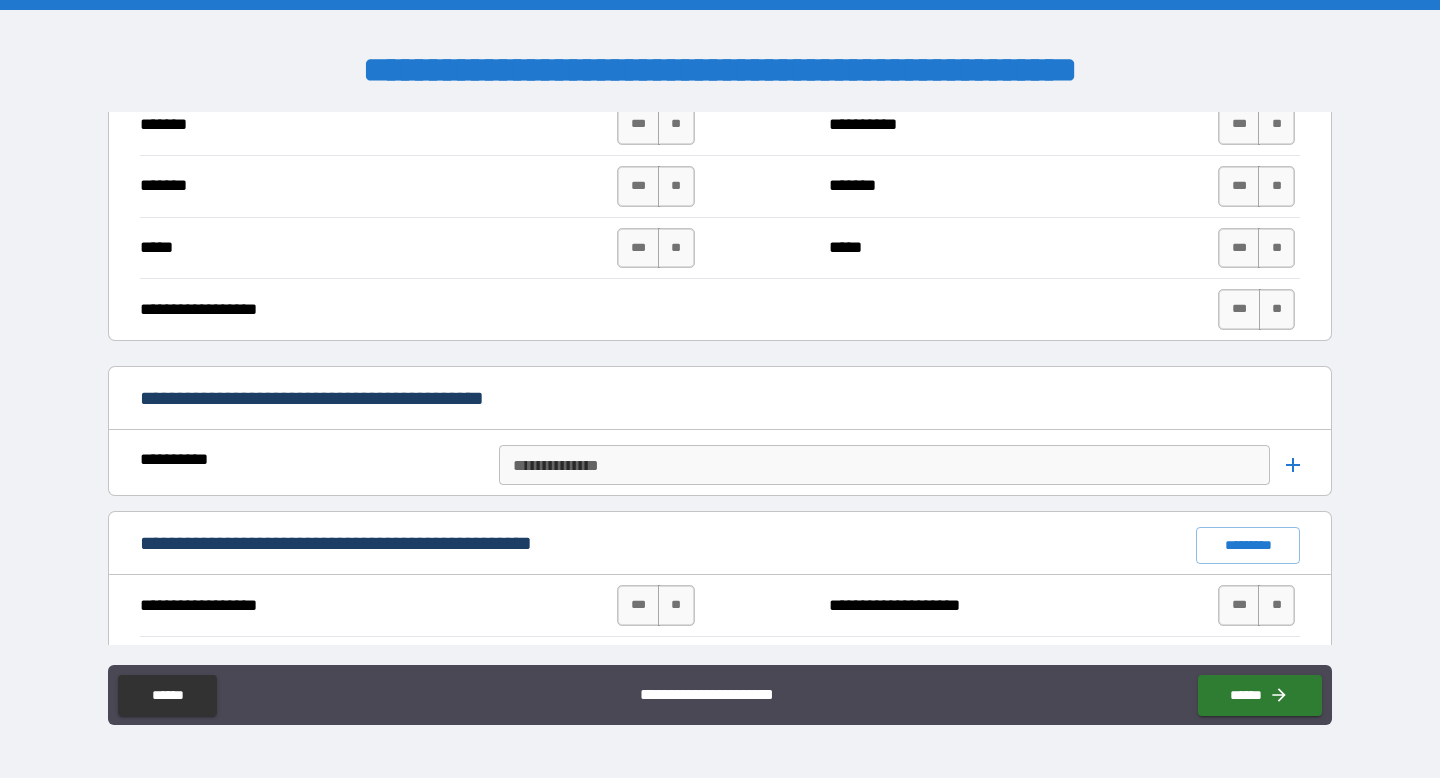scroll, scrollTop: 1519, scrollLeft: 0, axis: vertical 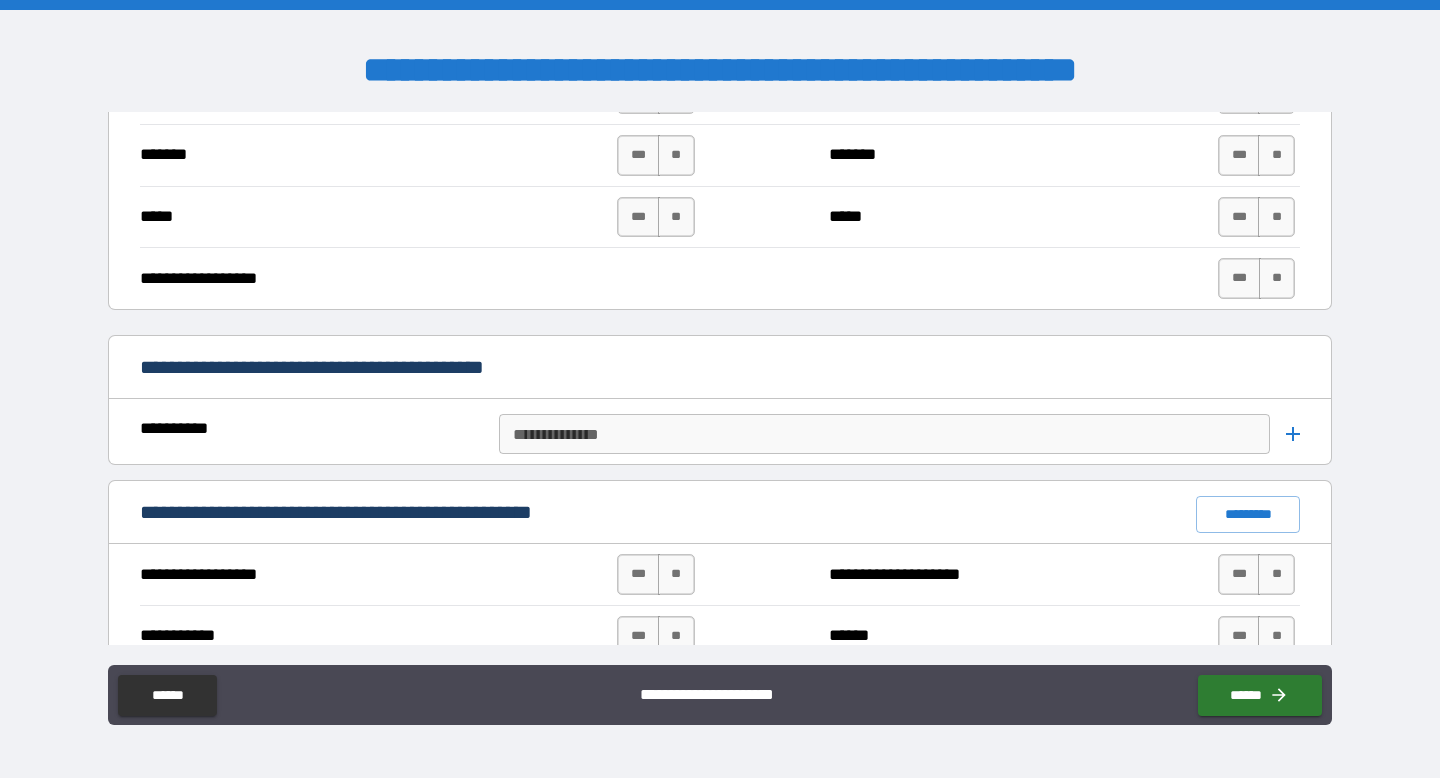 click on "**********" at bounding box center (884, 434) 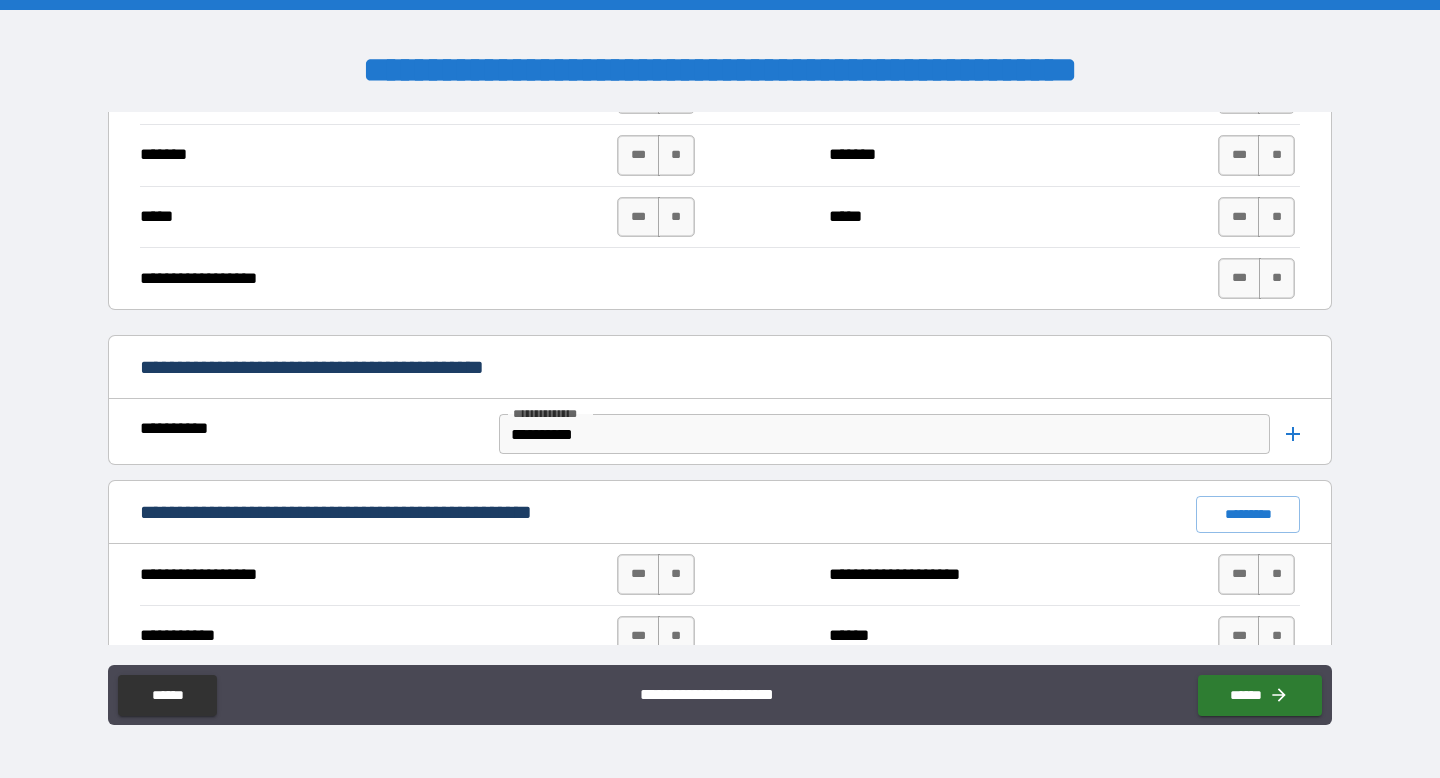 click on "**********" at bounding box center [720, 391] 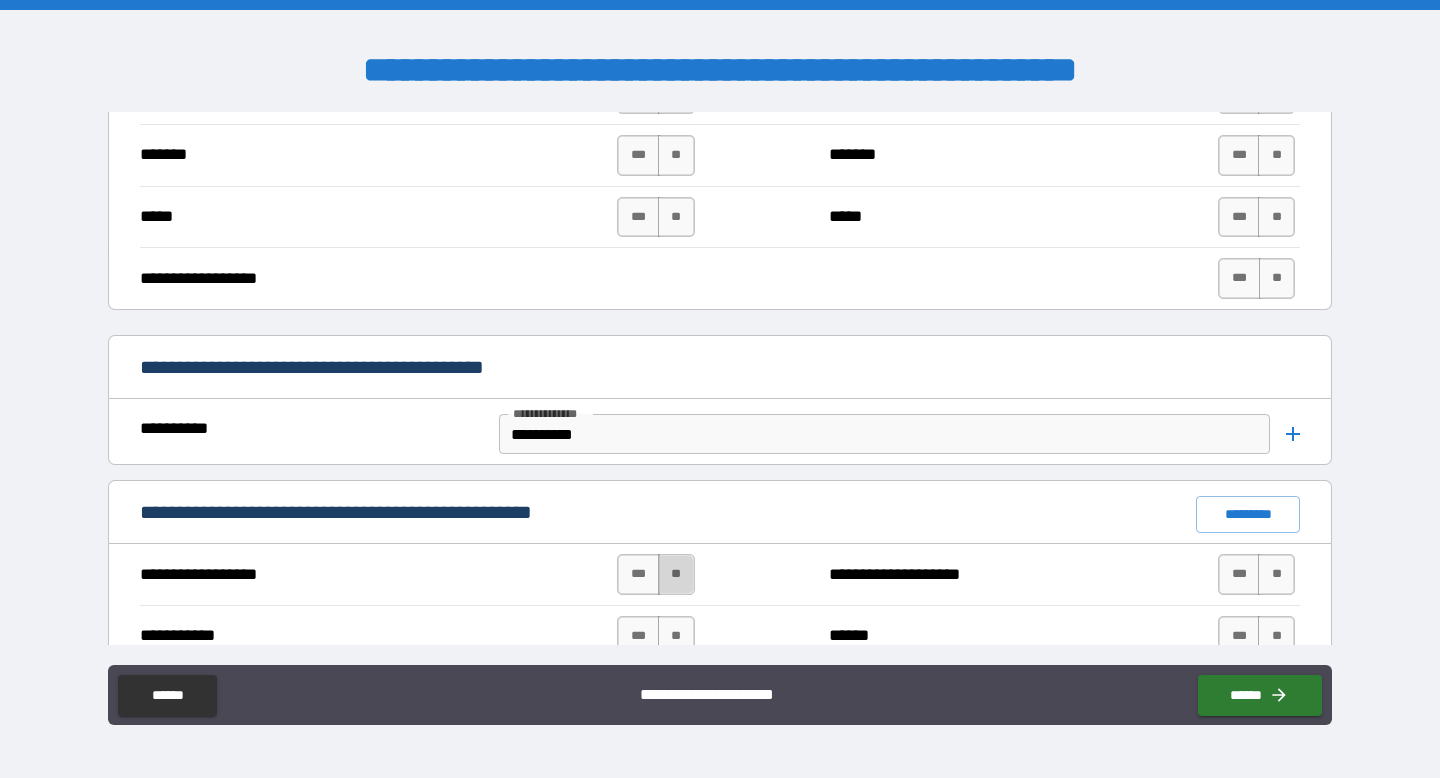 click on "**" at bounding box center [676, 574] 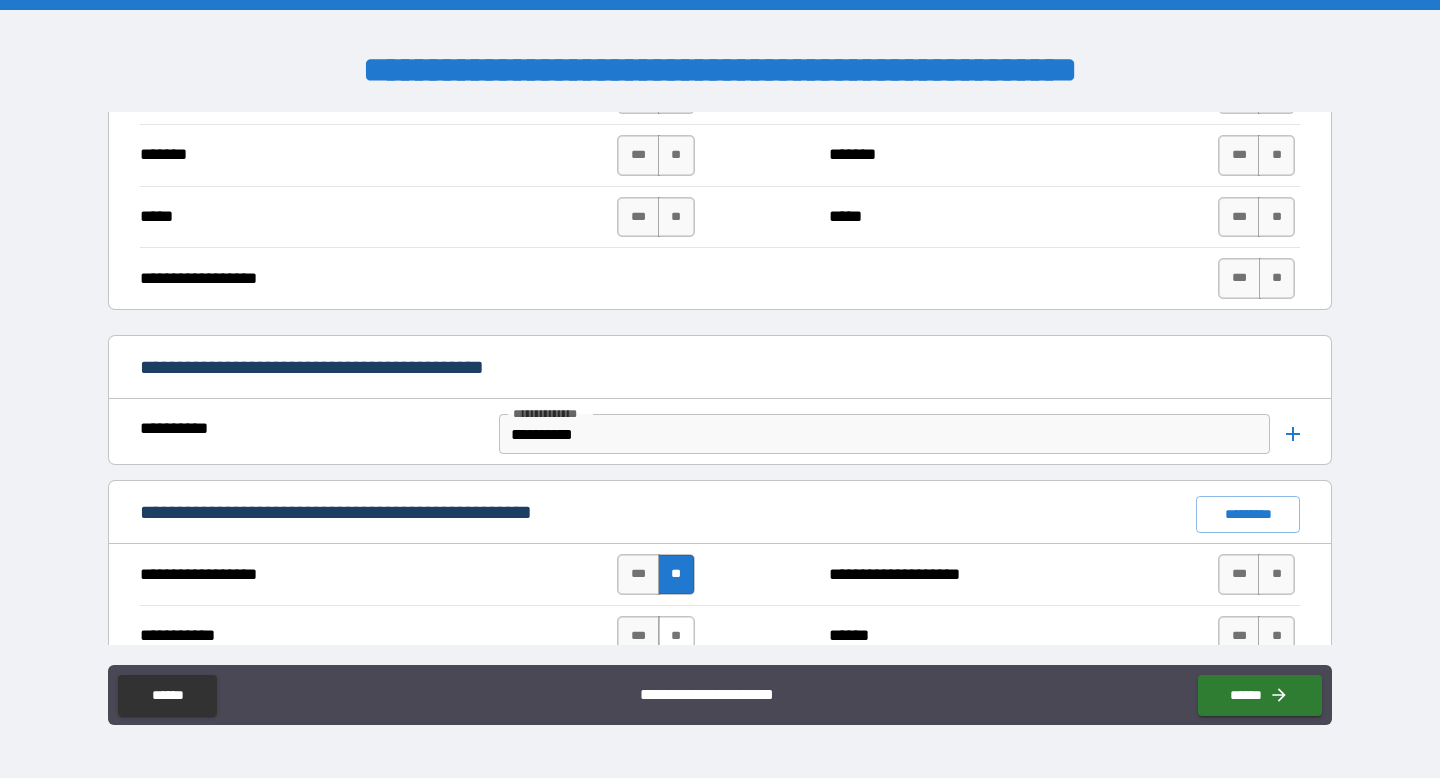 click on "**" at bounding box center (676, 636) 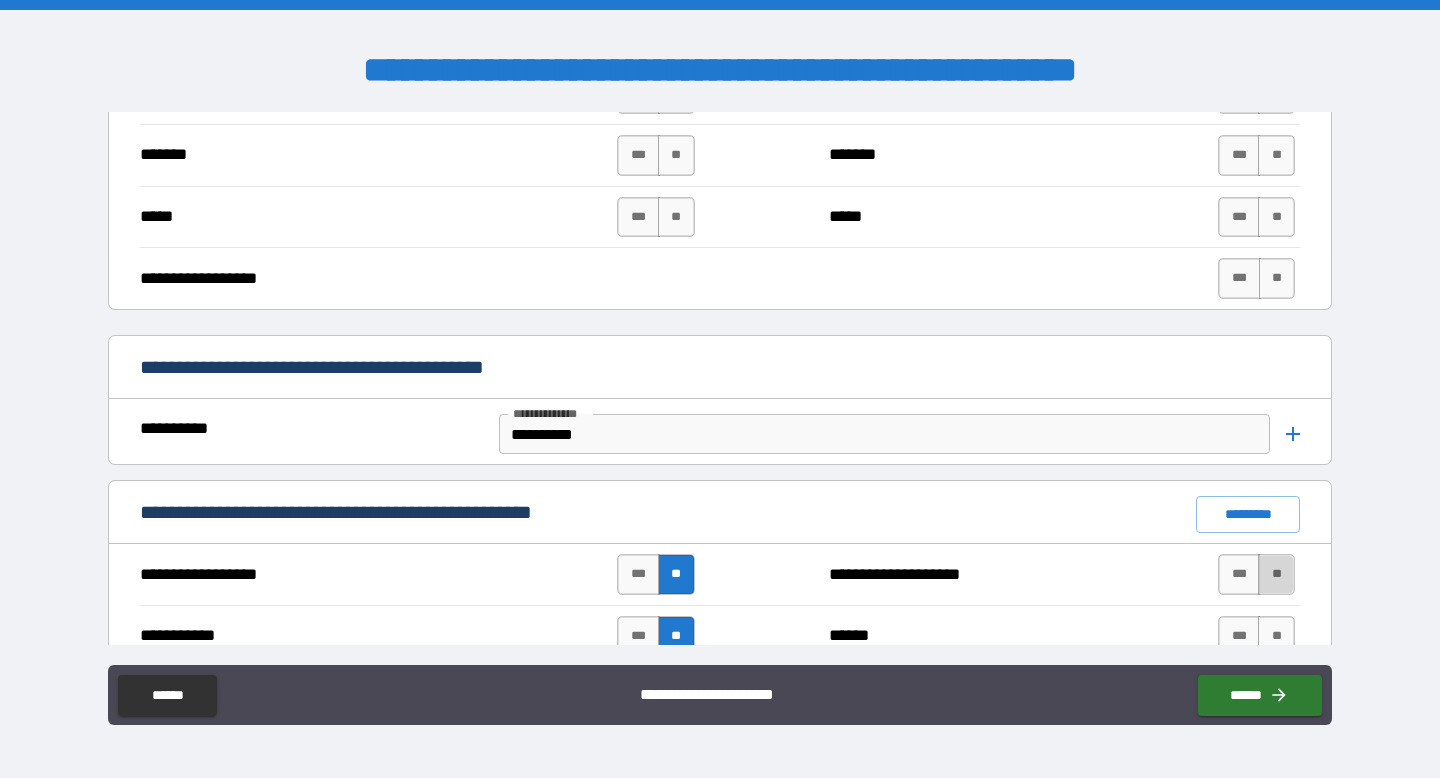 click on "**" at bounding box center [1276, 574] 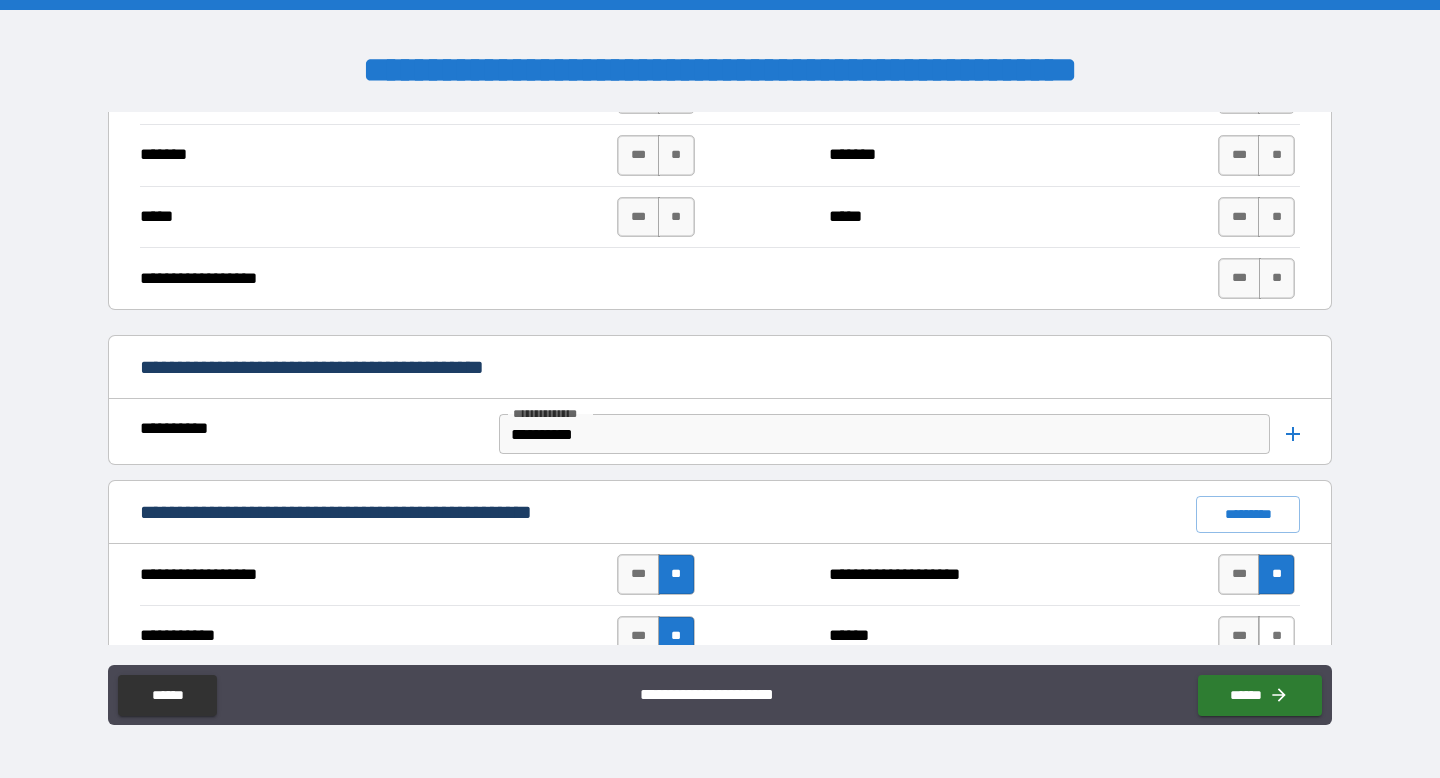 click on "**" at bounding box center (1276, 636) 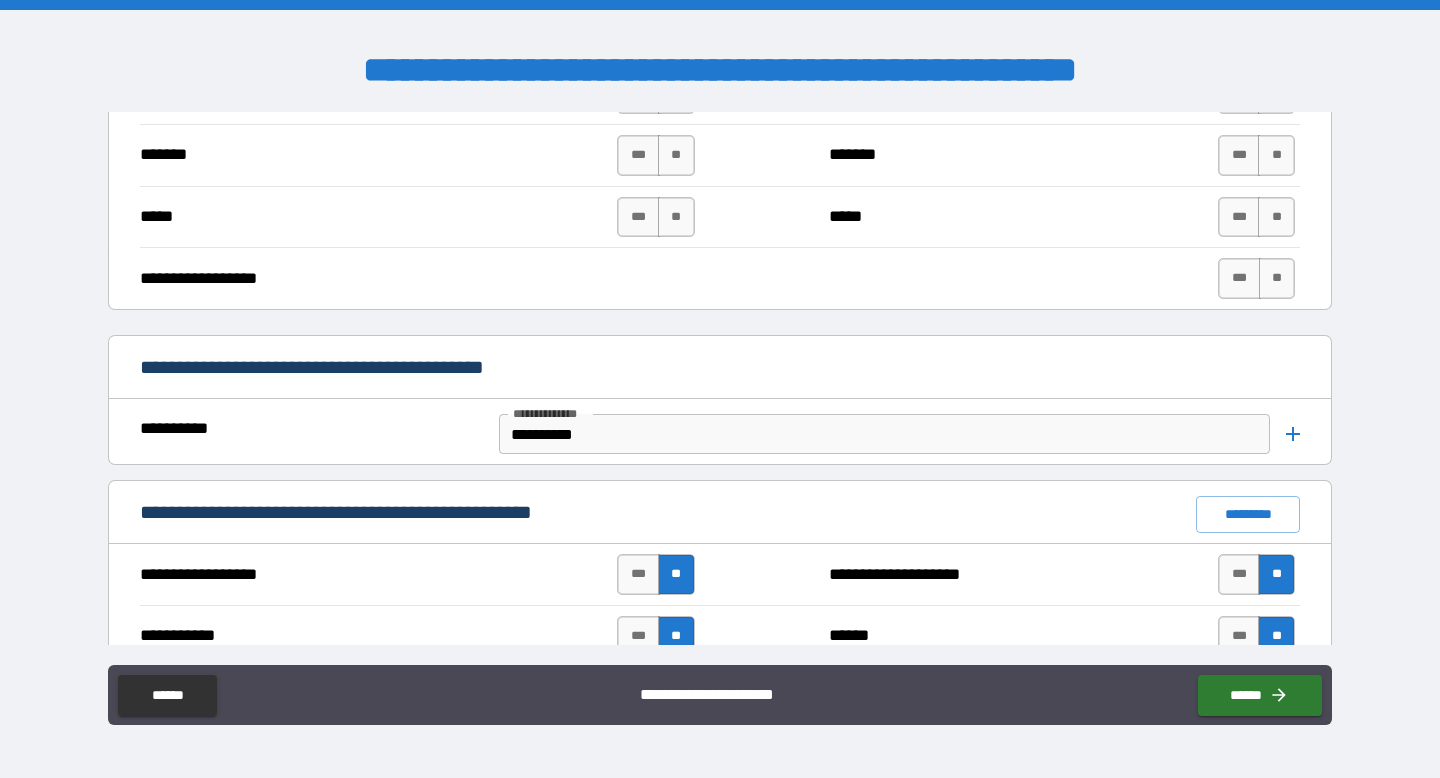 click on "**********" at bounding box center (720, 391) 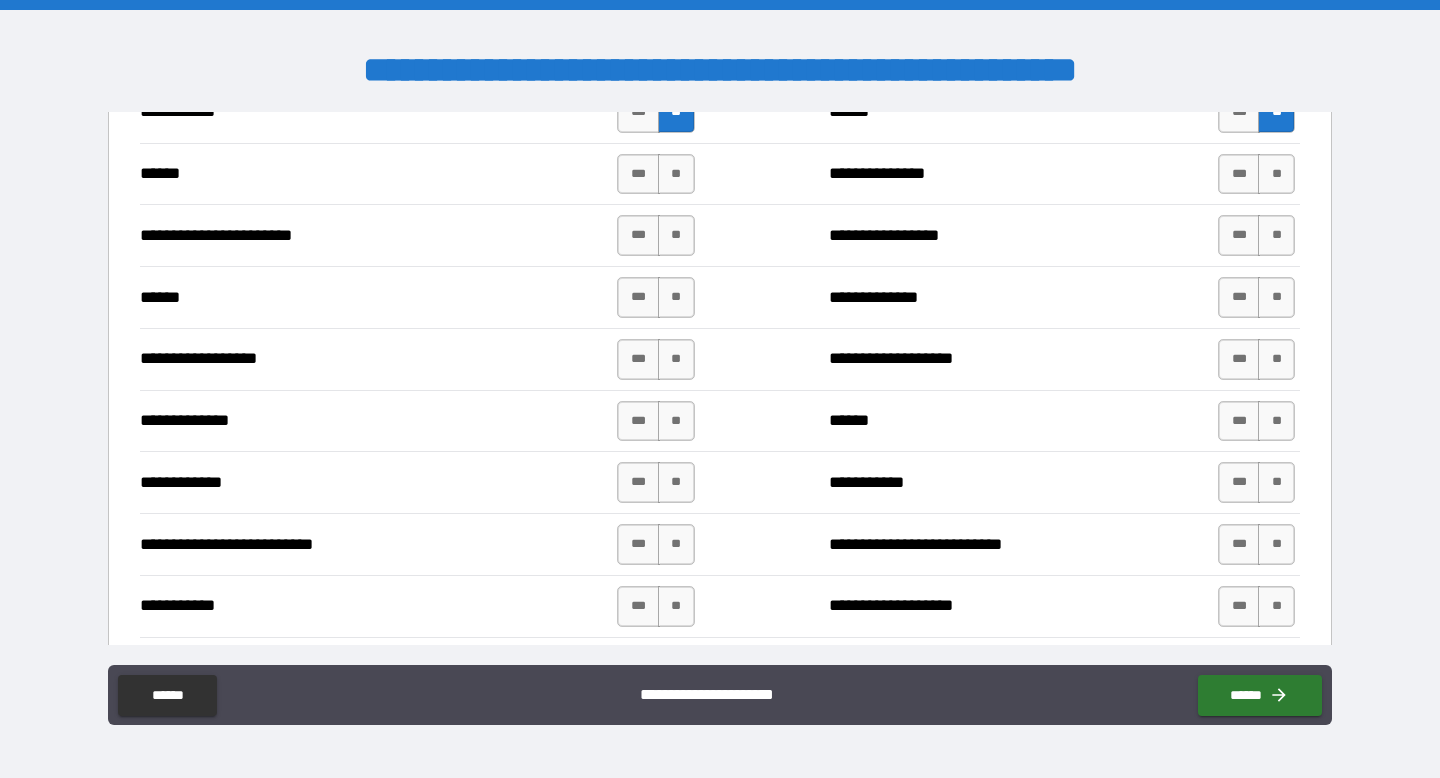 scroll, scrollTop: 1958, scrollLeft: 0, axis: vertical 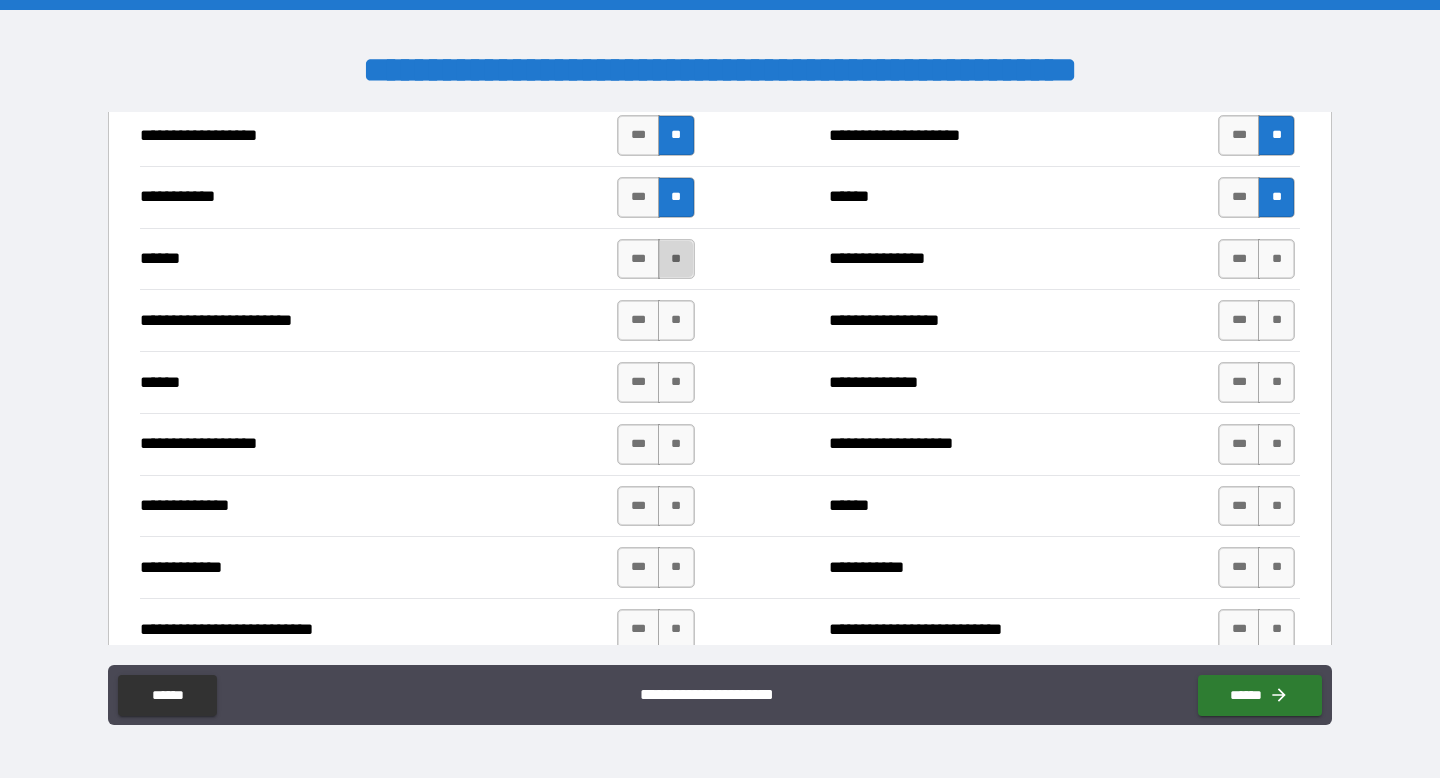 click on "**" at bounding box center (676, 259) 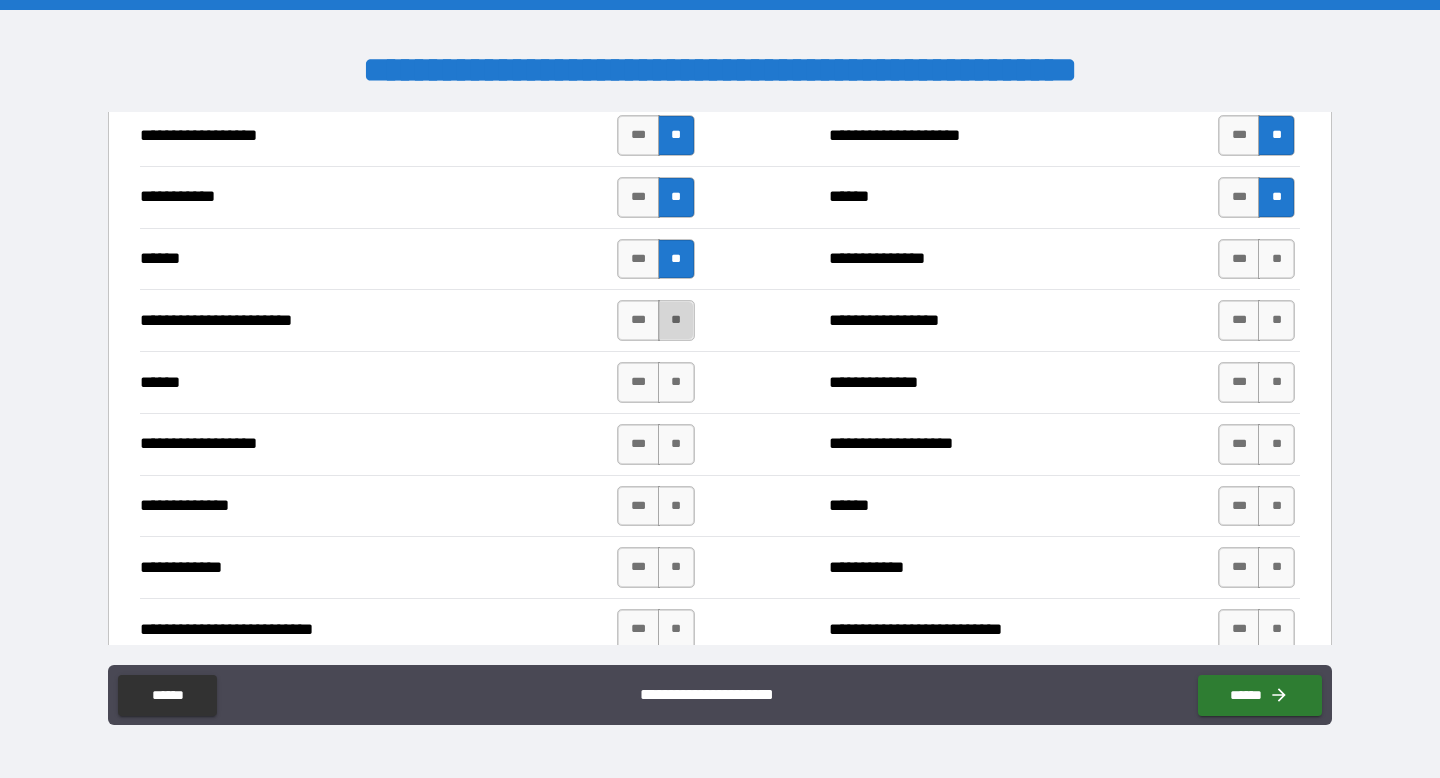 click on "**" at bounding box center [676, 320] 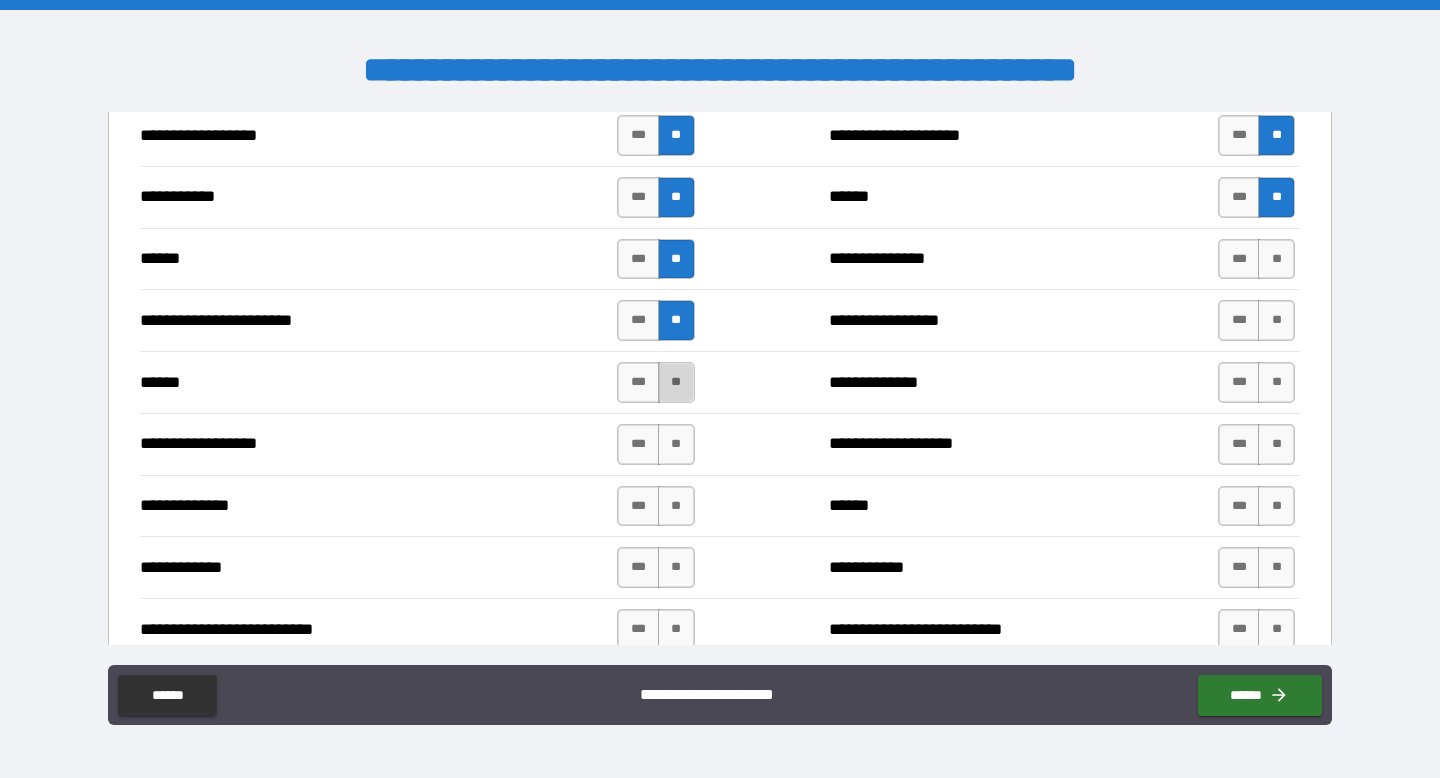 click on "**" at bounding box center [676, 382] 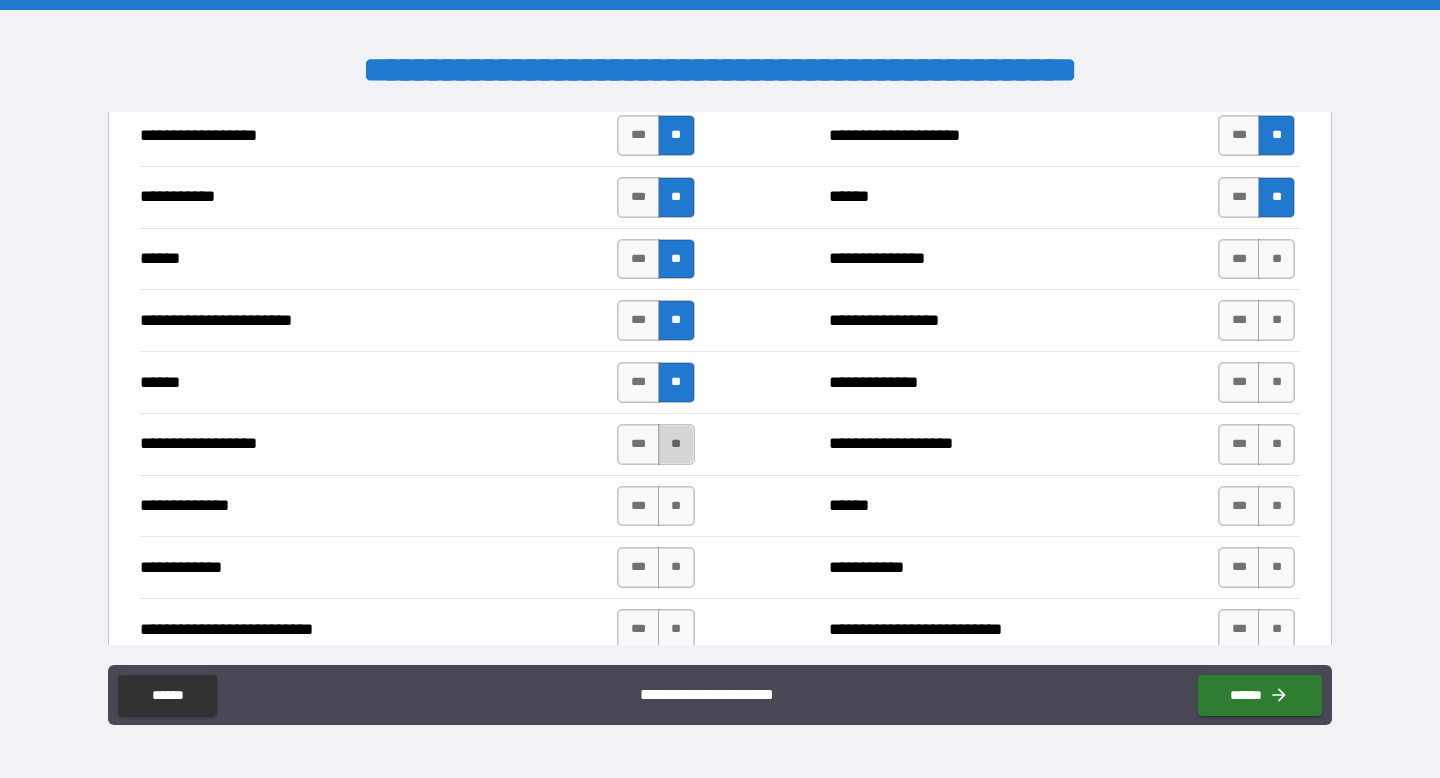 click on "**" at bounding box center [676, 444] 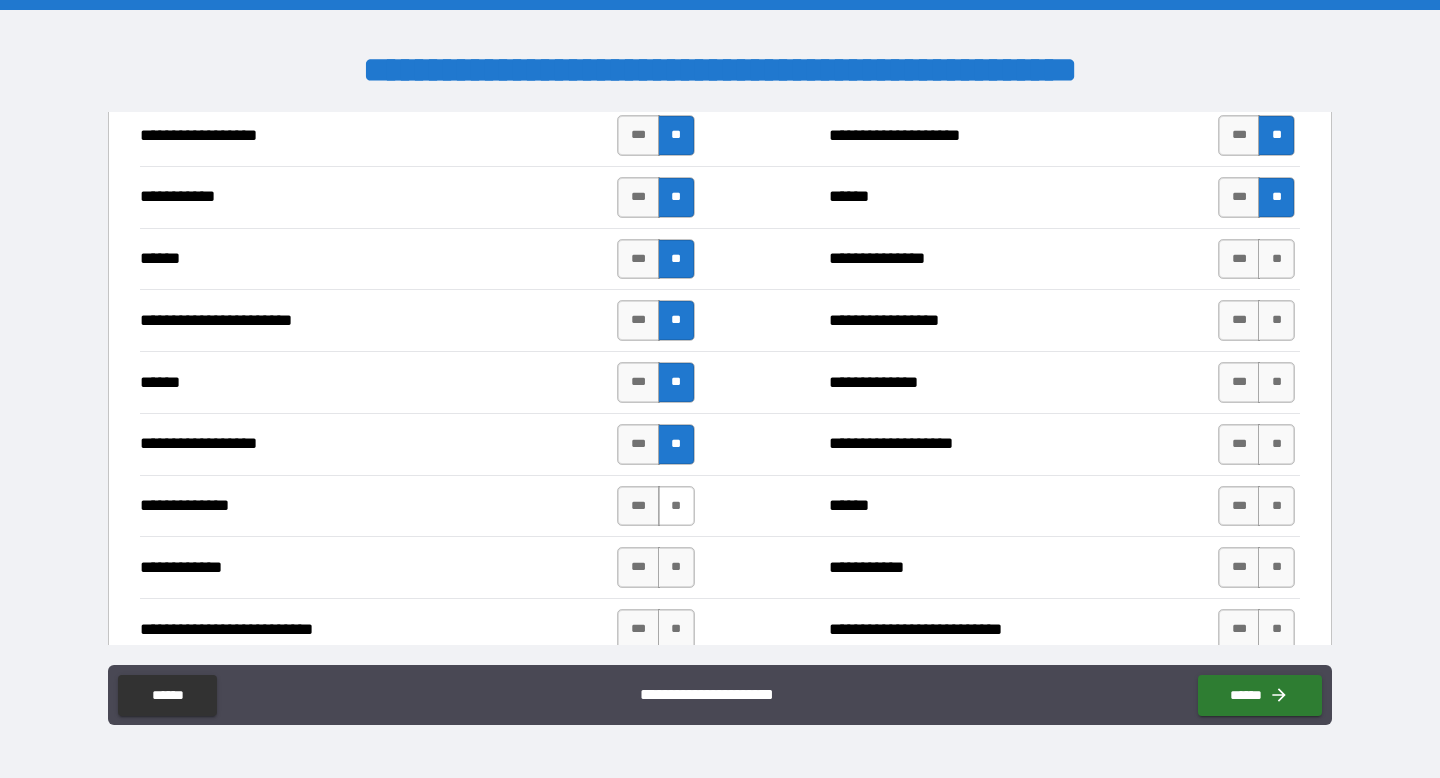 click on "**" at bounding box center (676, 506) 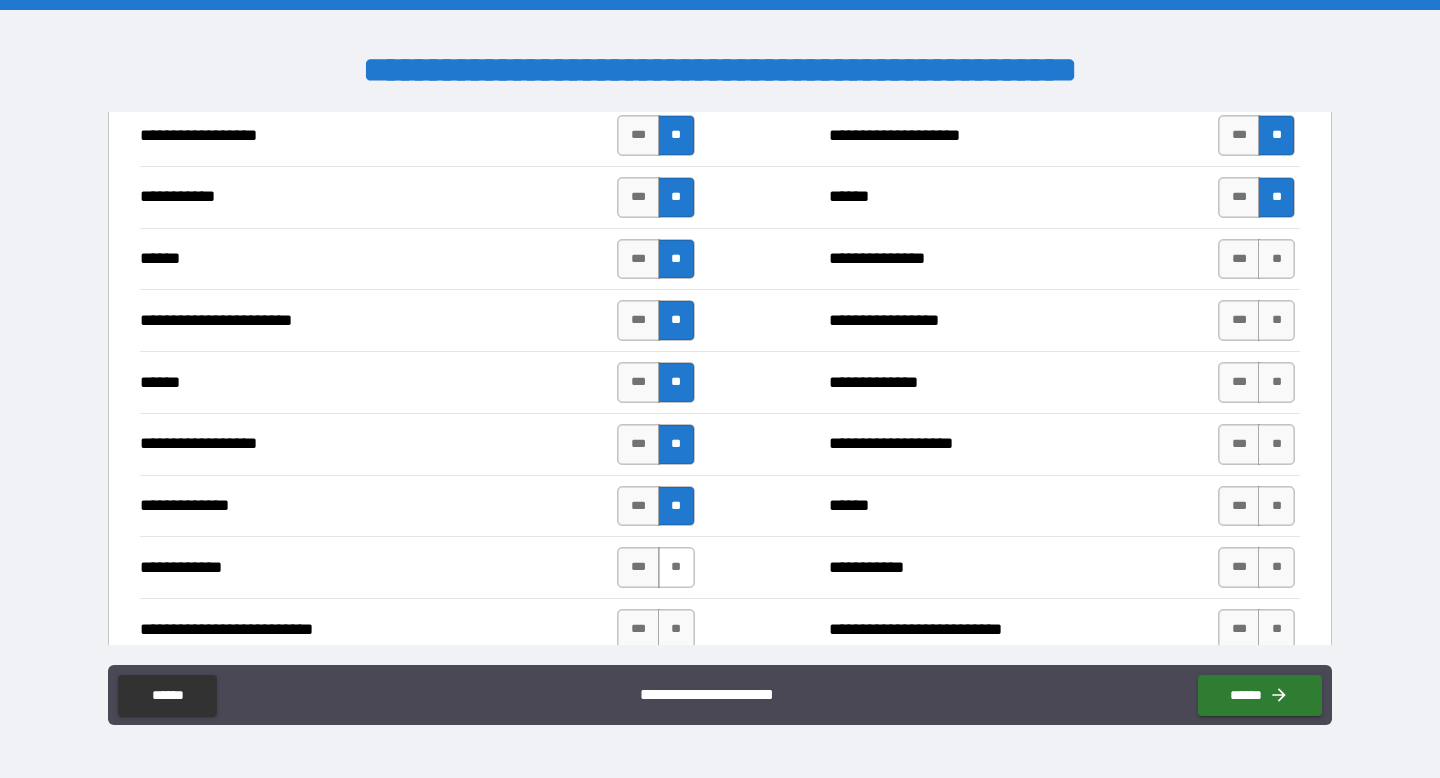 click on "**" at bounding box center [676, 567] 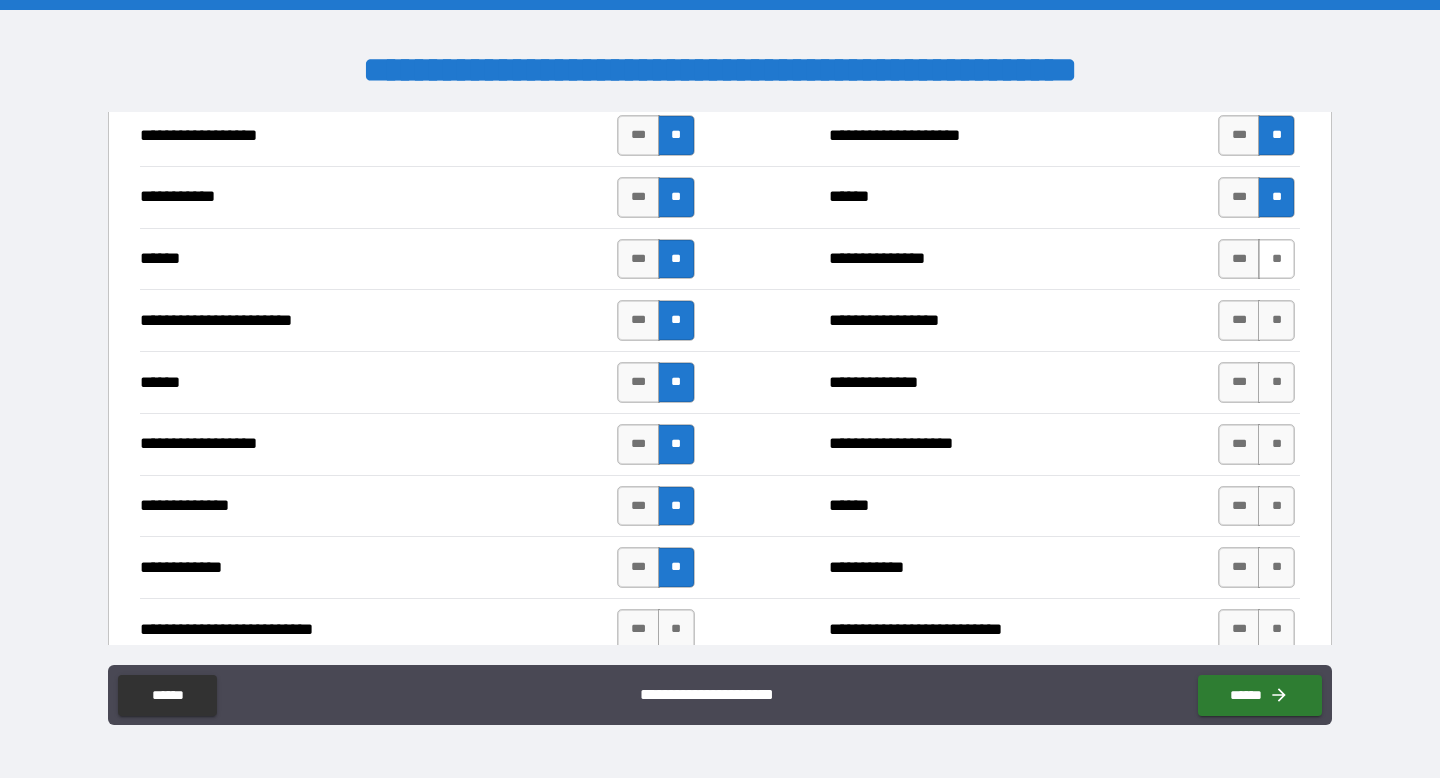 click on "**" at bounding box center [1276, 259] 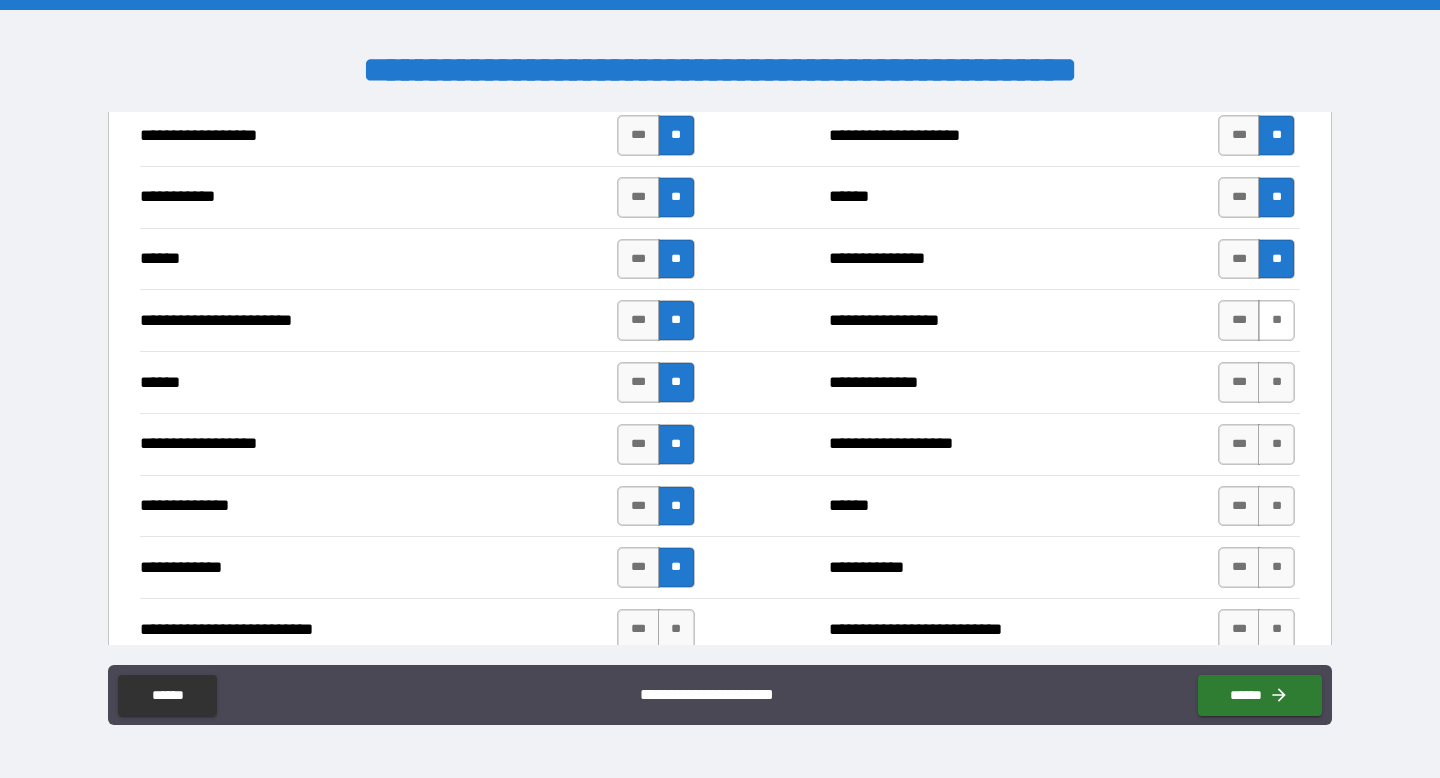 click on "**" at bounding box center [1276, 320] 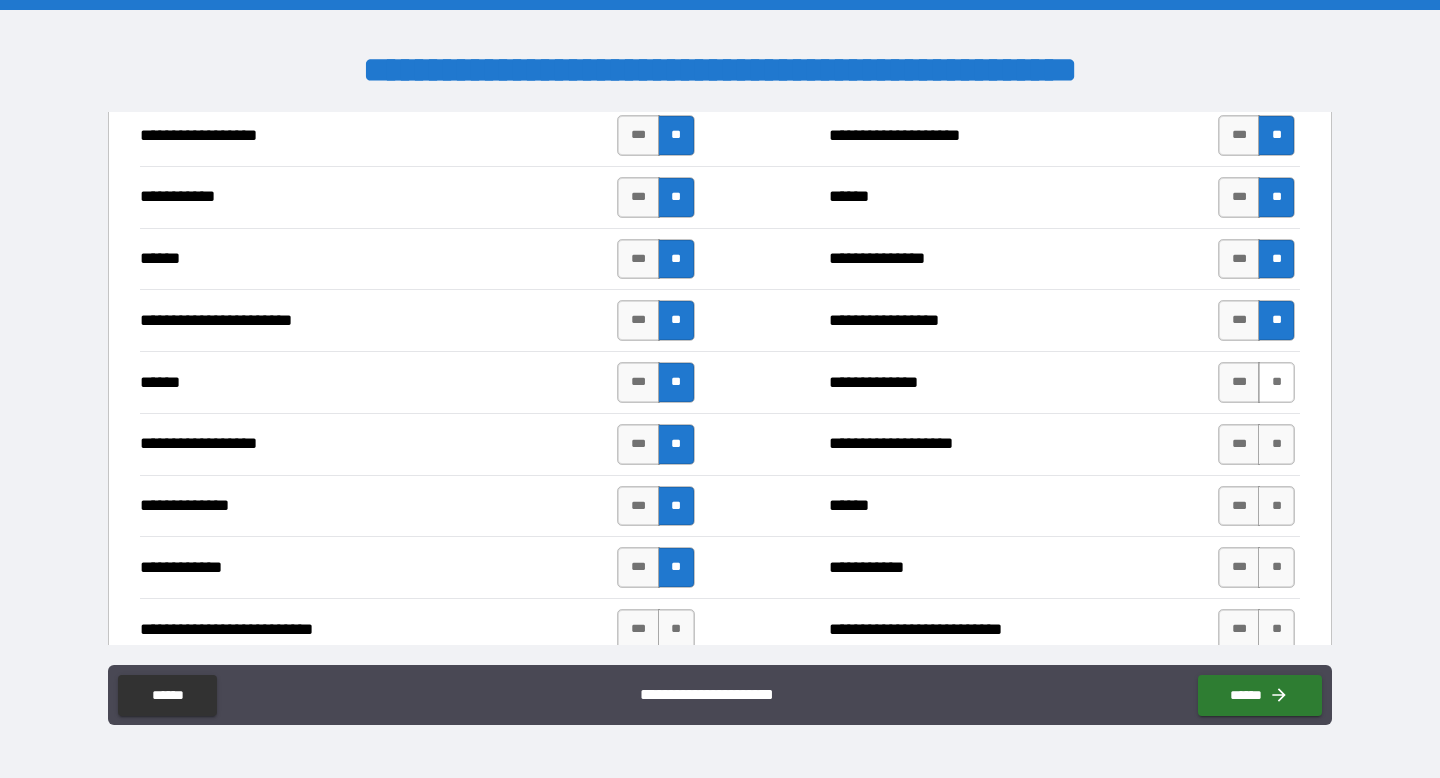 click on "**" at bounding box center [1276, 382] 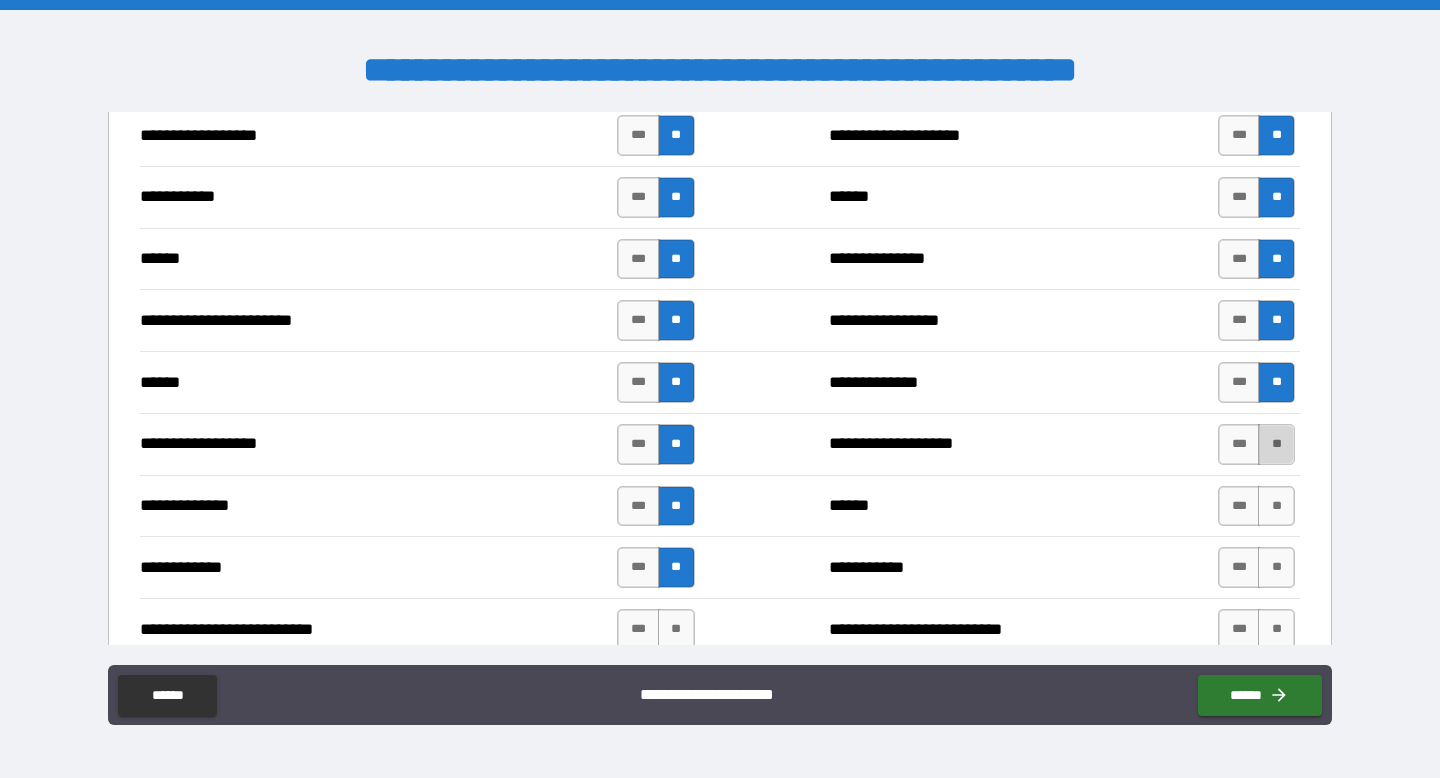 click on "**" at bounding box center [1276, 444] 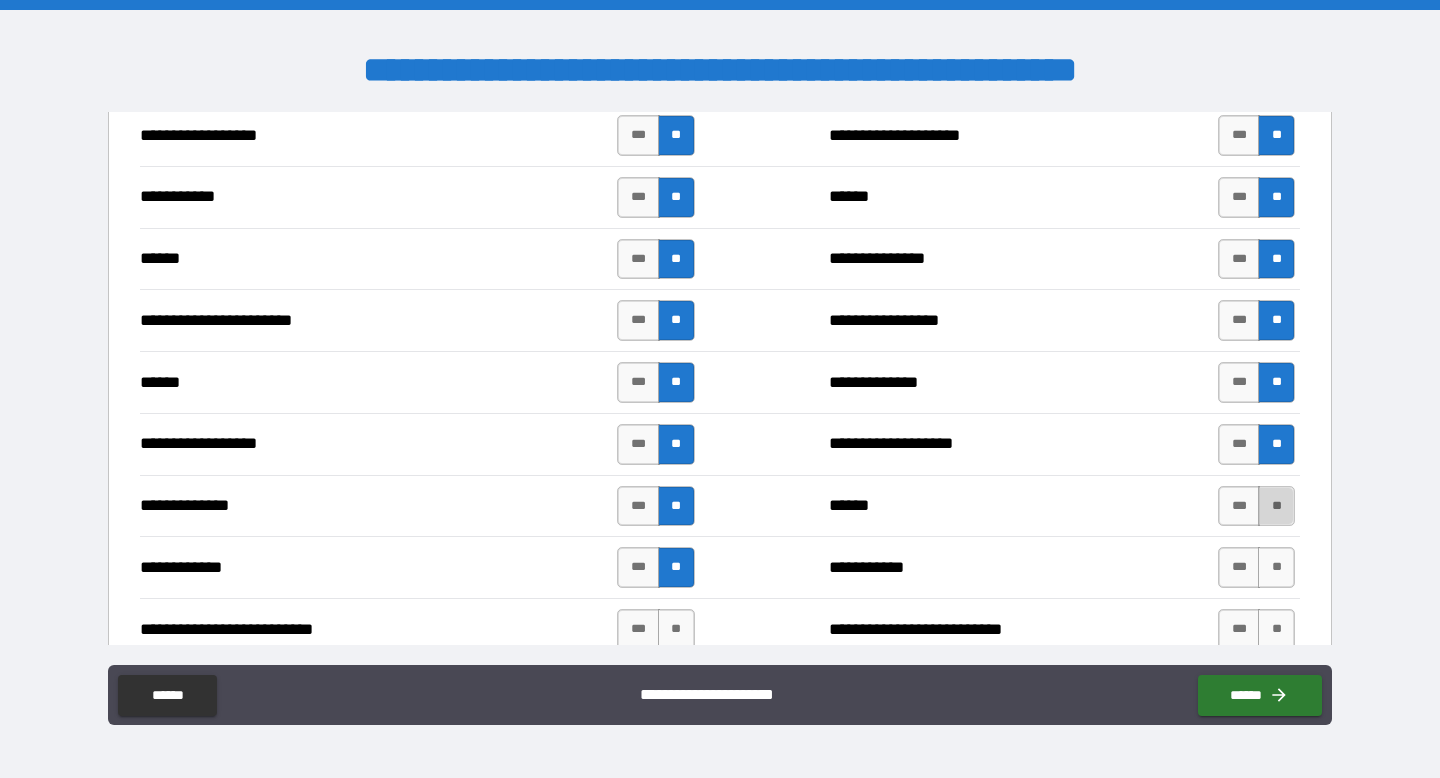 click on "**" at bounding box center [1276, 506] 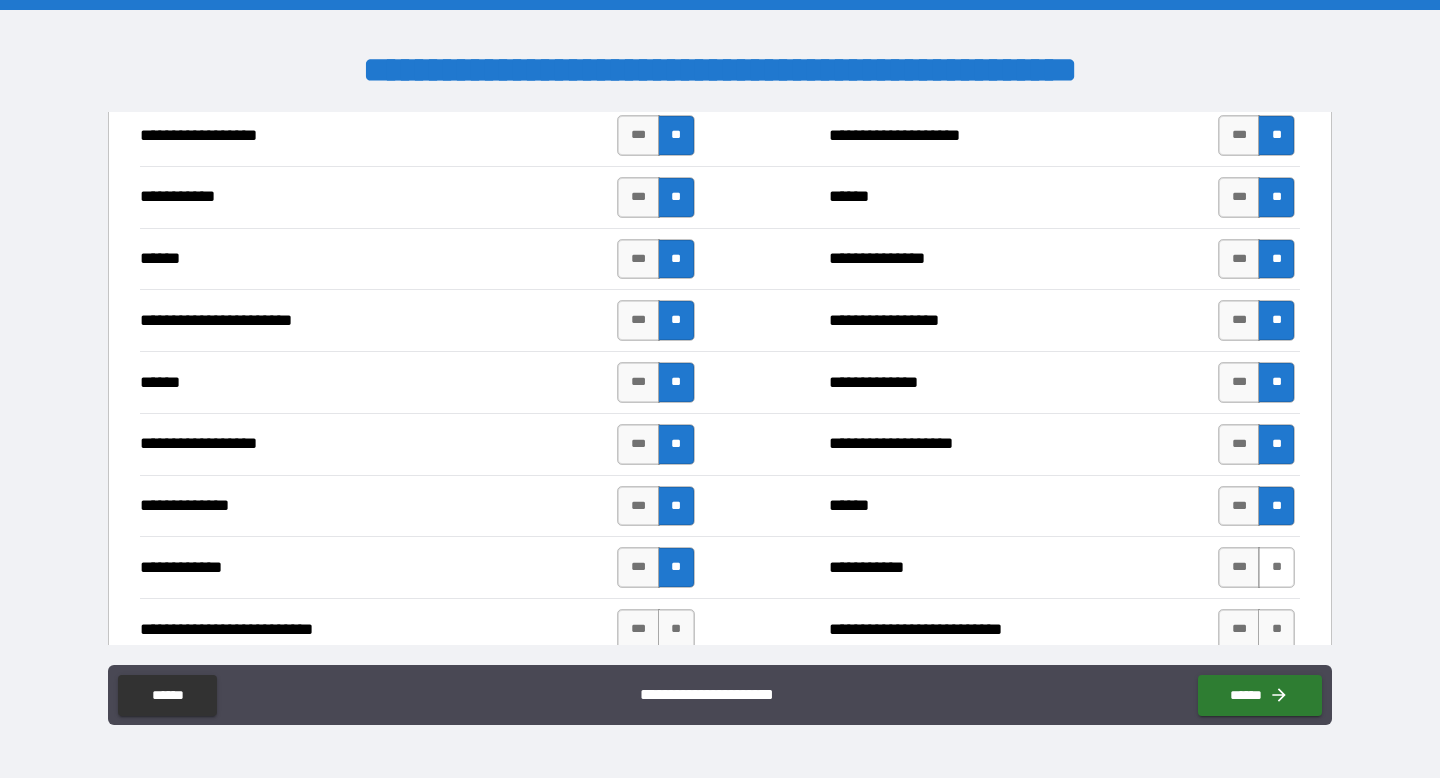 click on "**" at bounding box center [1276, 567] 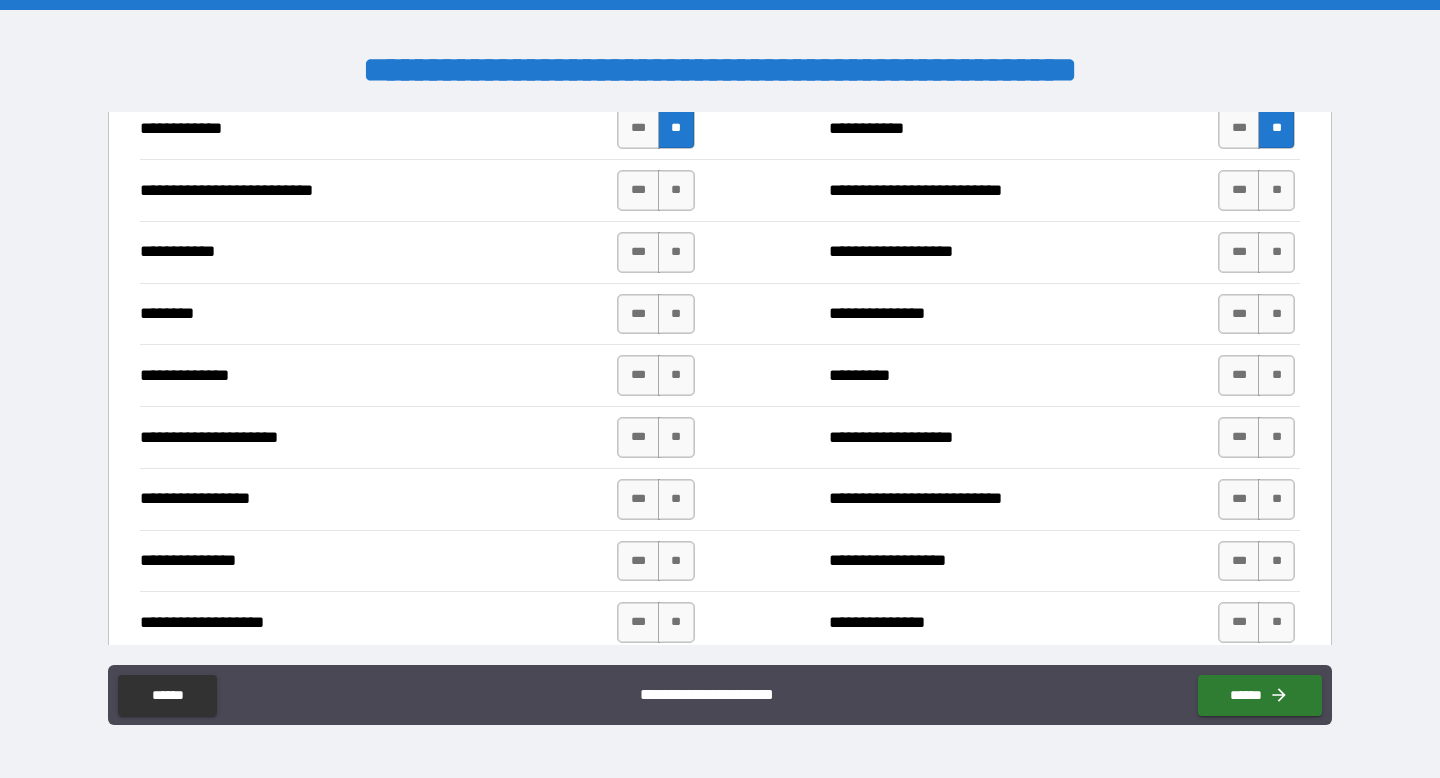 scroll, scrollTop: 2402, scrollLeft: 0, axis: vertical 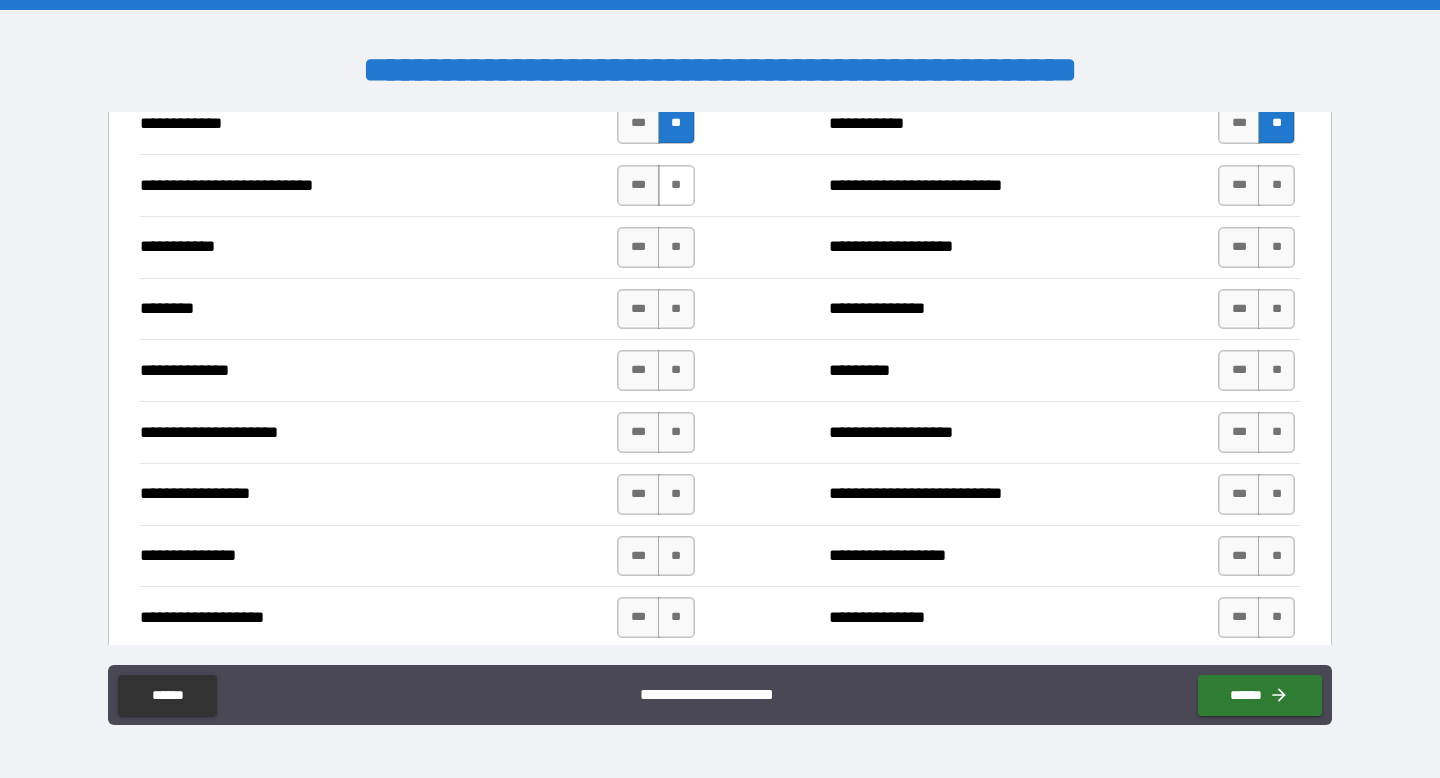 click on "**" at bounding box center [676, 185] 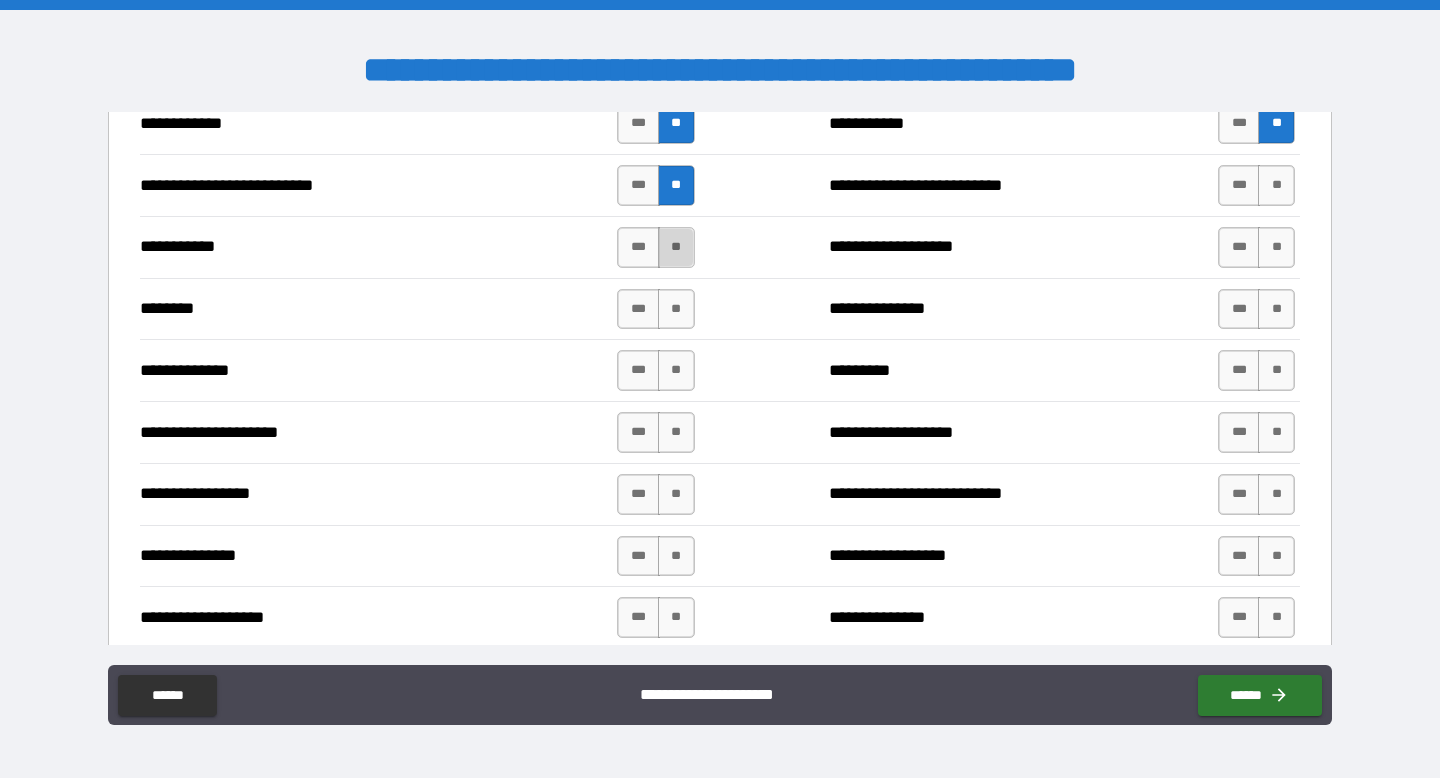 click on "**" at bounding box center [676, 247] 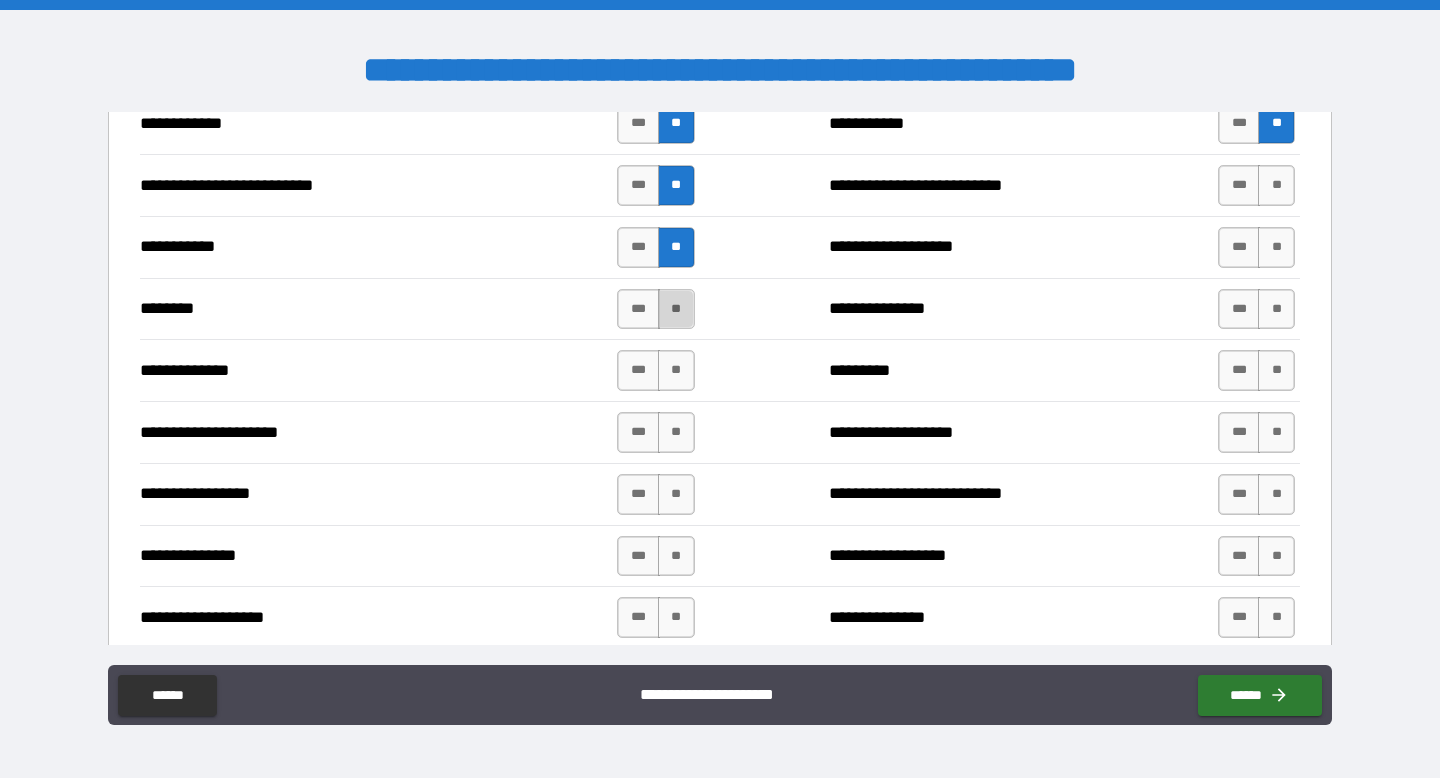 click on "**" at bounding box center (676, 309) 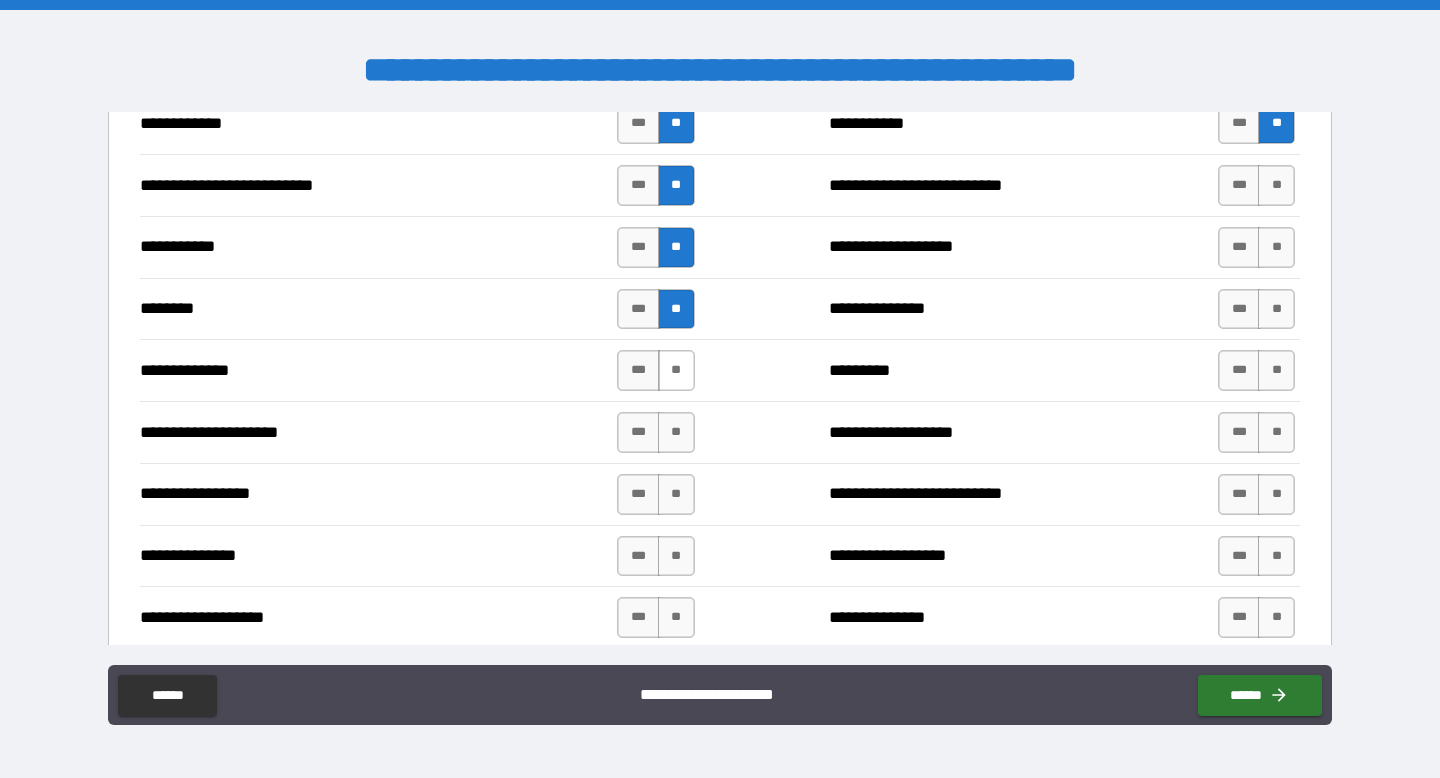 click on "**" at bounding box center (676, 370) 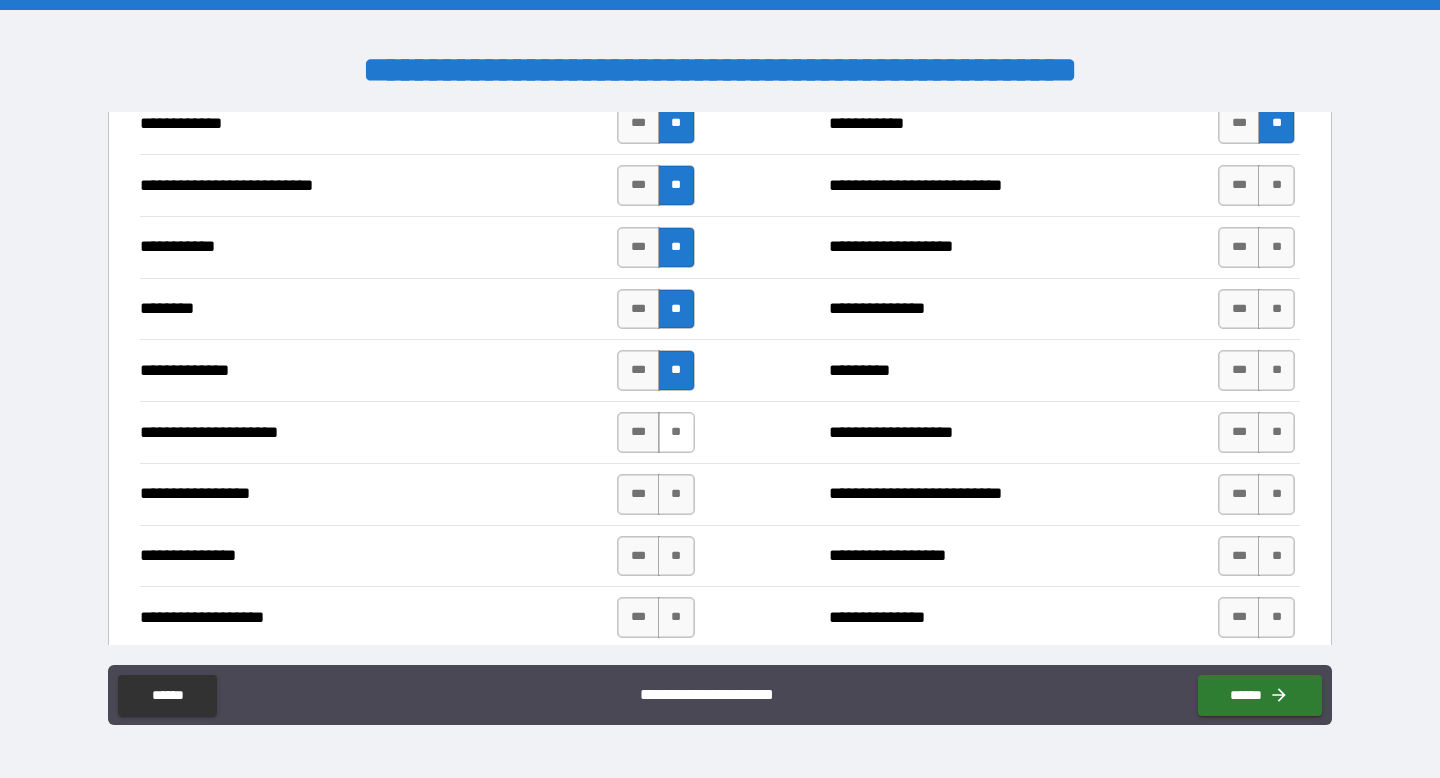 click on "**" at bounding box center (676, 432) 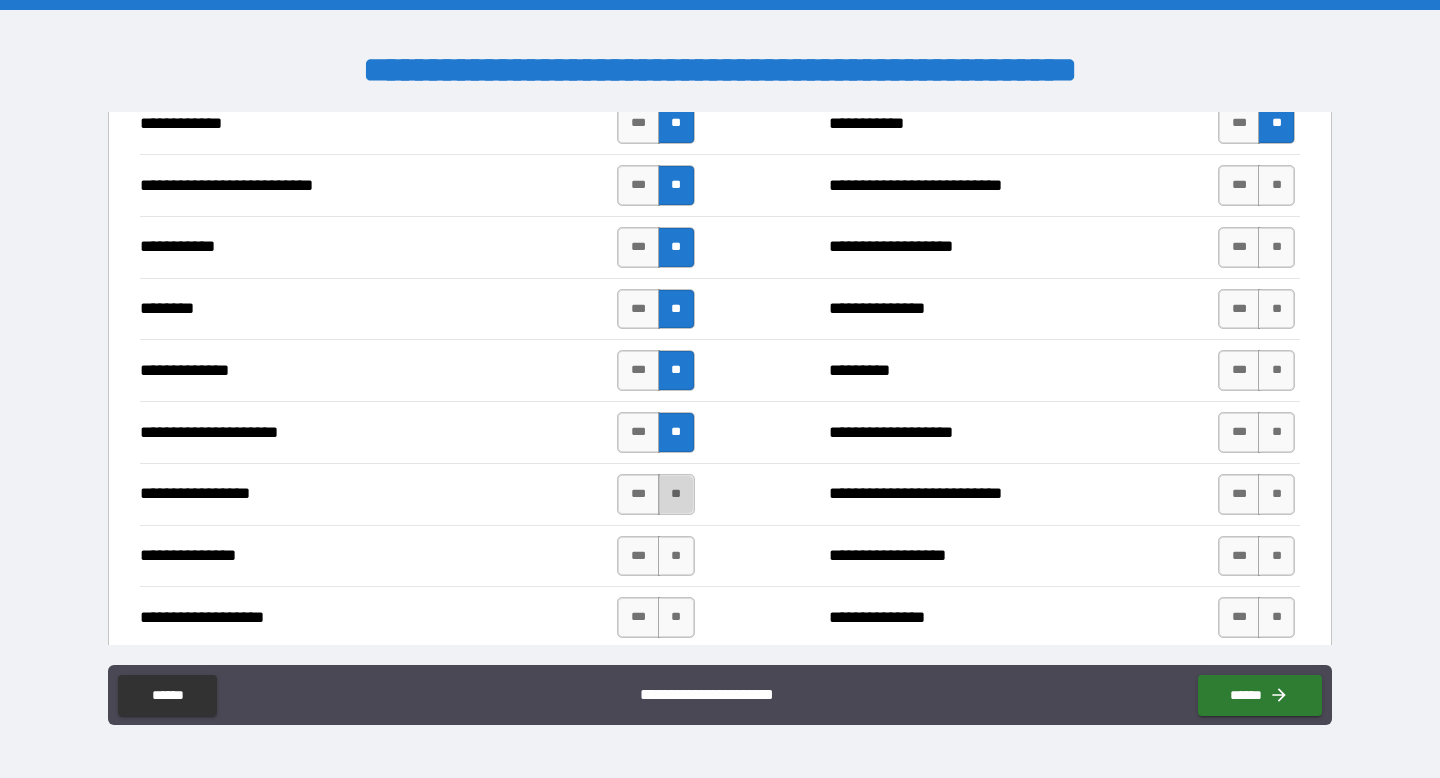click on "**" at bounding box center (676, 494) 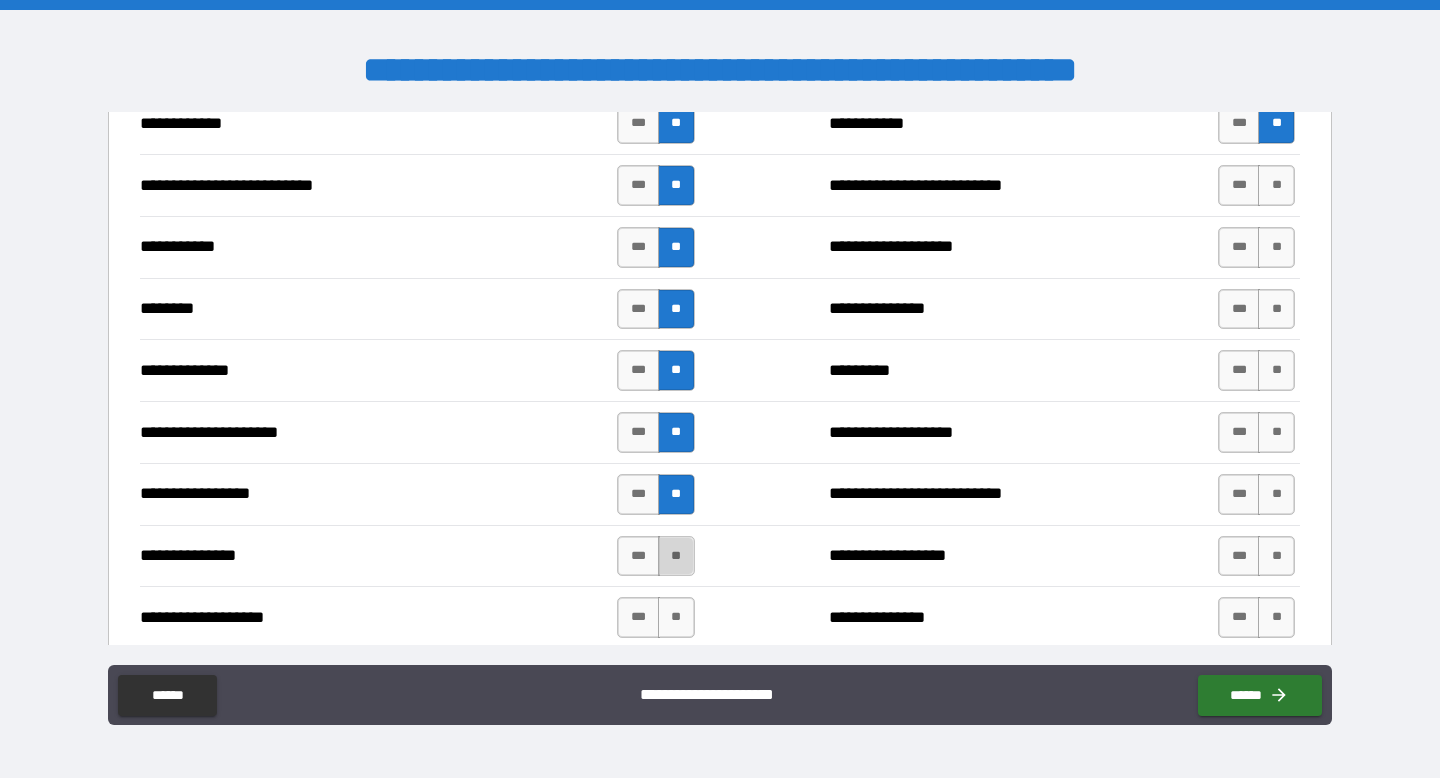 click on "**" at bounding box center [676, 556] 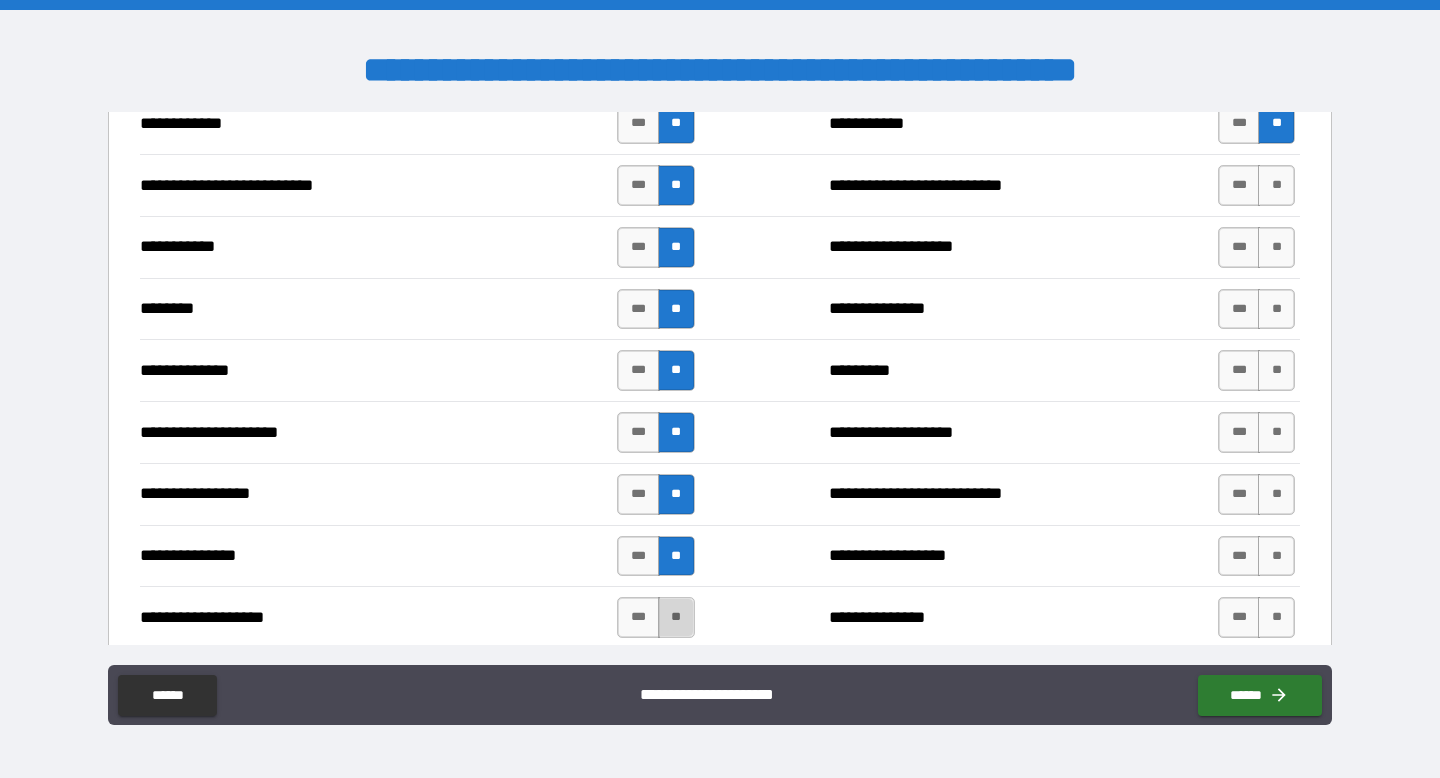 click on "**" at bounding box center [676, 617] 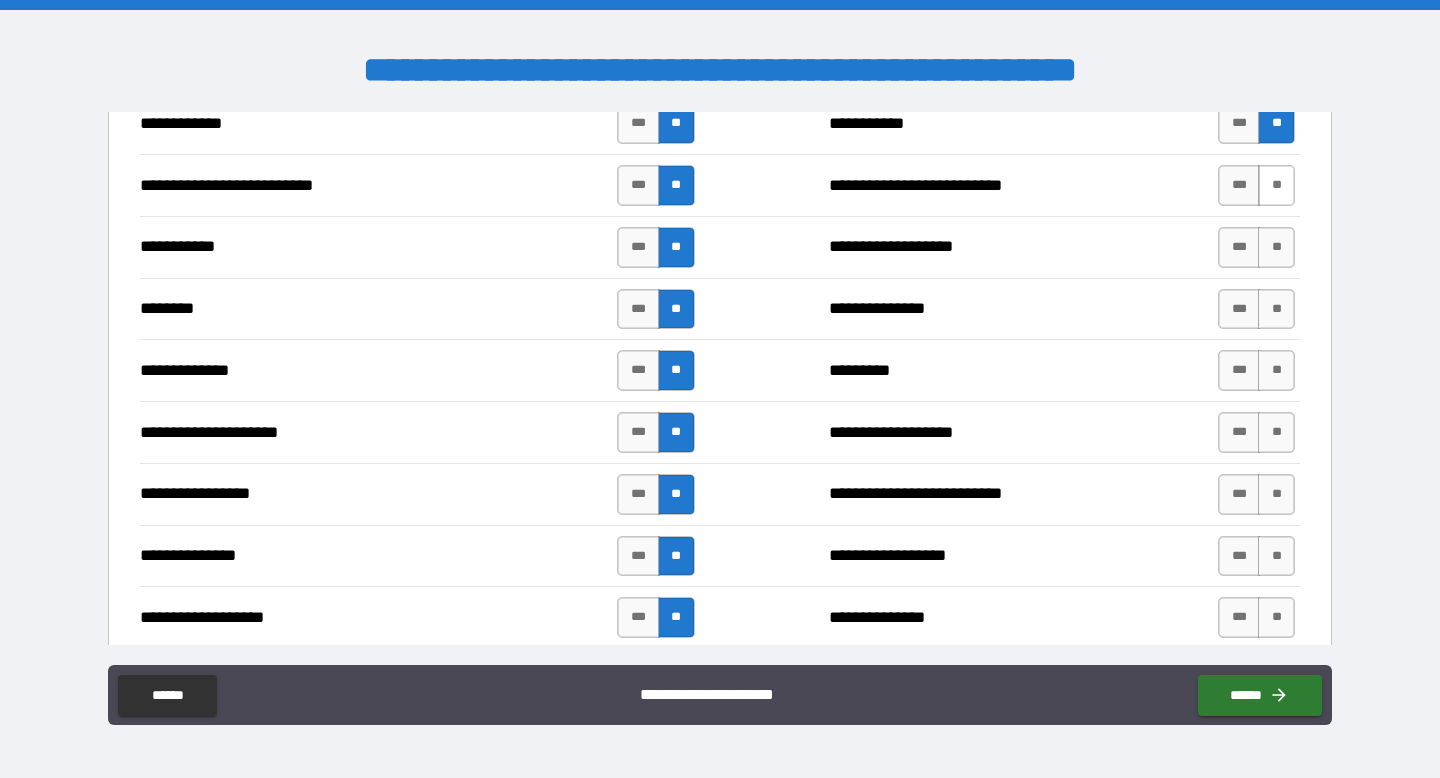 click on "**" at bounding box center (1276, 185) 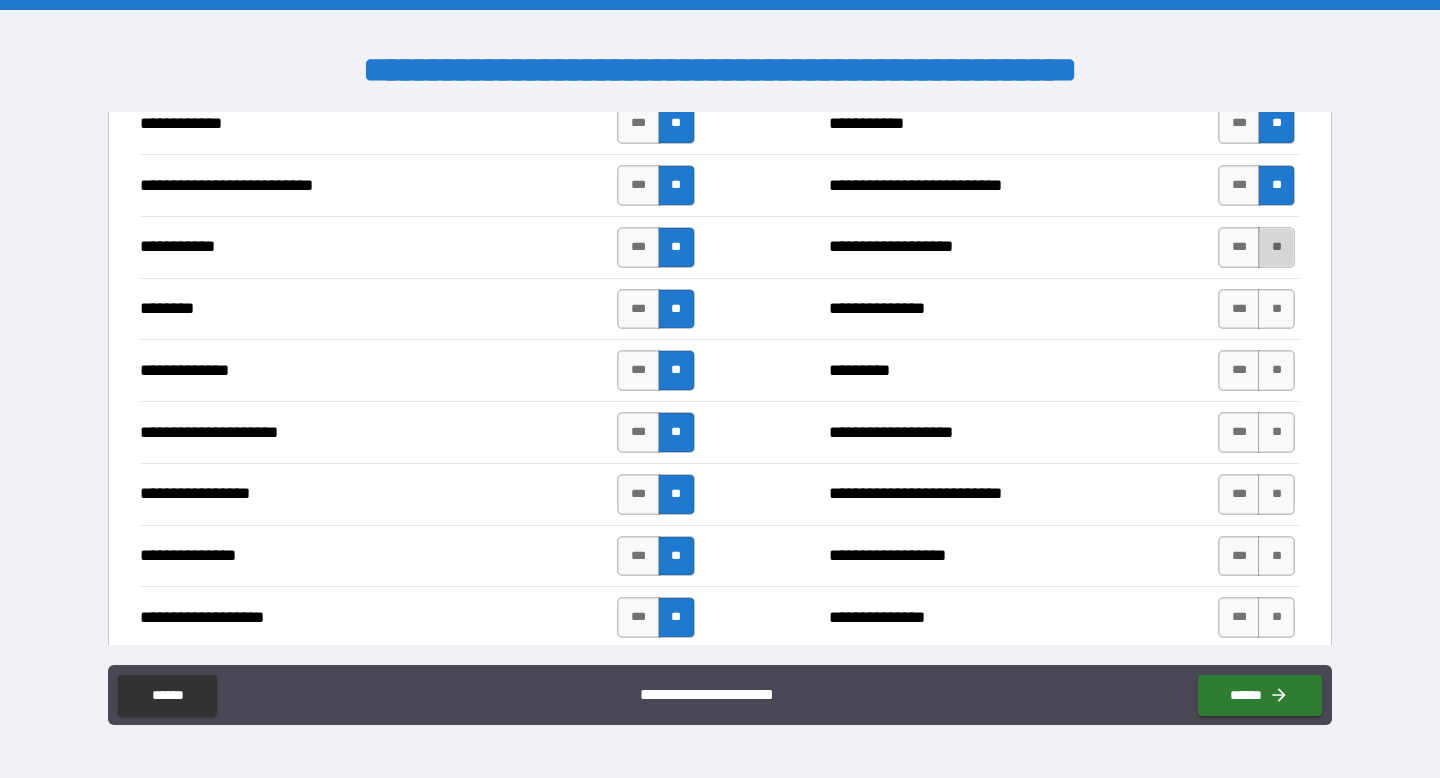 click on "**" at bounding box center [1276, 247] 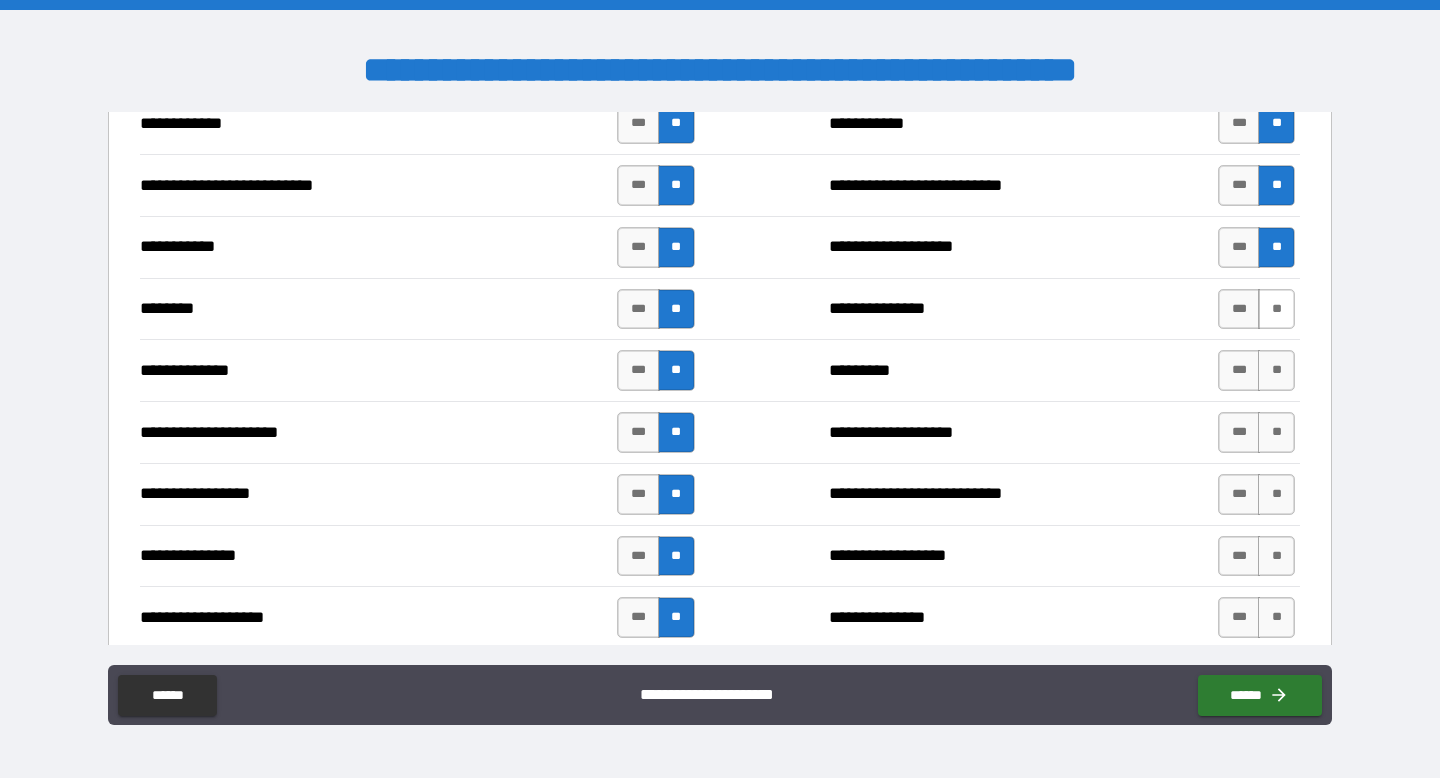 click on "**" at bounding box center [1276, 309] 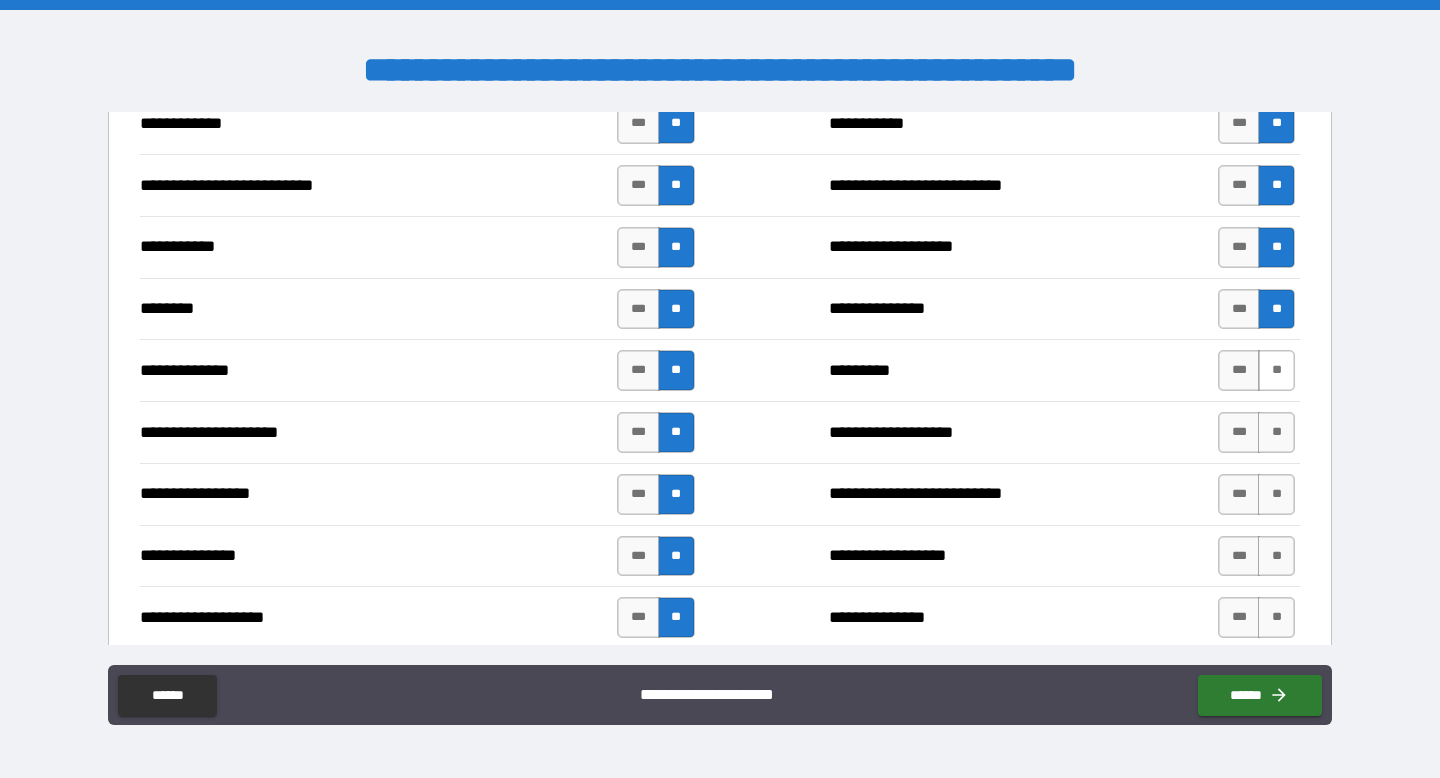 click on "**" at bounding box center [1276, 370] 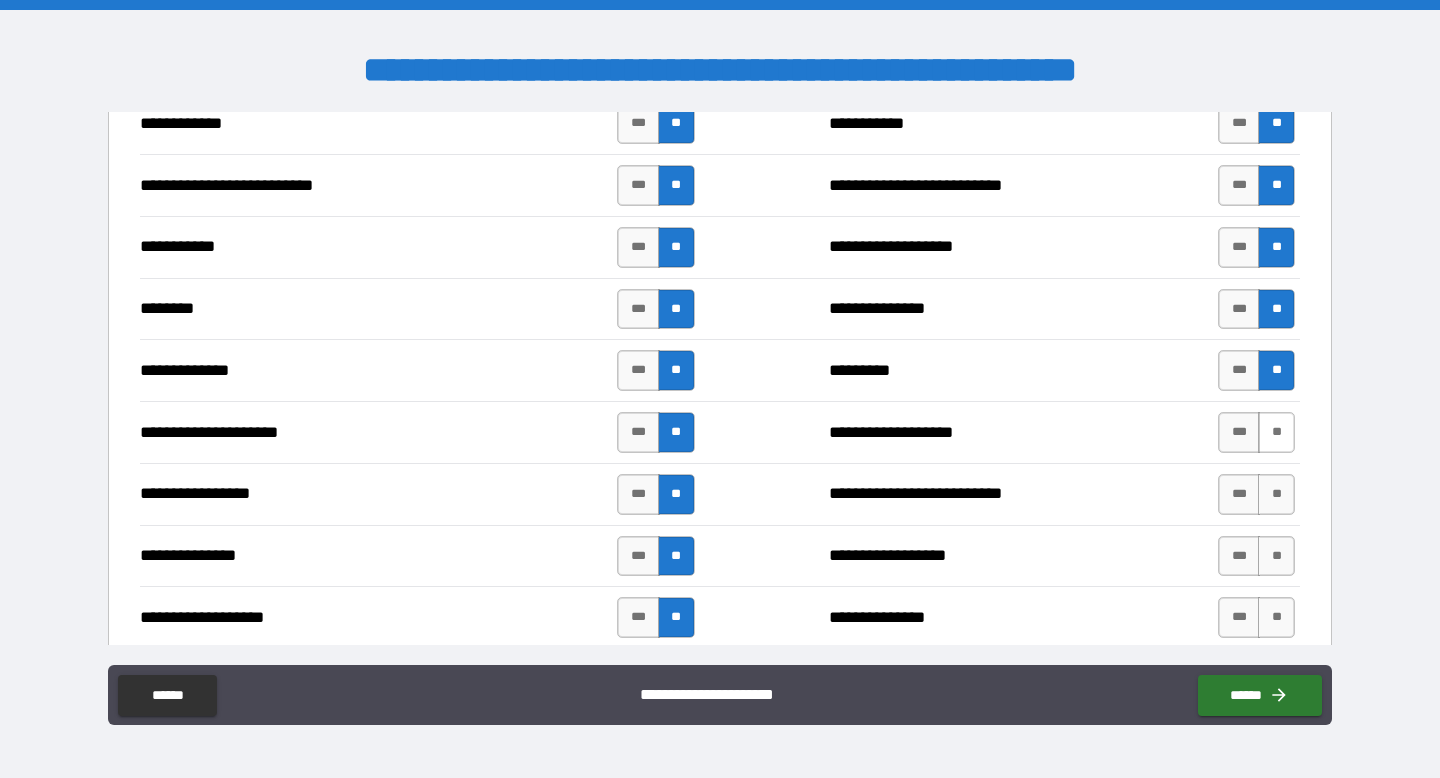 click on "**" at bounding box center (1276, 432) 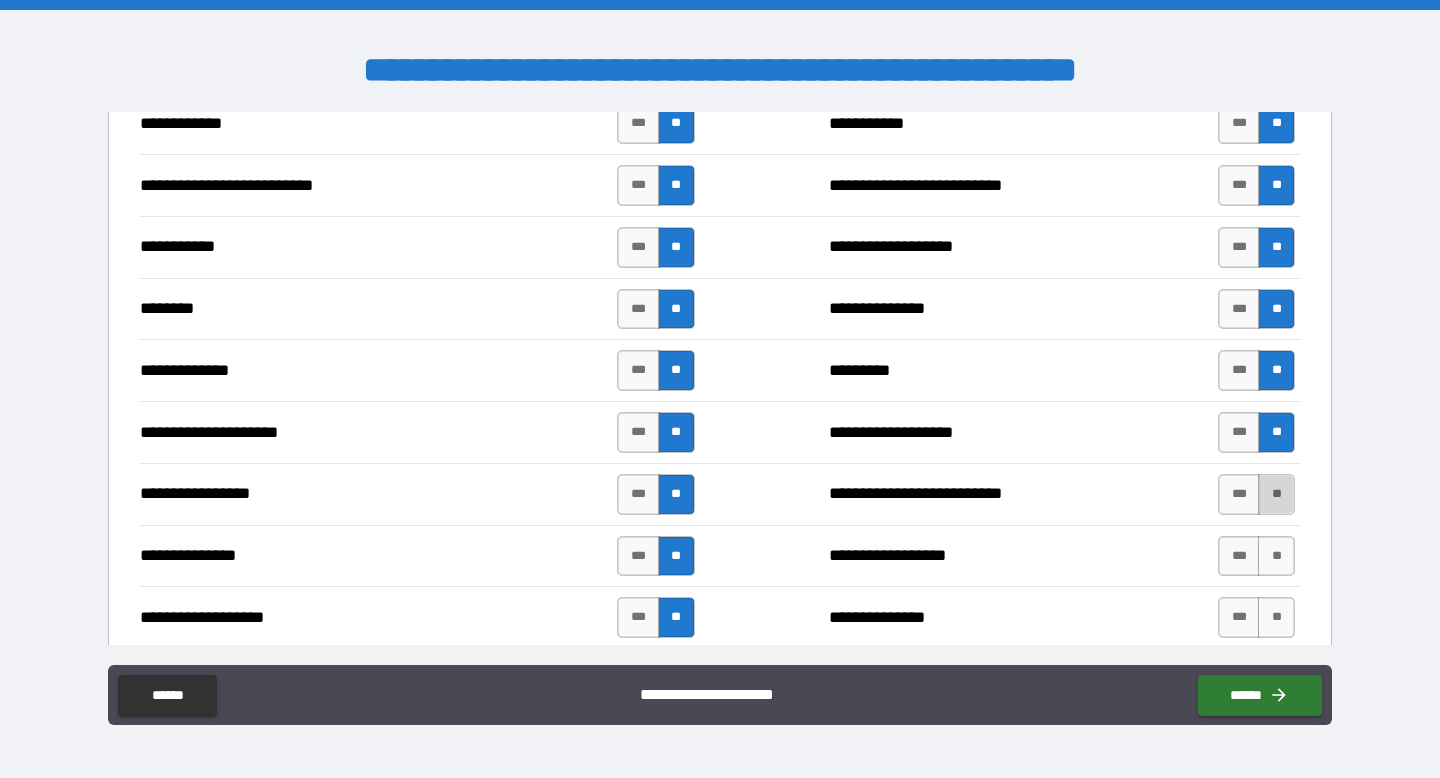 click on "**" at bounding box center (1276, 494) 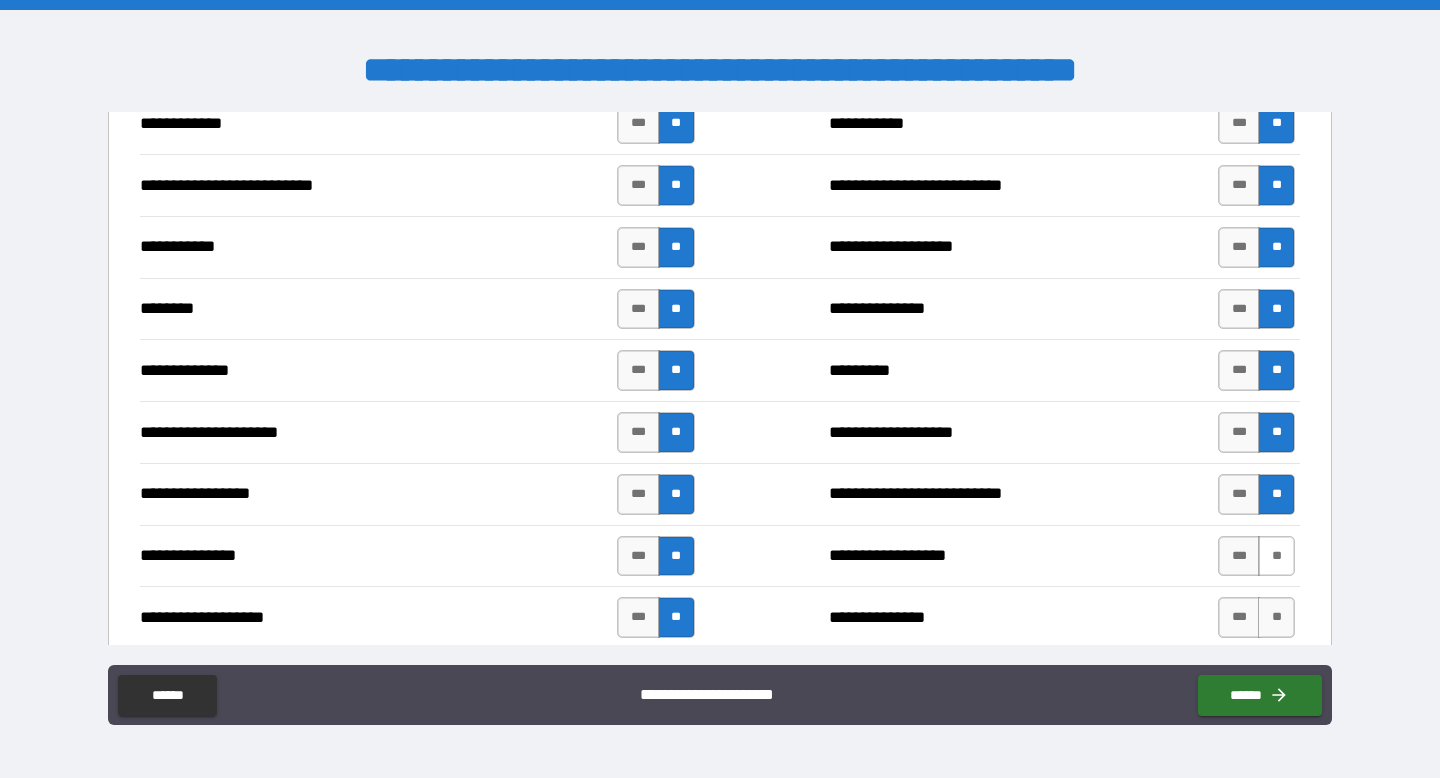 click on "**" at bounding box center (1276, 556) 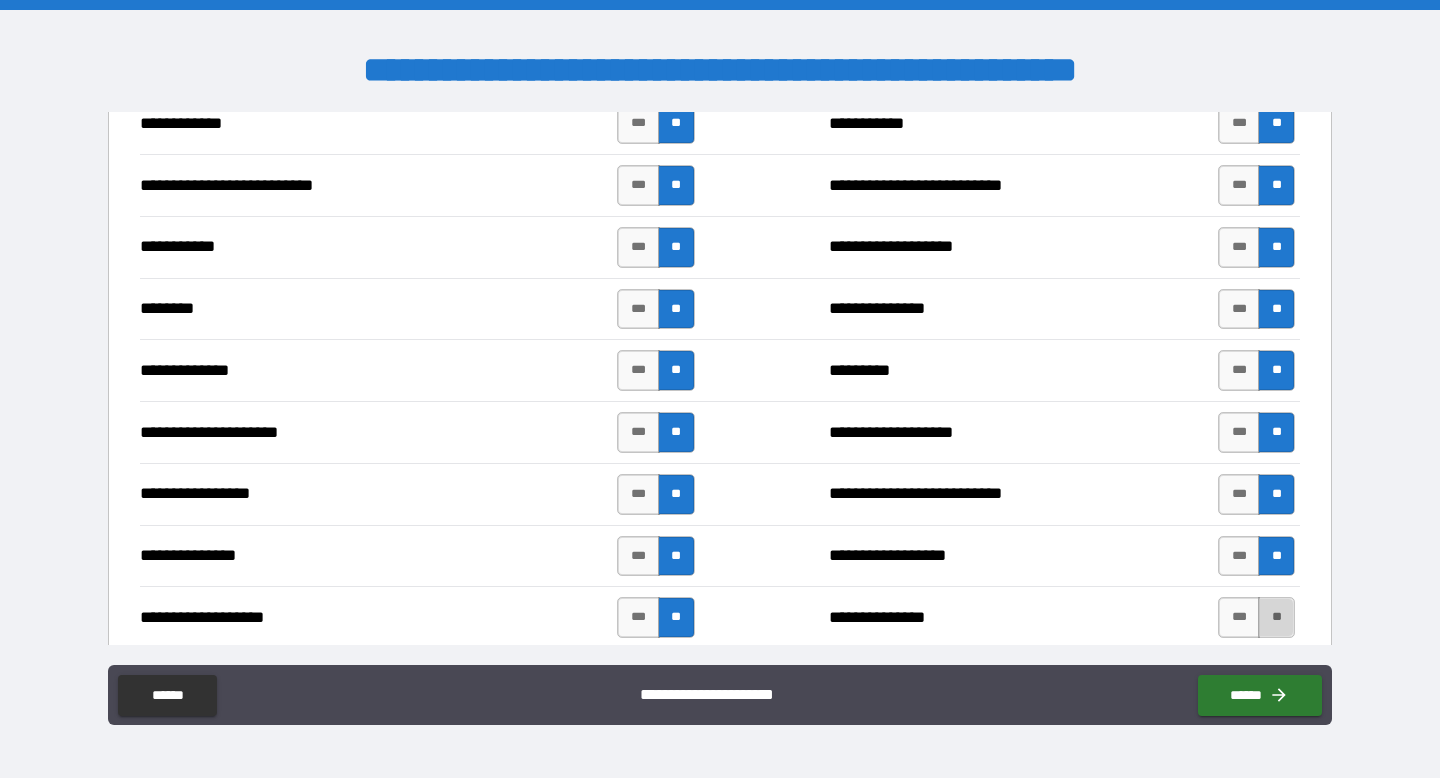 click on "**" at bounding box center (1276, 617) 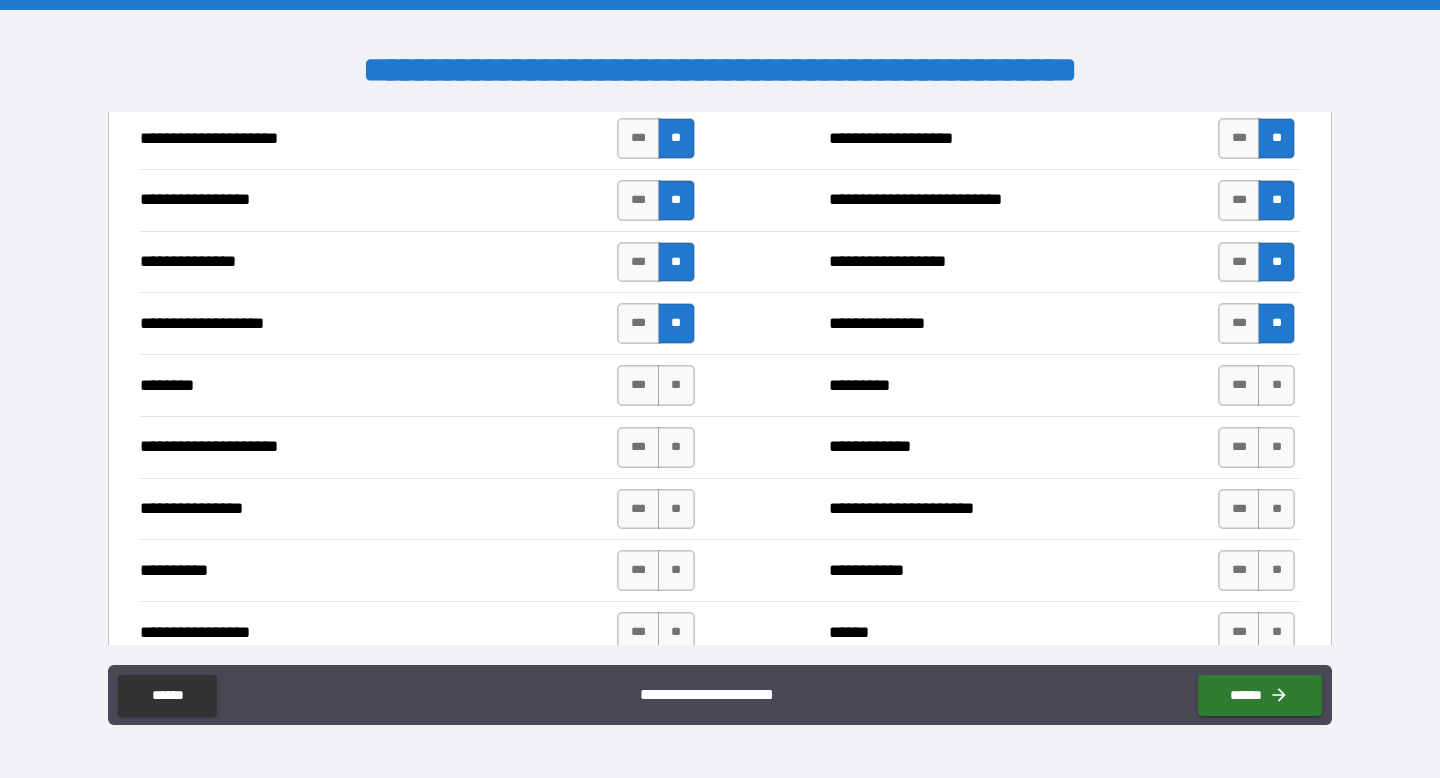 scroll, scrollTop: 2742, scrollLeft: 0, axis: vertical 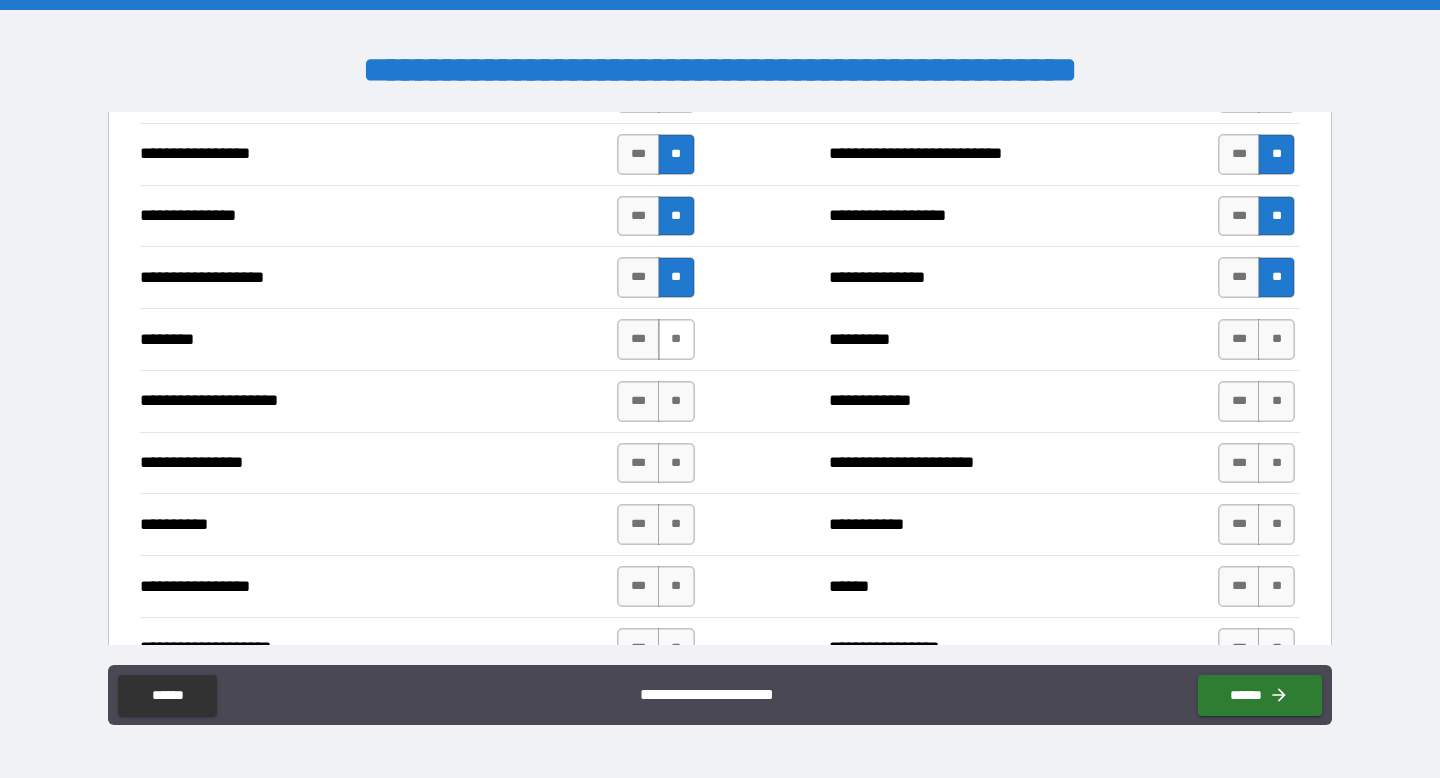 click on "**" at bounding box center (676, 339) 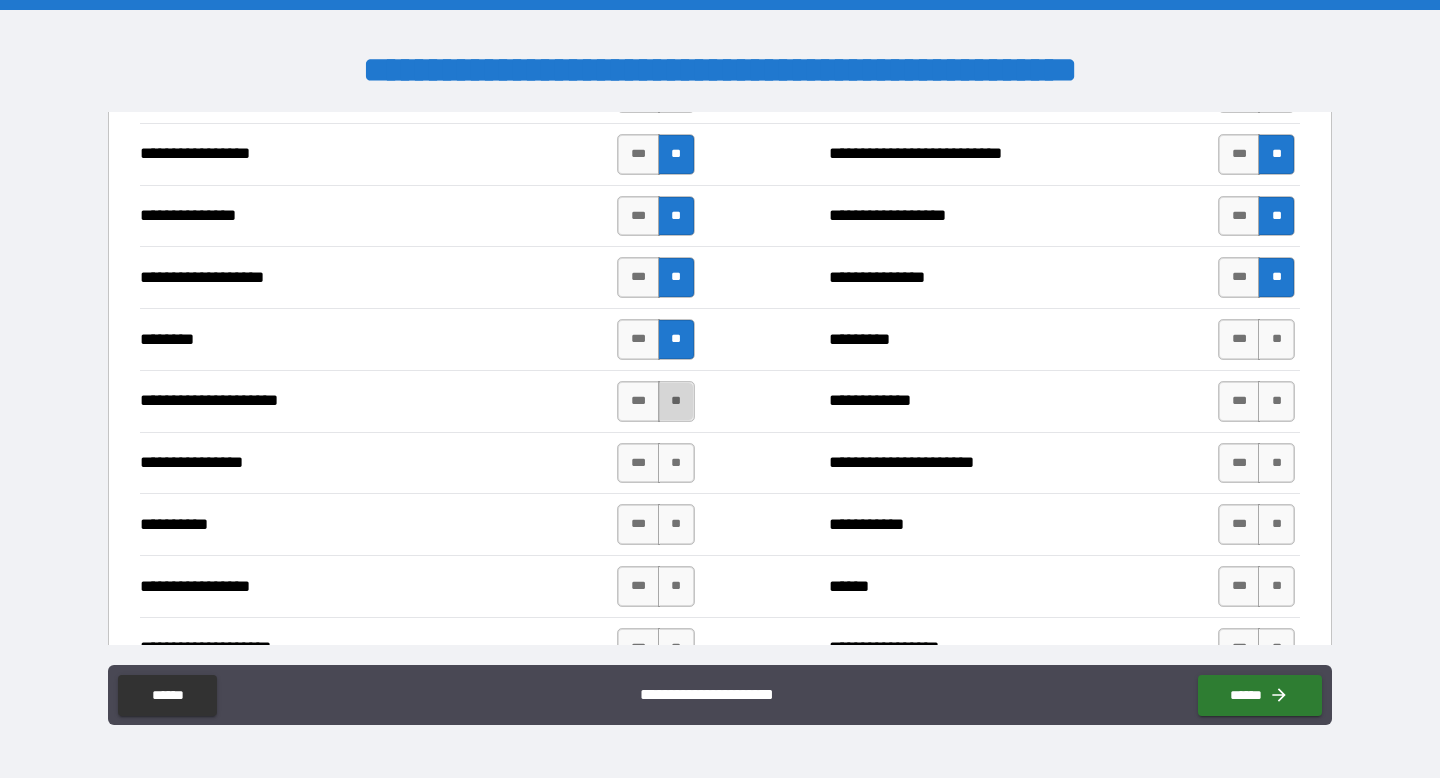 click on "**" at bounding box center (676, 401) 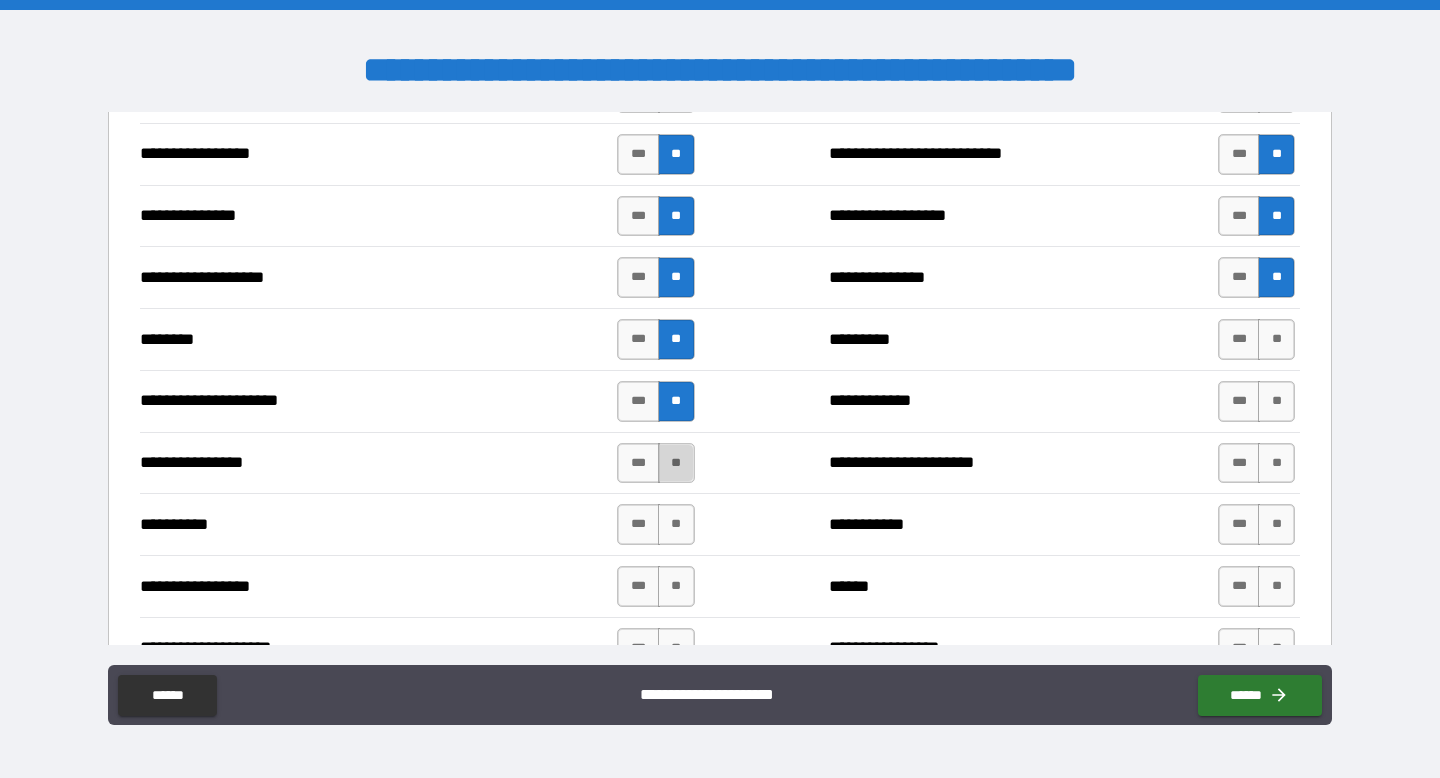 click on "**" at bounding box center (676, 463) 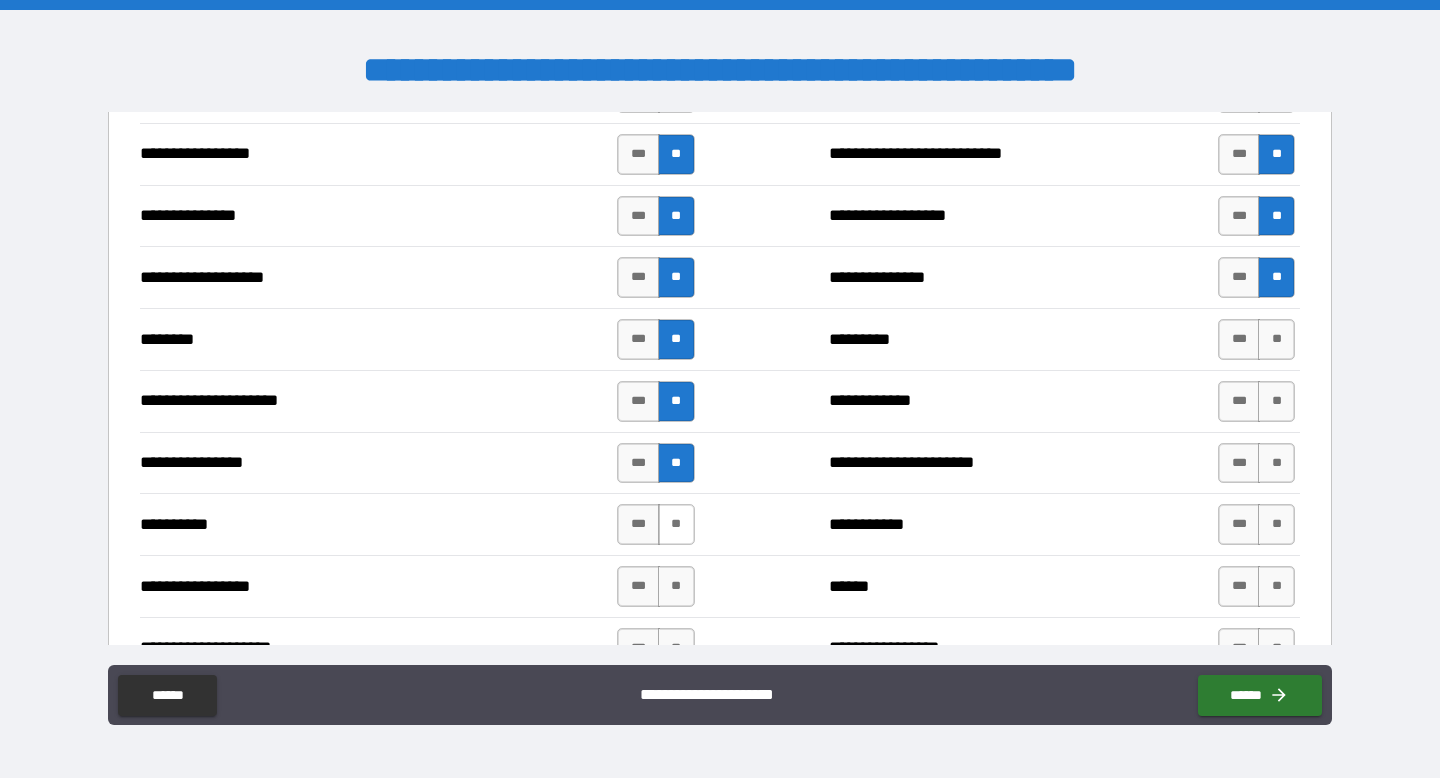 click on "**" at bounding box center [676, 524] 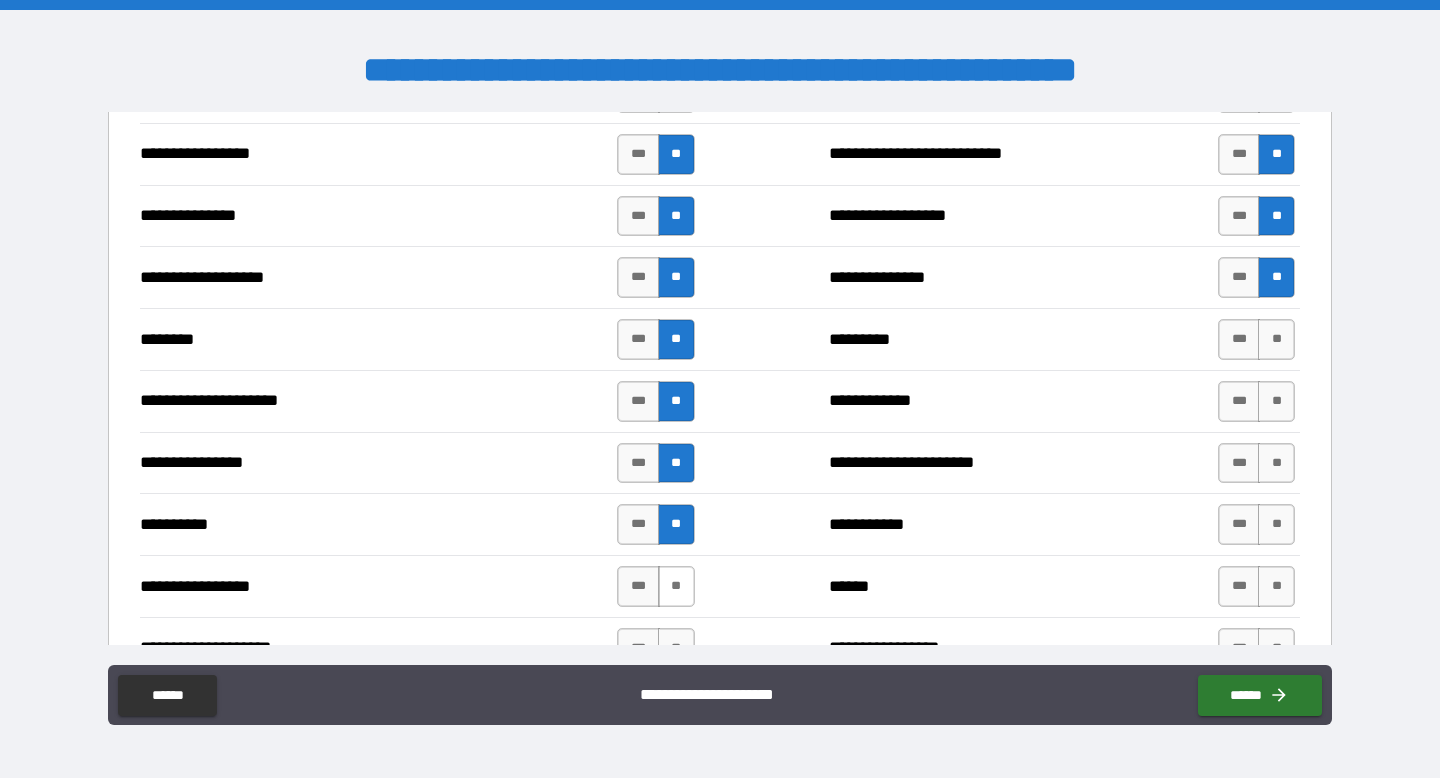 click on "**" at bounding box center [676, 586] 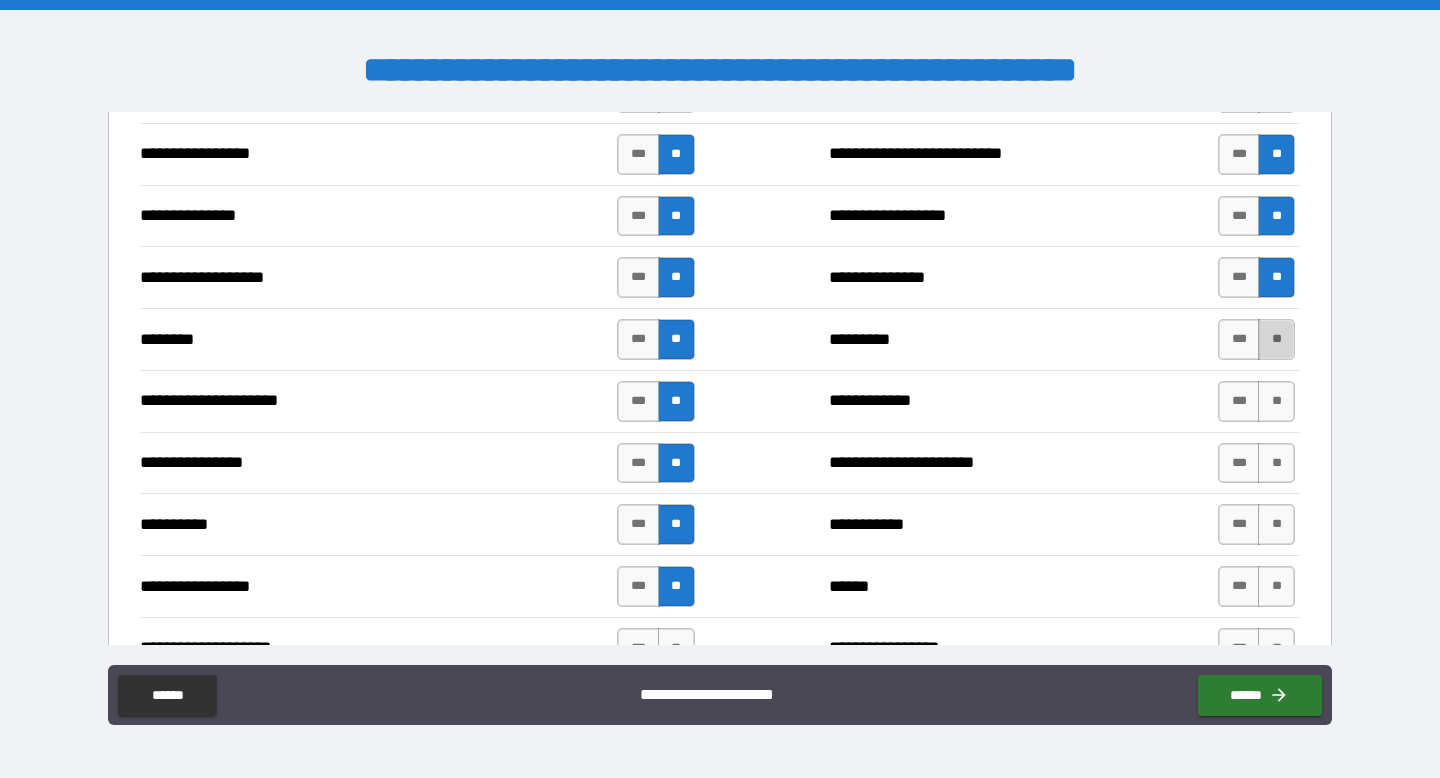 click on "**" at bounding box center [1276, 339] 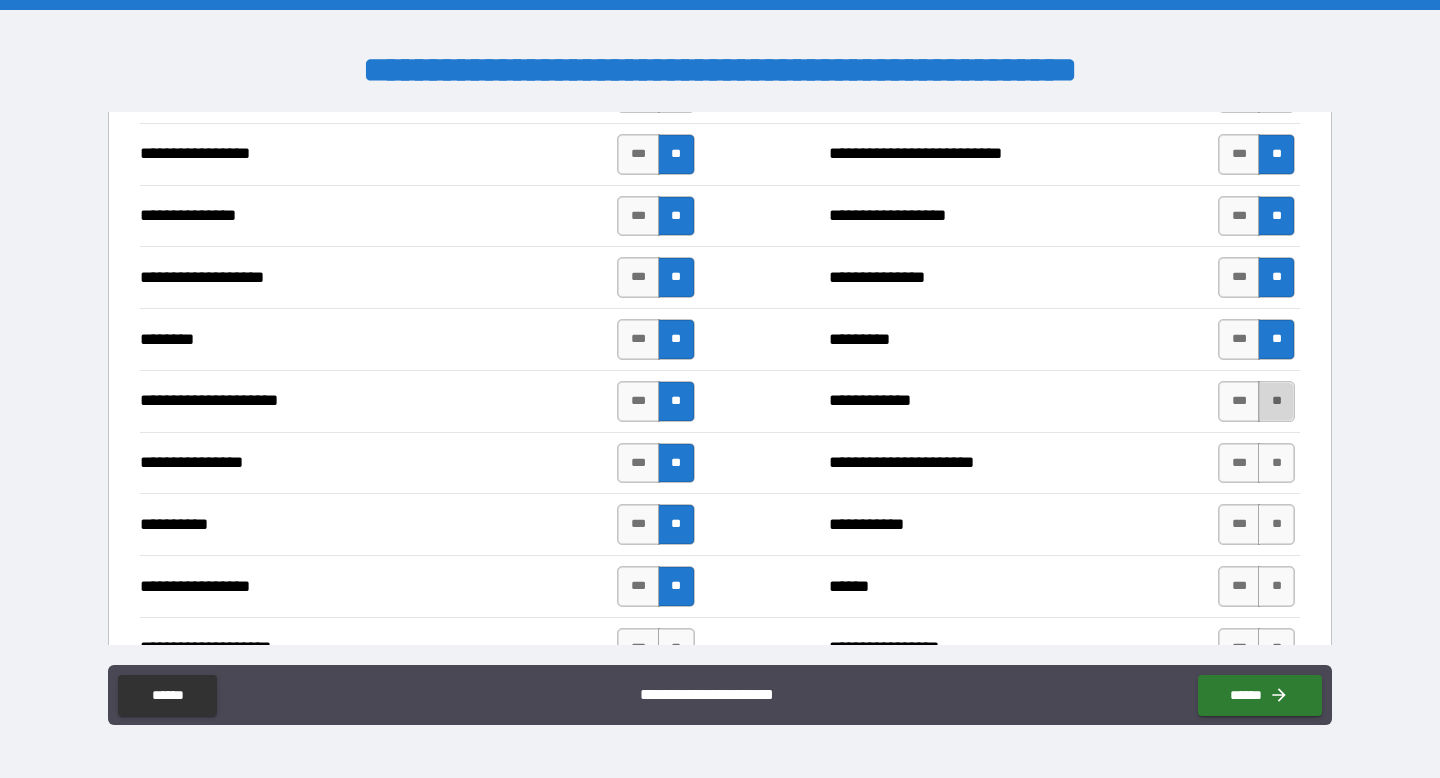 click on "**" at bounding box center (1276, 401) 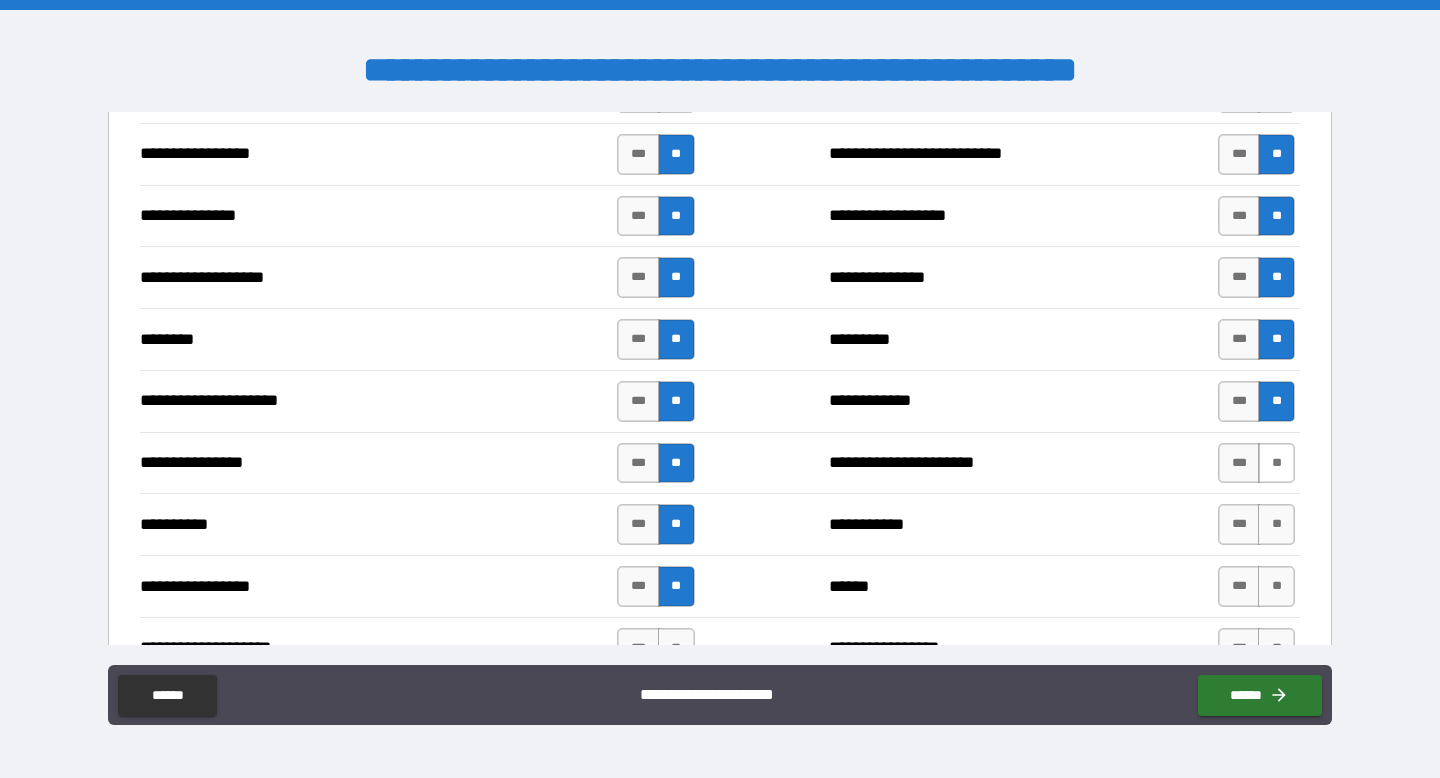 click on "**" at bounding box center [1276, 463] 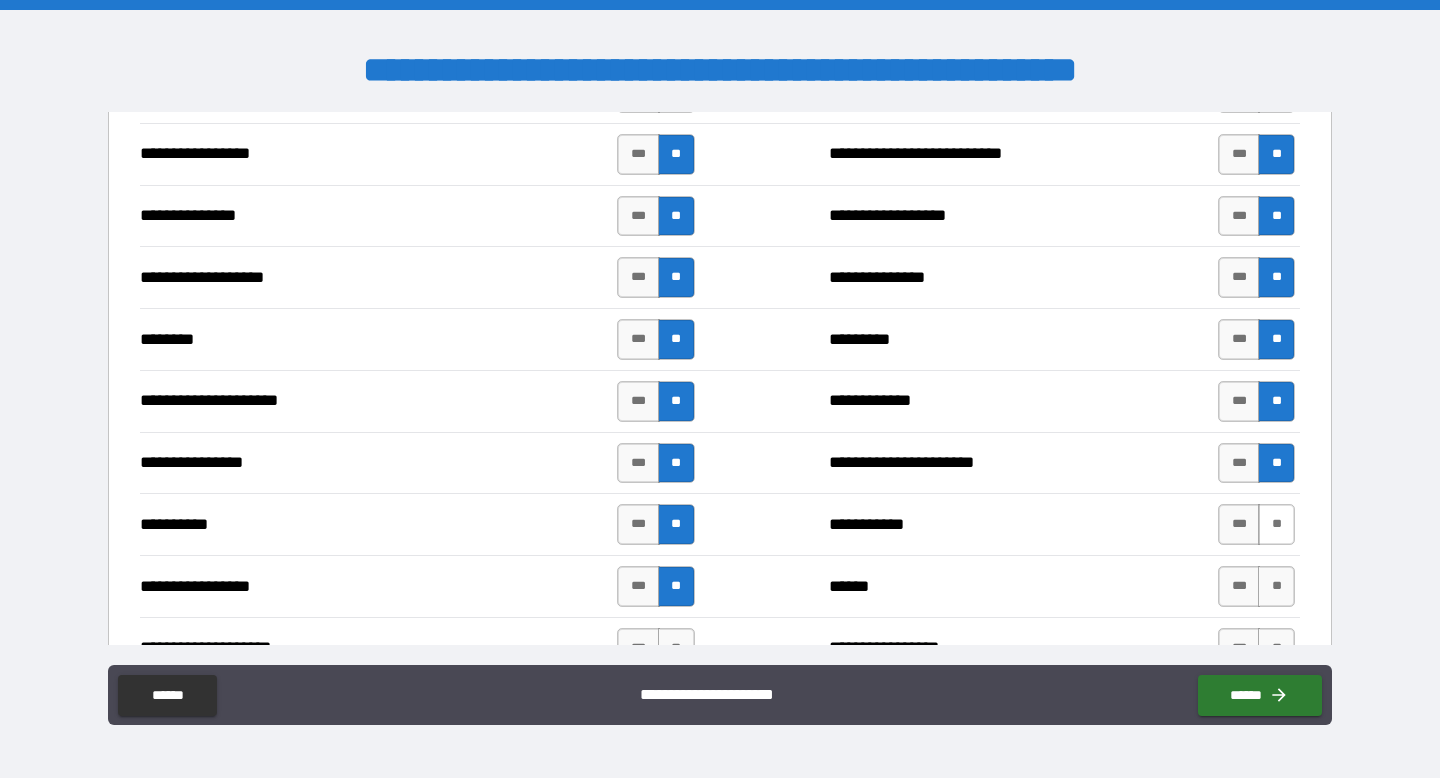click on "**" at bounding box center (1276, 524) 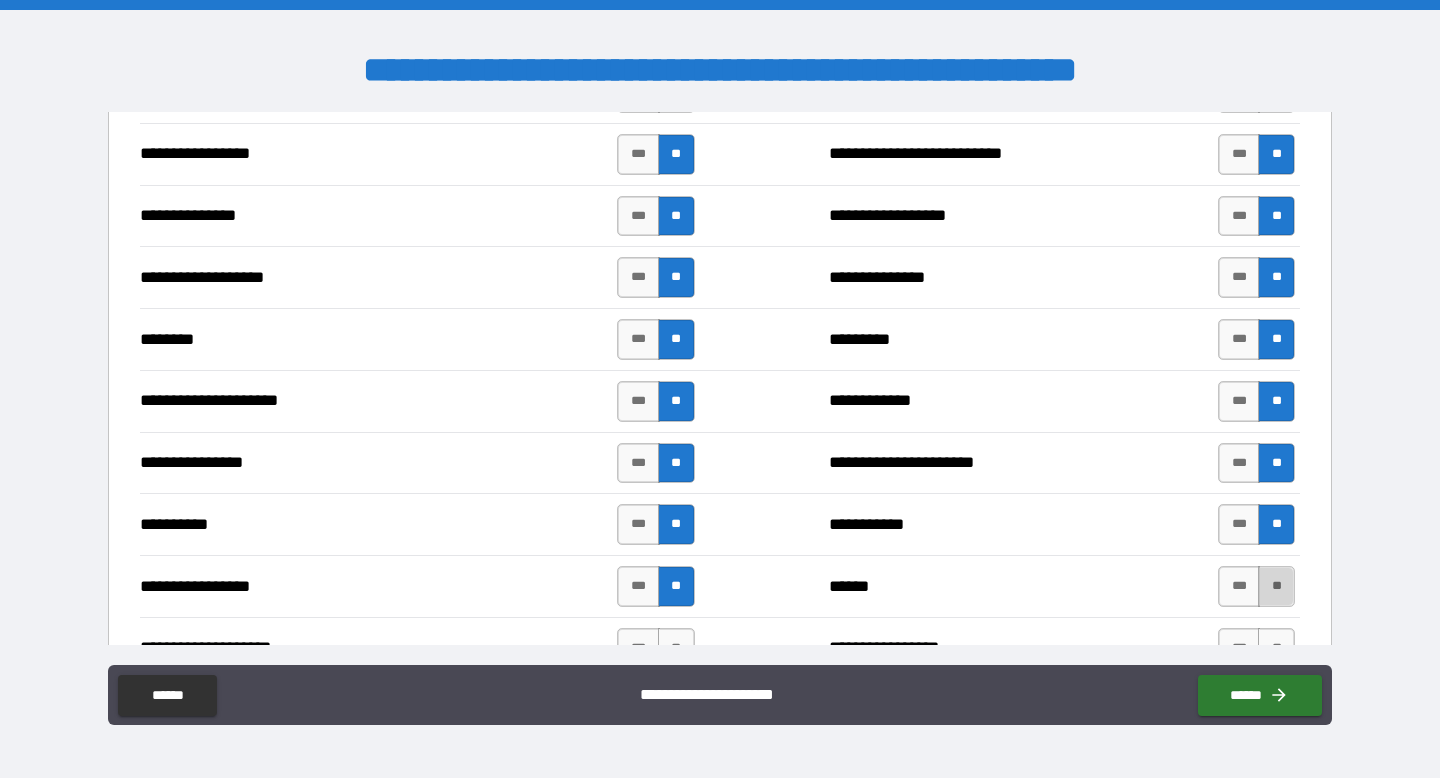 click on "**" at bounding box center [1276, 586] 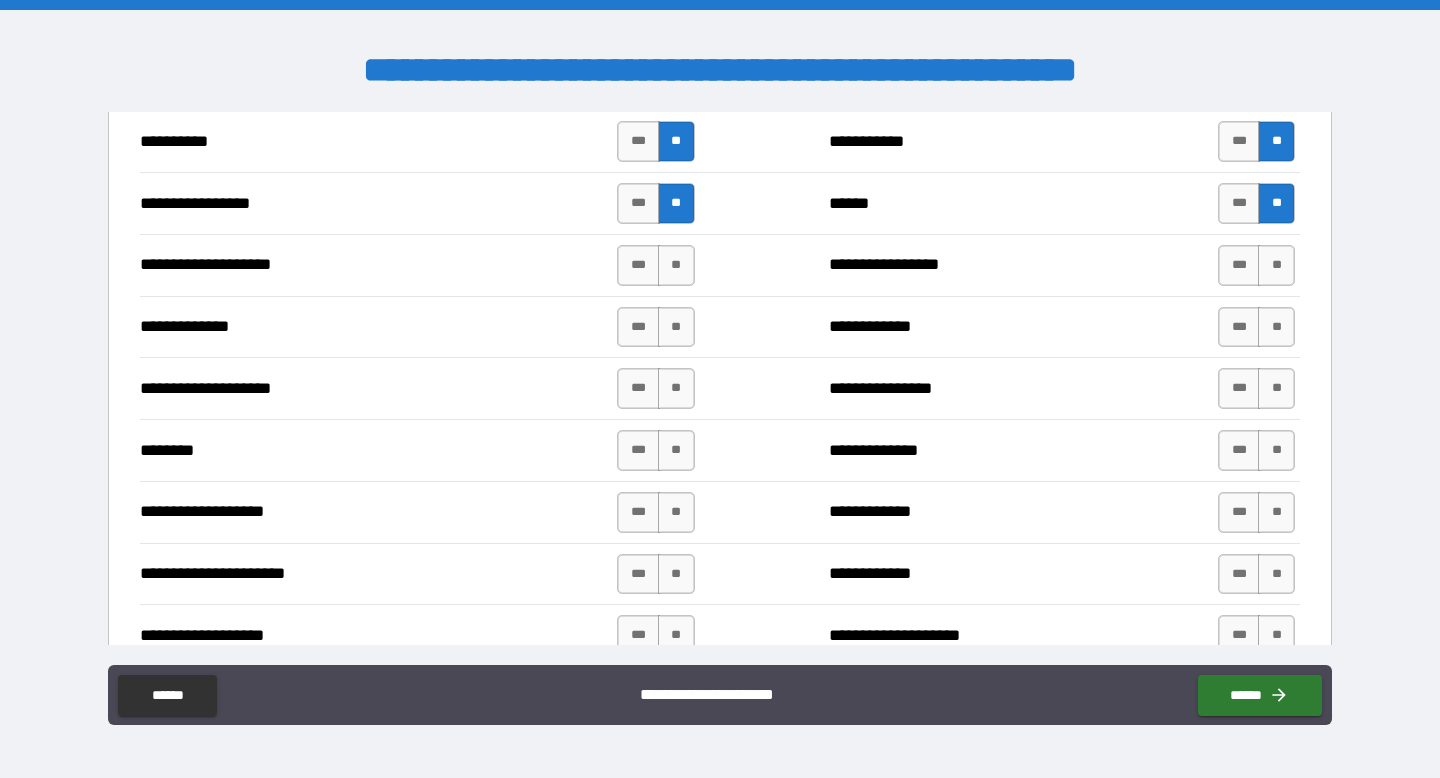 scroll, scrollTop: 3148, scrollLeft: 0, axis: vertical 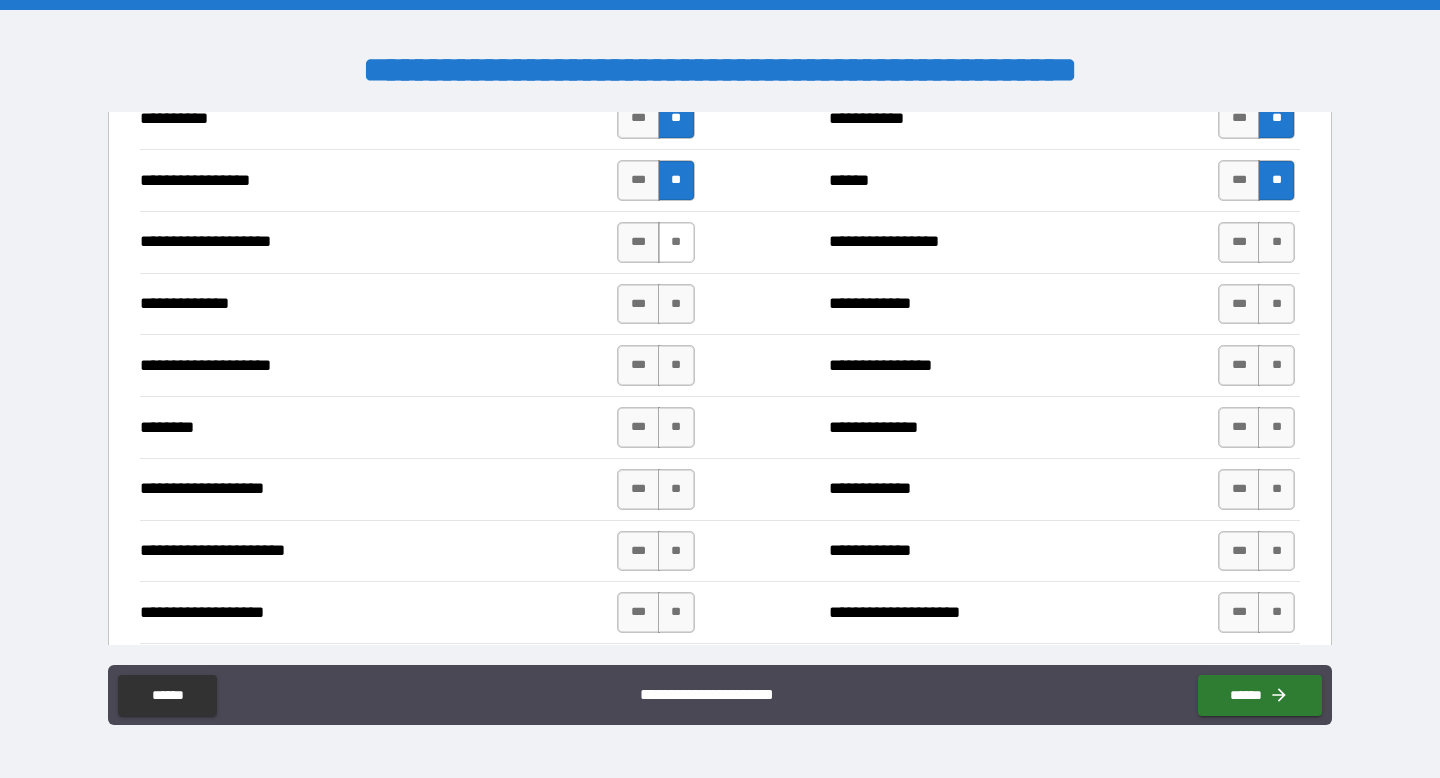 click on "**" at bounding box center [676, 242] 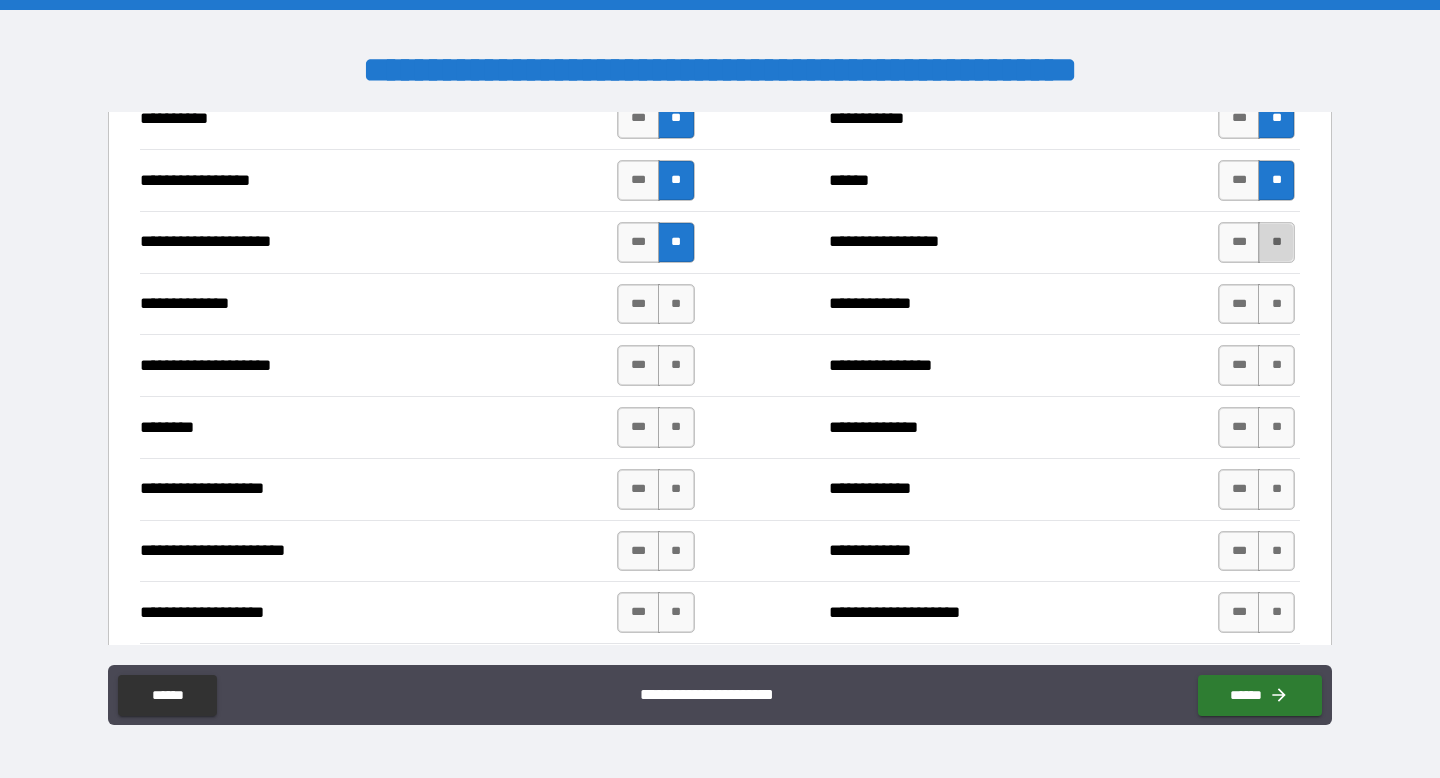 click on "**" at bounding box center [1276, 242] 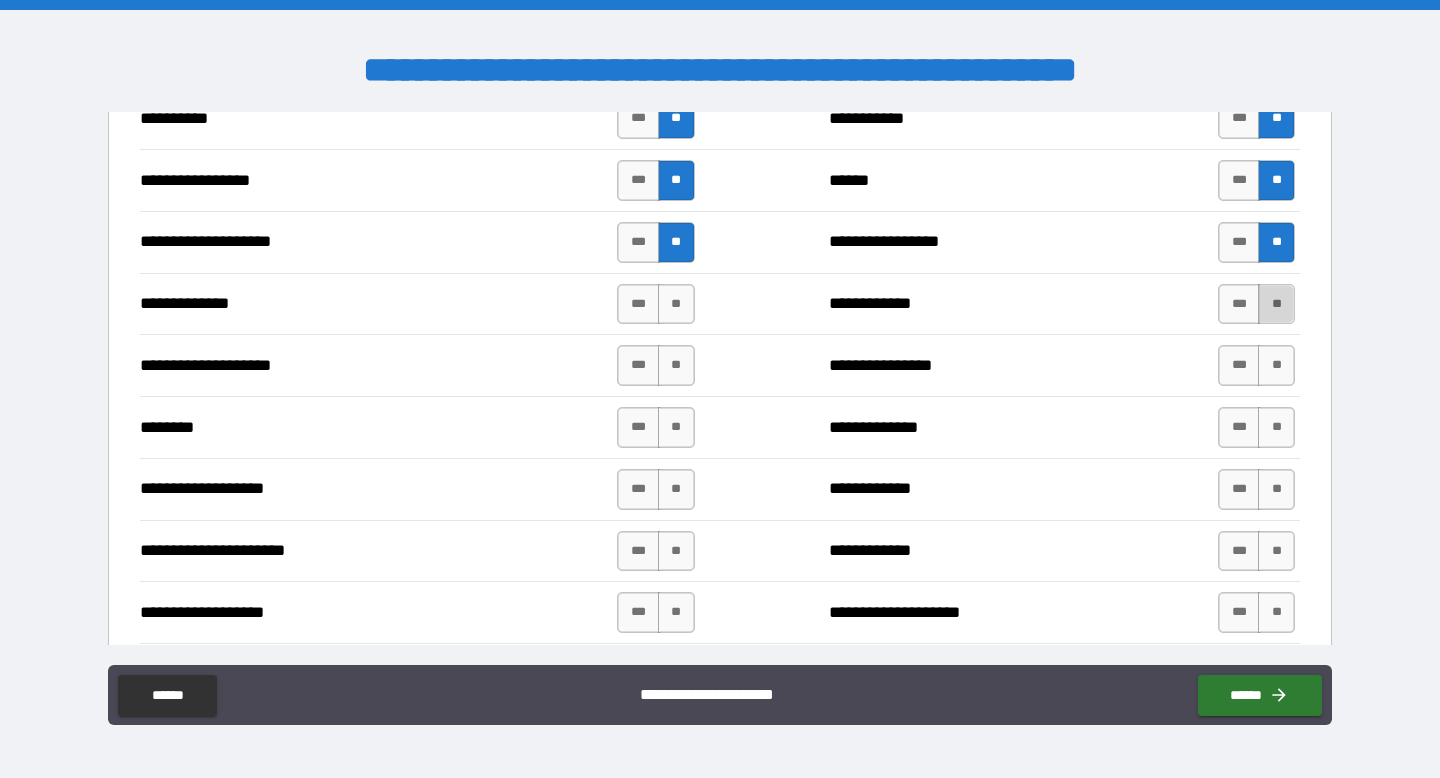 click on "**" at bounding box center [1276, 304] 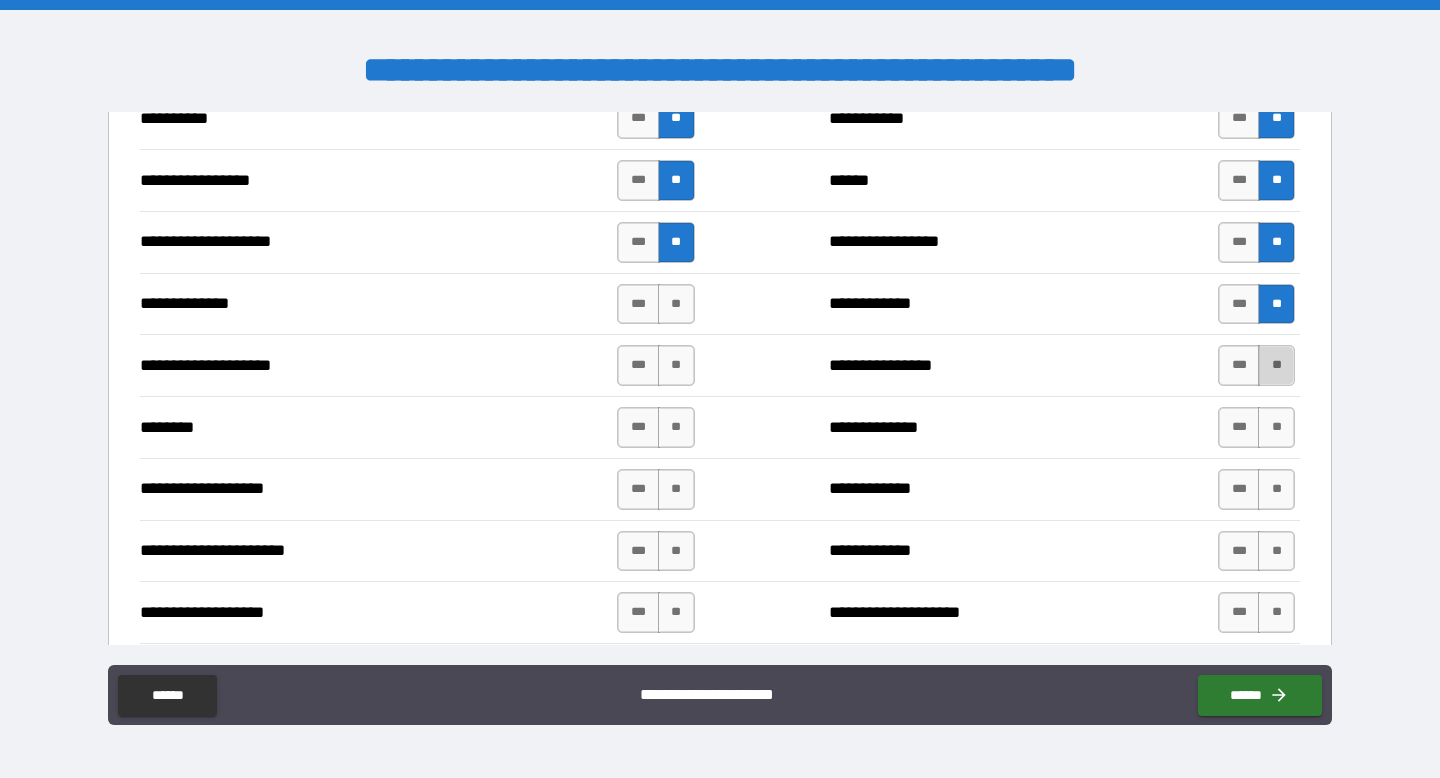 click on "**" at bounding box center (1276, 365) 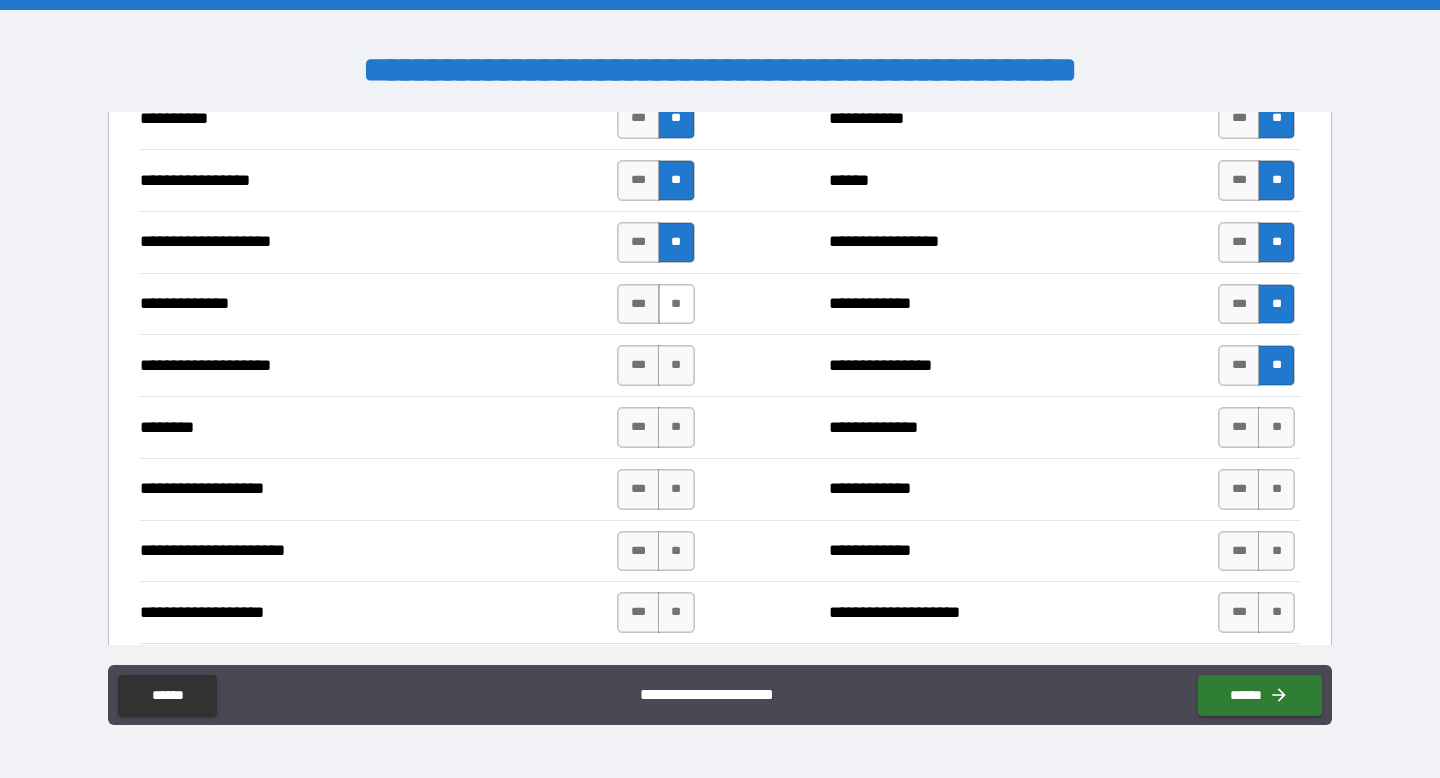 click on "**" at bounding box center [676, 304] 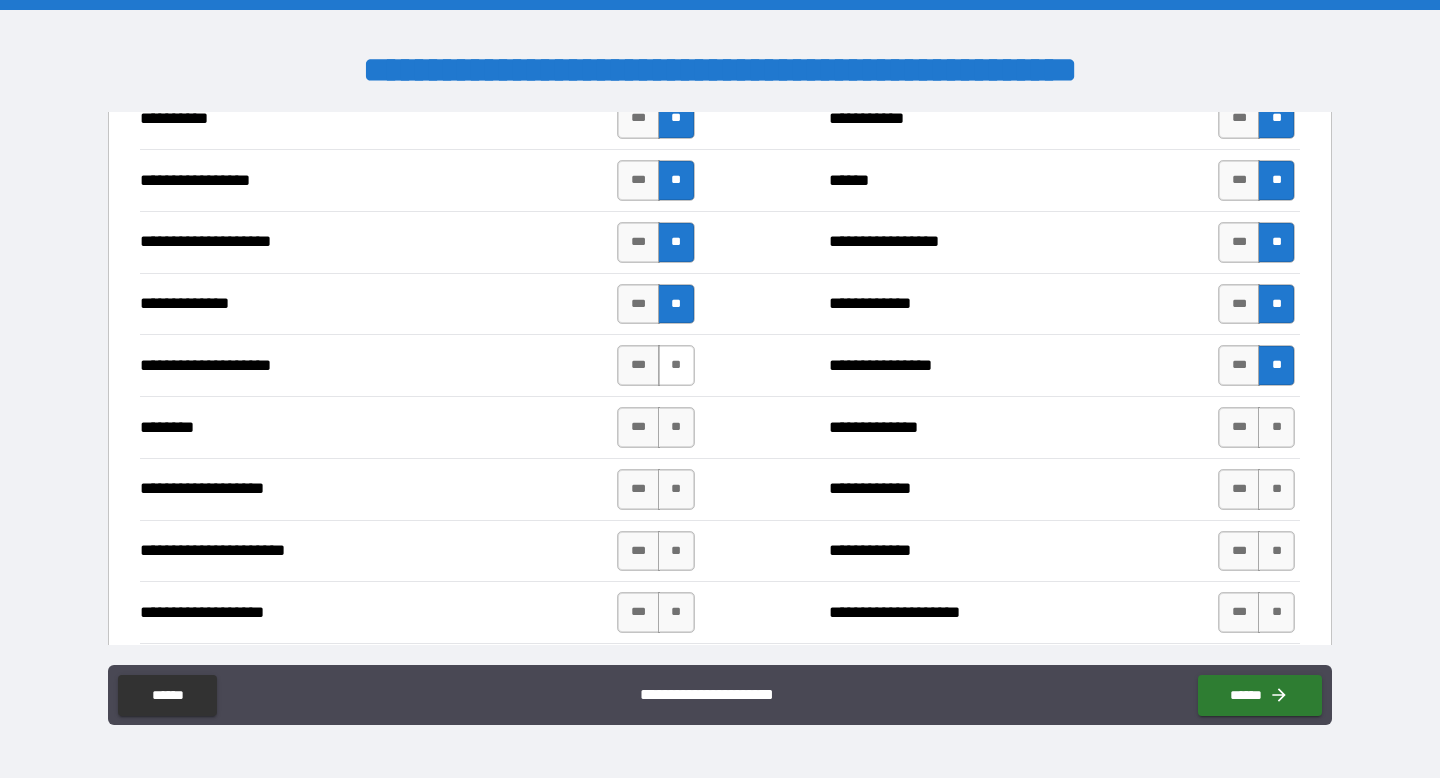 click on "**" at bounding box center [676, 365] 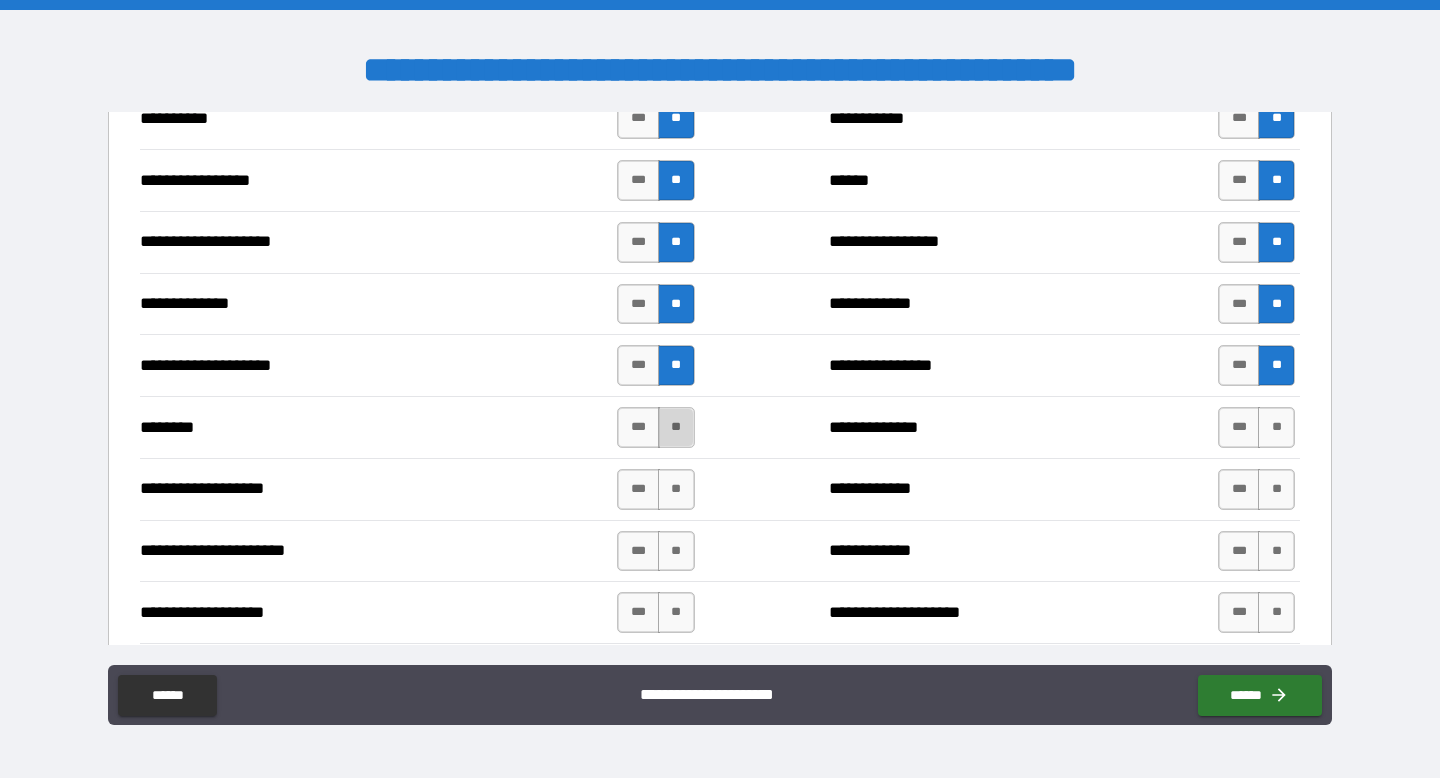 click on "**" at bounding box center (676, 427) 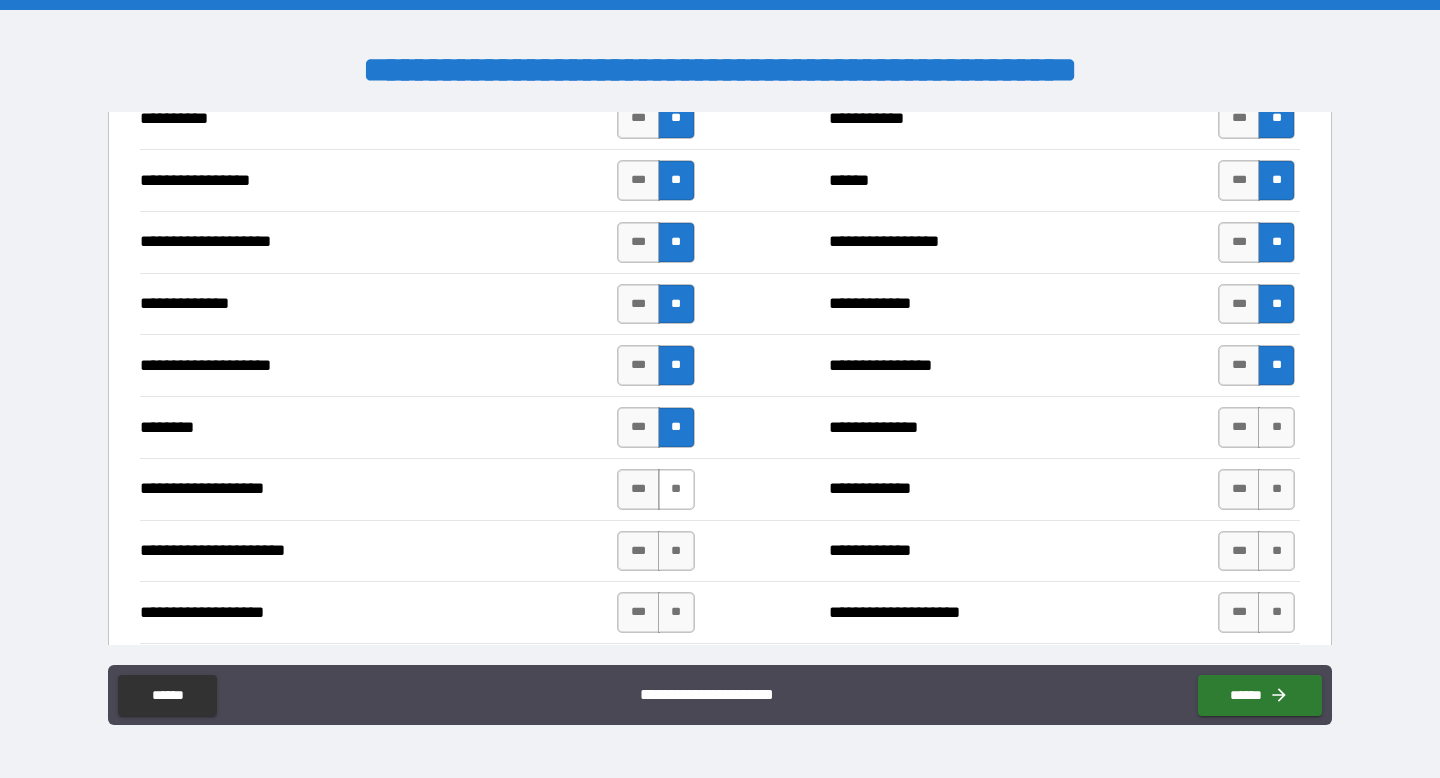 click on "**" at bounding box center [676, 489] 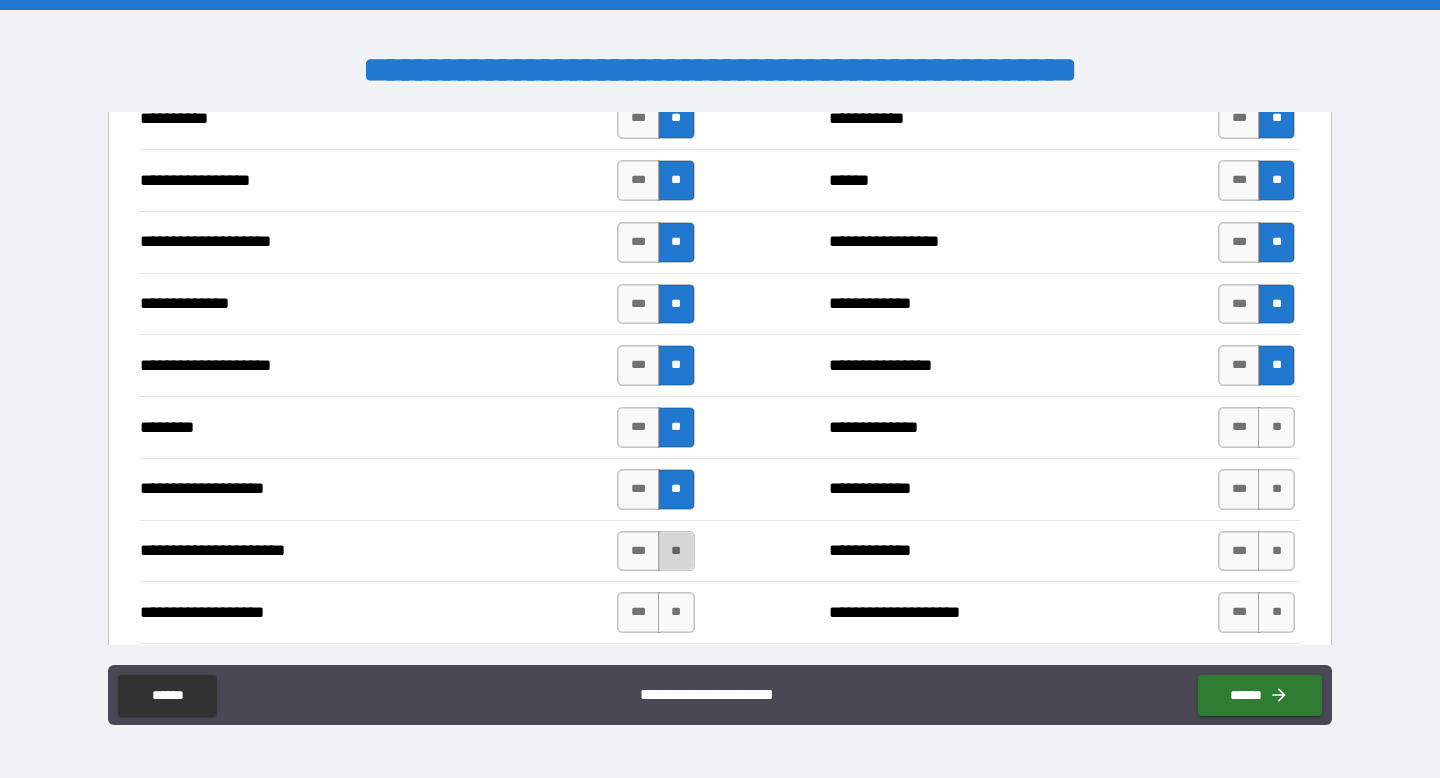 click on "**" at bounding box center (676, 551) 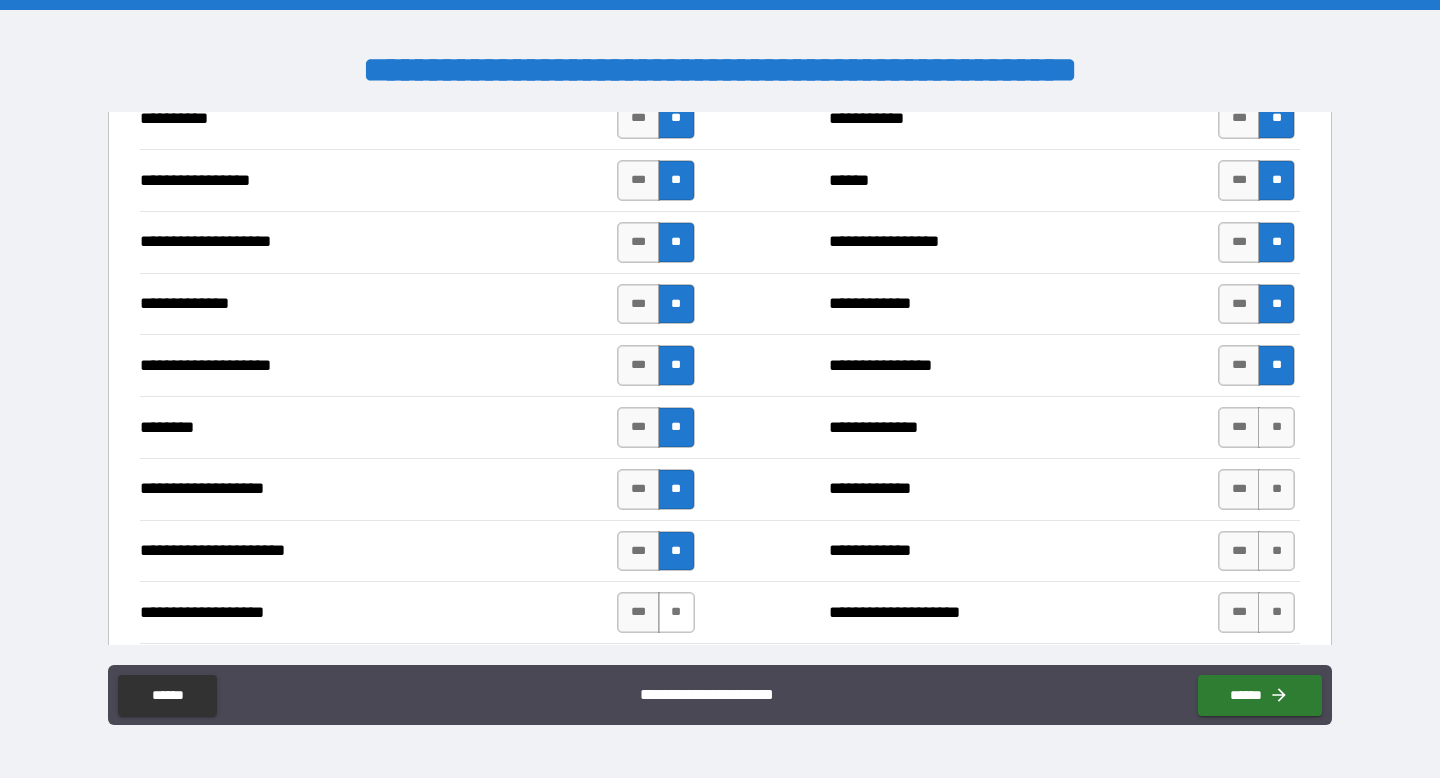 click on "**" at bounding box center [676, 612] 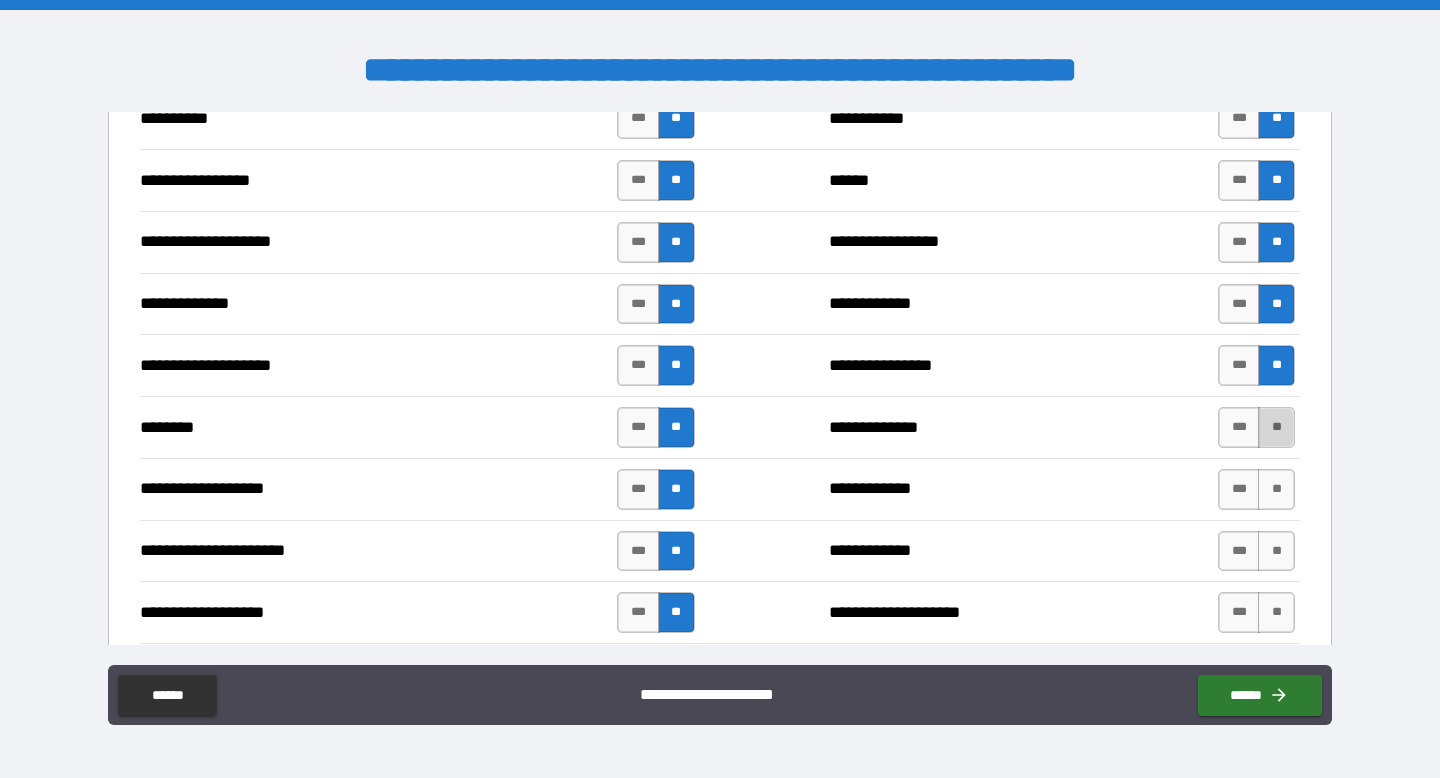click on "**" at bounding box center (1276, 427) 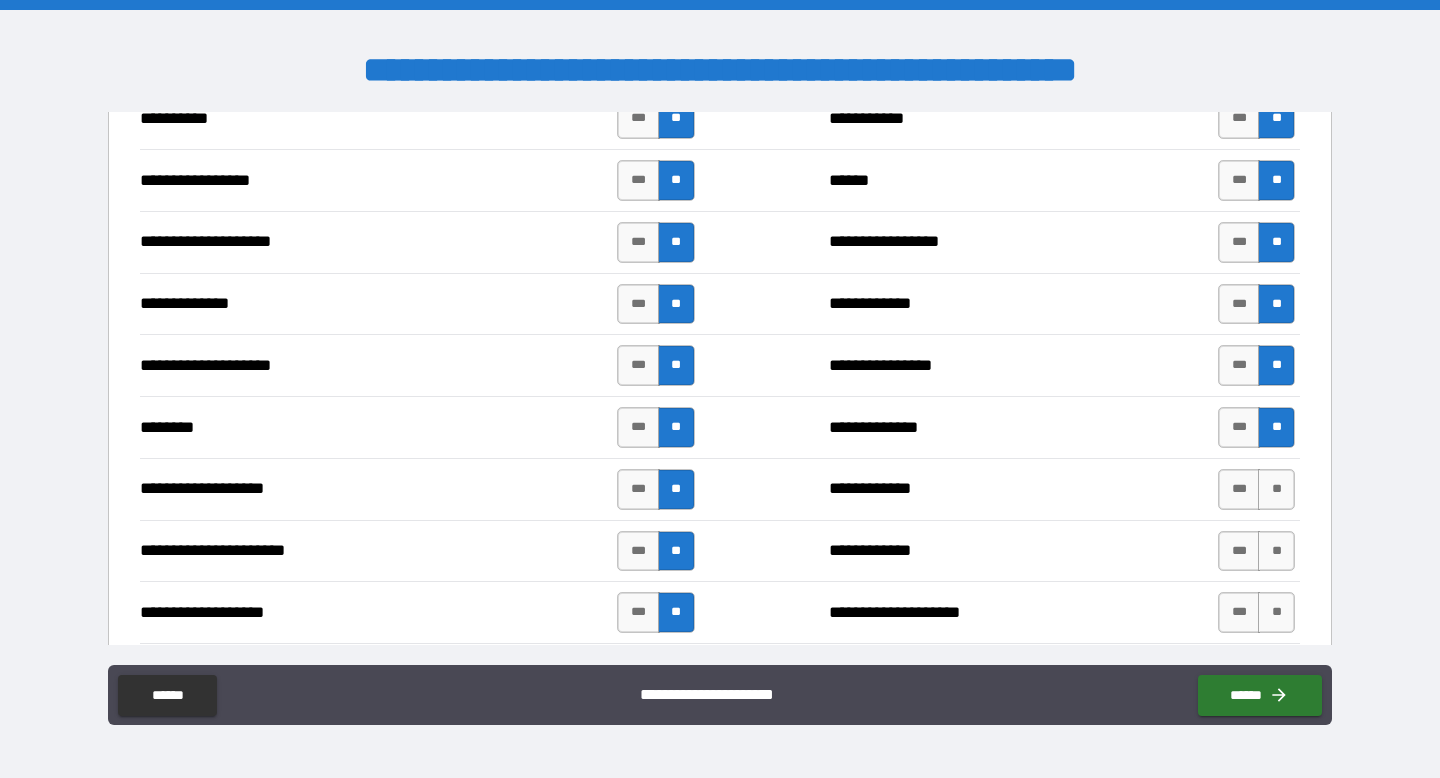 click on "**********" at bounding box center [720, 489] 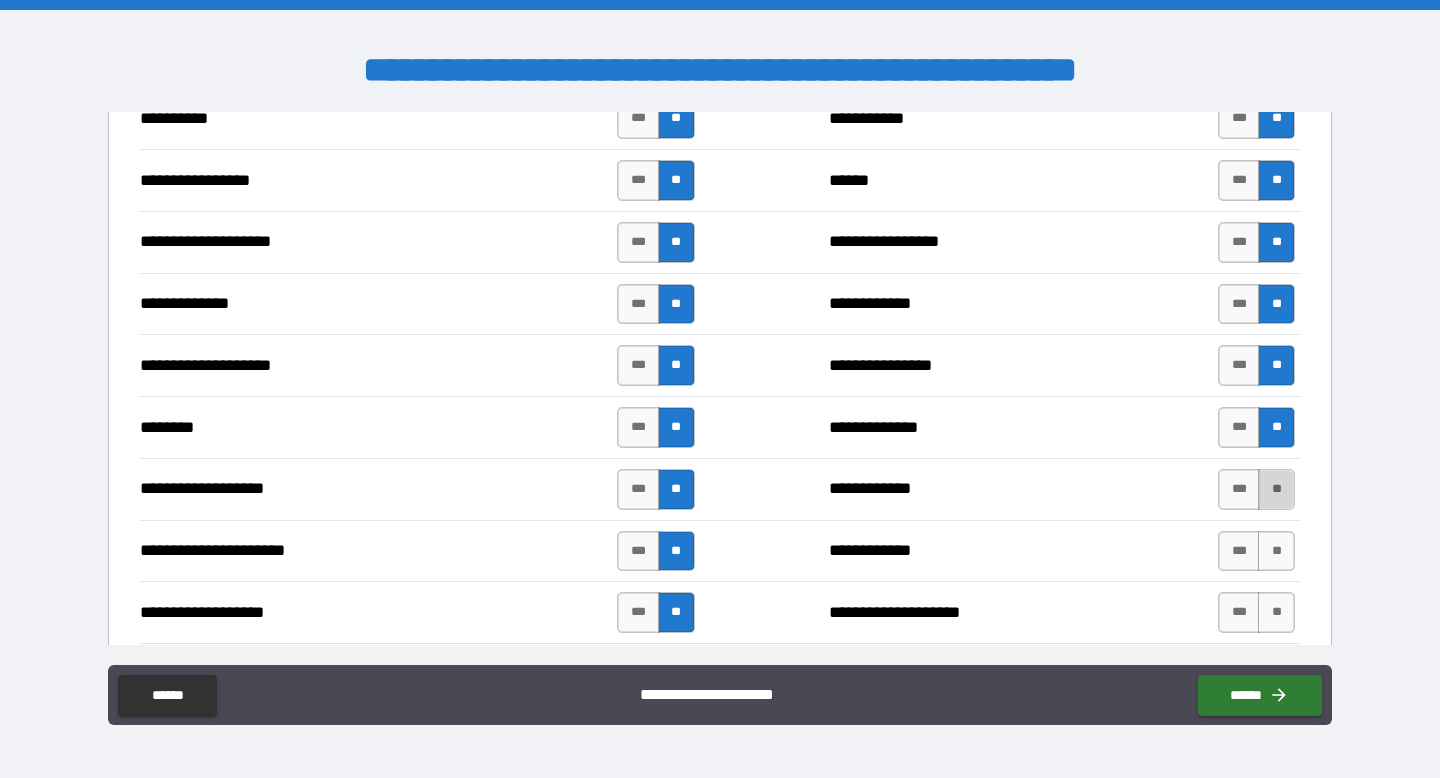 click on "**" at bounding box center [1276, 489] 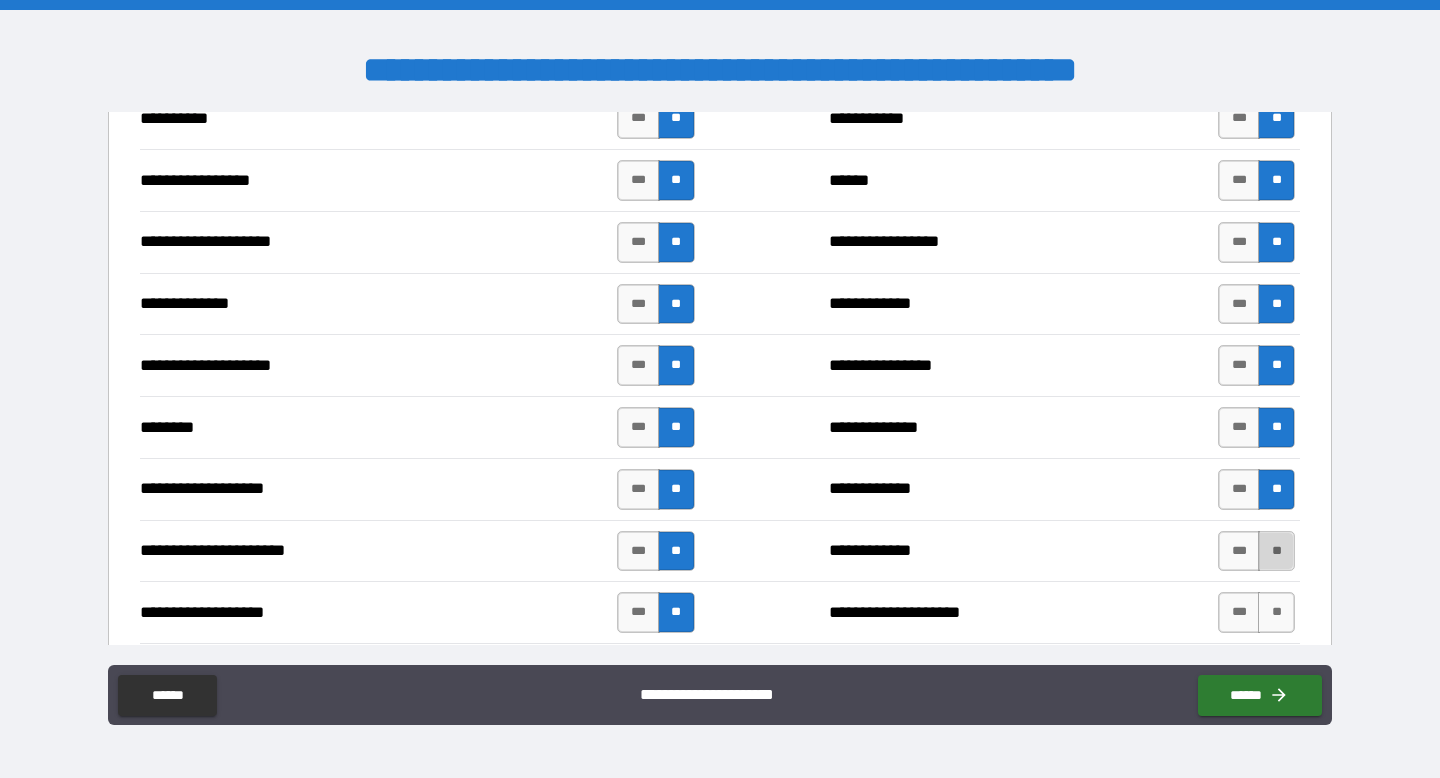 click on "**" at bounding box center (1276, 551) 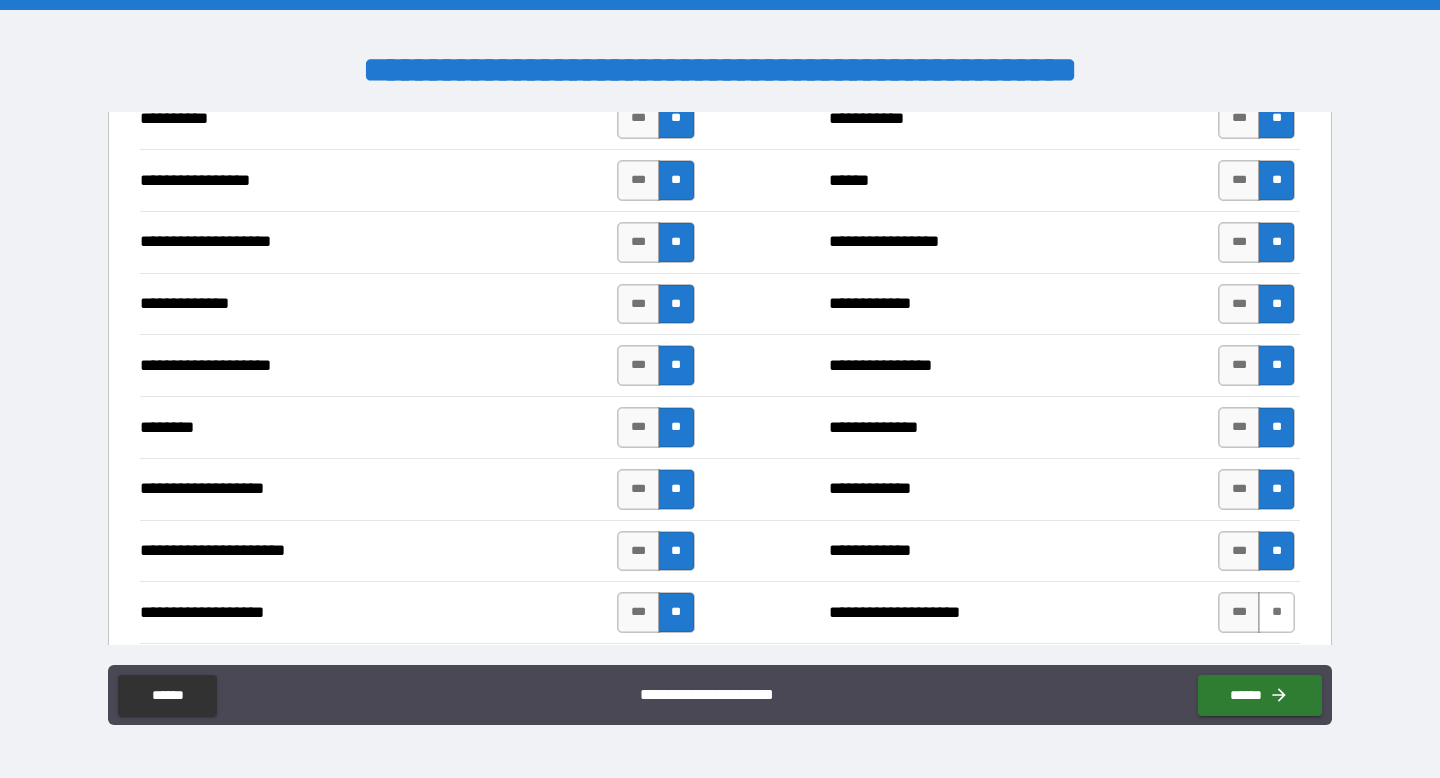 click on "**" at bounding box center (1276, 612) 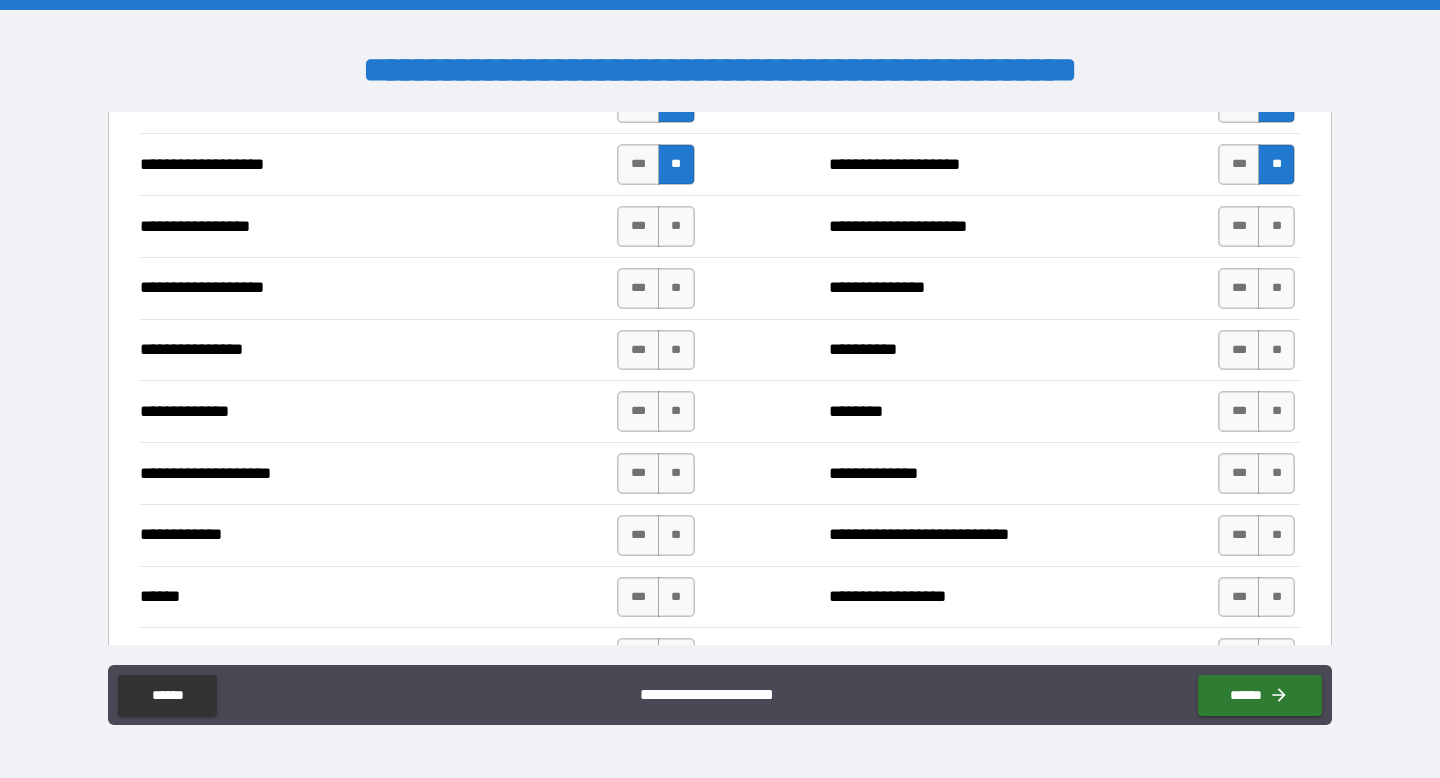 scroll, scrollTop: 3535, scrollLeft: 0, axis: vertical 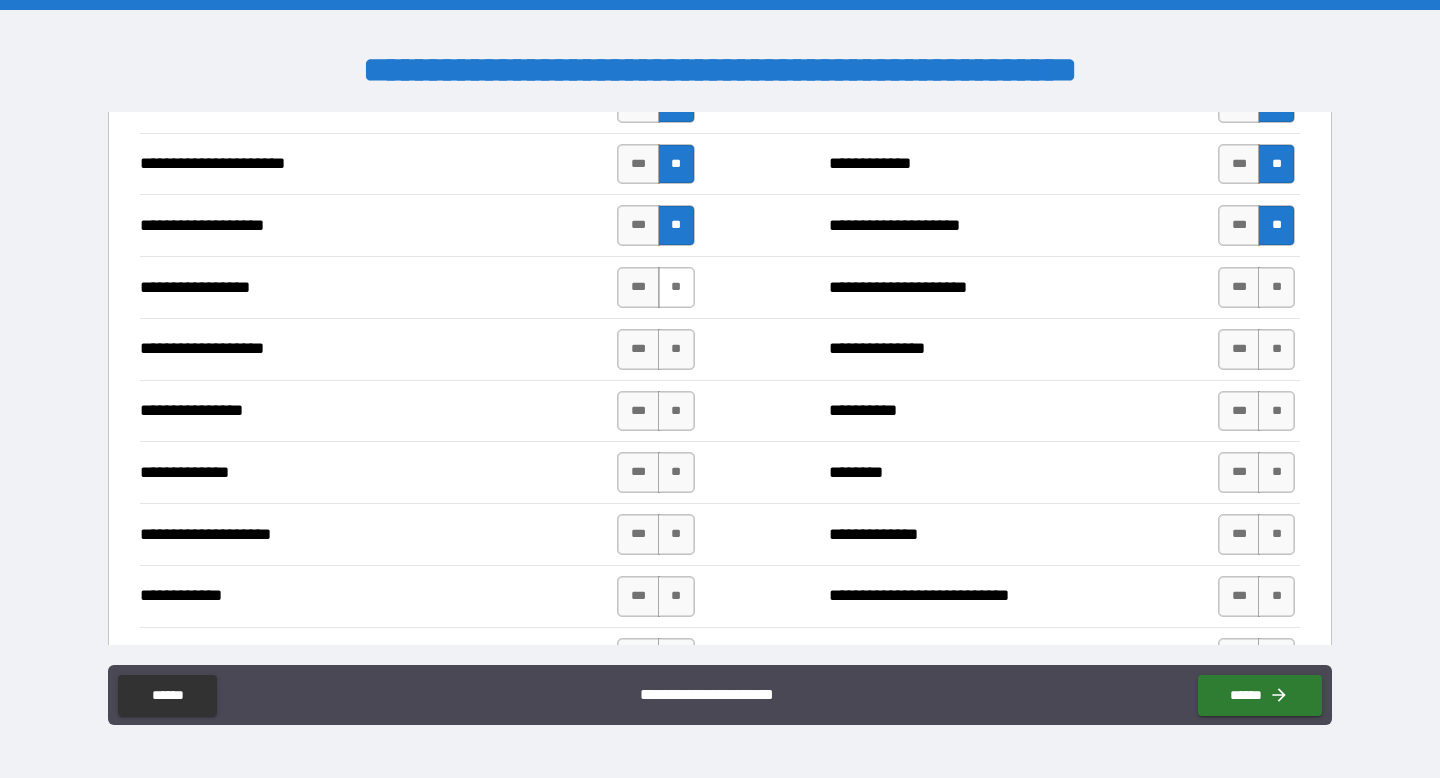 click on "**" at bounding box center (676, 287) 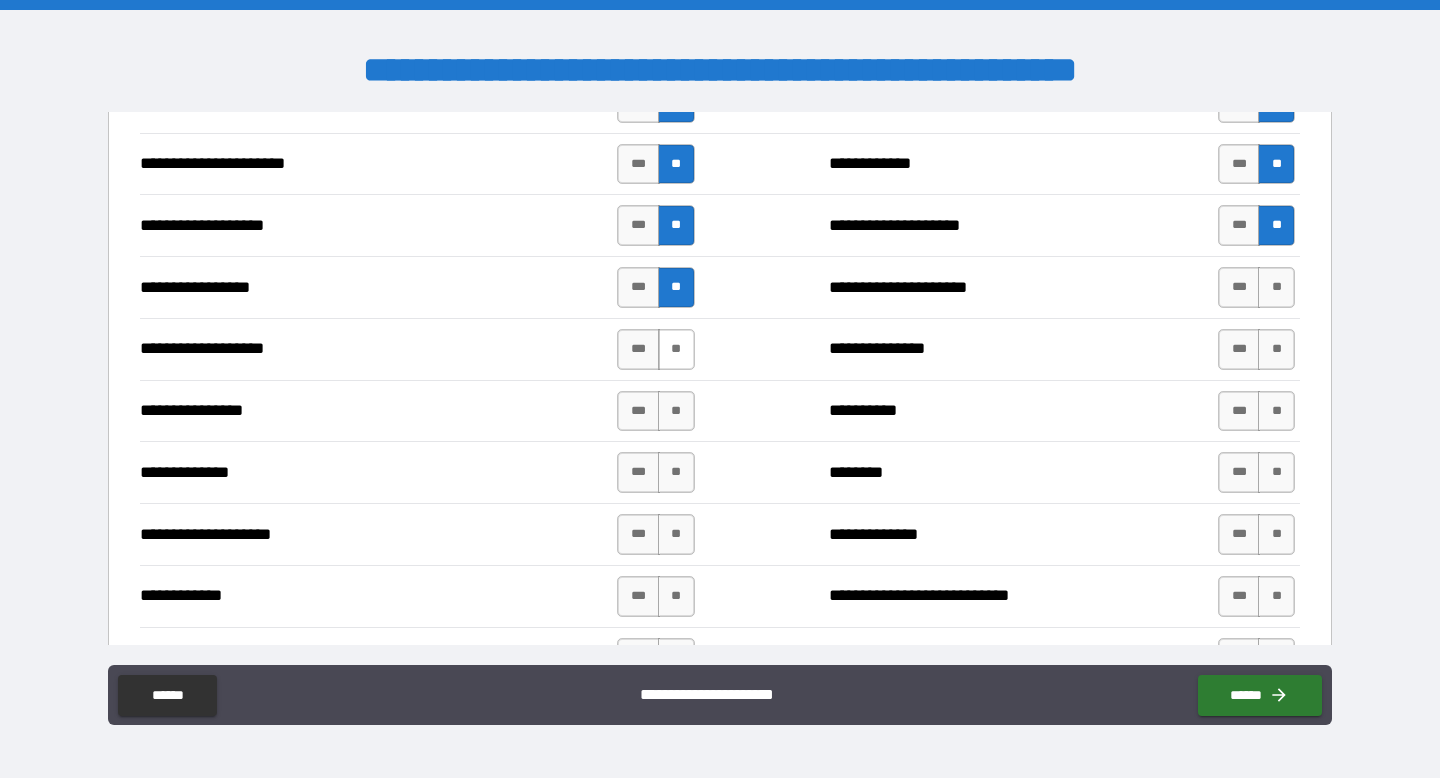 click on "**" at bounding box center [676, 349] 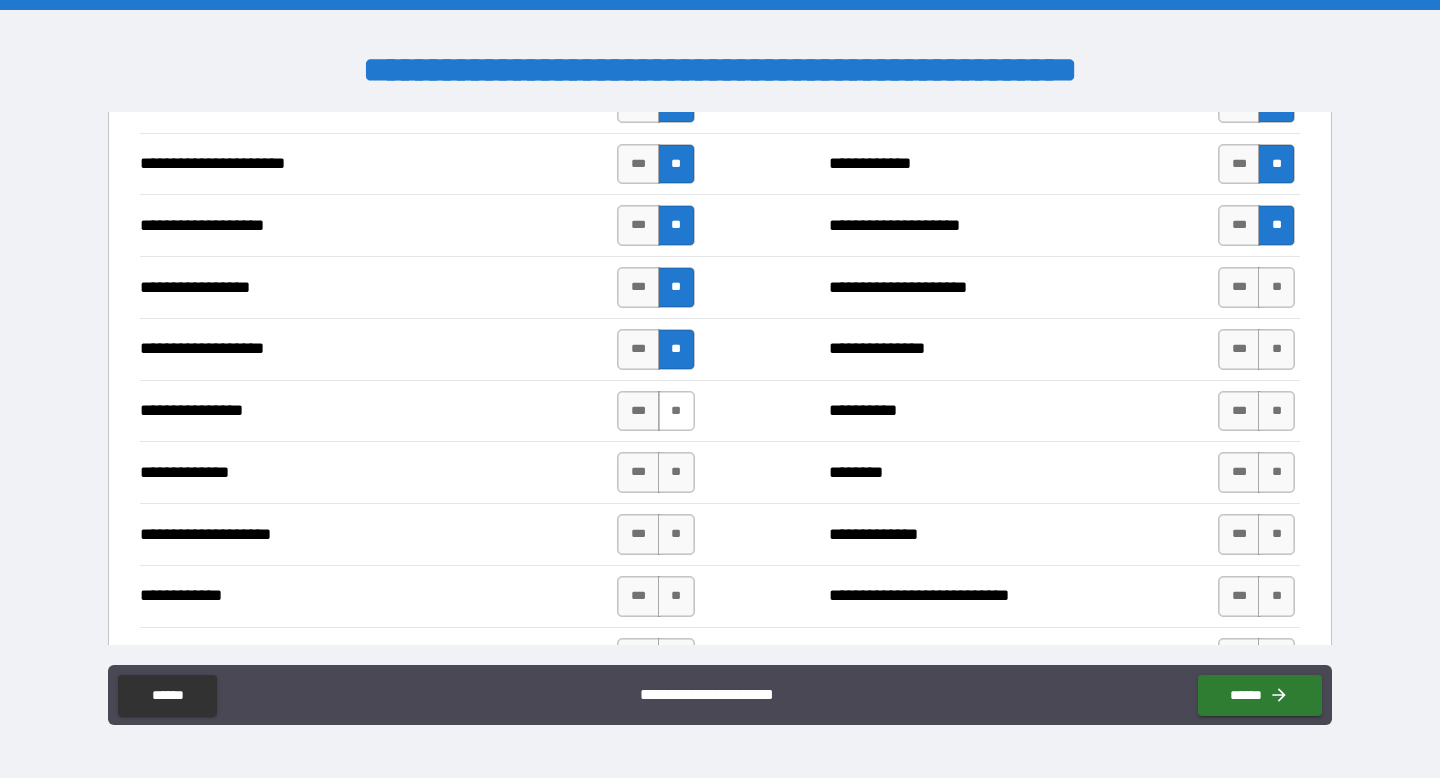 click on "**" at bounding box center [676, 411] 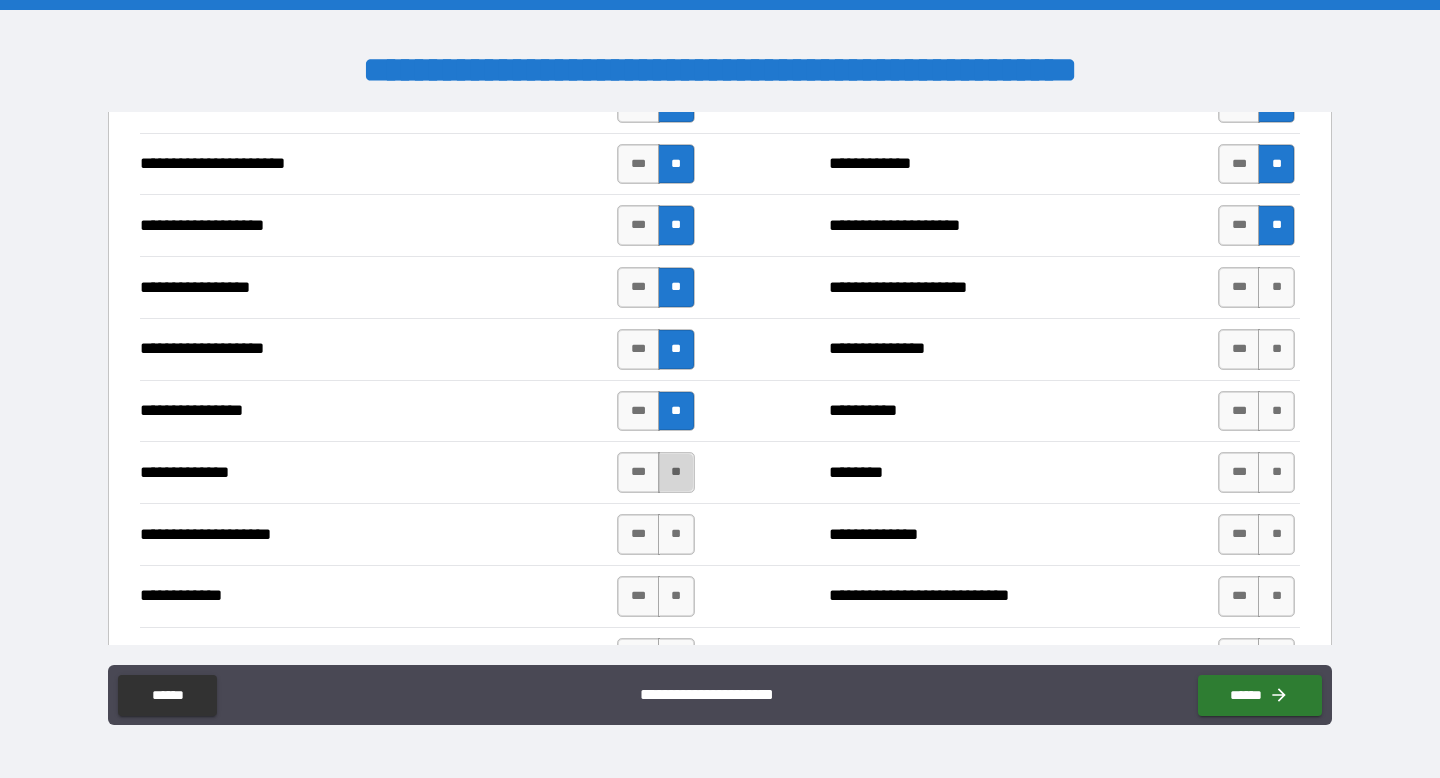 click on "**" at bounding box center [676, 472] 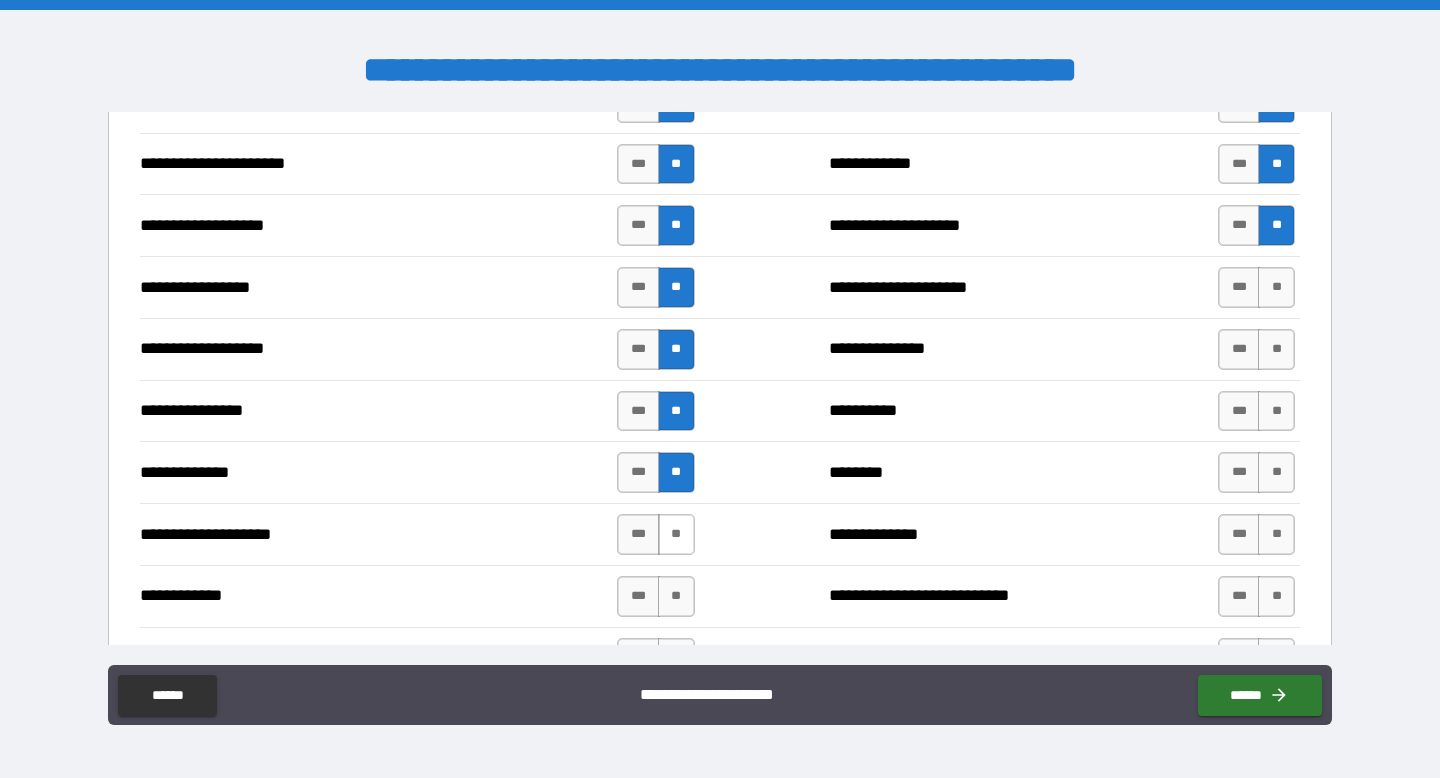 click on "**" at bounding box center [676, 534] 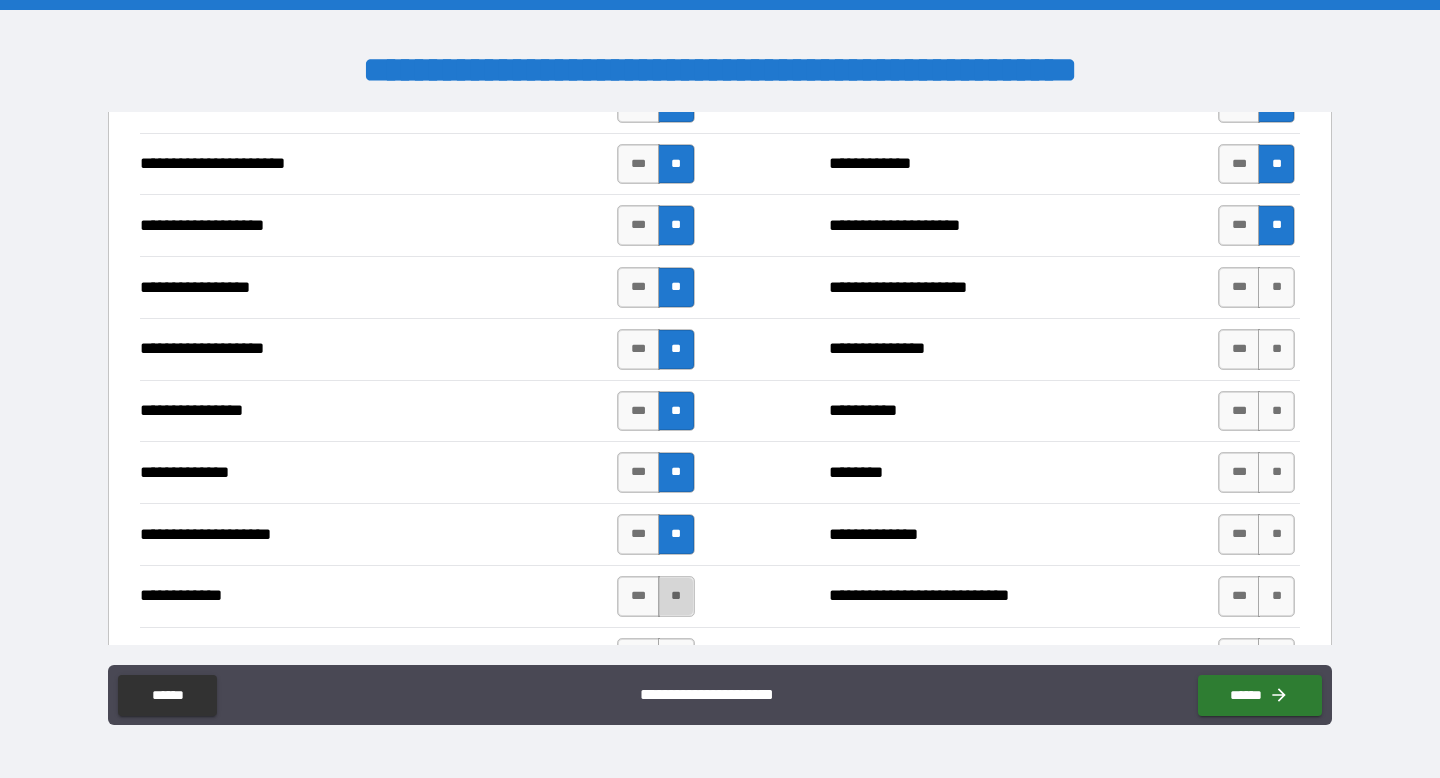 click on "**" at bounding box center [676, 596] 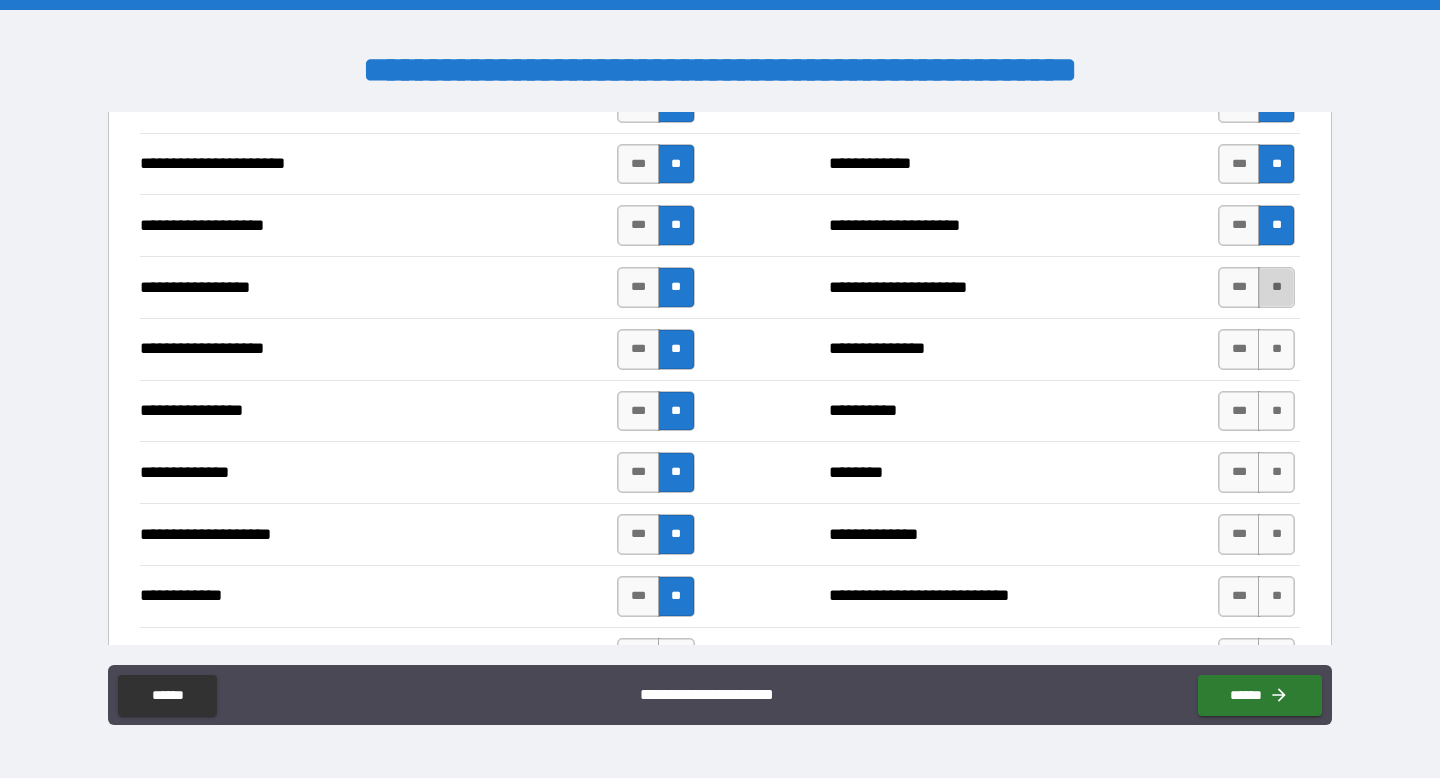 click on "**" at bounding box center [1276, 287] 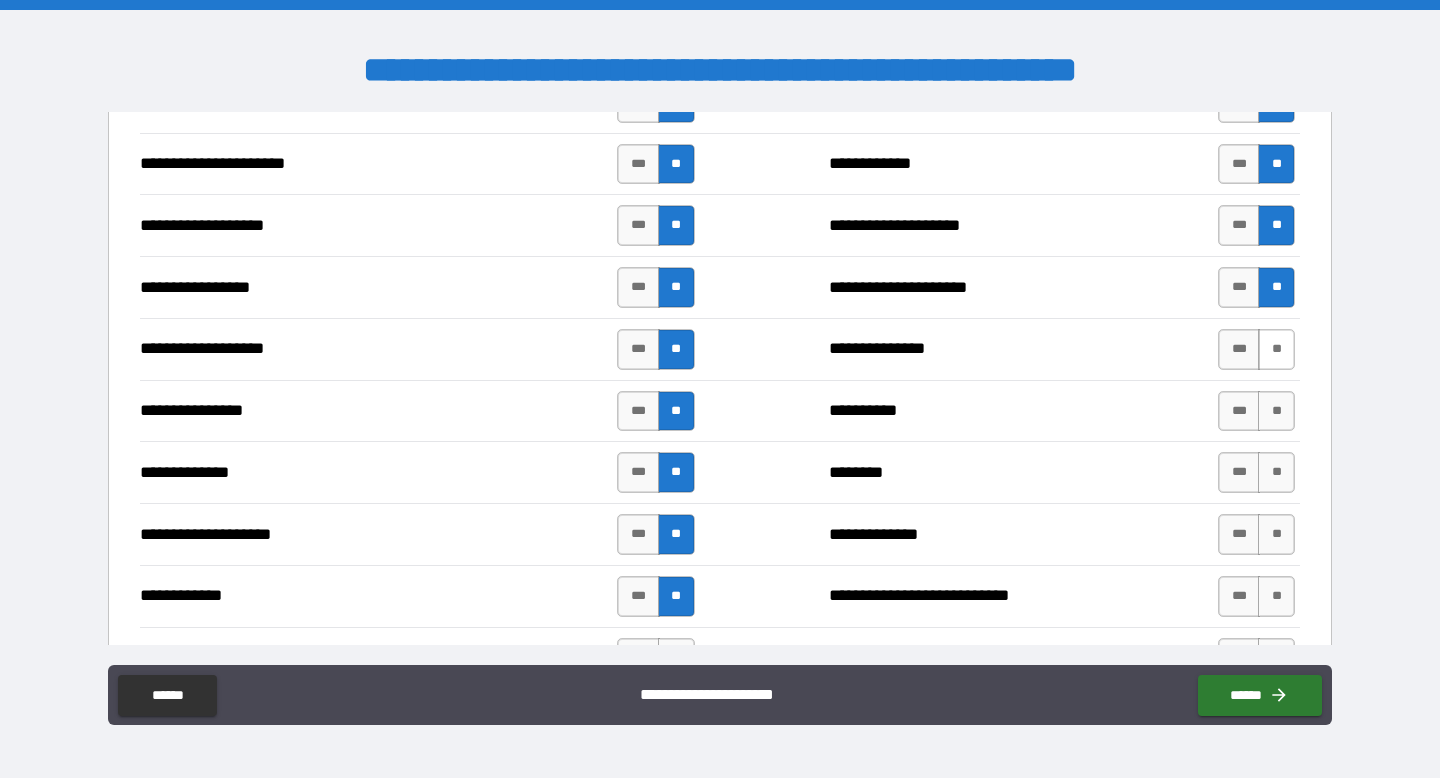 click on "**" at bounding box center (1276, 349) 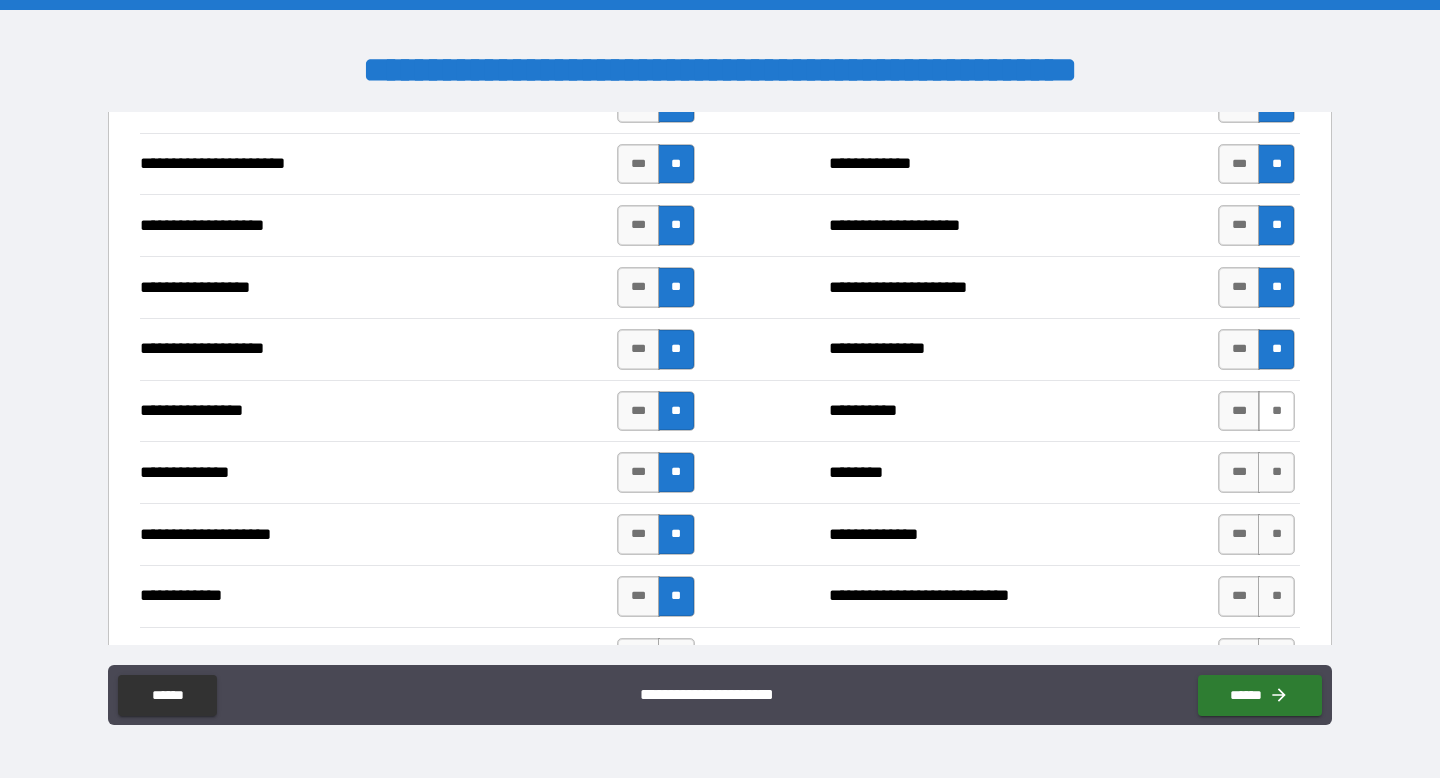 click on "**" at bounding box center (1276, 411) 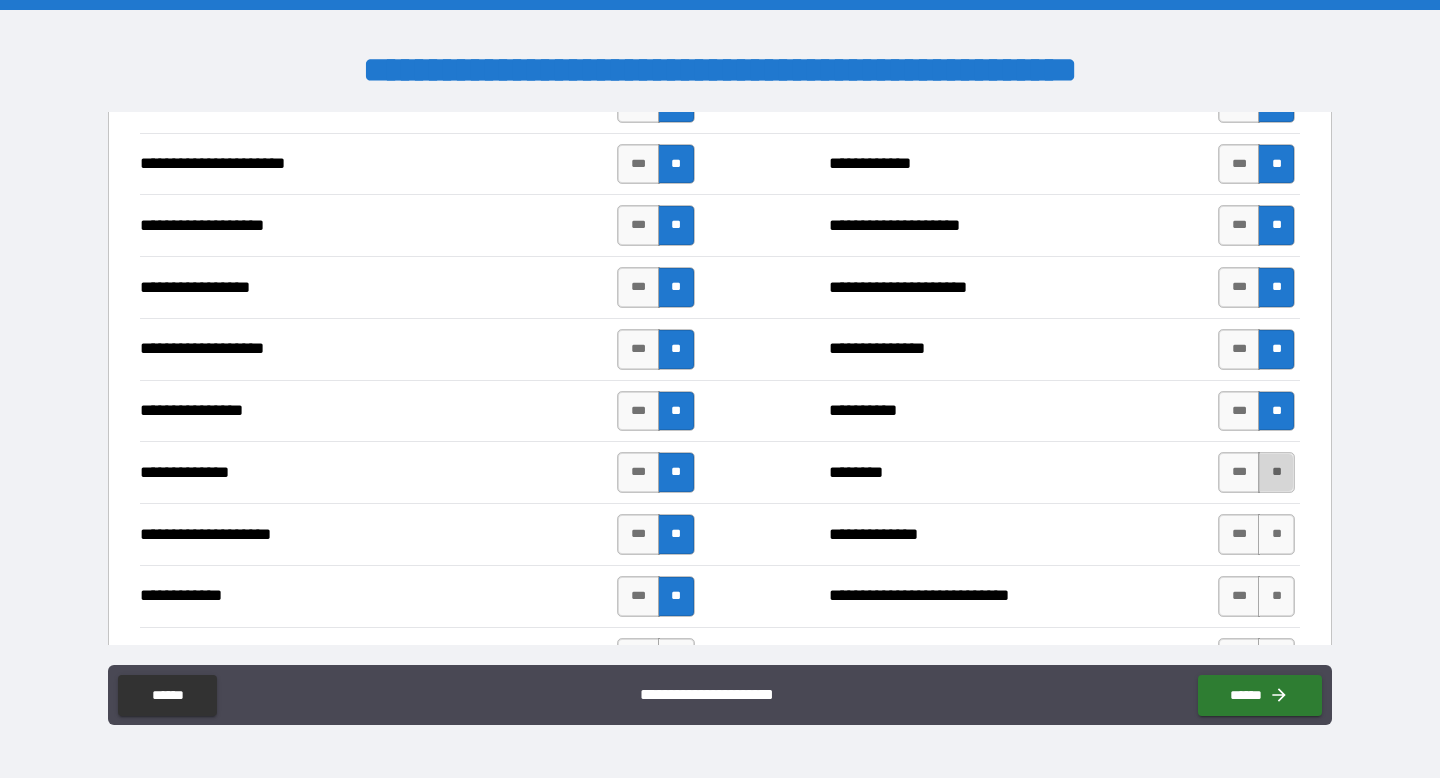 click on "**" at bounding box center (1276, 472) 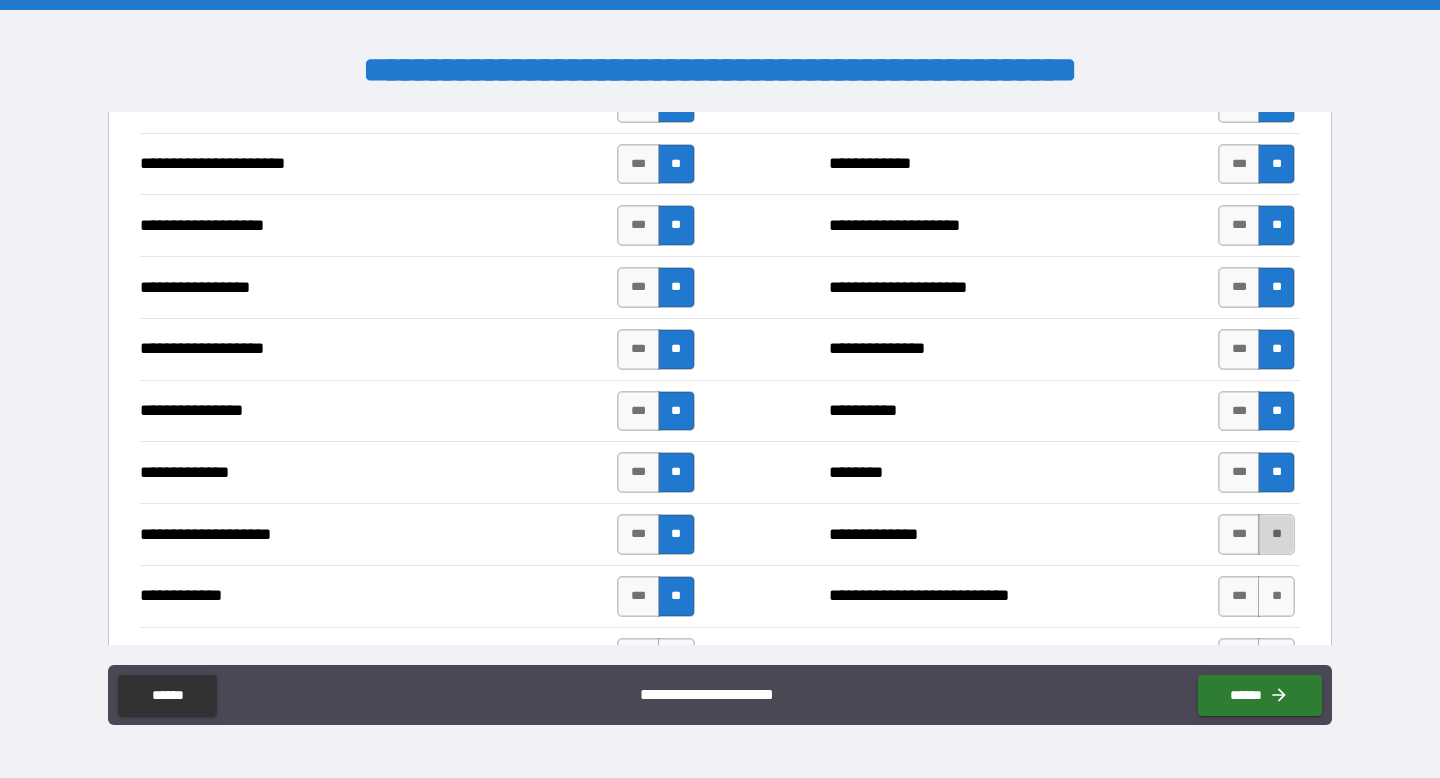 click on "**" at bounding box center [1276, 534] 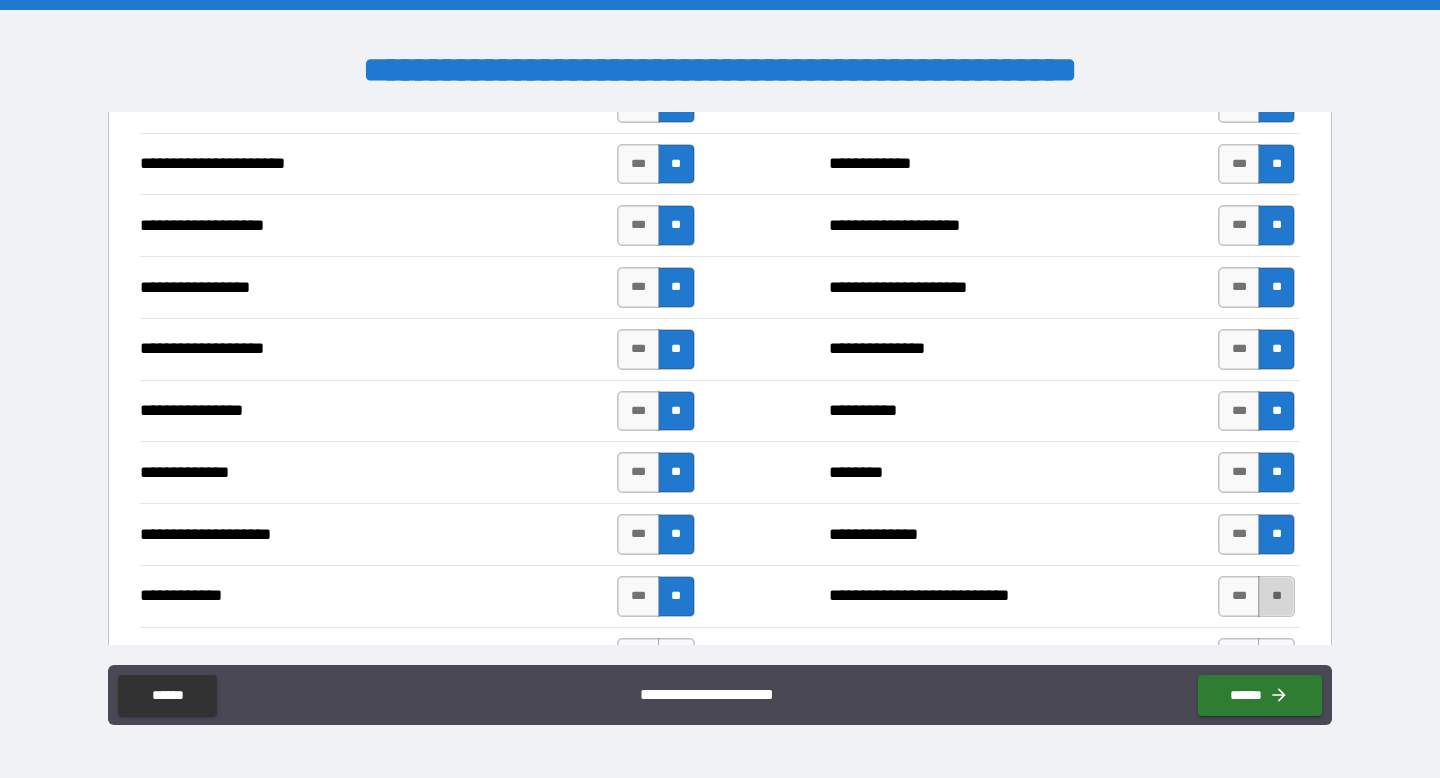 click on "**" at bounding box center [1276, 596] 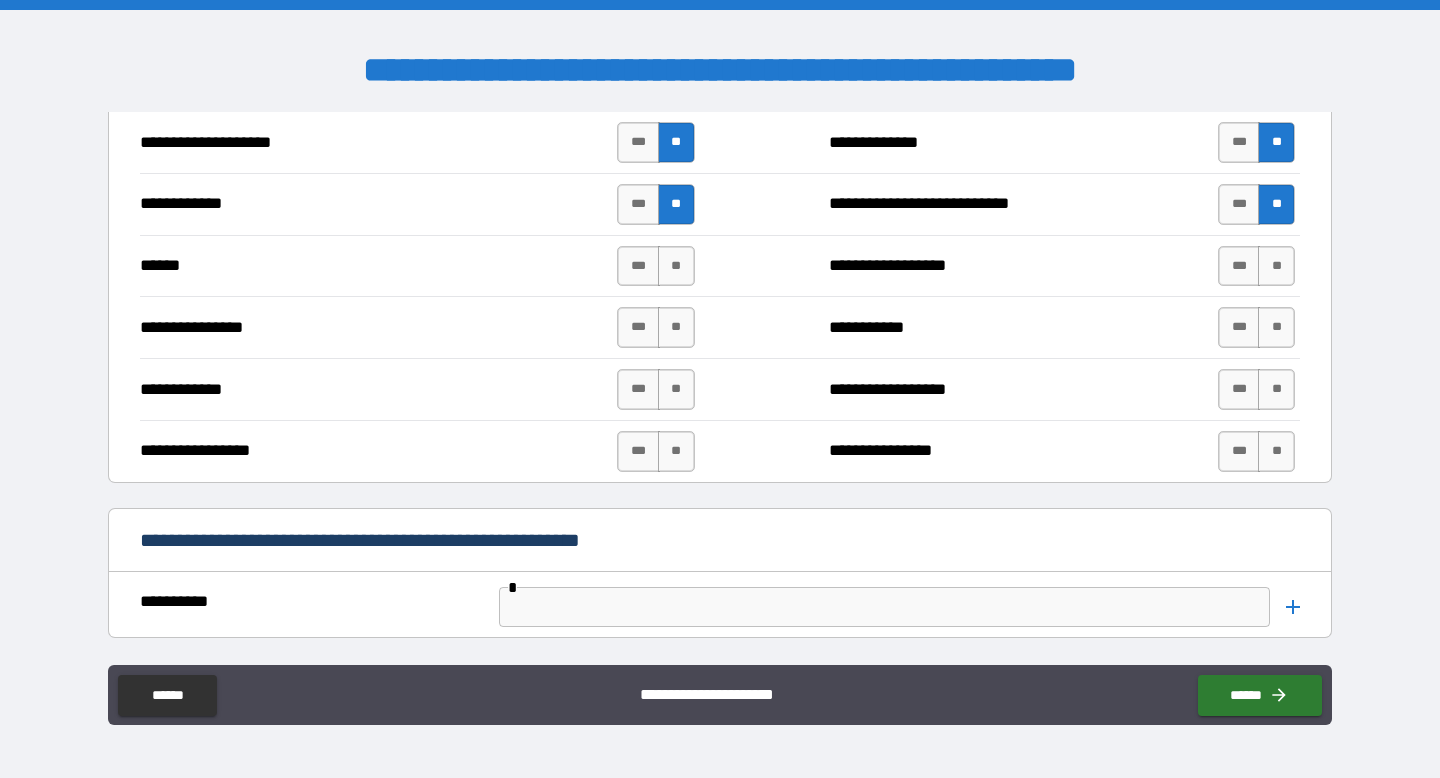 scroll, scrollTop: 3927, scrollLeft: 0, axis: vertical 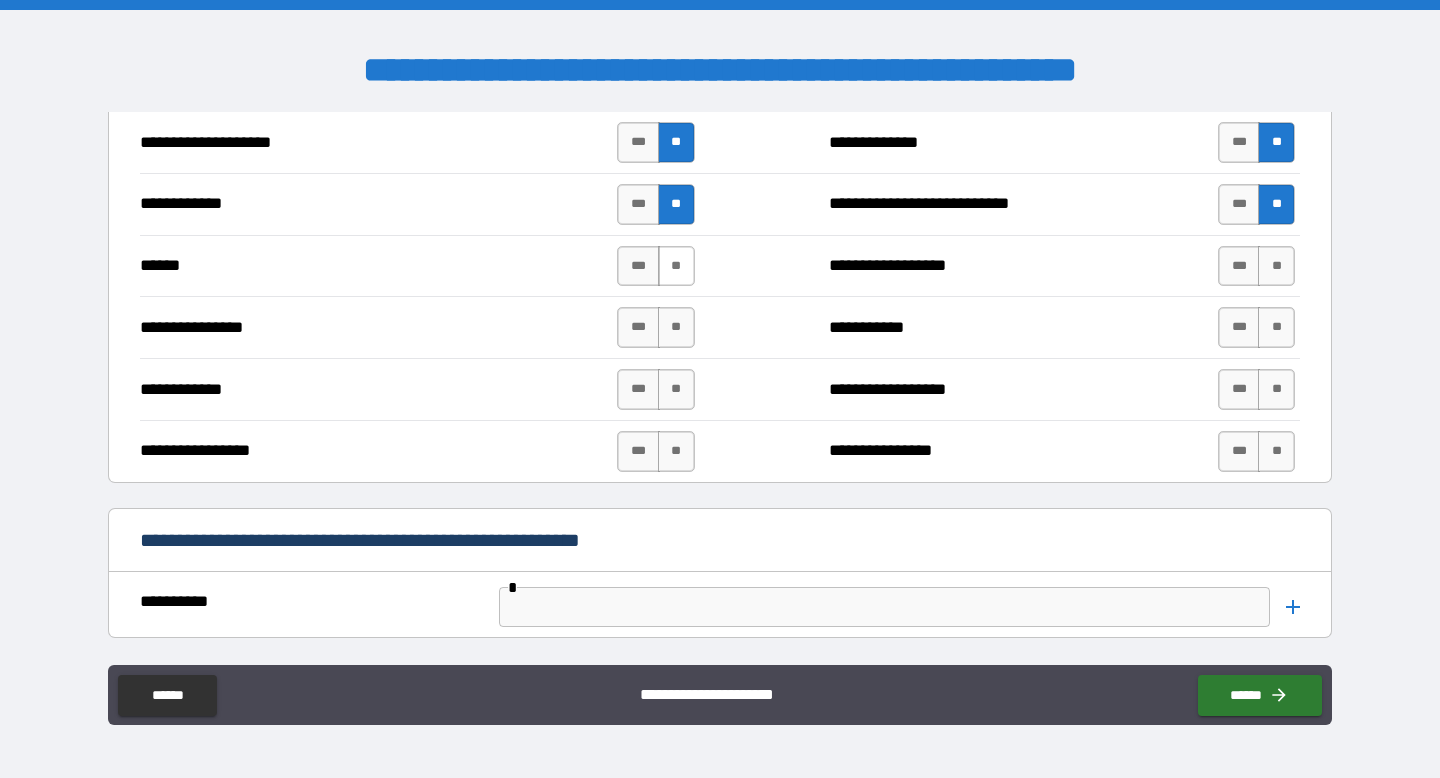 click on "**" at bounding box center [676, 266] 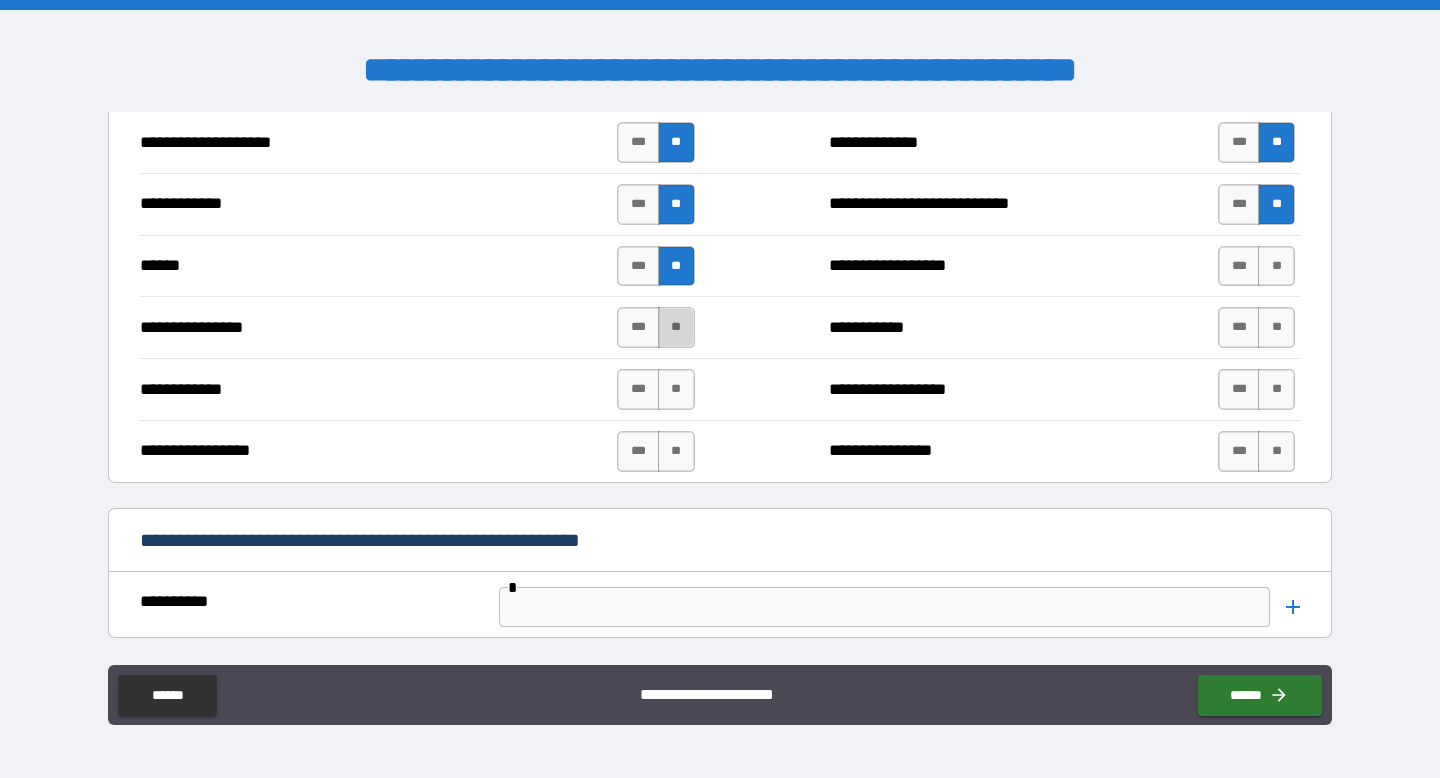 click on "**" at bounding box center [676, 327] 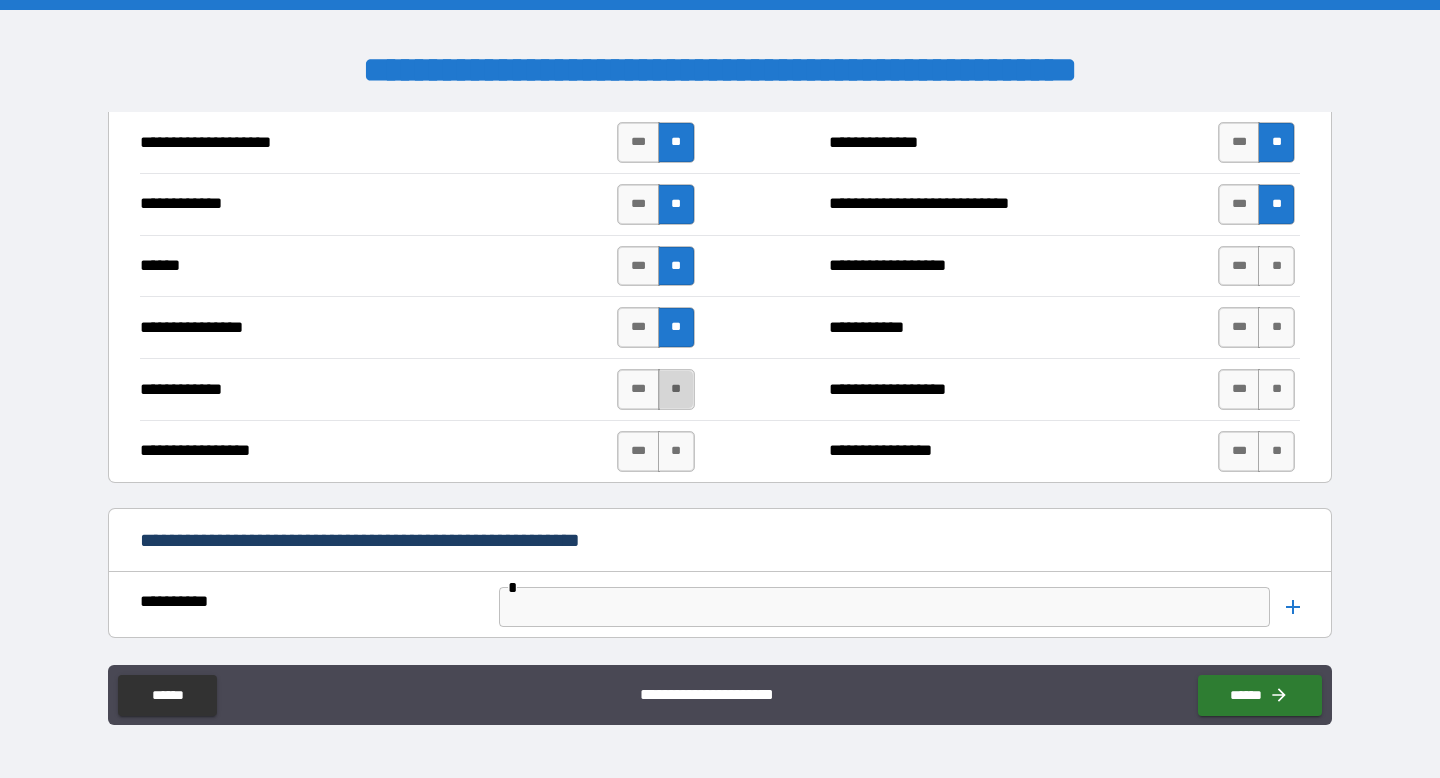 click on "**" at bounding box center [676, 389] 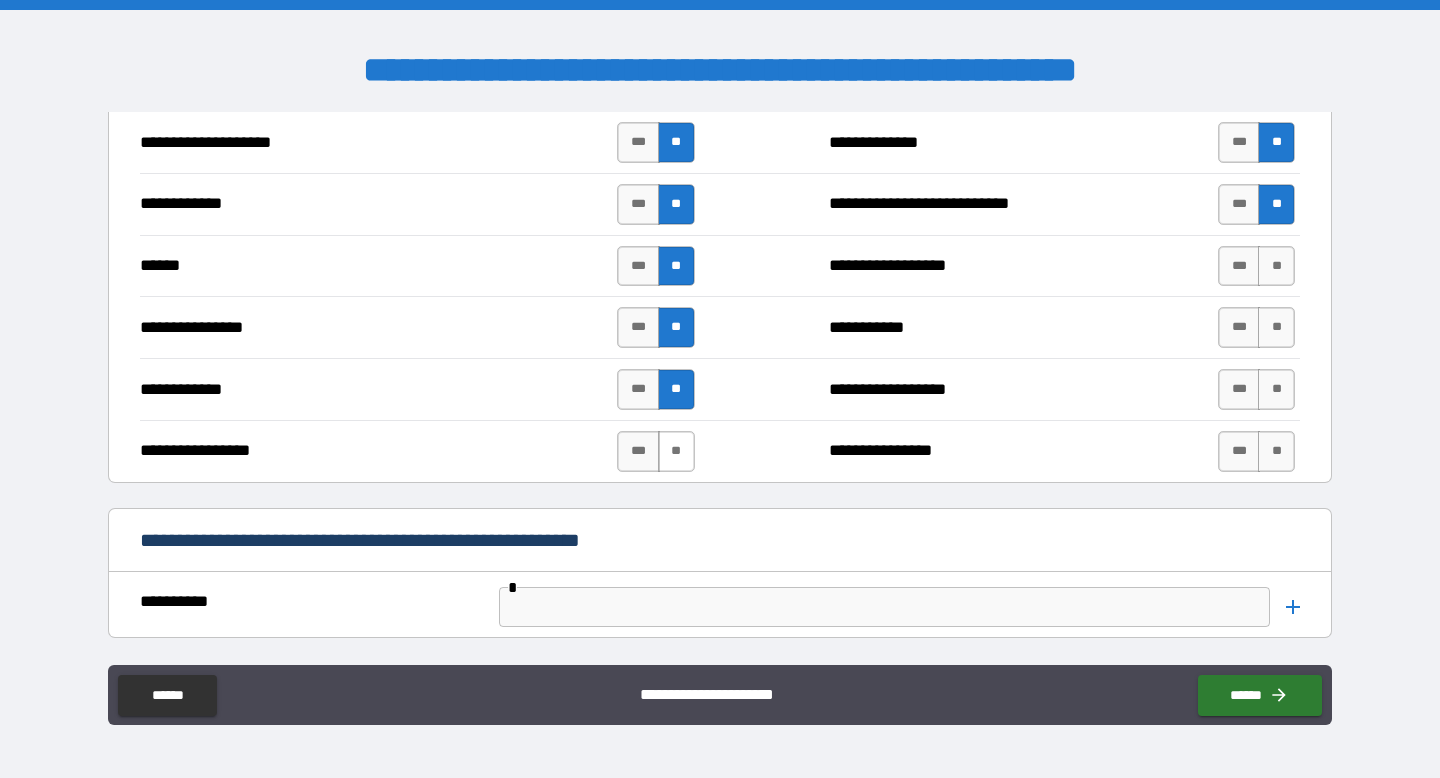 click on "**" at bounding box center (676, 451) 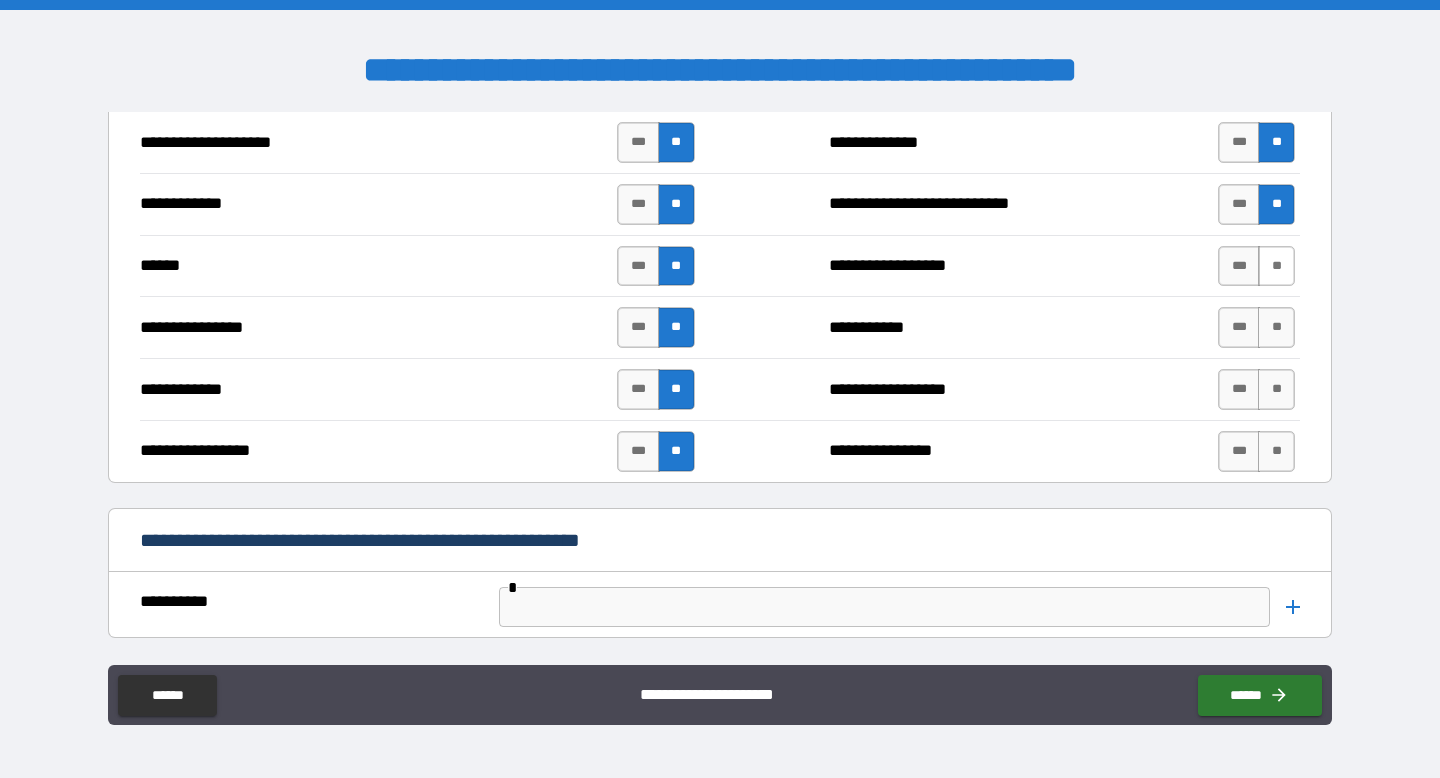 click on "**" at bounding box center [1276, 266] 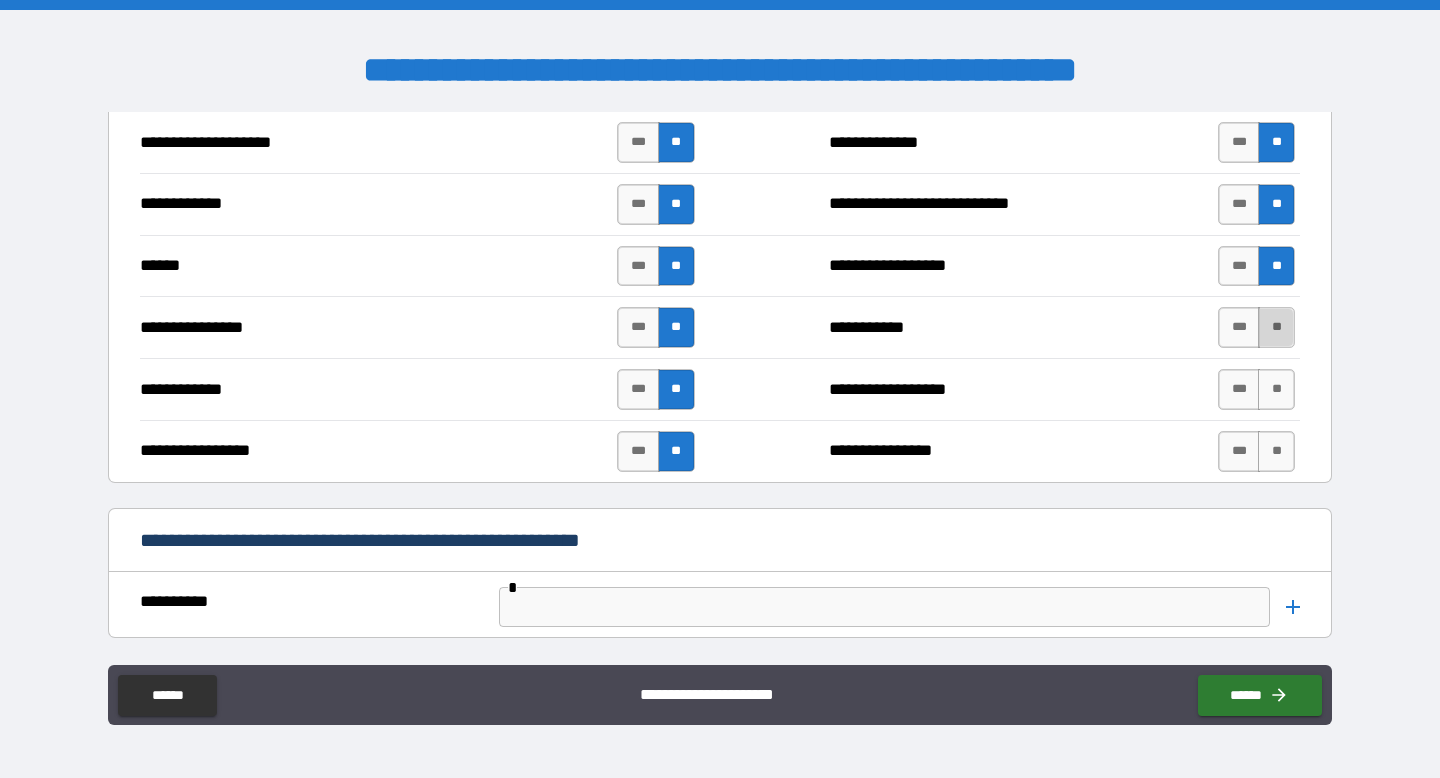 click on "**" at bounding box center [1276, 327] 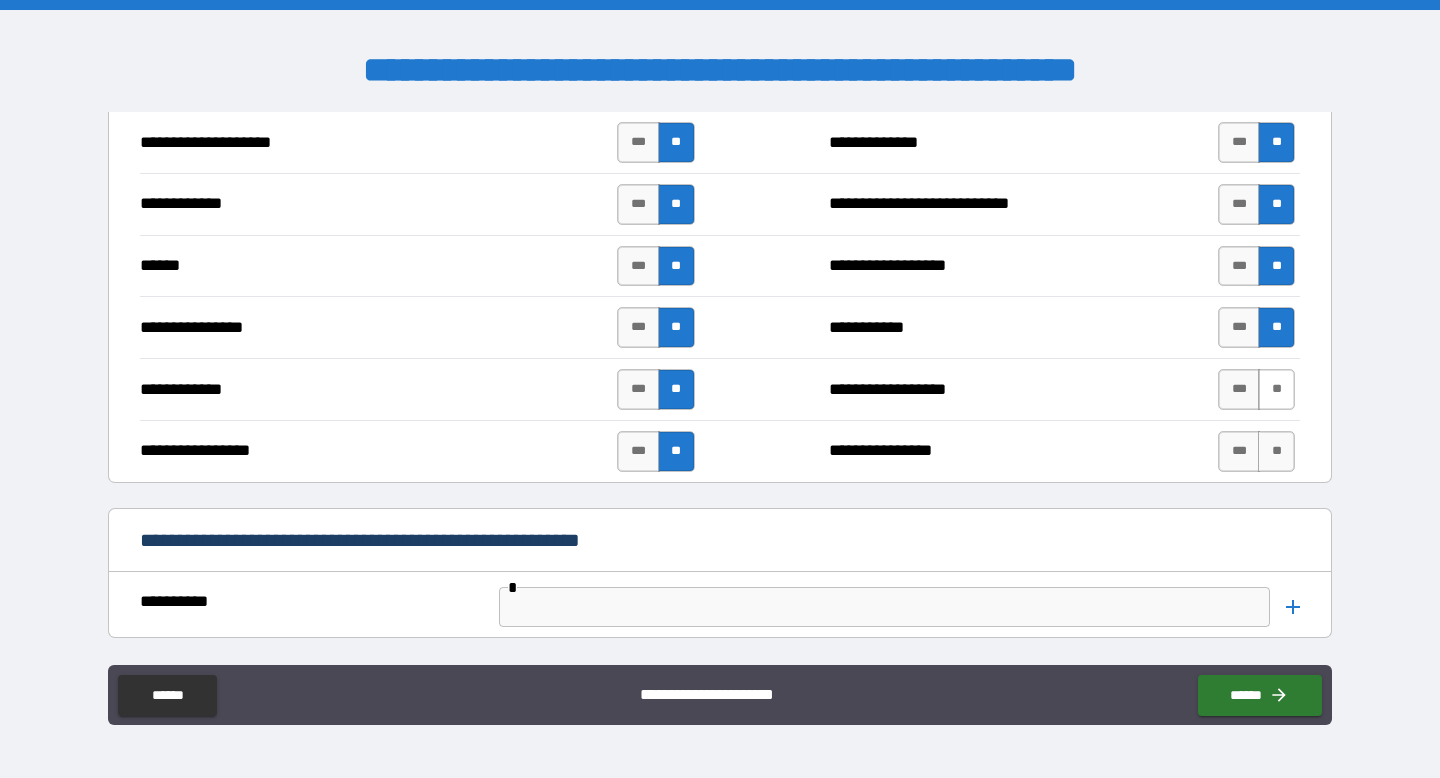 click on "**" at bounding box center [1276, 389] 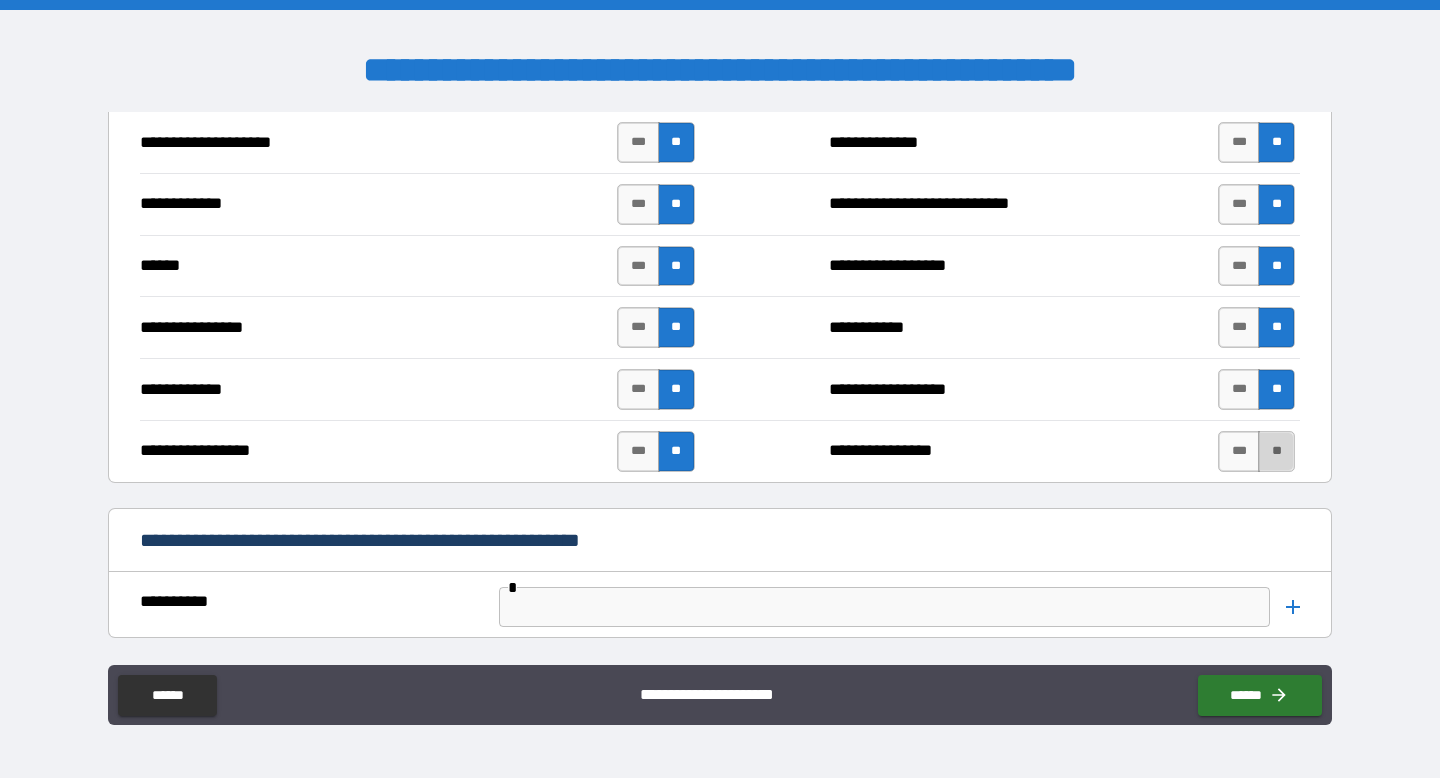 click on "**" at bounding box center [1276, 451] 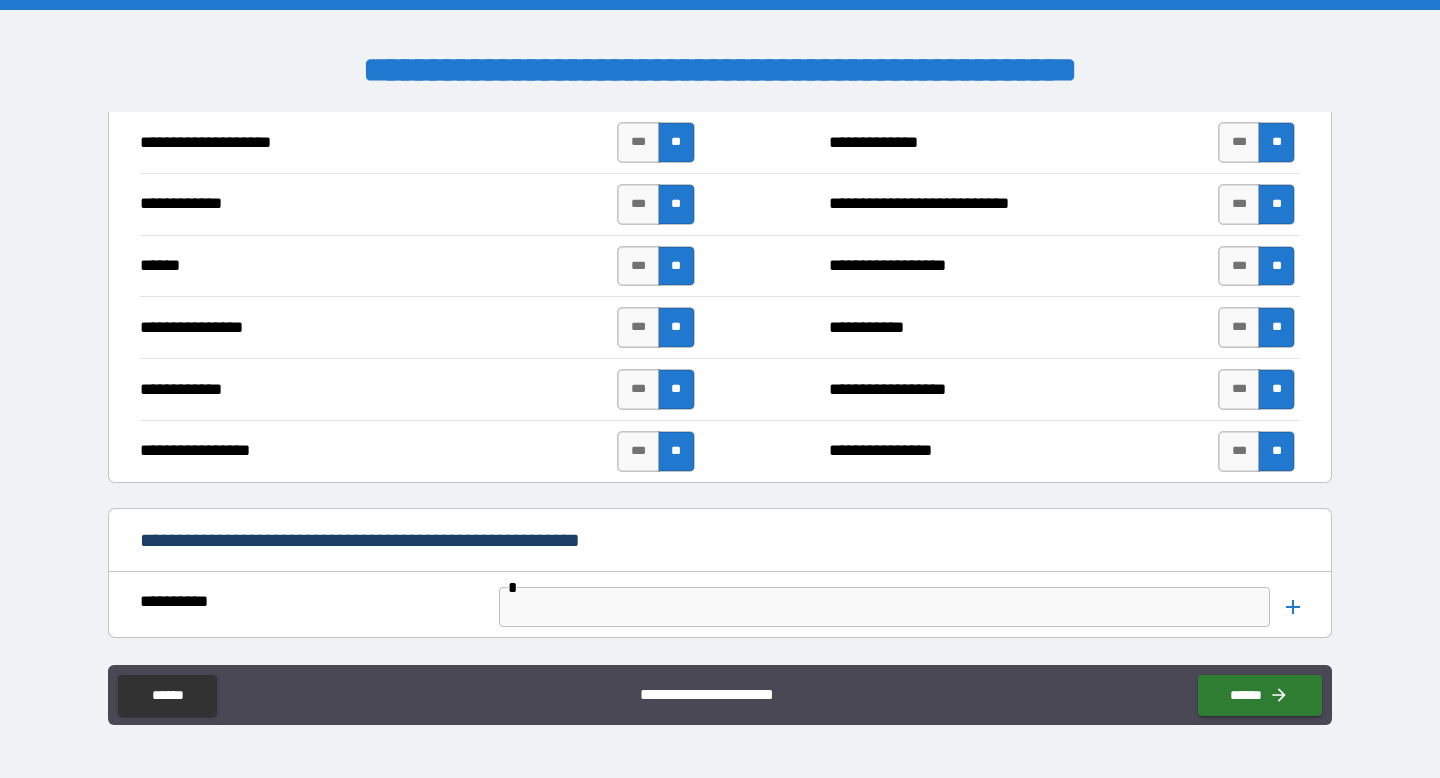 click on "**********" at bounding box center [720, 540] 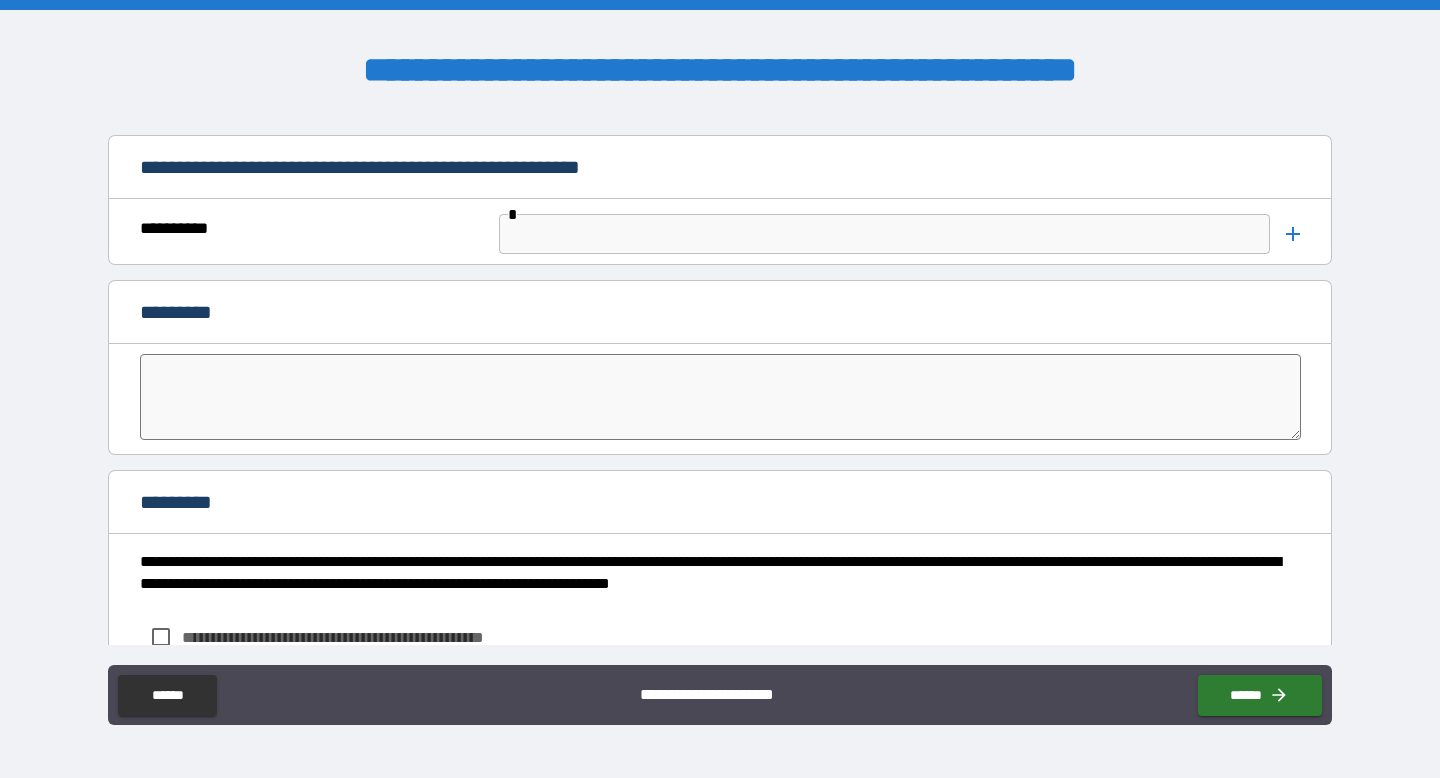 scroll, scrollTop: 4230, scrollLeft: 0, axis: vertical 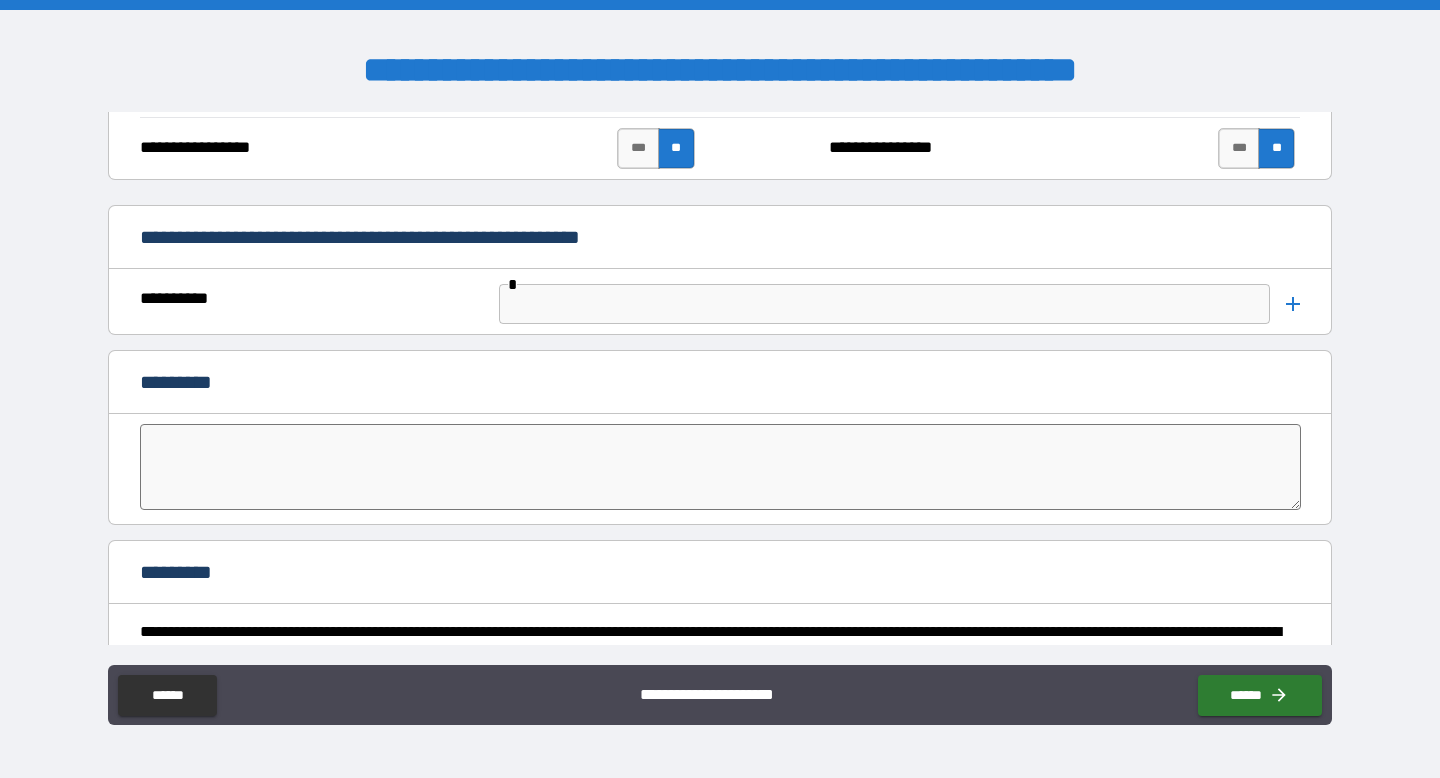 click at bounding box center [721, 467] 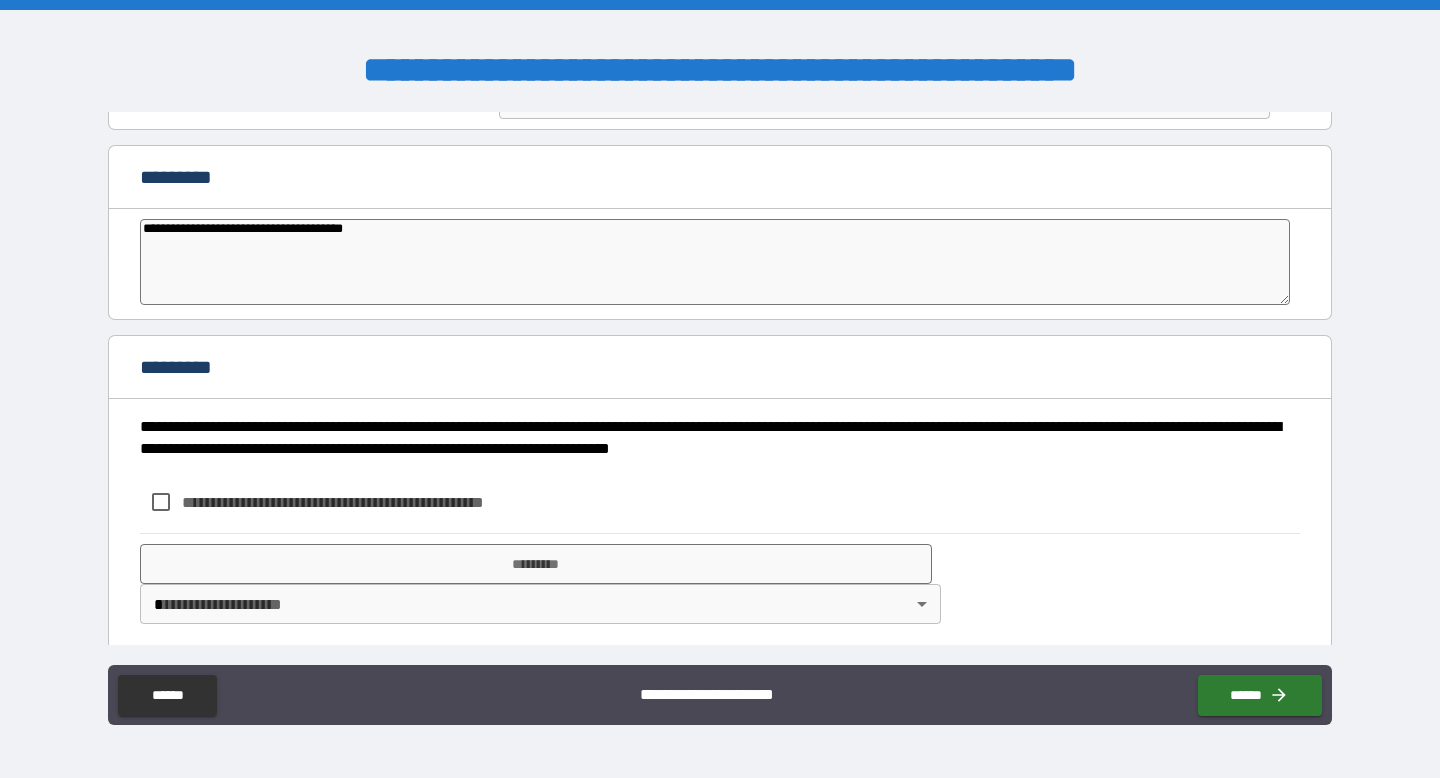 scroll, scrollTop: 4445, scrollLeft: 0, axis: vertical 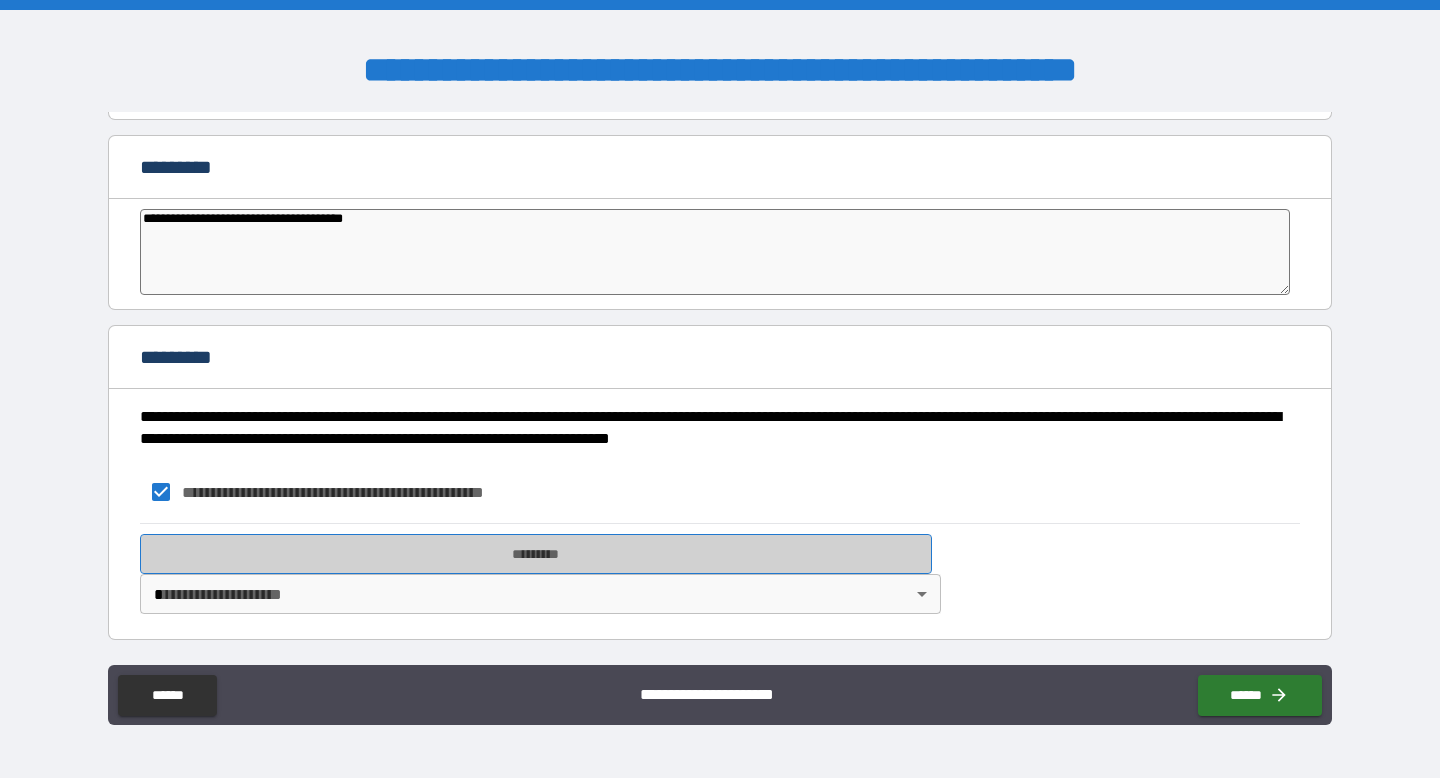click on "*********" at bounding box center (536, 554) 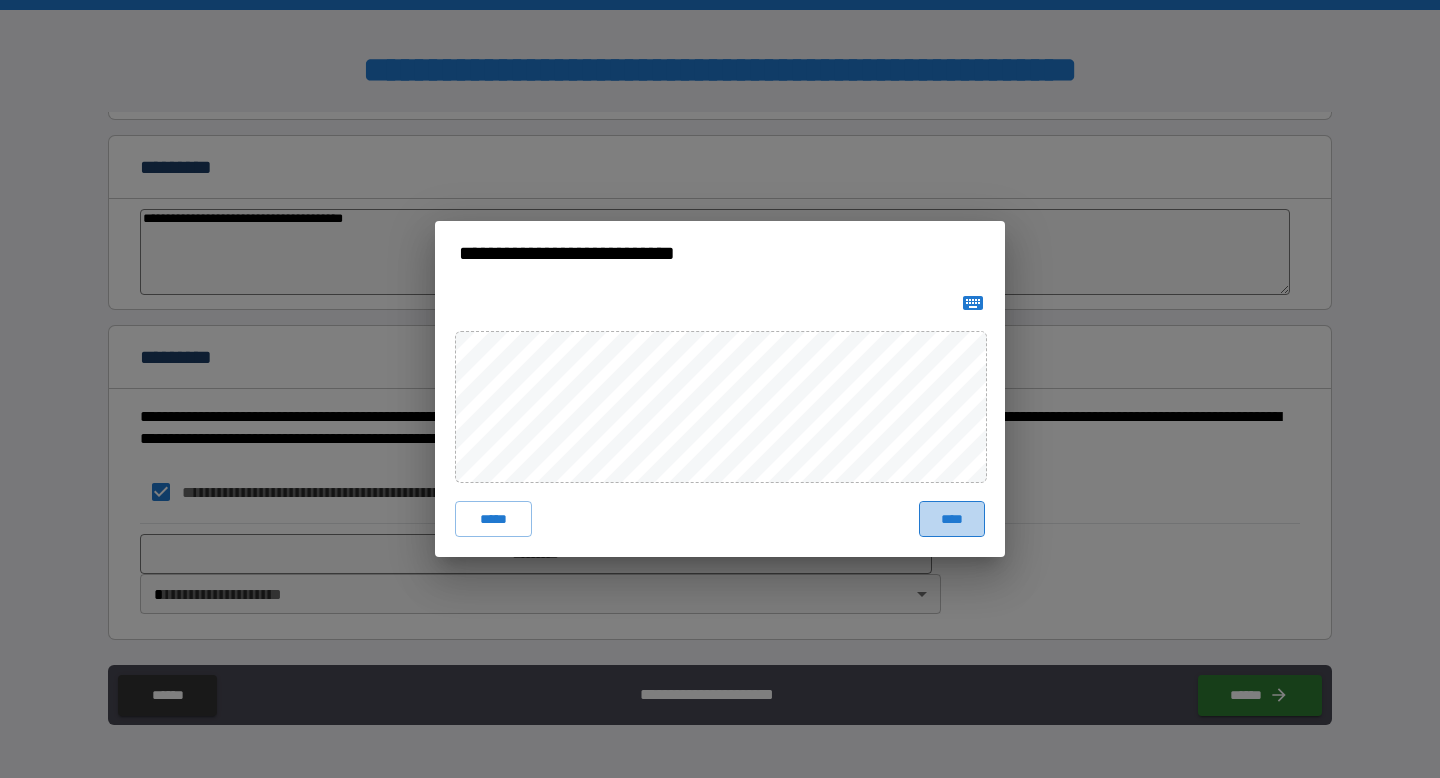 click on "****" at bounding box center [952, 519] 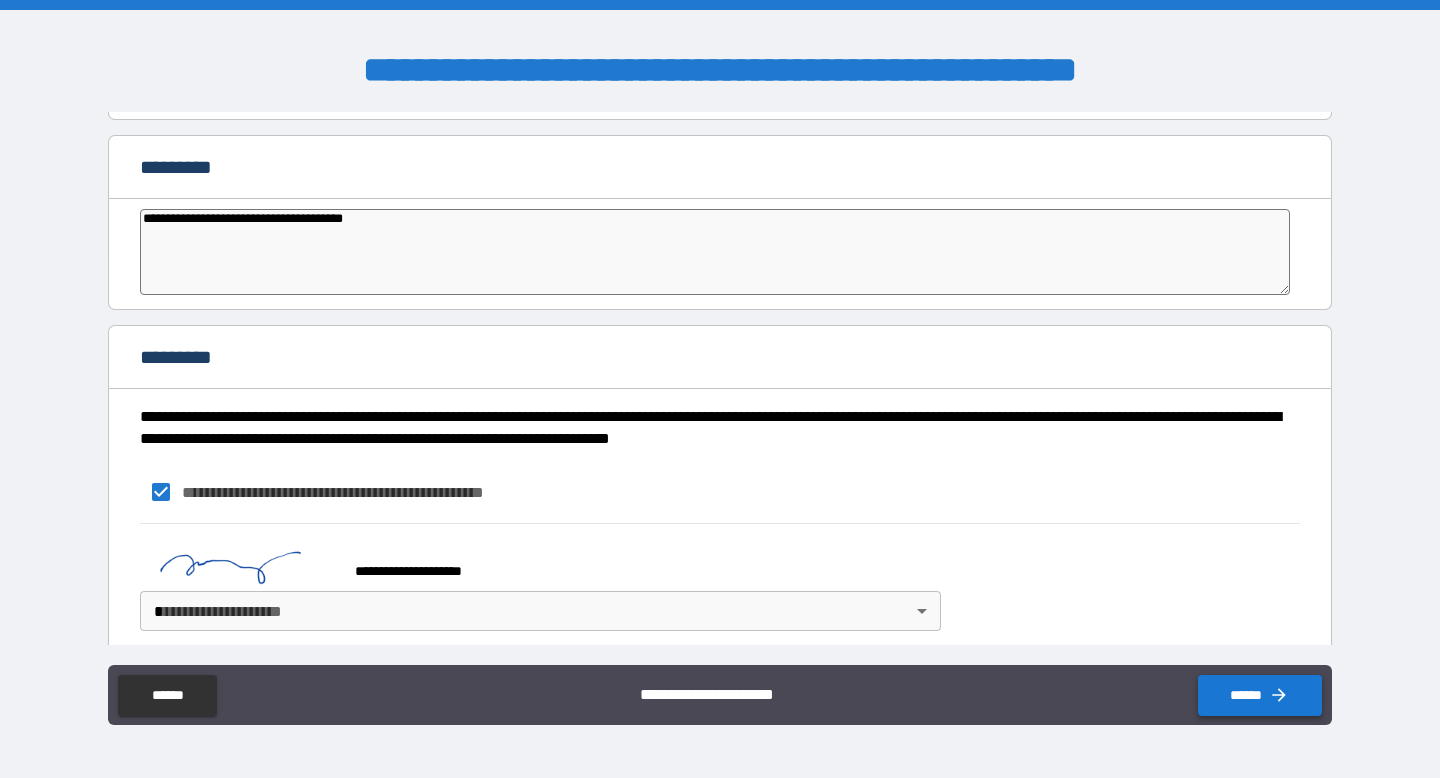 click on "******" at bounding box center [1260, 695] 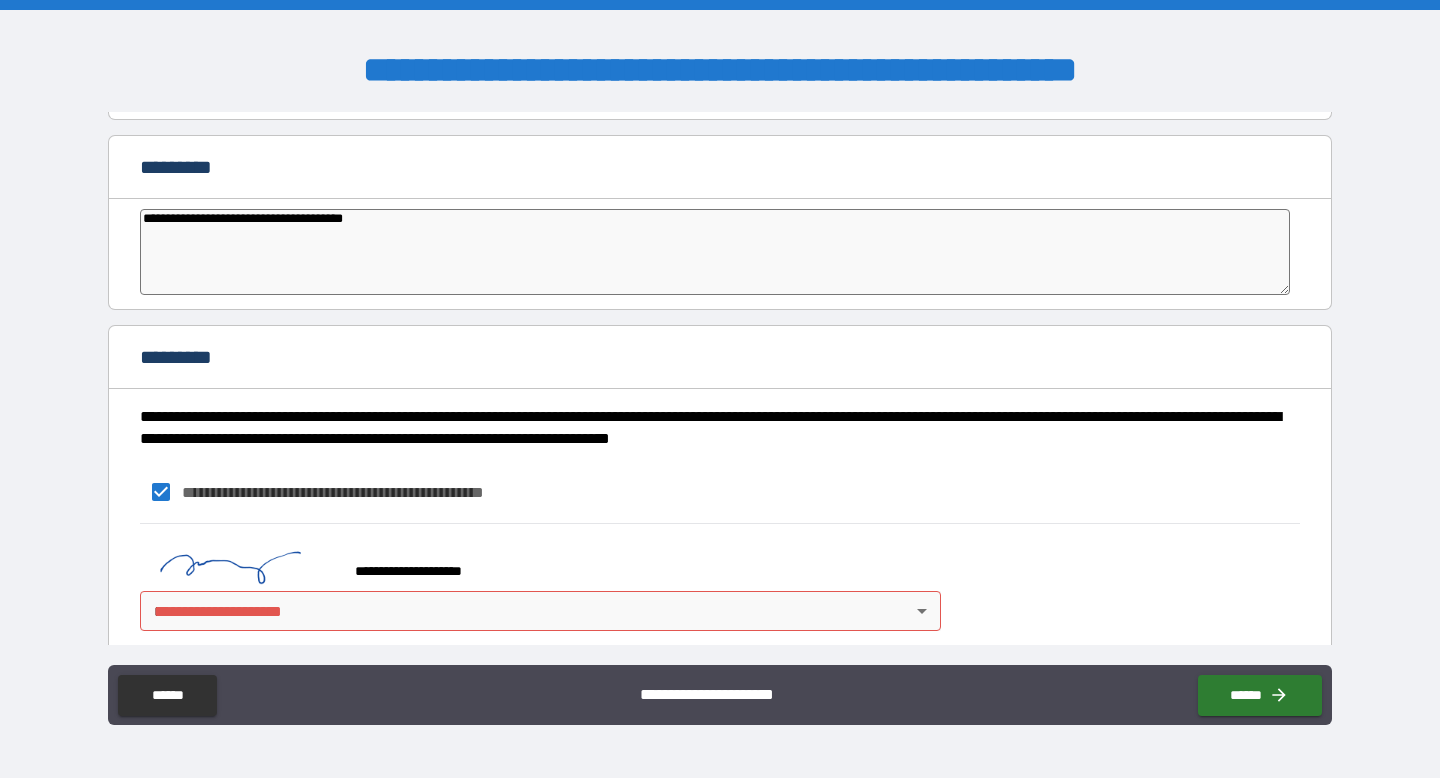 click on "**********" at bounding box center (720, 391) 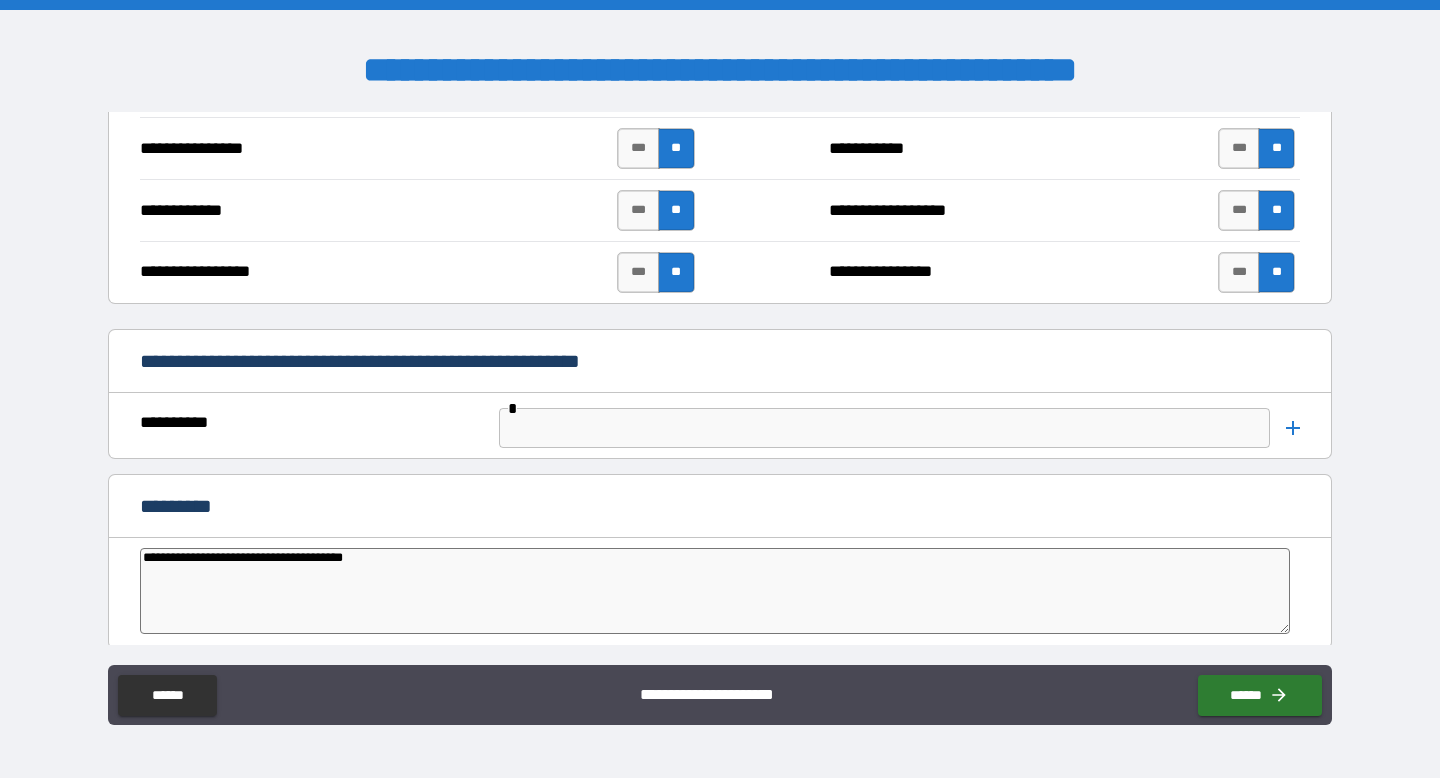scroll, scrollTop: 4092, scrollLeft: 0, axis: vertical 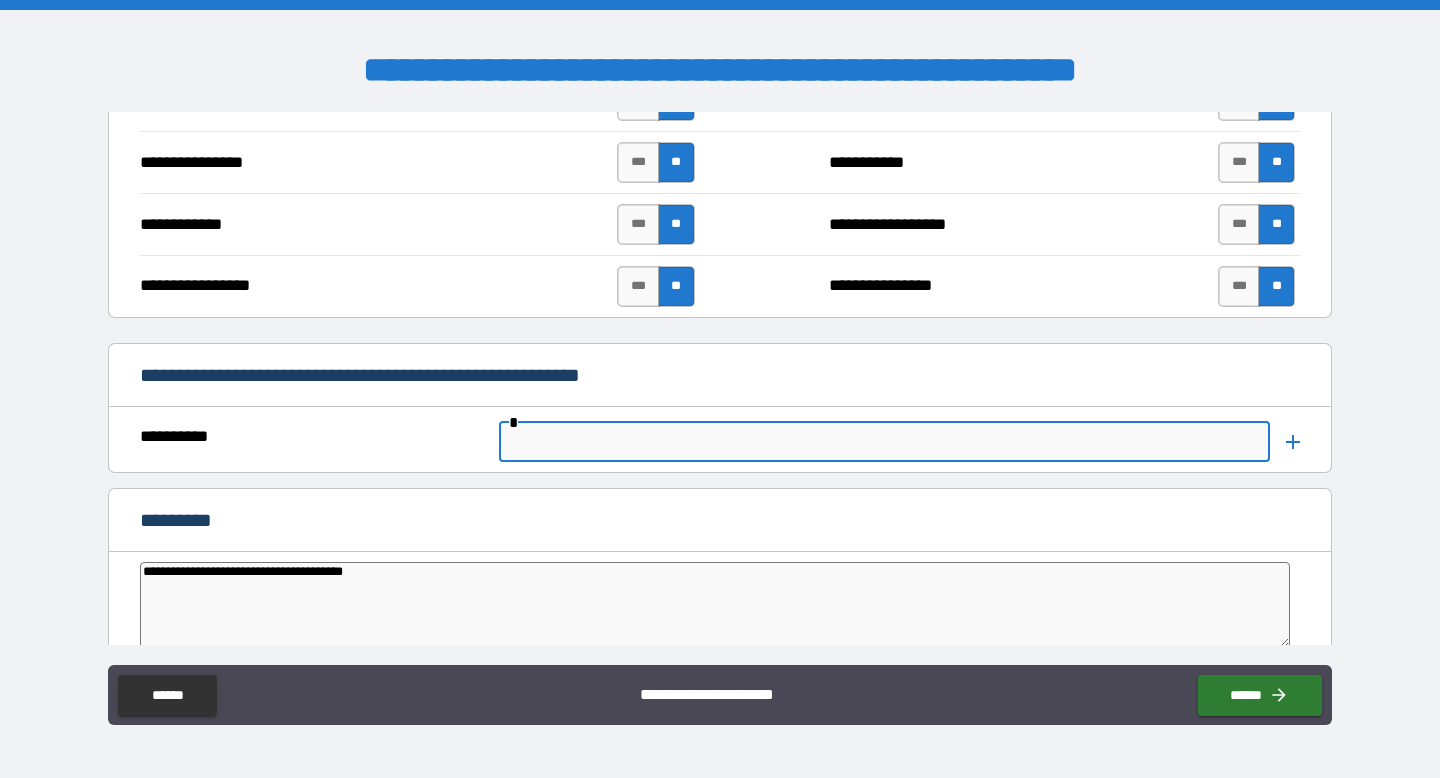 drag, startPoint x: 540, startPoint y: 441, endPoint x: 548, endPoint y: 411, distance: 31.04835 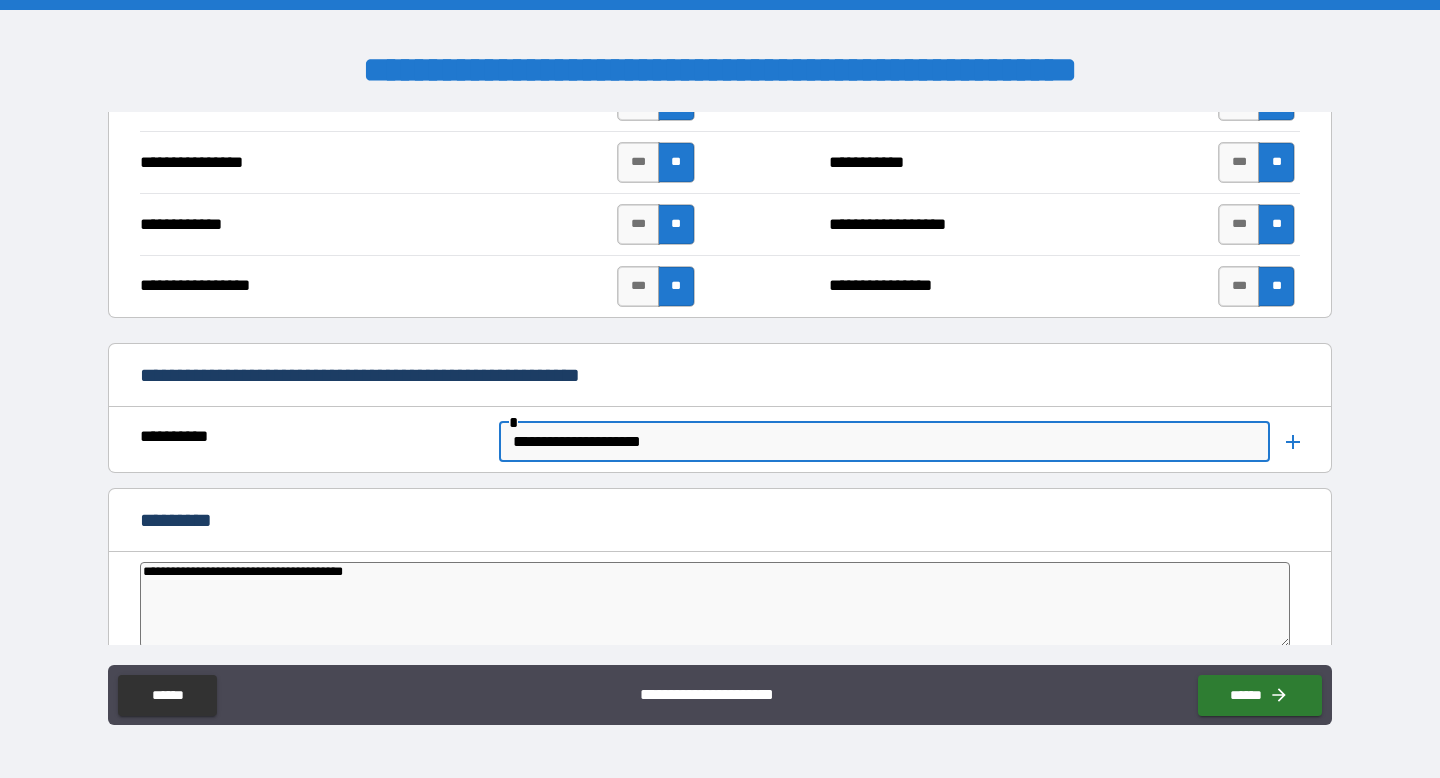 click on "**********" at bounding box center [720, 375] 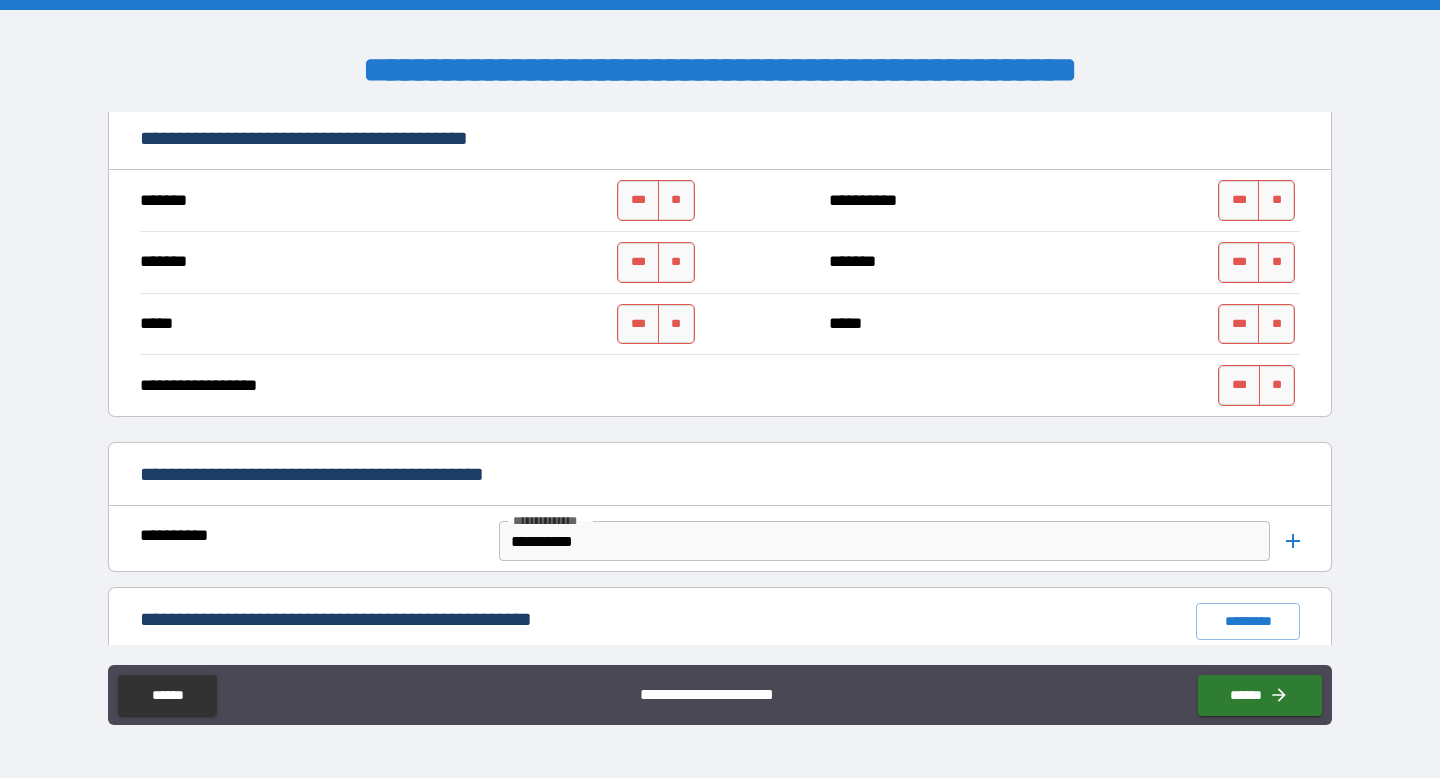 scroll, scrollTop: 1372, scrollLeft: 0, axis: vertical 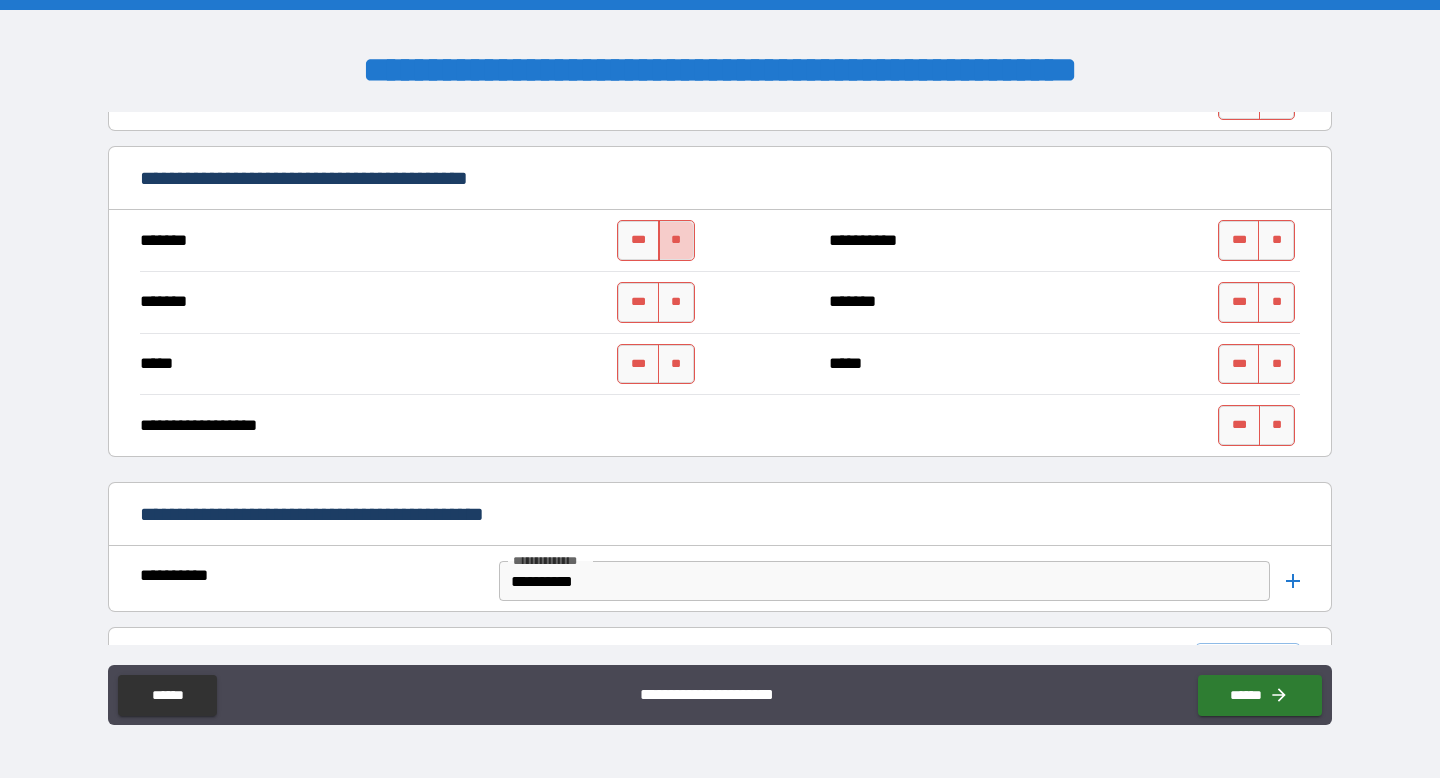 click on "**" at bounding box center [676, 240] 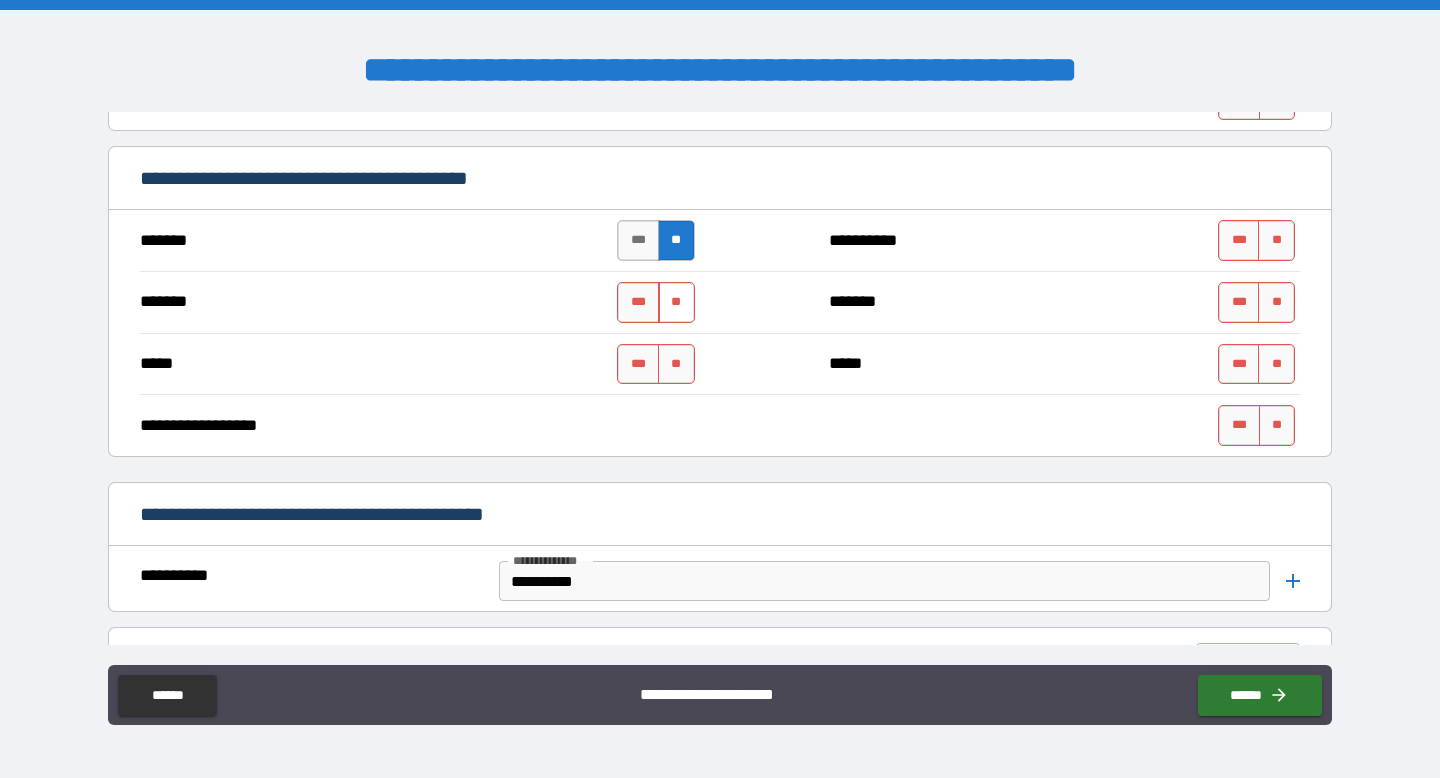 click on "**" at bounding box center [676, 302] 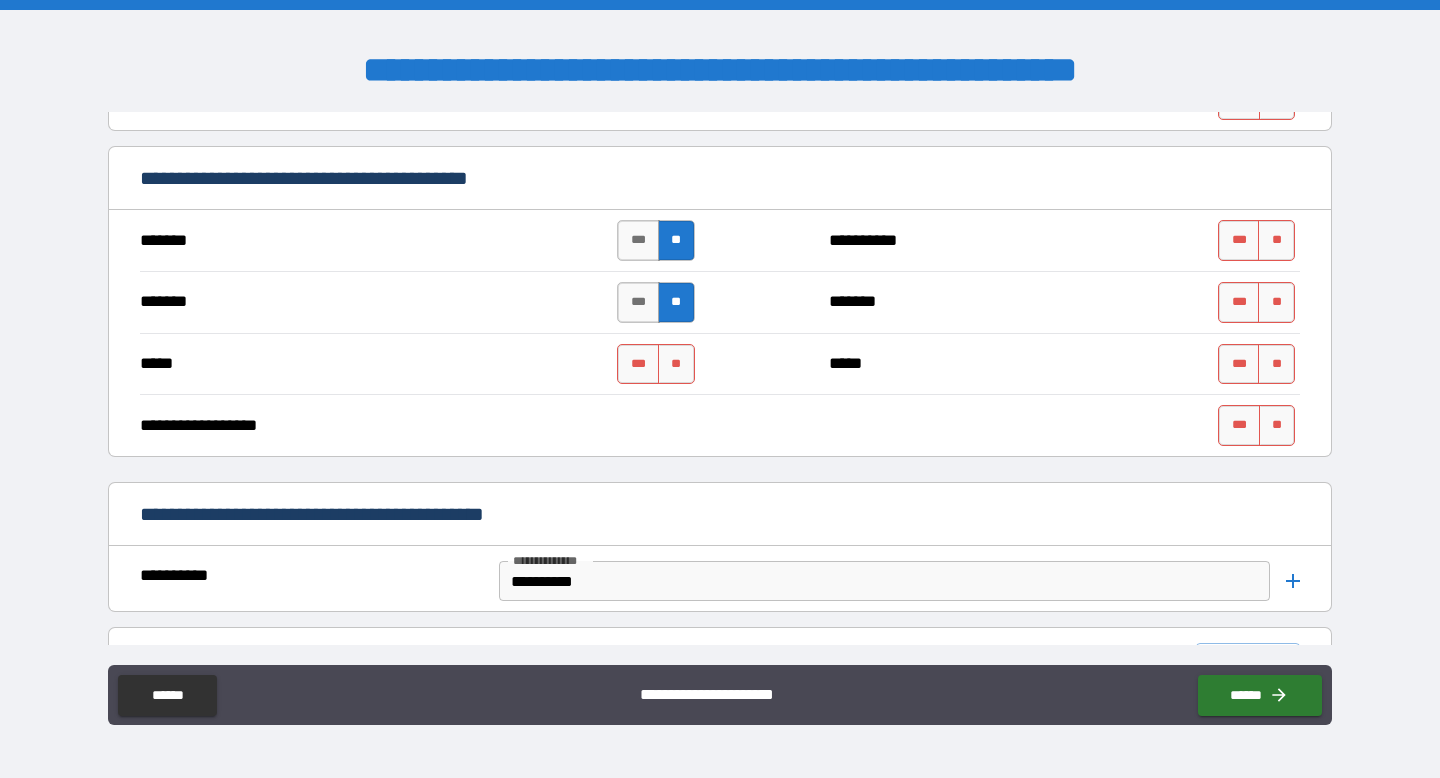 click on "***** *** ** ***** *** **" at bounding box center (720, 364) 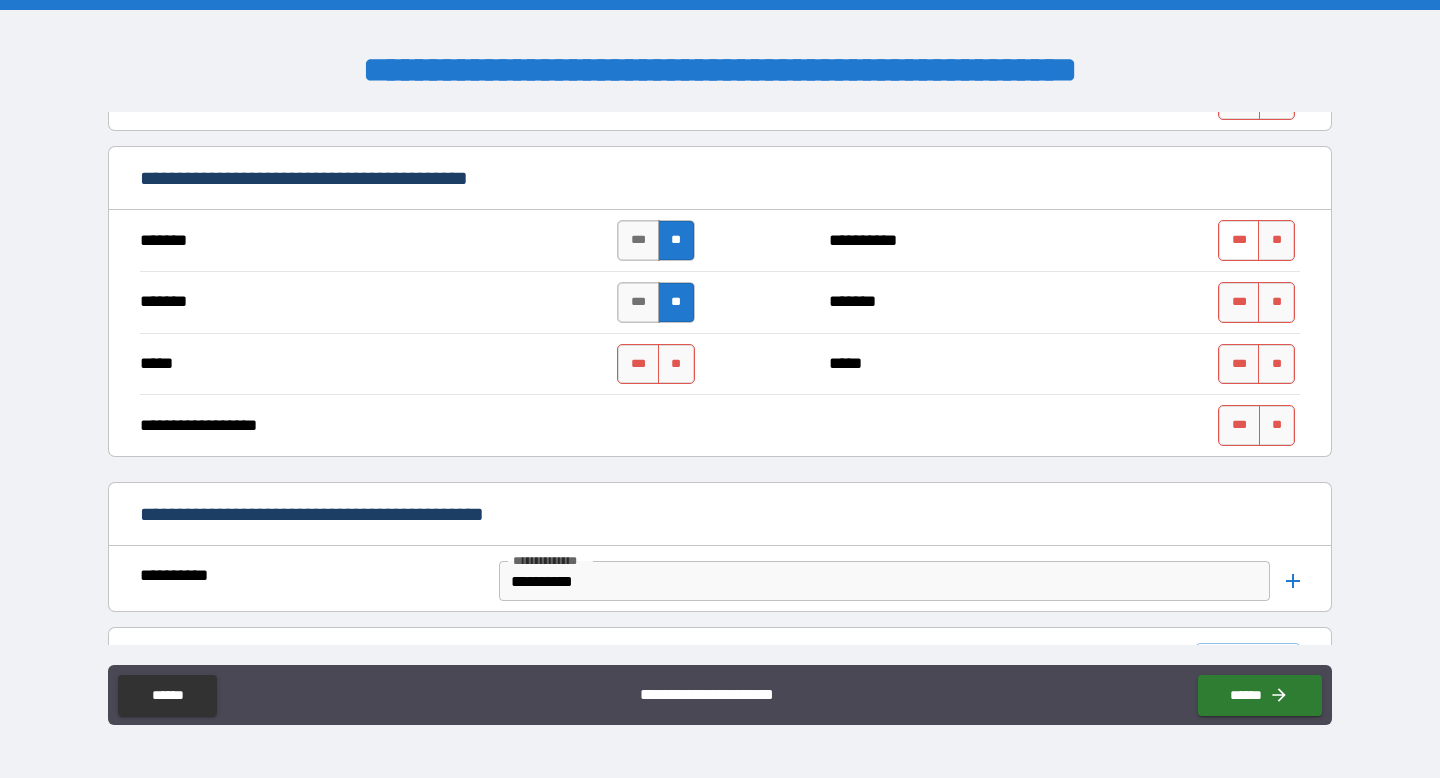 click on "***" at bounding box center (1239, 240) 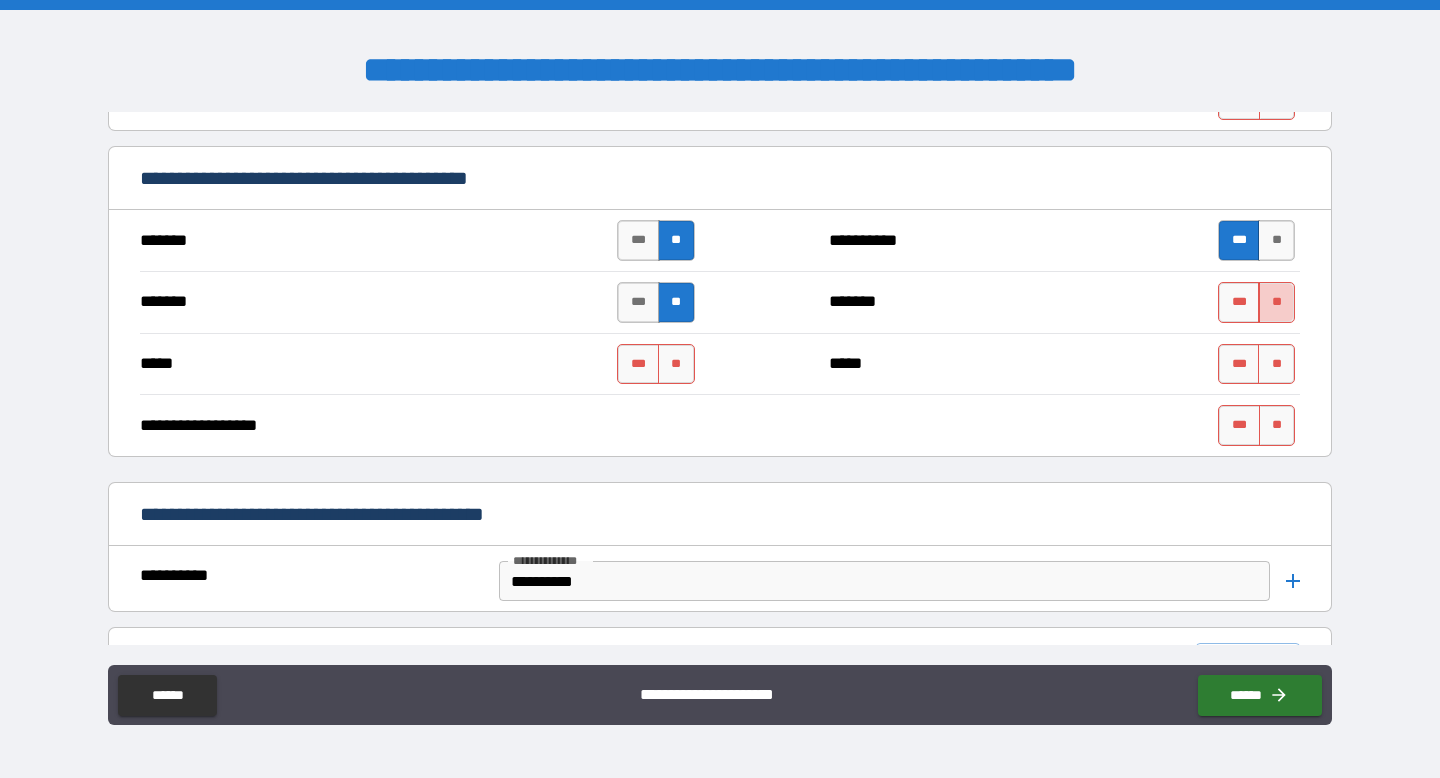 click on "**" at bounding box center [1276, 302] 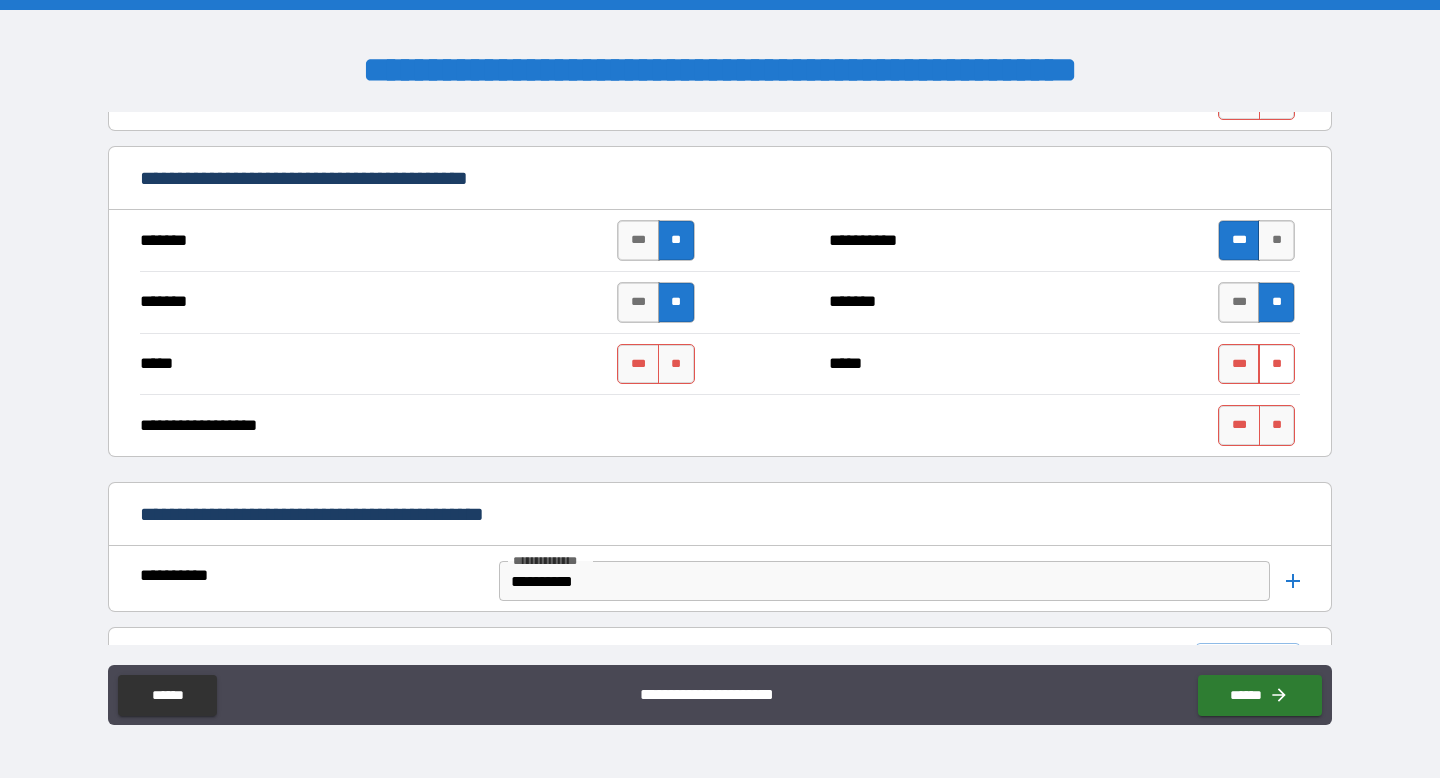 click on "**" at bounding box center [1276, 364] 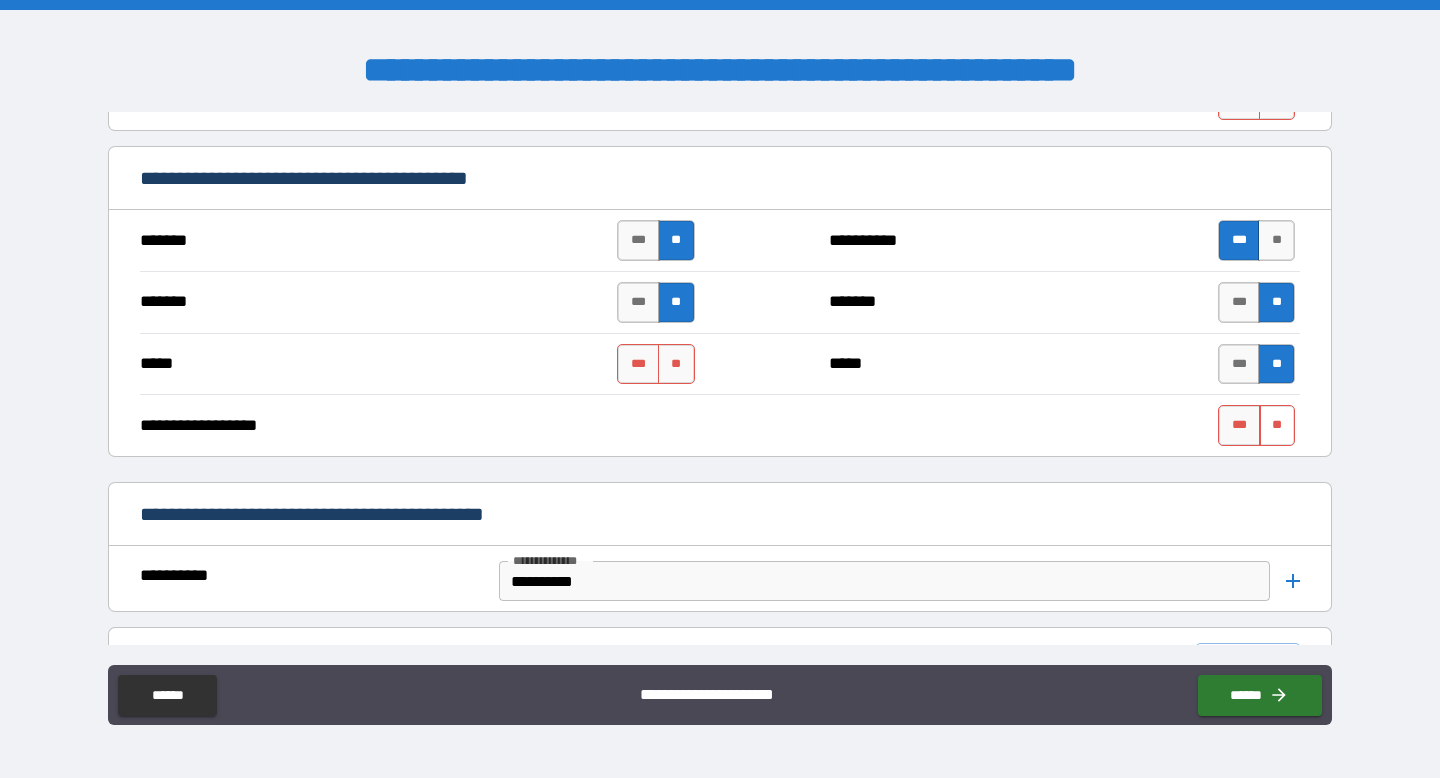 click on "**" at bounding box center [1277, 425] 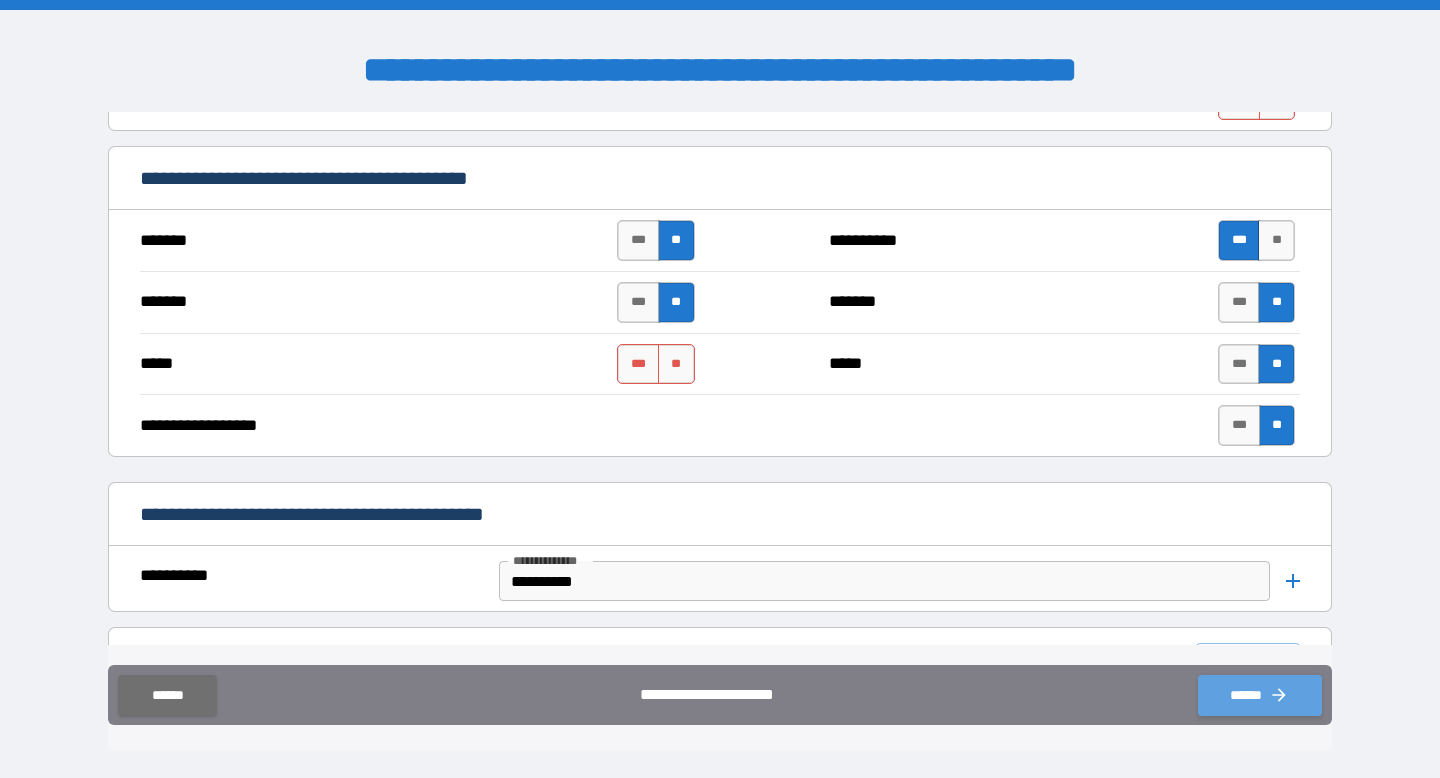 click on "******" at bounding box center [1260, 695] 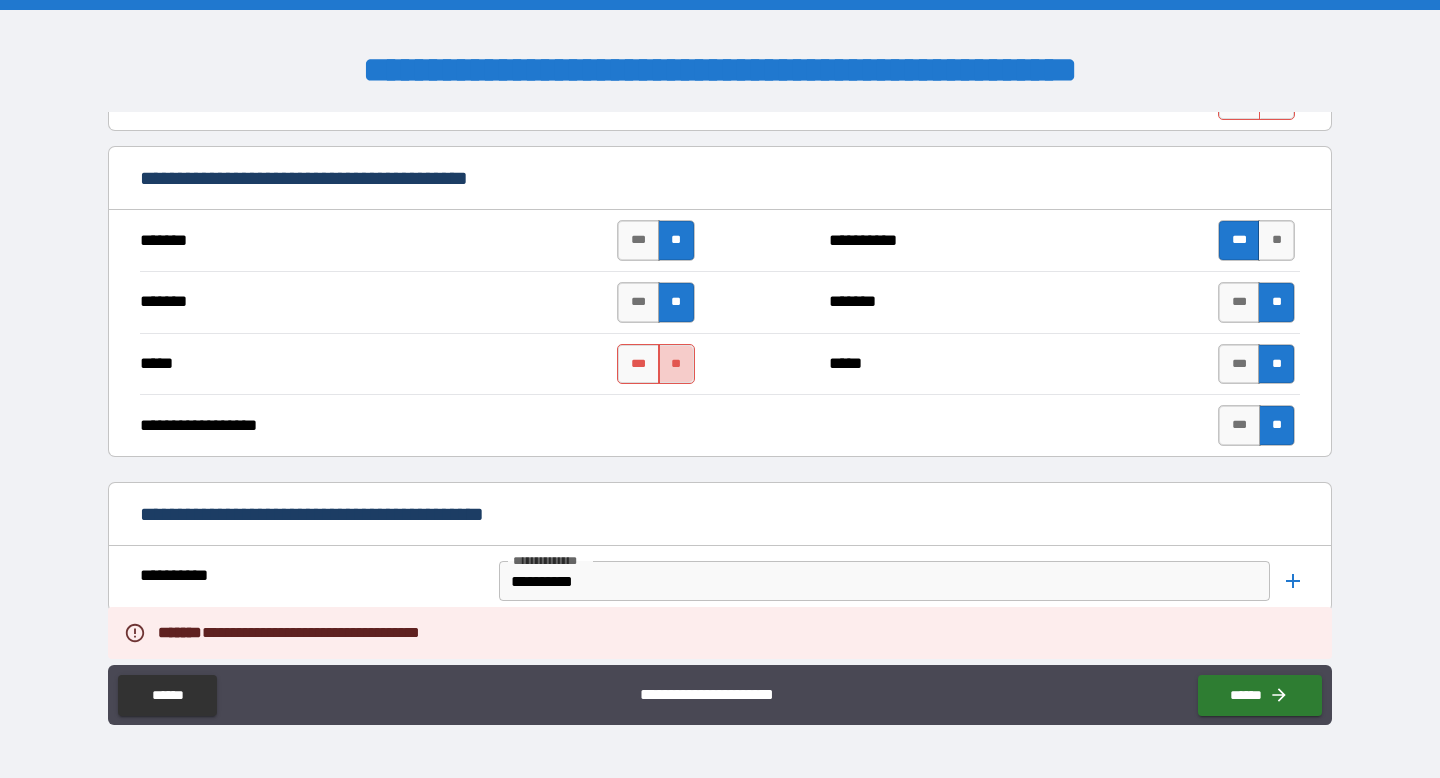 click on "**" at bounding box center [676, 364] 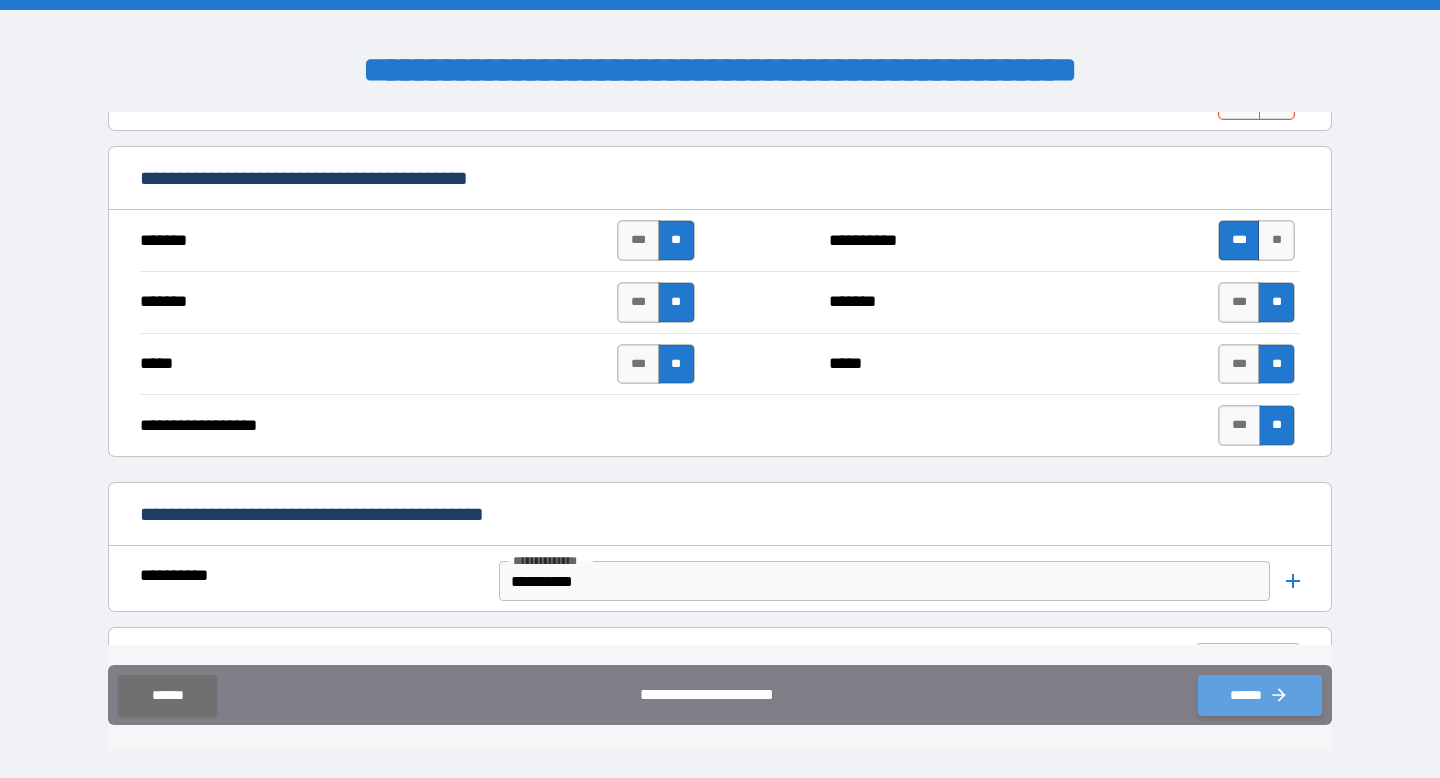 click 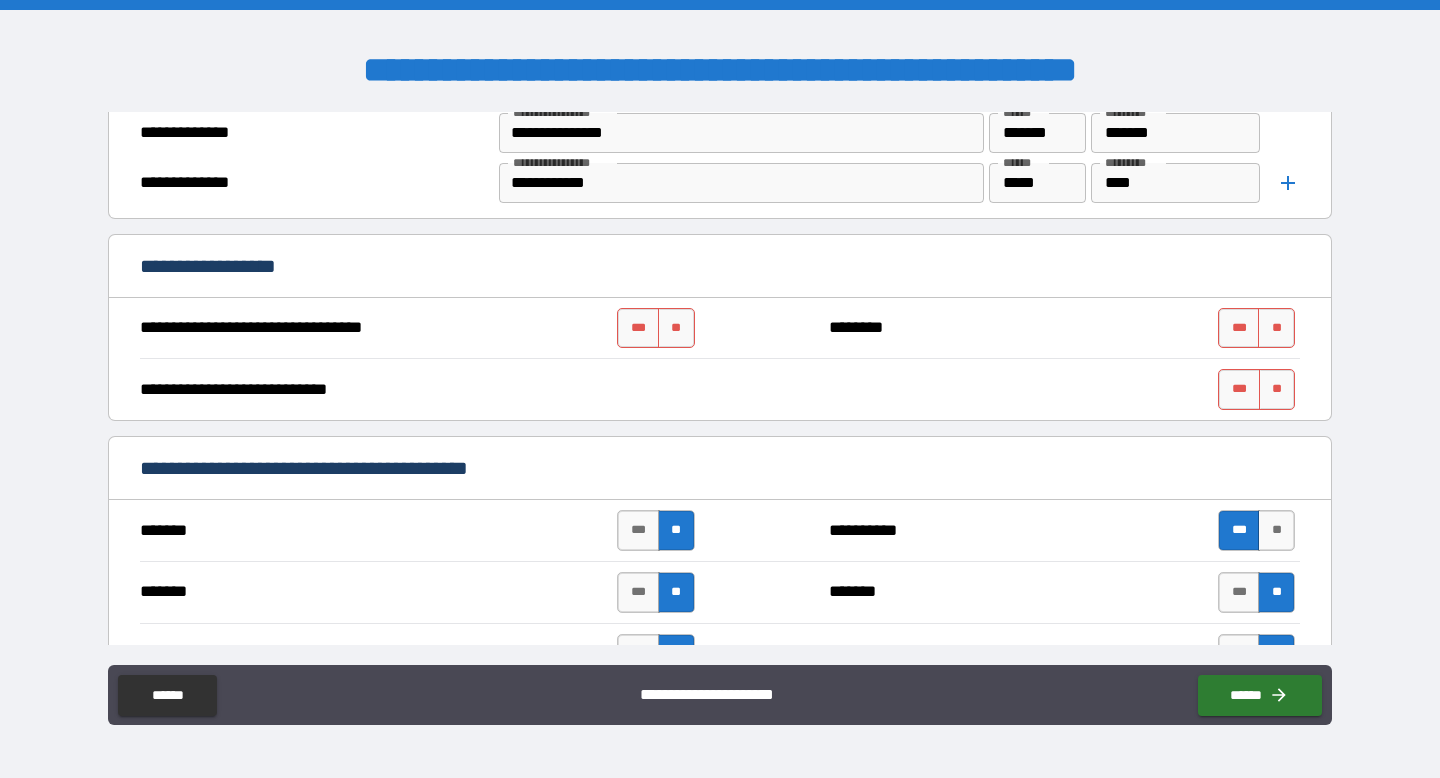 scroll, scrollTop: 1086, scrollLeft: 0, axis: vertical 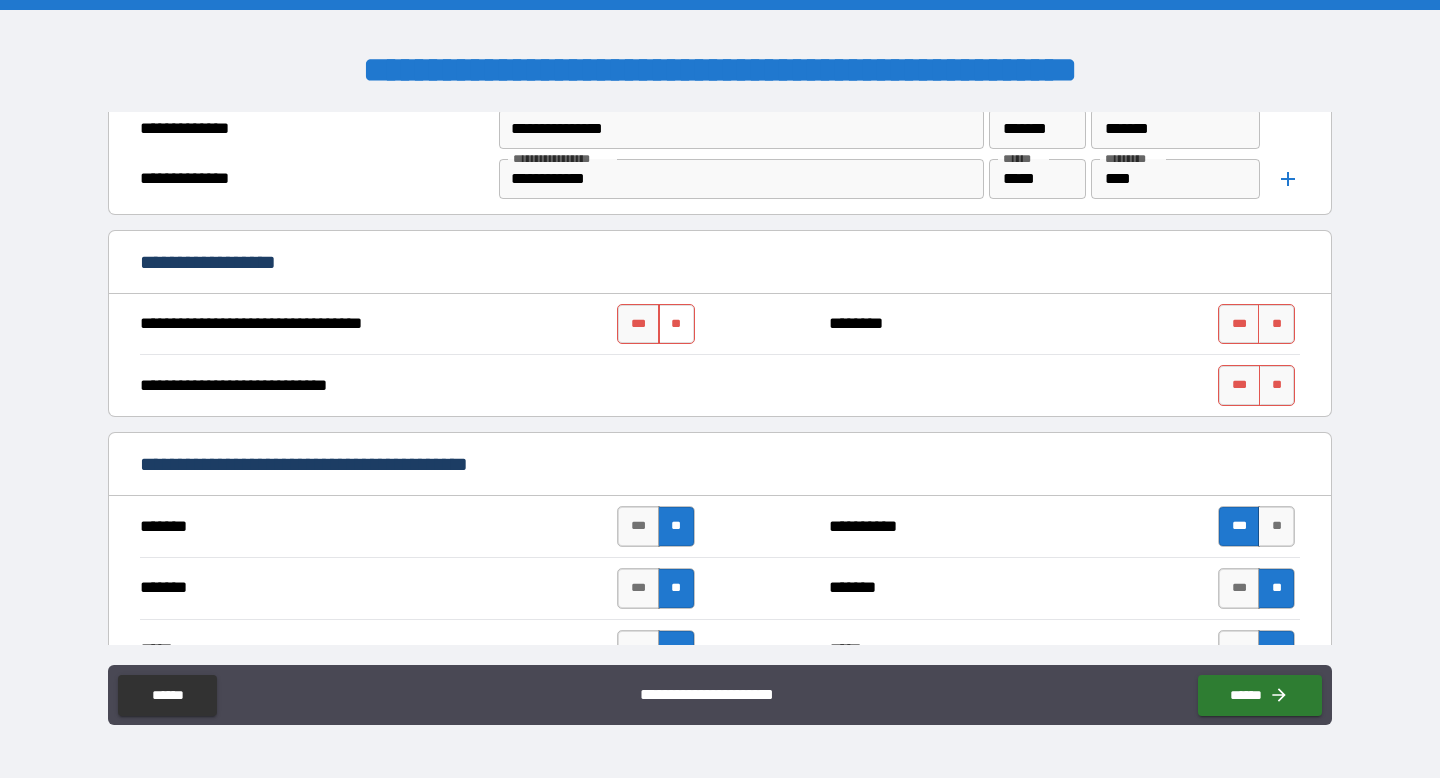 click on "**" at bounding box center [676, 324] 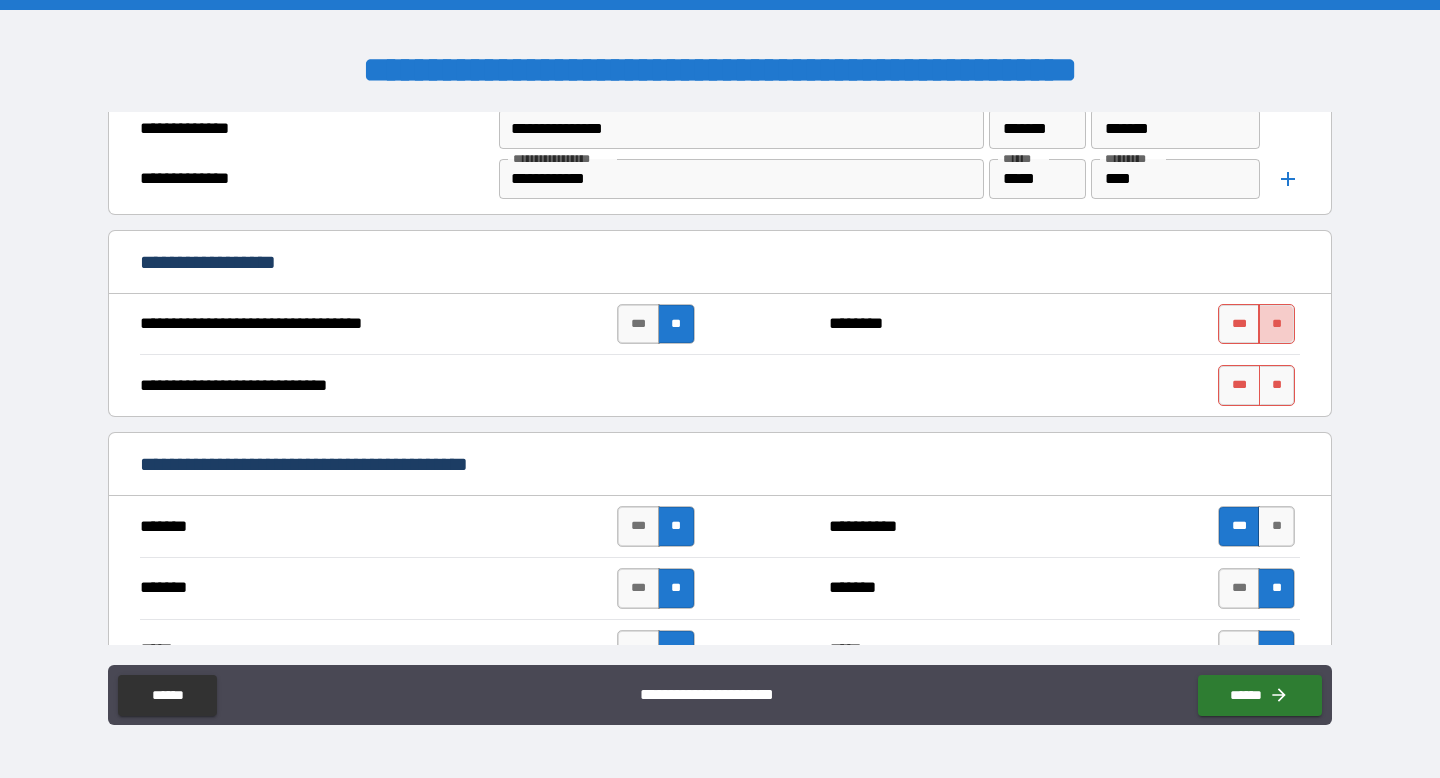 click on "**" at bounding box center [1276, 324] 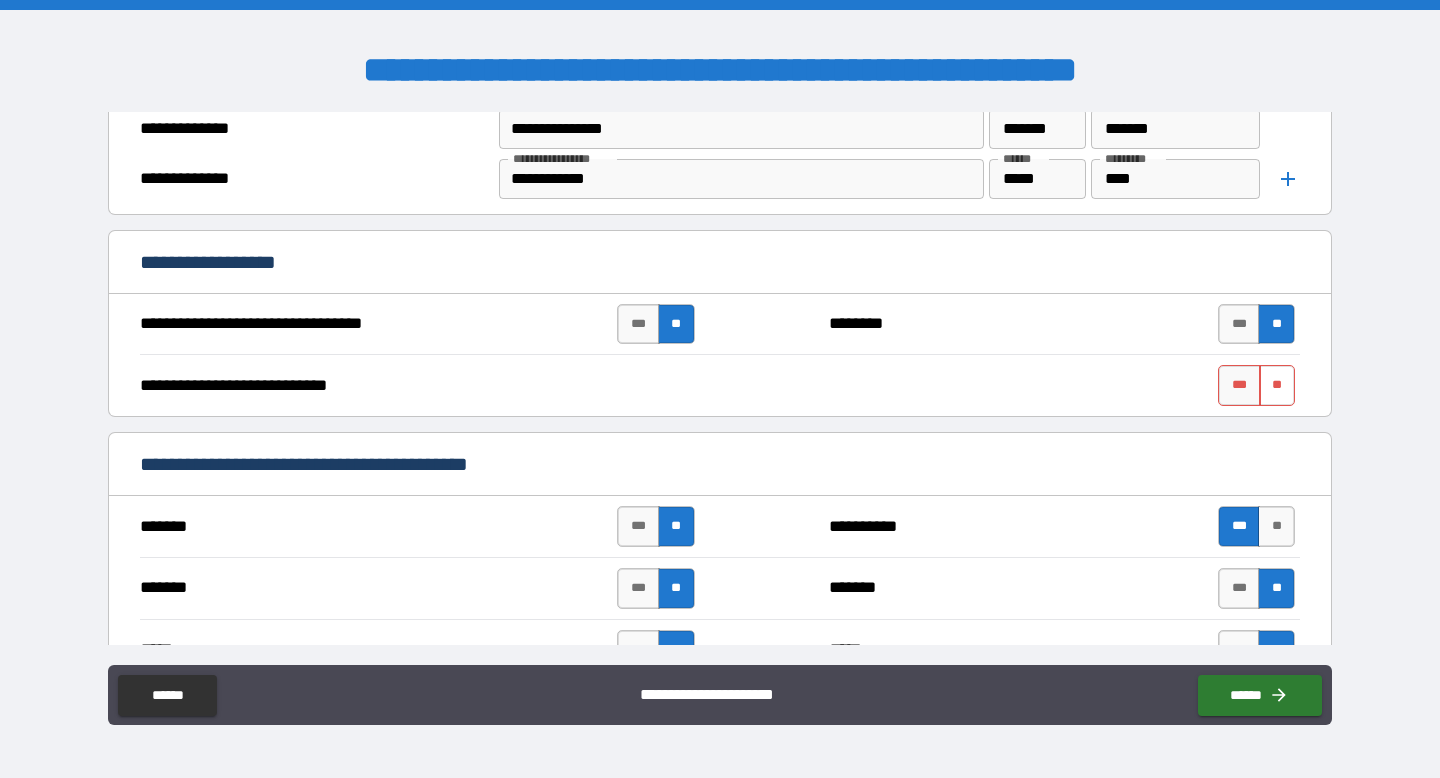 click on "**" at bounding box center (1277, 385) 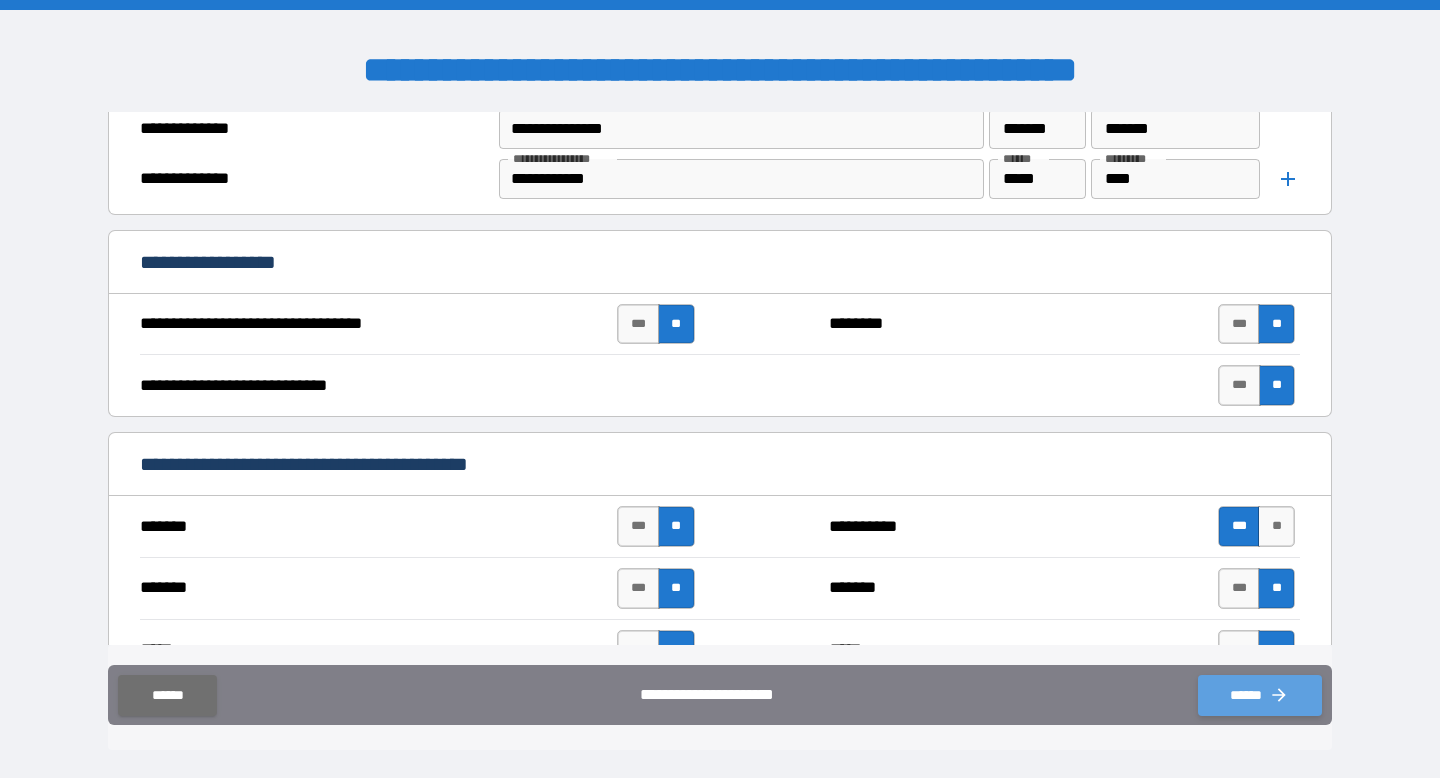 click on "******" at bounding box center [1260, 695] 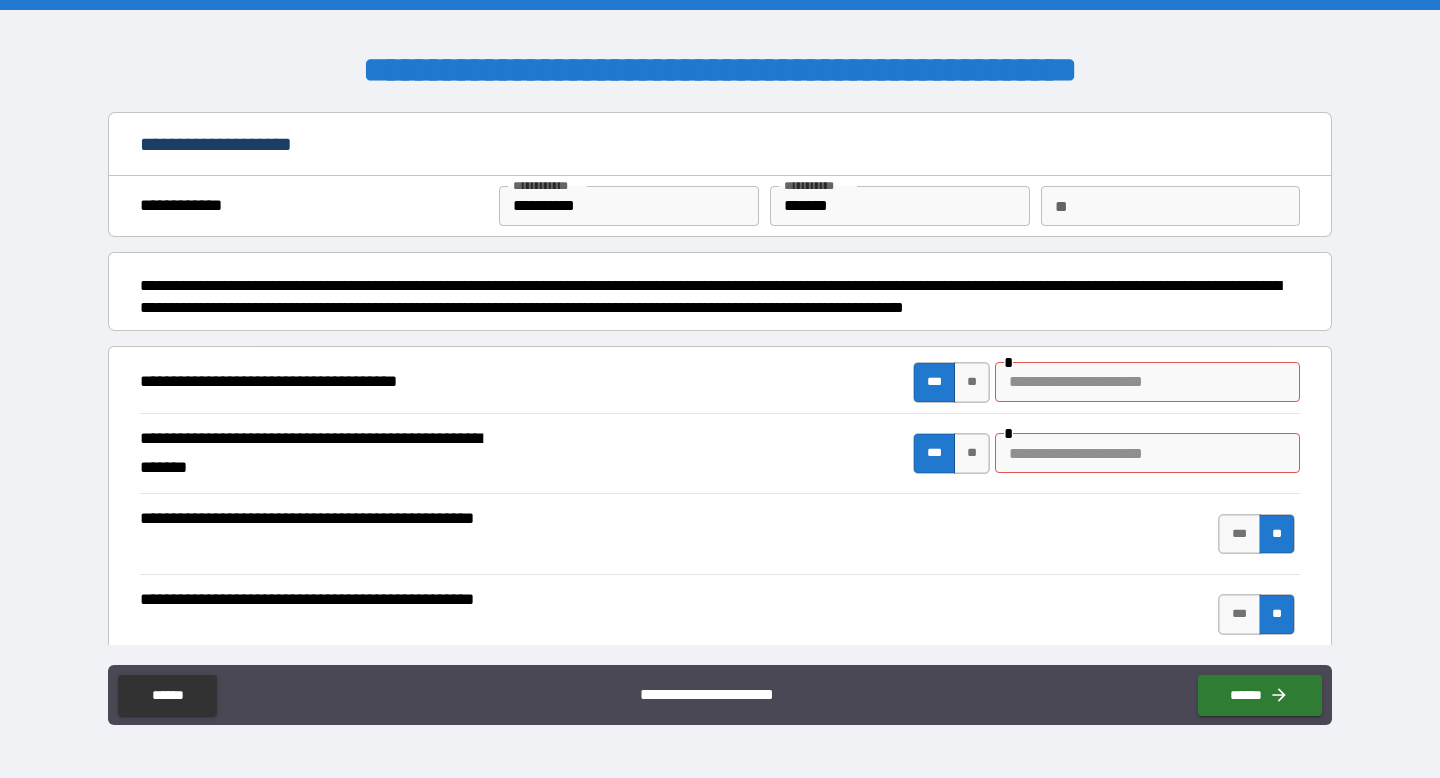 scroll, scrollTop: 4, scrollLeft: 0, axis: vertical 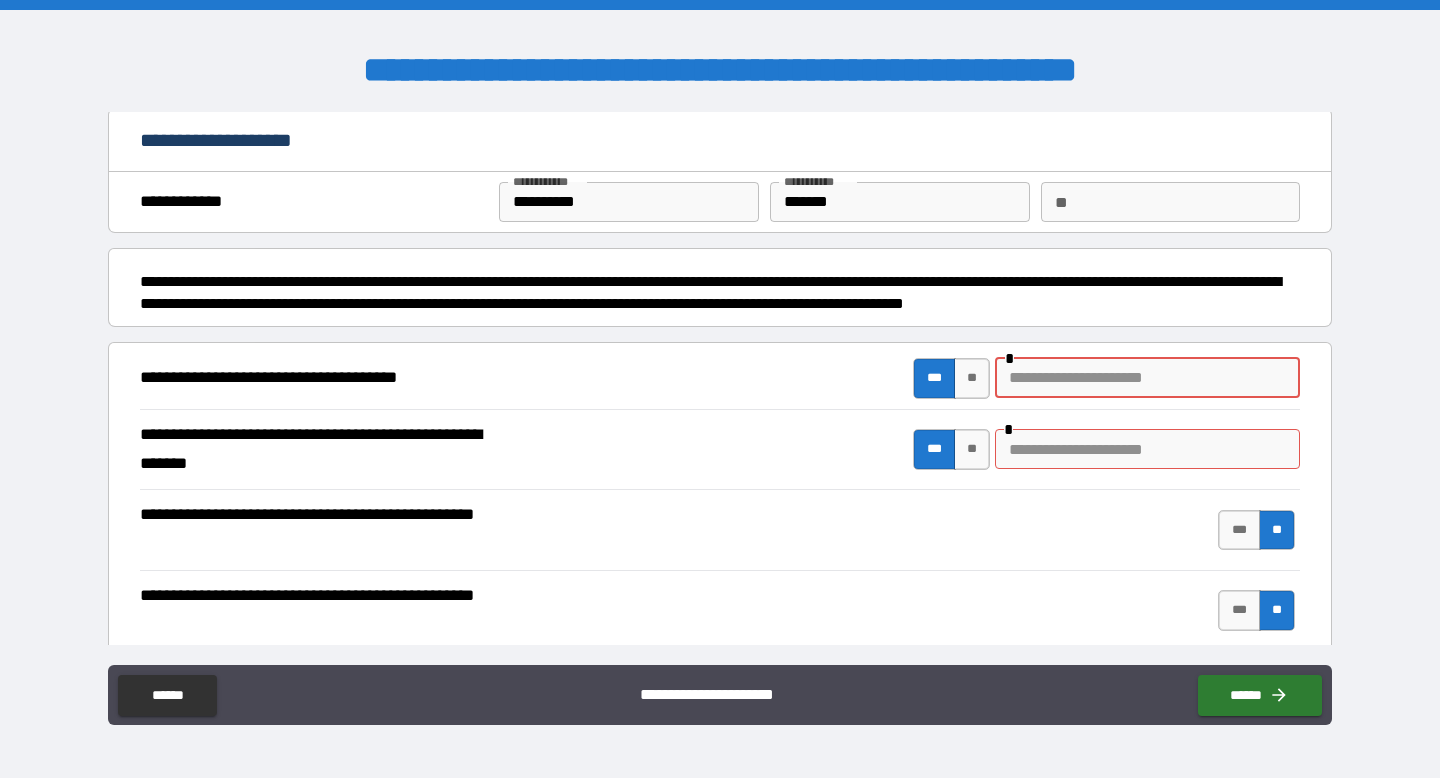 click at bounding box center [1147, 378] 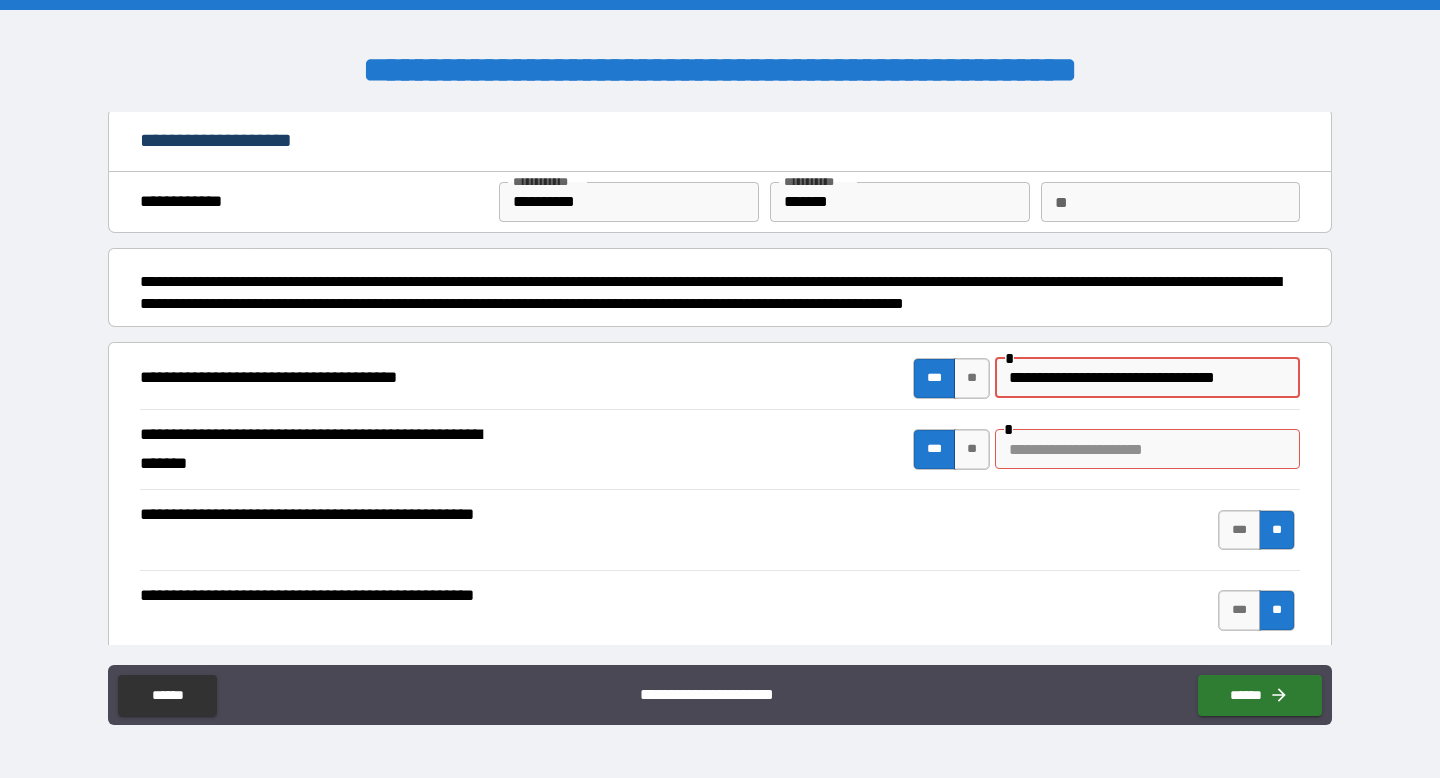 click at bounding box center [1147, 449] 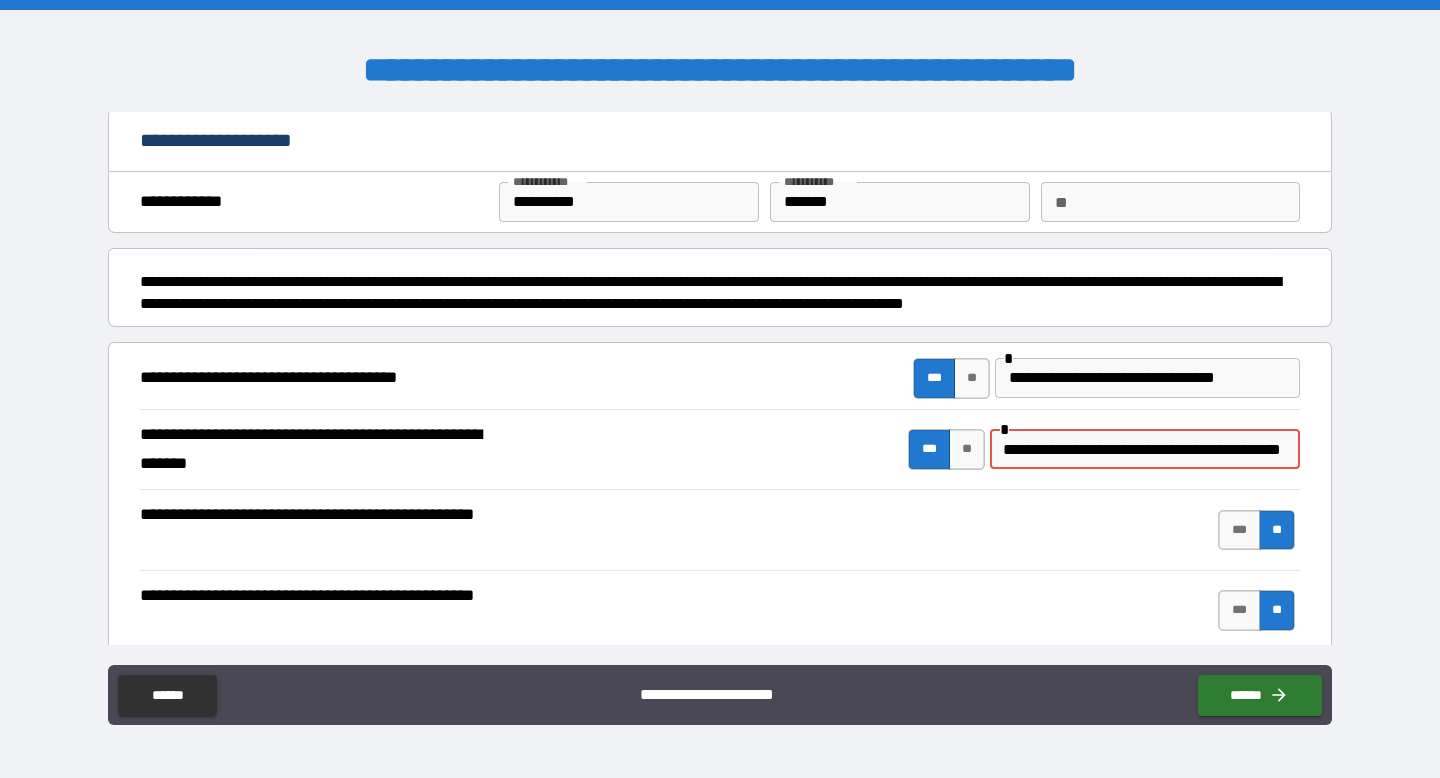 scroll, scrollTop: 0, scrollLeft: 55, axis: horizontal 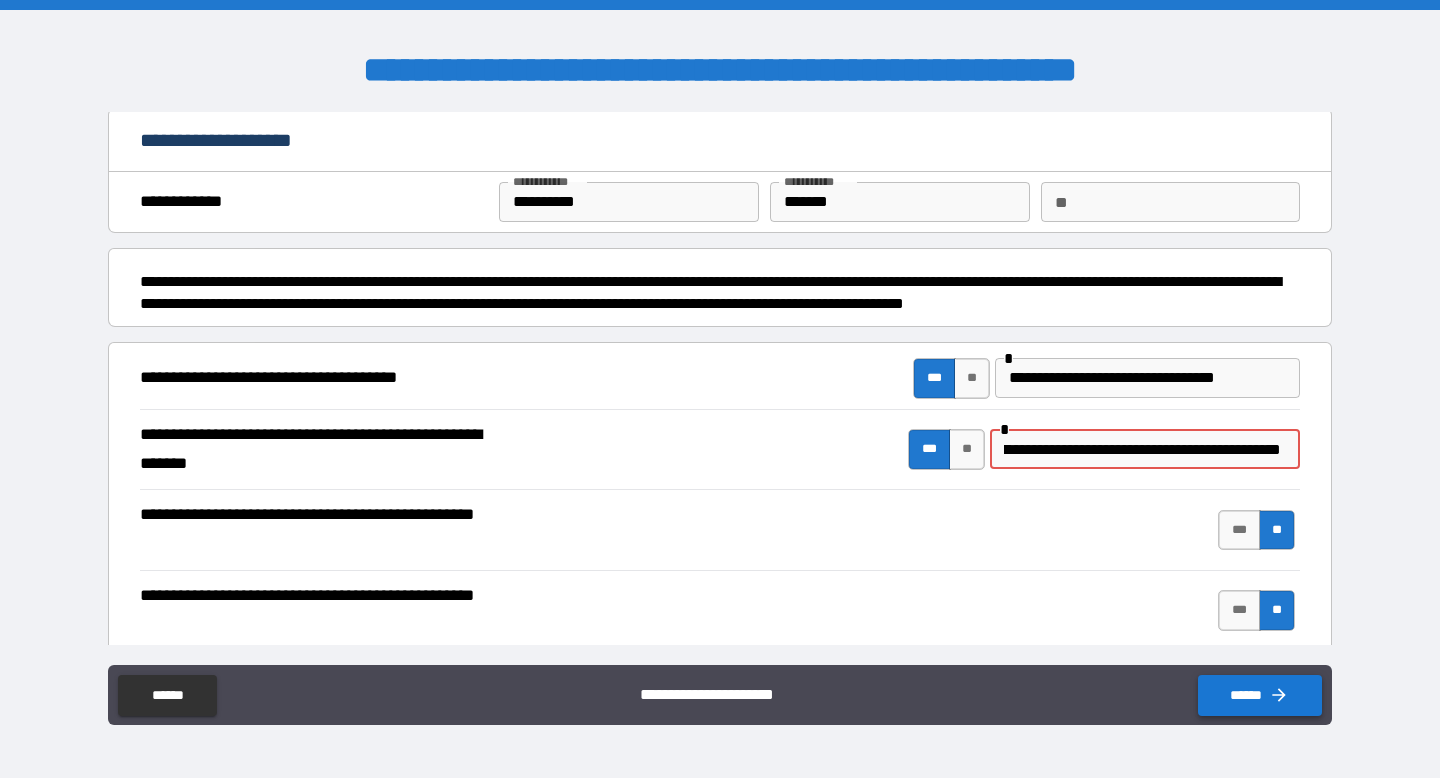 click 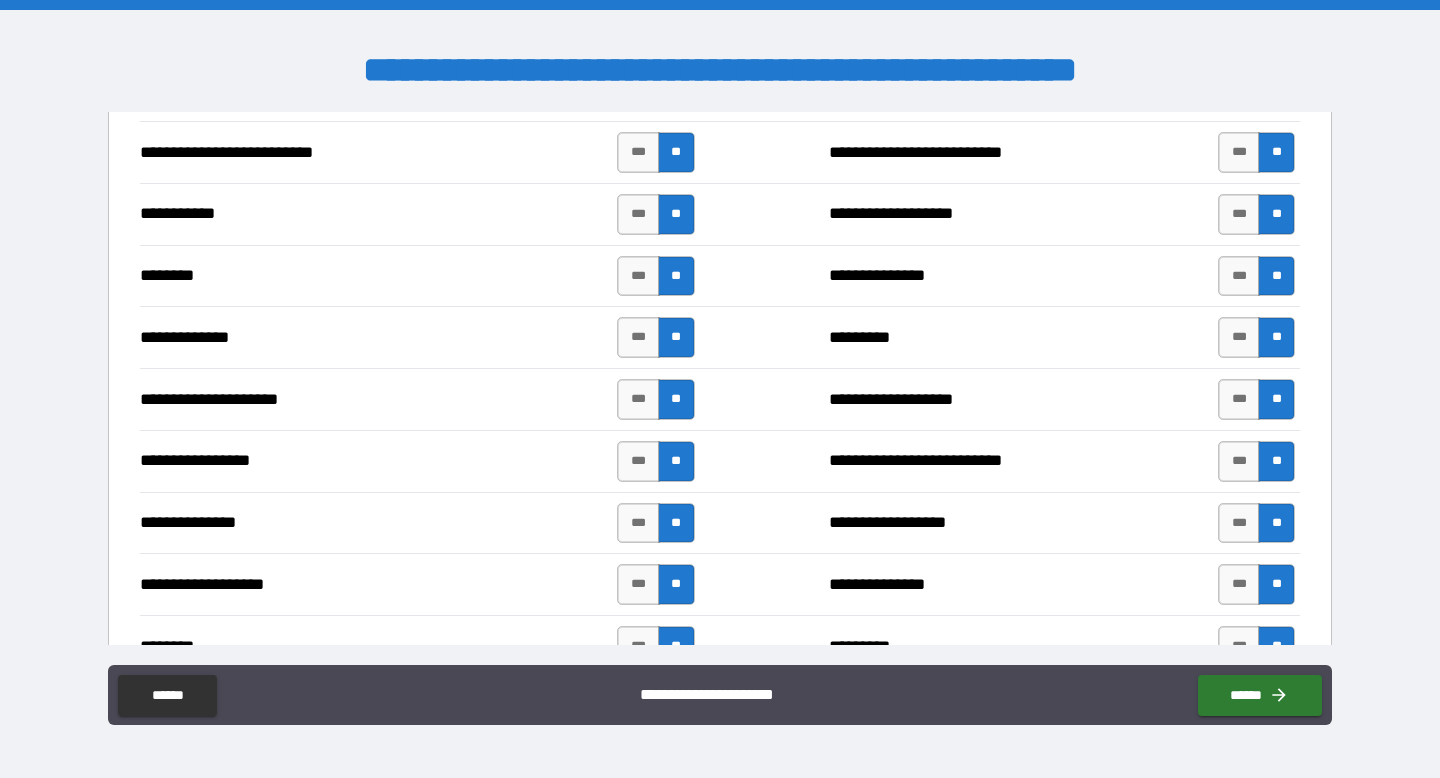 scroll, scrollTop: 2645, scrollLeft: 0, axis: vertical 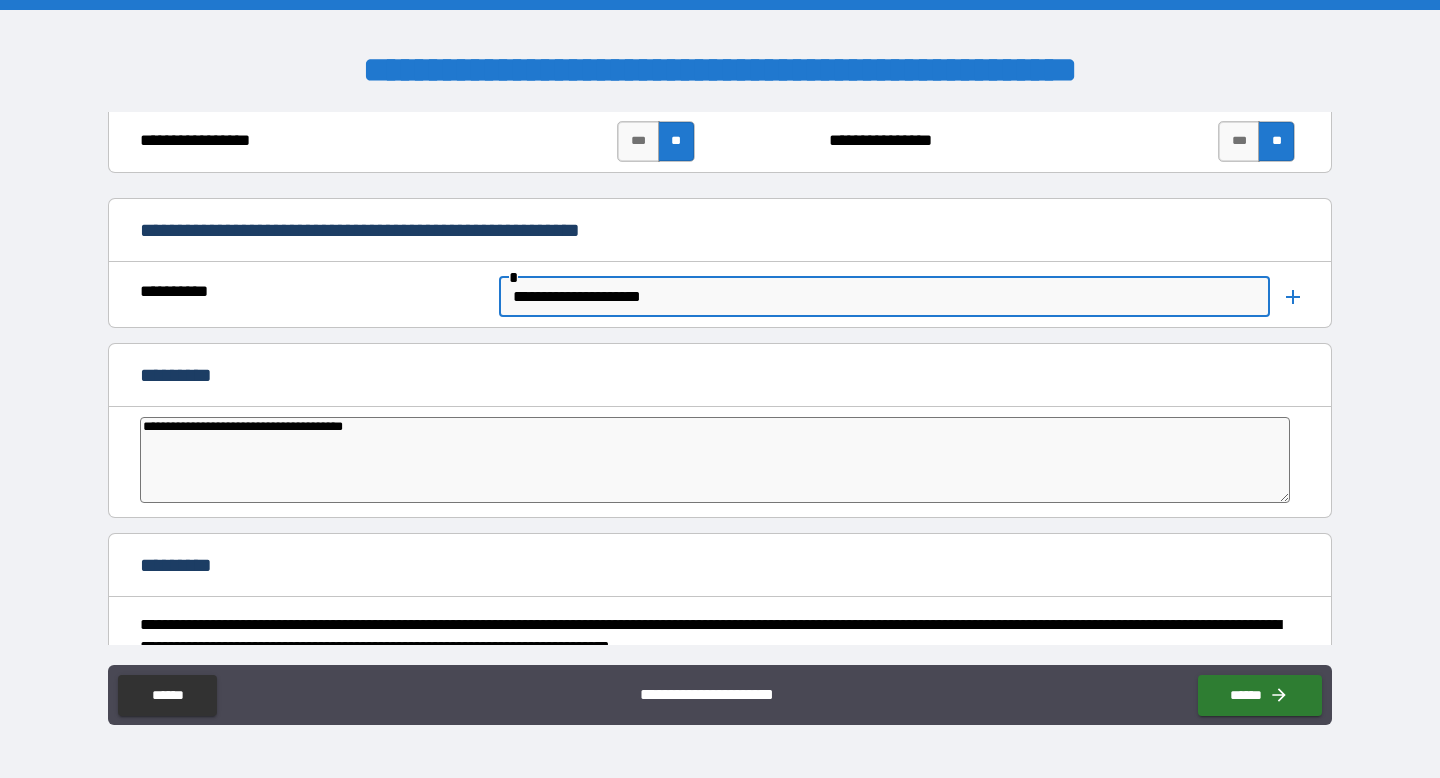 drag, startPoint x: 676, startPoint y: 300, endPoint x: 474, endPoint y: 283, distance: 202.71408 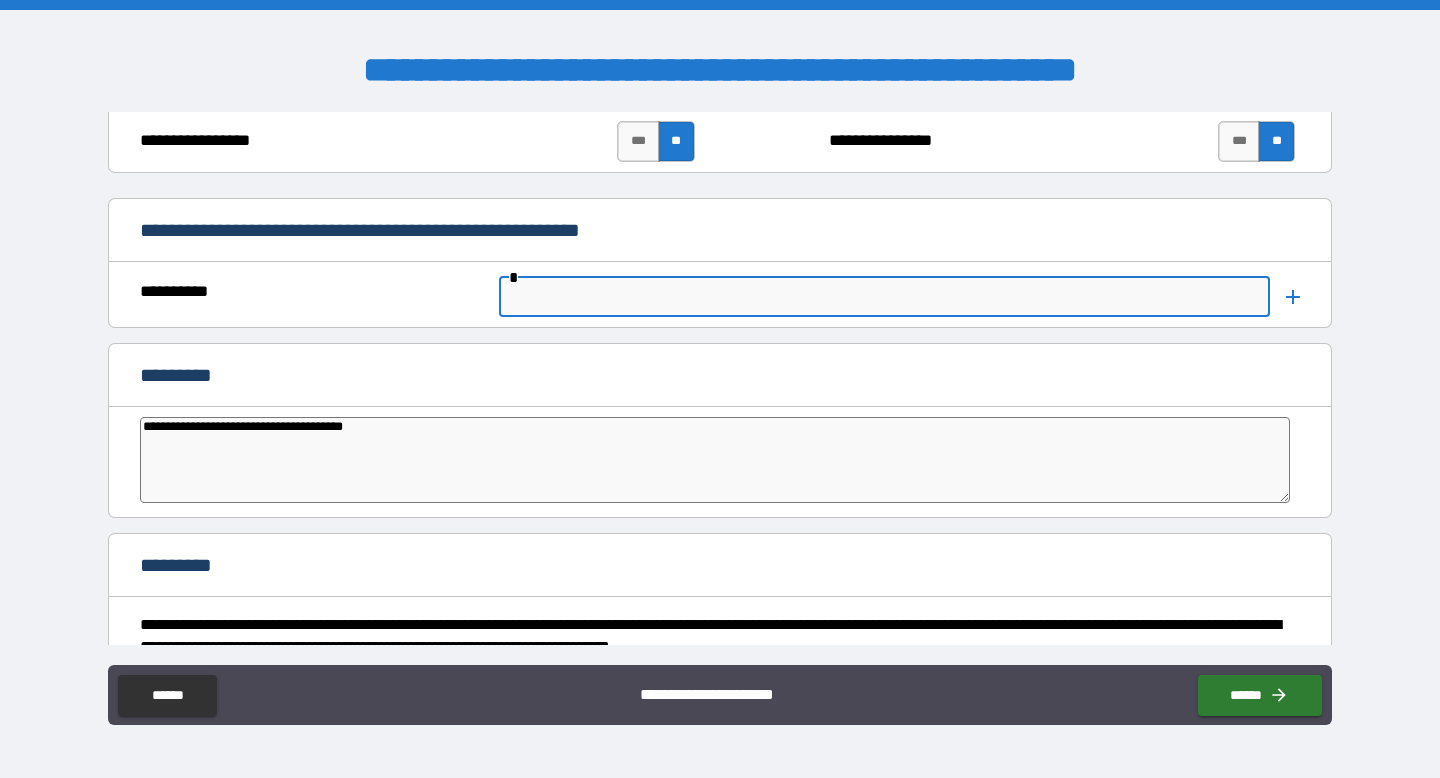 click on "*********" at bounding box center [720, 377] 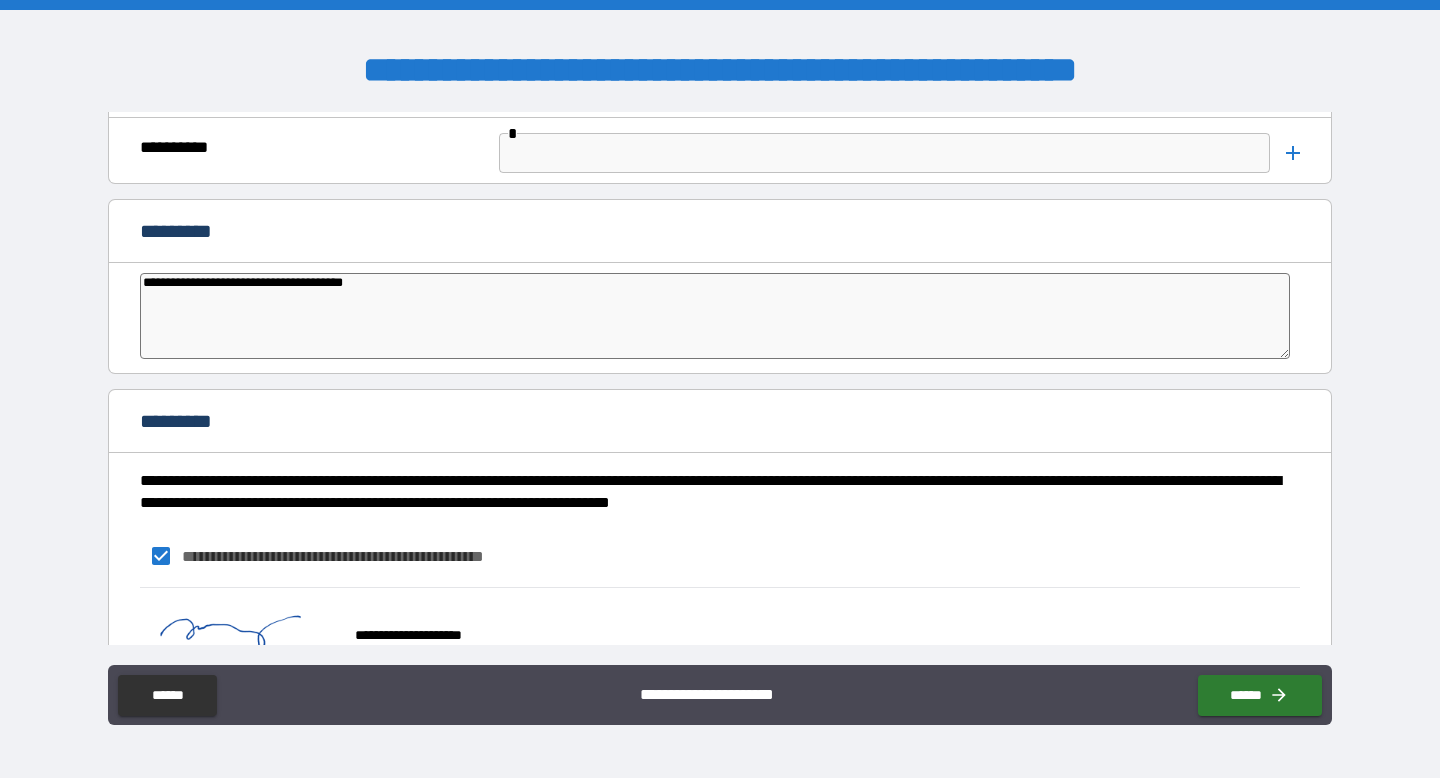 scroll, scrollTop: 4462, scrollLeft: 0, axis: vertical 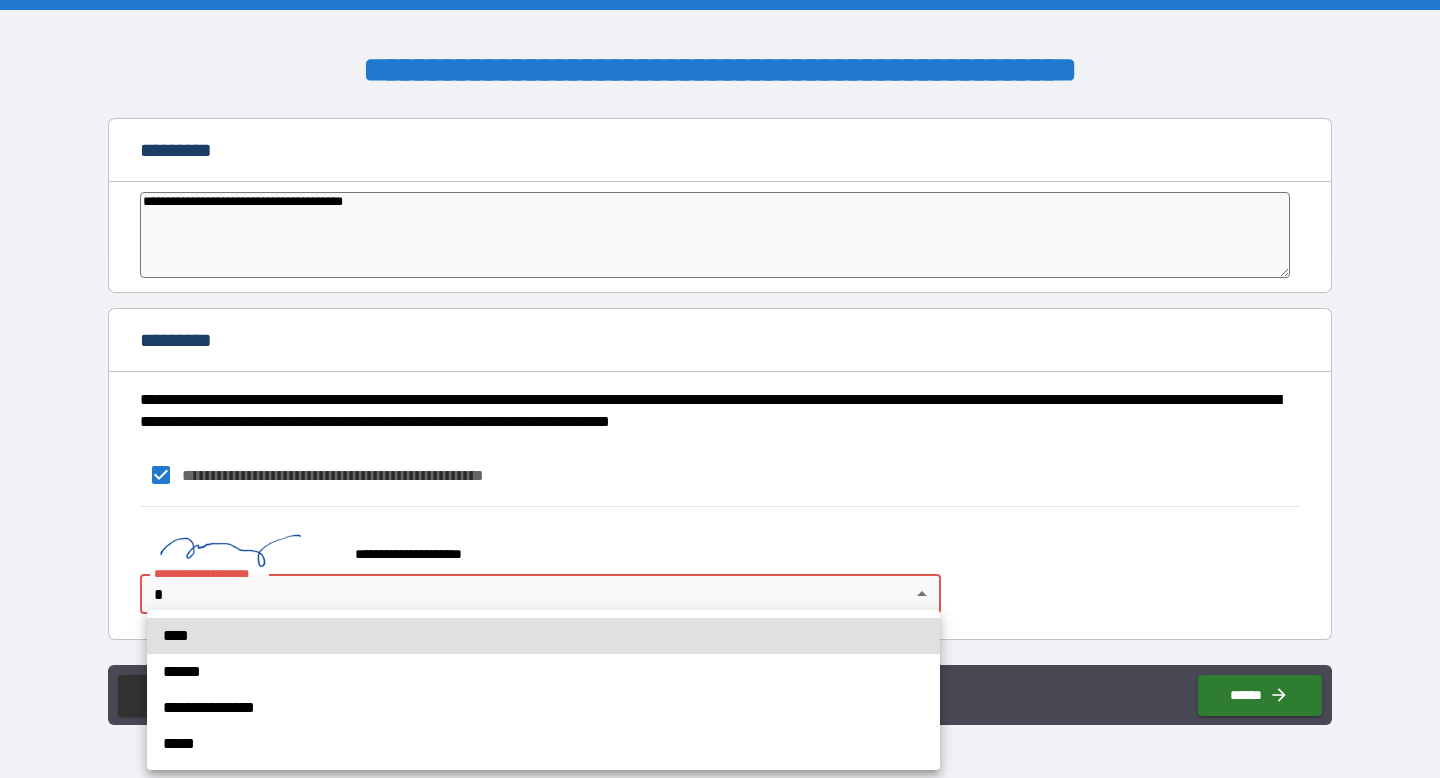 click on "**********" at bounding box center (720, 389) 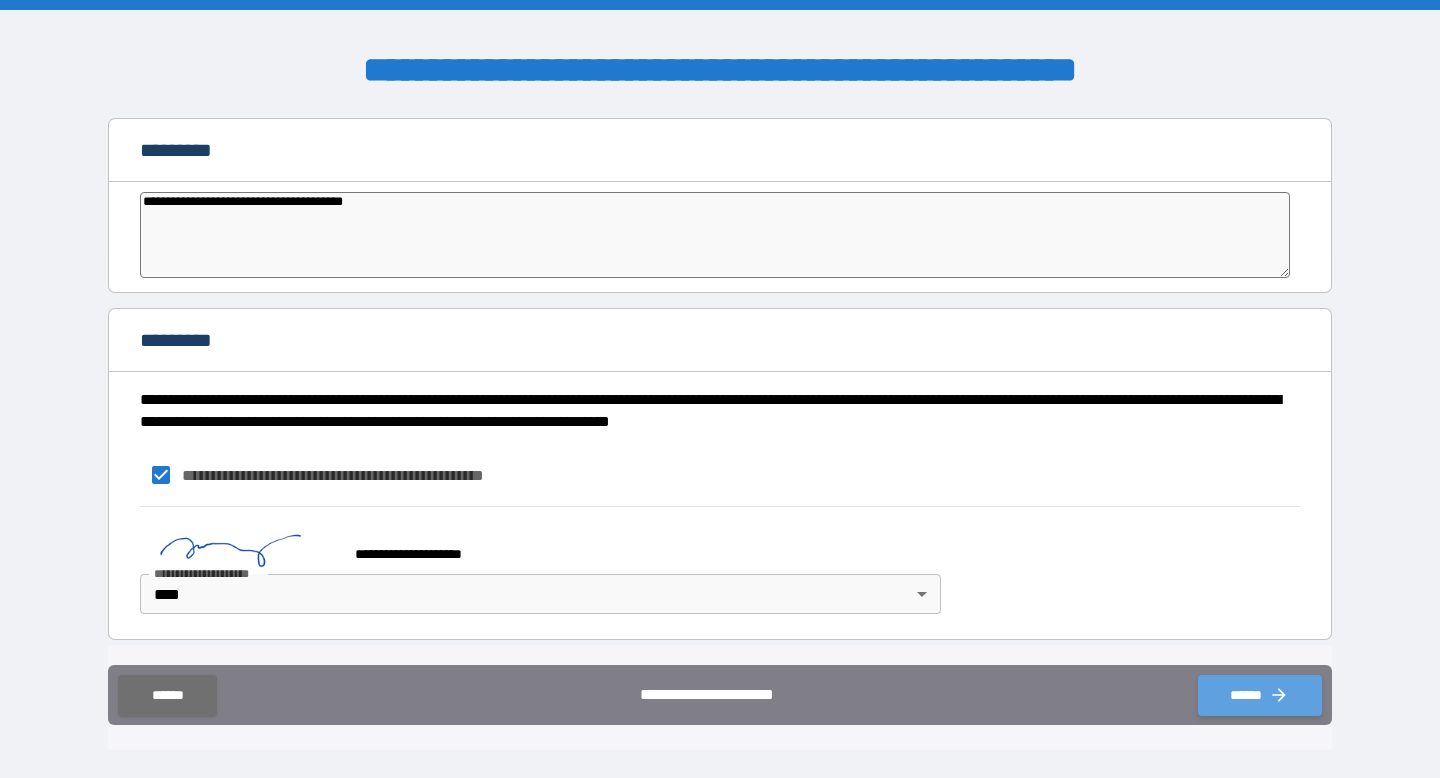 click on "******" at bounding box center (1260, 695) 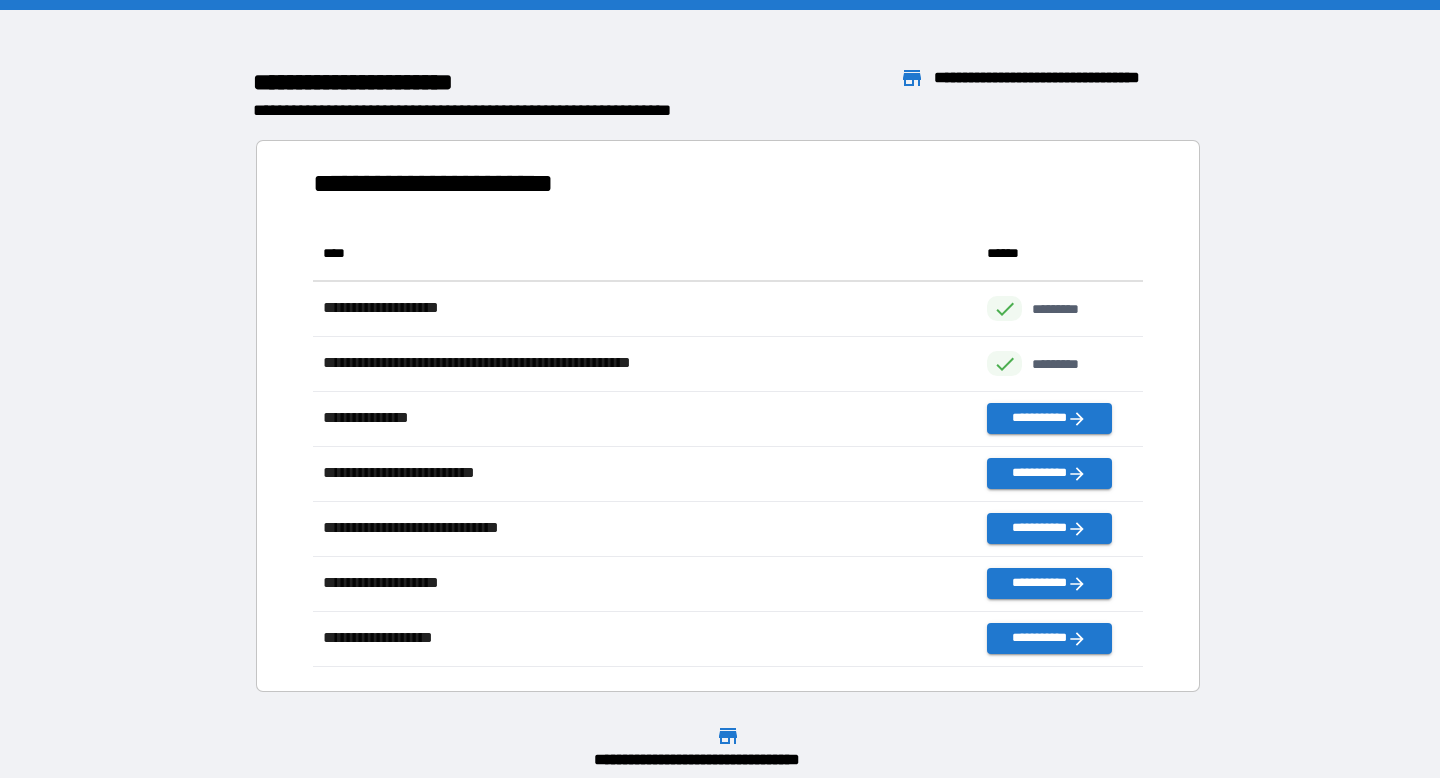 scroll, scrollTop: 1, scrollLeft: 1, axis: both 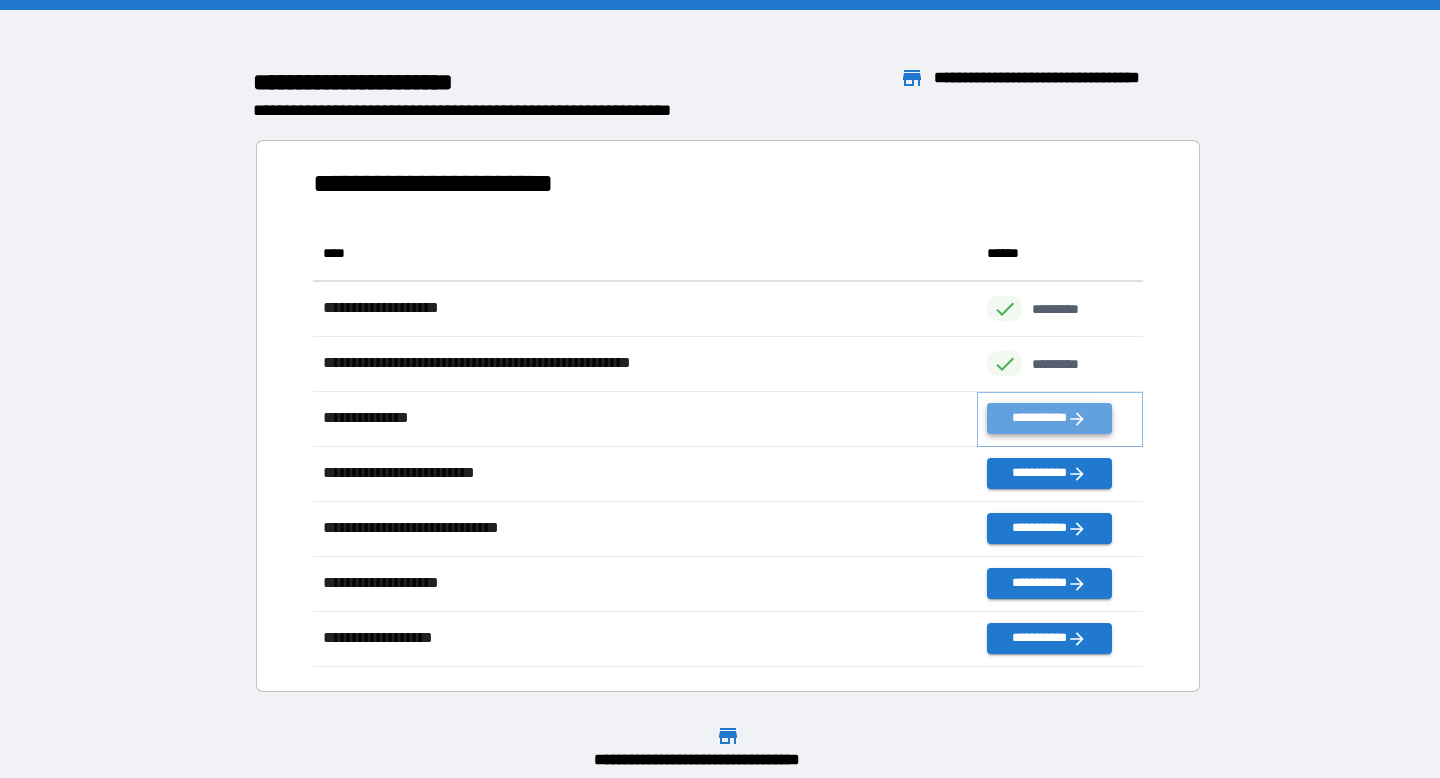 click on "**********" at bounding box center (1049, 418) 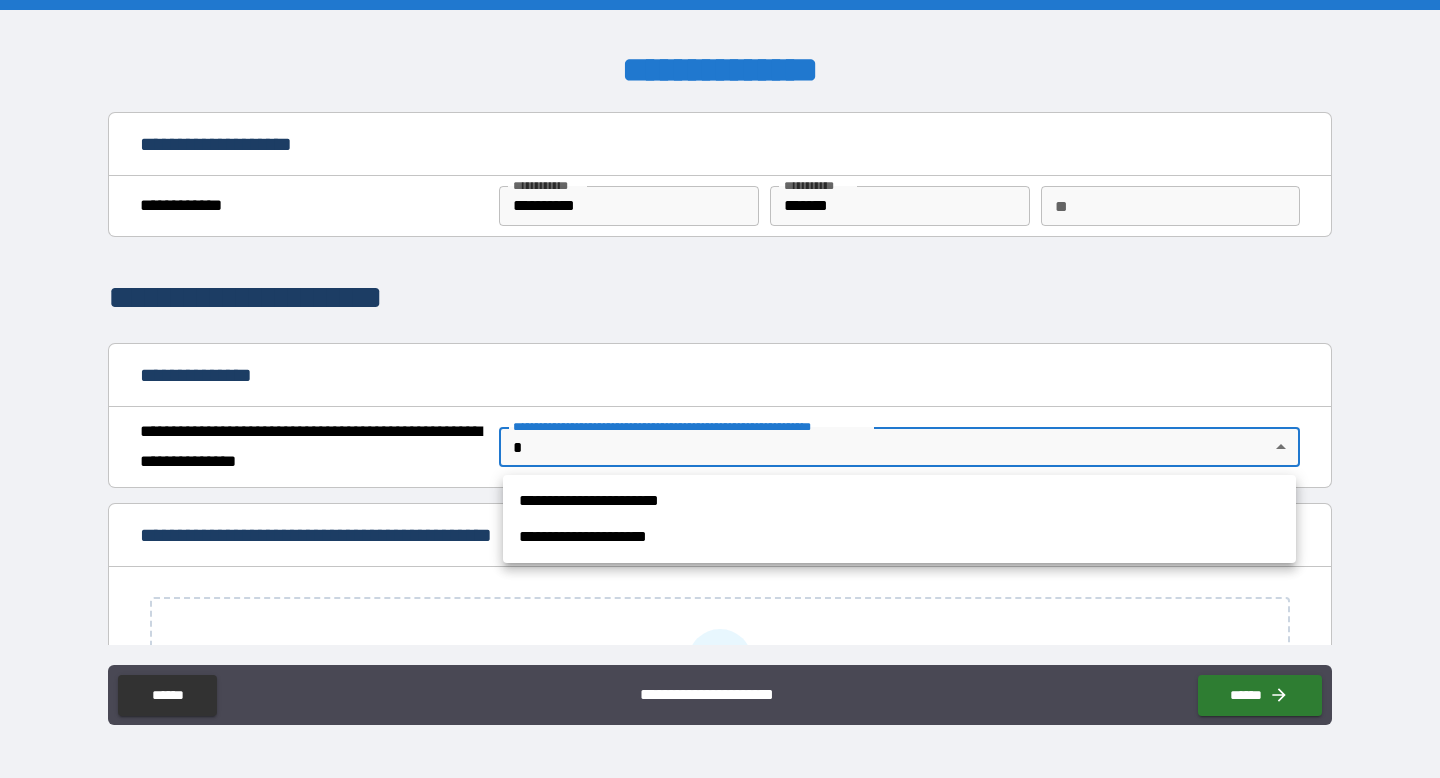click on "**********" at bounding box center [720, 389] 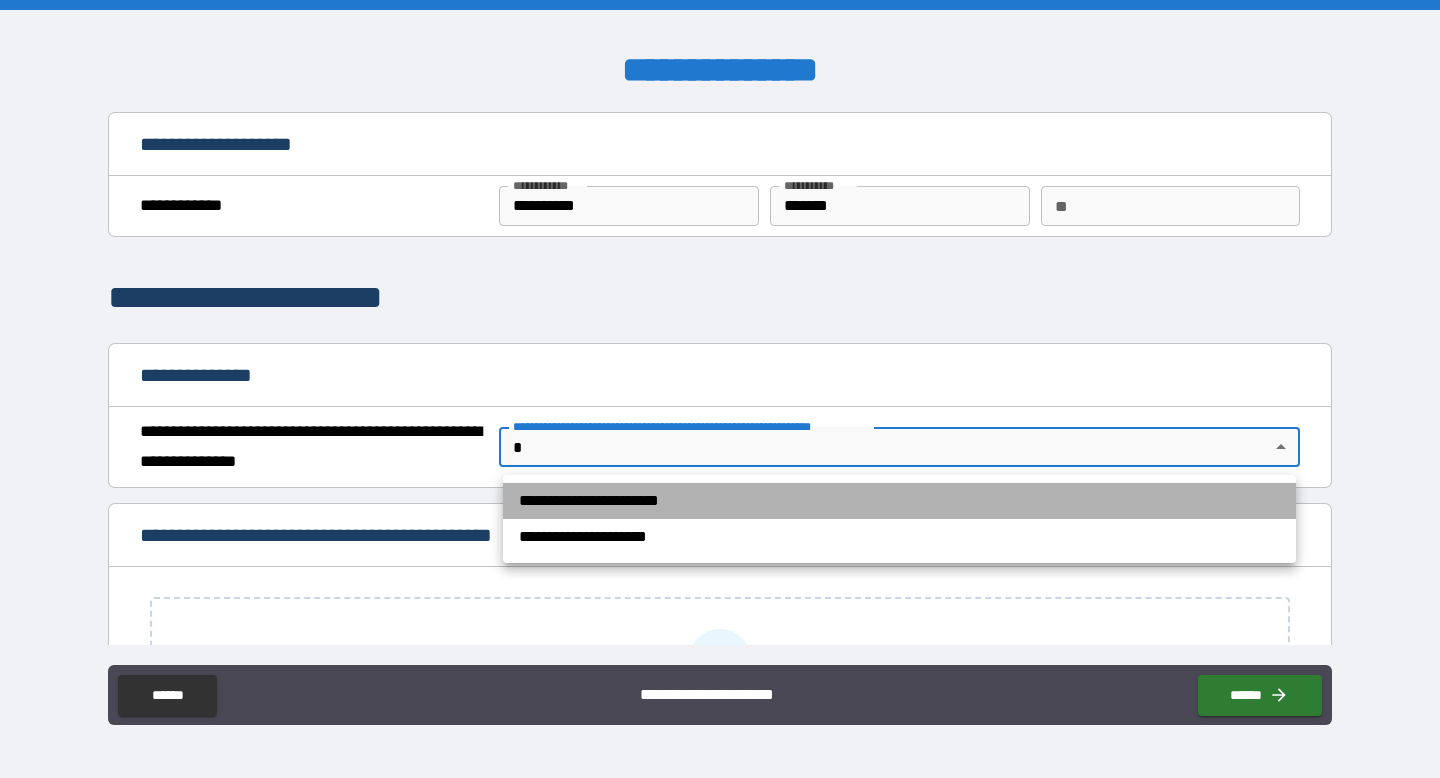 click on "**********" at bounding box center [899, 501] 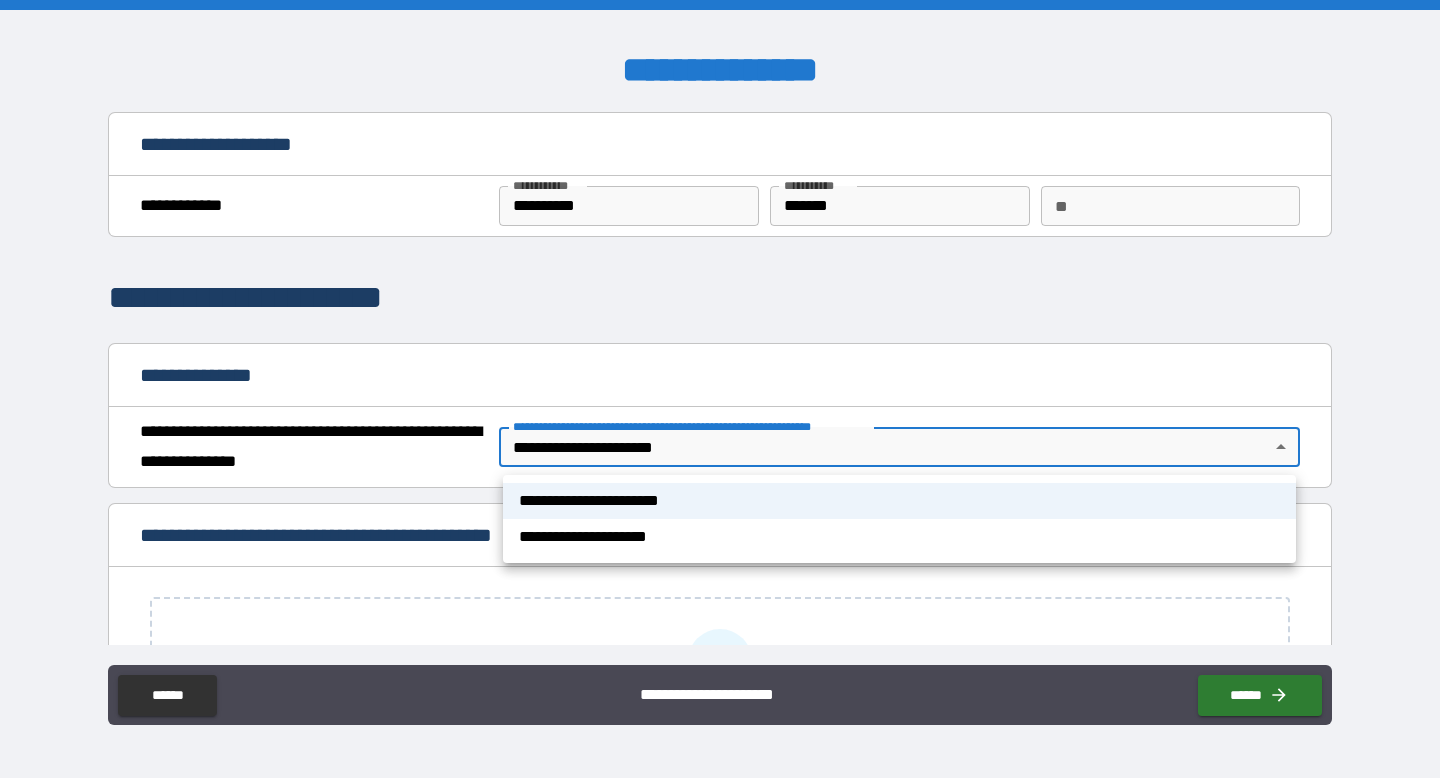 click on "**********" at bounding box center (899, 501) 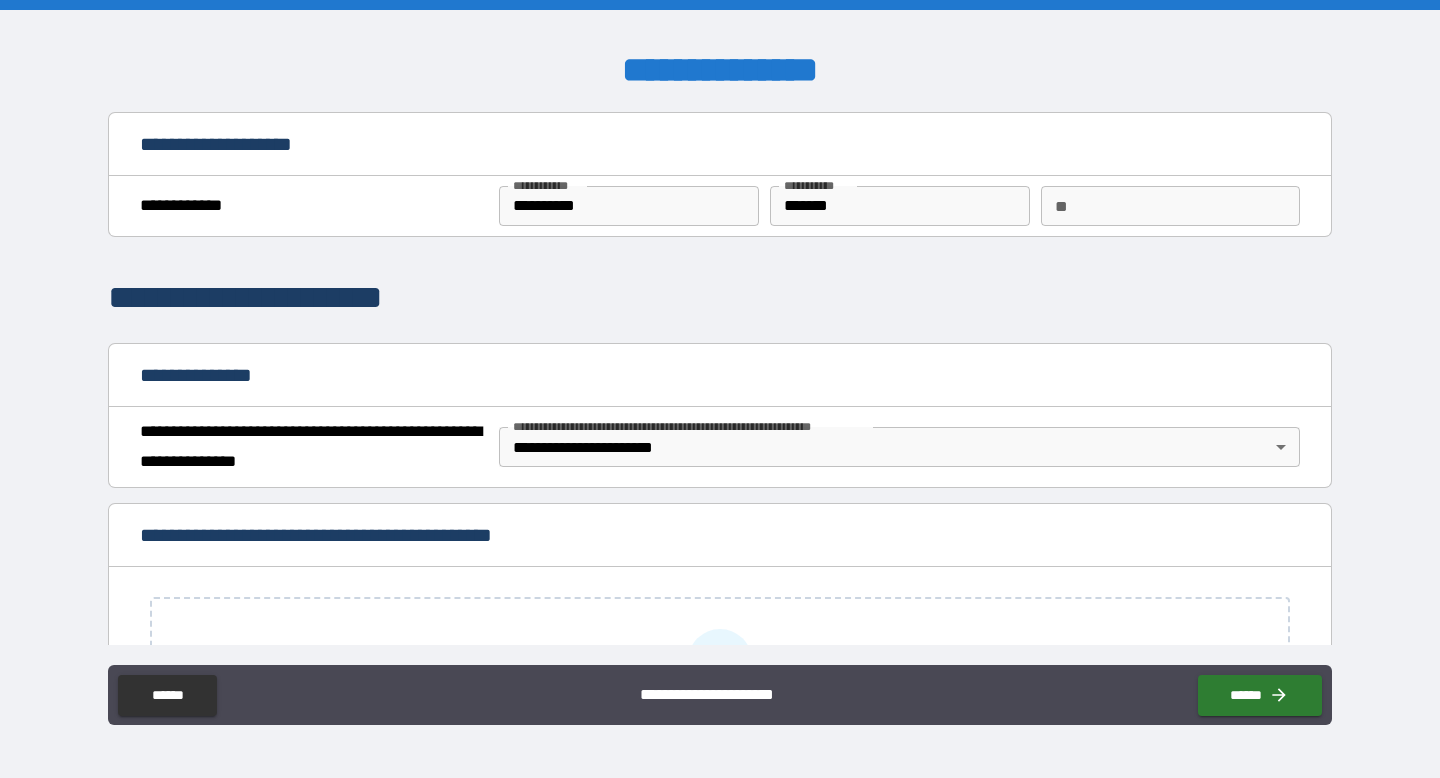 click on "**********" at bounding box center [720, 782] 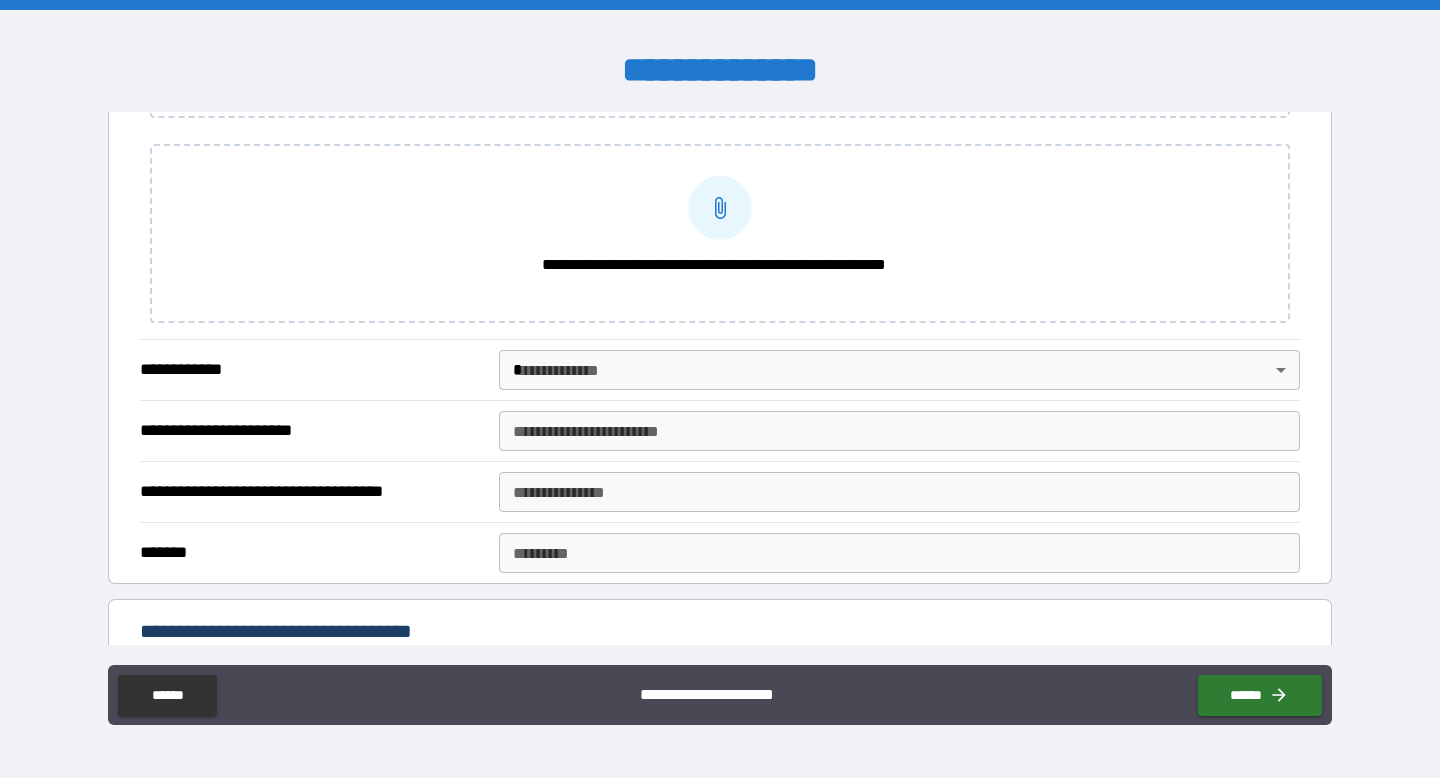 scroll, scrollTop: 680, scrollLeft: 0, axis: vertical 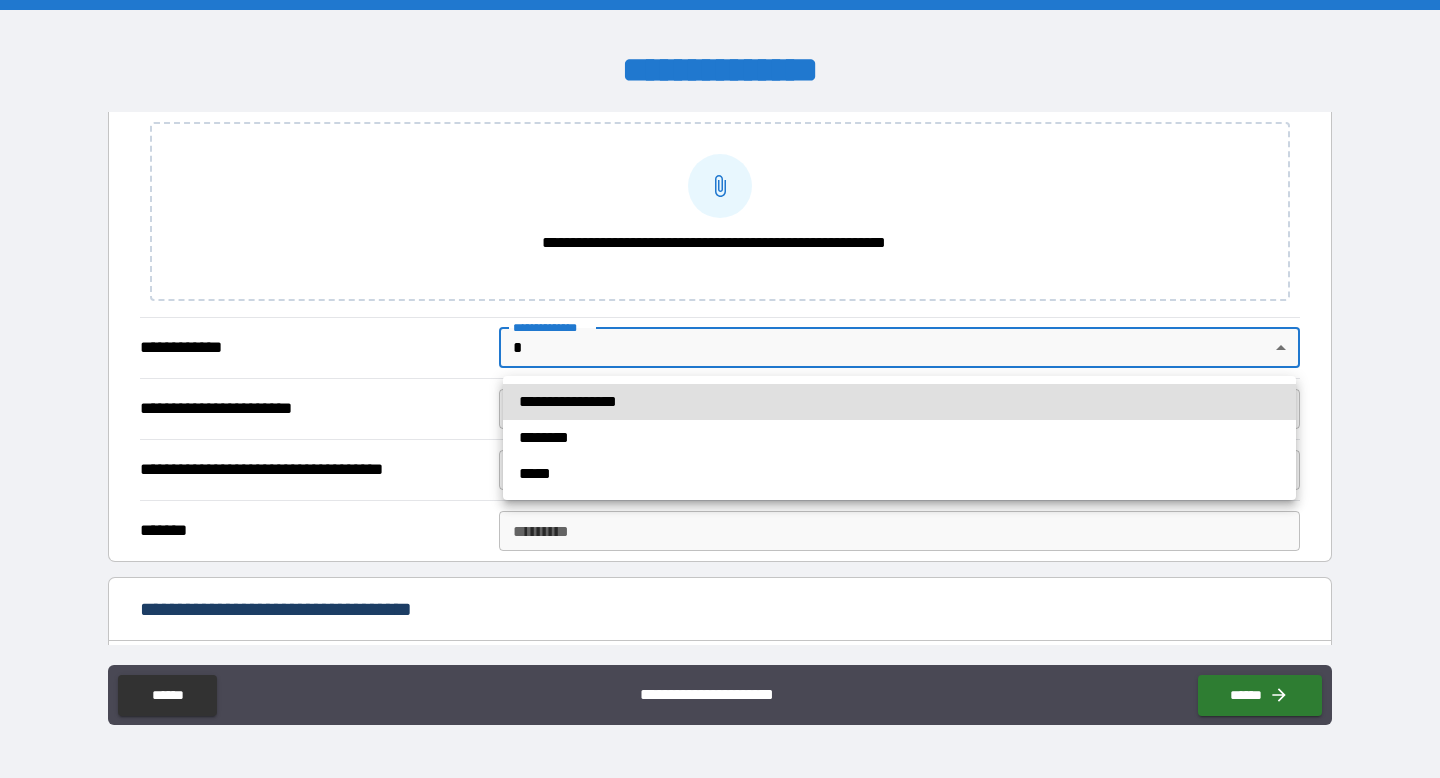 click on "**********" at bounding box center (720, 389) 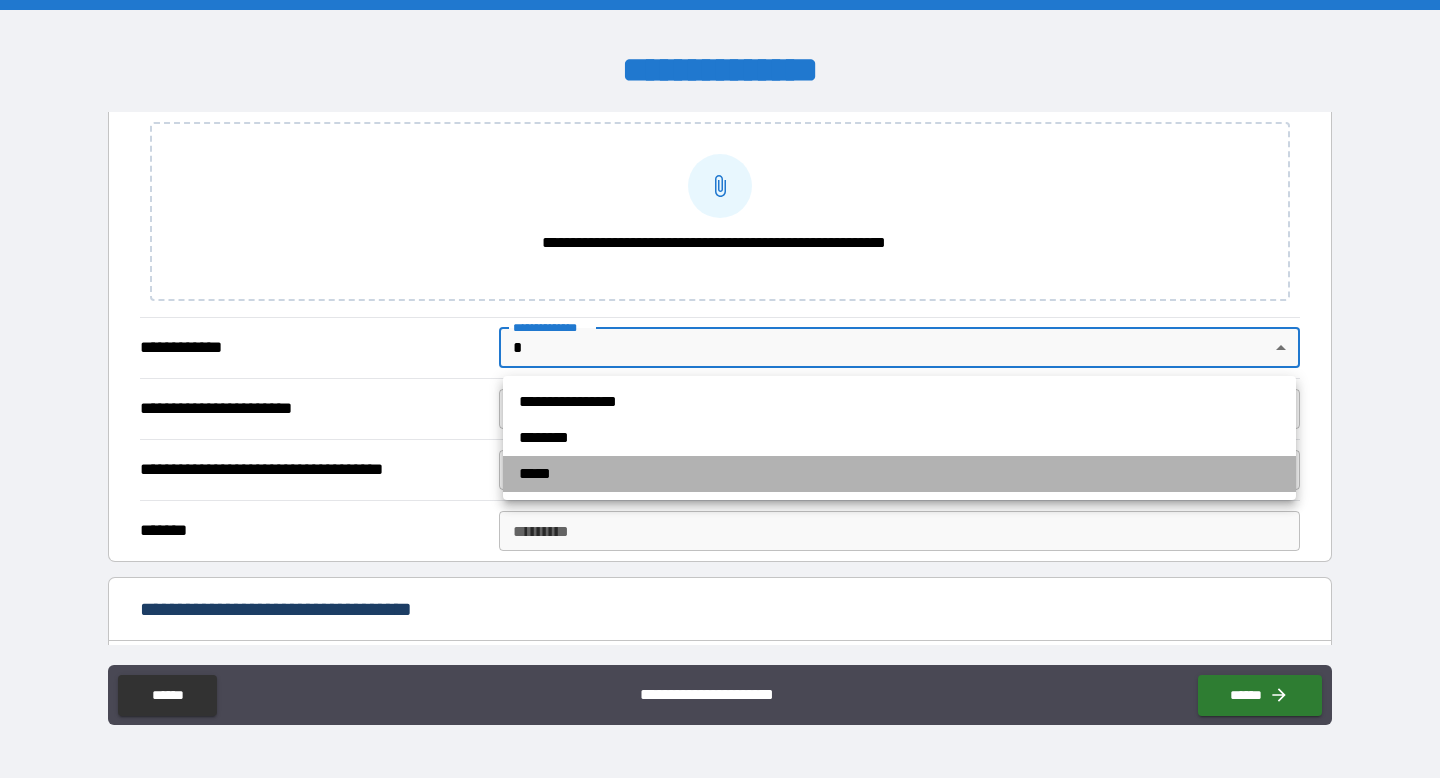 click on "*****" at bounding box center [899, 474] 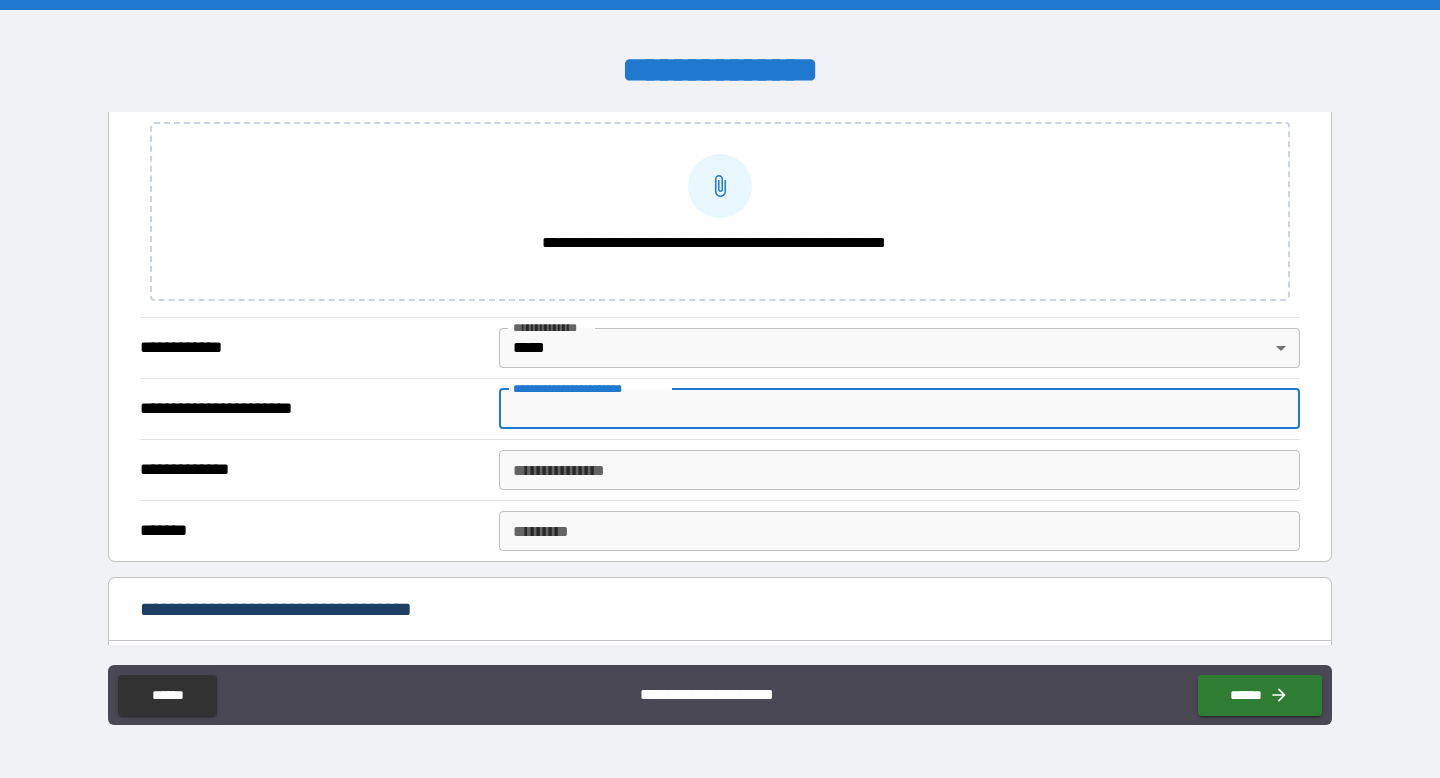 click on "**********" at bounding box center [899, 409] 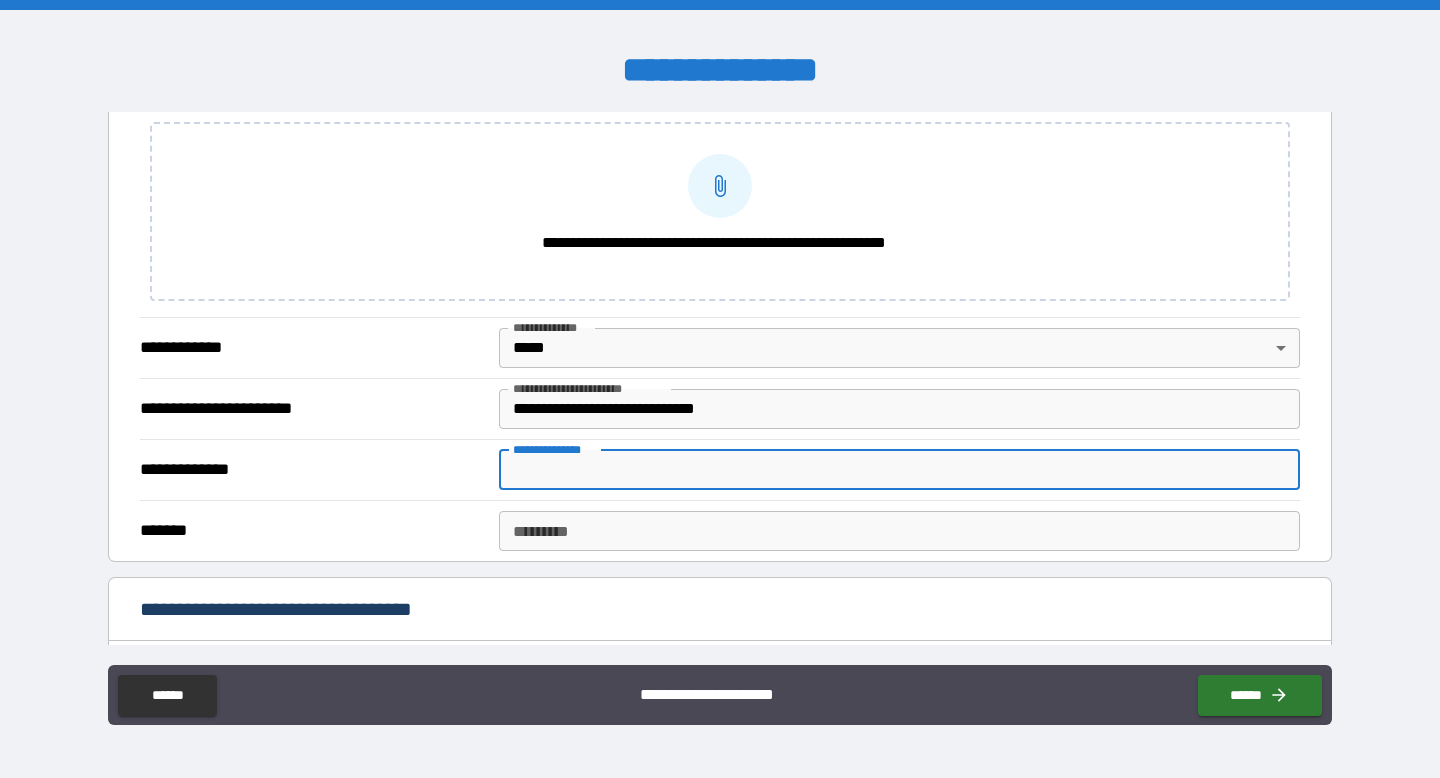 click on "**********" at bounding box center [899, 470] 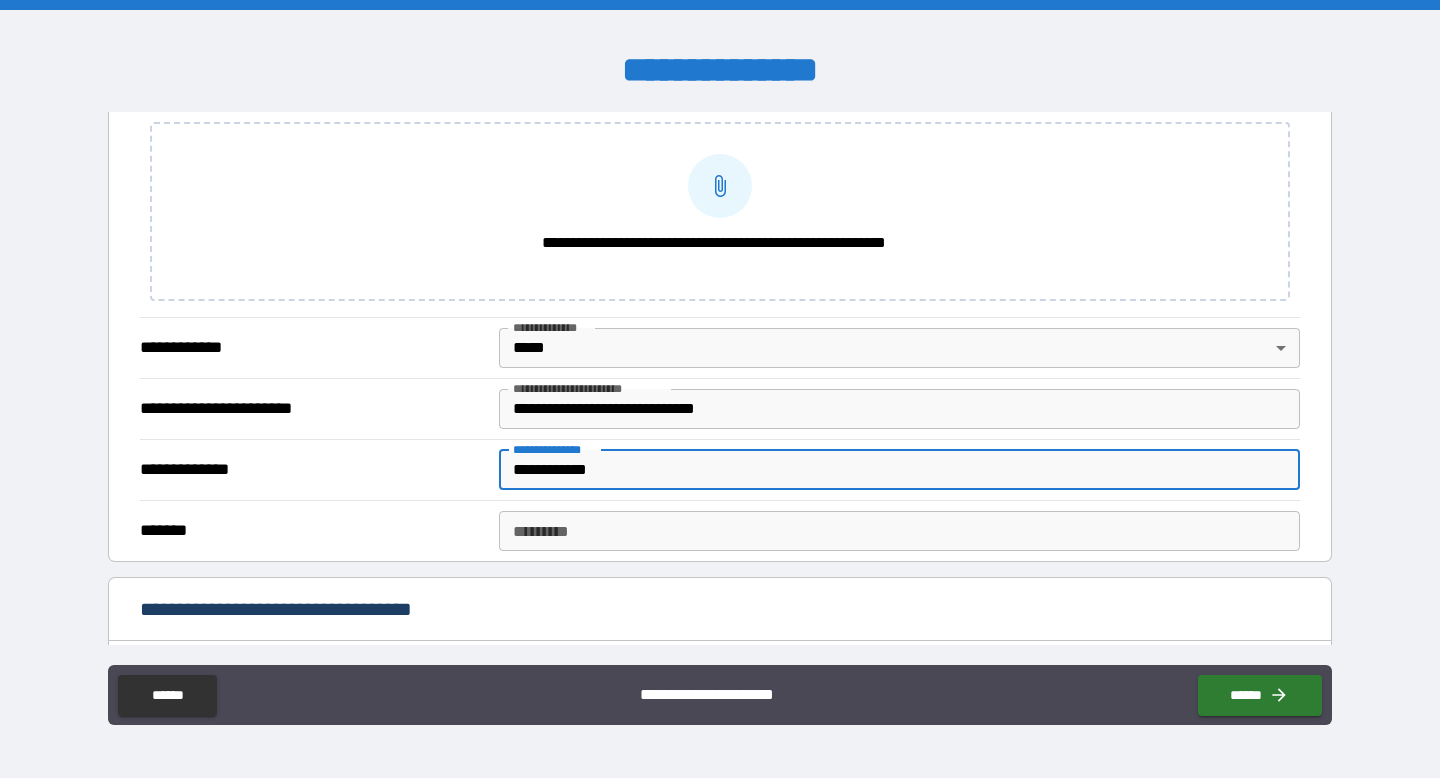 click on "*******   *" at bounding box center [899, 531] 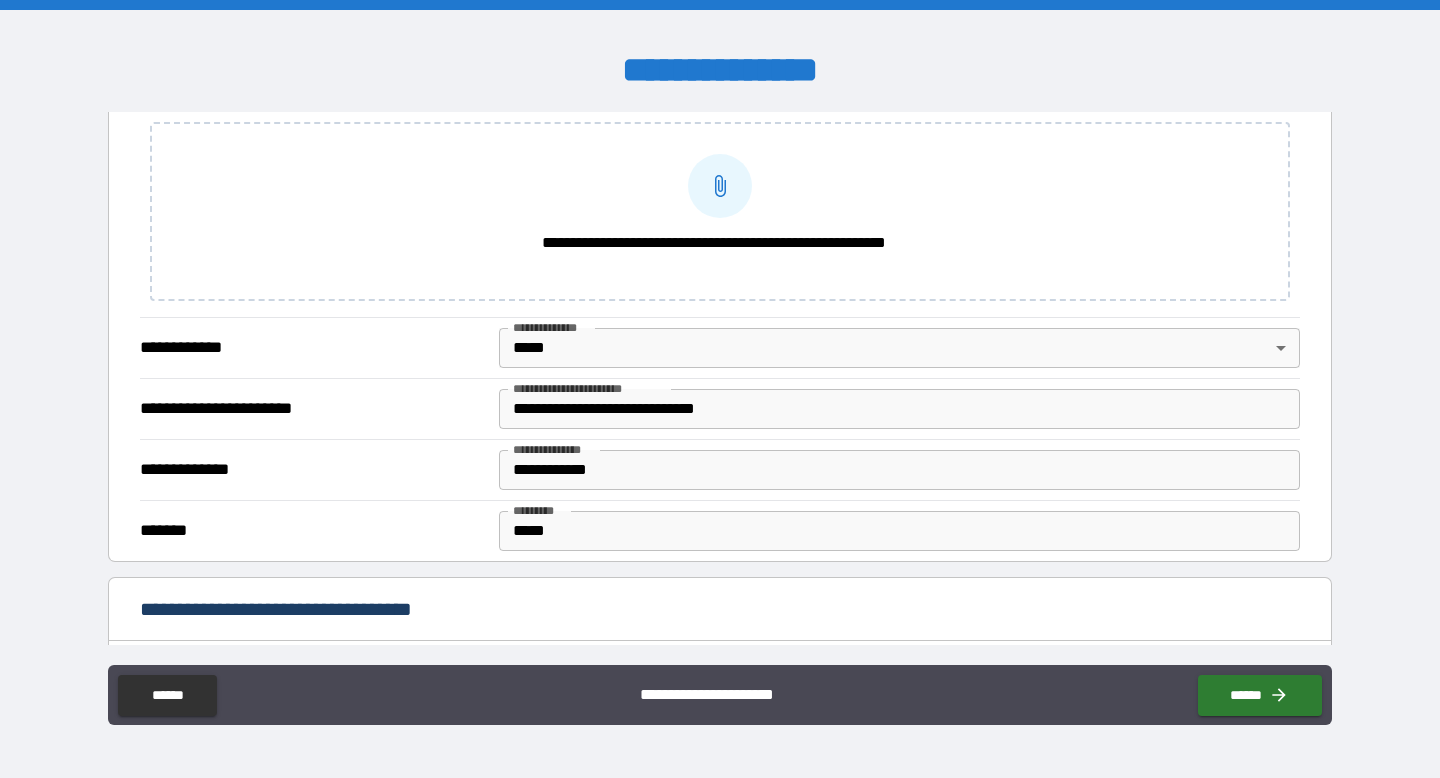 click on "**********" at bounding box center (720, 611) 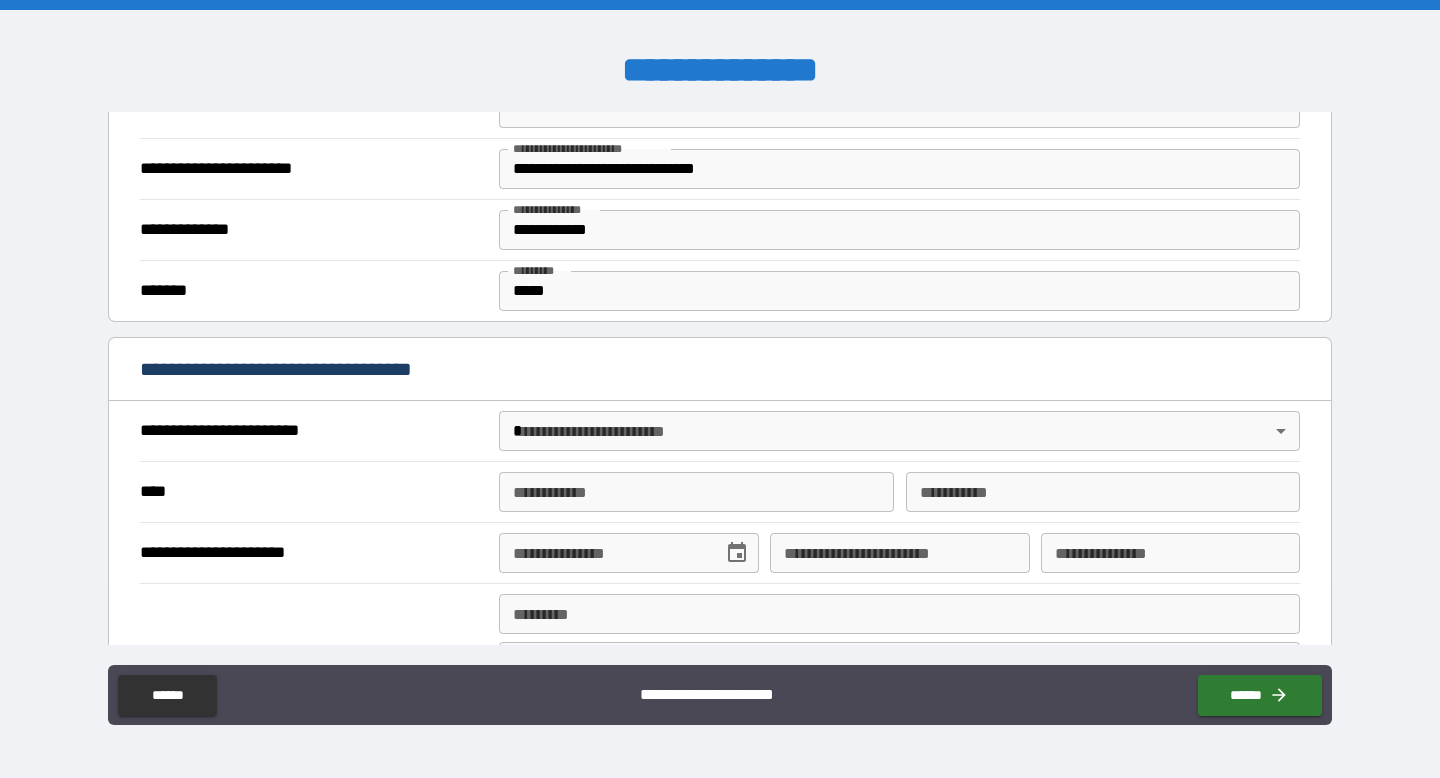 scroll, scrollTop: 960, scrollLeft: 0, axis: vertical 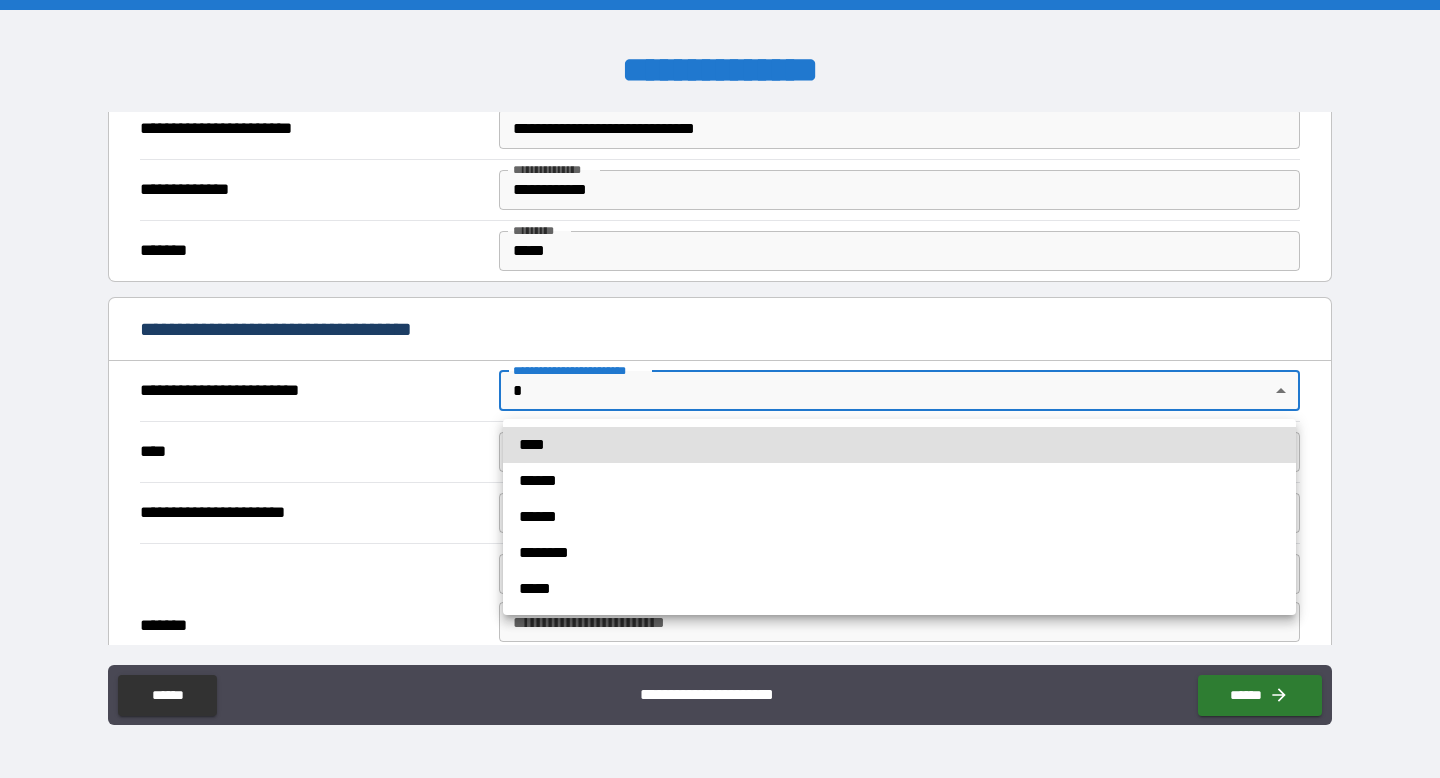 click on "**********" at bounding box center [720, 389] 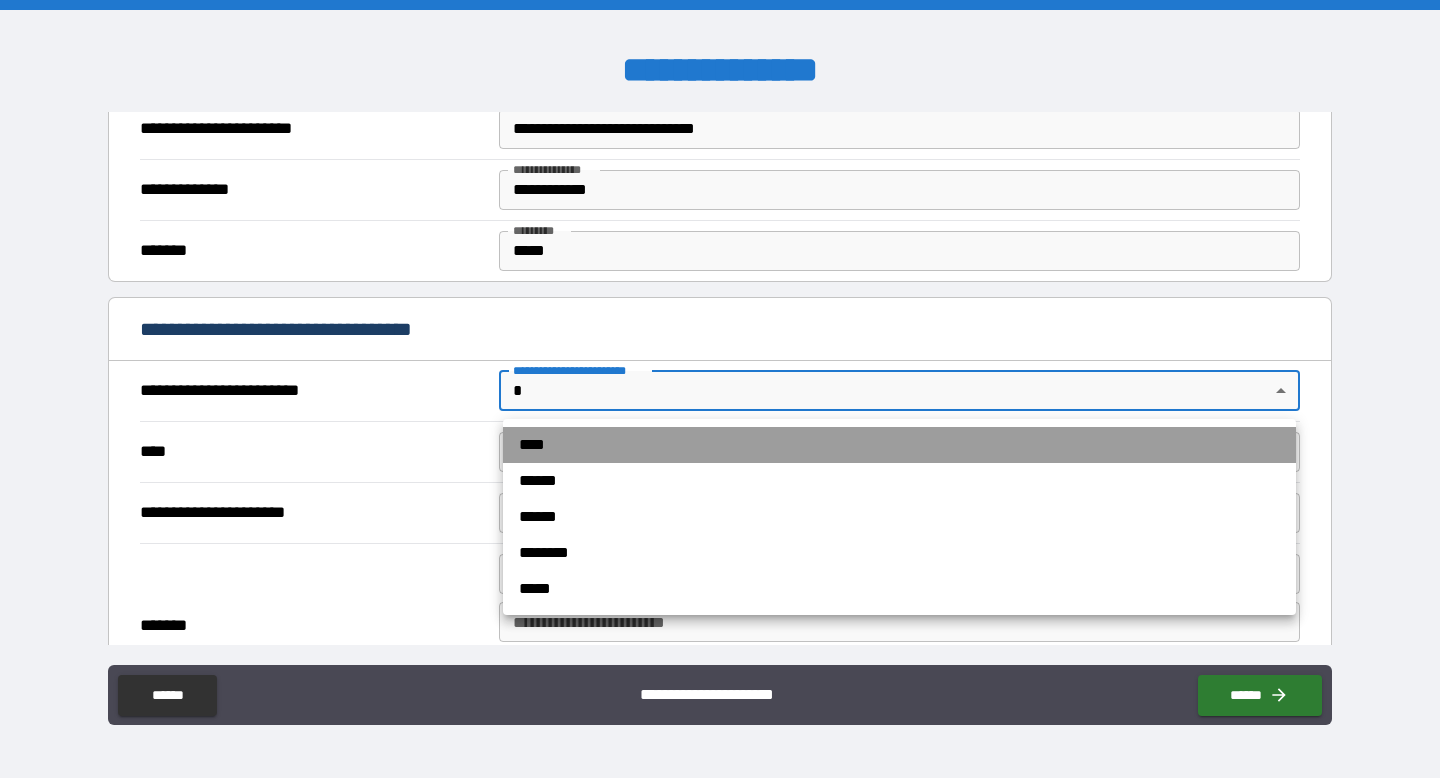 click on "****" at bounding box center (899, 445) 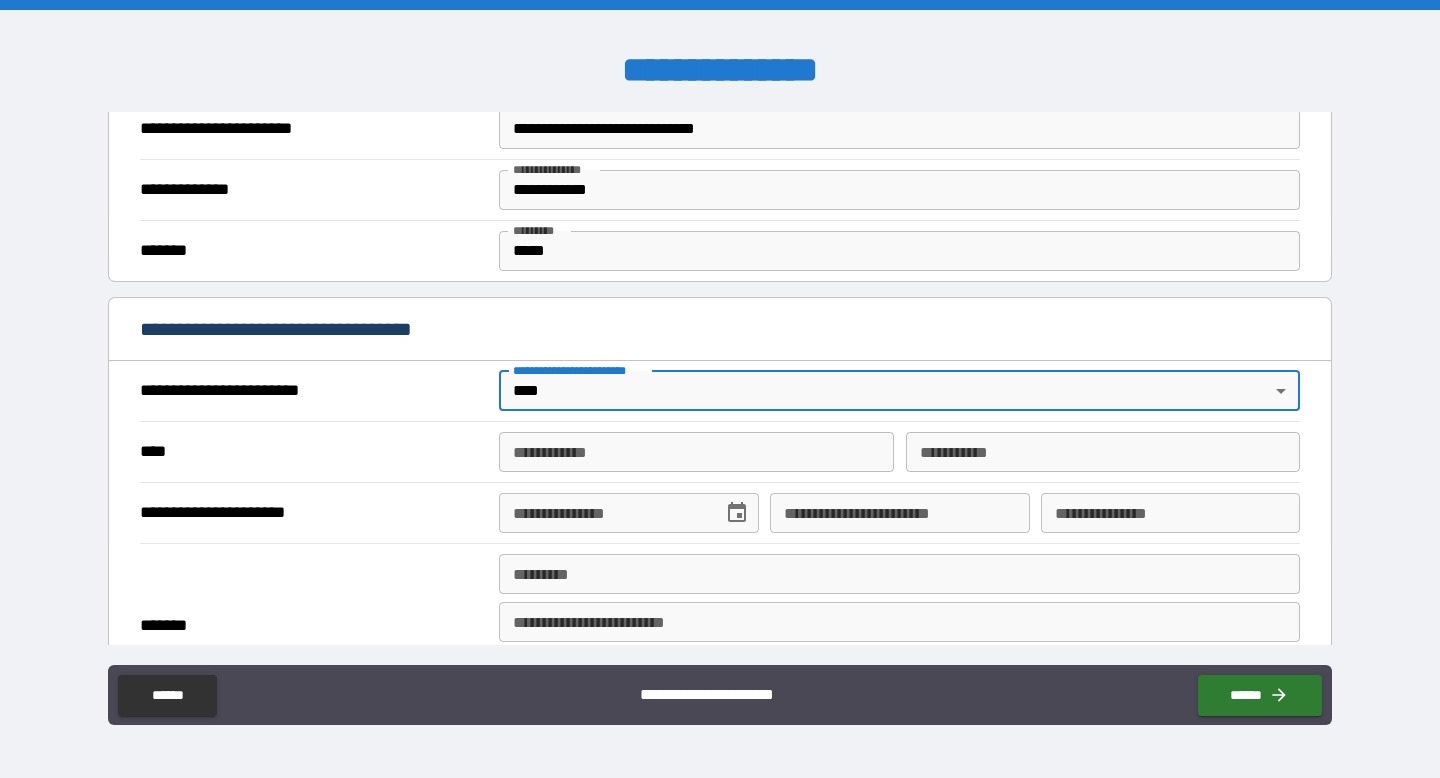click on "**********" at bounding box center (696, 452) 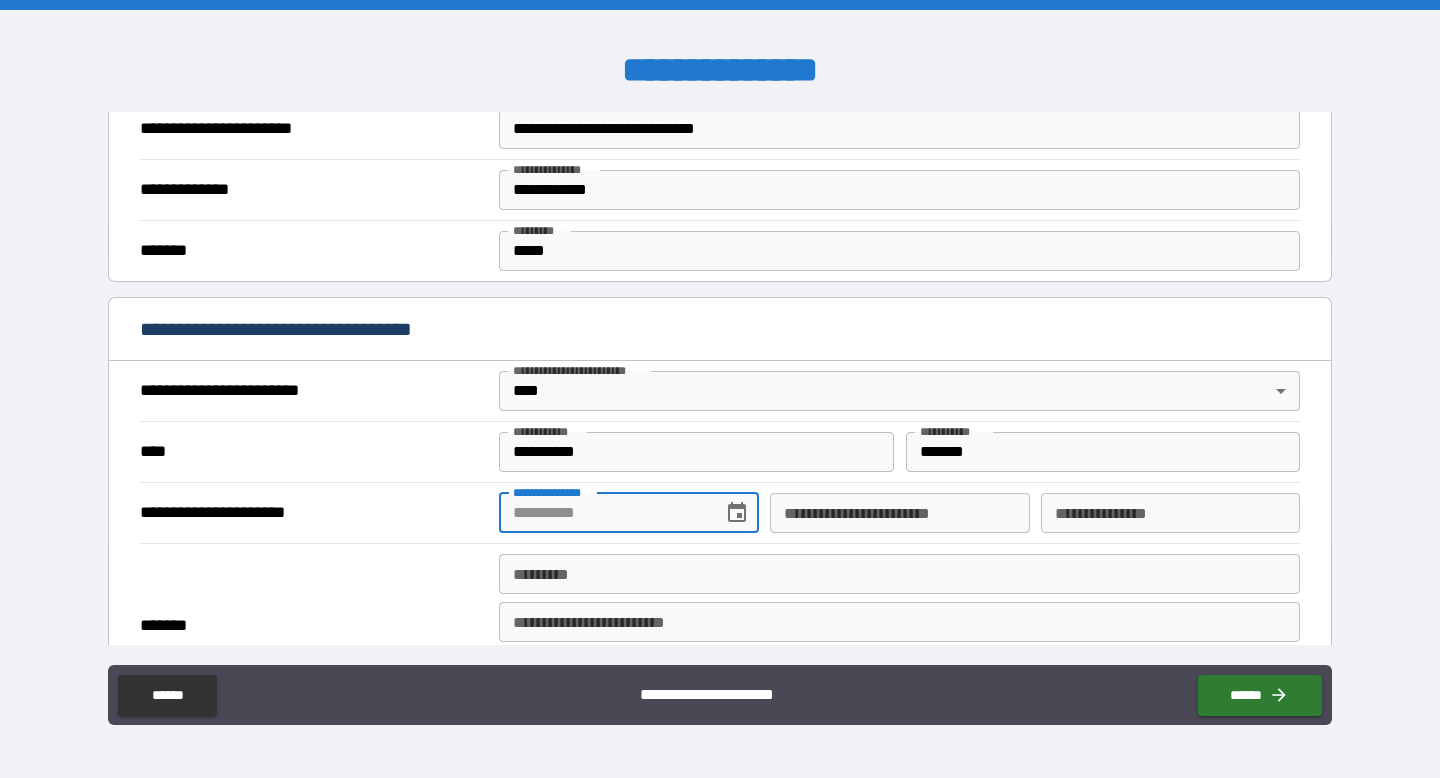 click on "**********" at bounding box center (603, 513) 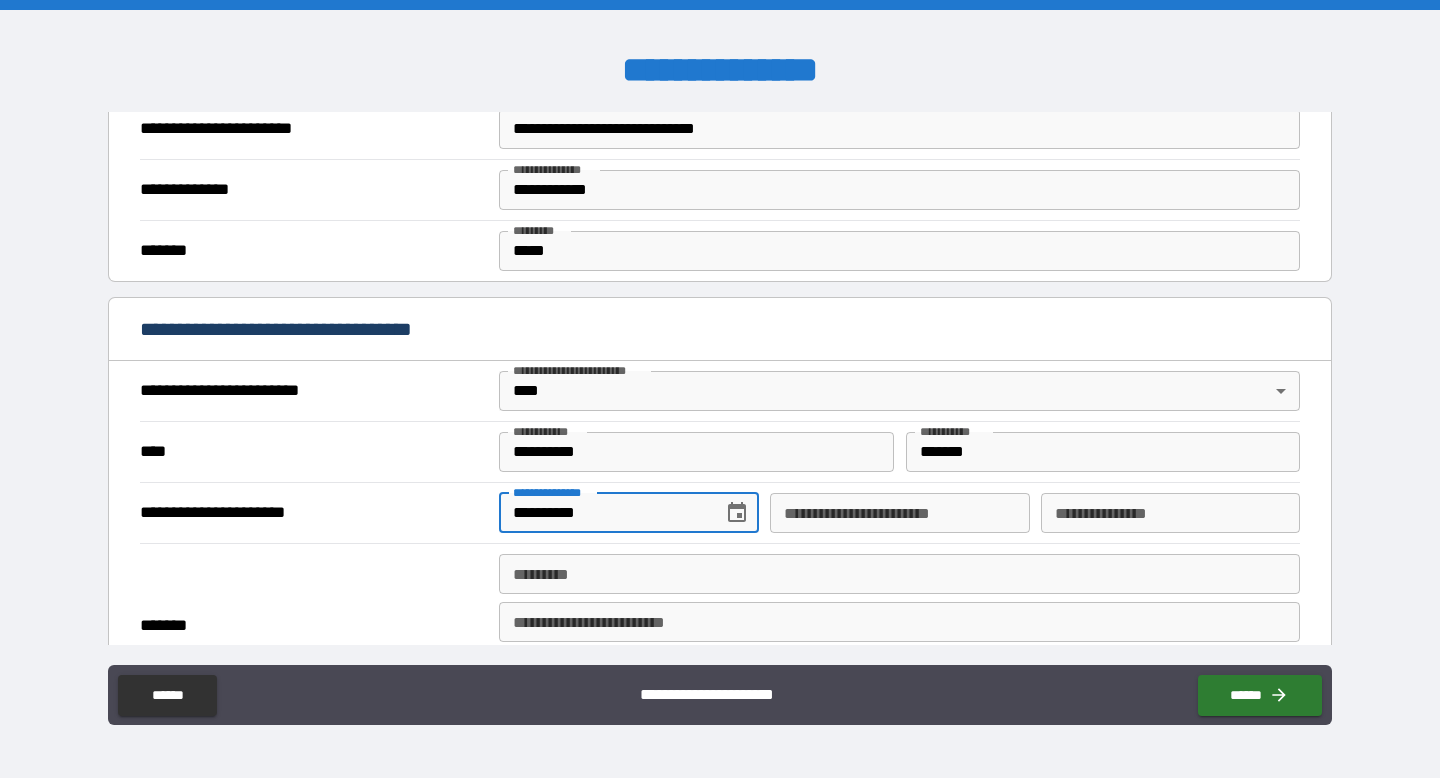 click on "**********" at bounding box center [899, 513] 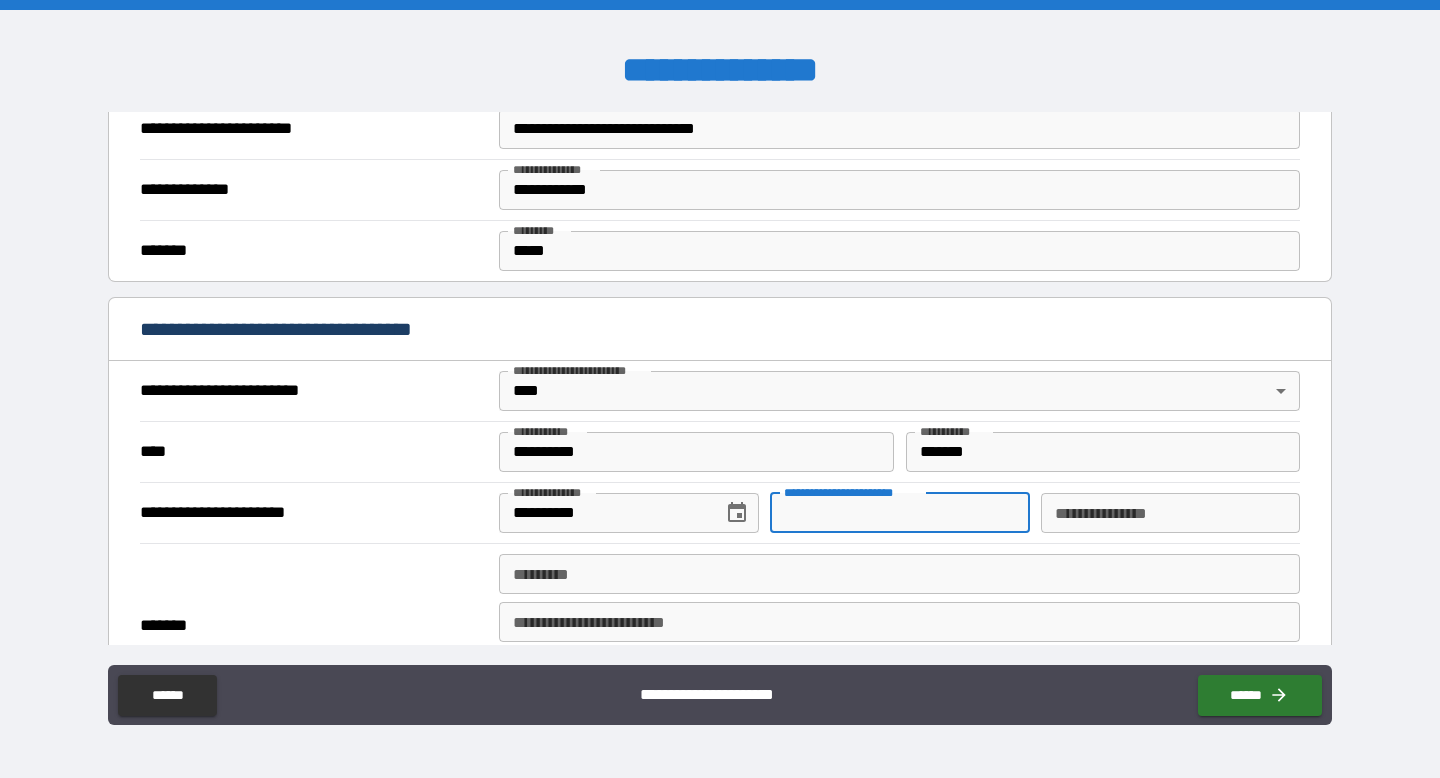 scroll, scrollTop: 963, scrollLeft: 0, axis: vertical 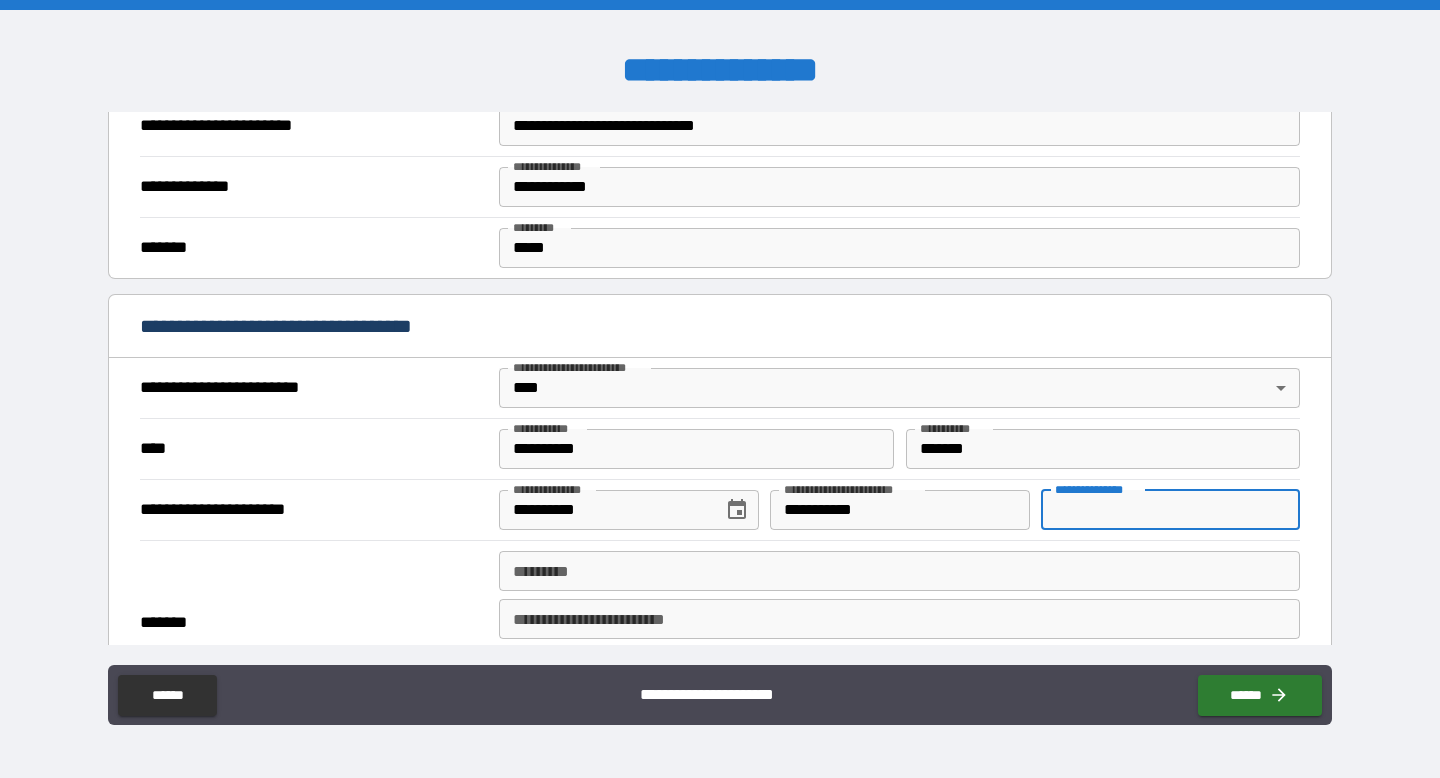 click on "**********" at bounding box center (1170, 510) 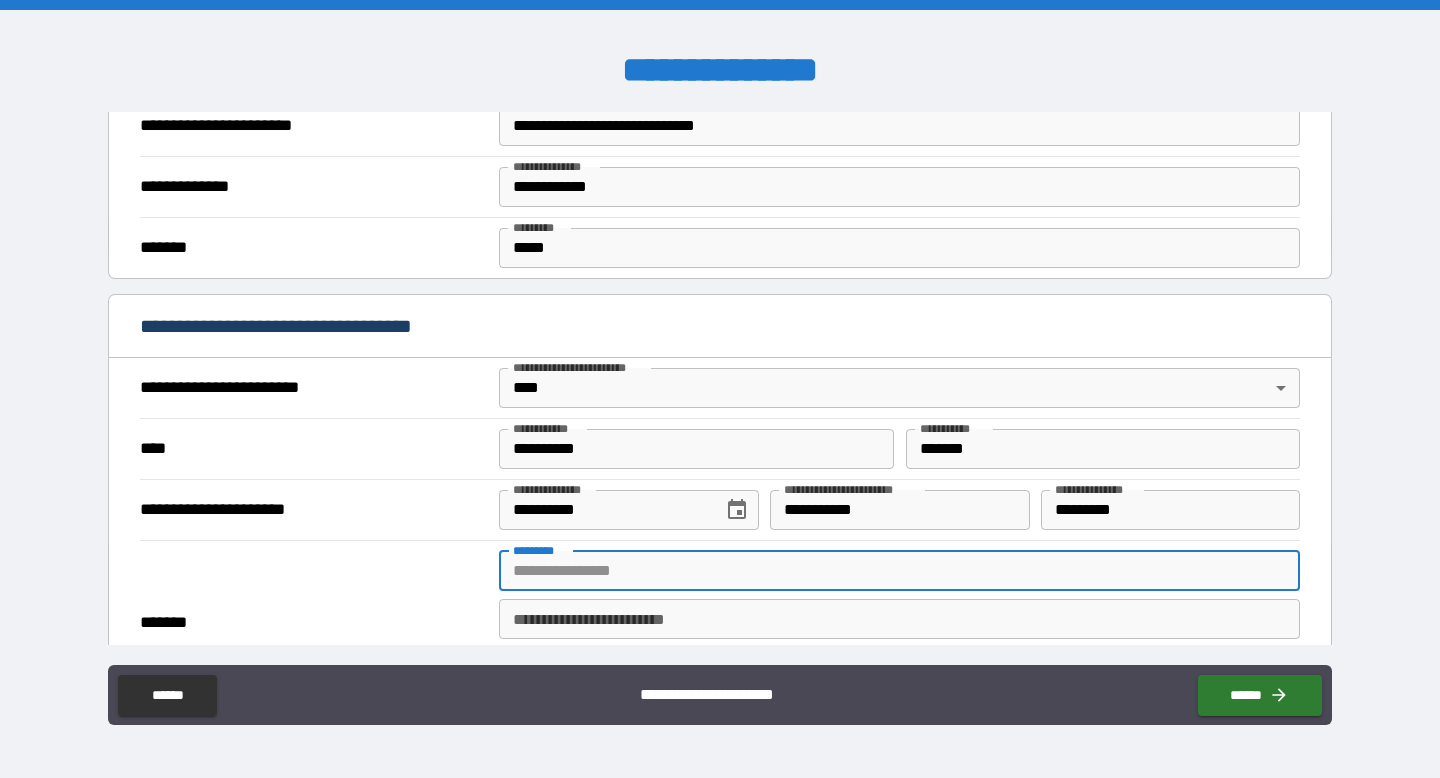 click on "*******   *" at bounding box center (899, 571) 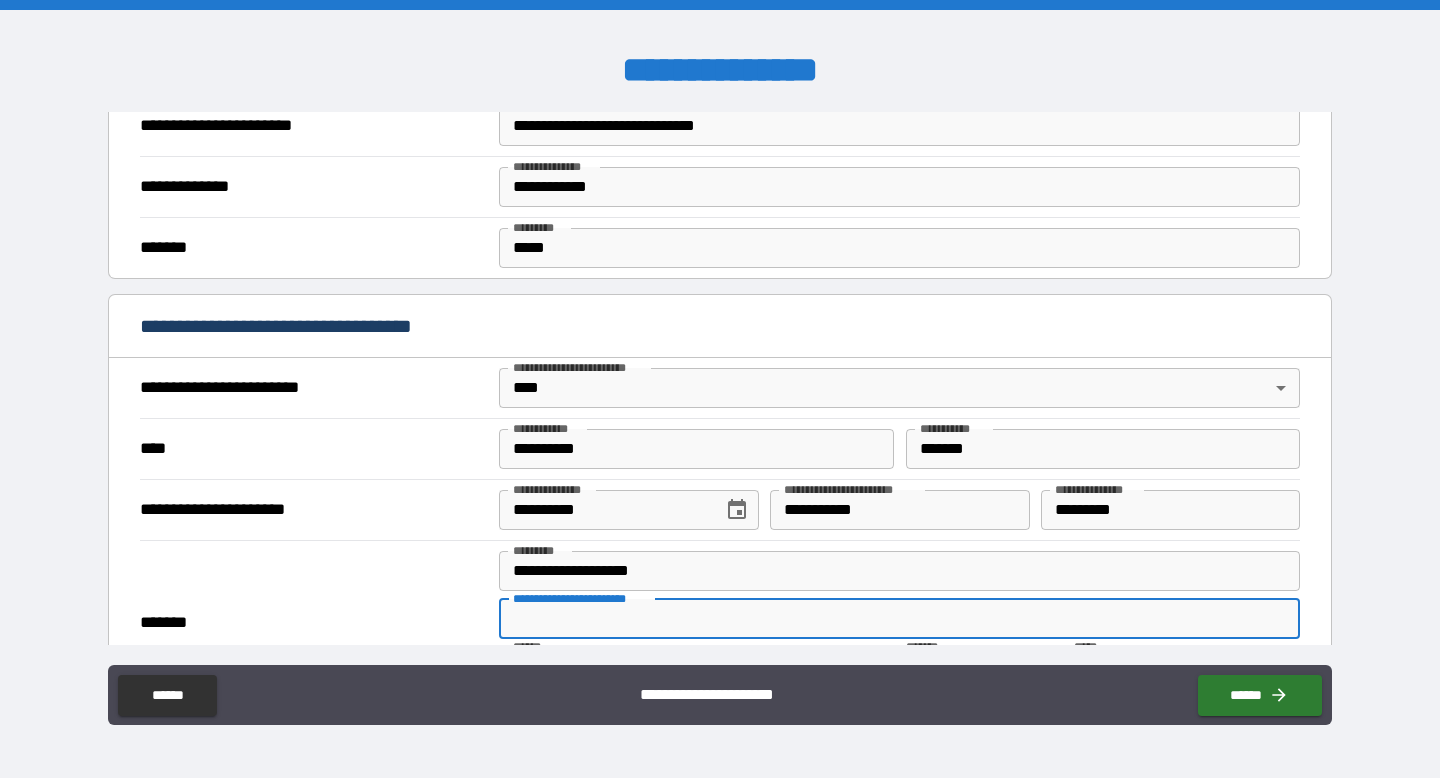 click on "*******" at bounding box center [312, 623] 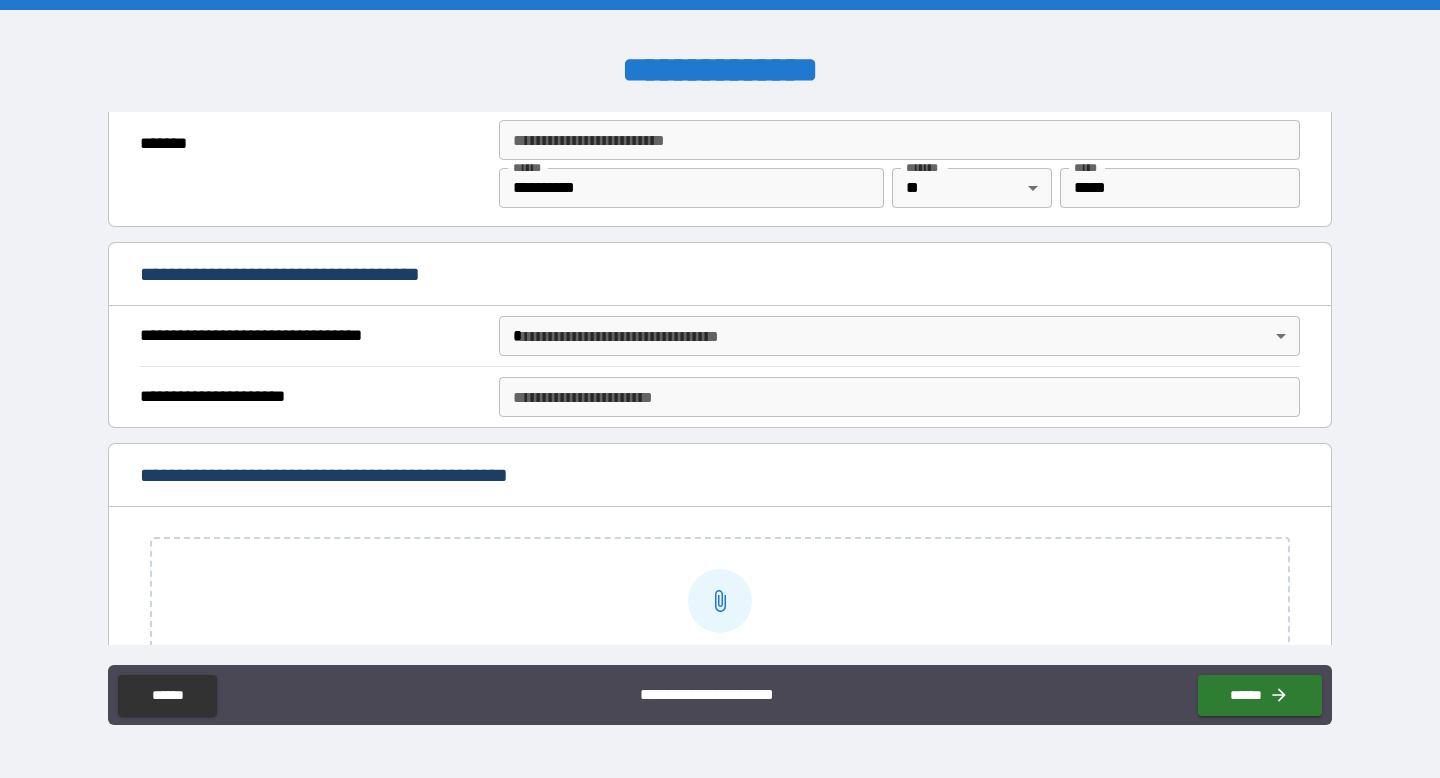 scroll, scrollTop: 1443, scrollLeft: 0, axis: vertical 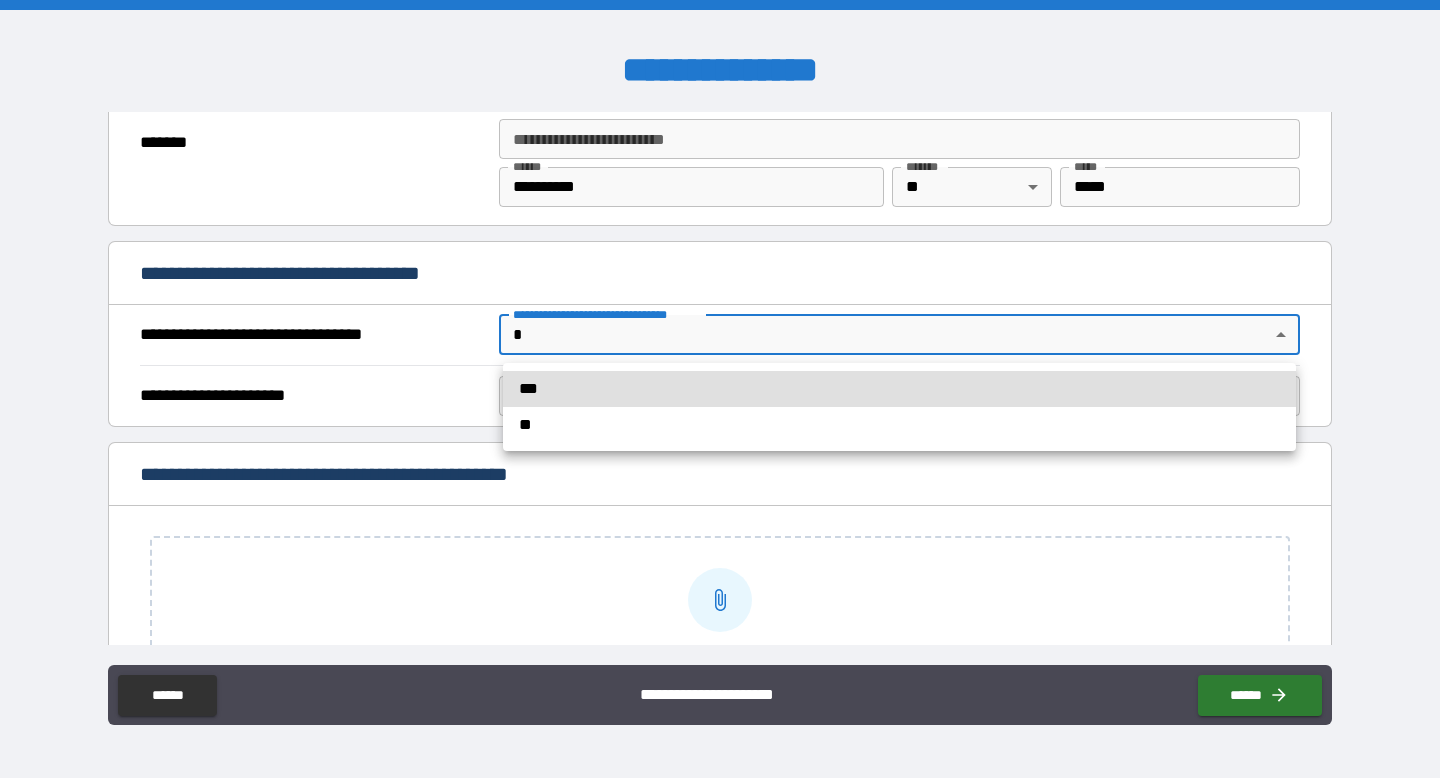 click on "**********" at bounding box center (720, 389) 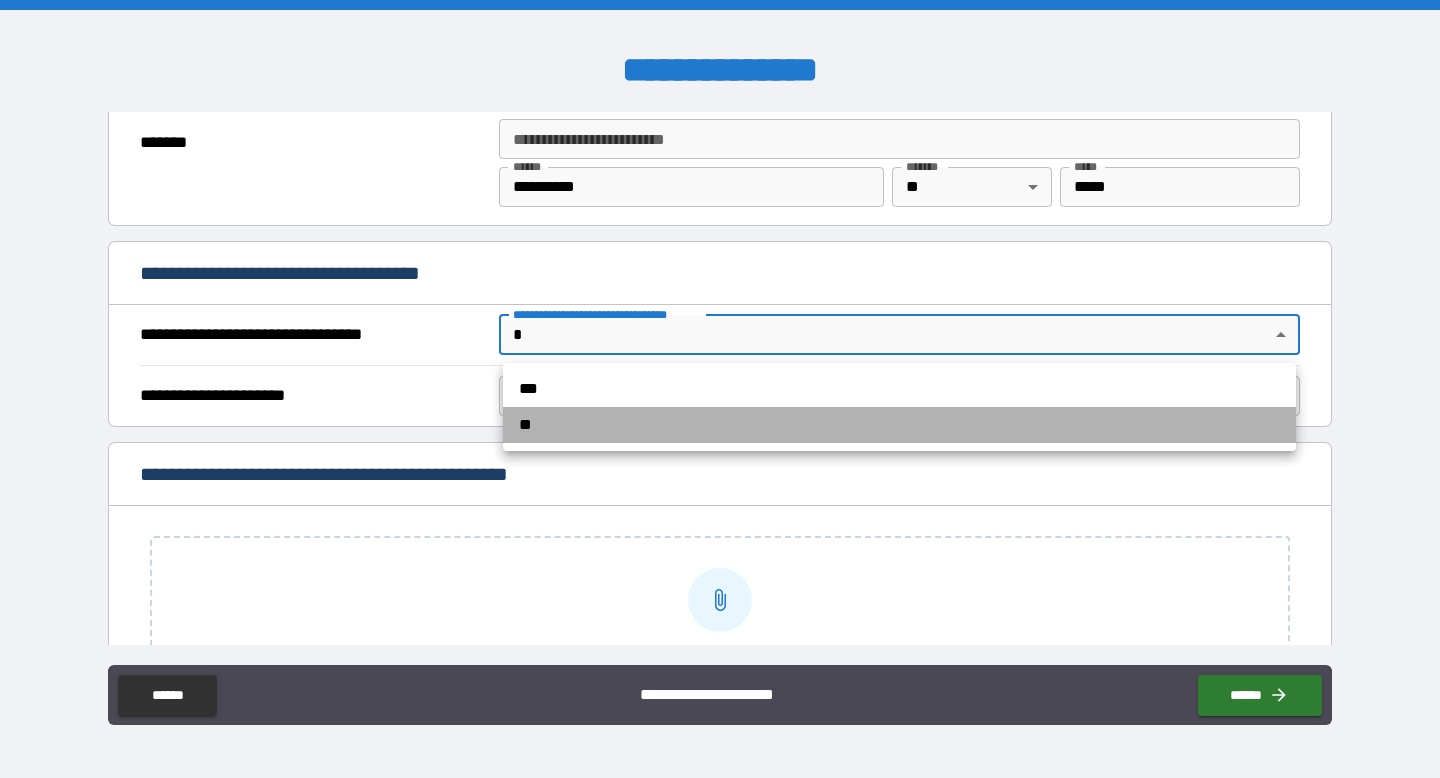 click on "**" at bounding box center (899, 425) 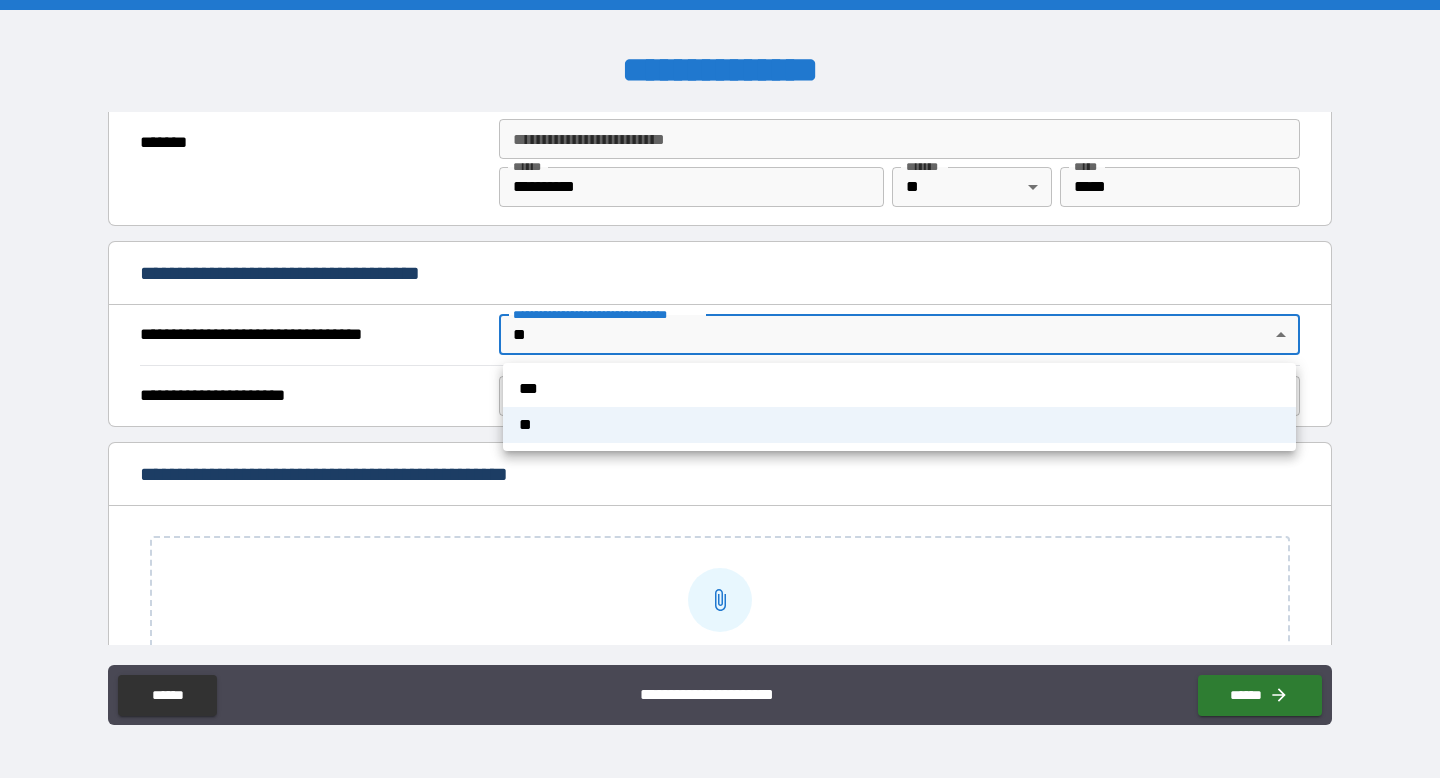 click on "**" at bounding box center (899, 425) 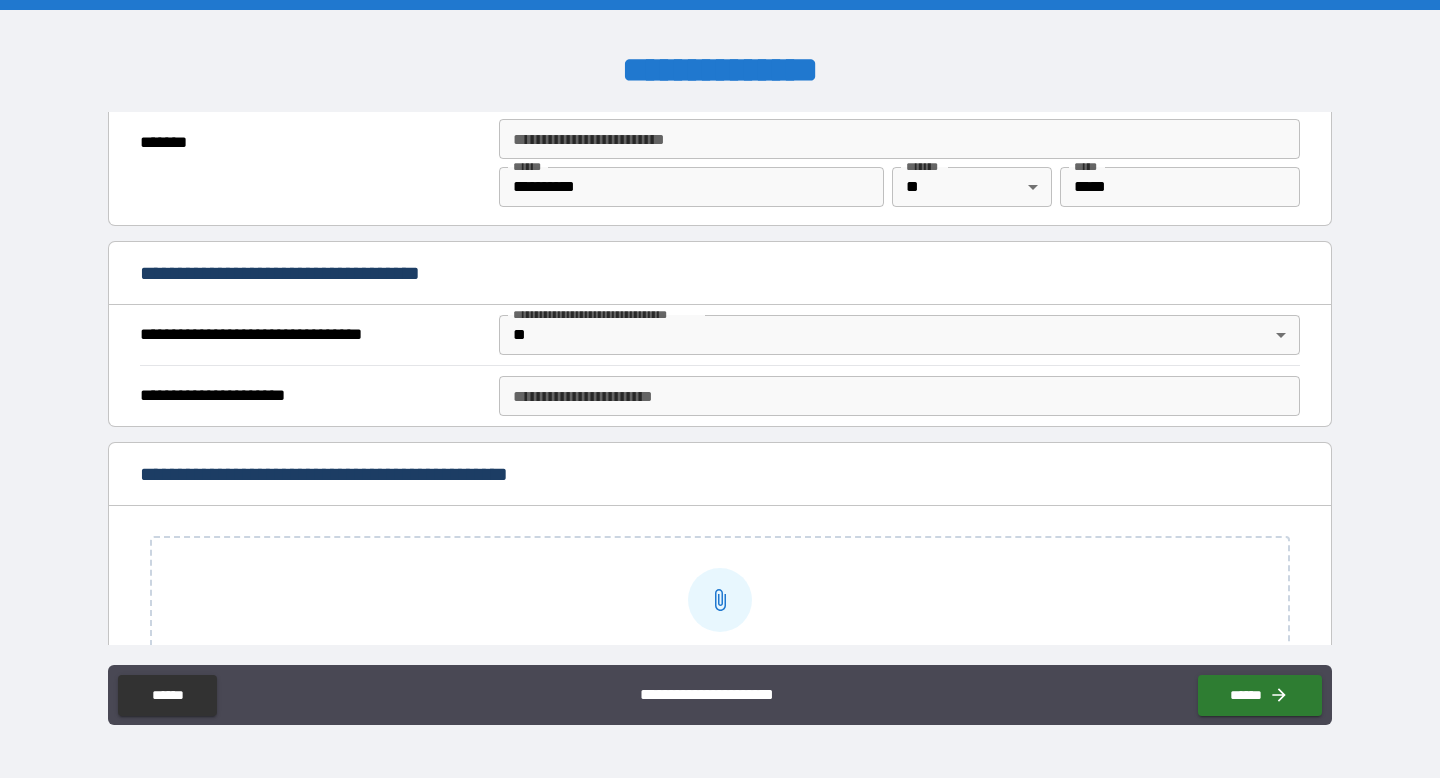click on "**********" at bounding box center [720, 476] 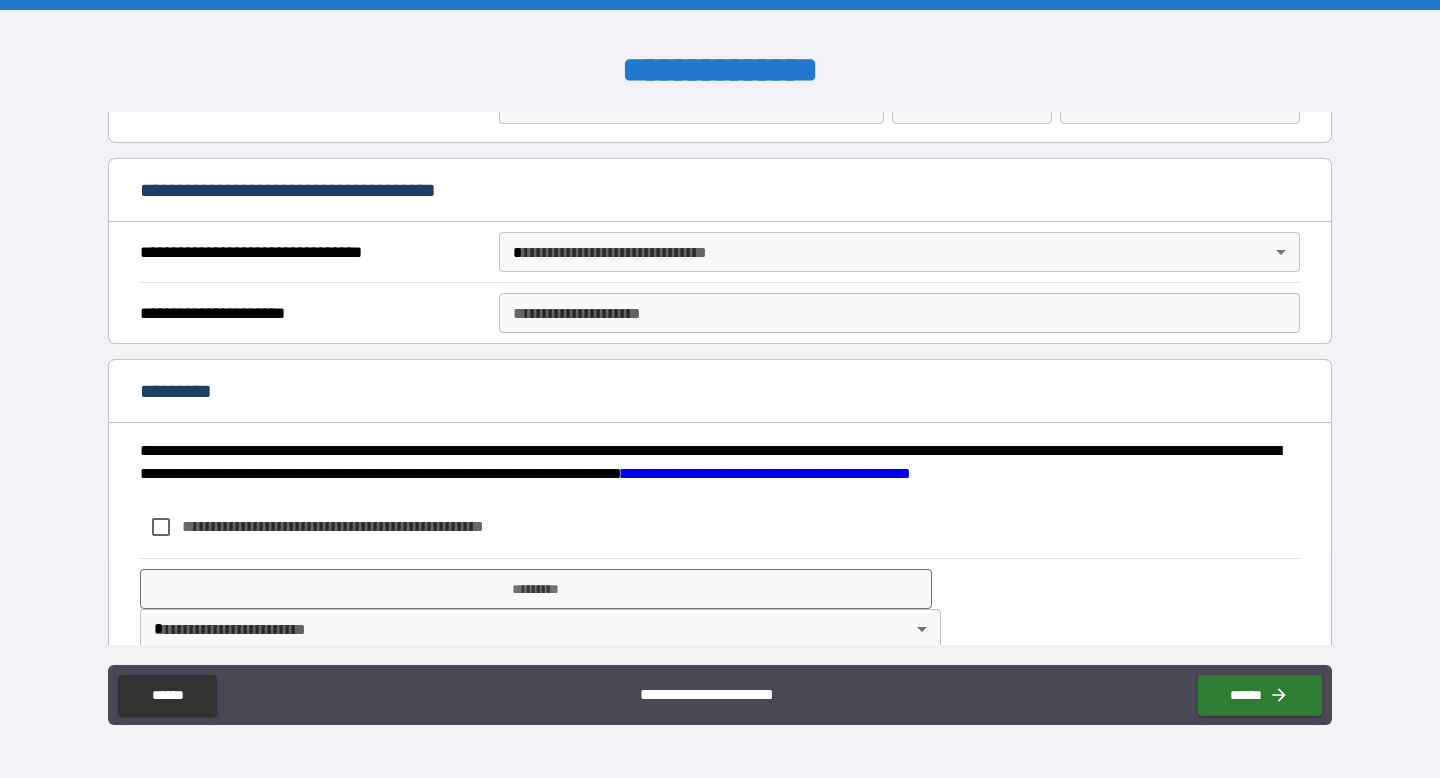 scroll, scrollTop: 3023, scrollLeft: 0, axis: vertical 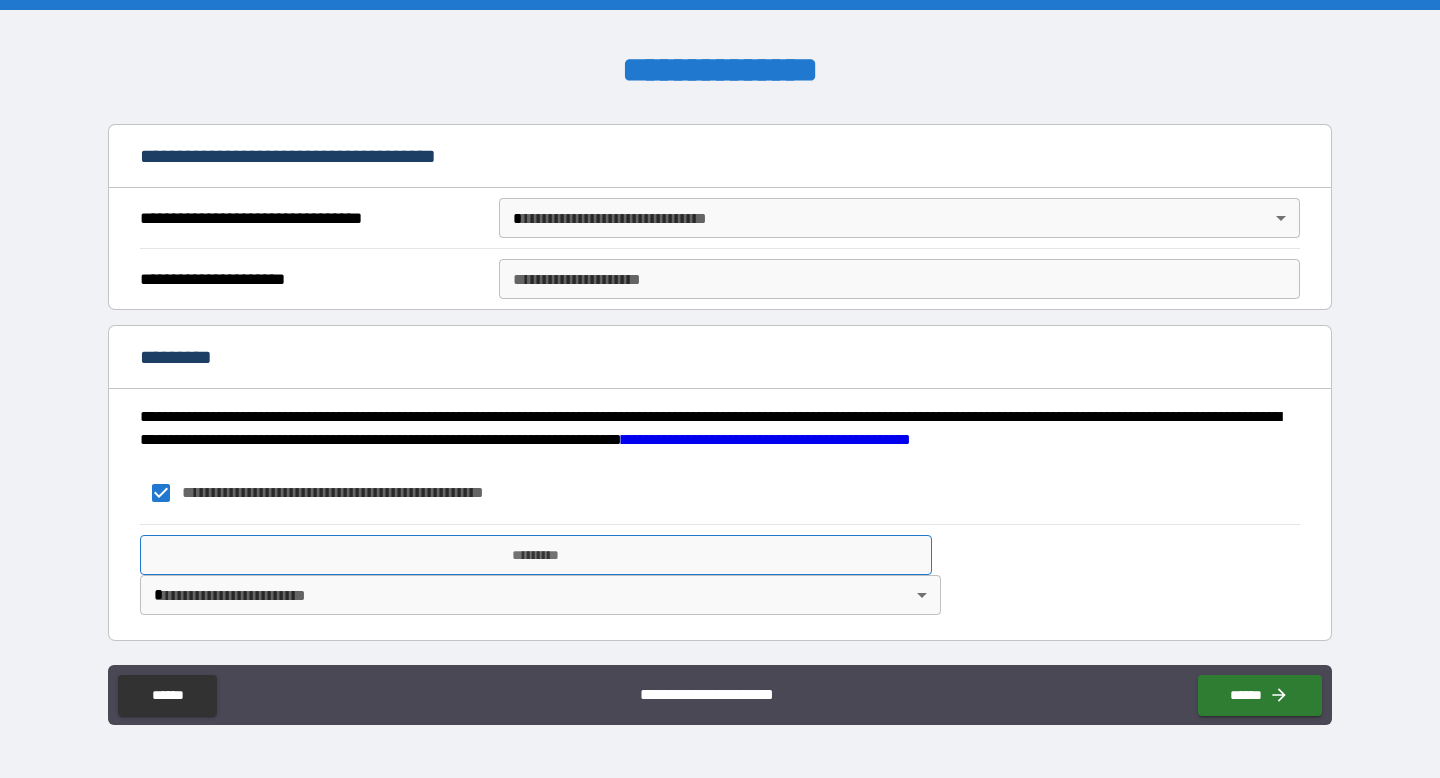 click on "*********" at bounding box center [536, 555] 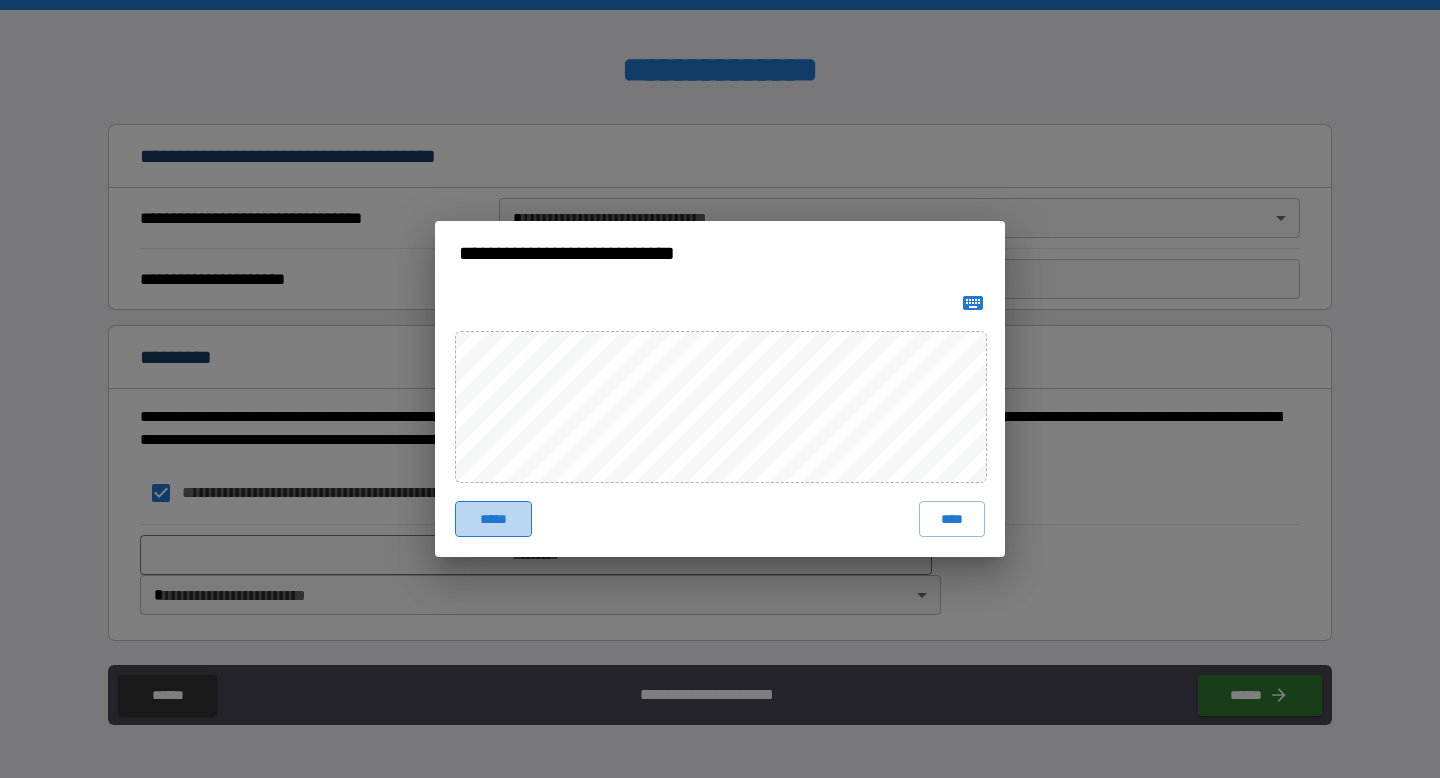 click on "*****" at bounding box center [493, 519] 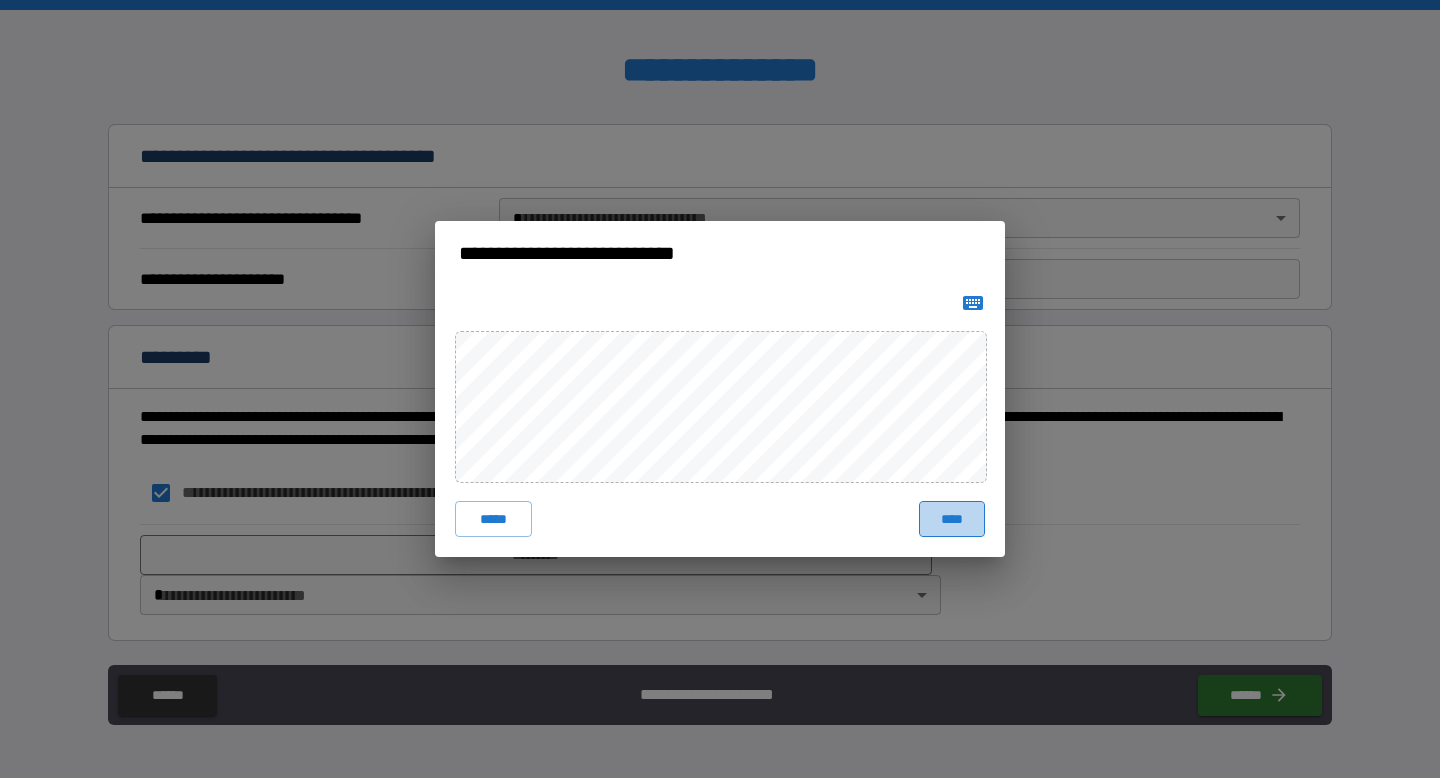 click on "****" at bounding box center (952, 519) 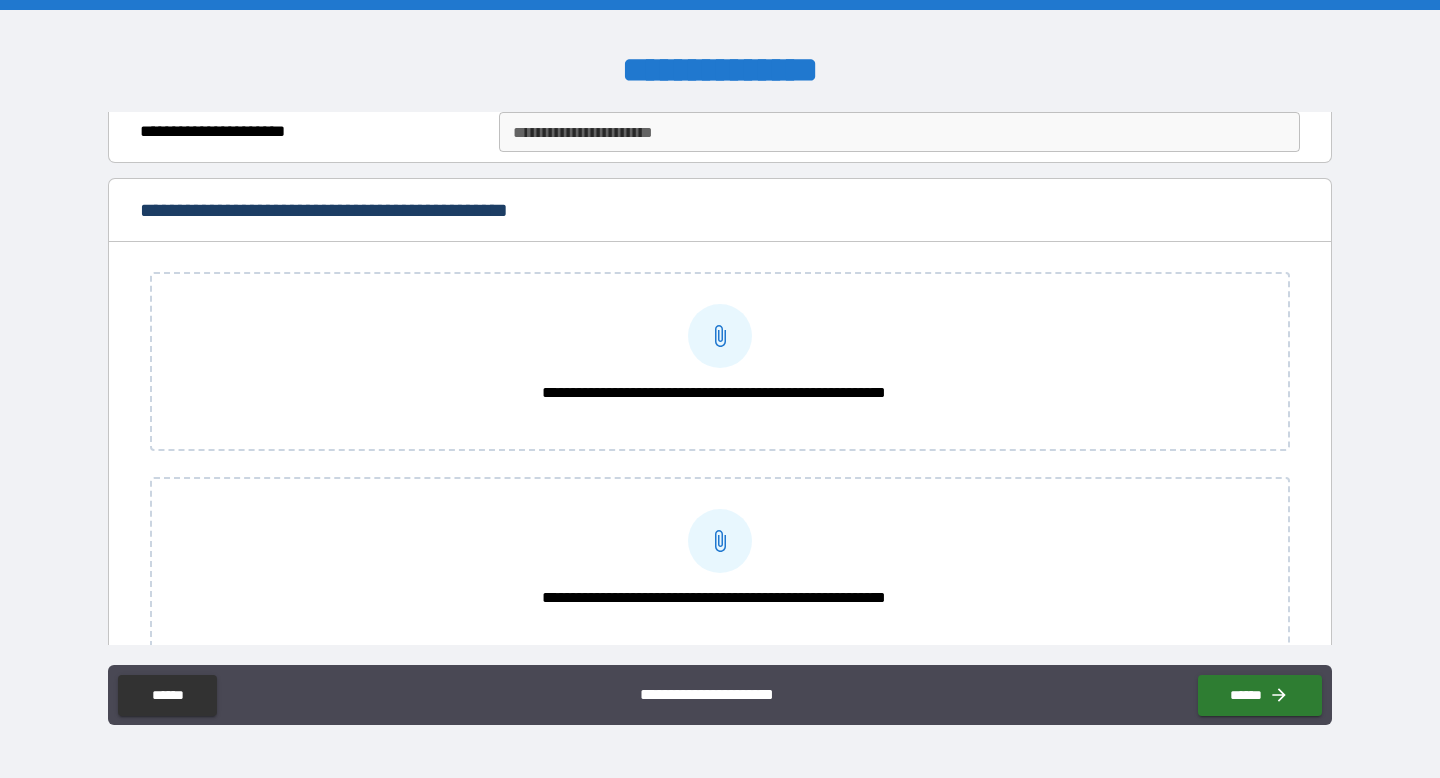 scroll, scrollTop: 1711, scrollLeft: 0, axis: vertical 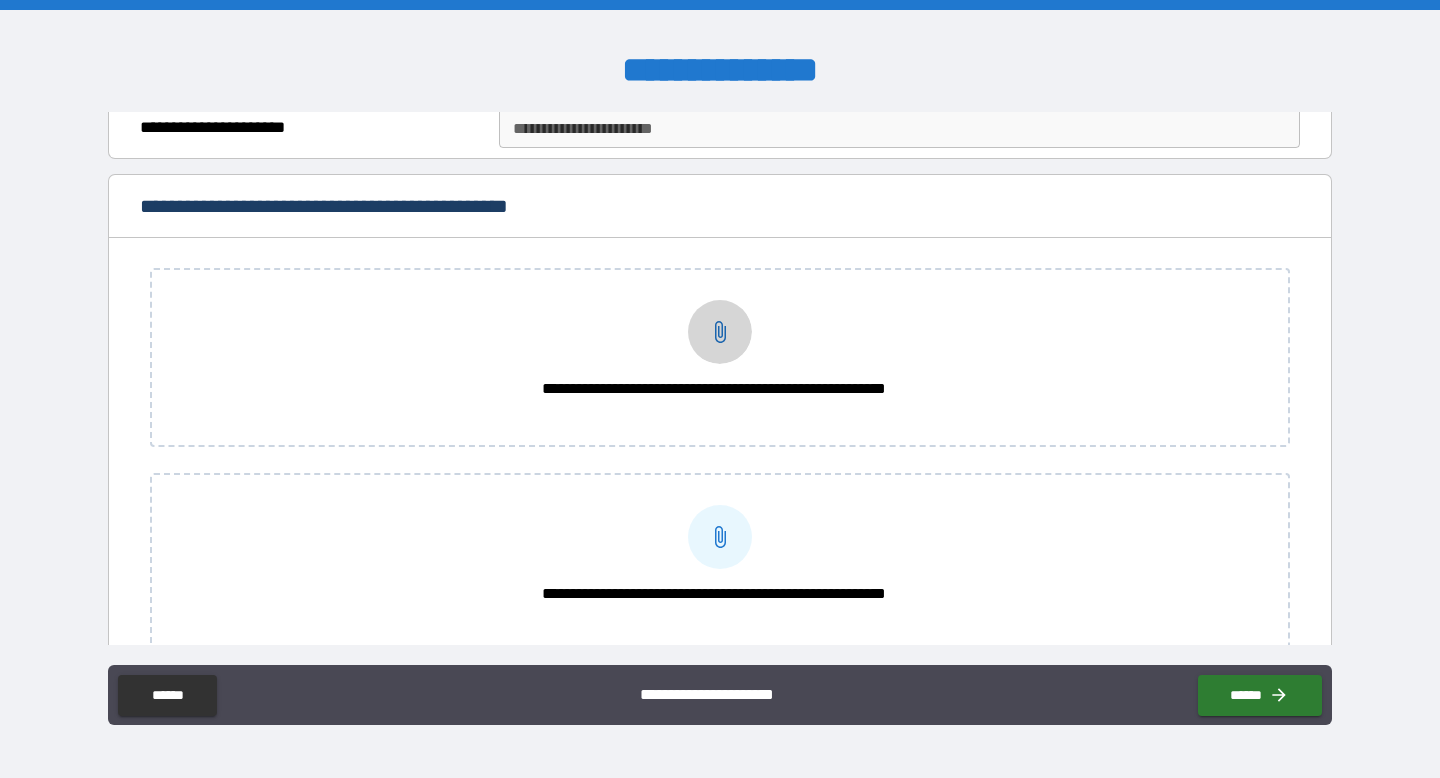 click 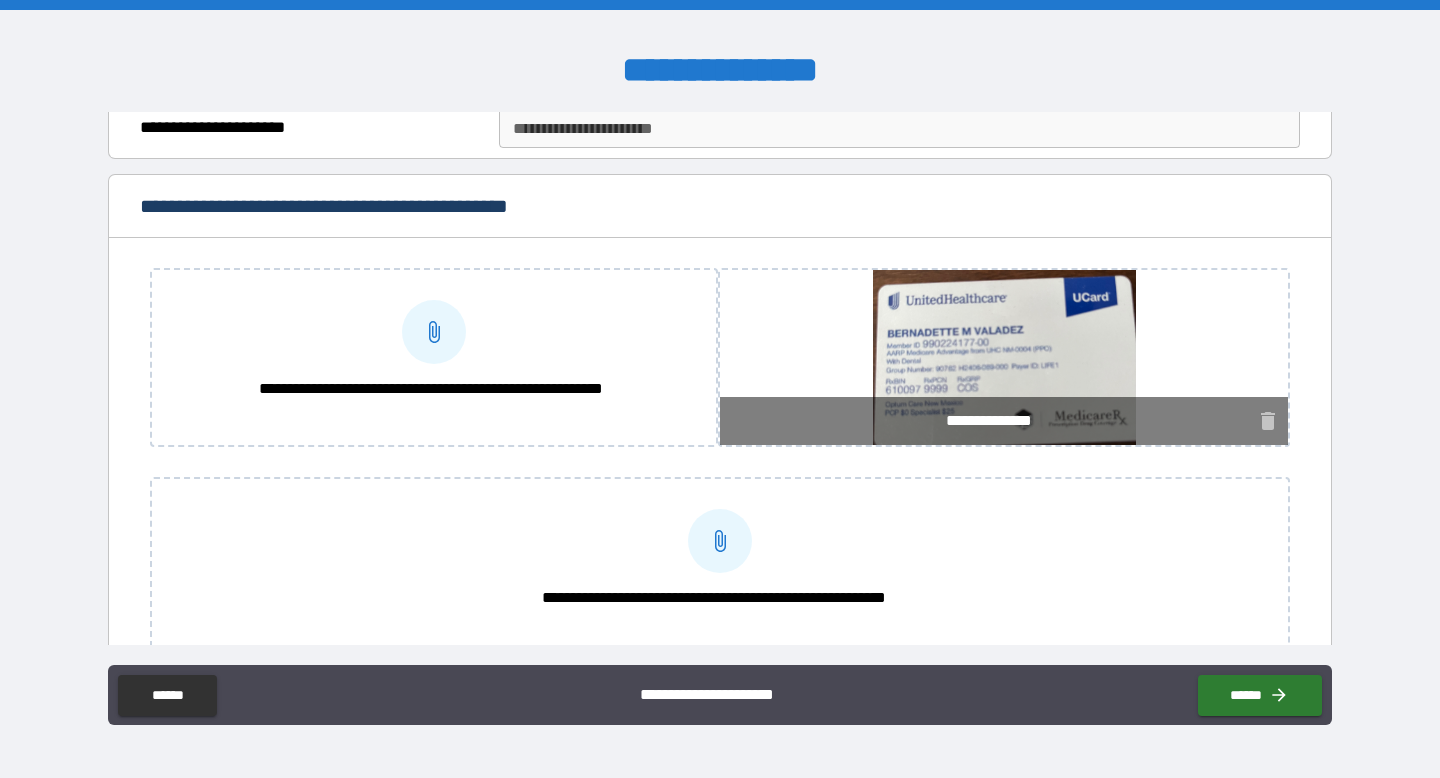 click at bounding box center (434, 332) 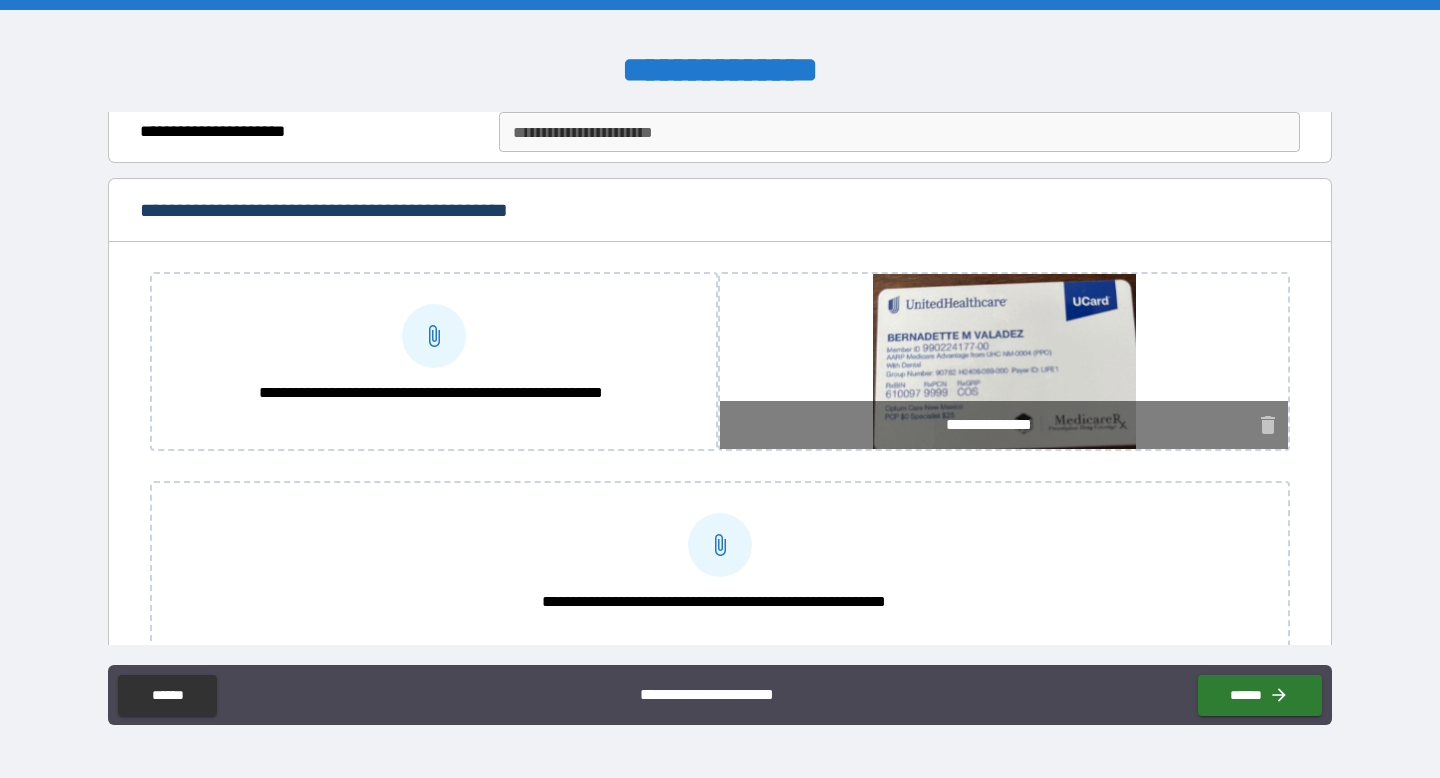 scroll, scrollTop: 1715, scrollLeft: 0, axis: vertical 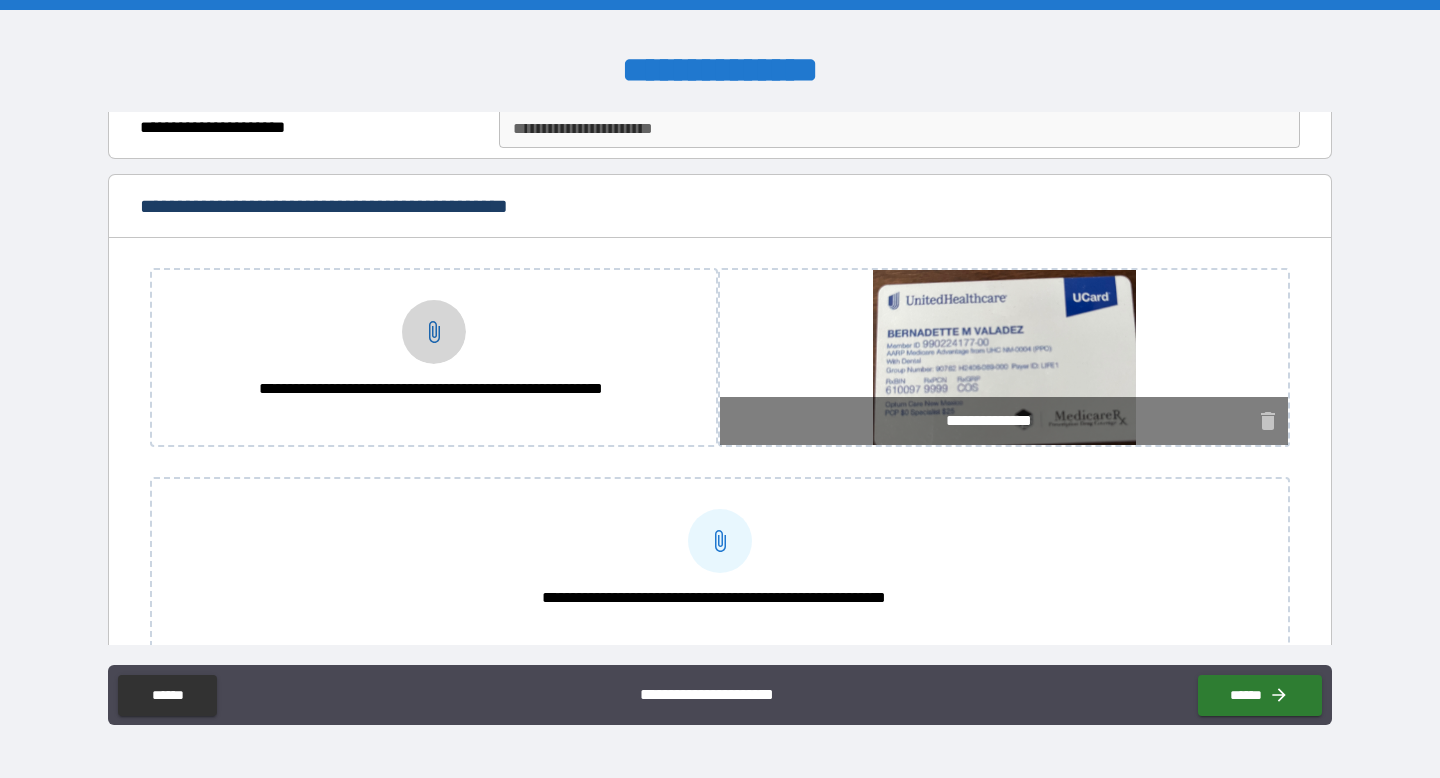 click 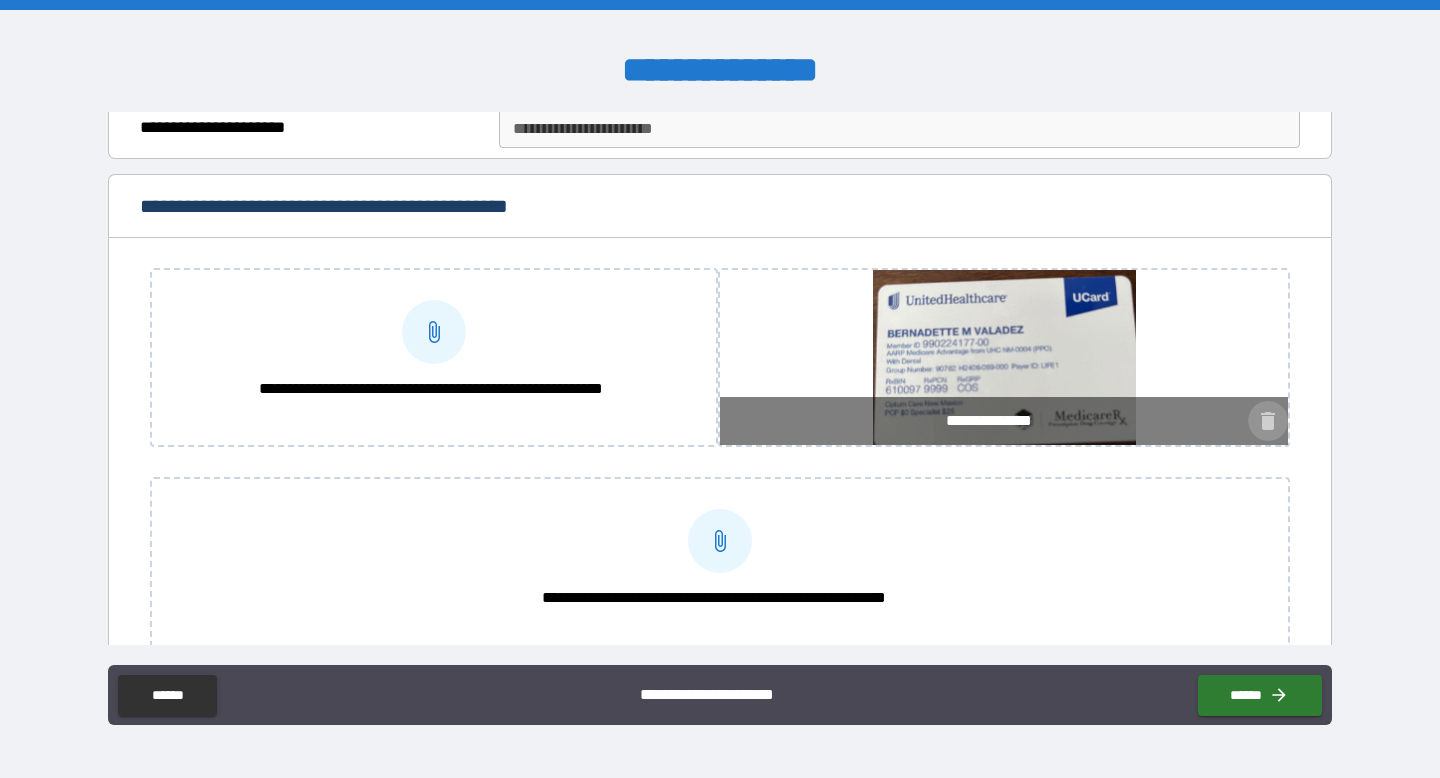 click 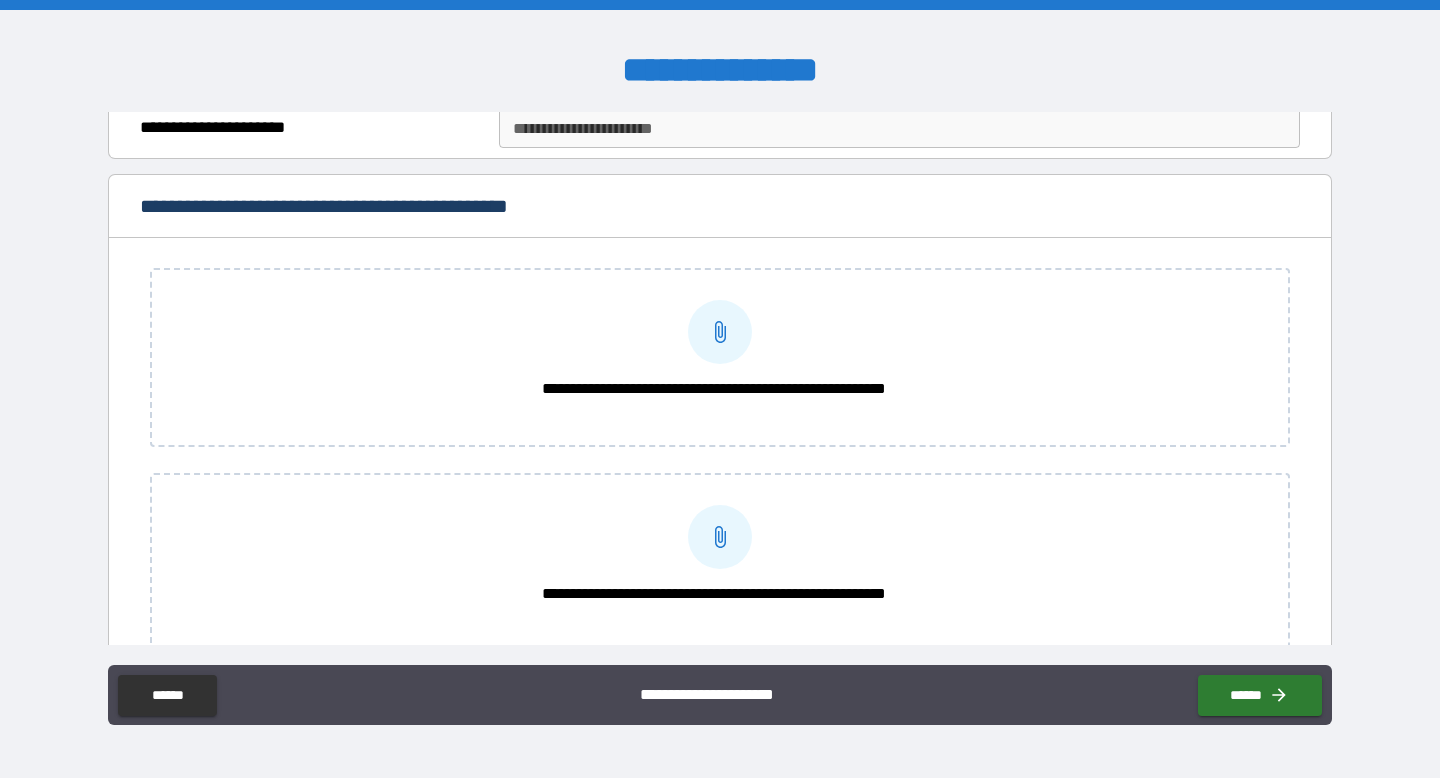 scroll, scrollTop: 1718, scrollLeft: 0, axis: vertical 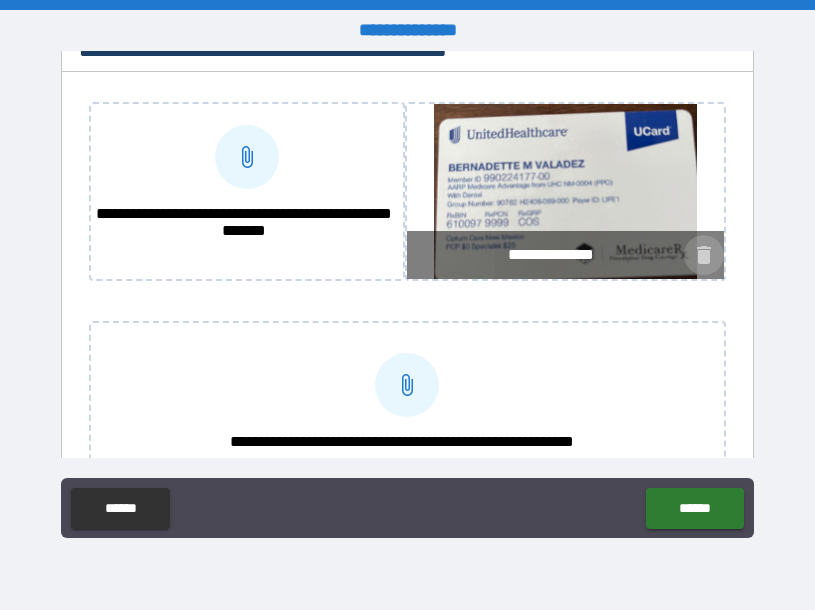 click 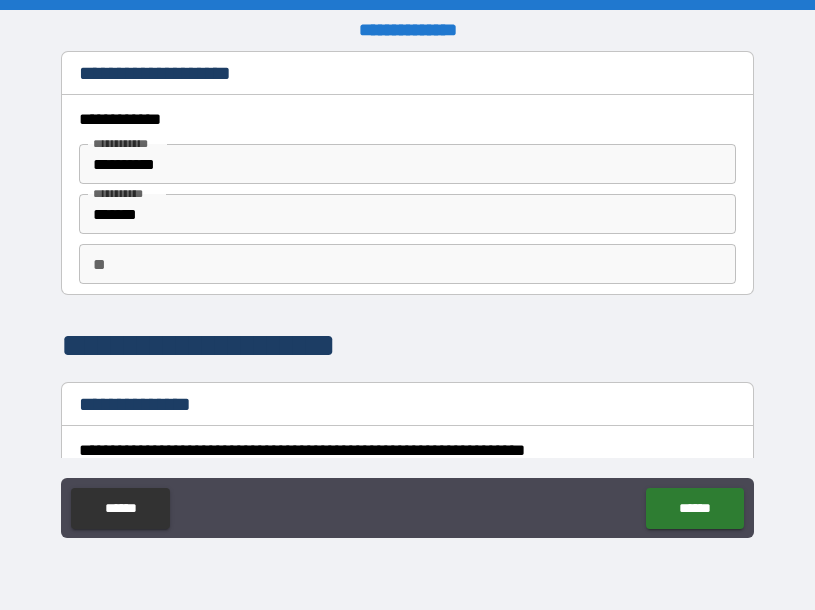 scroll, scrollTop: 0, scrollLeft: 0, axis: both 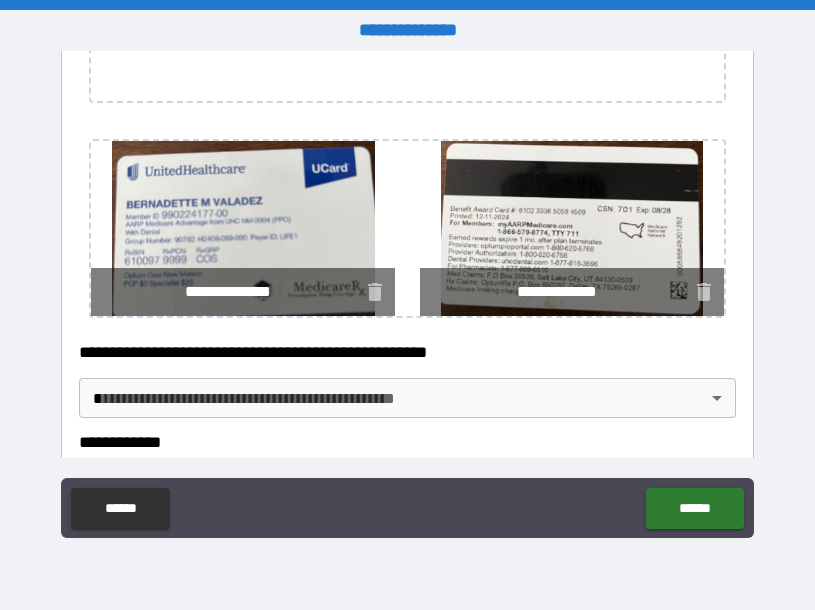 click on "**********" at bounding box center [407, 13] 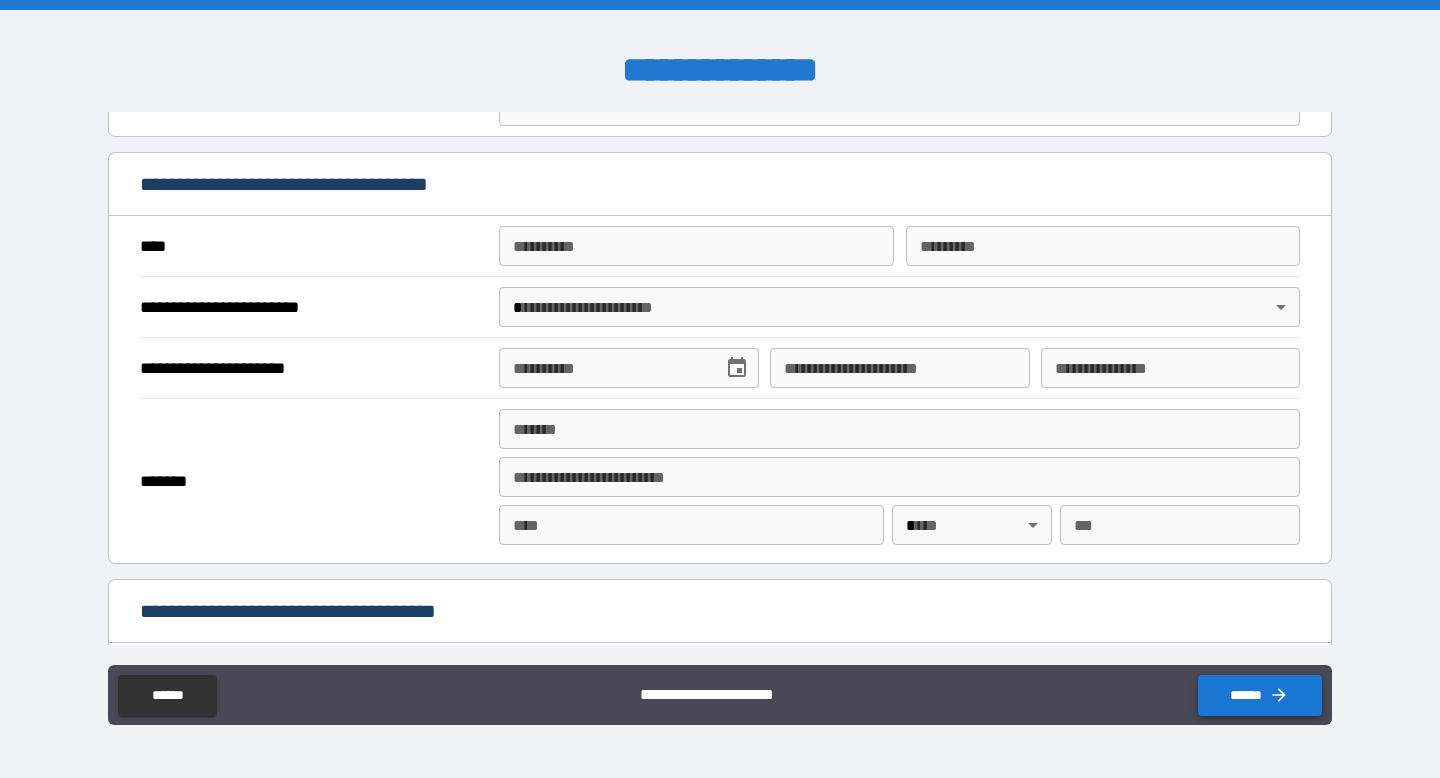 click 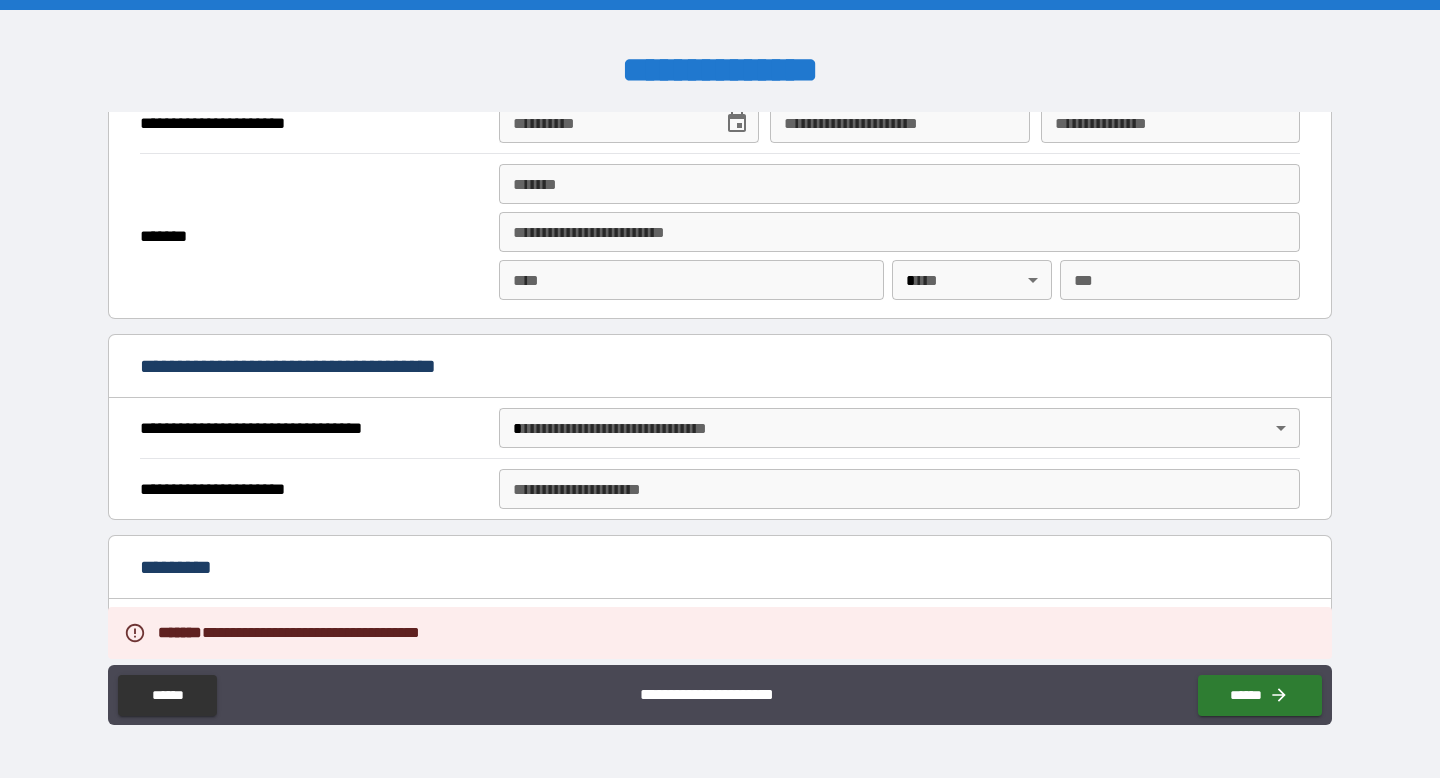 scroll, scrollTop: 3048, scrollLeft: 0, axis: vertical 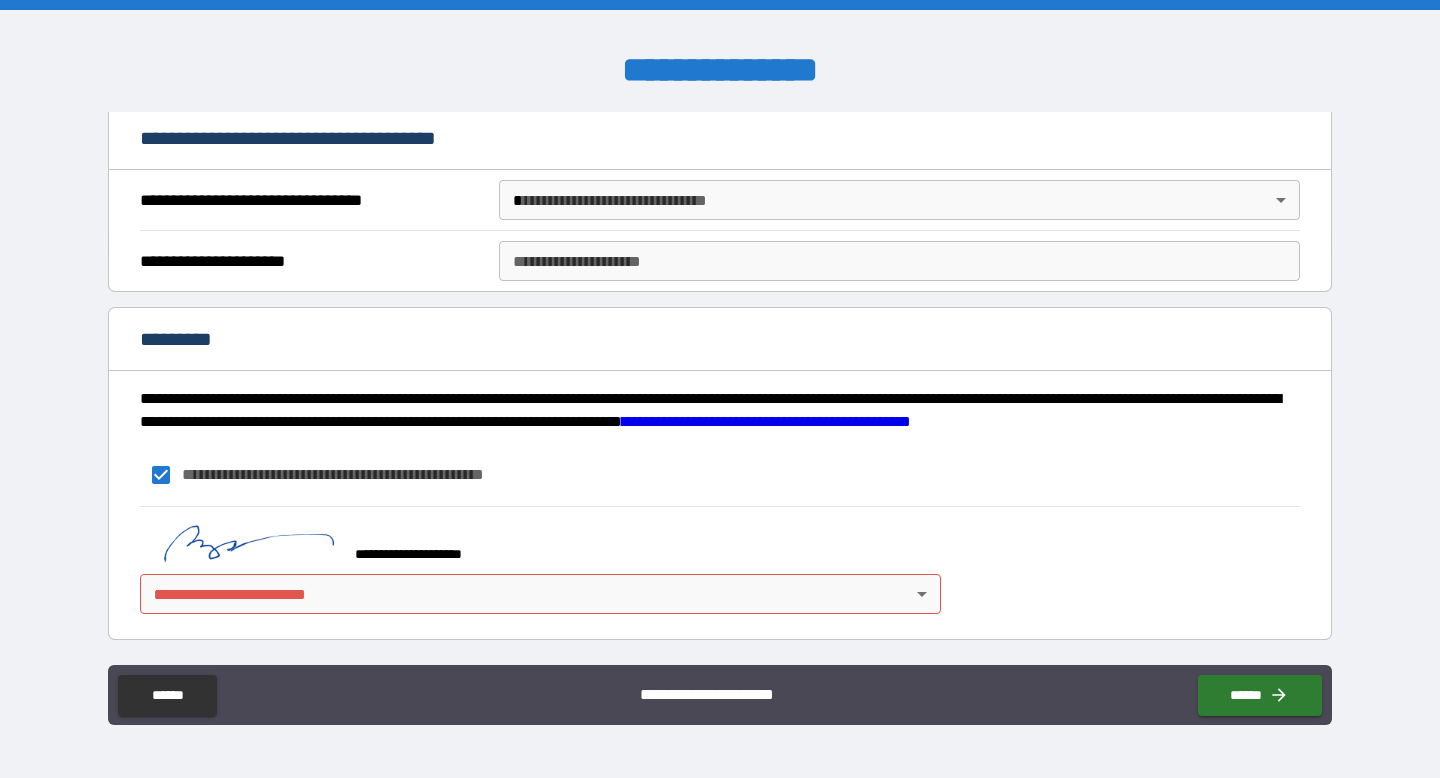click on "**********" at bounding box center (720, 389) 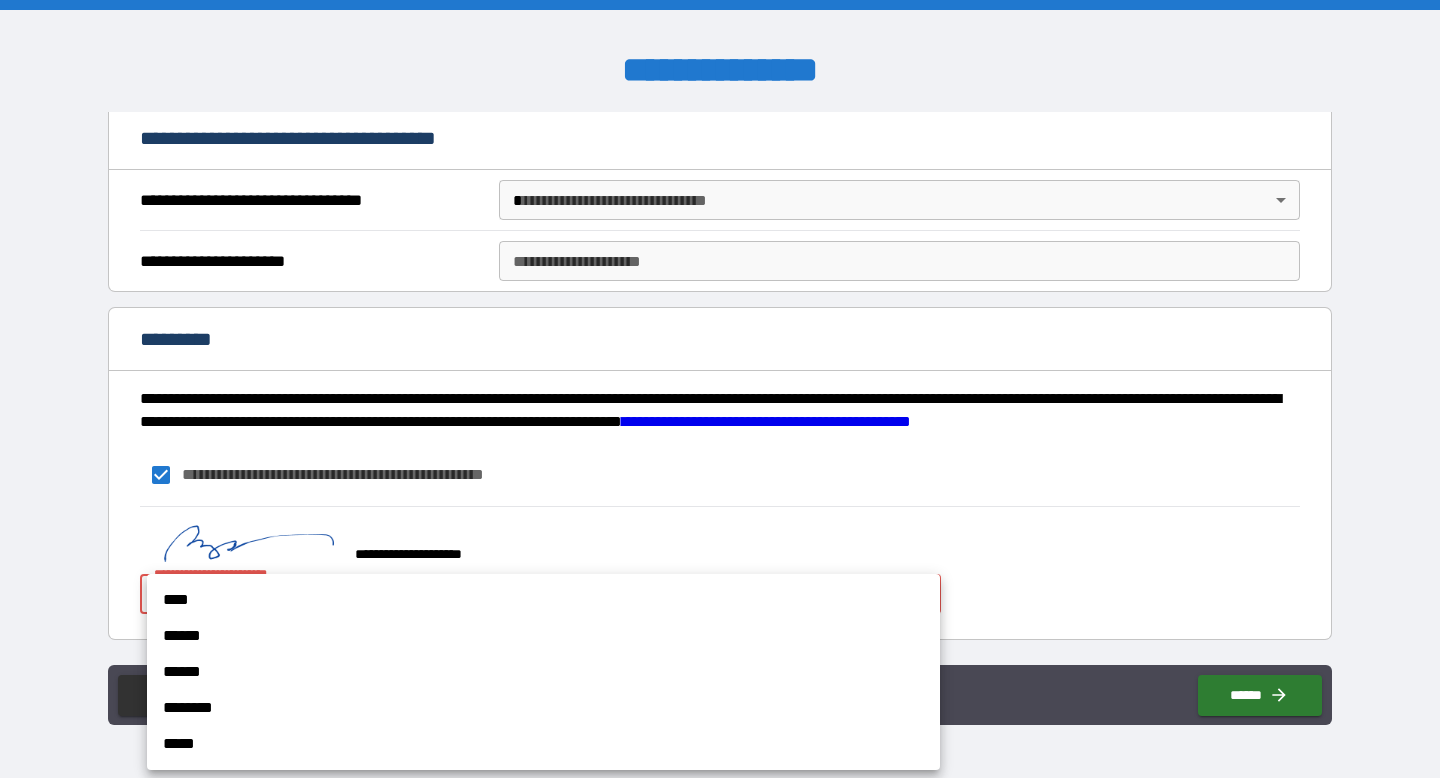 click on "****" at bounding box center [543, 600] 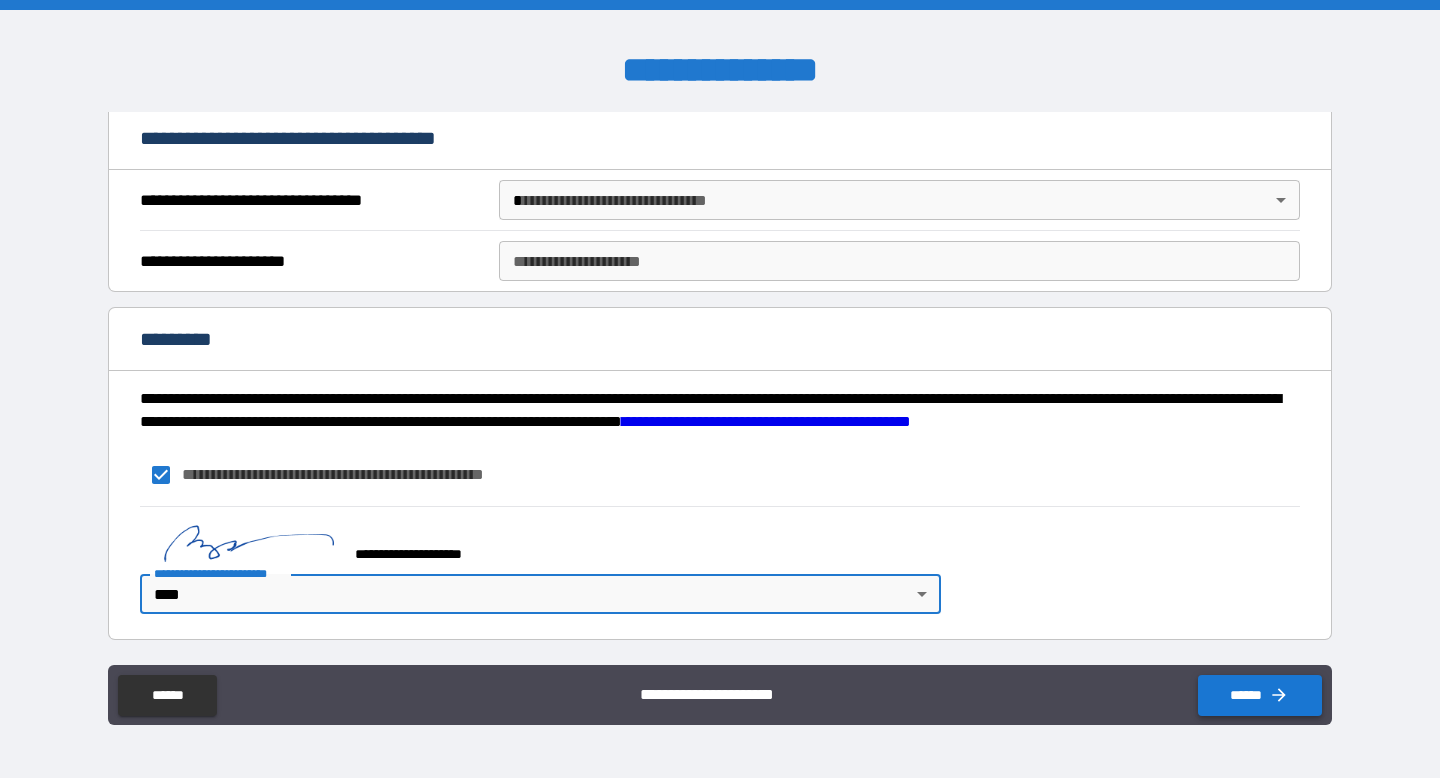 click 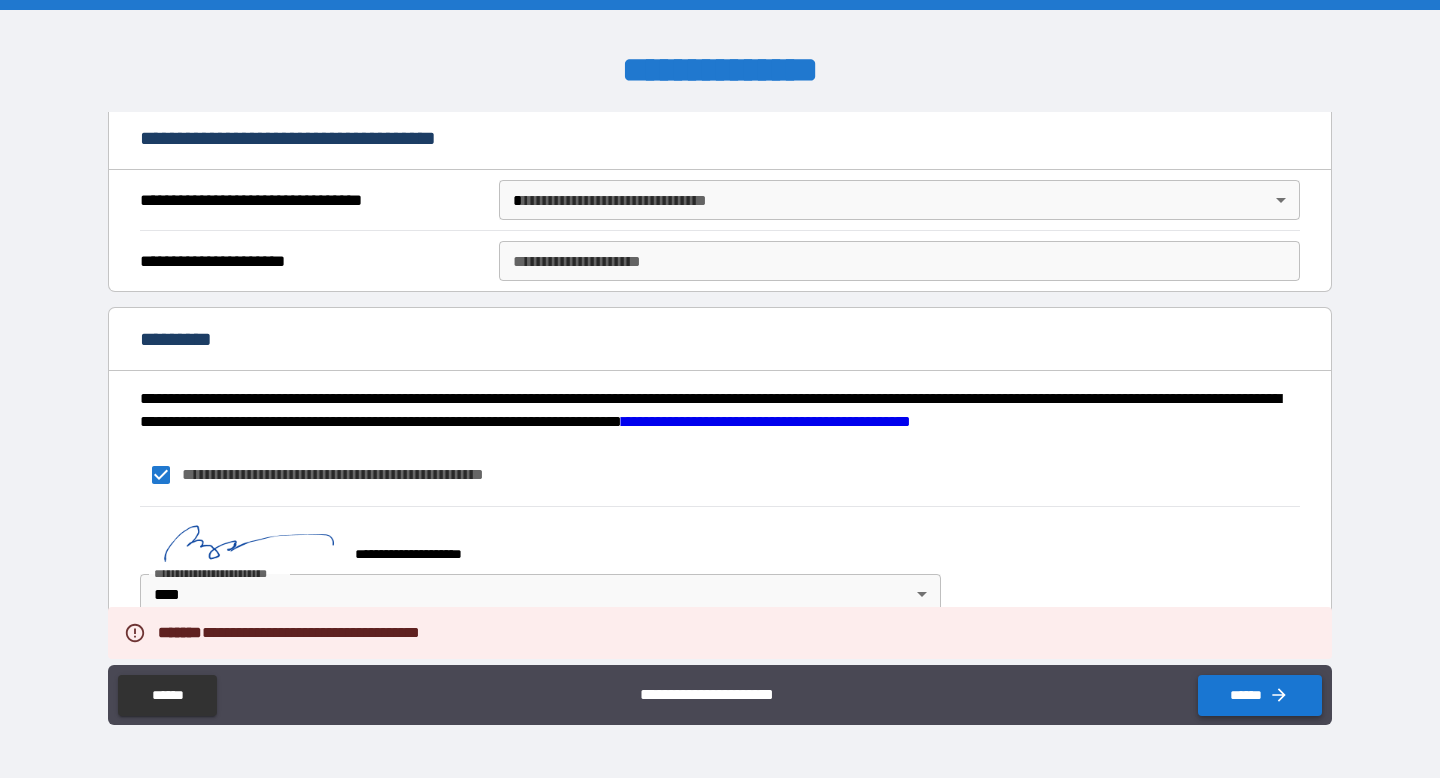 click on "******" at bounding box center (1260, 695) 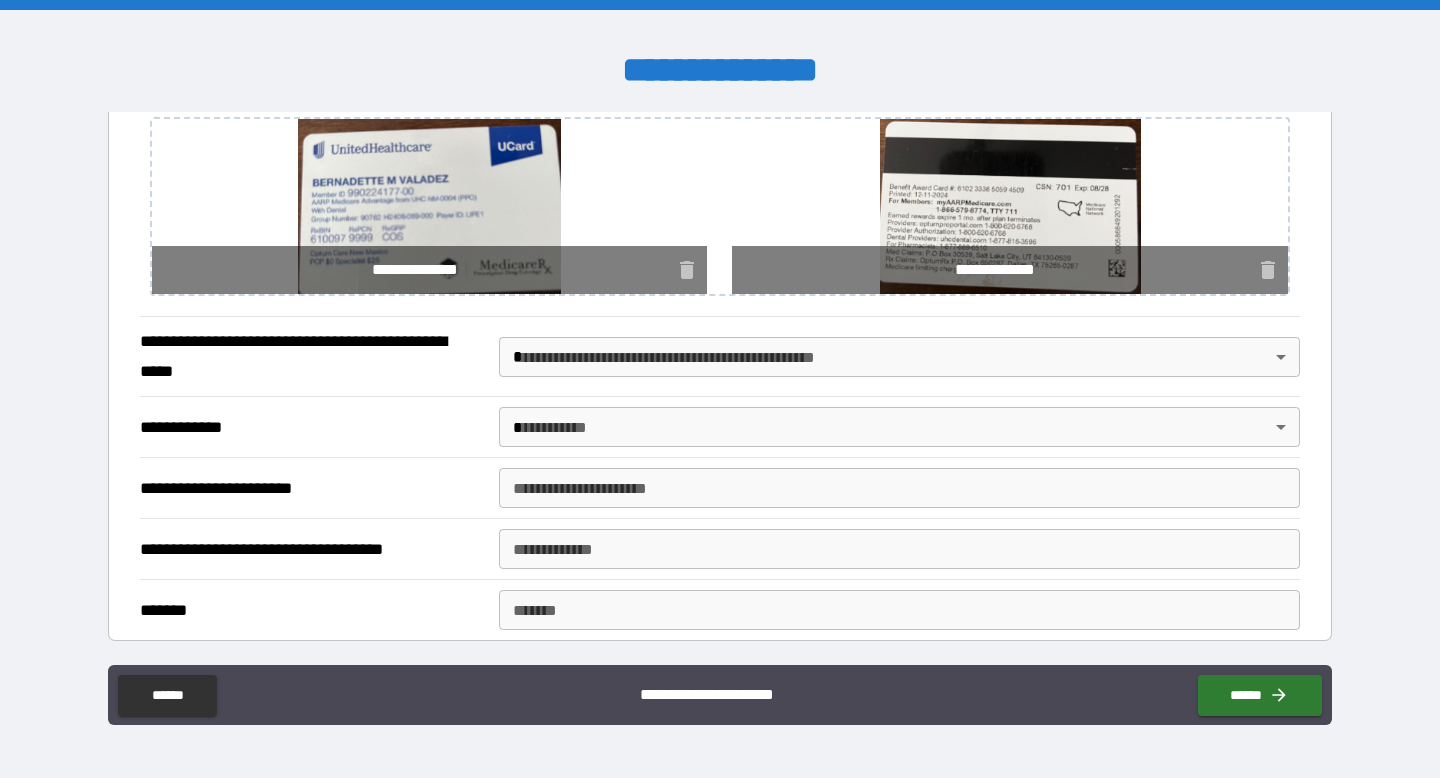 scroll, scrollTop: 2051, scrollLeft: 0, axis: vertical 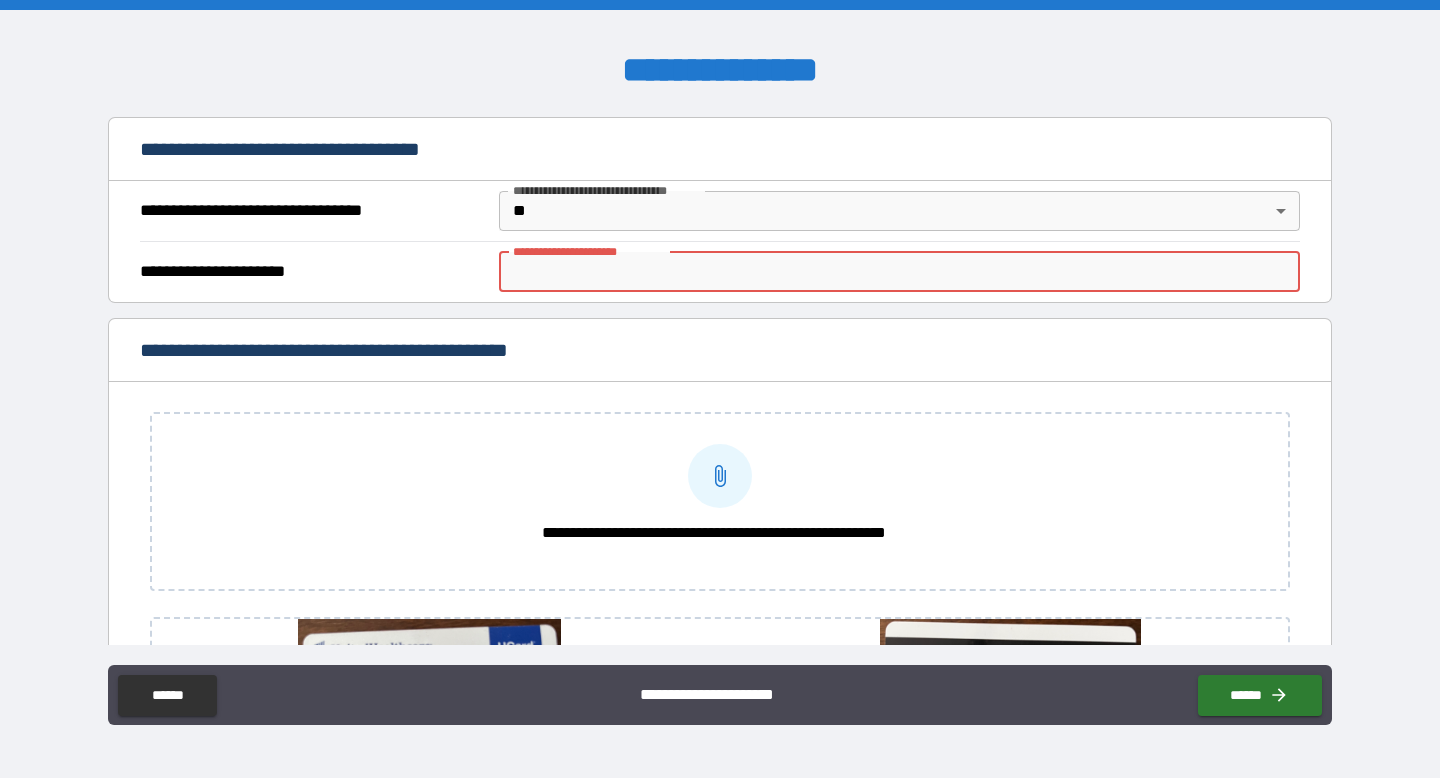 click on "**********" at bounding box center (899, 272) 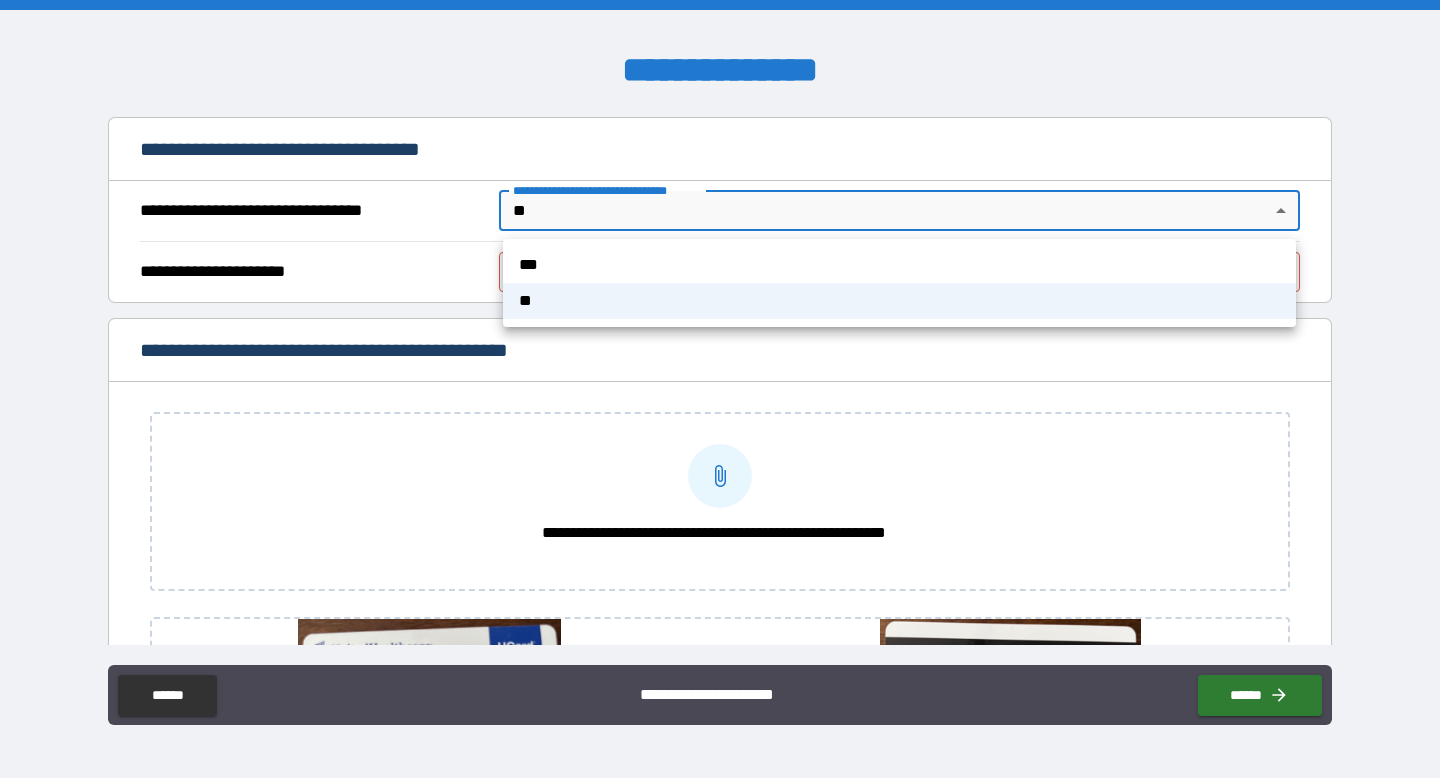click on "**********" at bounding box center [720, 389] 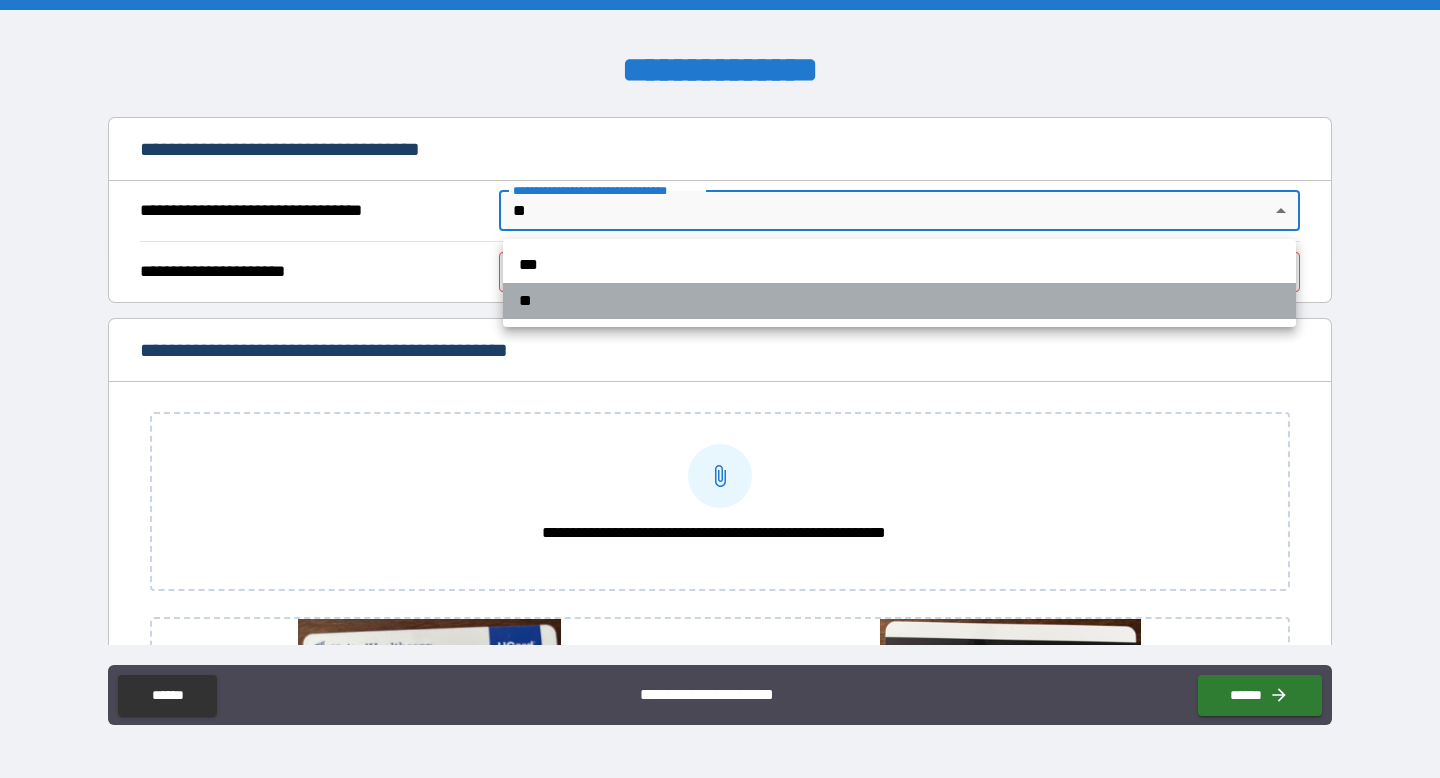 click on "**" at bounding box center [899, 301] 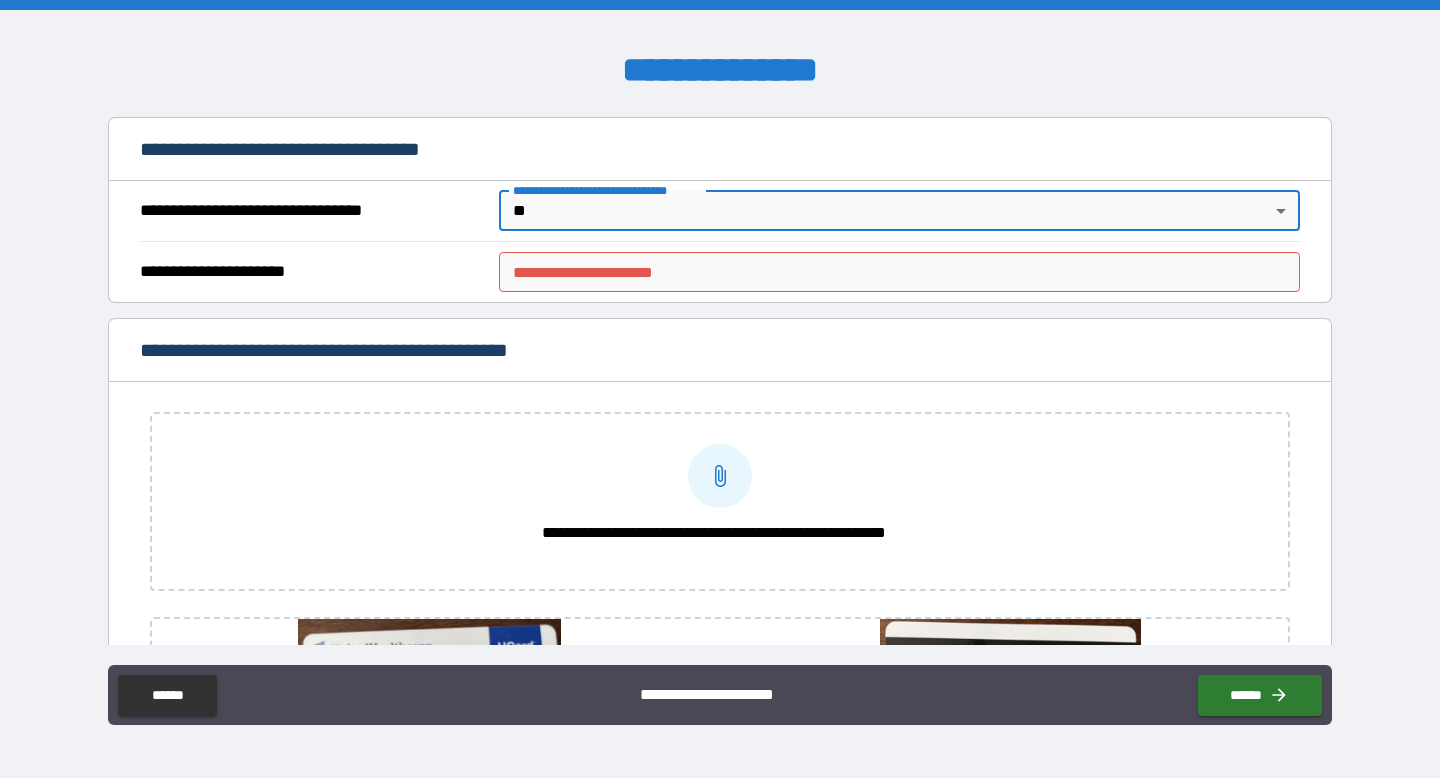 click on "**********" at bounding box center [899, 272] 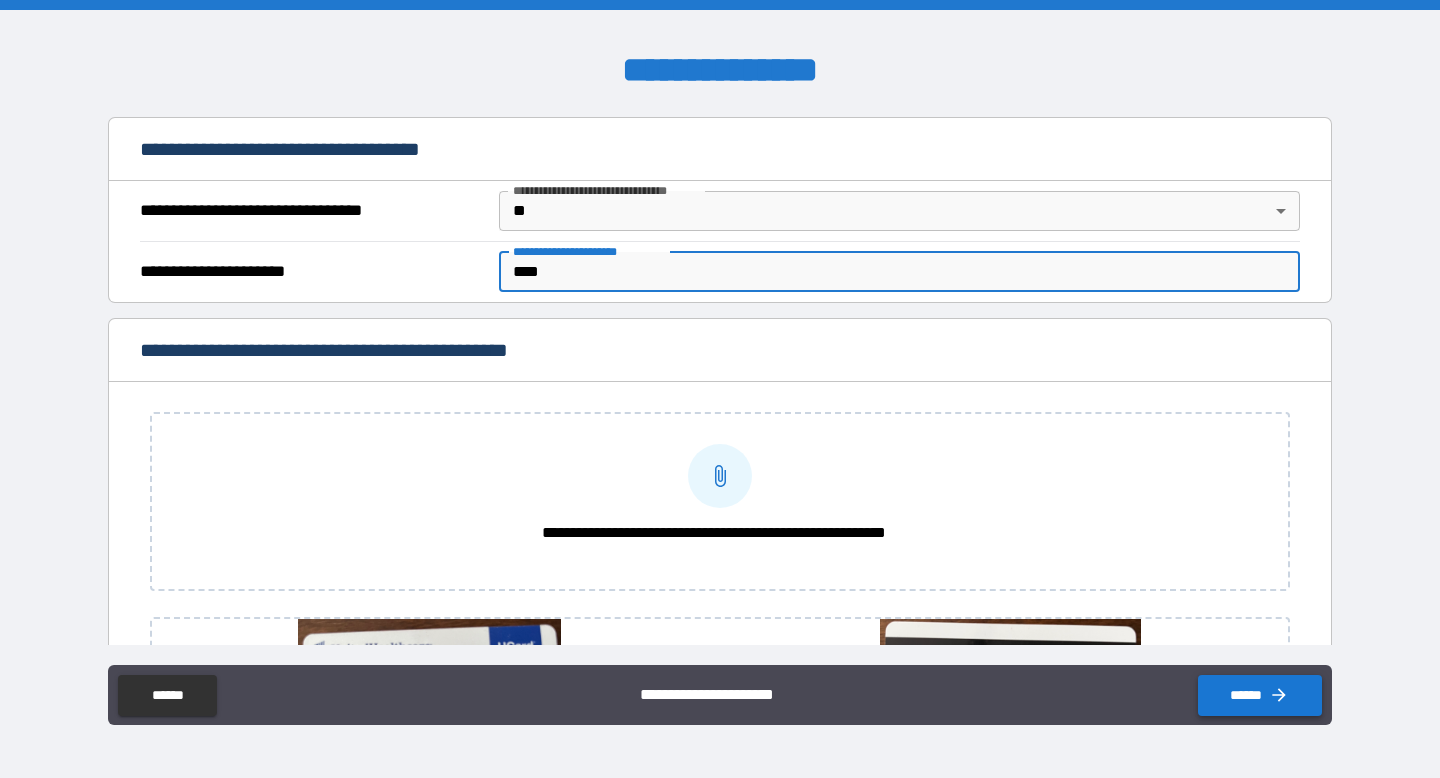 type on "****" 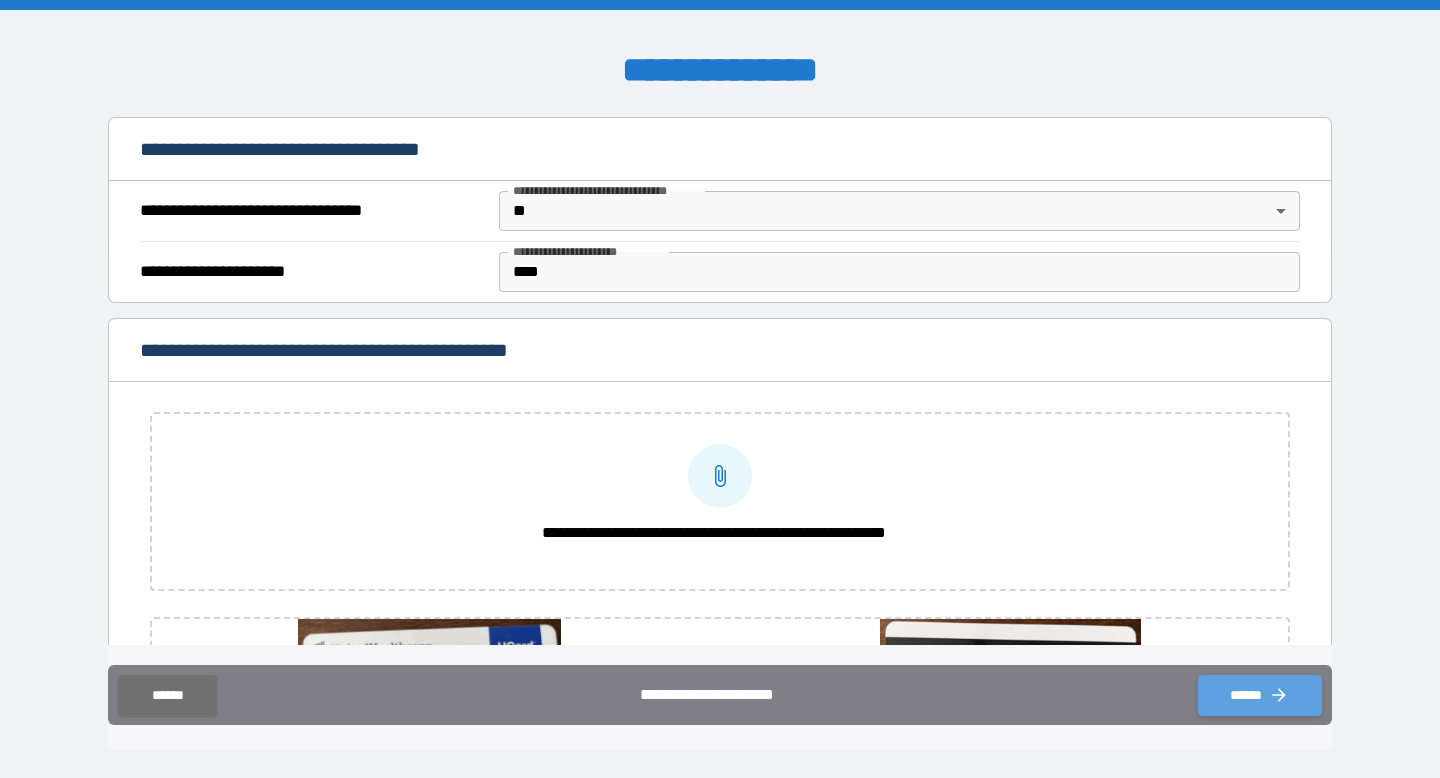 click on "******" at bounding box center (1260, 695) 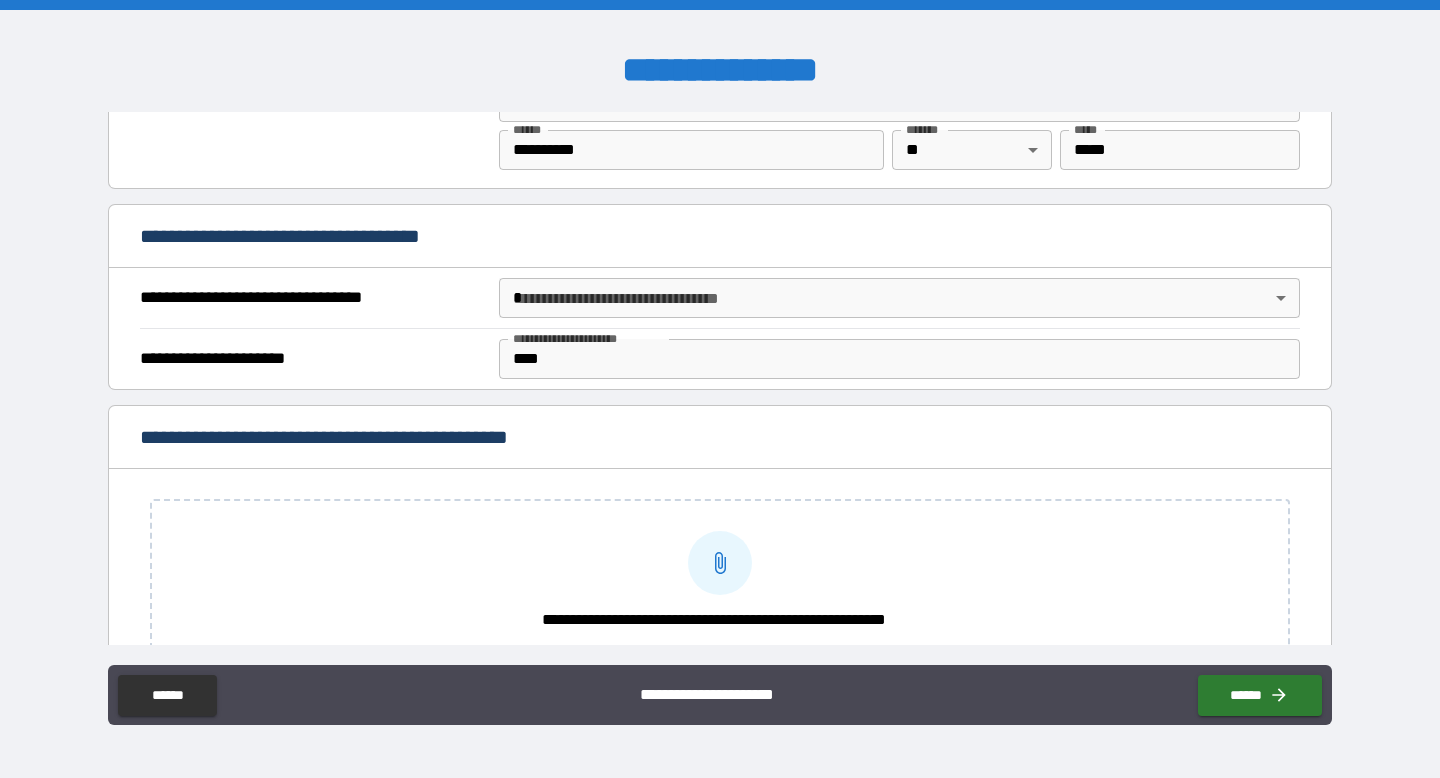 scroll, scrollTop: 1553, scrollLeft: 0, axis: vertical 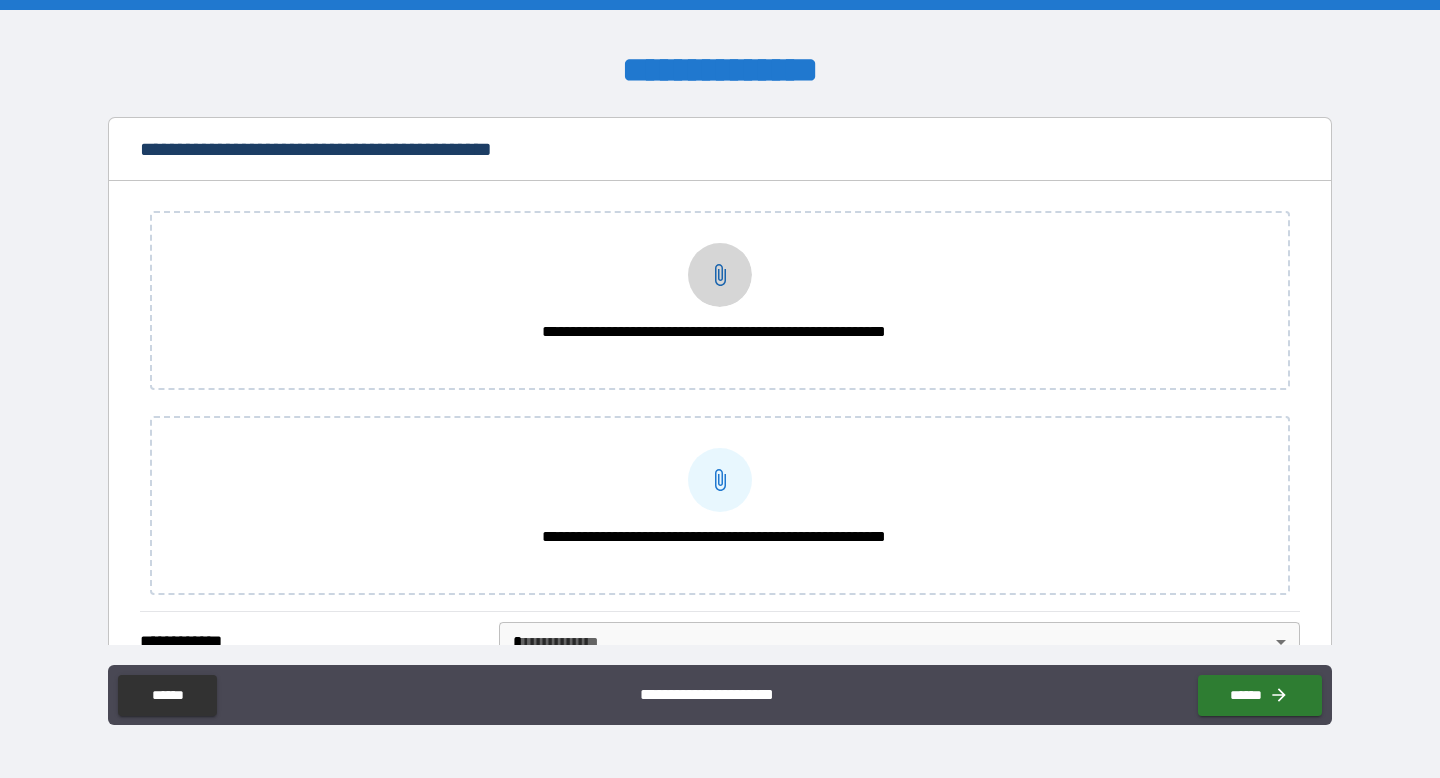 click 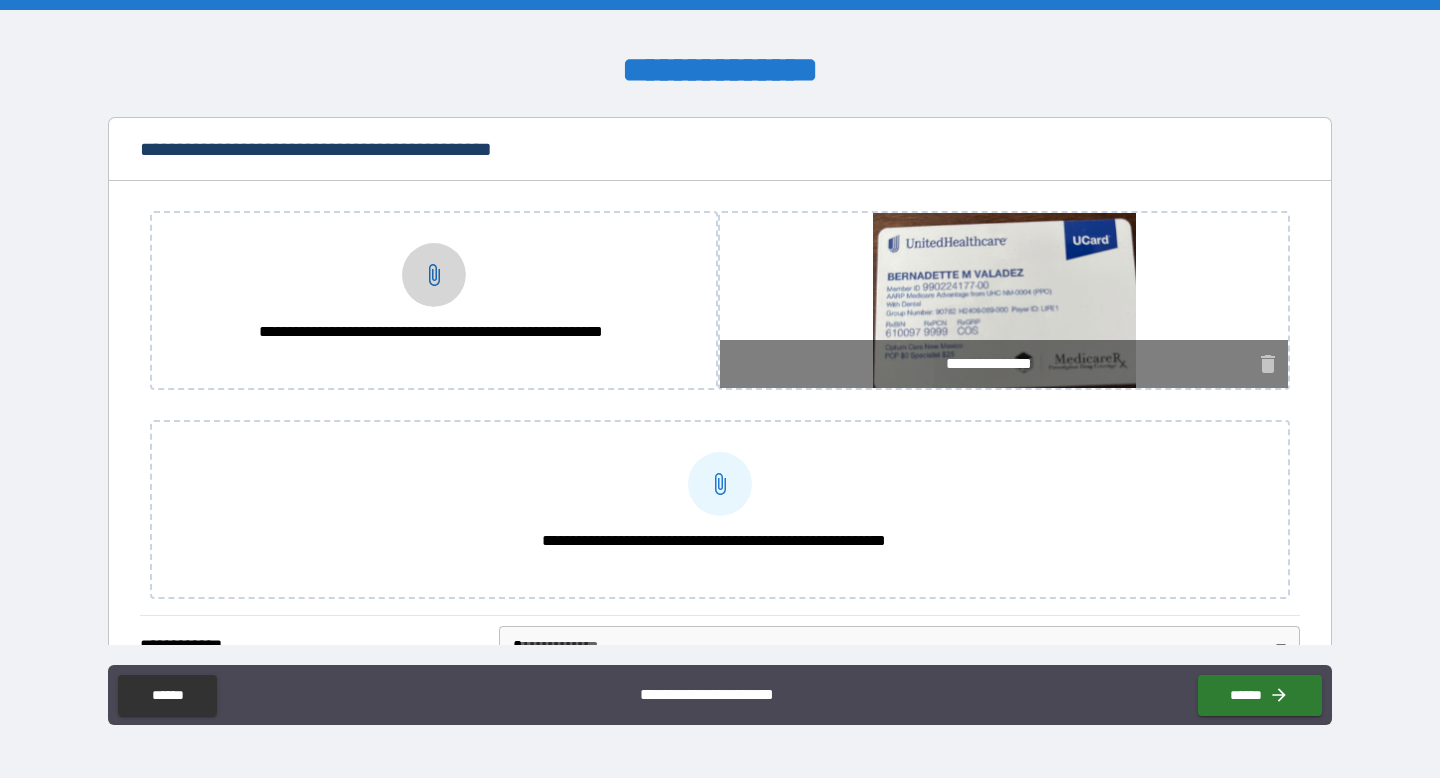 click on "**********" at bounding box center (434, 275) 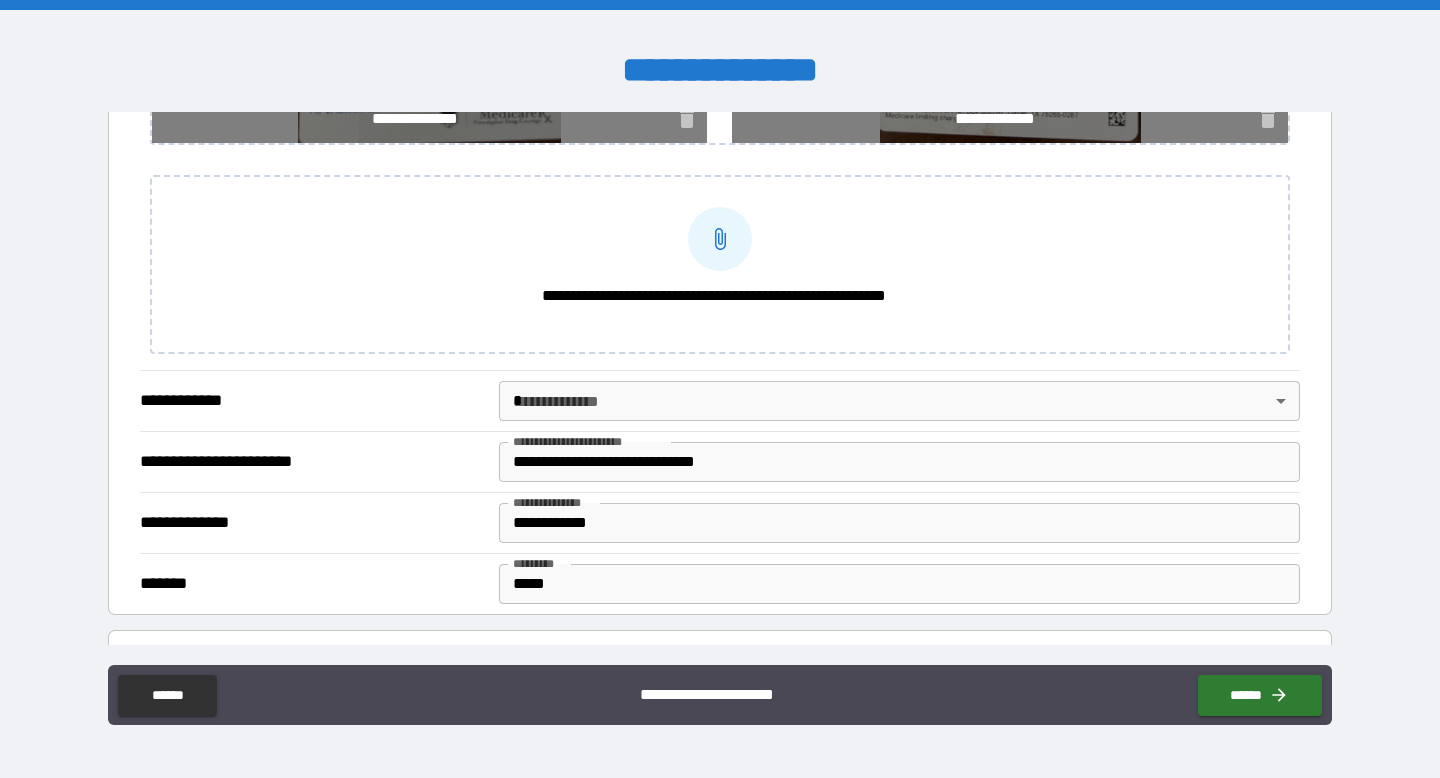 scroll, scrollTop: 641, scrollLeft: 0, axis: vertical 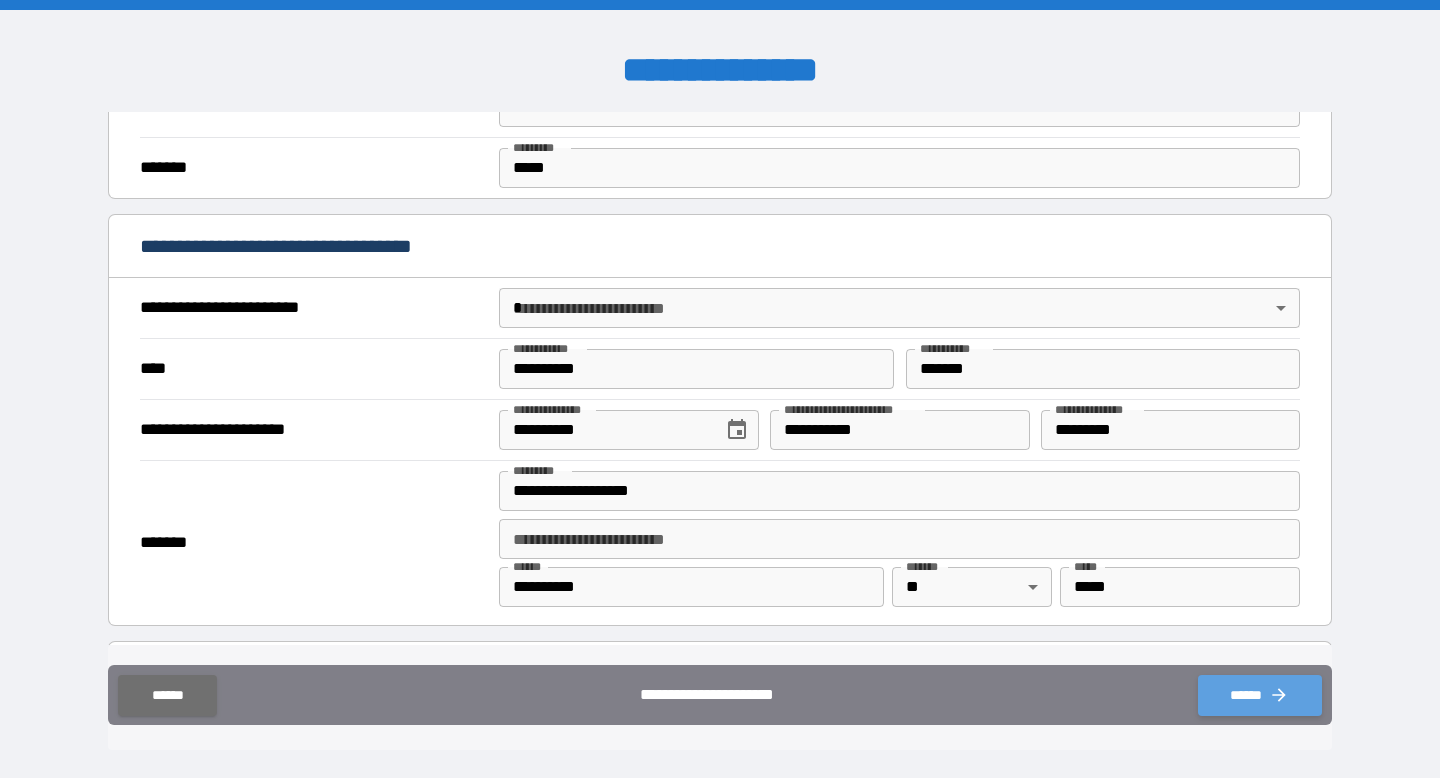click on "******" at bounding box center [1260, 695] 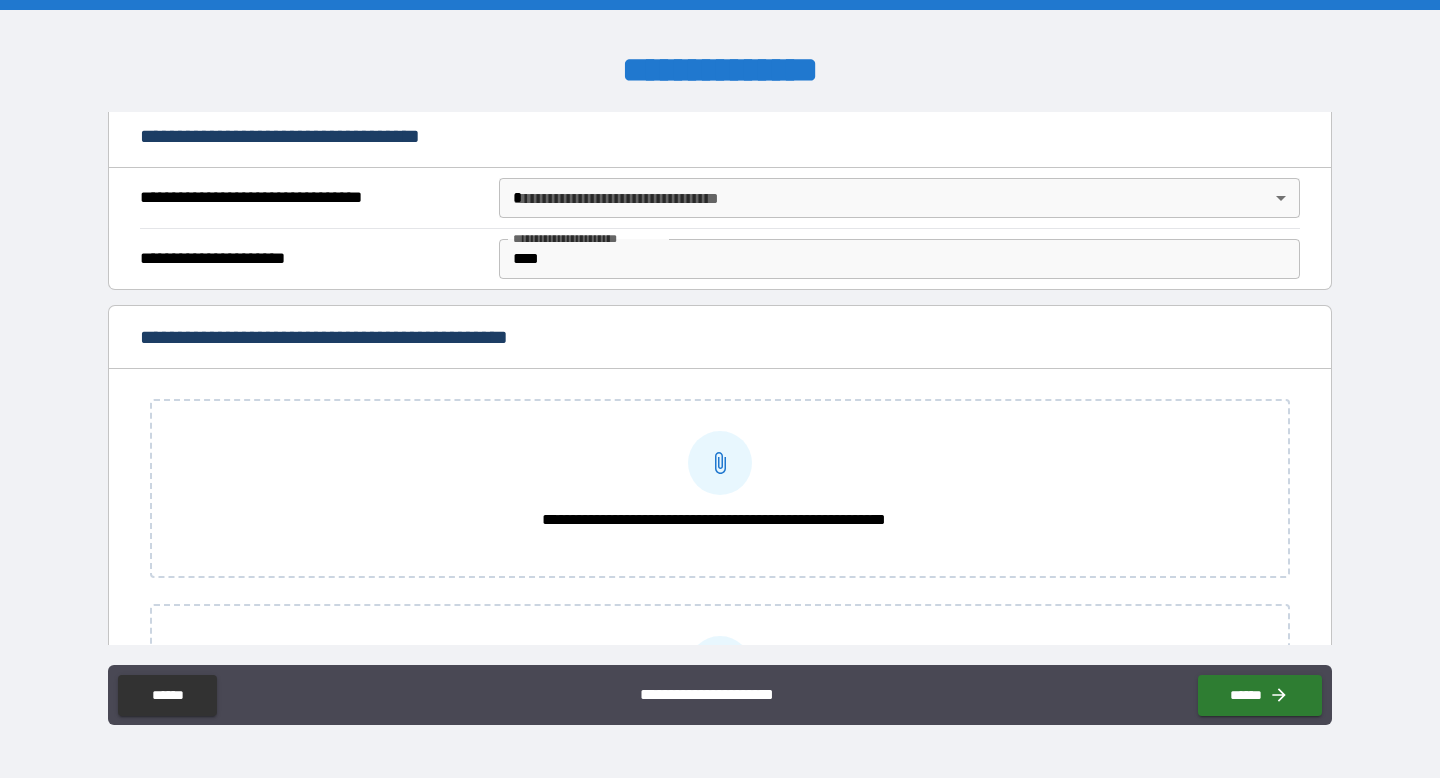 scroll, scrollTop: 1566, scrollLeft: 0, axis: vertical 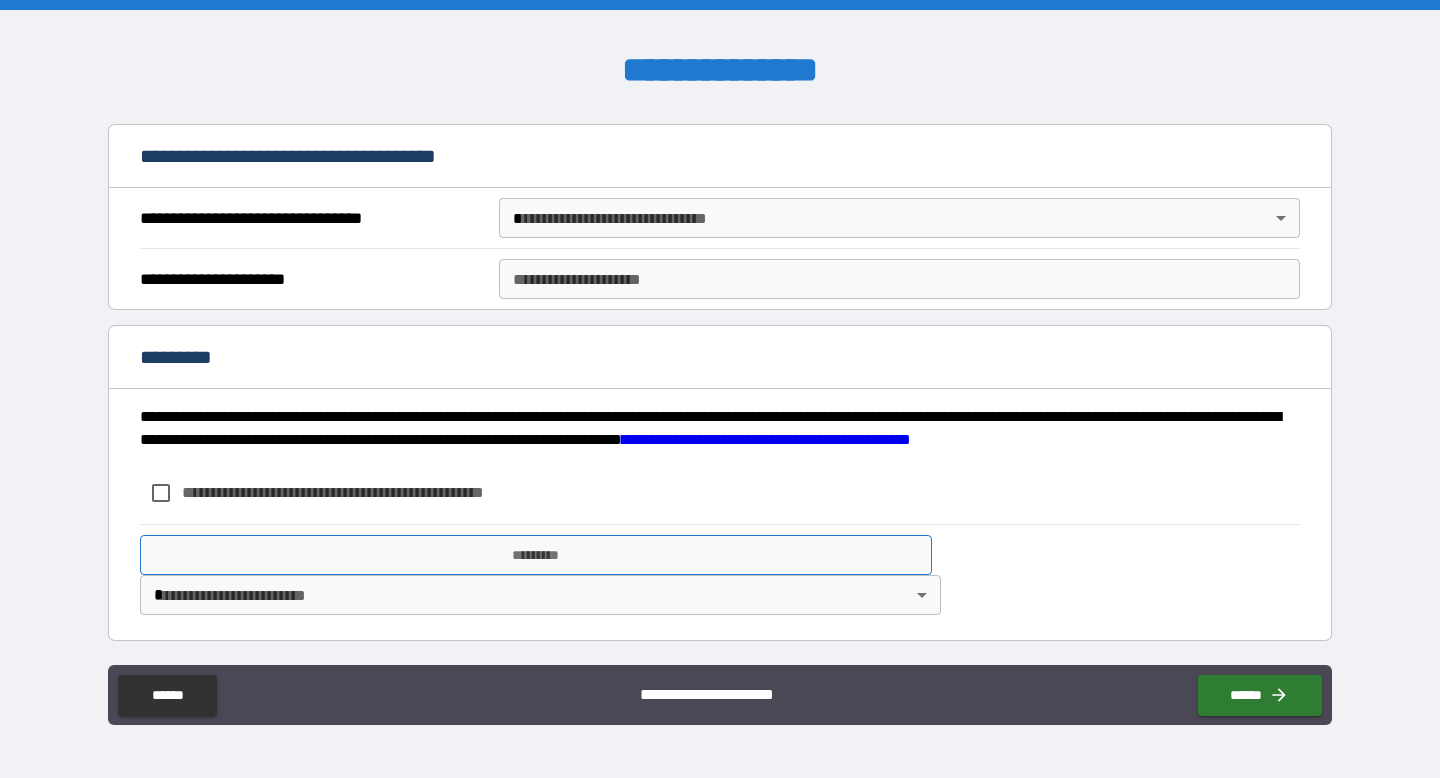 click on "*********" at bounding box center (536, 555) 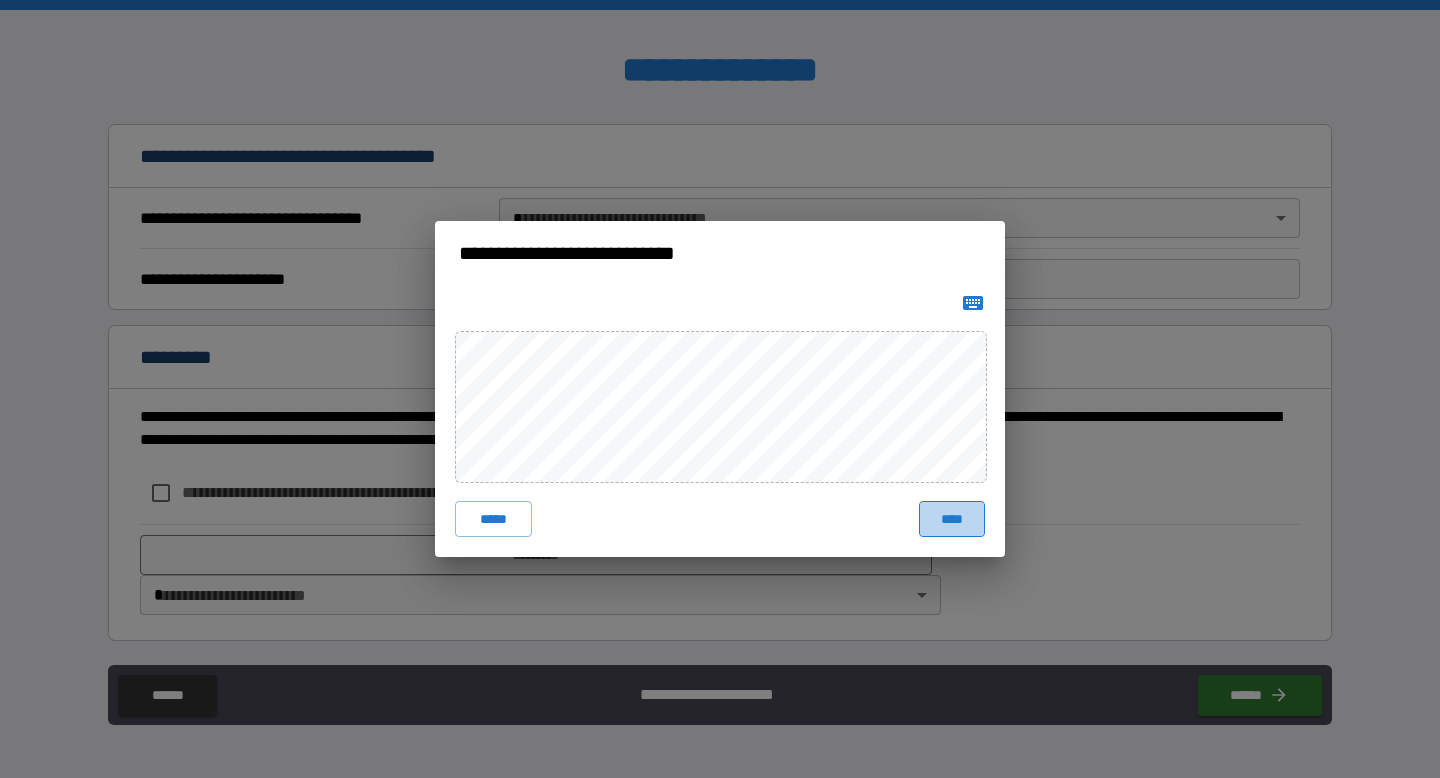 click on "****" at bounding box center [952, 519] 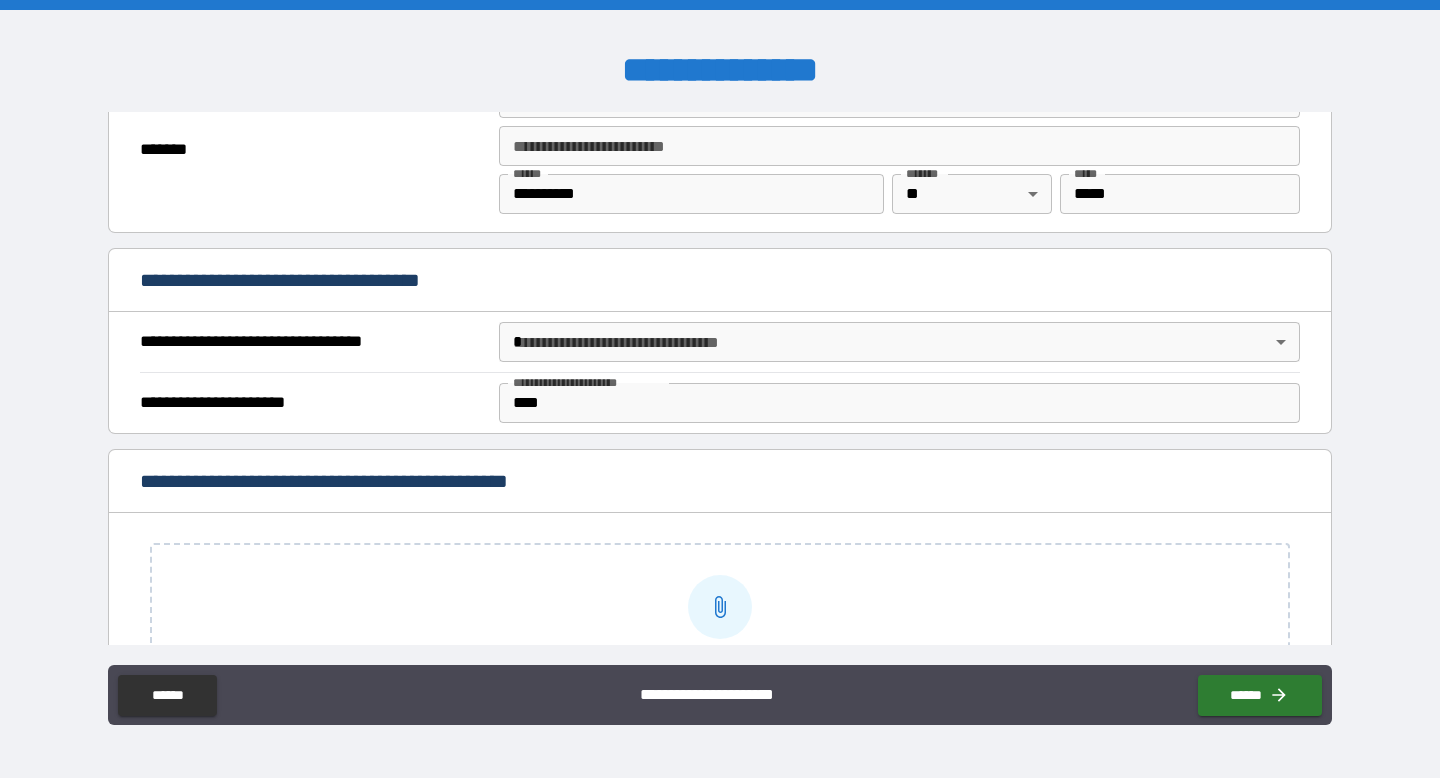 scroll, scrollTop: 1416, scrollLeft: 0, axis: vertical 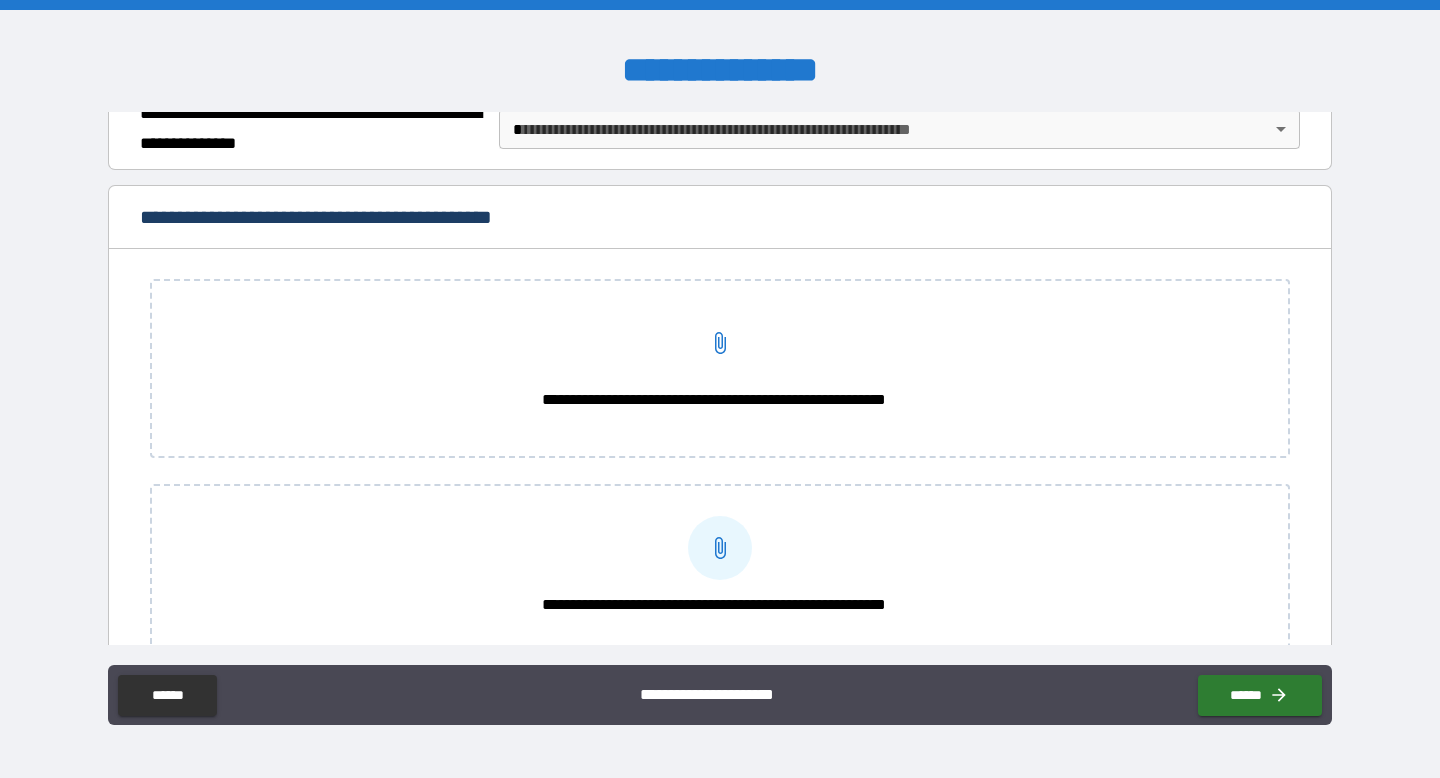 click 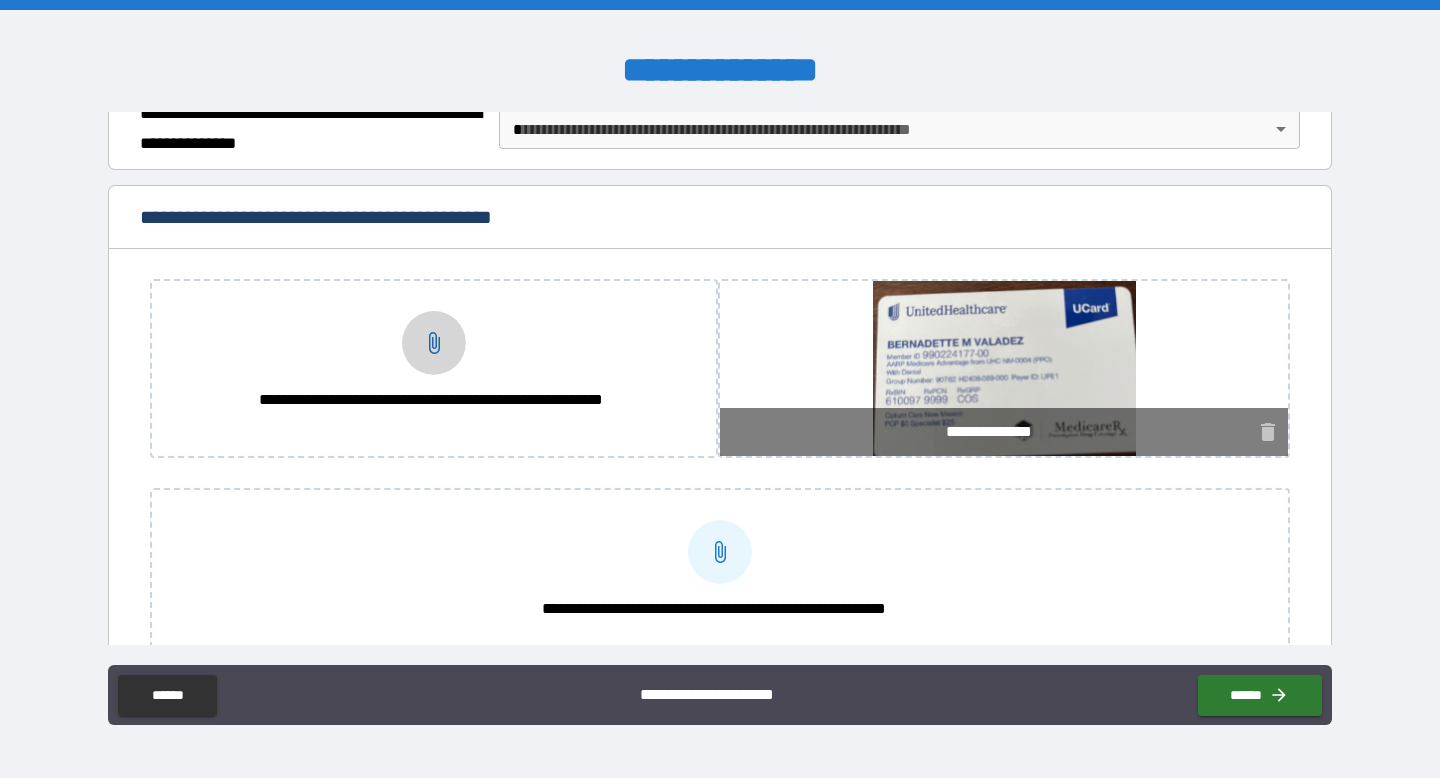 click on "**********" at bounding box center (434, 343) 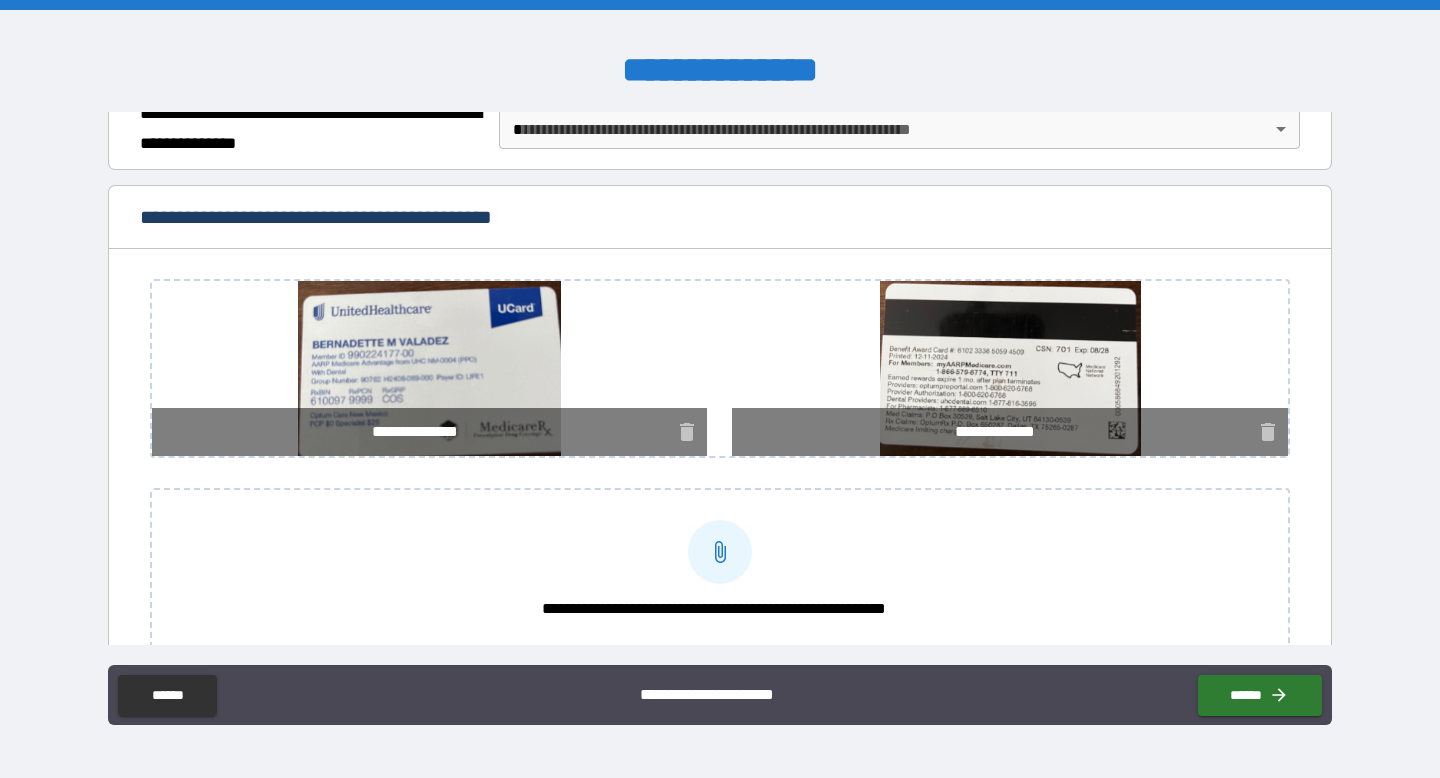 click on "**********" at bounding box center (714, 609) 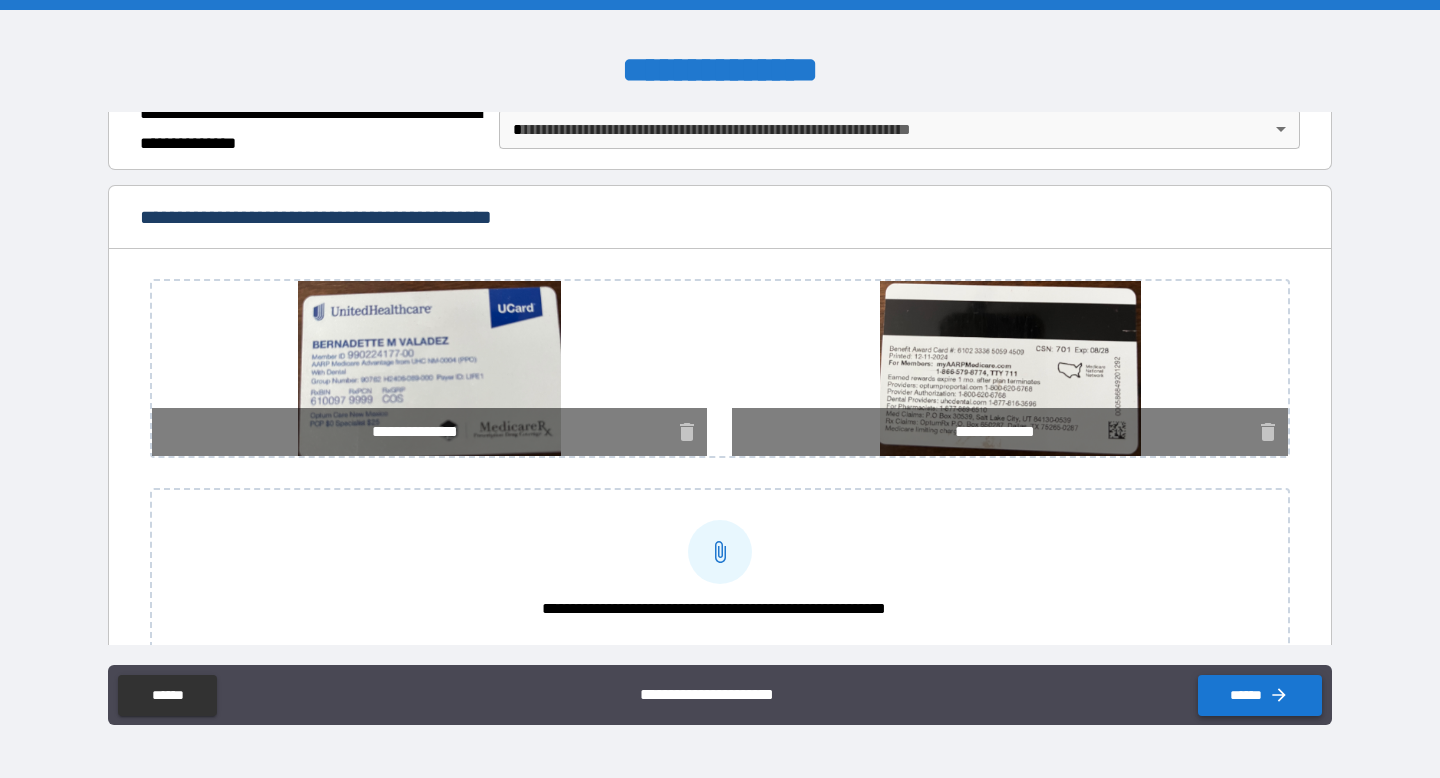 click on "******" at bounding box center (1260, 695) 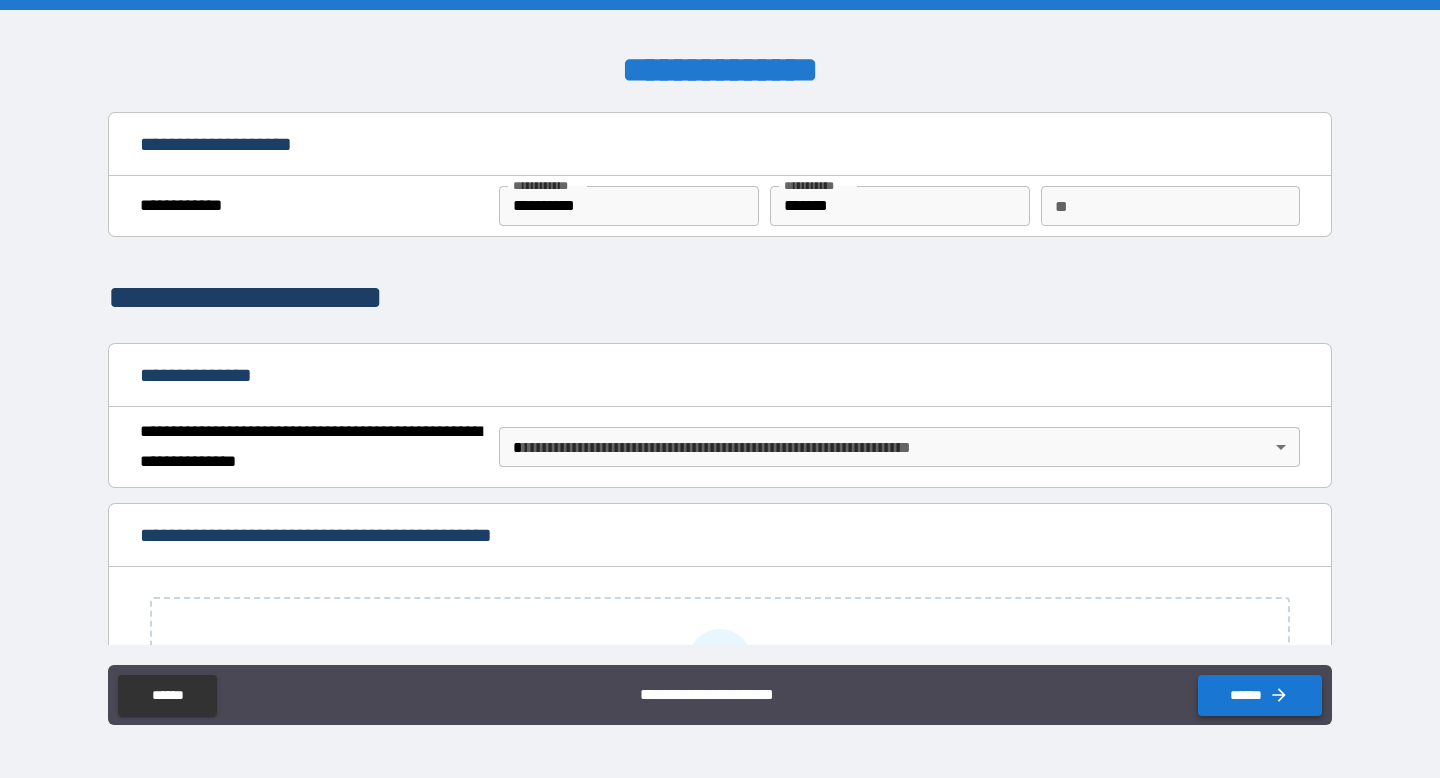 click on "******" at bounding box center [1260, 695] 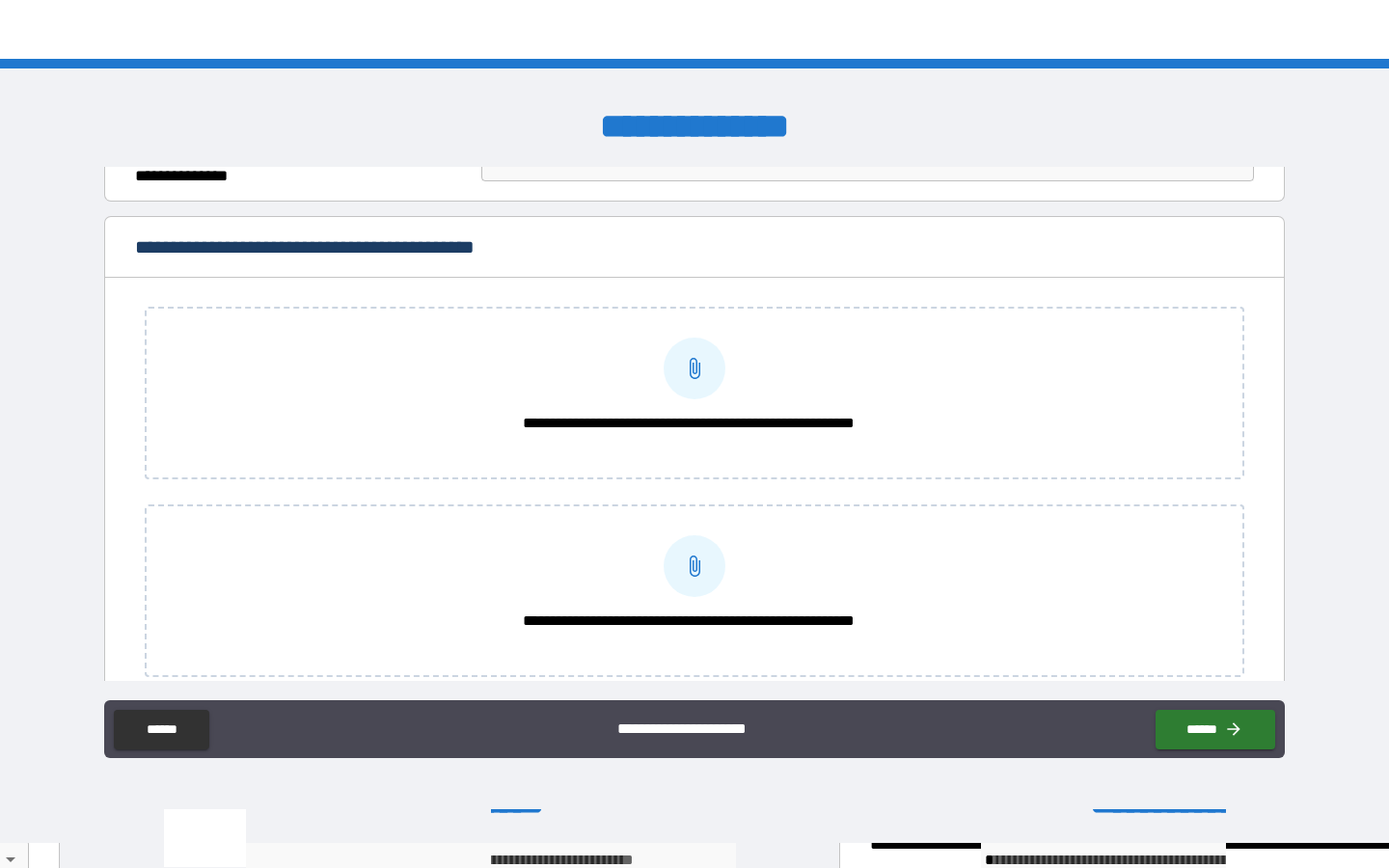 scroll, scrollTop: 318, scrollLeft: 0, axis: vertical 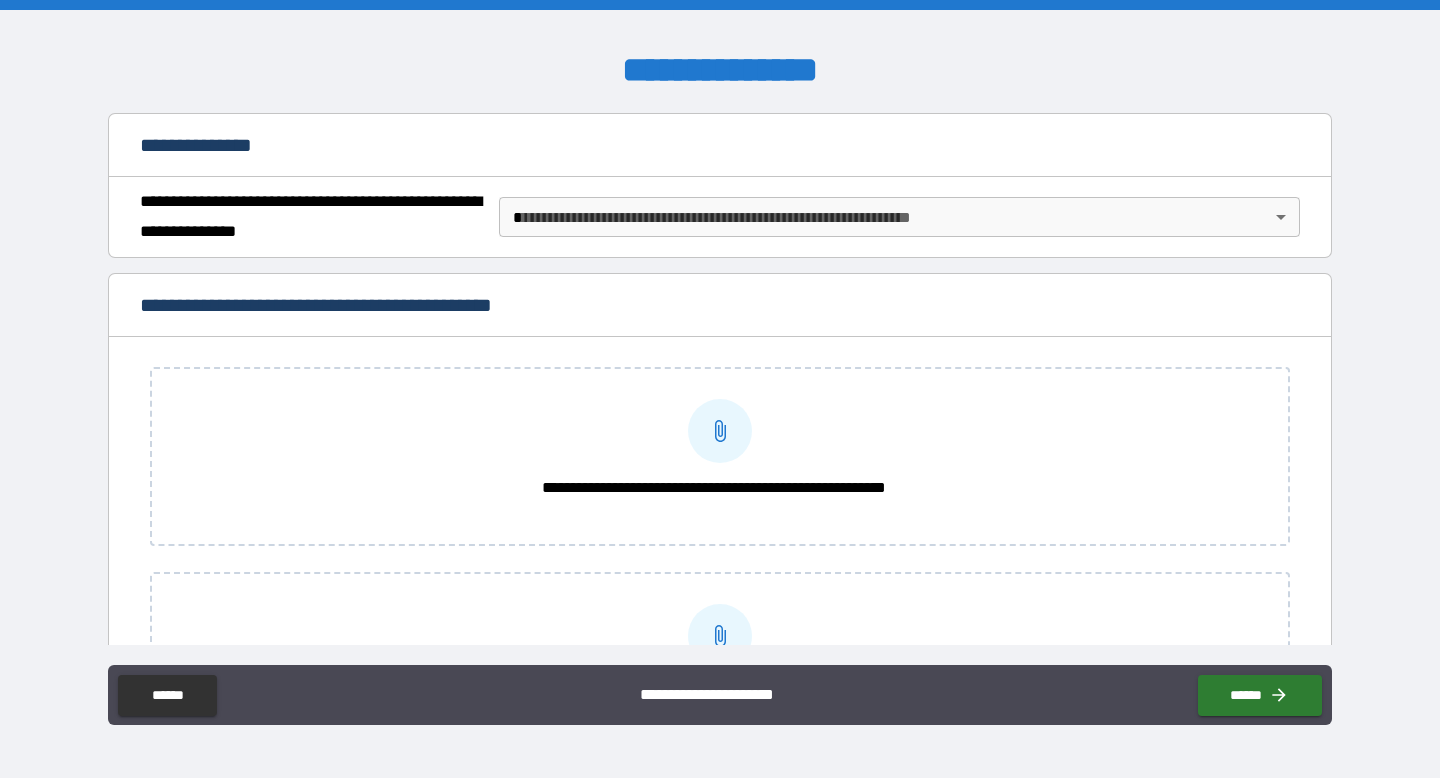 click on "**********" at bounding box center (720, 307) 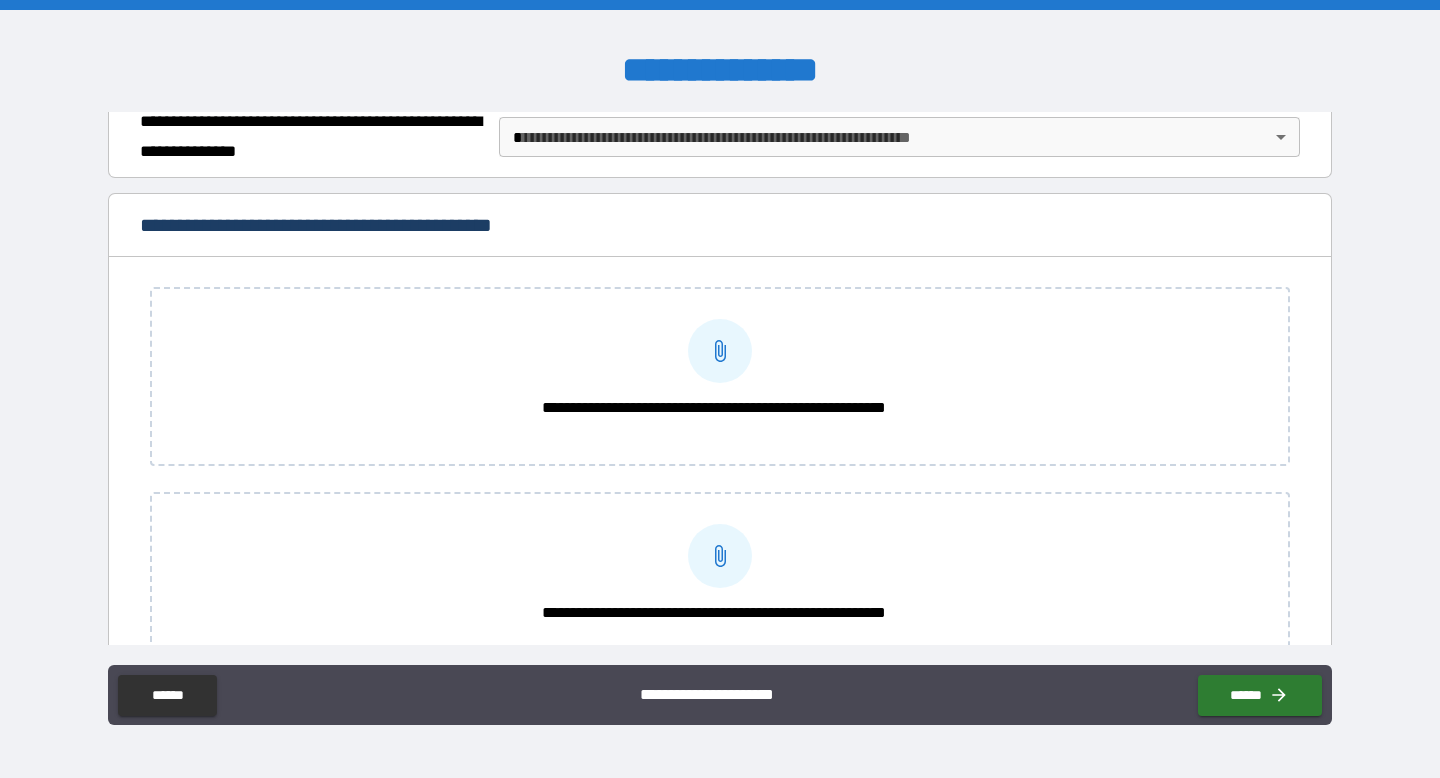 scroll, scrollTop: 270, scrollLeft: 0, axis: vertical 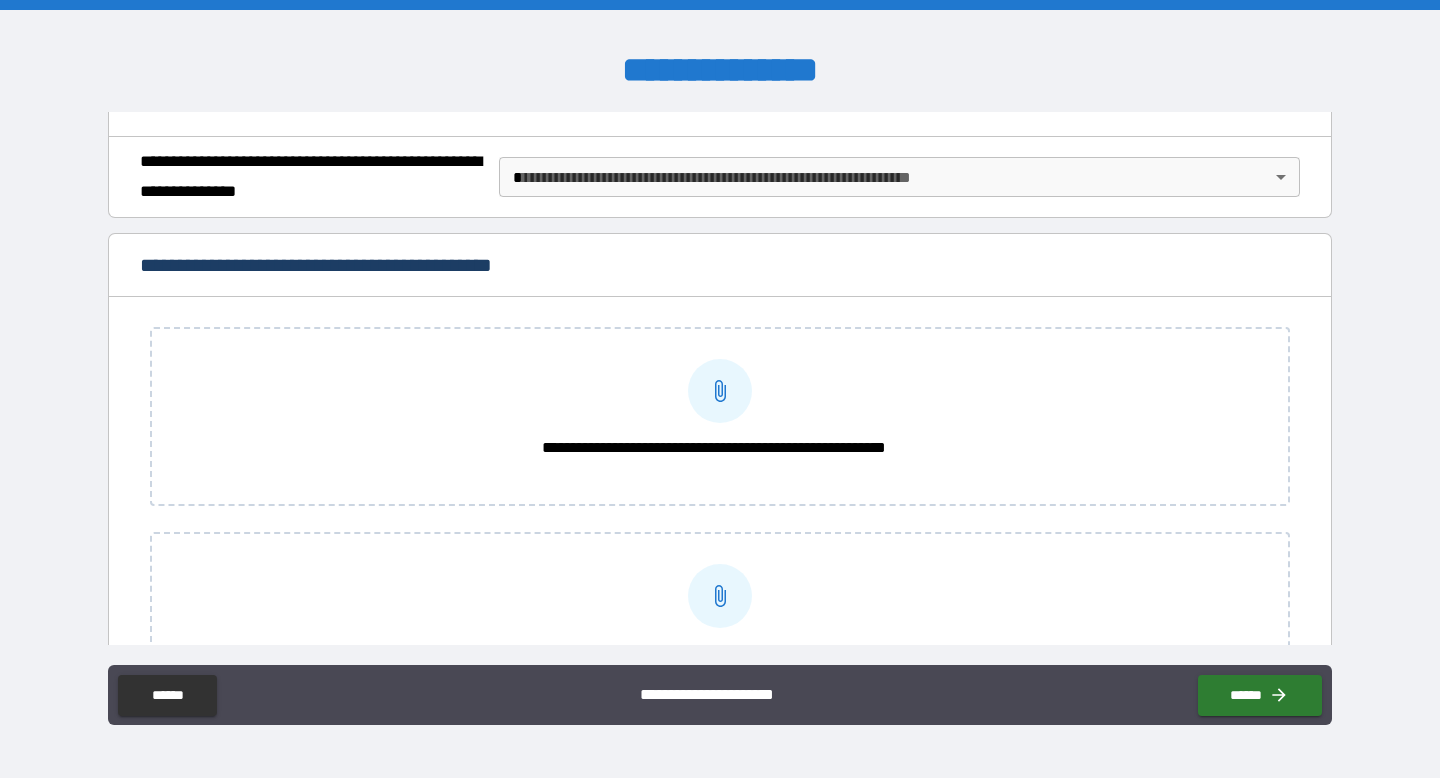 click on "**********" at bounding box center [720, 389] 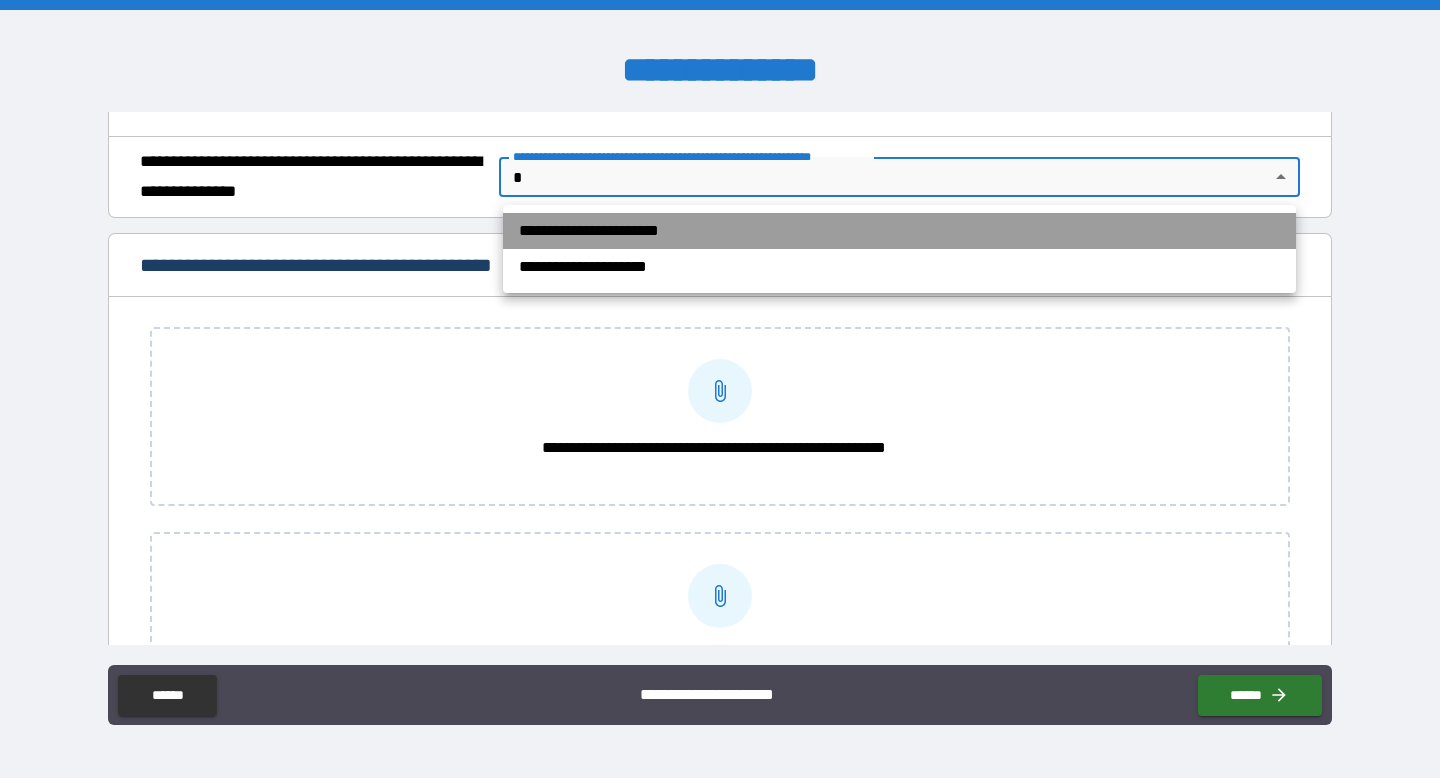 click on "**********" at bounding box center (899, 231) 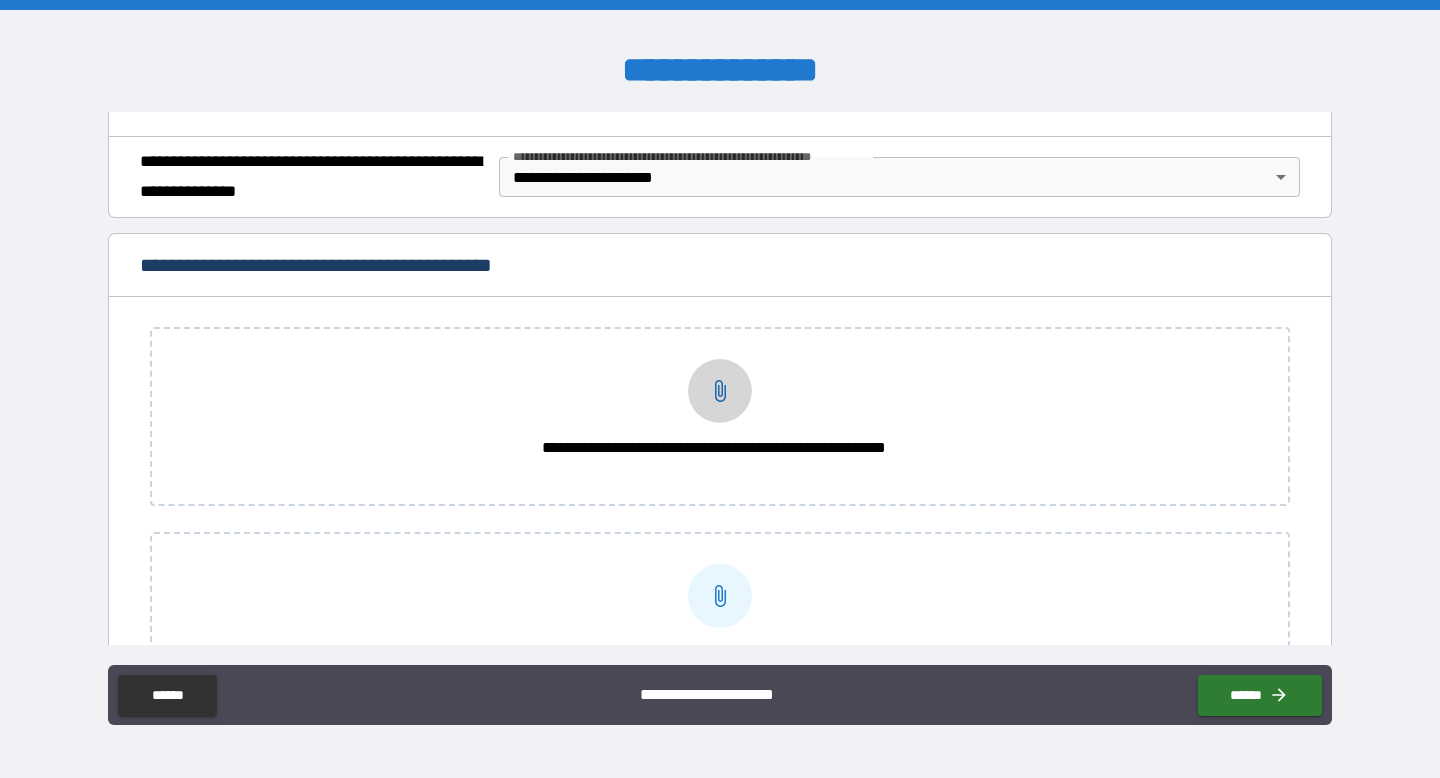 drag, startPoint x: 740, startPoint y: 286, endPoint x: 699, endPoint y: 385, distance: 107.15409 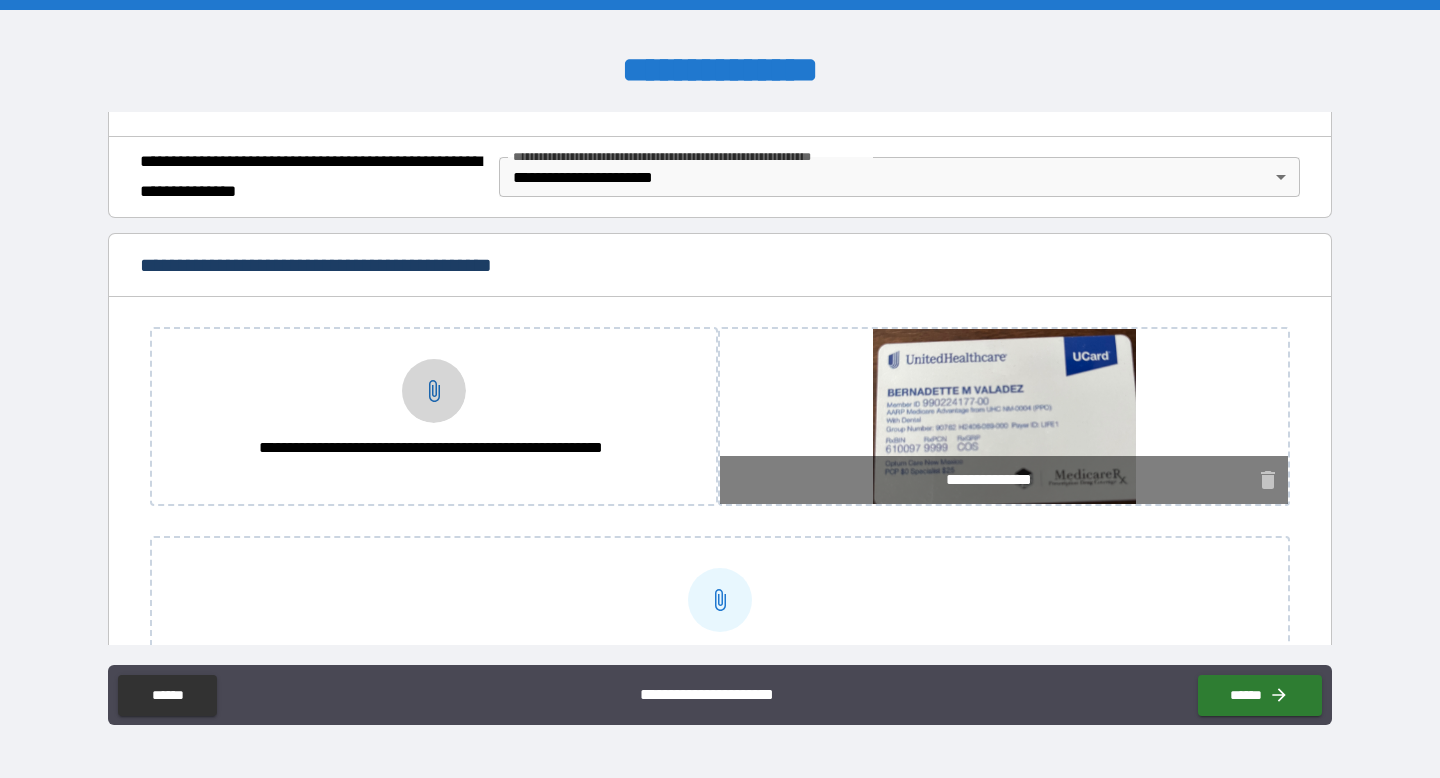 click on "**********" at bounding box center [434, 391] 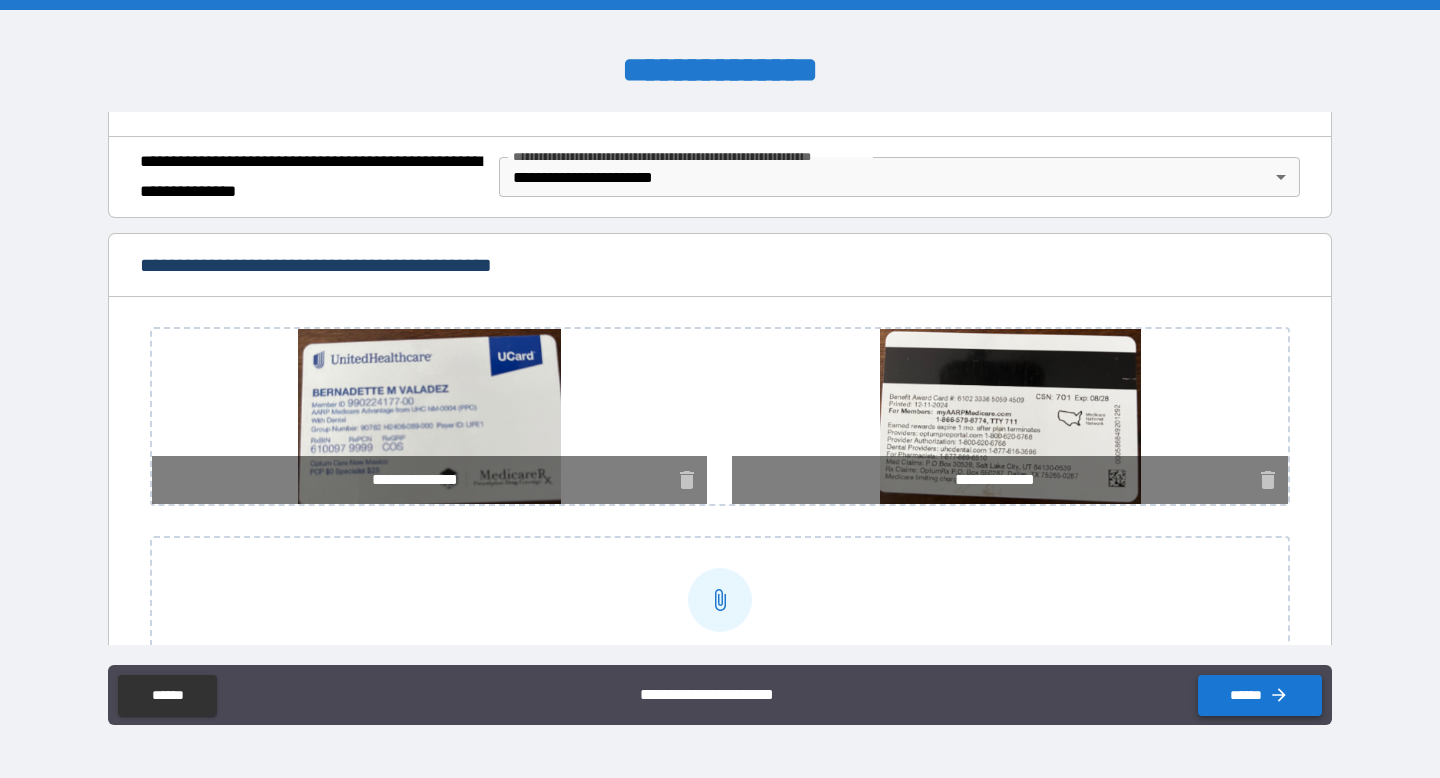 click on "******" at bounding box center [1260, 695] 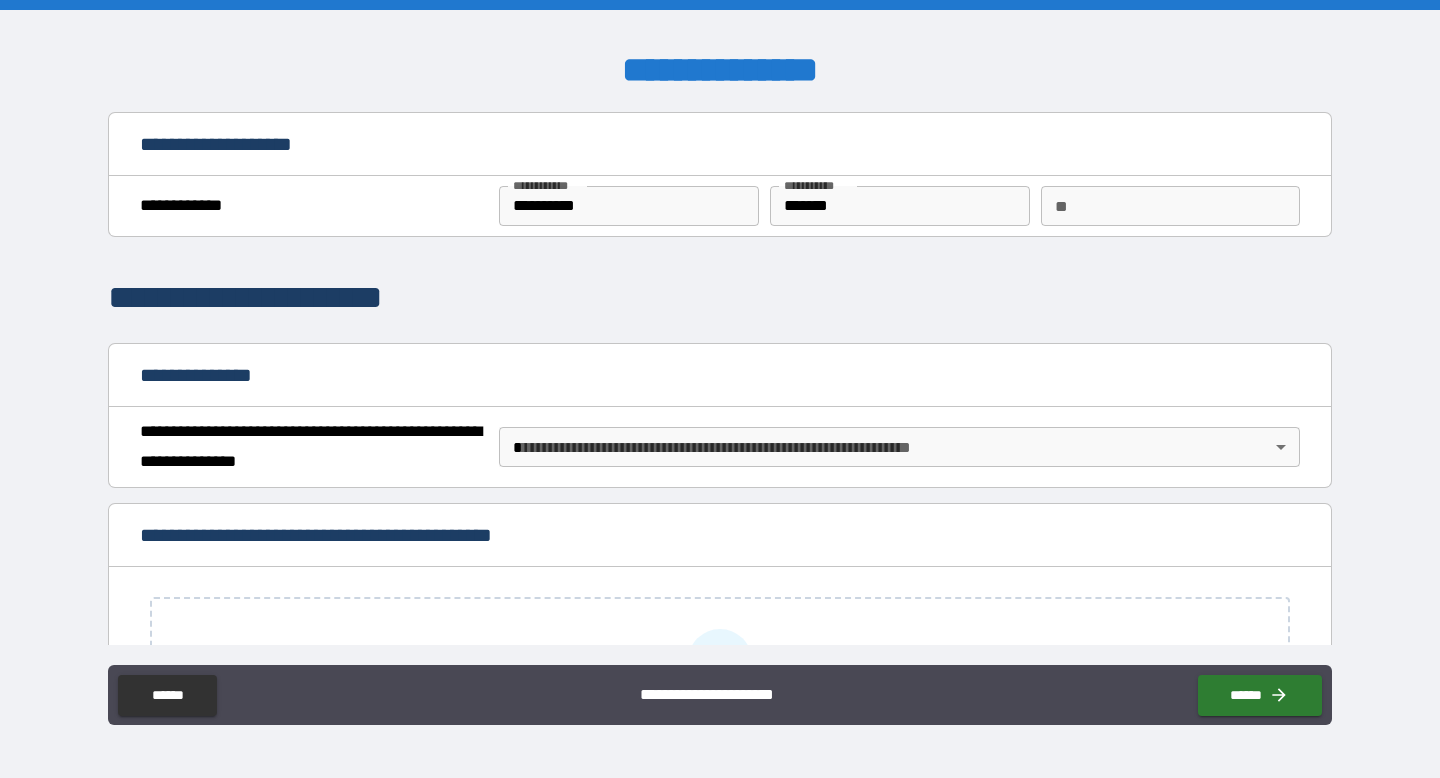 click on "**********" at bounding box center [720, 535] 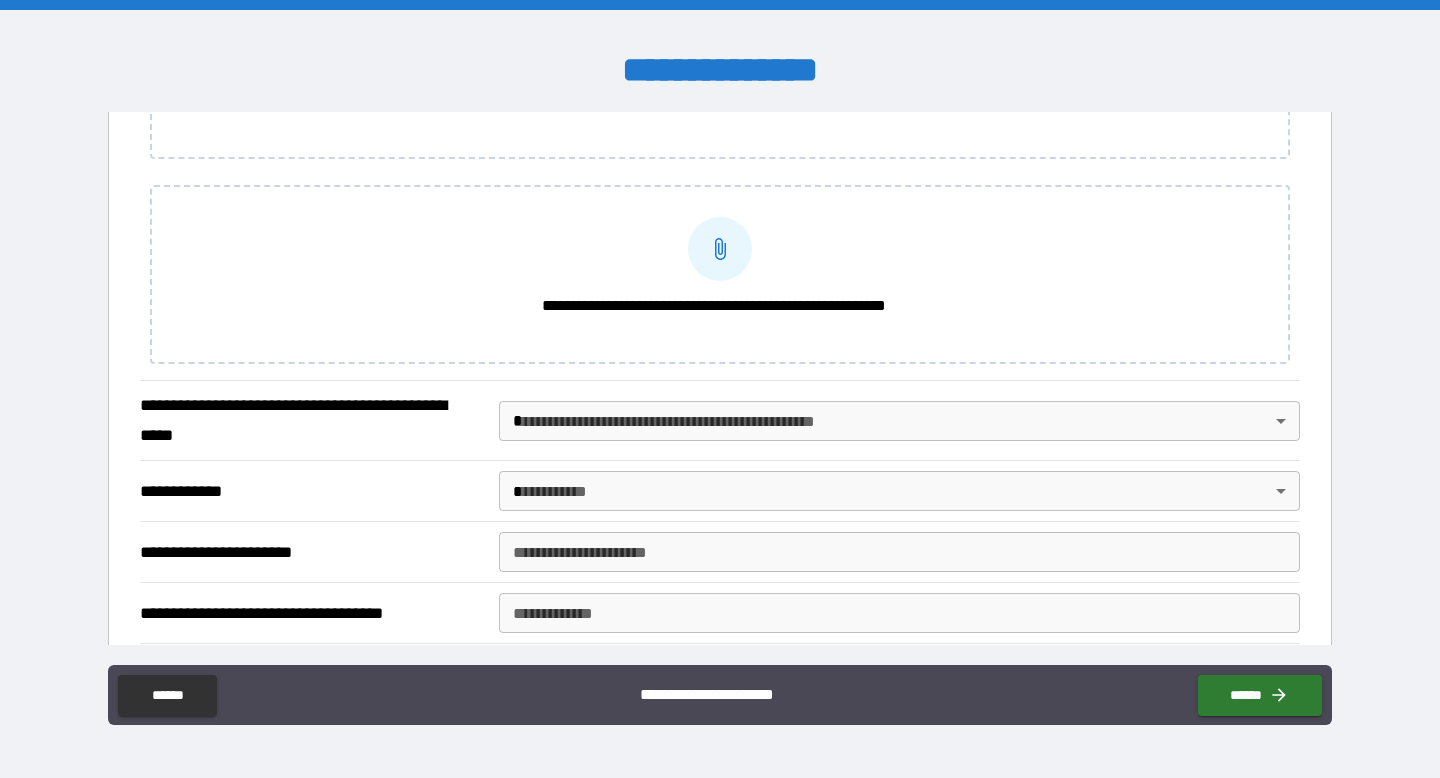 scroll, scrollTop: 2053, scrollLeft: 0, axis: vertical 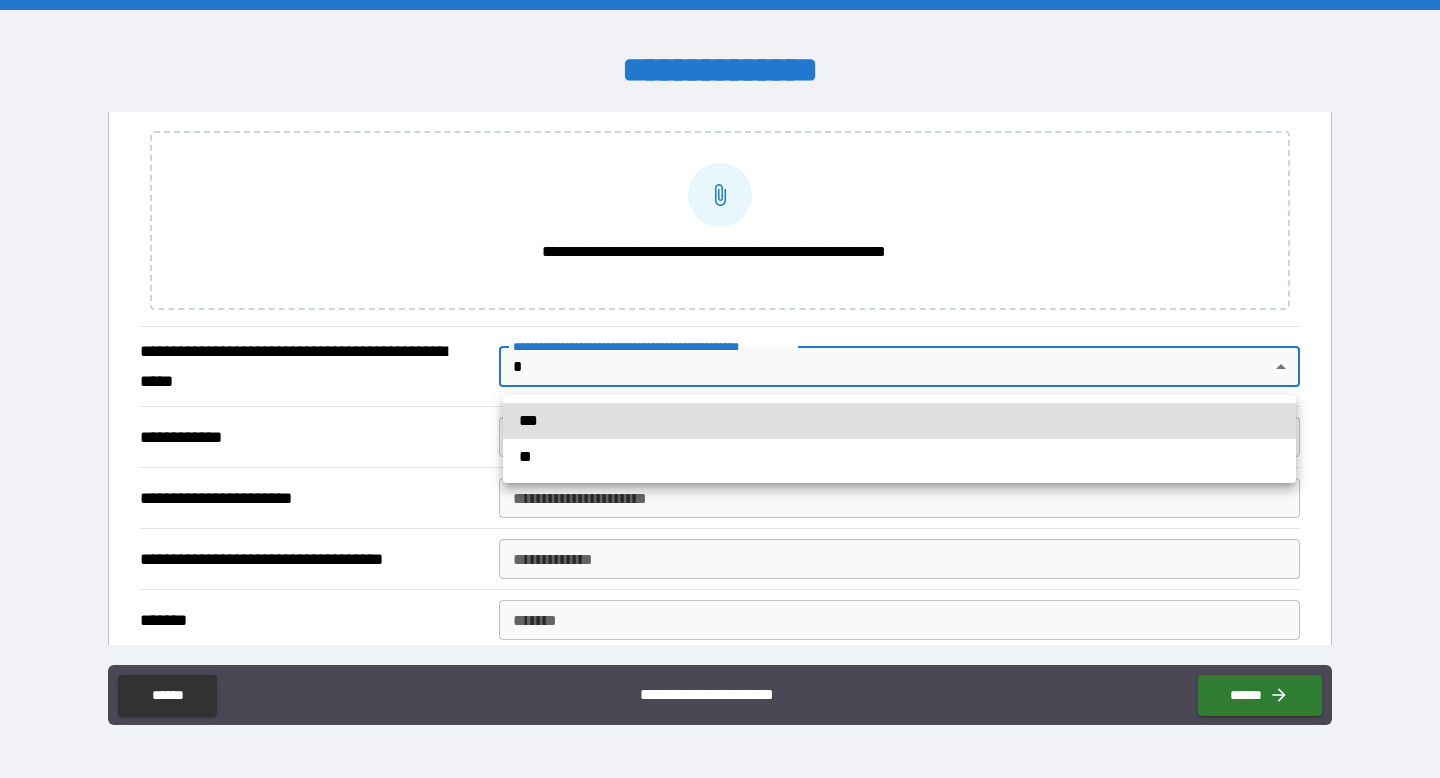 click on "**********" at bounding box center [720, 389] 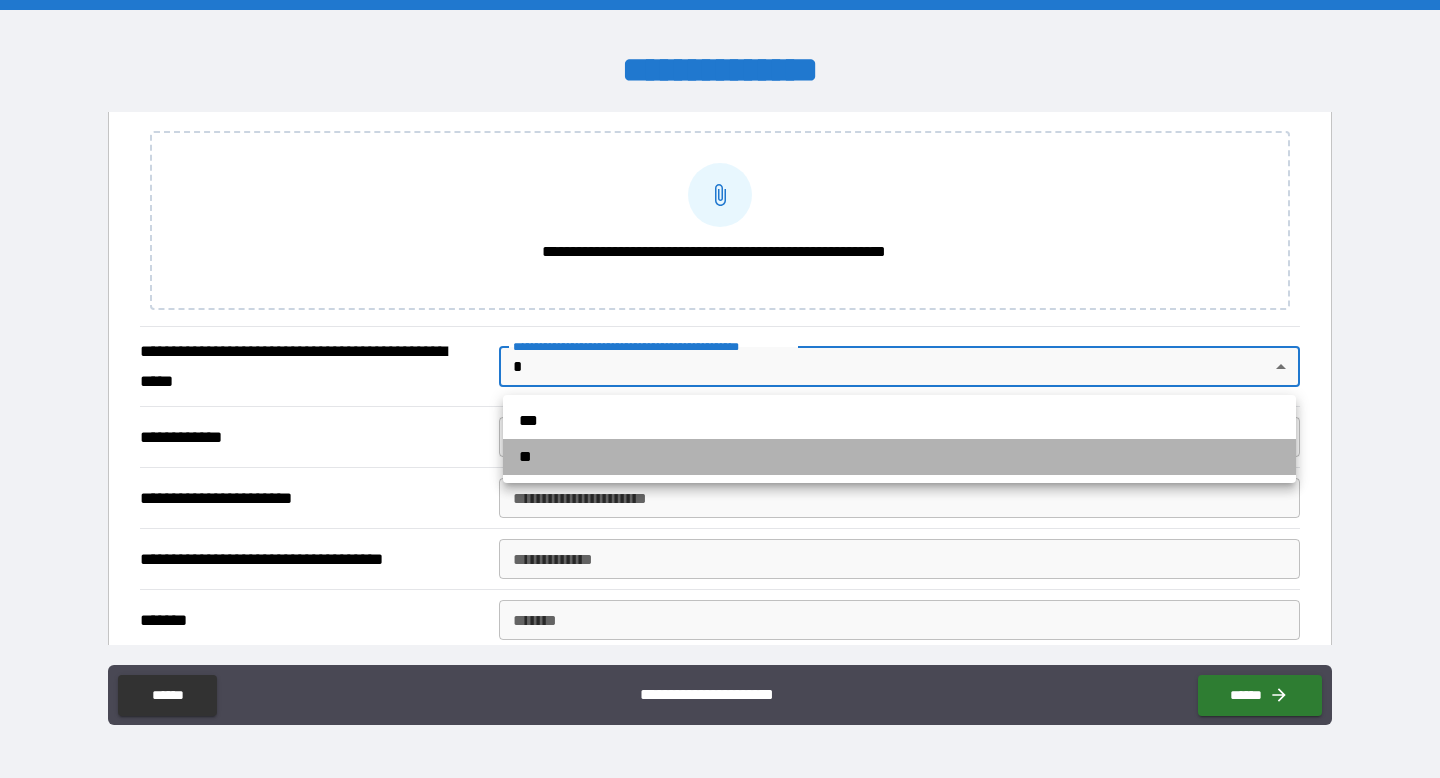 click on "**" at bounding box center (899, 457) 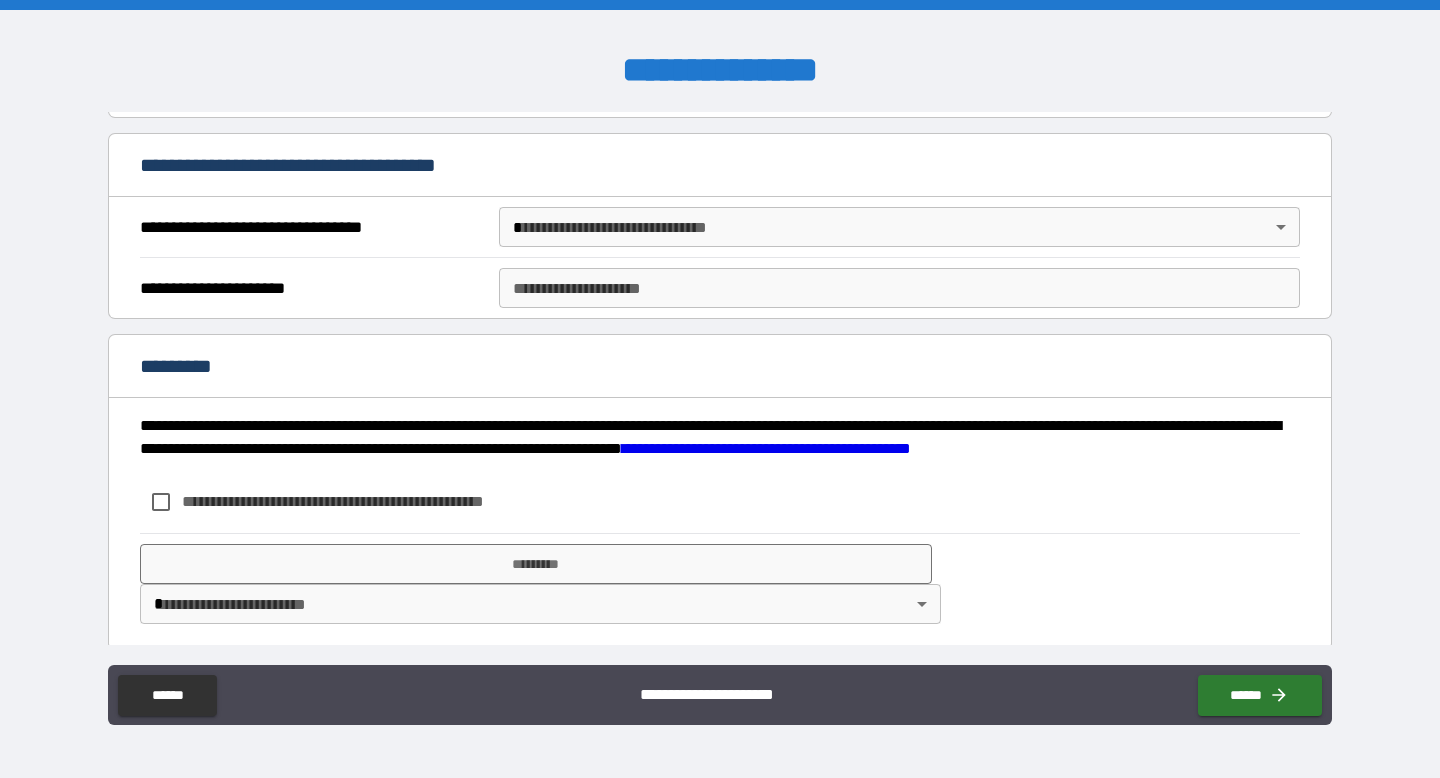 scroll, scrollTop: 3023, scrollLeft: 0, axis: vertical 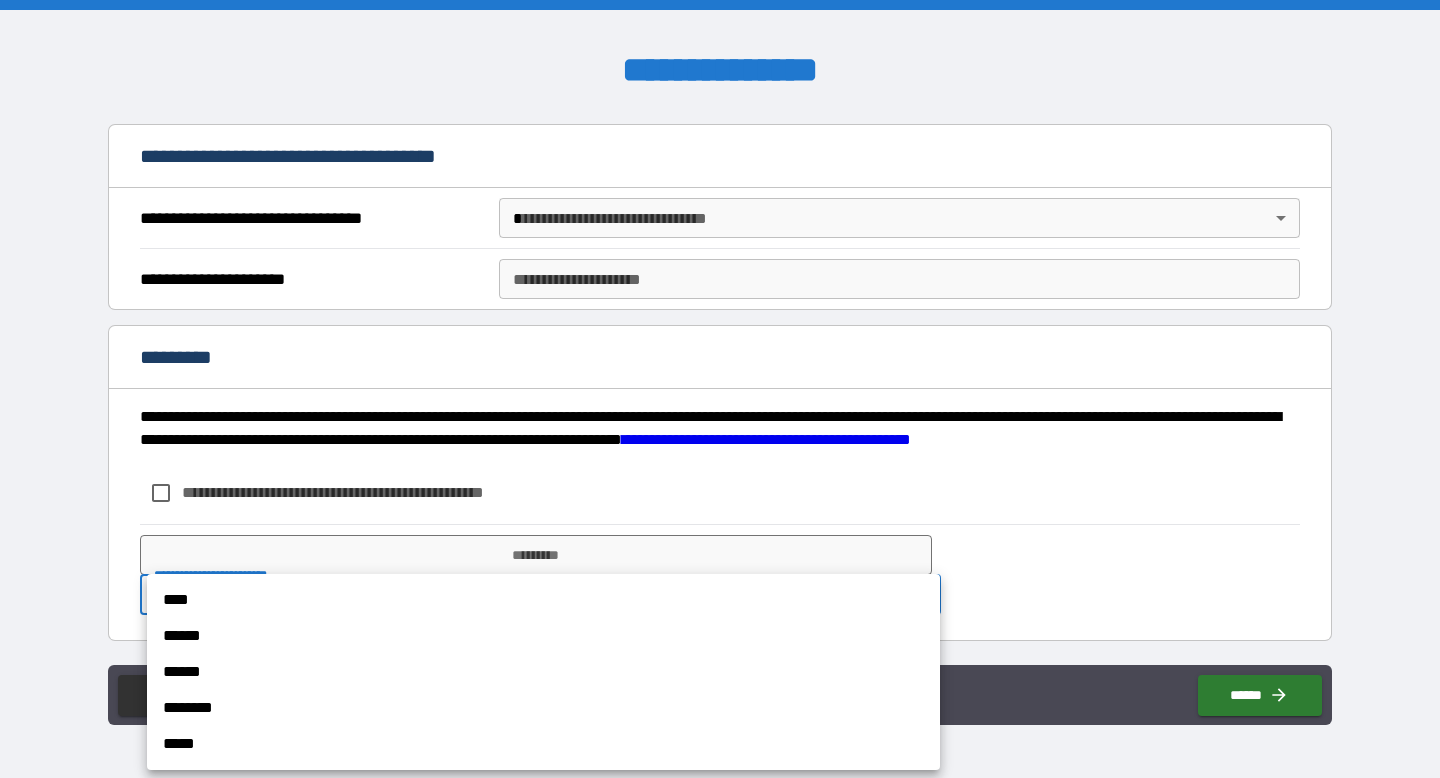 click on "**********" at bounding box center (720, 389) 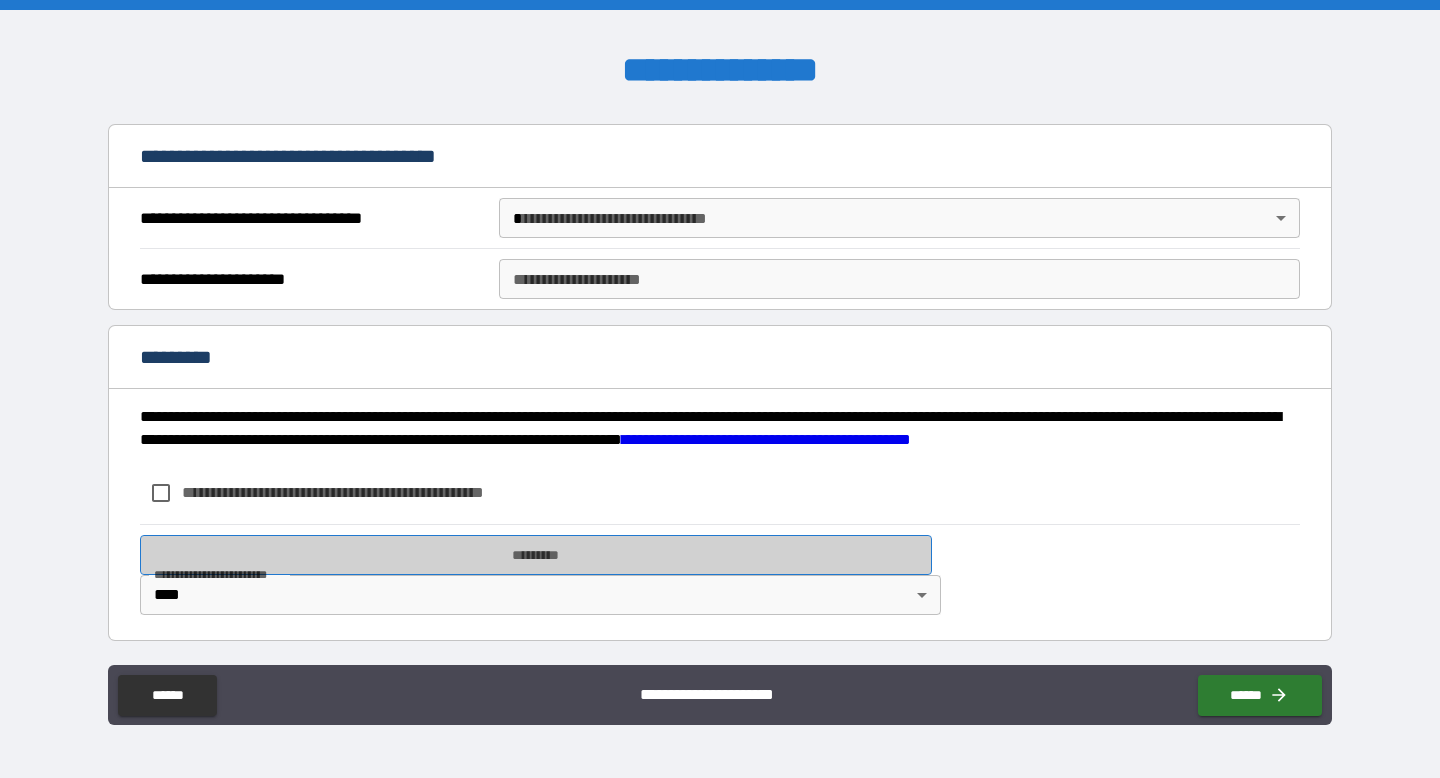 click on "*********" at bounding box center [536, 555] 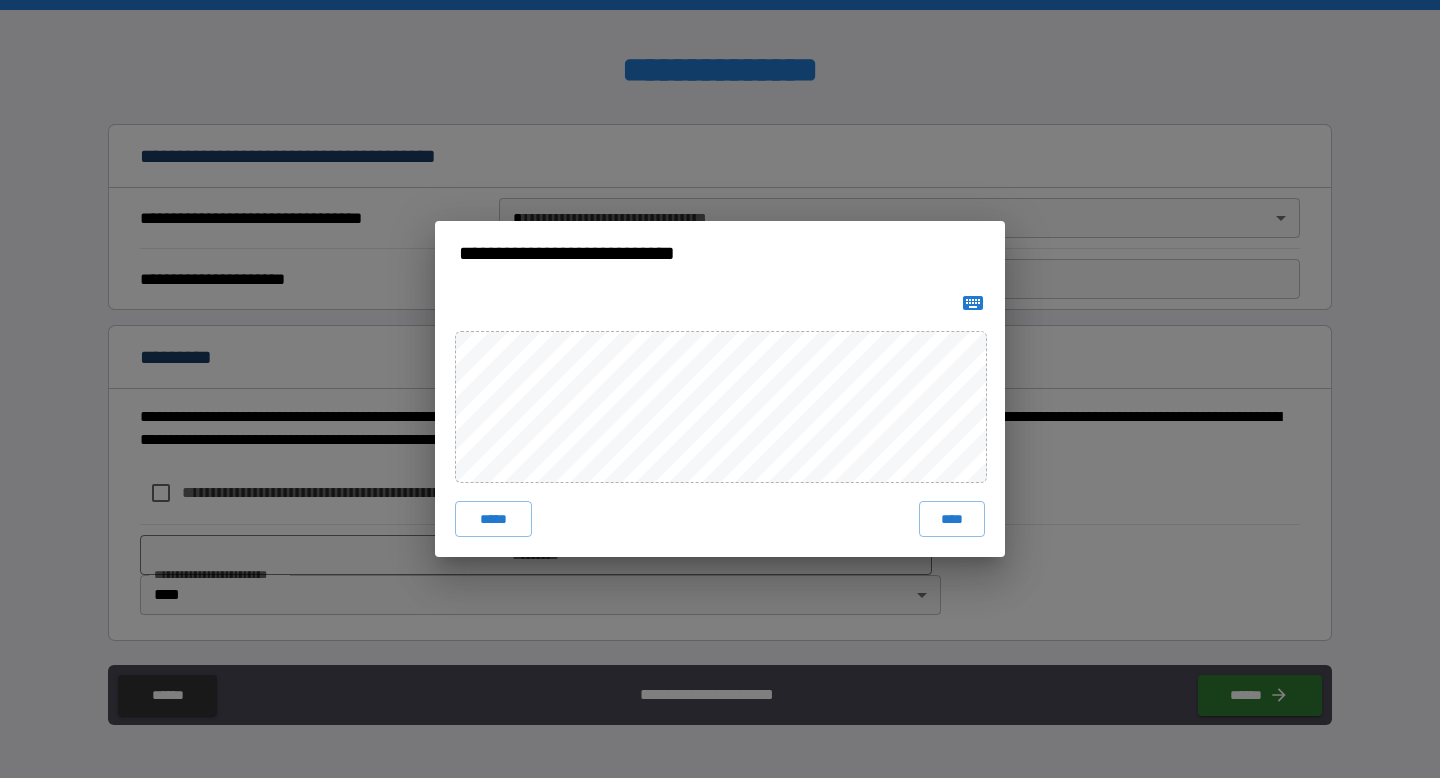 click on "****" at bounding box center (952, 519) 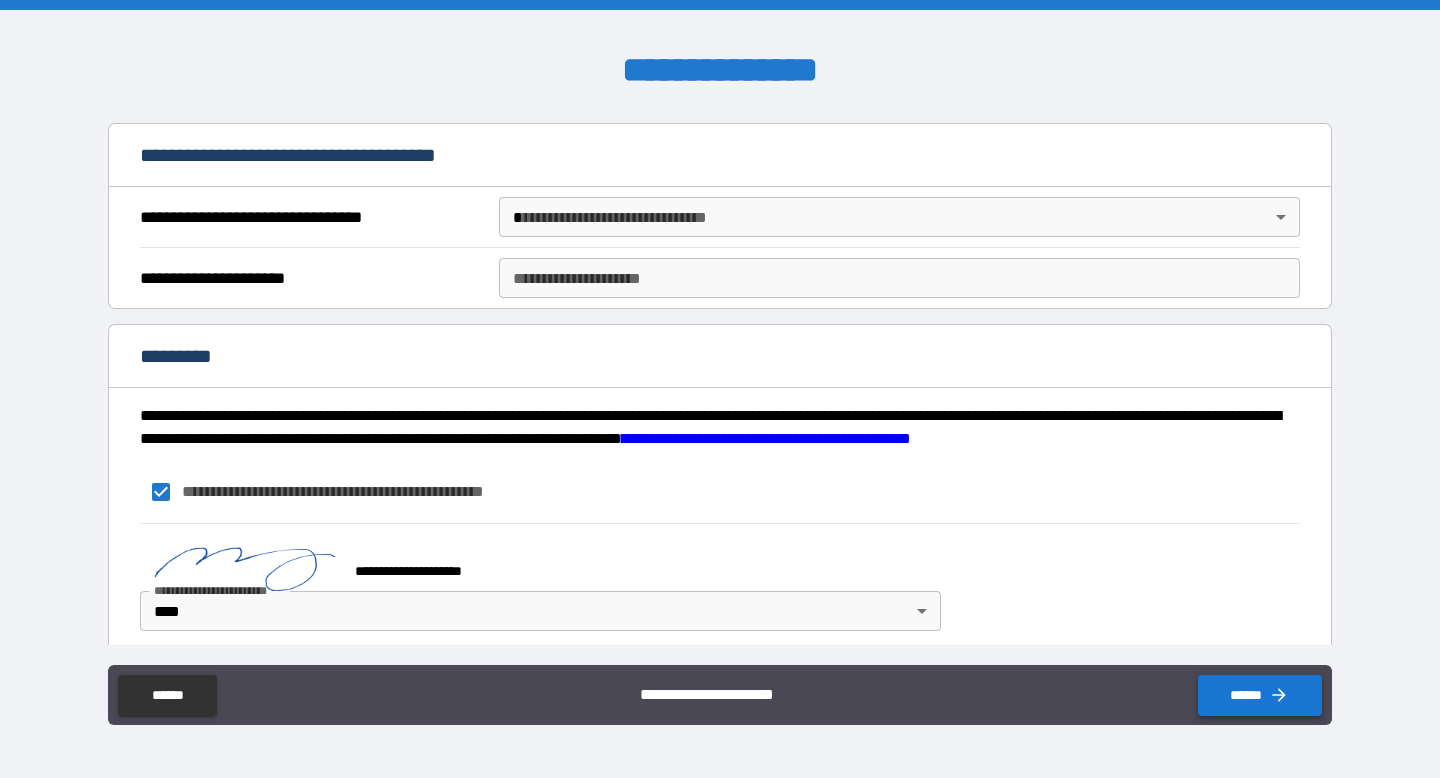 click on "******" at bounding box center (1260, 695) 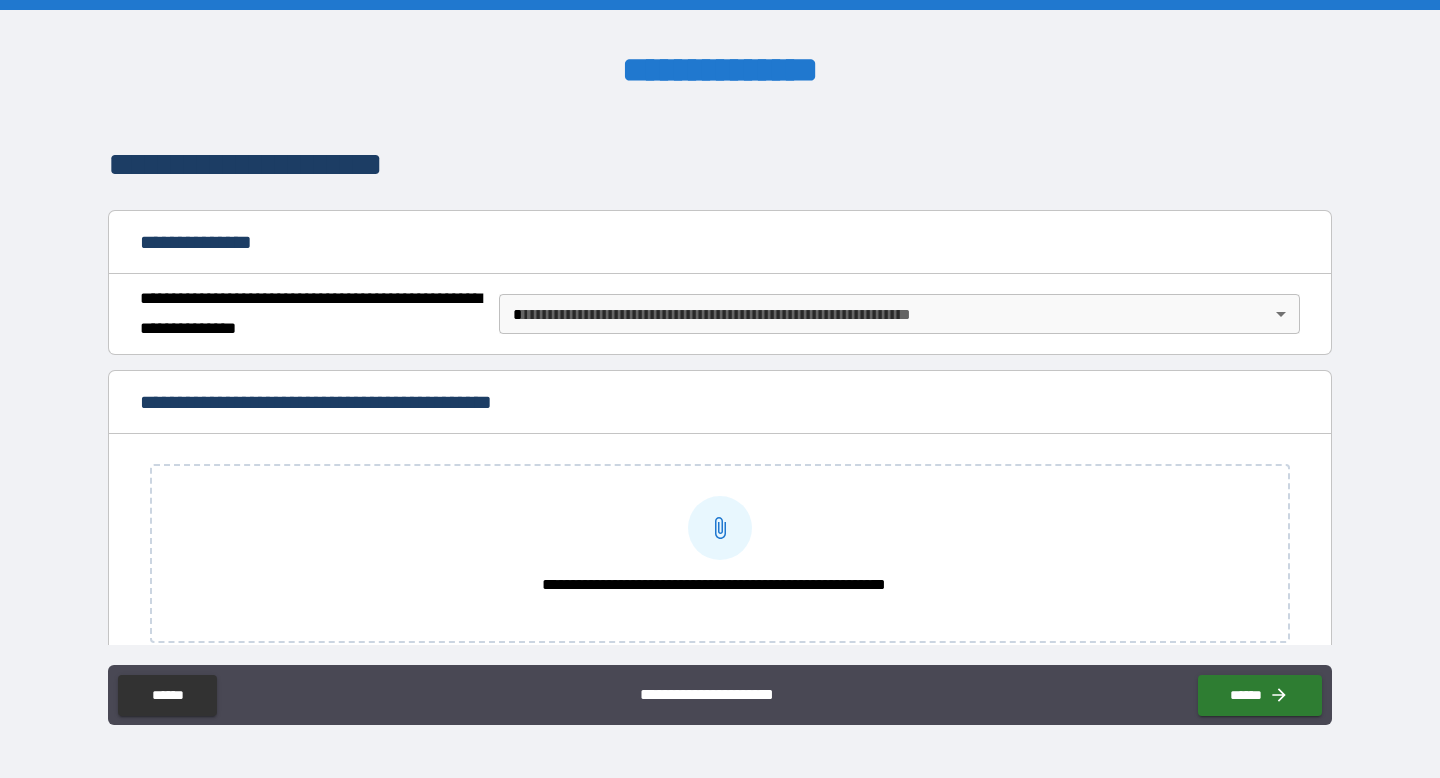 scroll, scrollTop: 53, scrollLeft: 0, axis: vertical 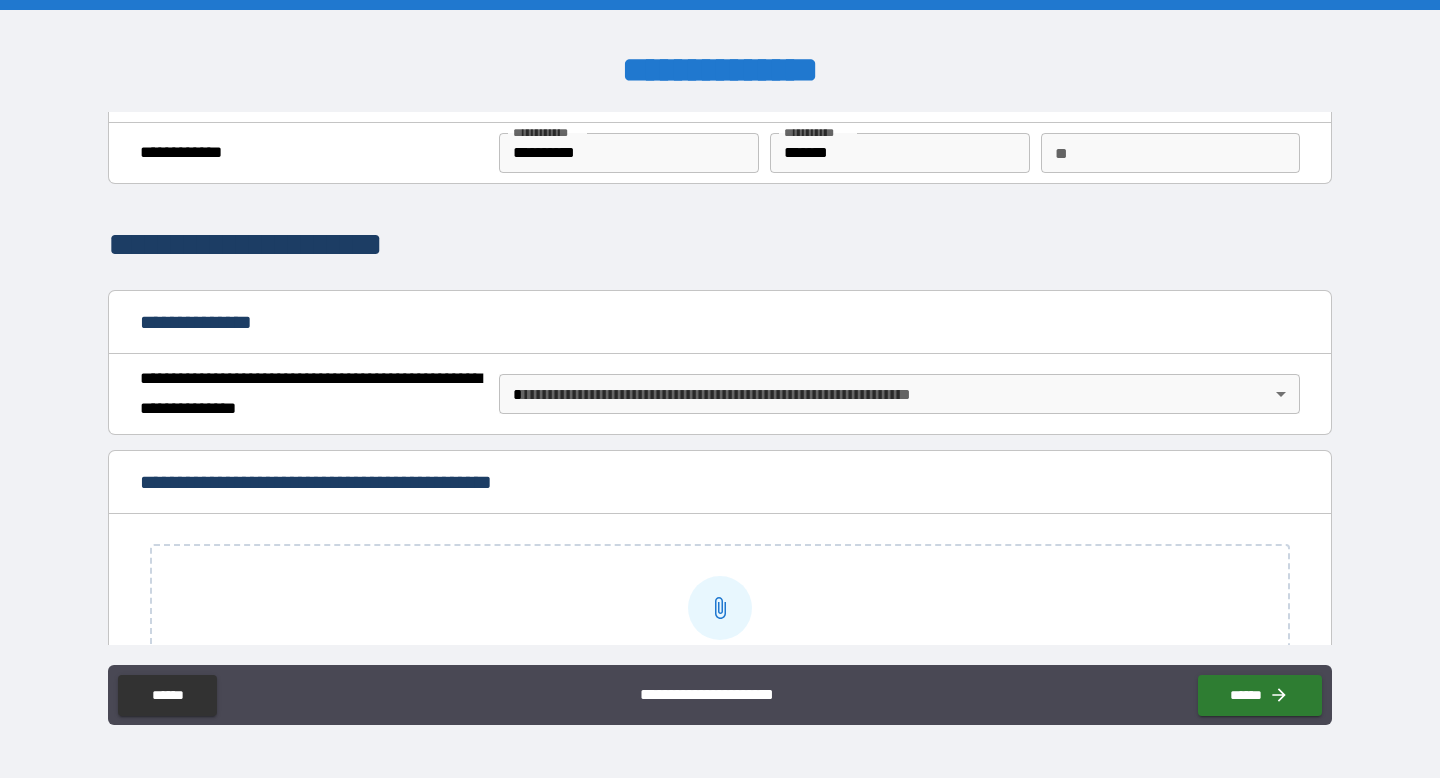 click on "**" at bounding box center (1170, 153) 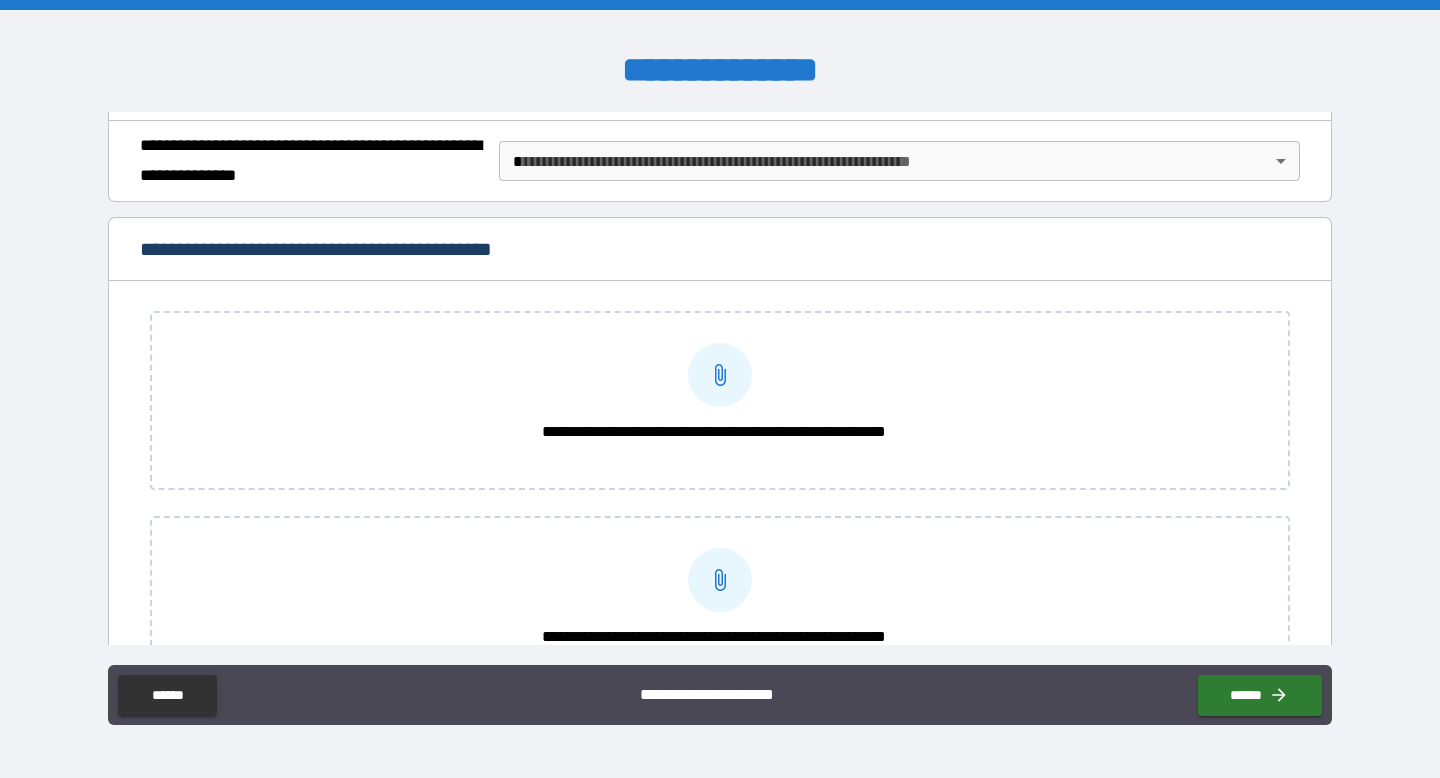 scroll, scrollTop: 293, scrollLeft: 0, axis: vertical 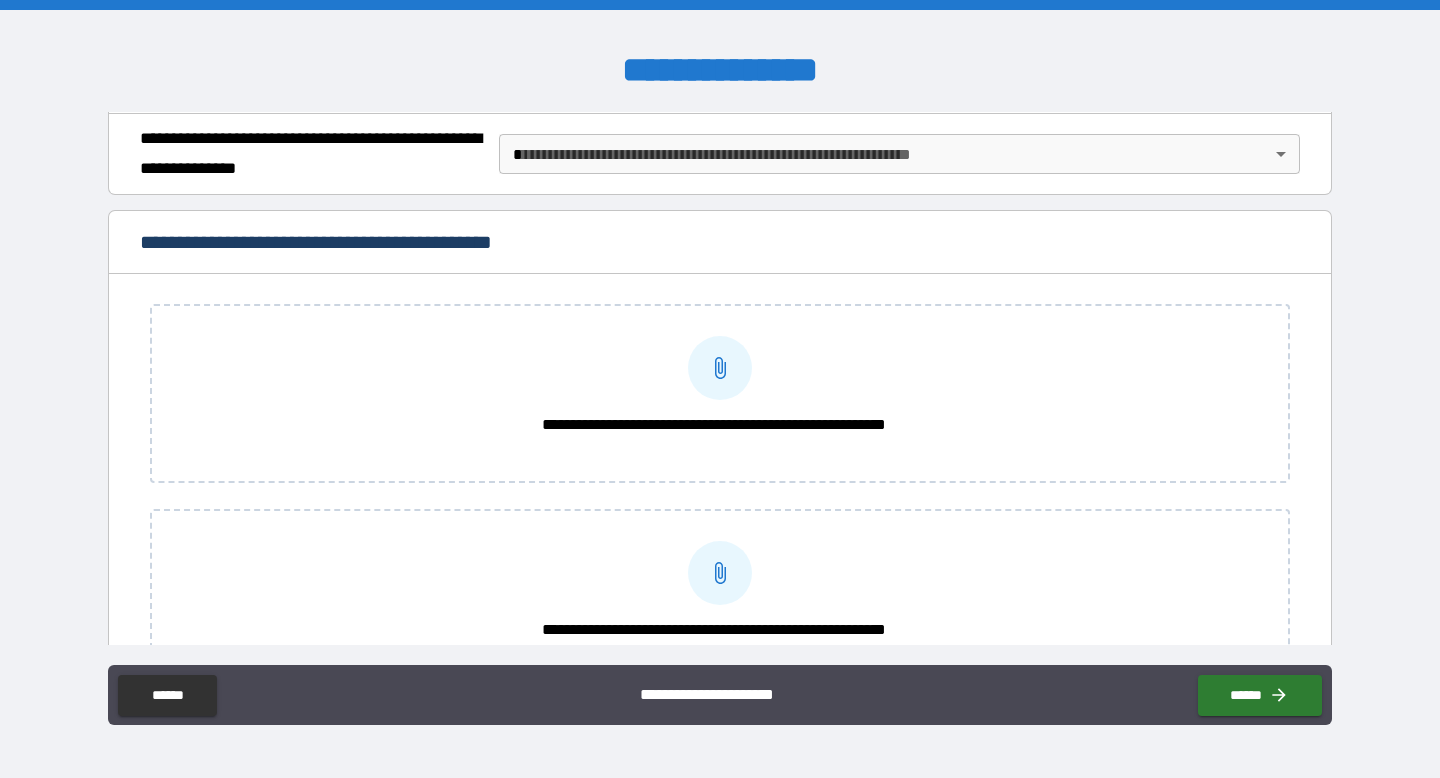 type on "*" 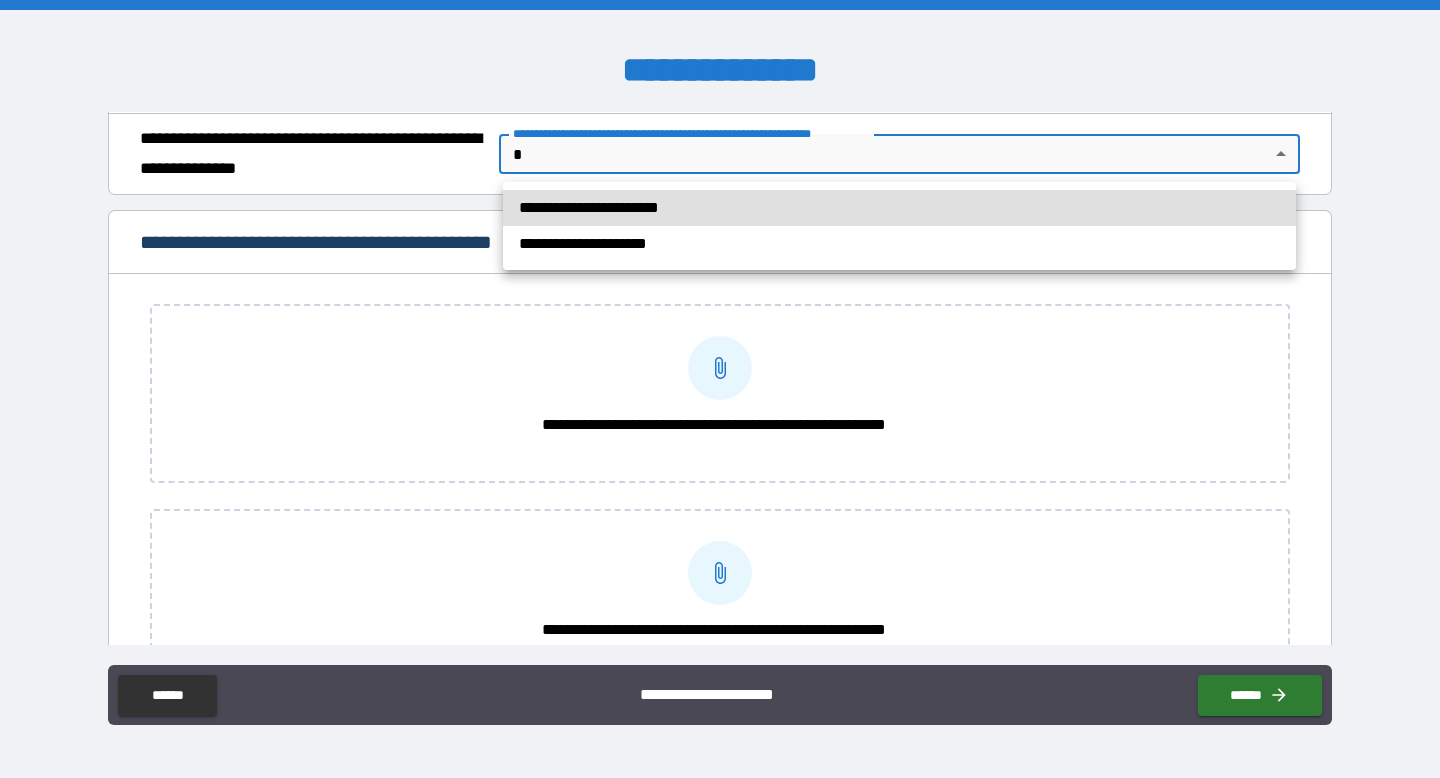 click on "**********" at bounding box center [720, 389] 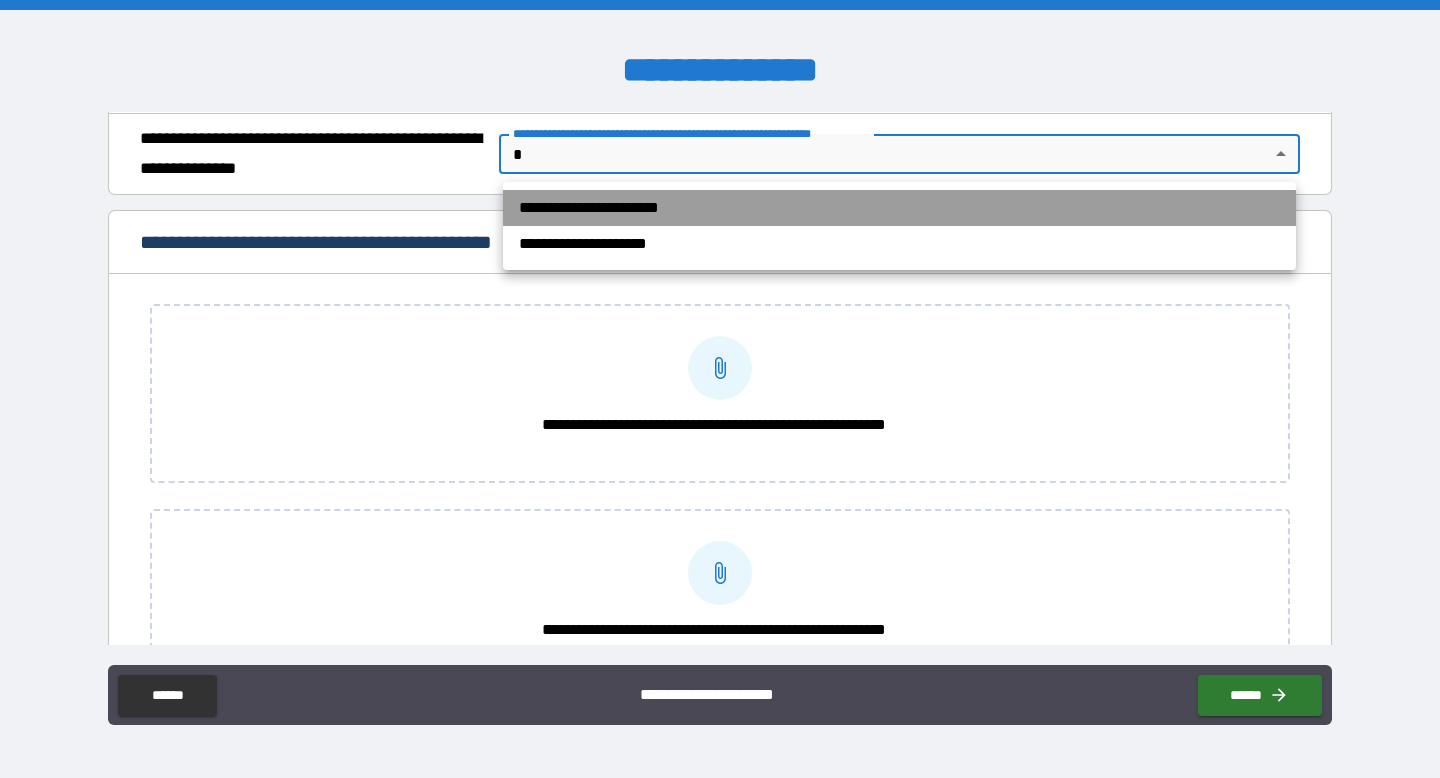 click on "**********" at bounding box center [899, 208] 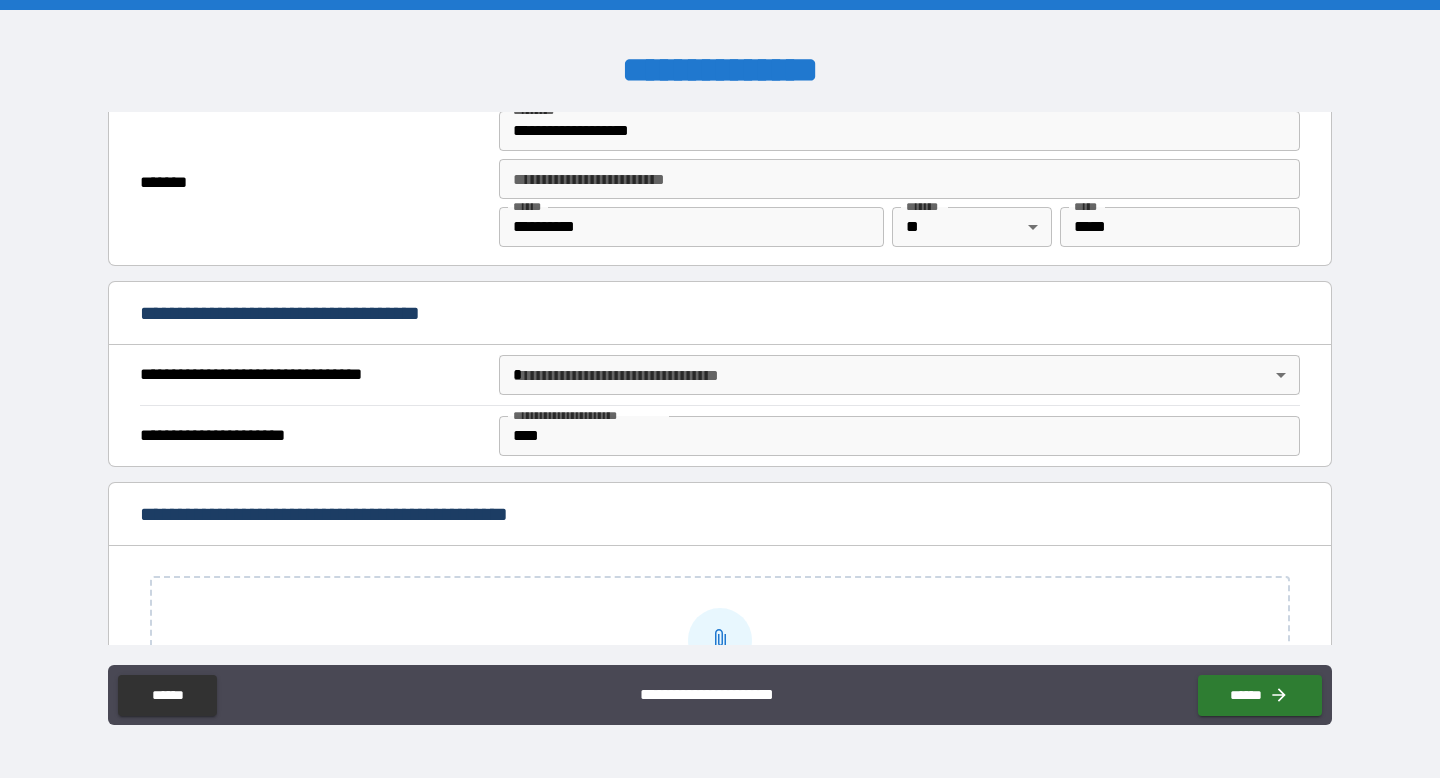 scroll, scrollTop: 1383, scrollLeft: 0, axis: vertical 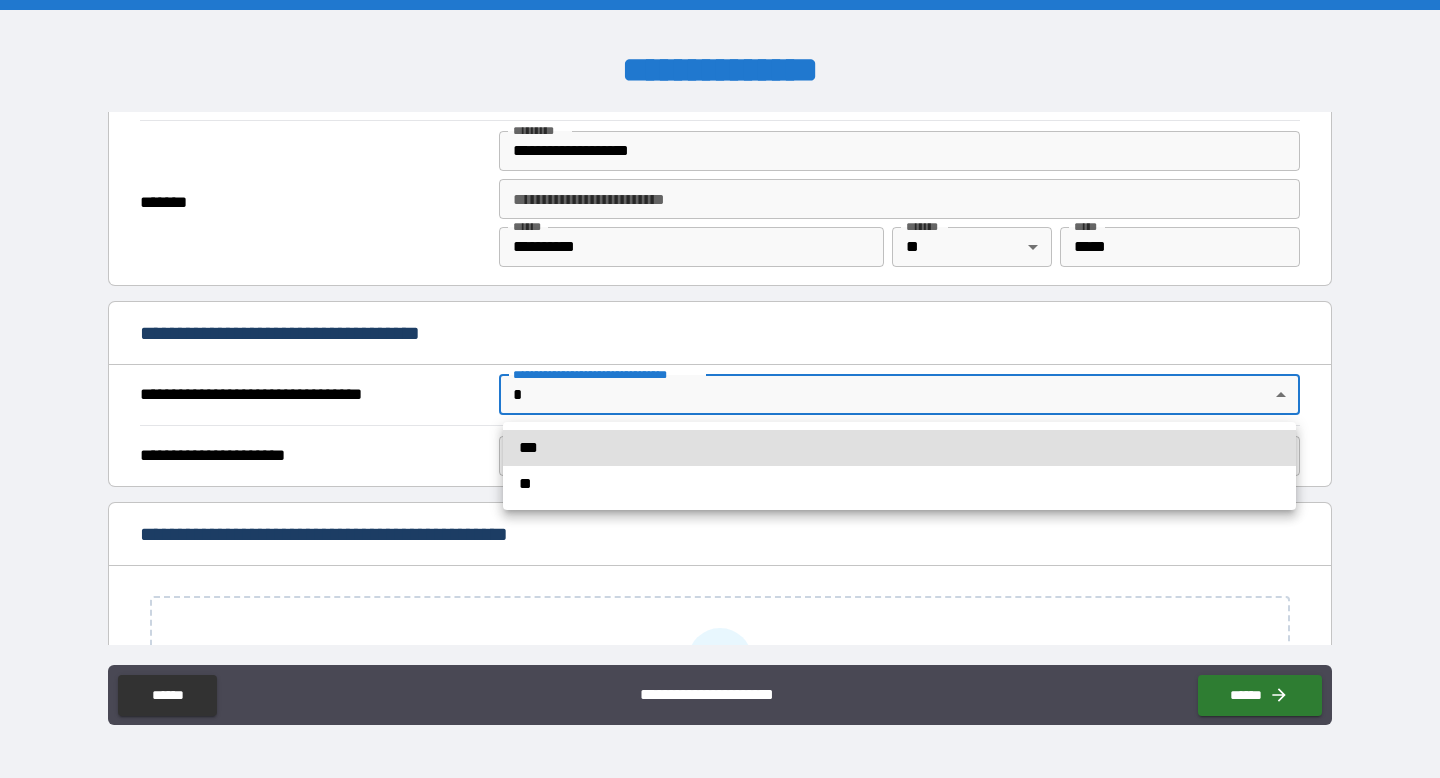 click on "**********" at bounding box center (720, 389) 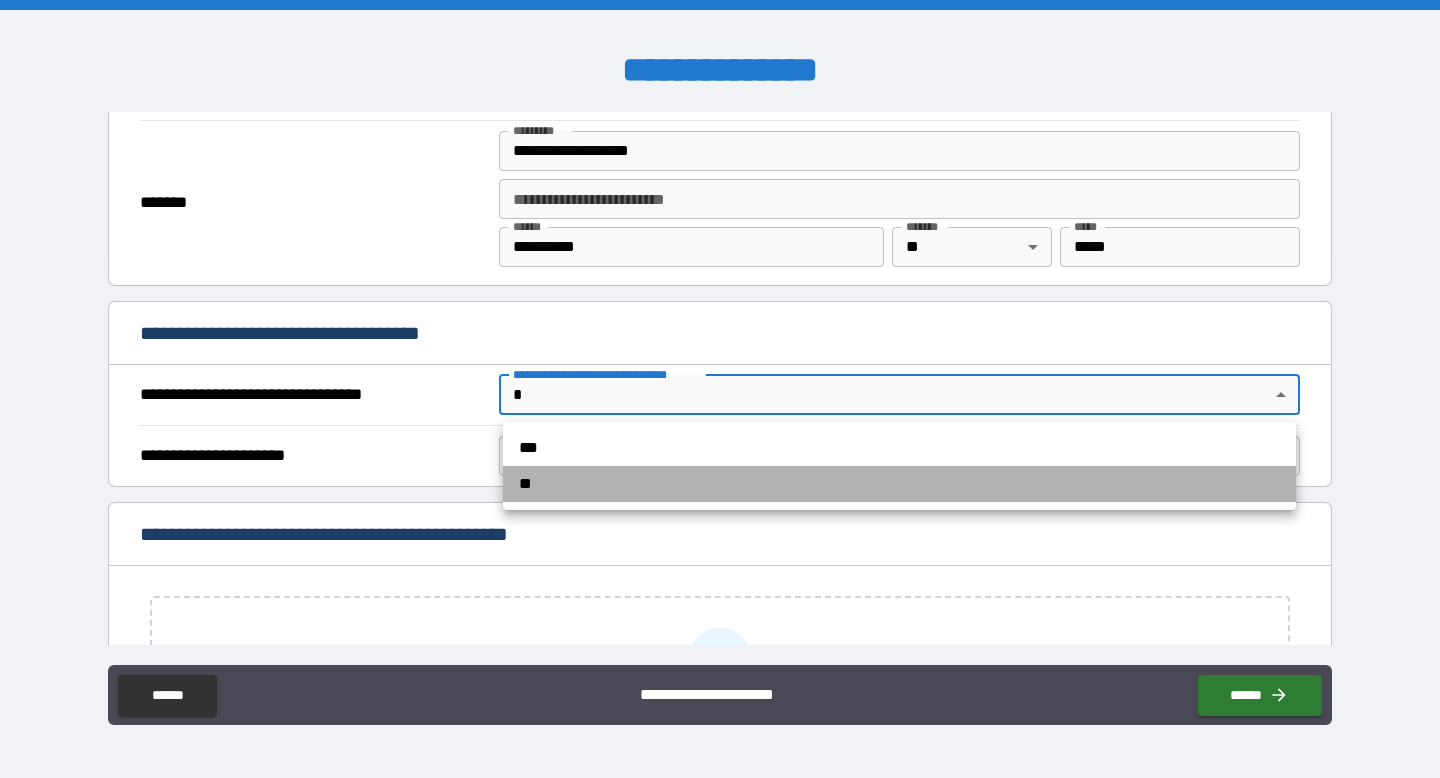 click on "**" at bounding box center (899, 484) 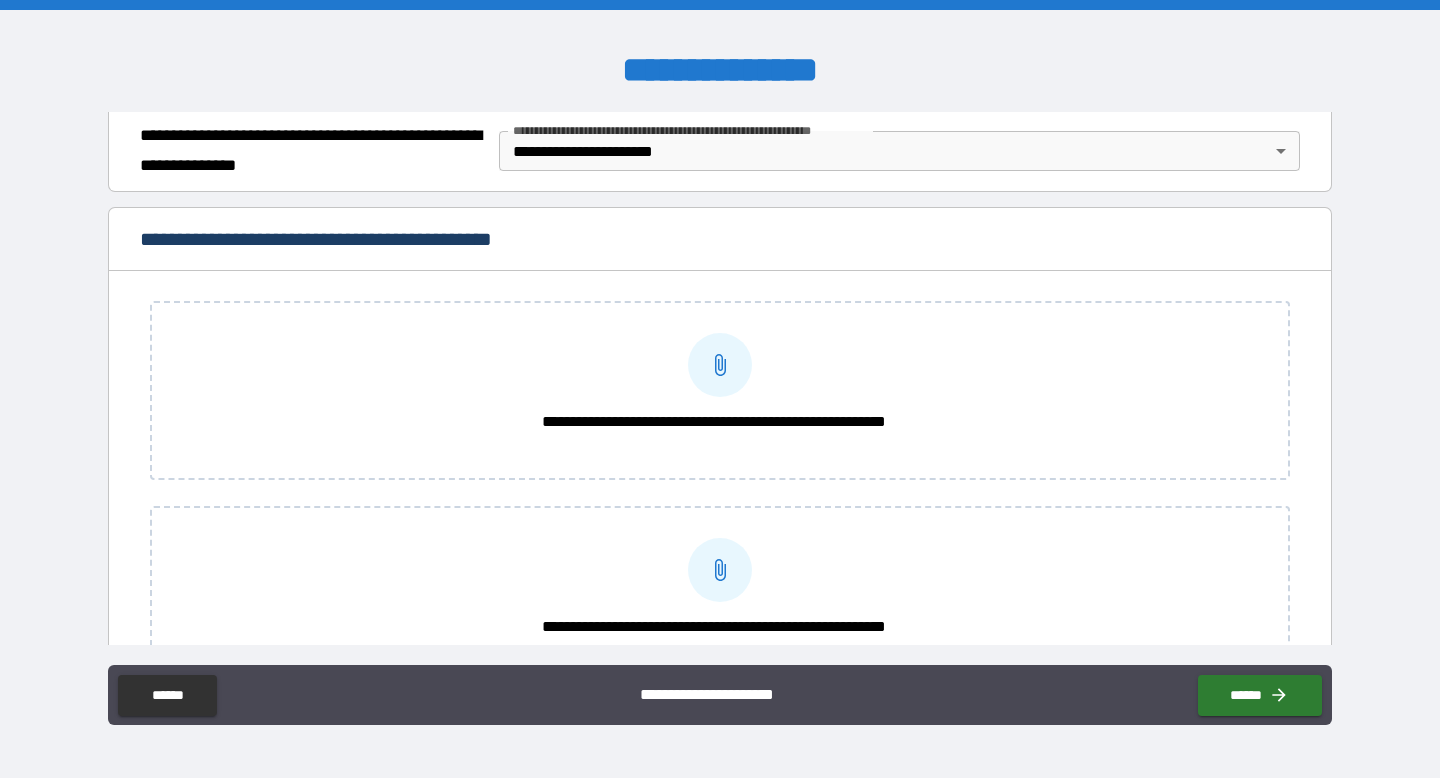 scroll, scrollTop: 290, scrollLeft: 0, axis: vertical 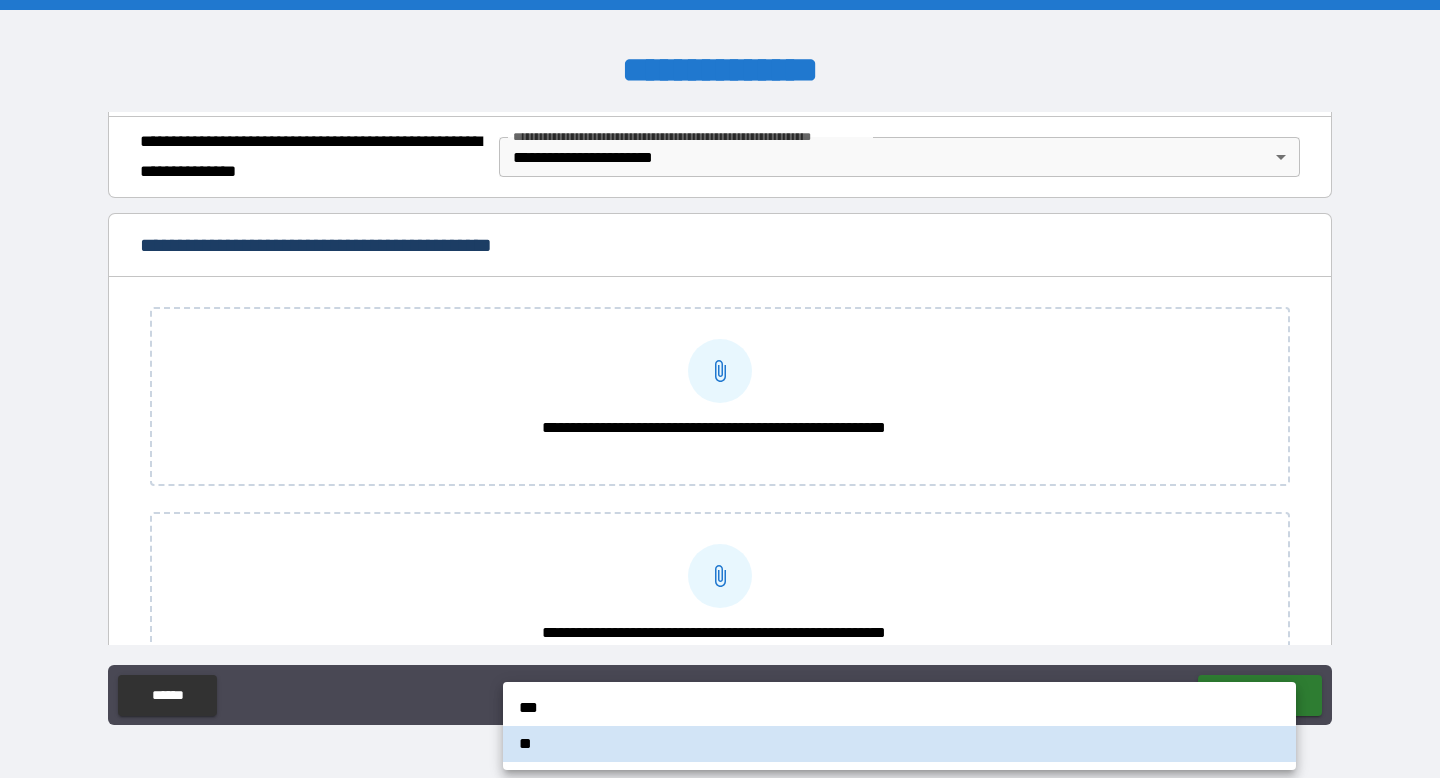 type 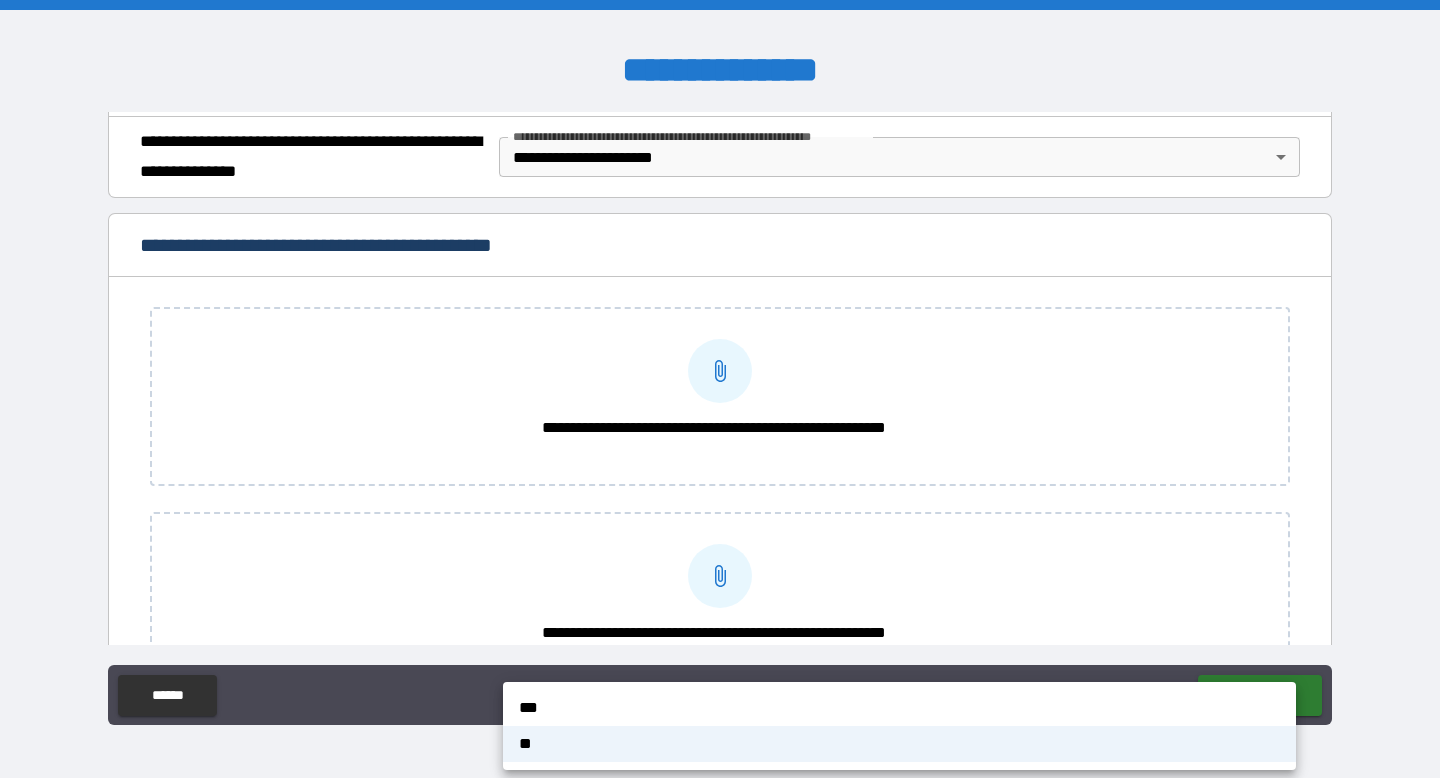 click at bounding box center [720, 389] 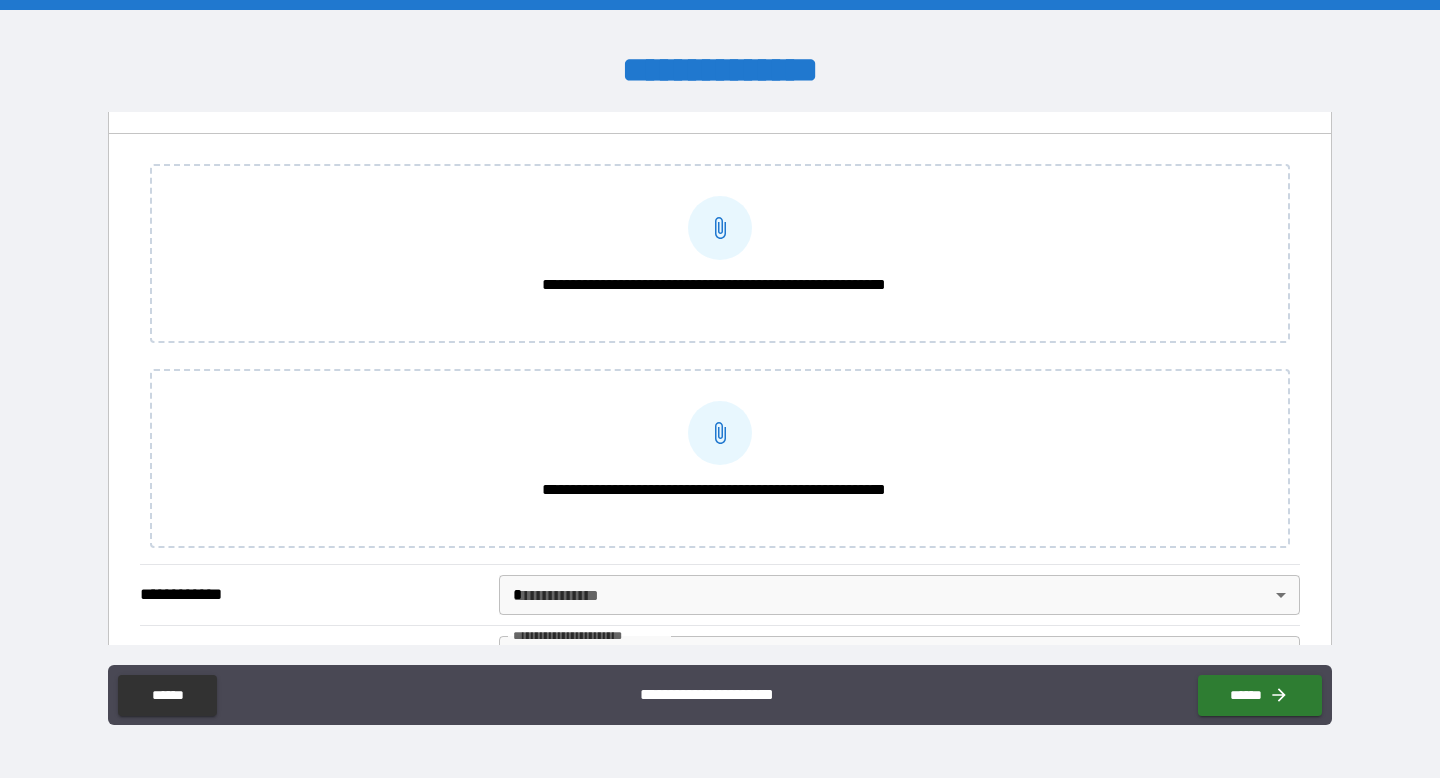 scroll, scrollTop: 427, scrollLeft: 0, axis: vertical 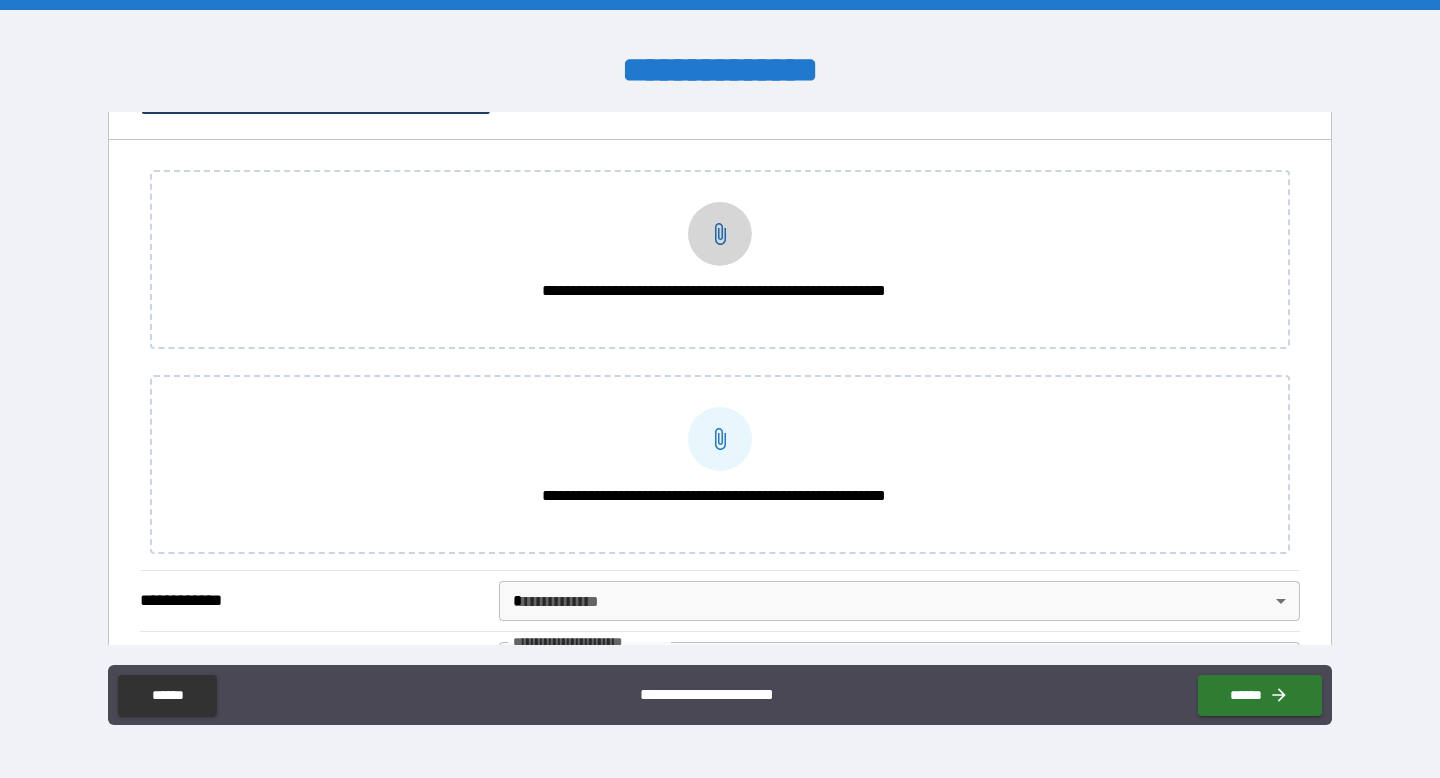 click 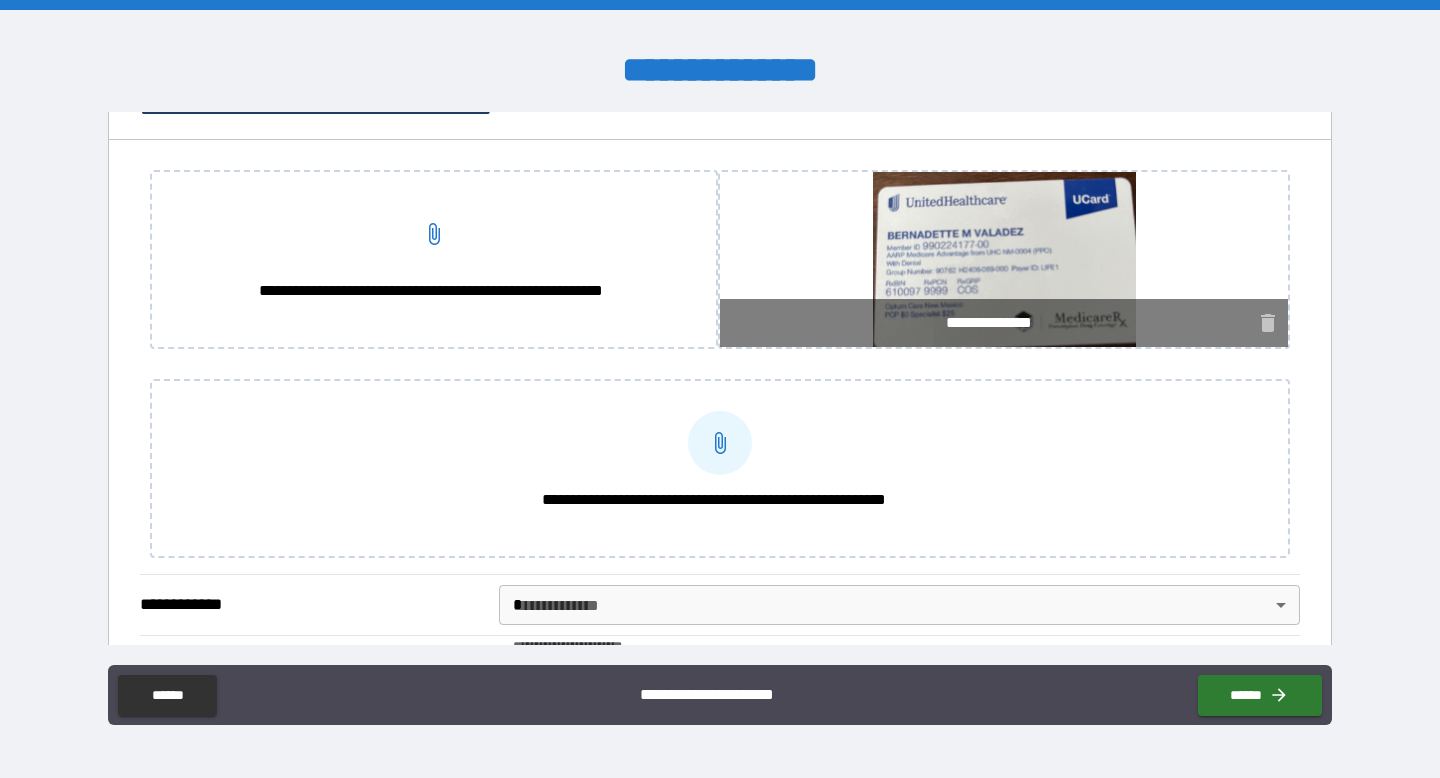 click 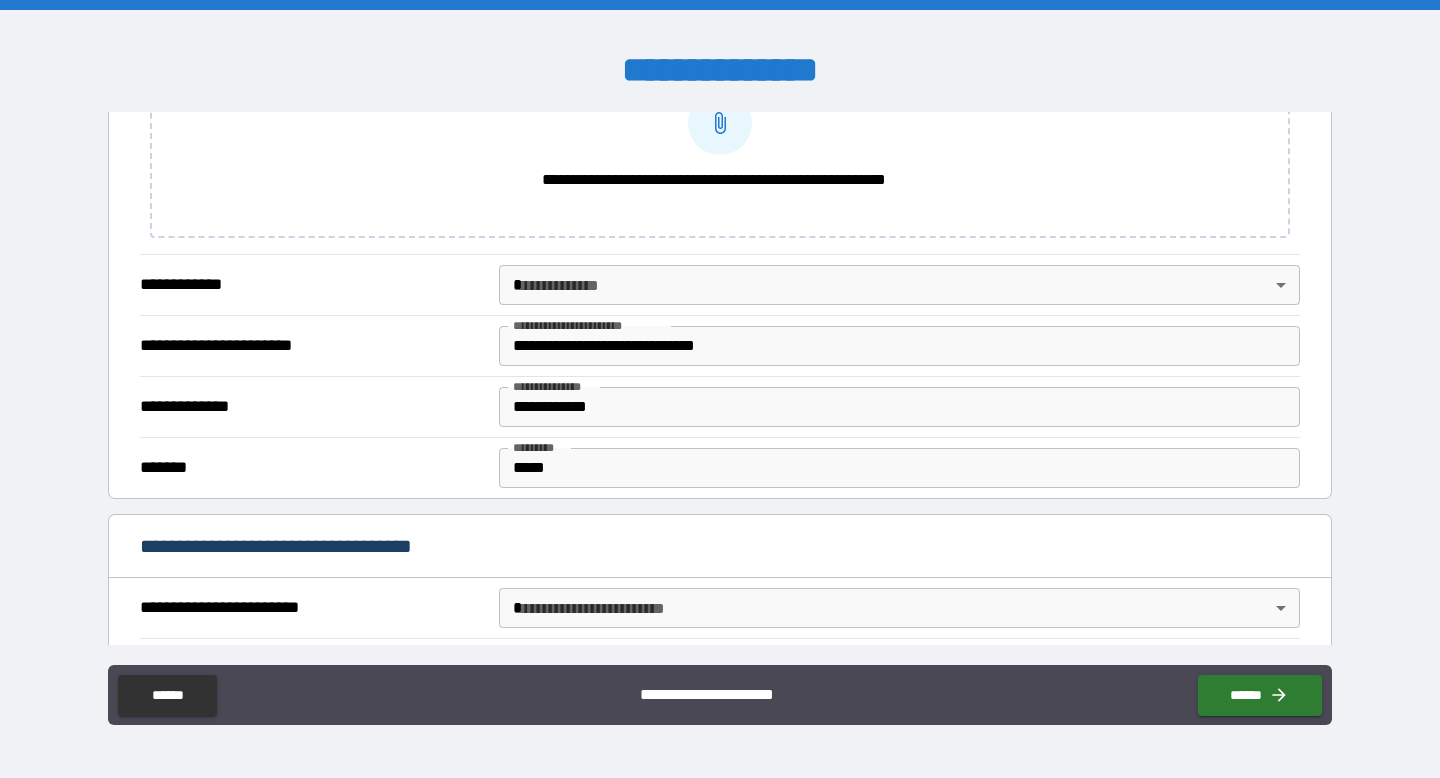 scroll, scrollTop: 727, scrollLeft: 0, axis: vertical 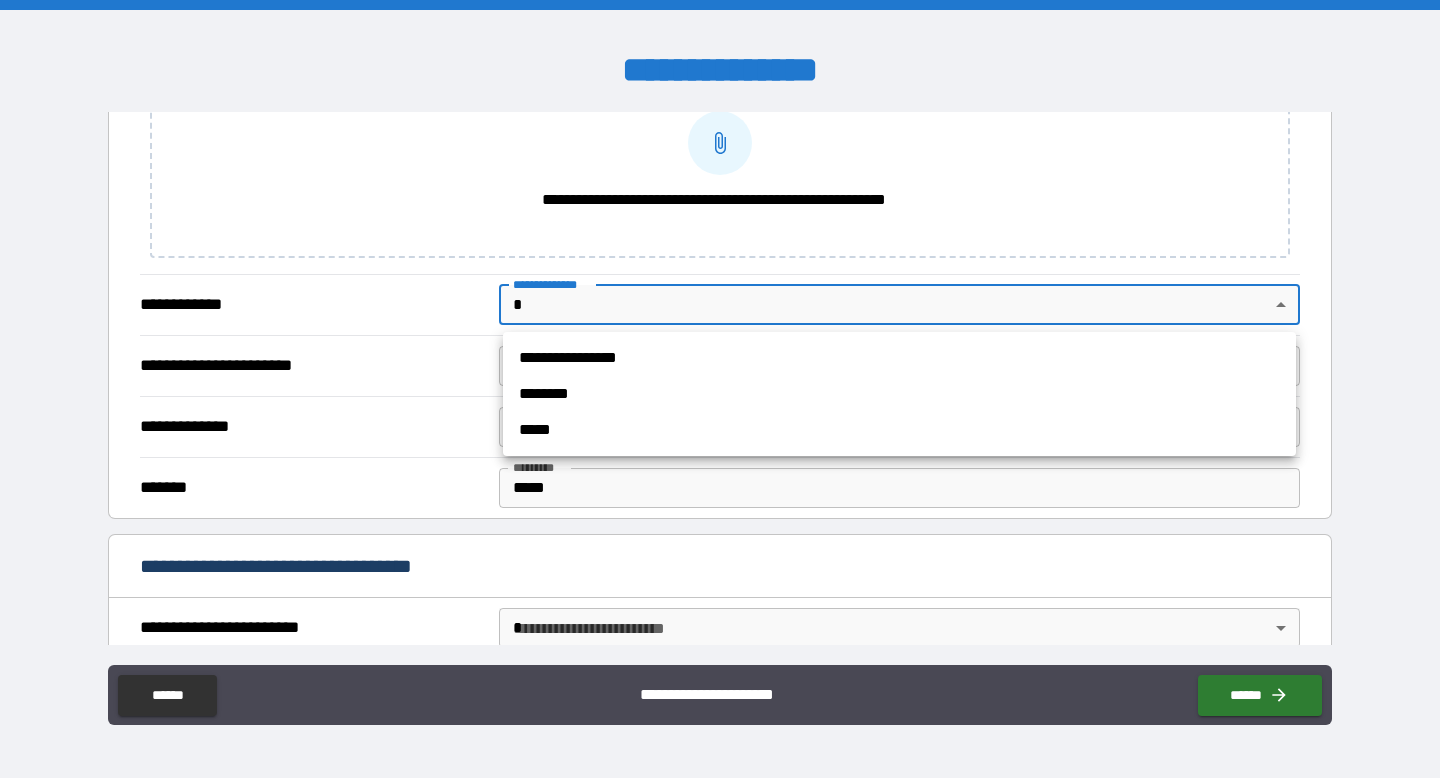 click on "**********" at bounding box center (720, 389) 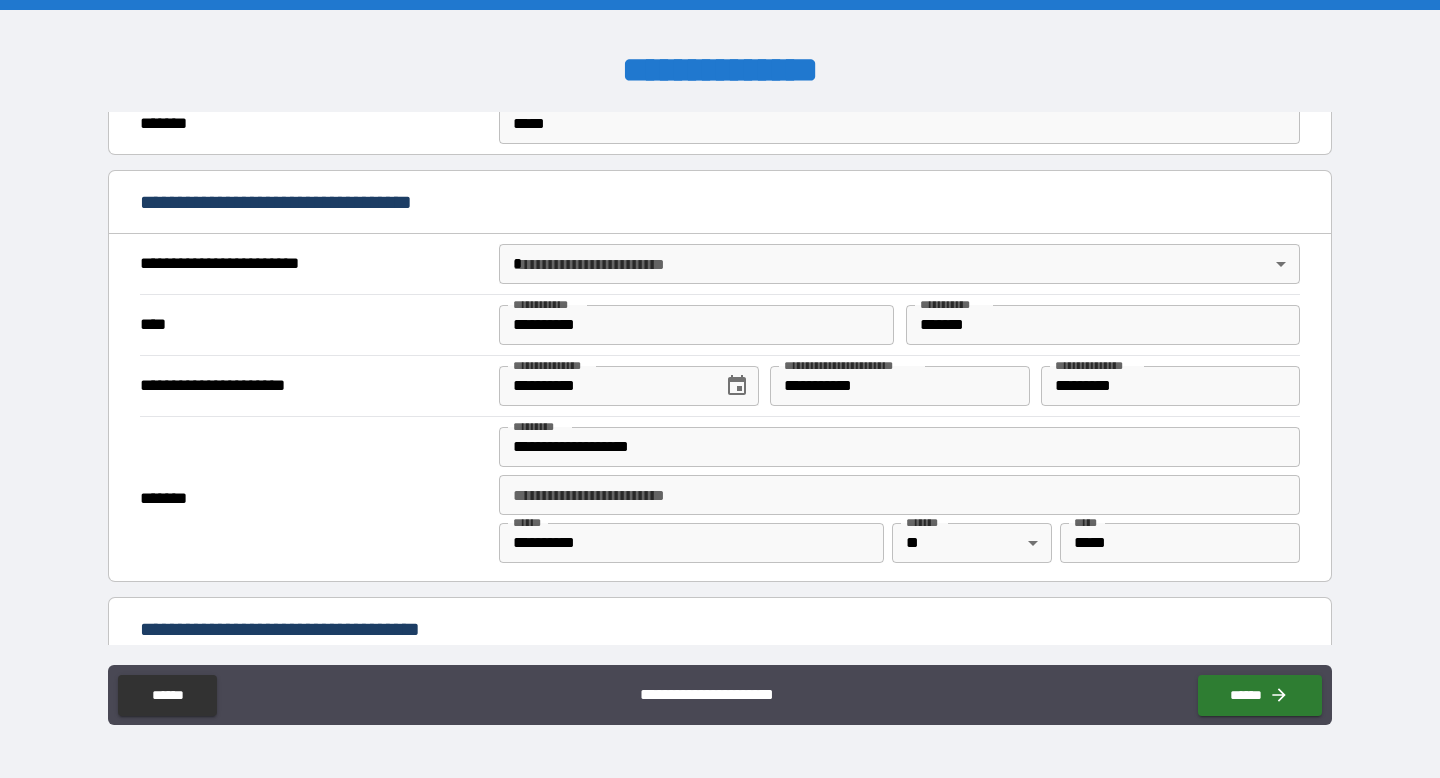 scroll, scrollTop: 1094, scrollLeft: 0, axis: vertical 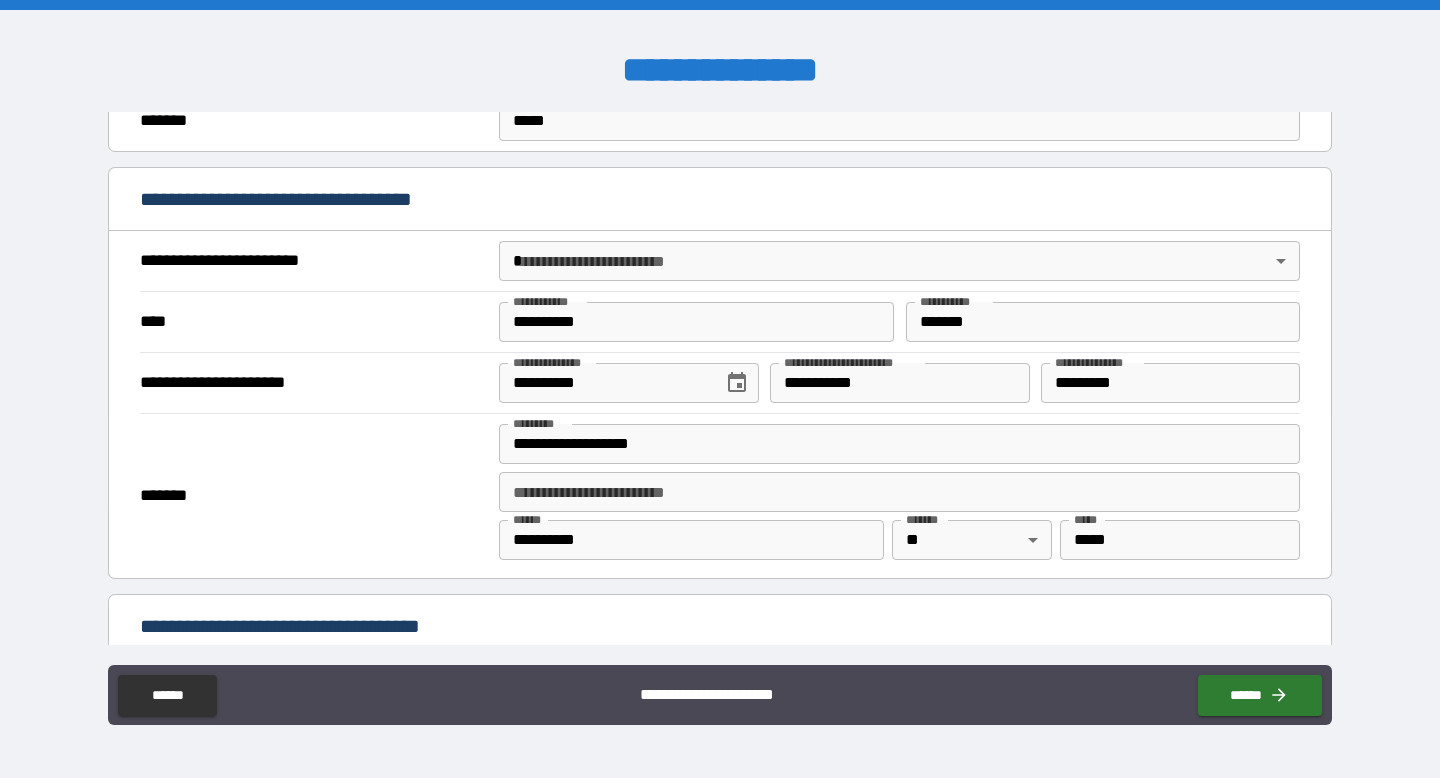 click on "**********" at bounding box center (720, 389) 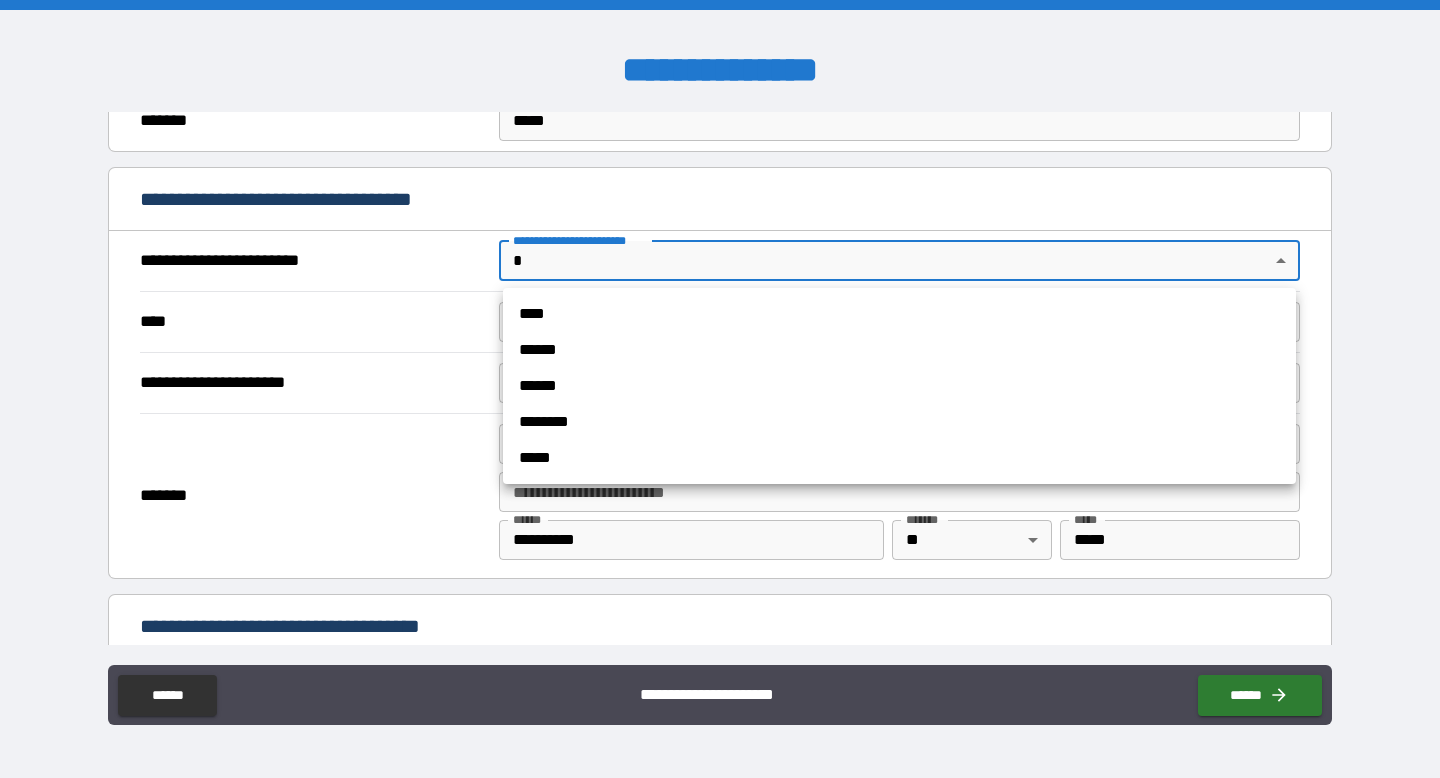click on "****" at bounding box center (899, 314) 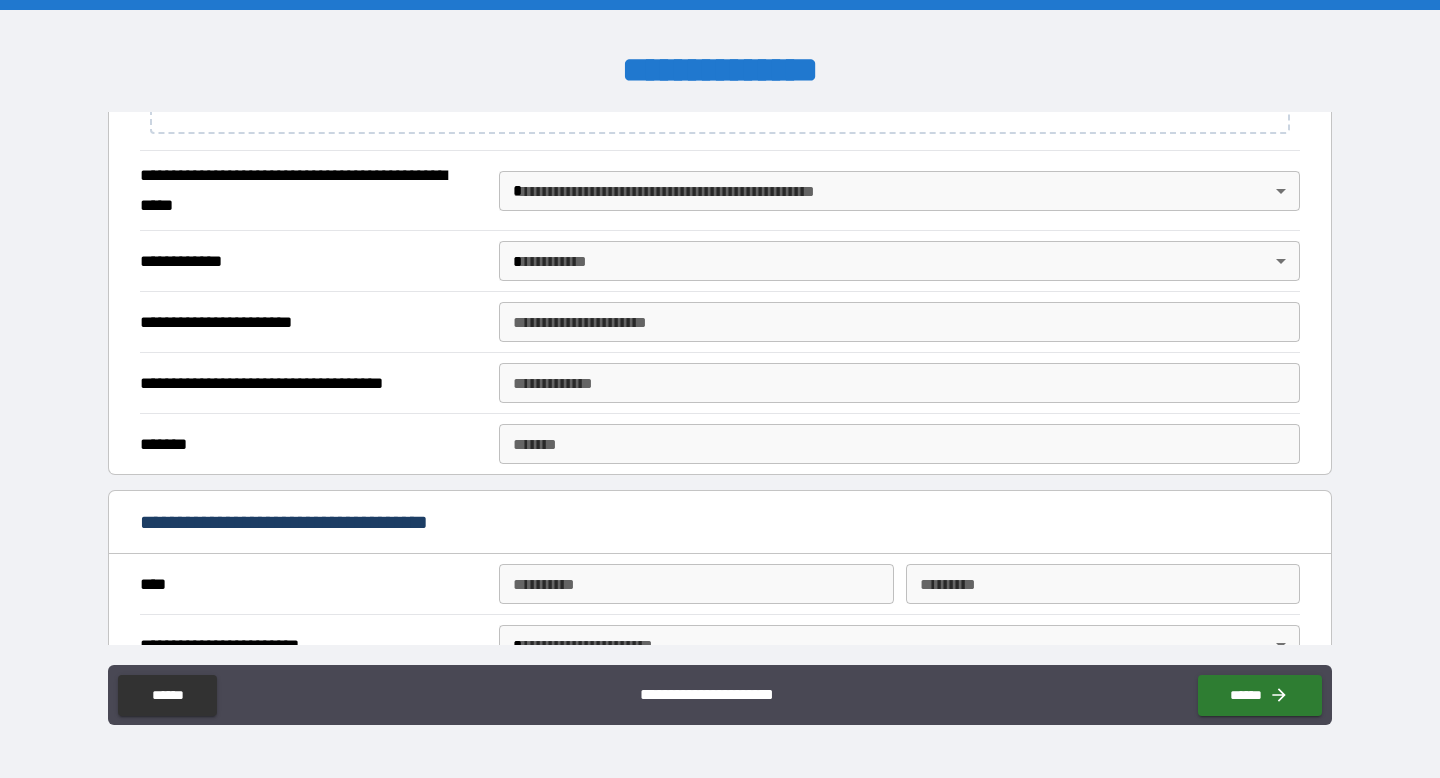 scroll, scrollTop: 2259, scrollLeft: 0, axis: vertical 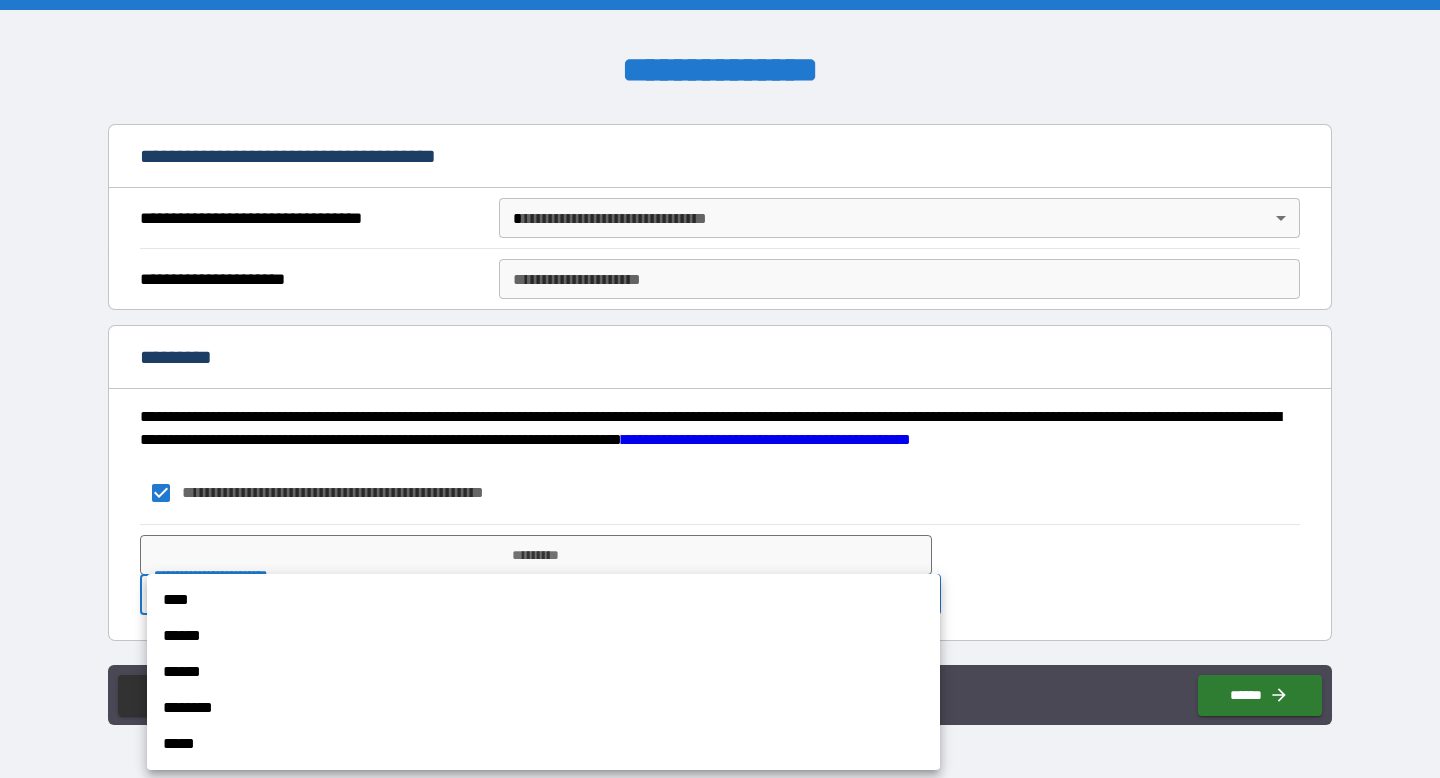 click on "**********" at bounding box center [720, 389] 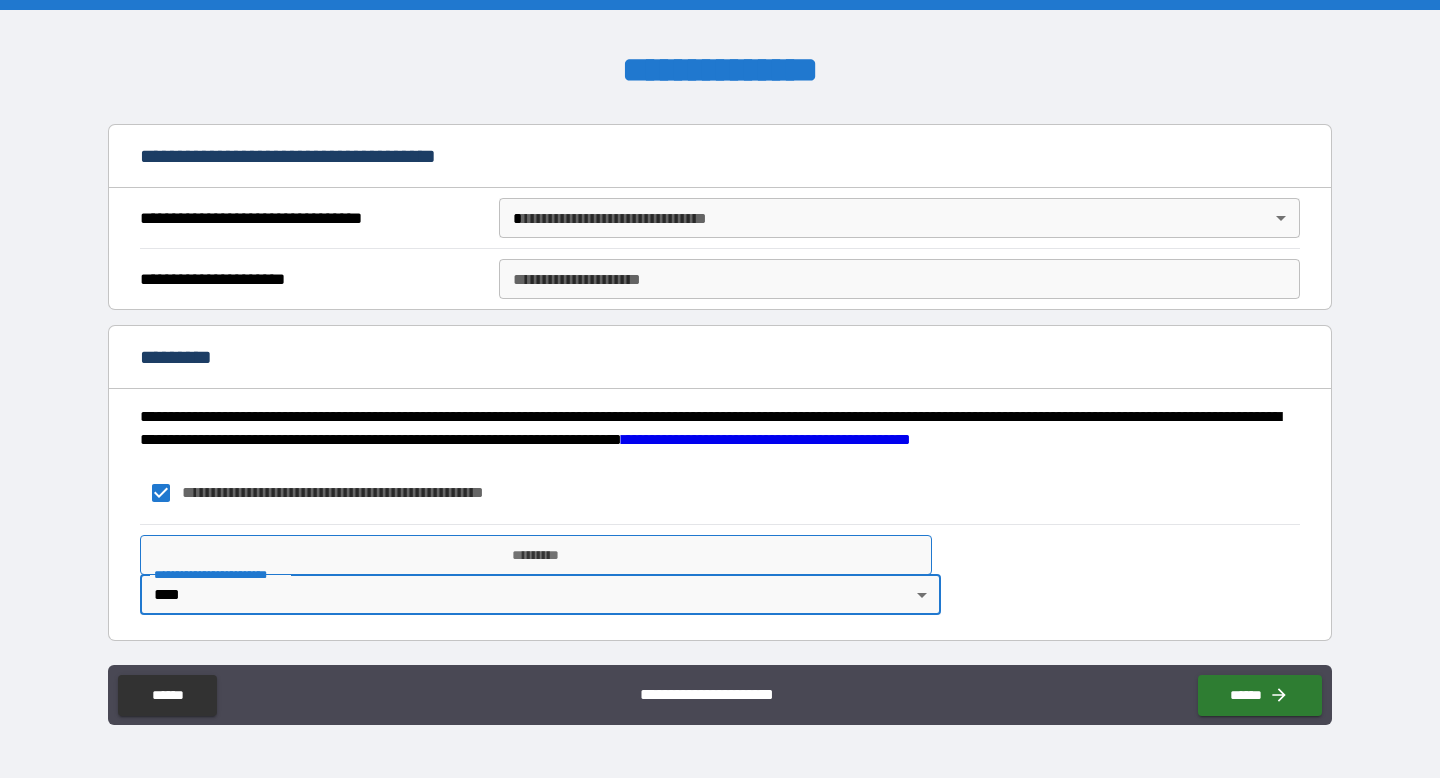 click on "*********" at bounding box center (536, 555) 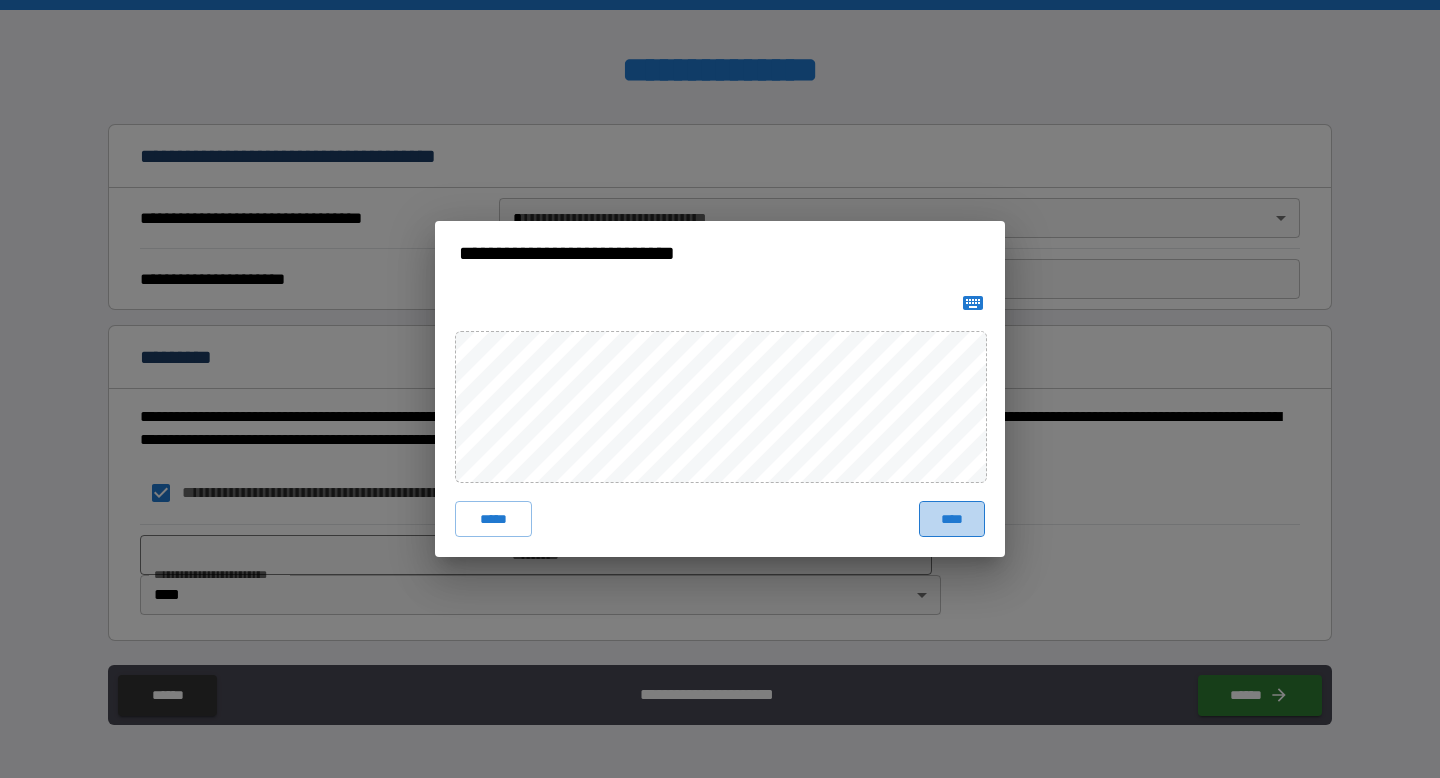 click on "****" at bounding box center [952, 519] 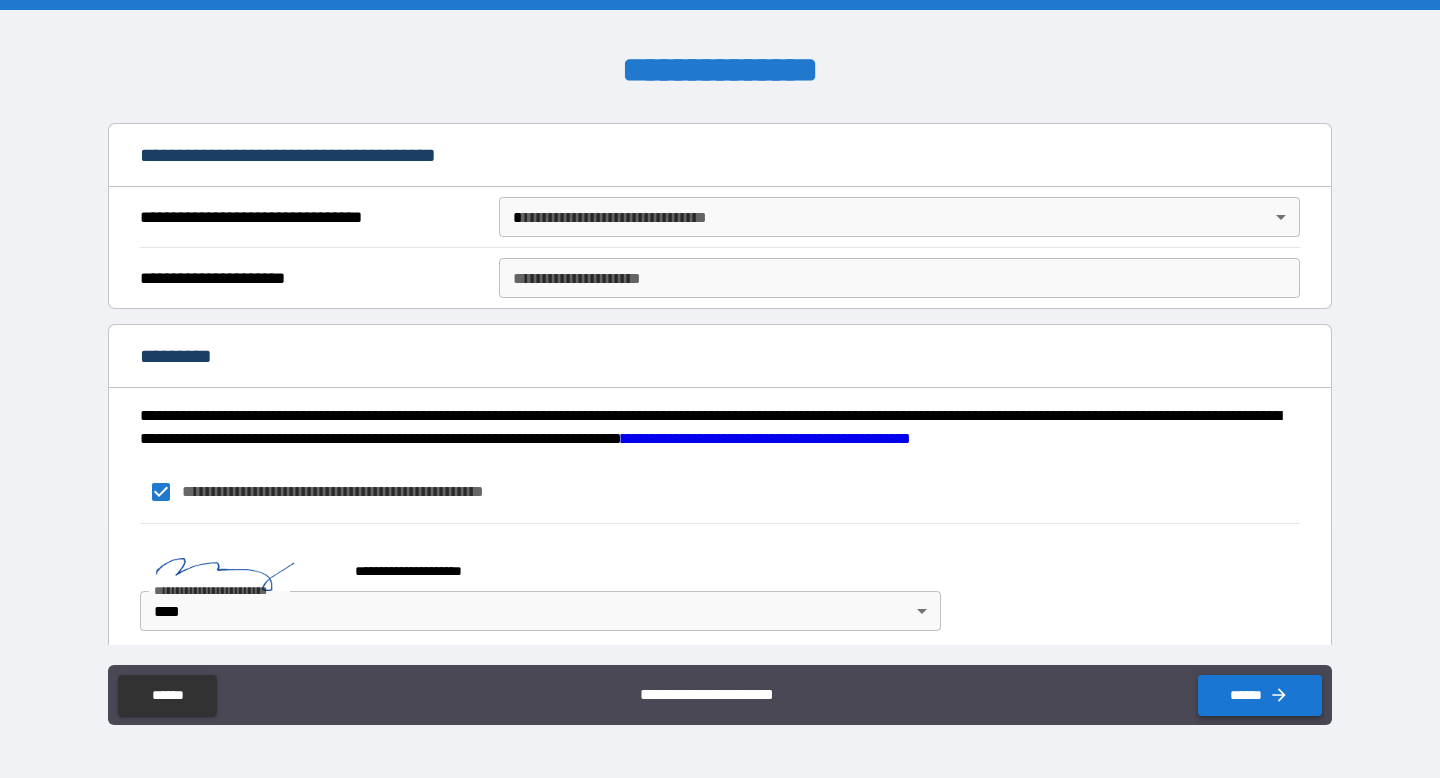 click on "******" at bounding box center (1260, 695) 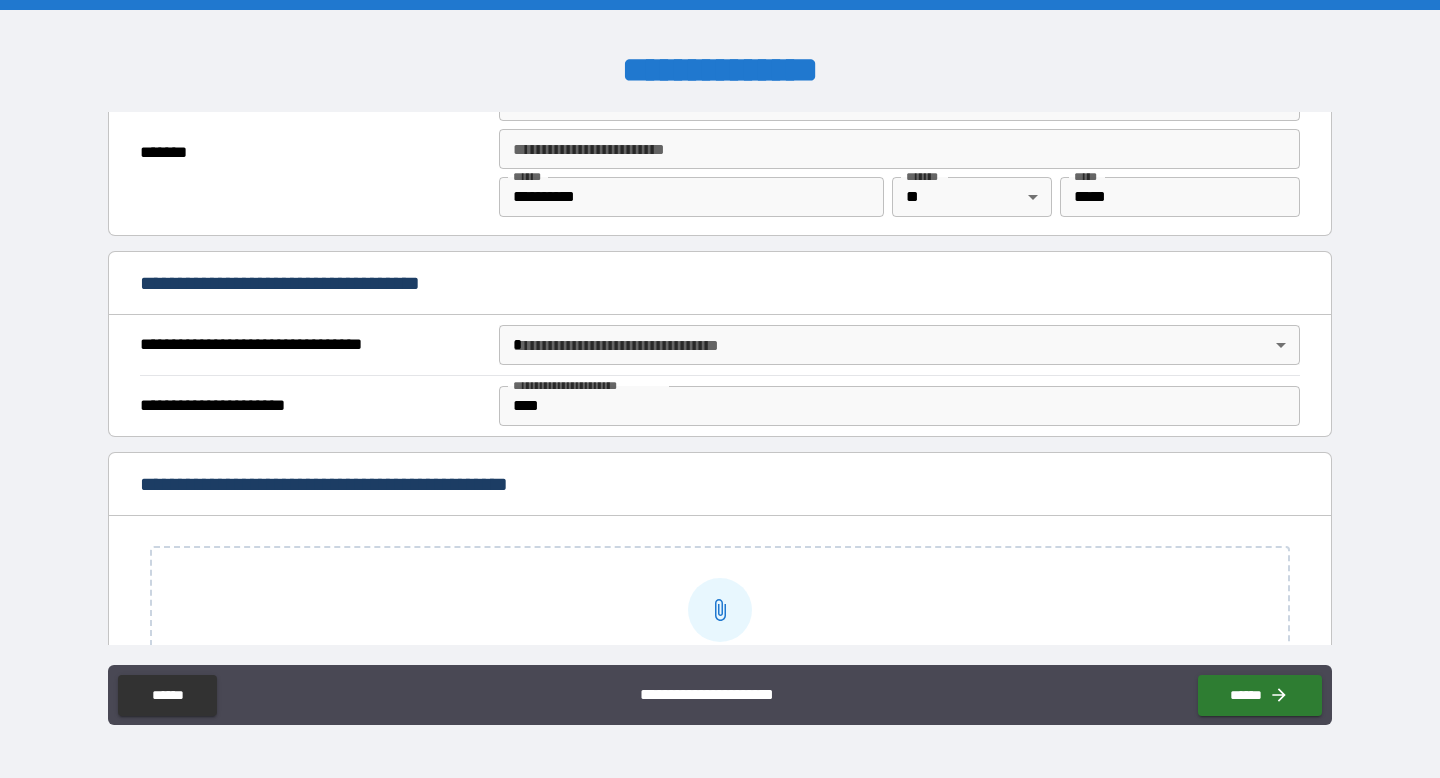 scroll, scrollTop: 1676, scrollLeft: 0, axis: vertical 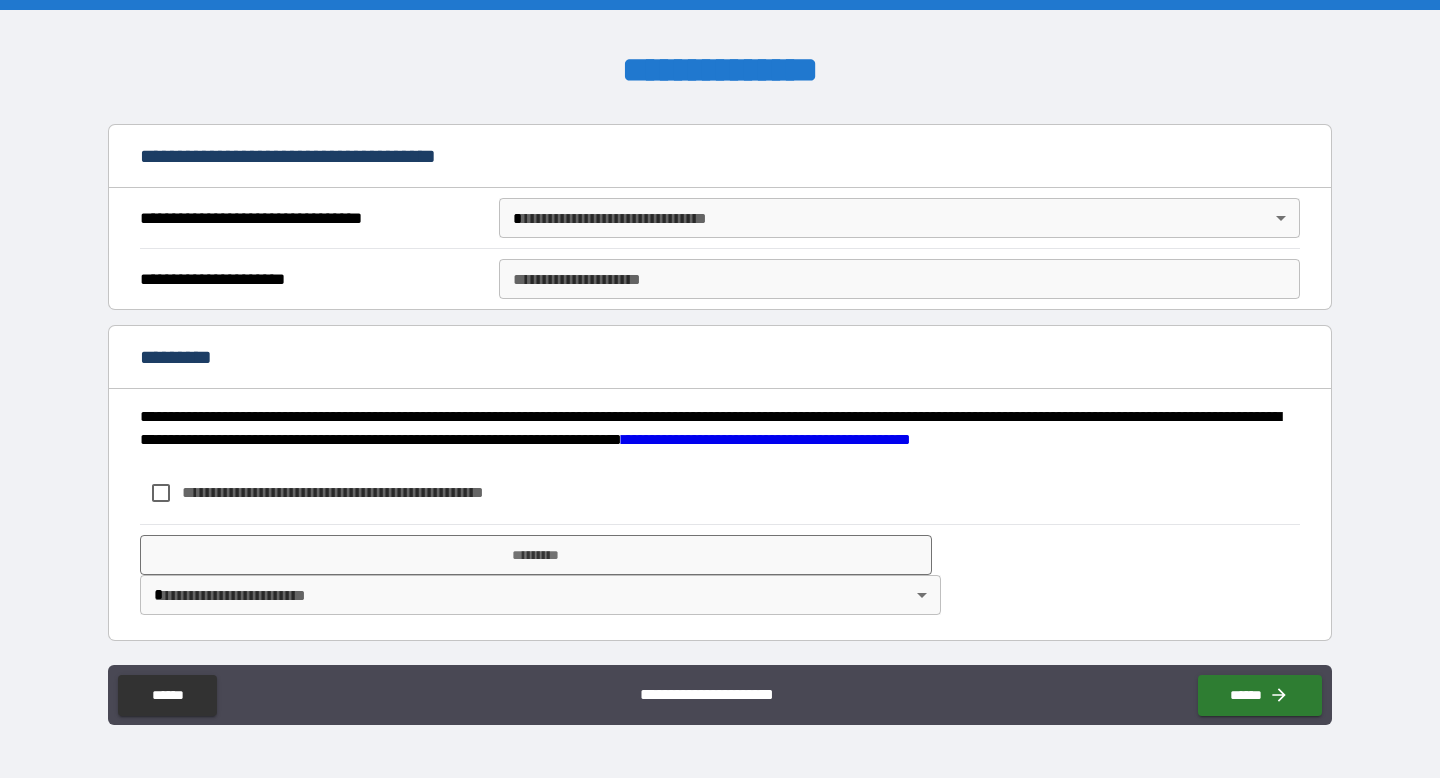 click on "**********" at bounding box center (766, 439) 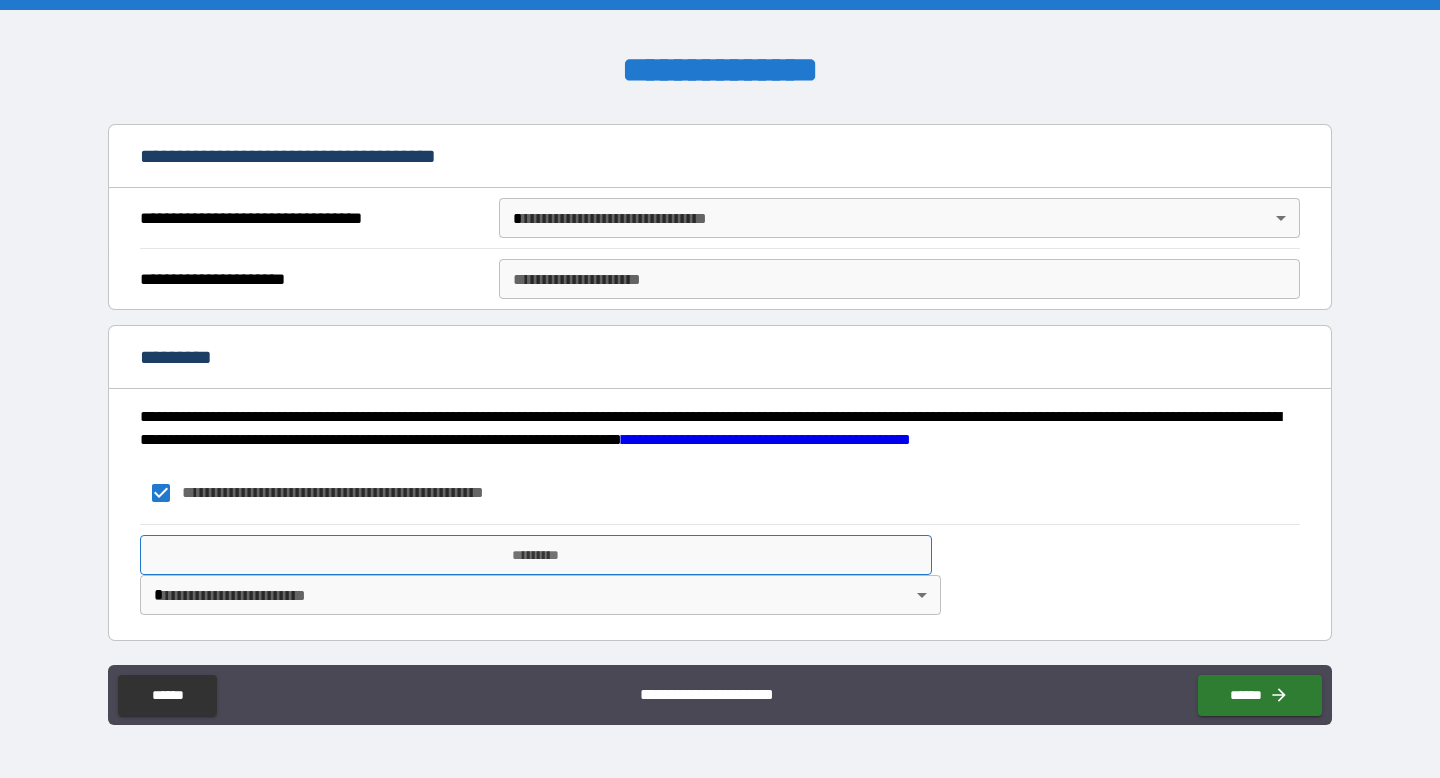 click on "*********" at bounding box center (536, 555) 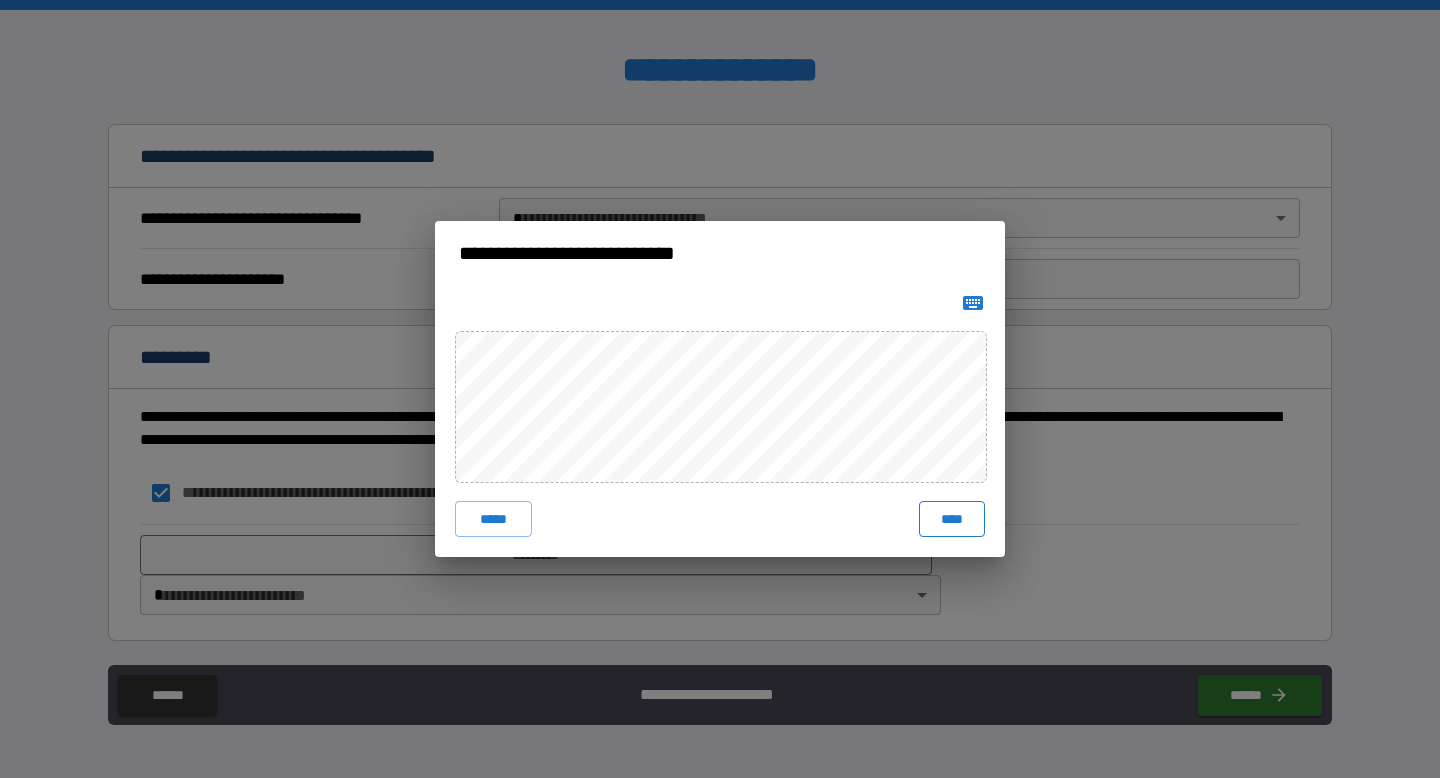 click on "****" at bounding box center (952, 519) 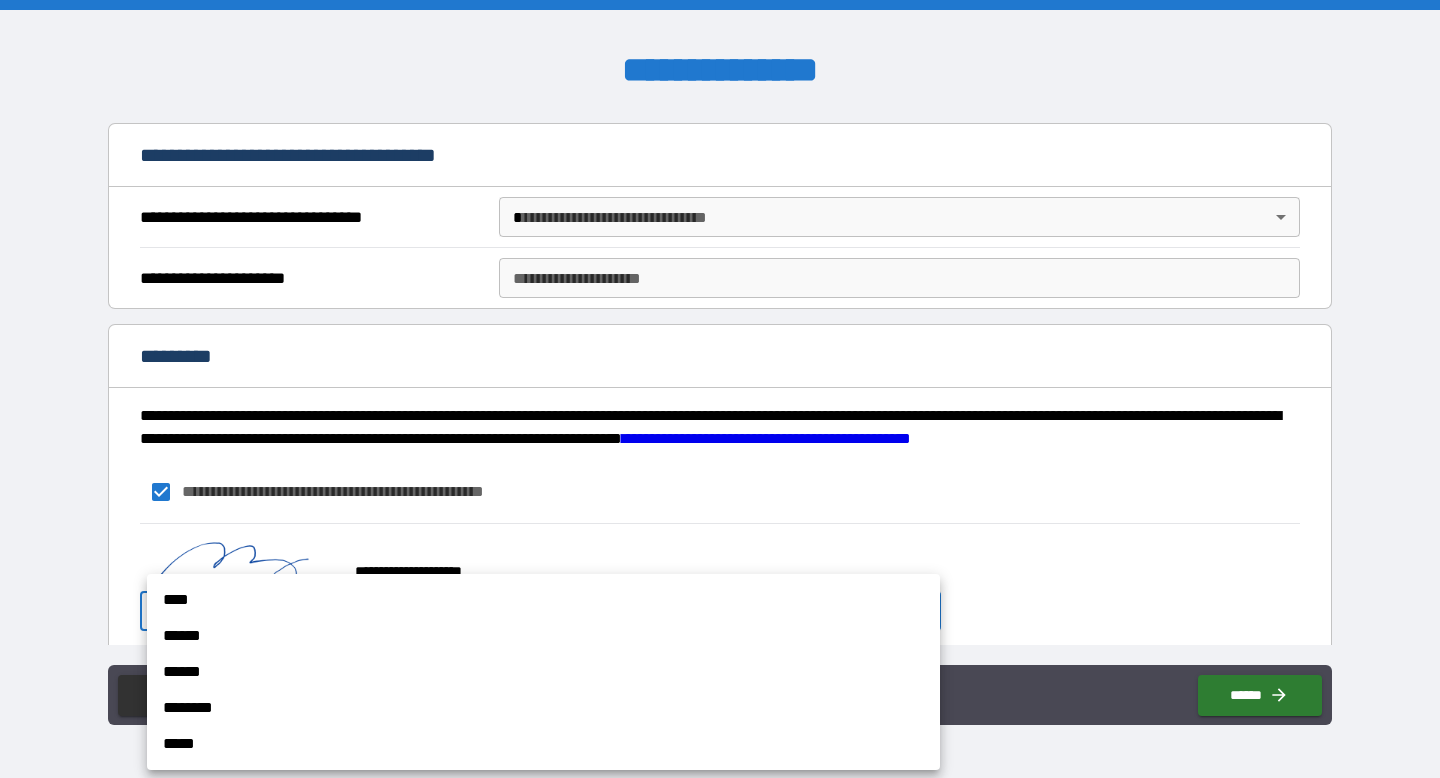 click on "**********" at bounding box center (720, 389) 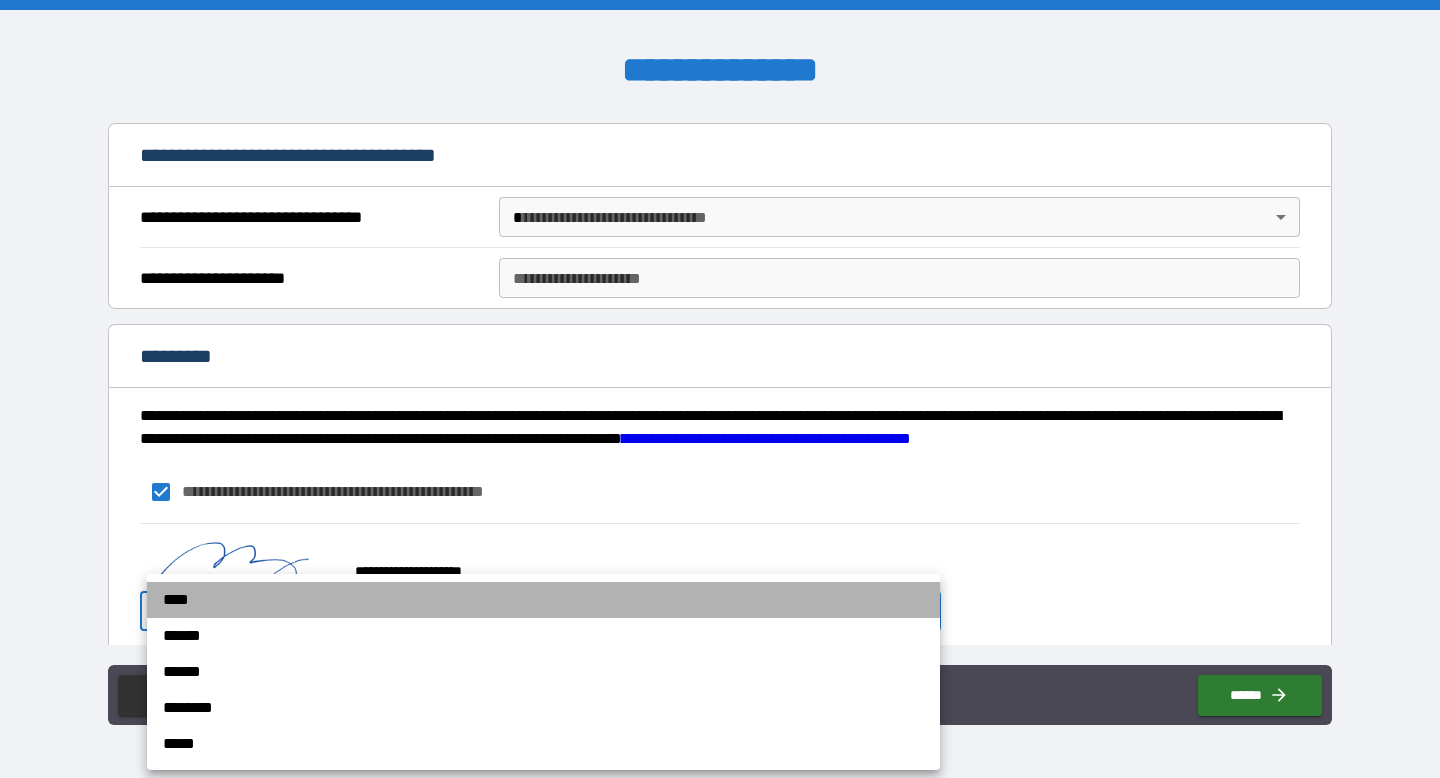 click on "****" at bounding box center [543, 600] 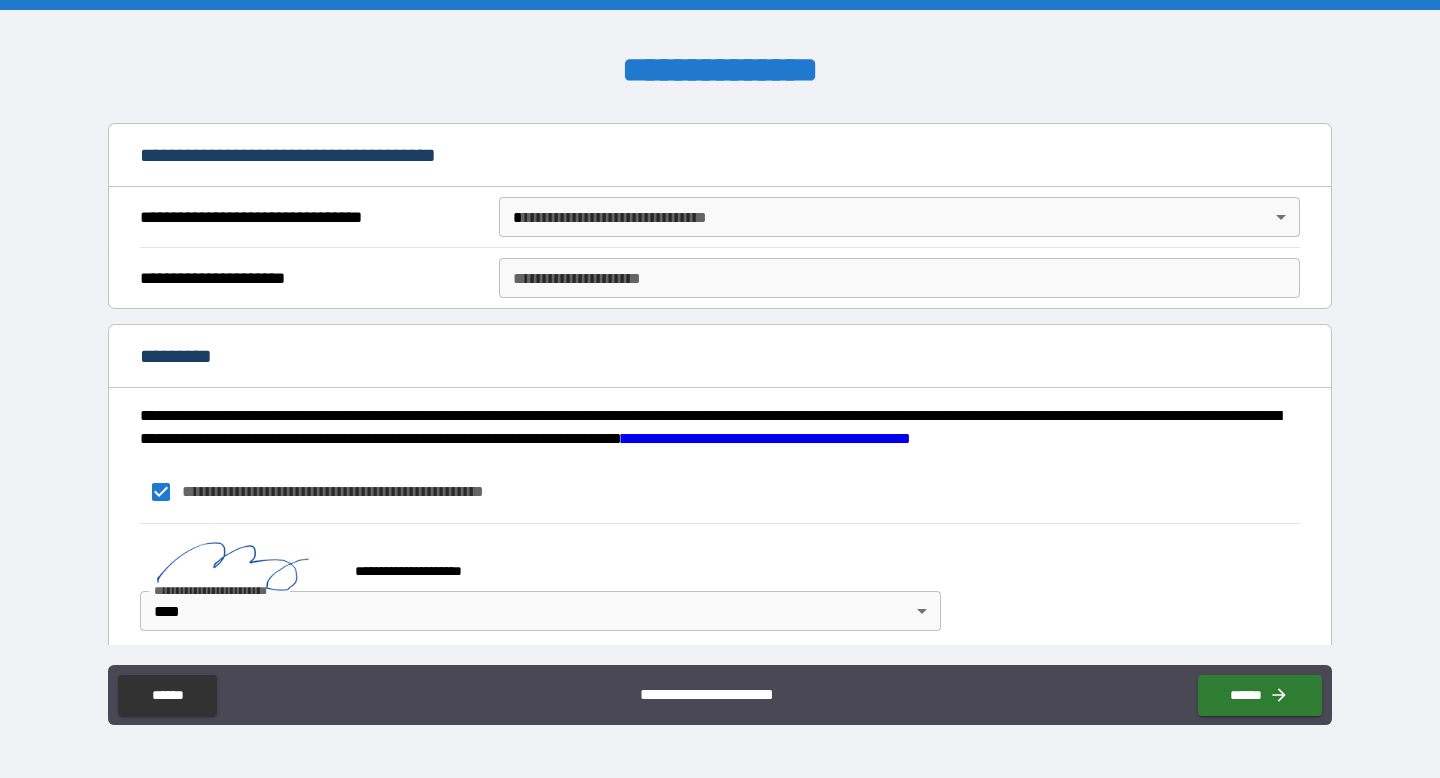 click on "*********" at bounding box center [720, 358] 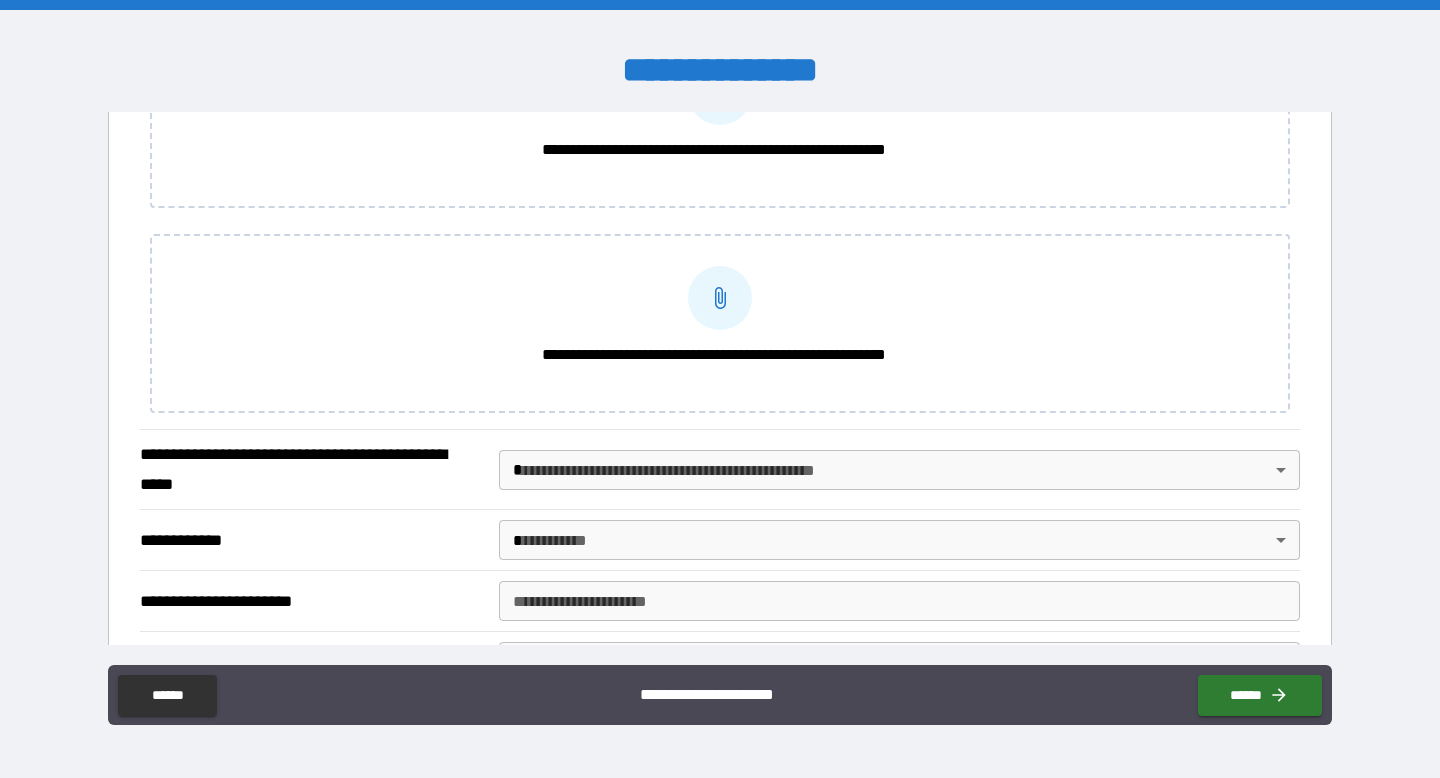 scroll, scrollTop: 1943, scrollLeft: 0, axis: vertical 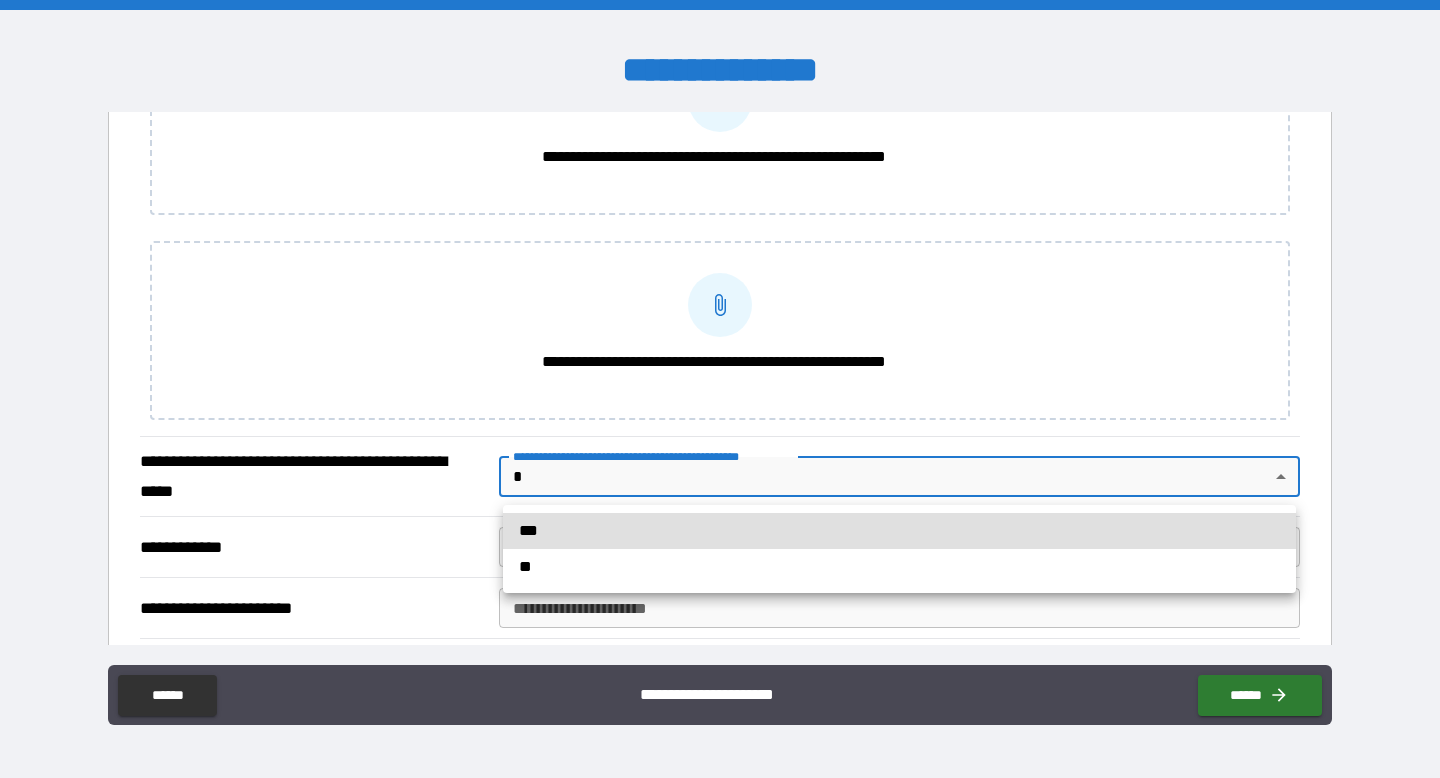 click on "**********" at bounding box center (720, 389) 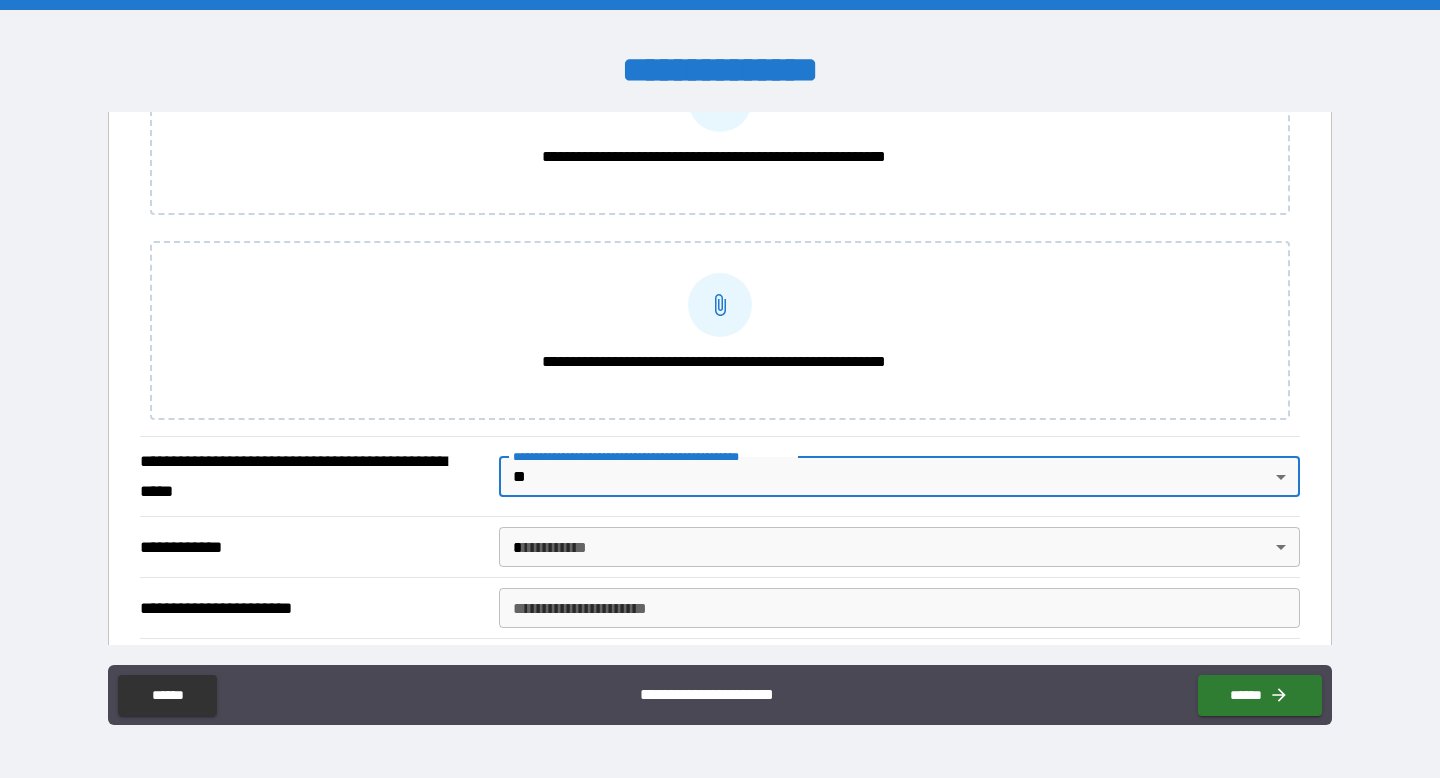 click on "**********" at bounding box center (720, 226) 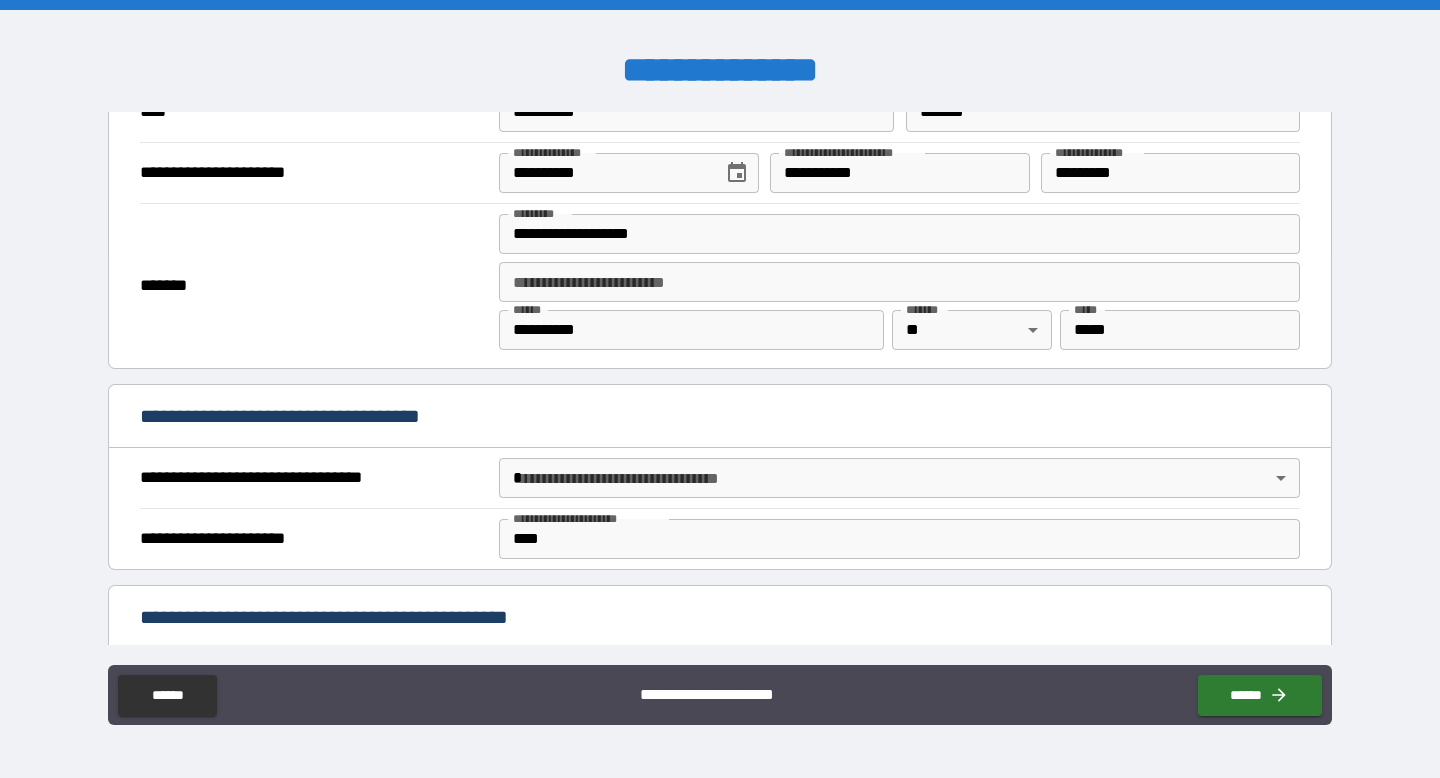 scroll, scrollTop: 1303, scrollLeft: 0, axis: vertical 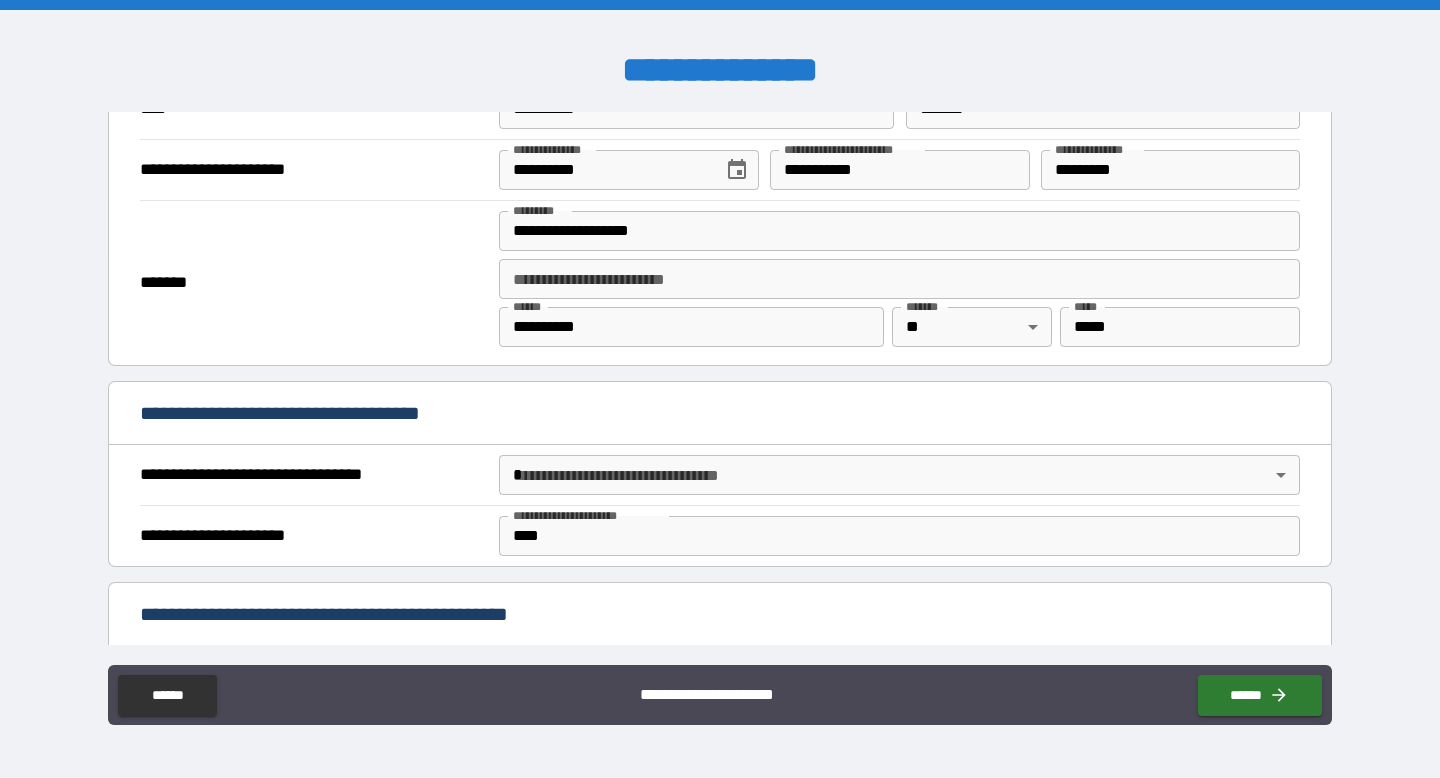 click on "**********" at bounding box center (720, 389) 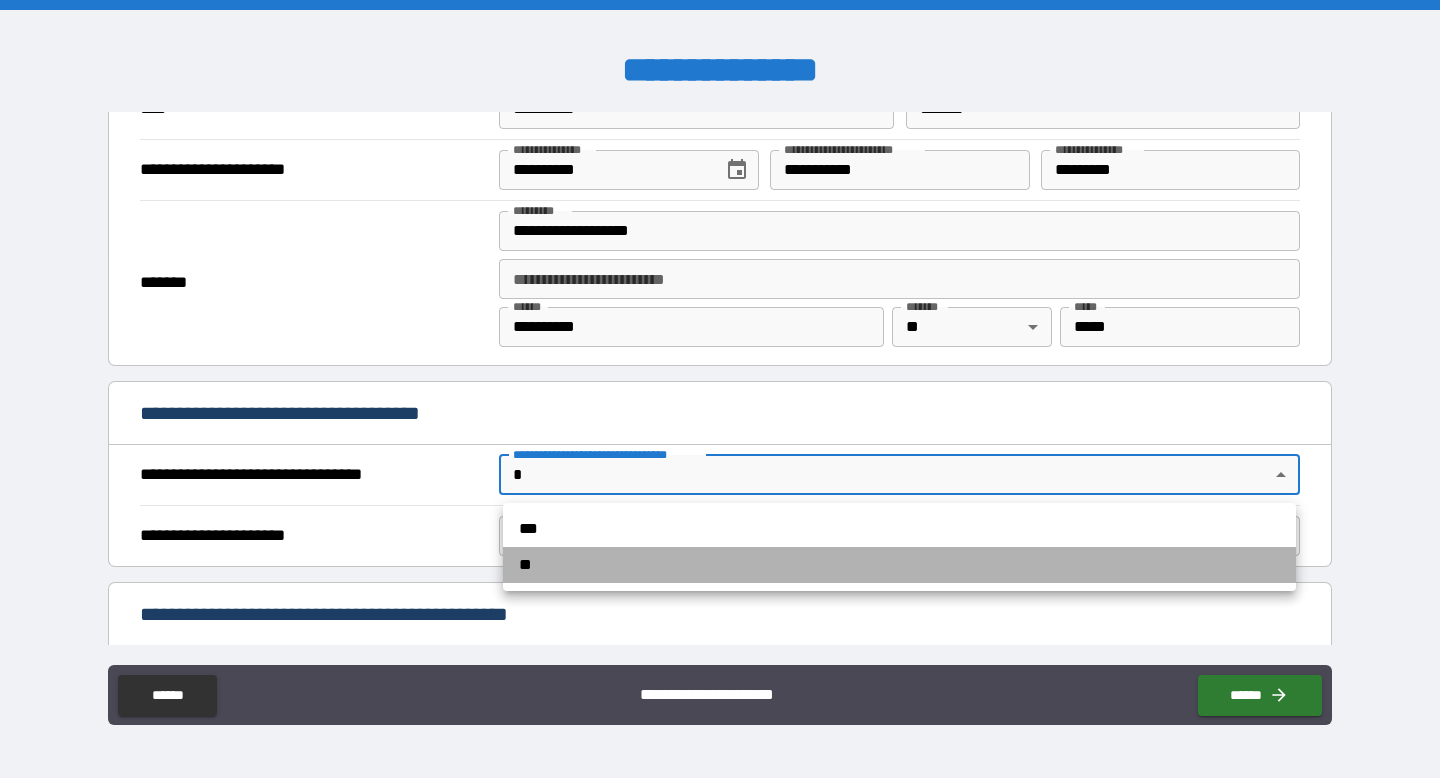 click on "**" at bounding box center [899, 565] 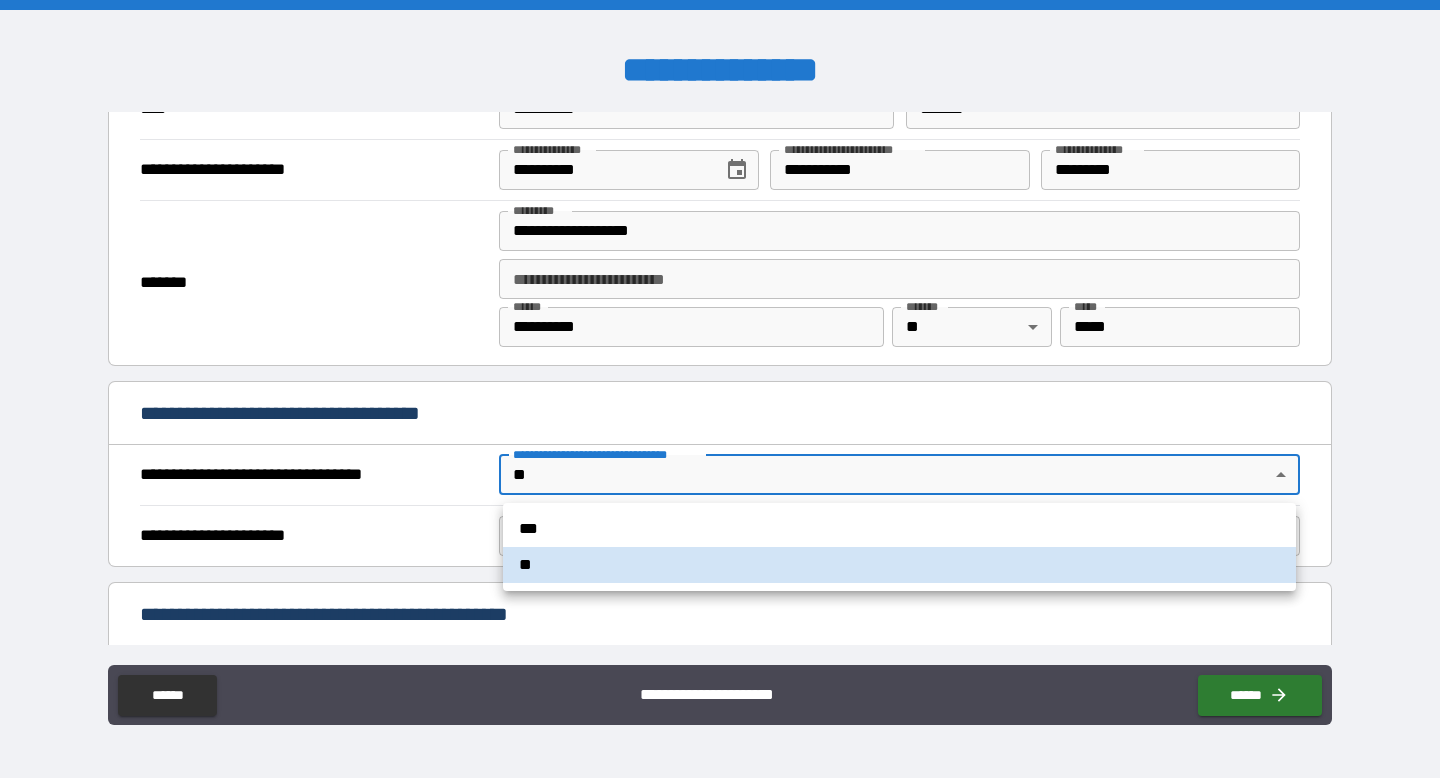 type 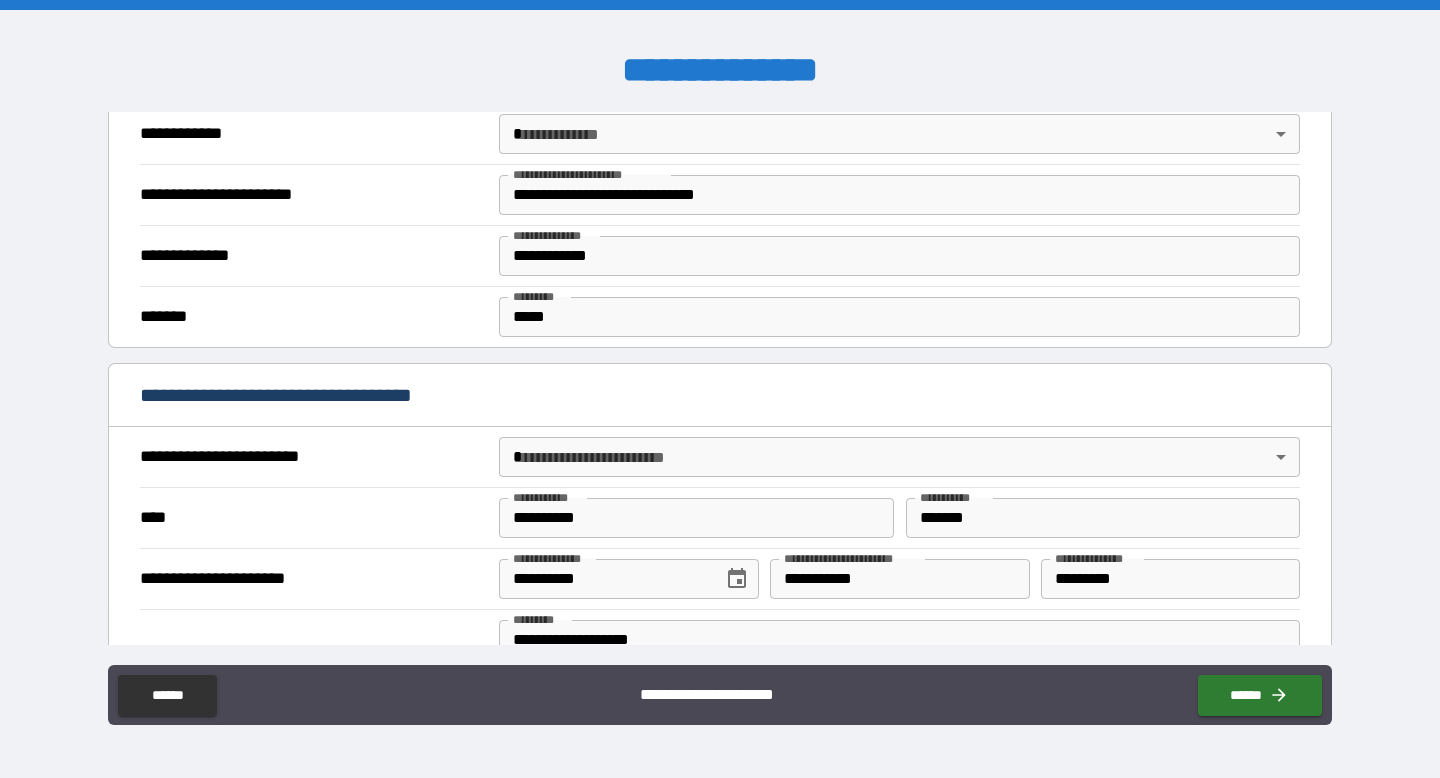 scroll, scrollTop: 890, scrollLeft: 0, axis: vertical 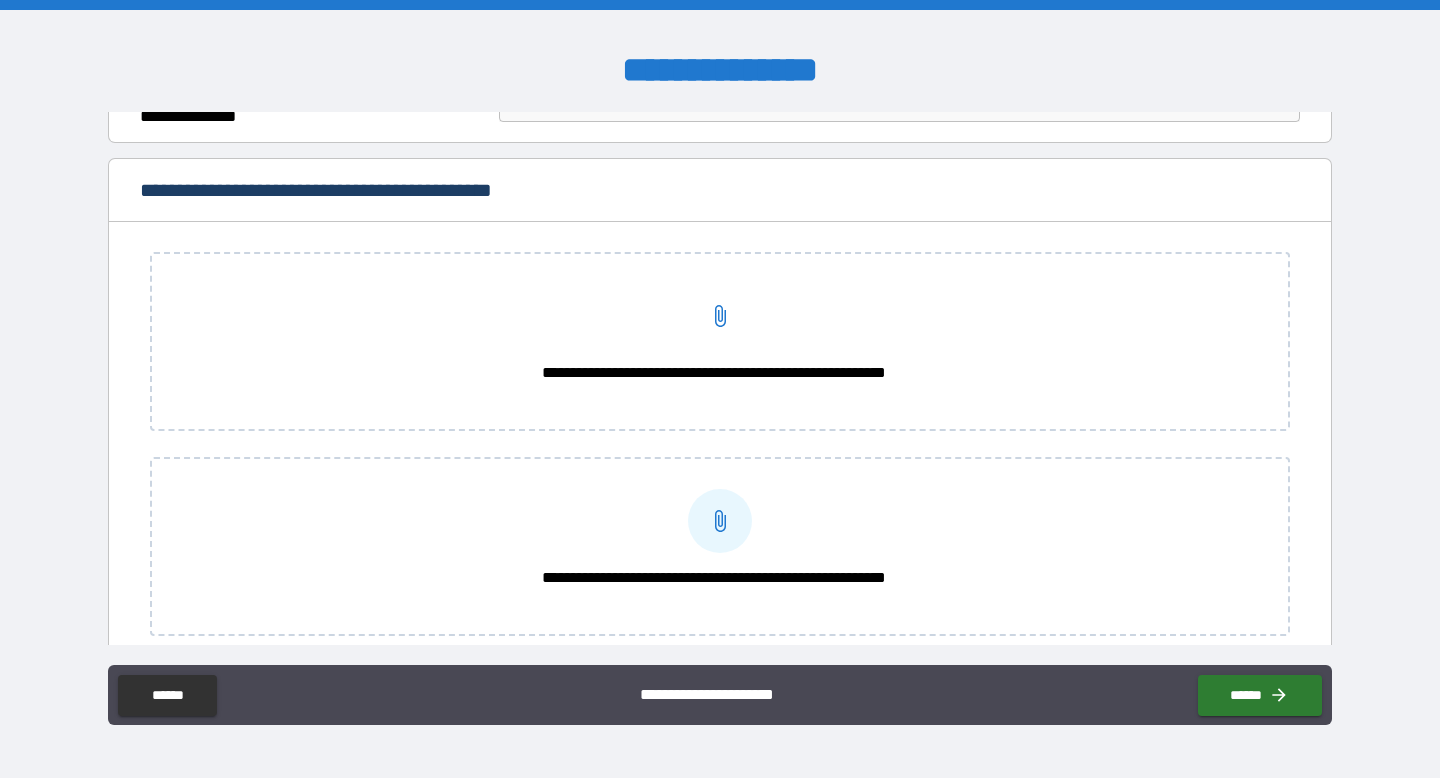 click 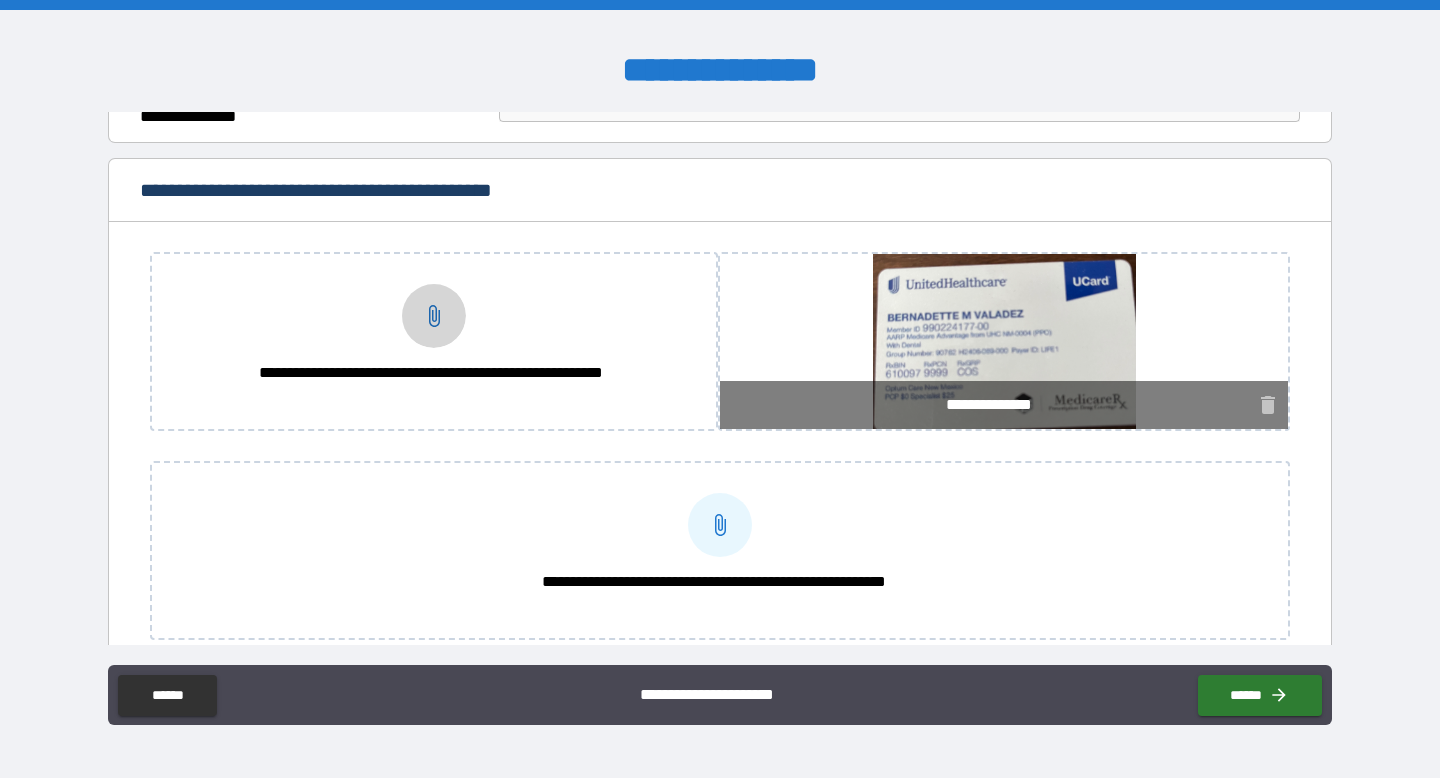 click 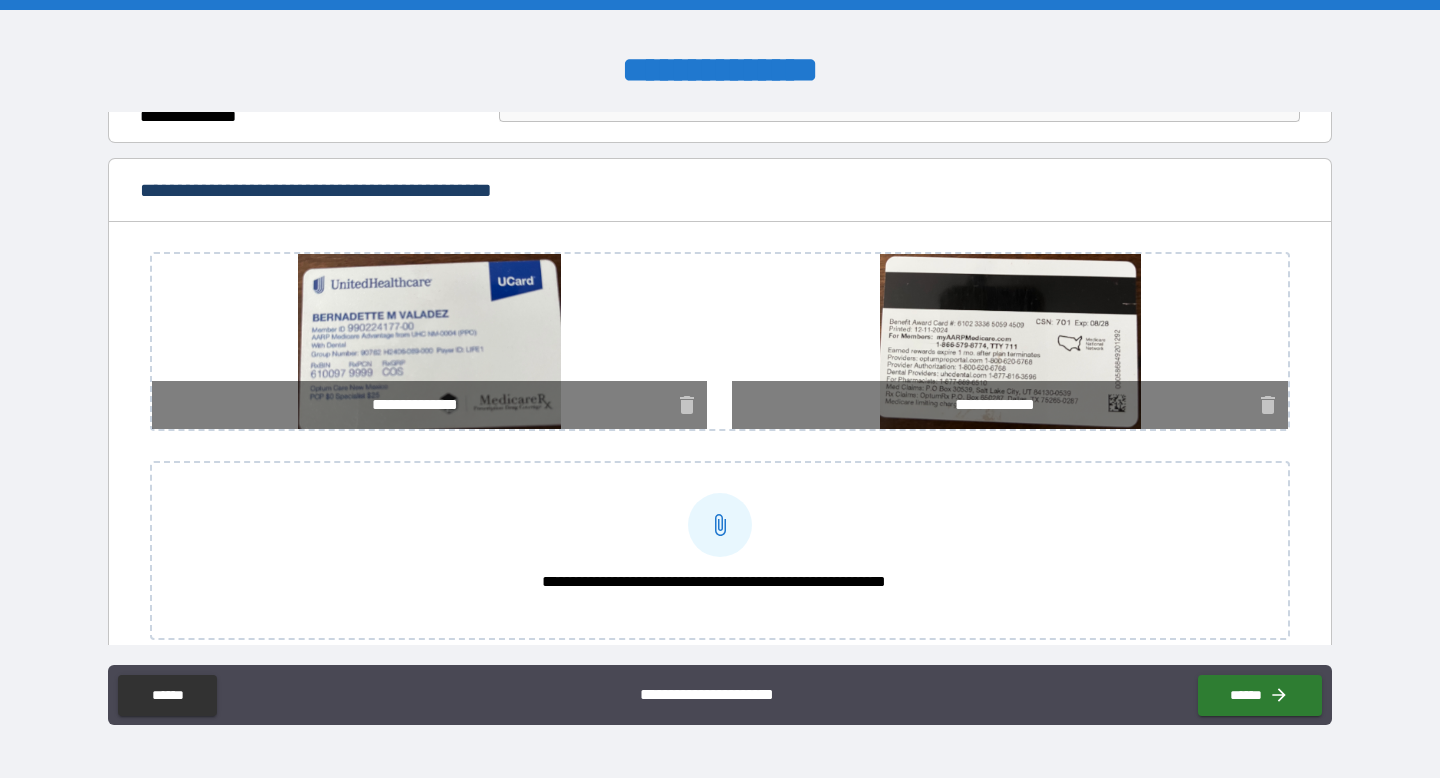scroll, scrollTop: 0, scrollLeft: 0, axis: both 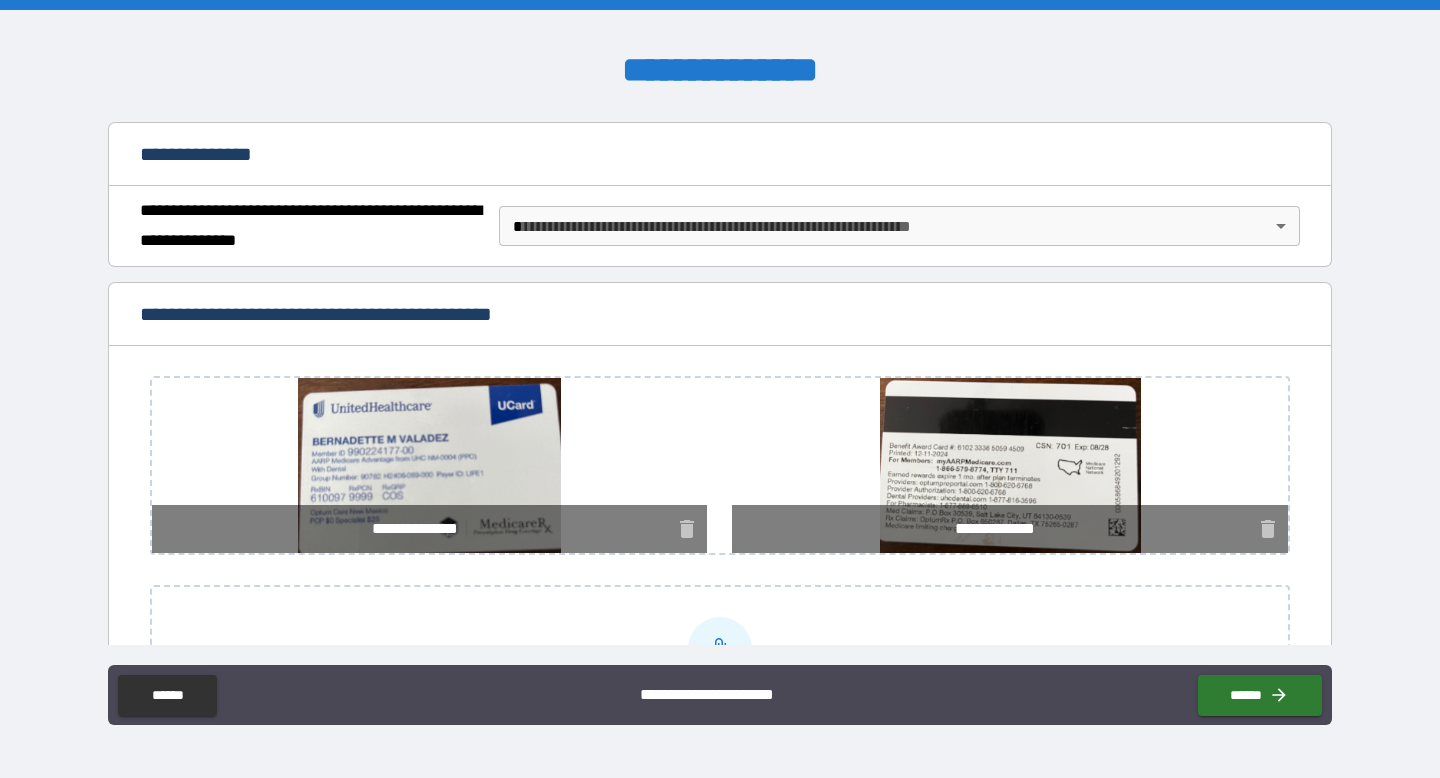 click on "**********" at bounding box center (720, 389) 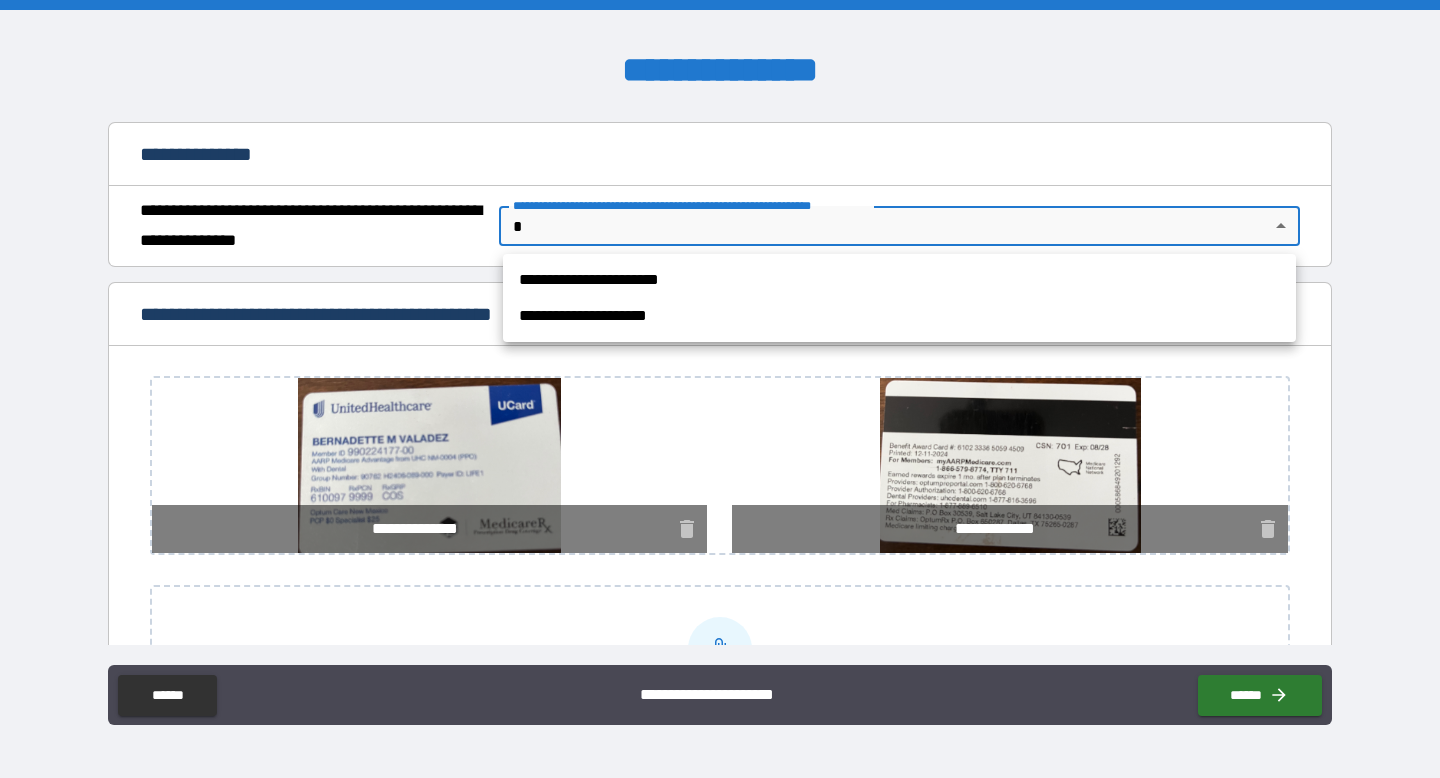 click on "**********" at bounding box center (899, 280) 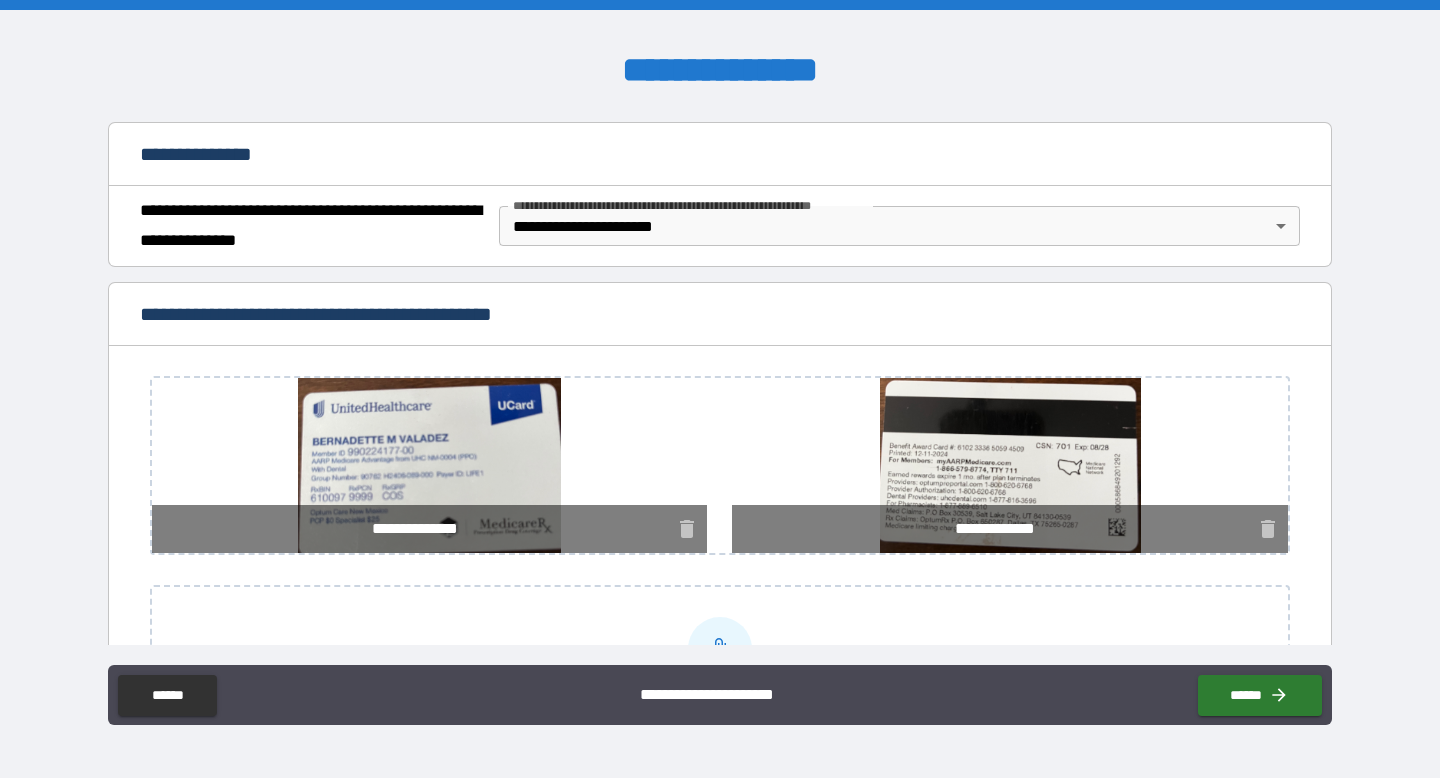 drag, startPoint x: 1318, startPoint y: 206, endPoint x: 1322, endPoint y: 228, distance: 22.36068 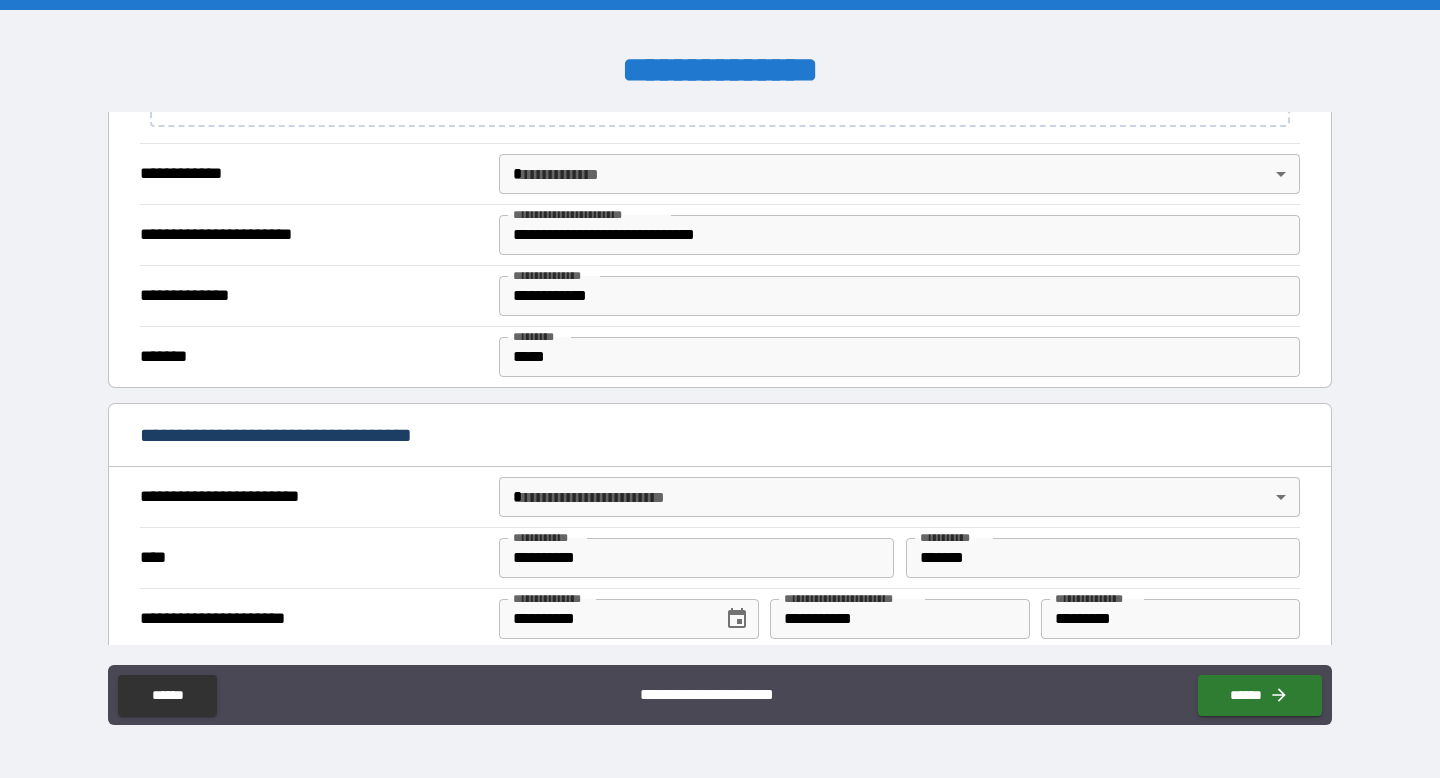 scroll, scrollTop: 841, scrollLeft: 0, axis: vertical 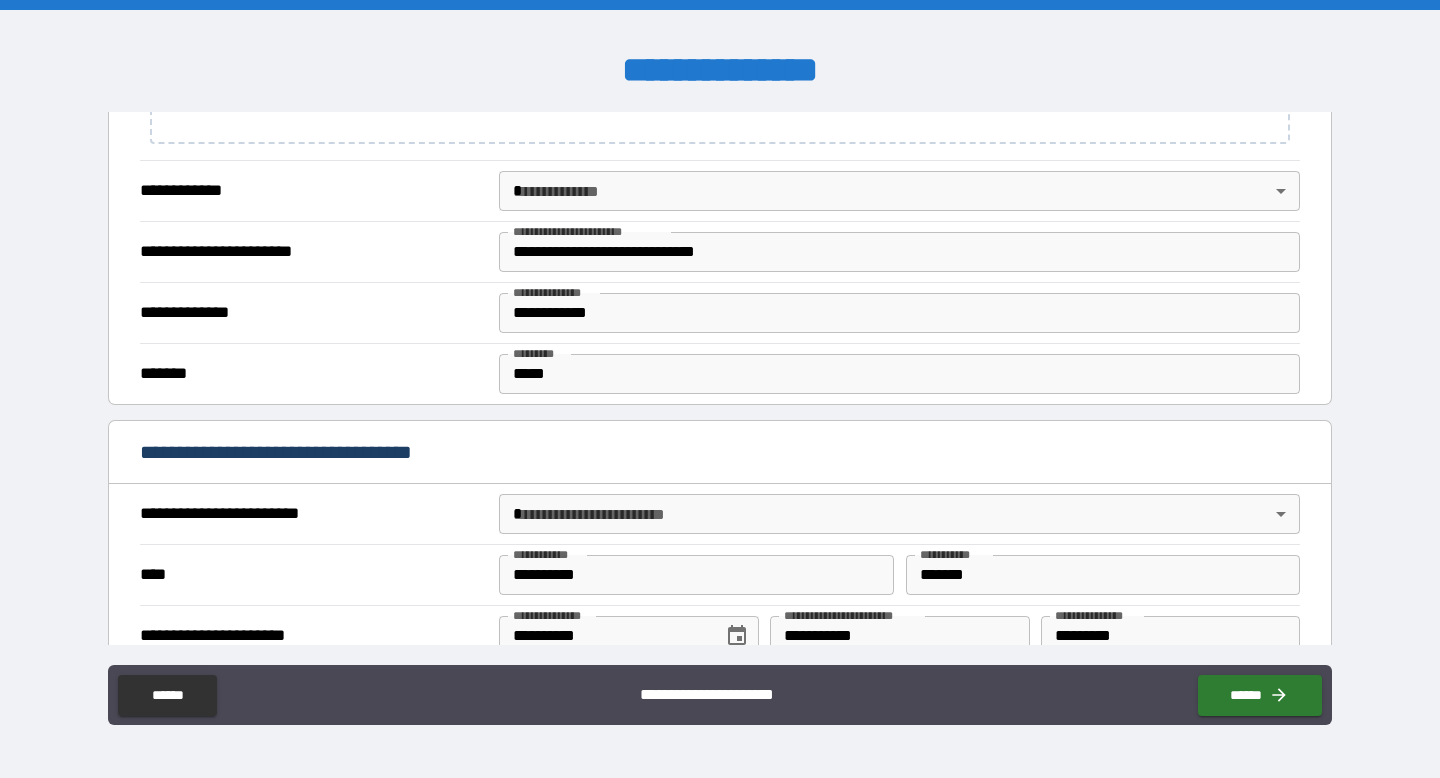 click on "**********" at bounding box center [720, 389] 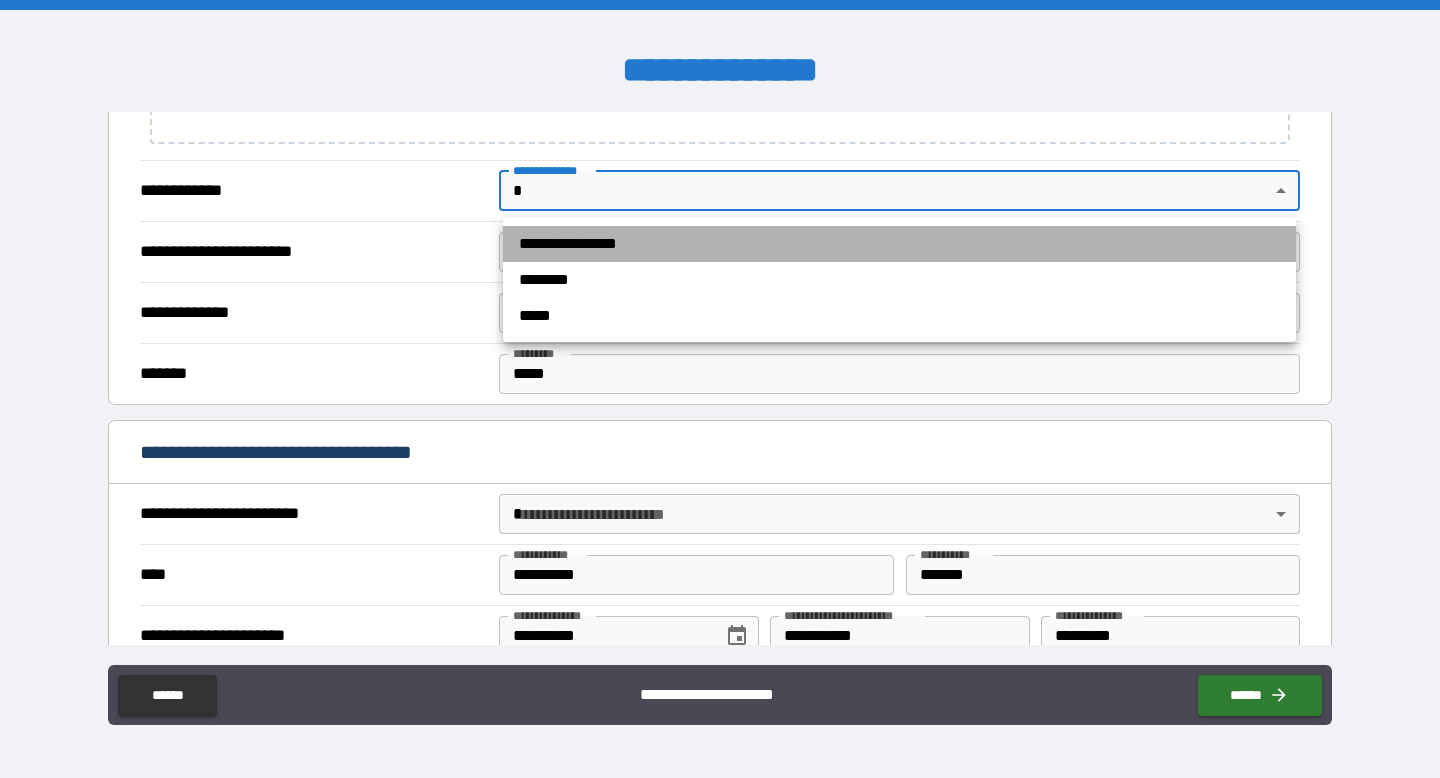 click on "**********" at bounding box center (899, 244) 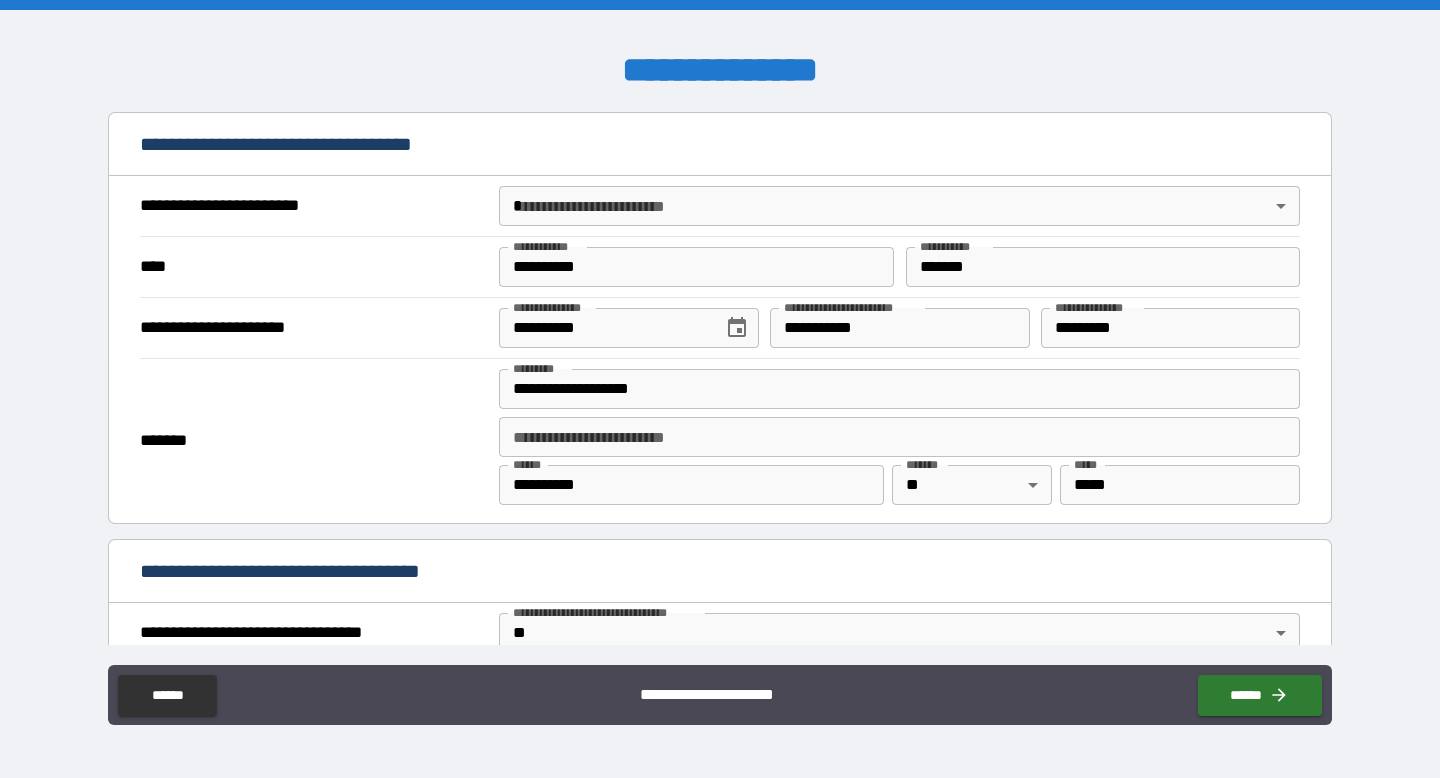 scroll, scrollTop: 1156, scrollLeft: 0, axis: vertical 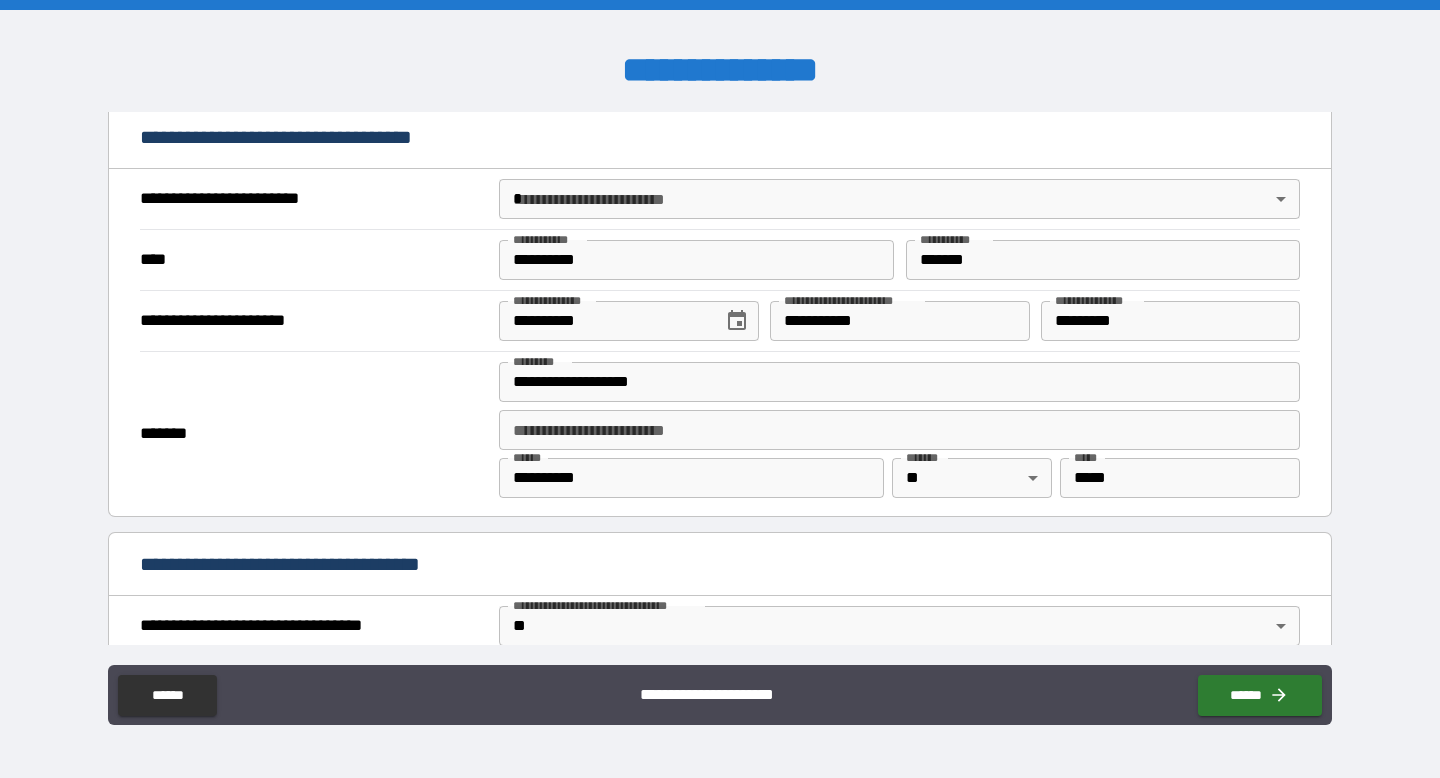click on "**********" at bounding box center [720, 389] 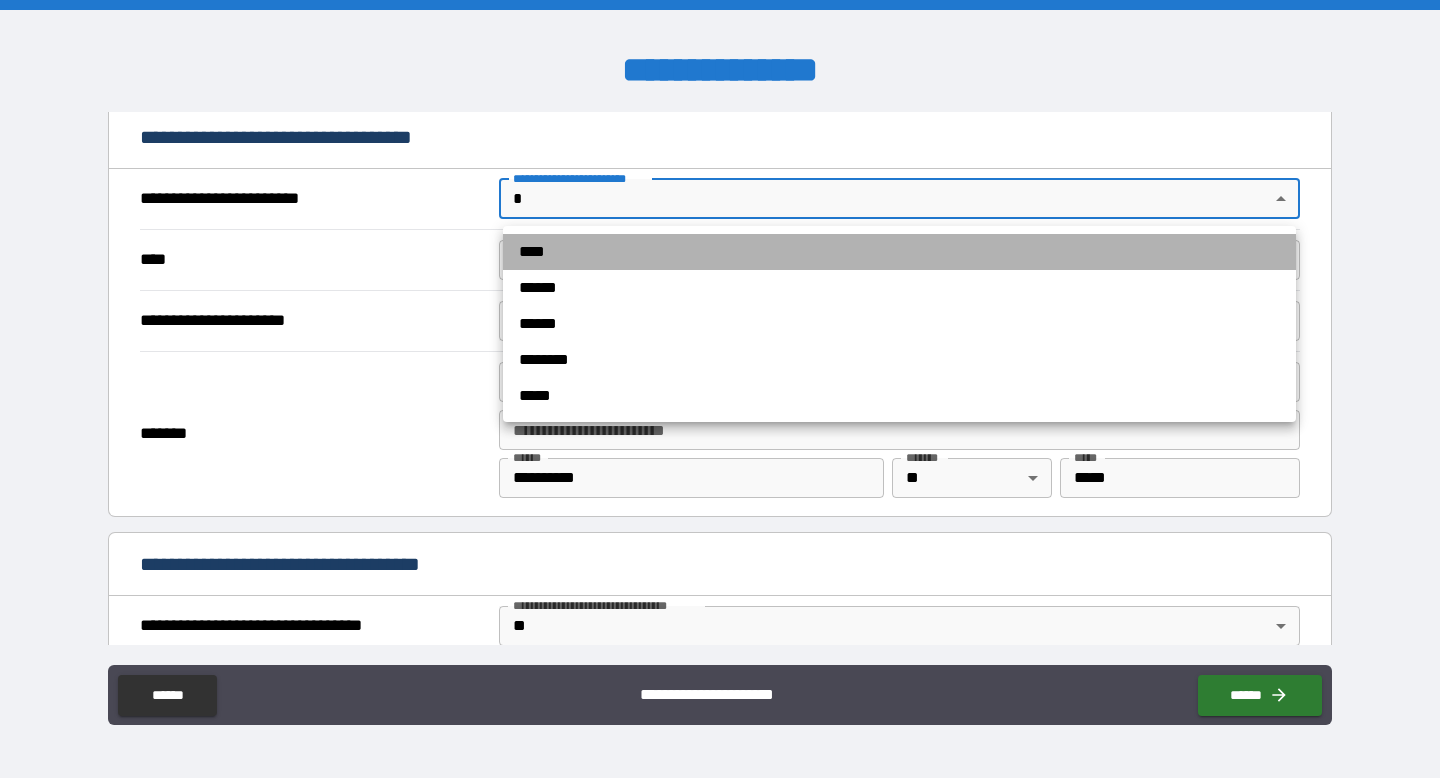 click on "****" at bounding box center (899, 252) 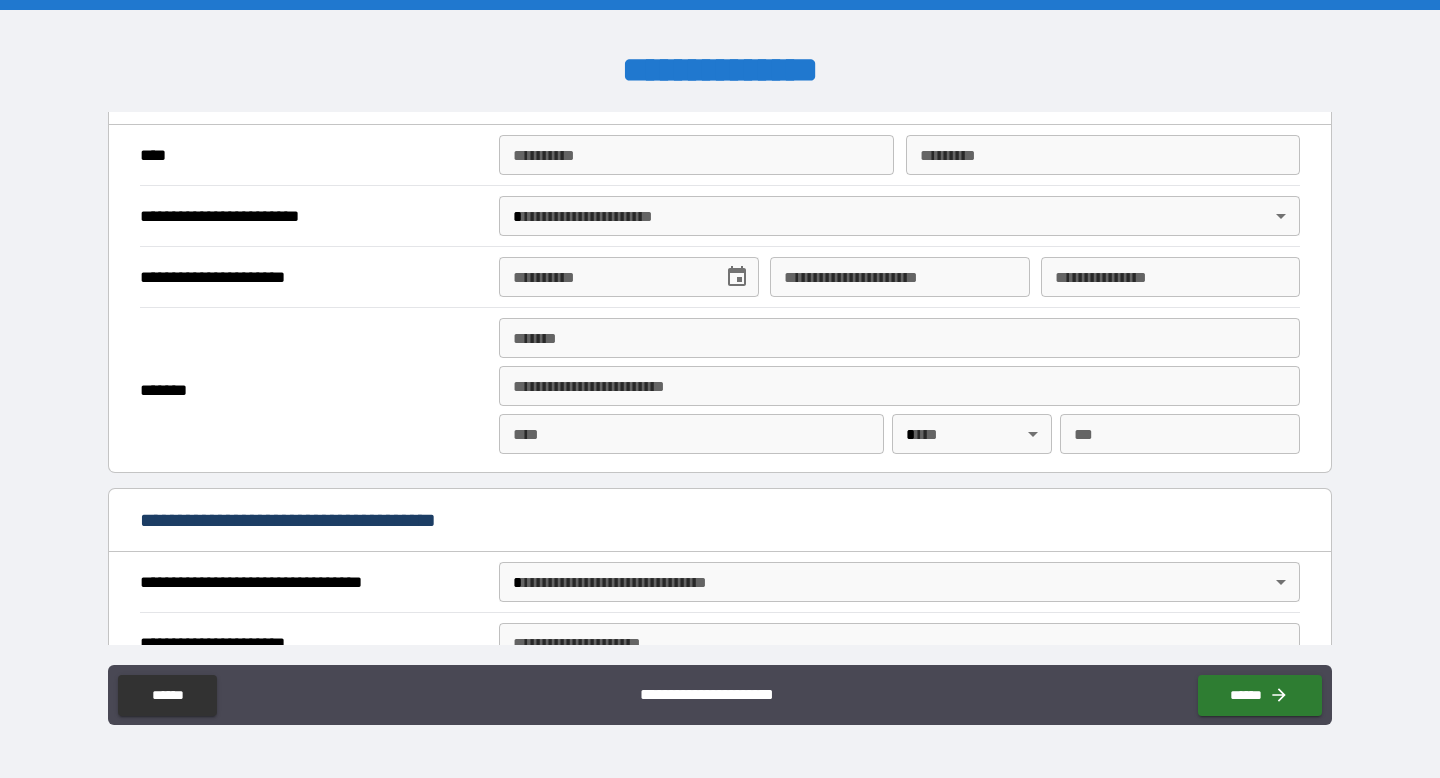 scroll, scrollTop: 2712, scrollLeft: 0, axis: vertical 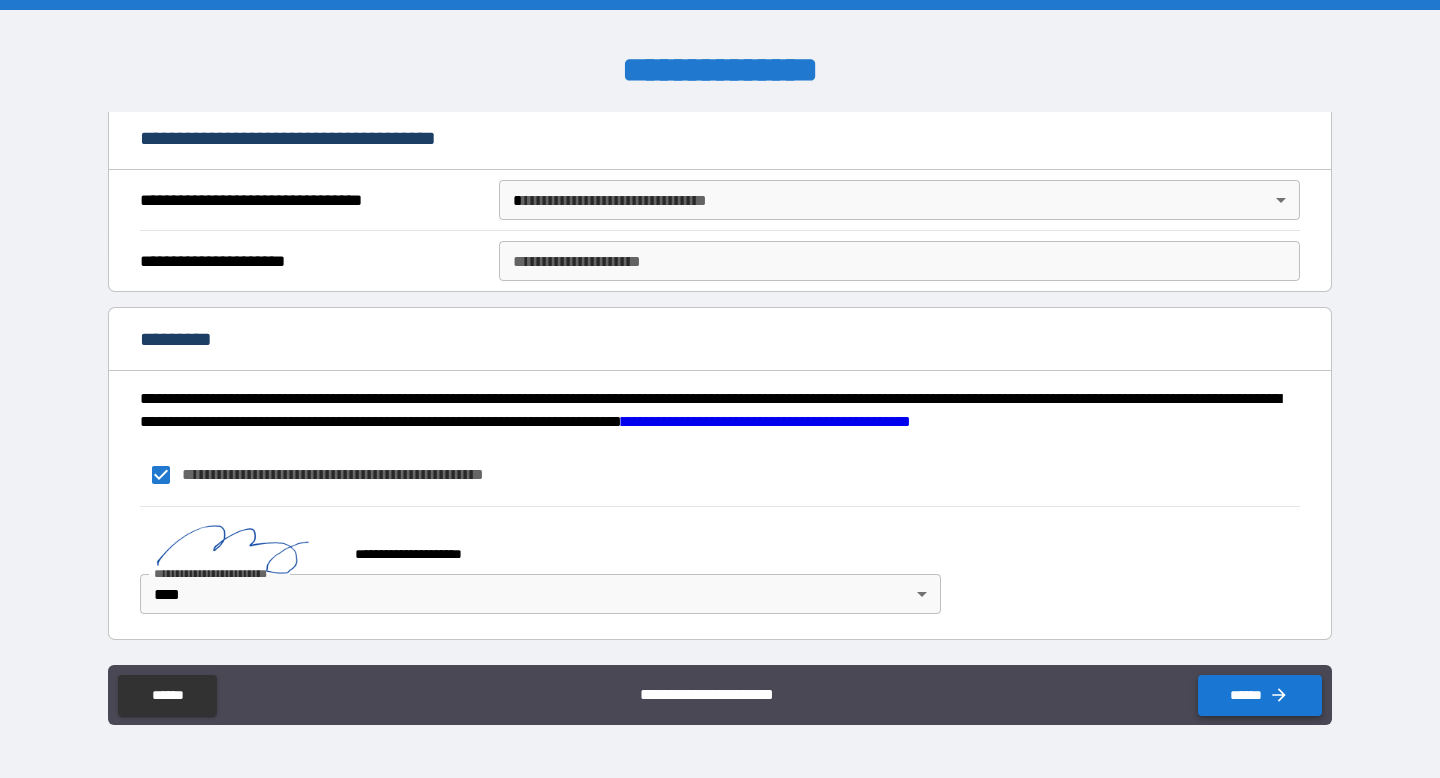 click on "******" at bounding box center (1260, 695) 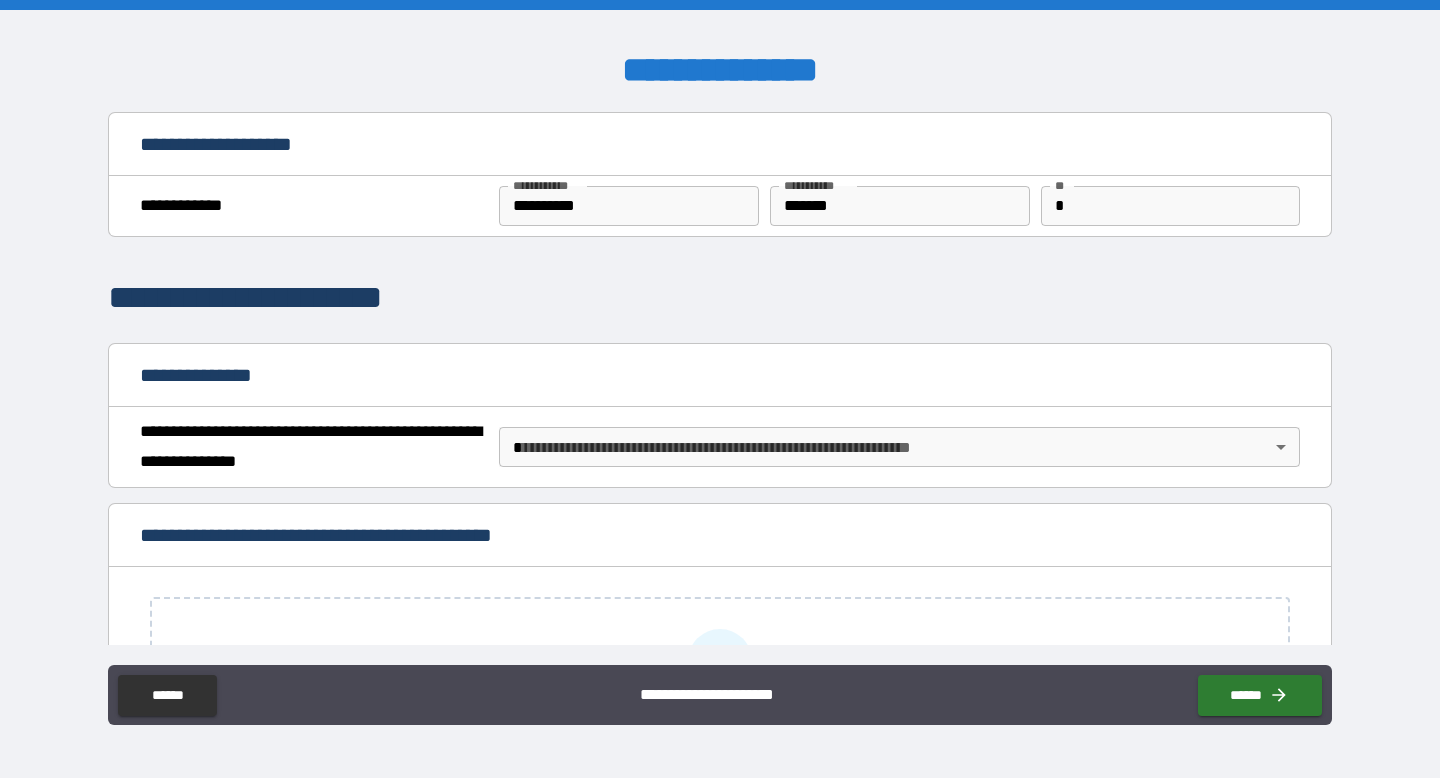 click on "**********" at bounding box center [720, 679] 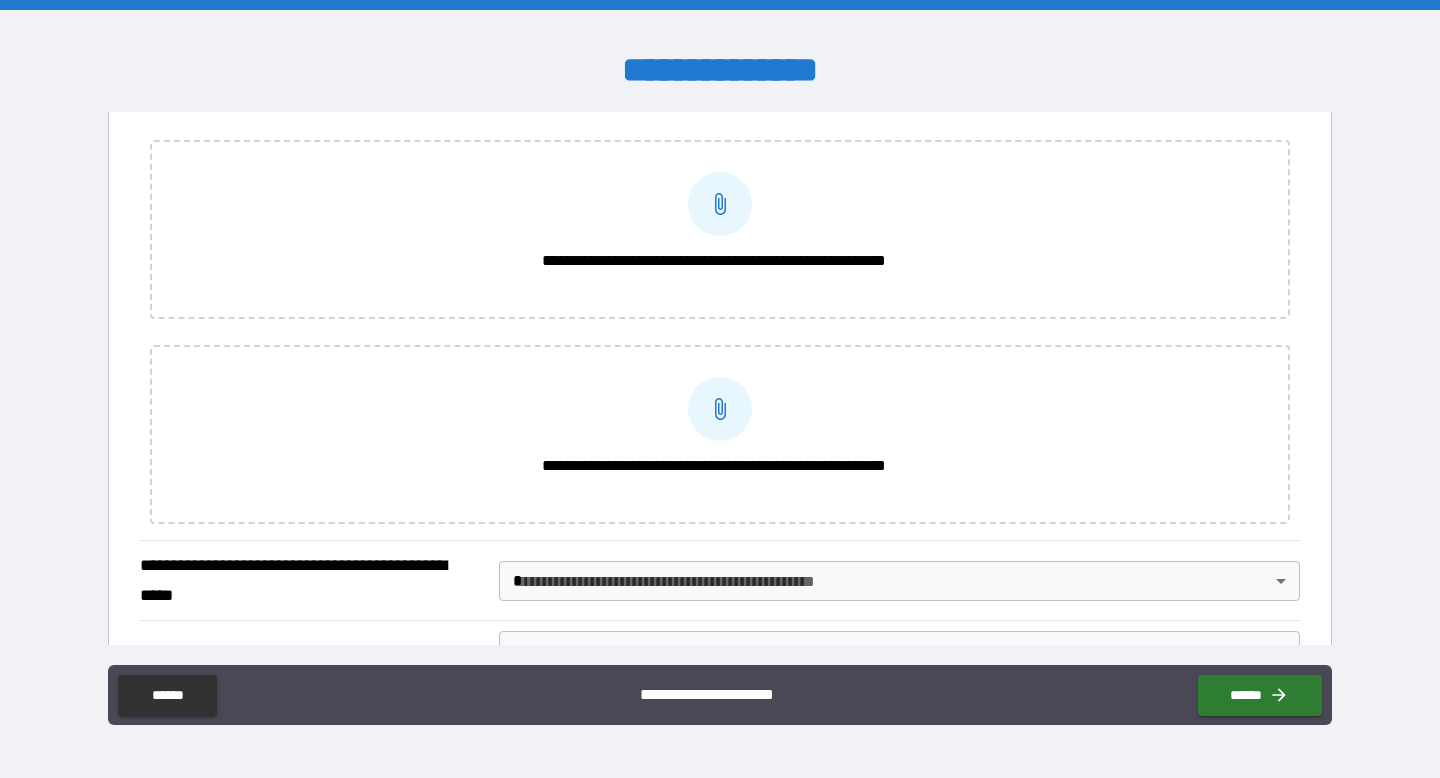 scroll, scrollTop: 1840, scrollLeft: 0, axis: vertical 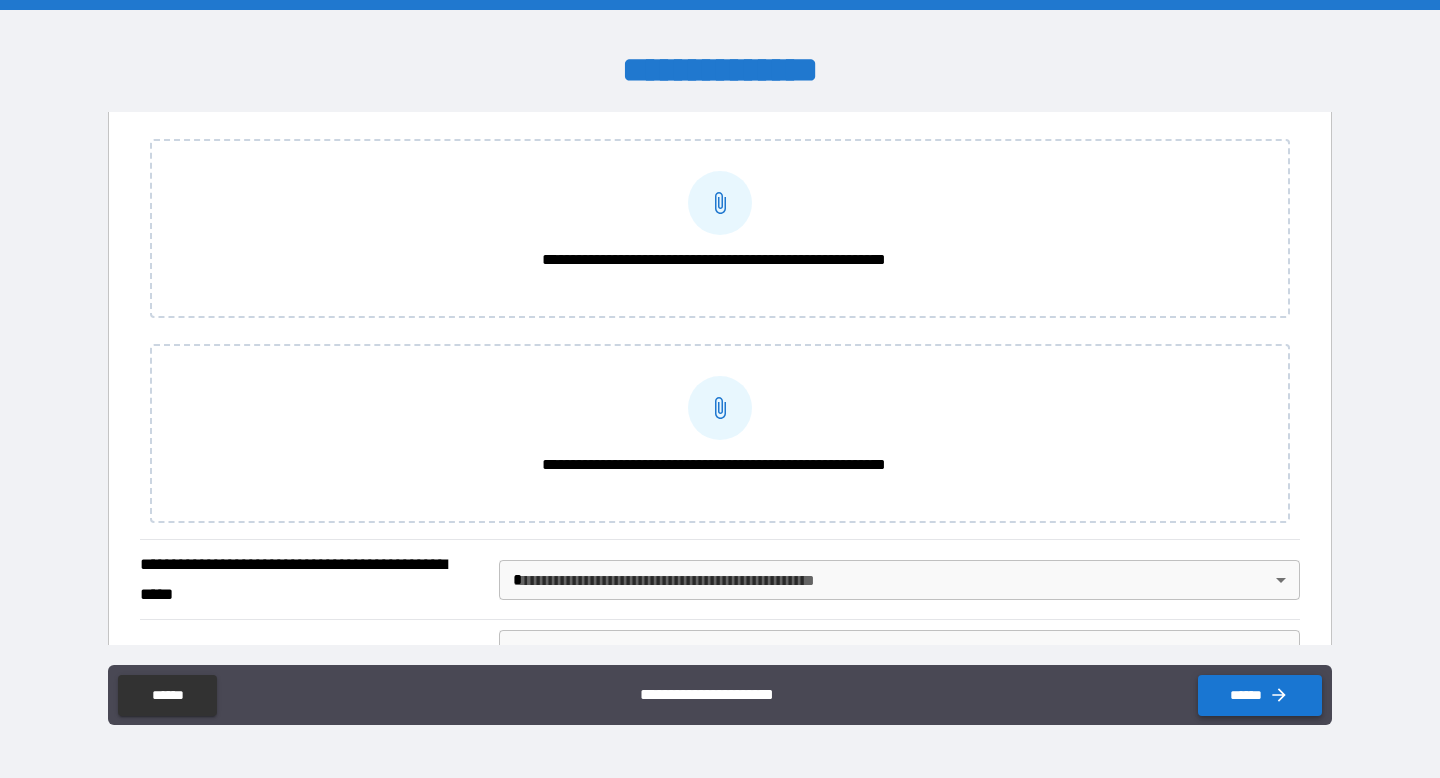 click on "******" at bounding box center (1260, 695) 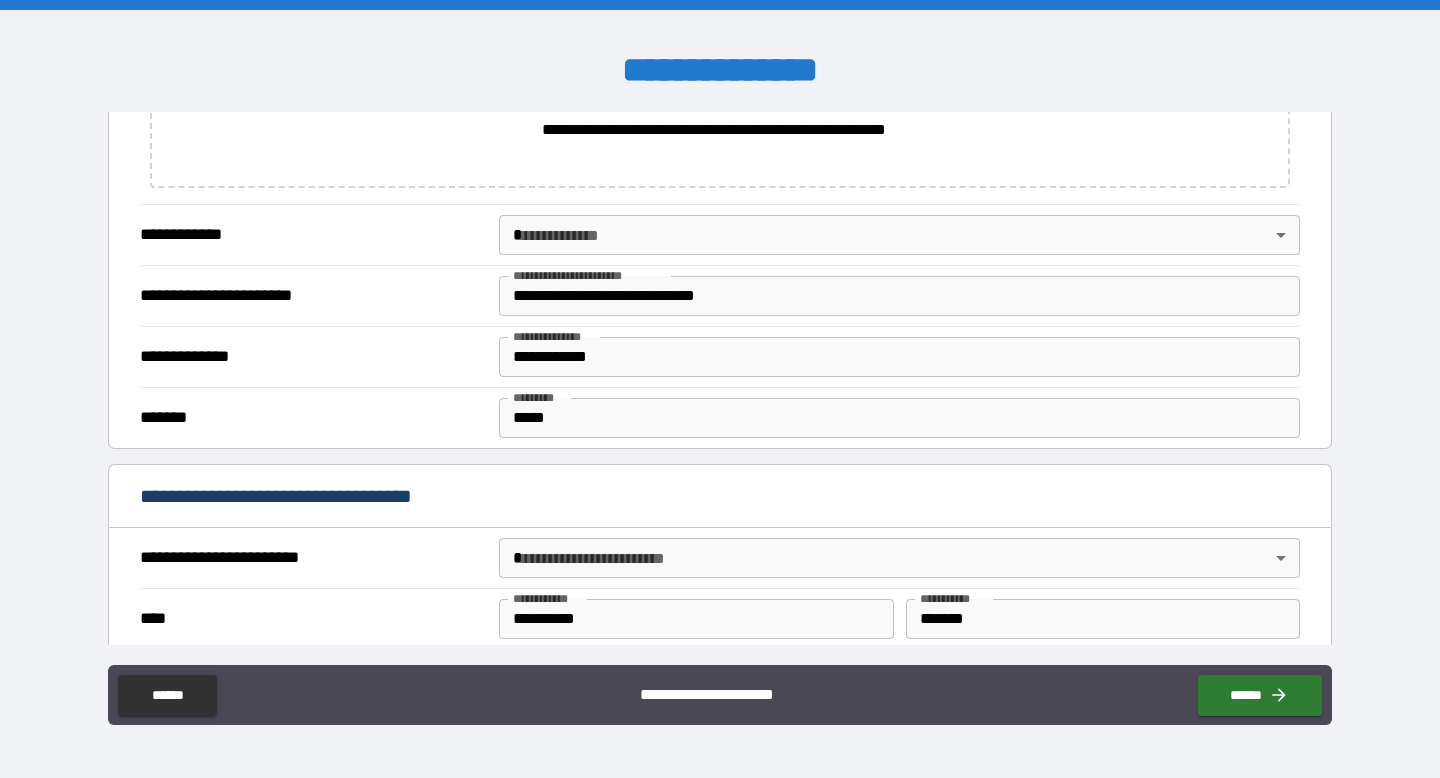 scroll, scrollTop: 0, scrollLeft: 0, axis: both 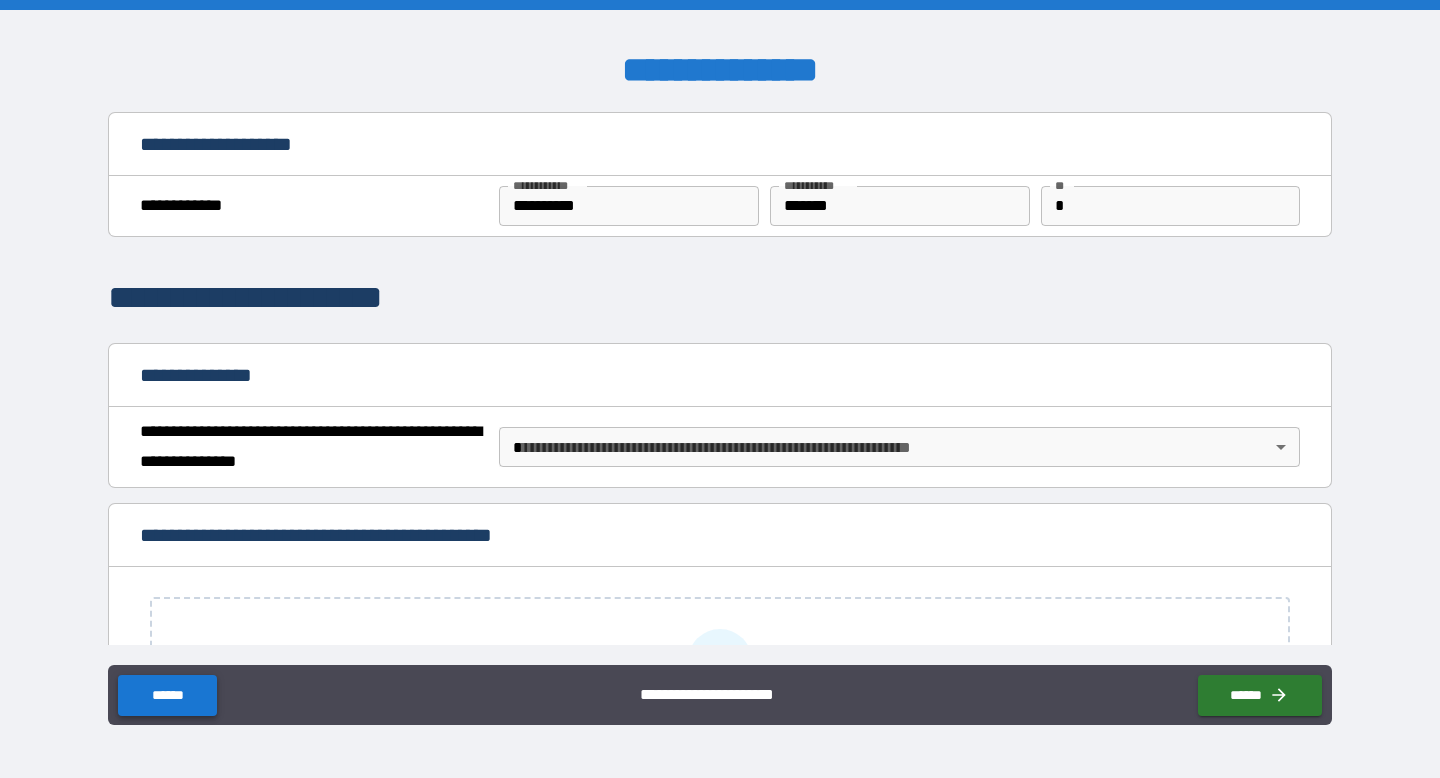 click on "******" at bounding box center (167, 695) 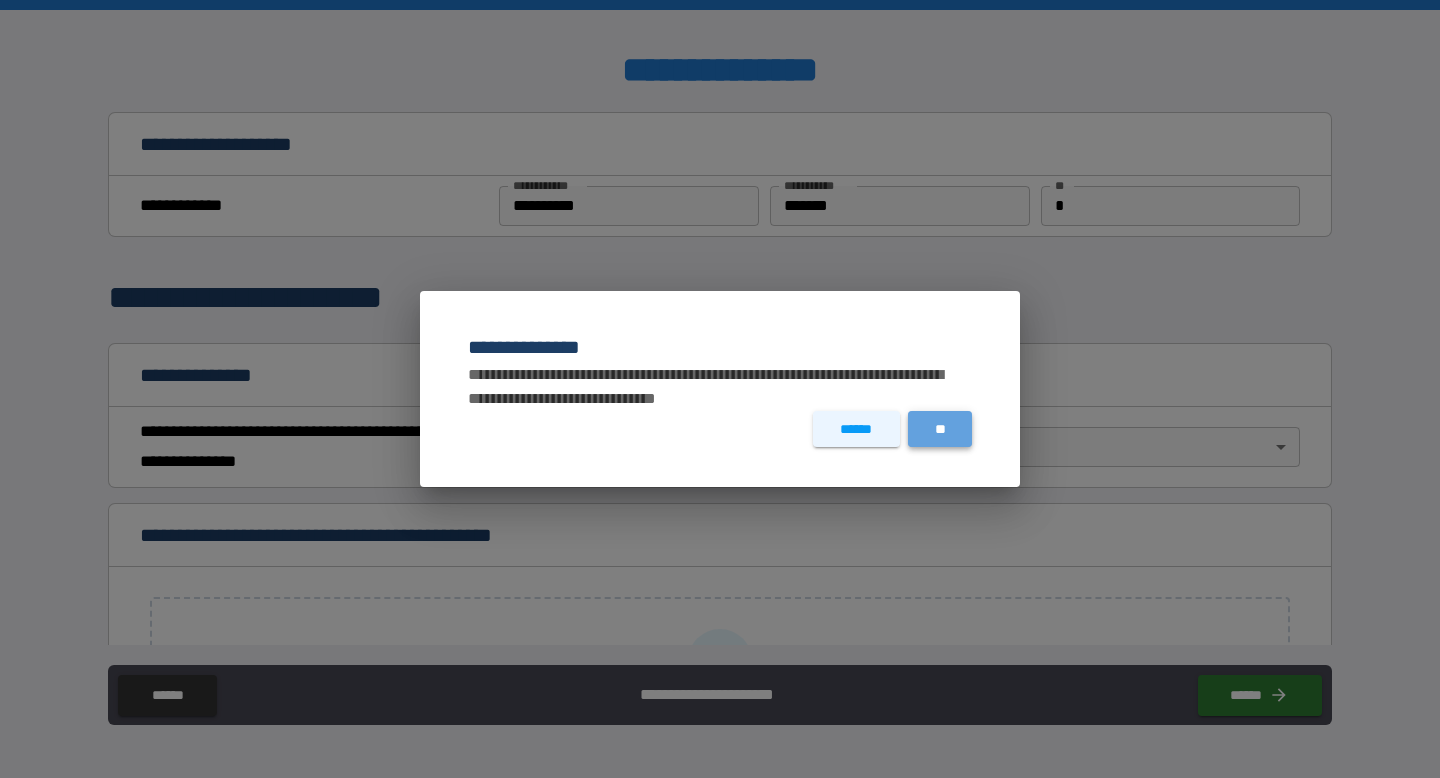 click on "**" at bounding box center [940, 429] 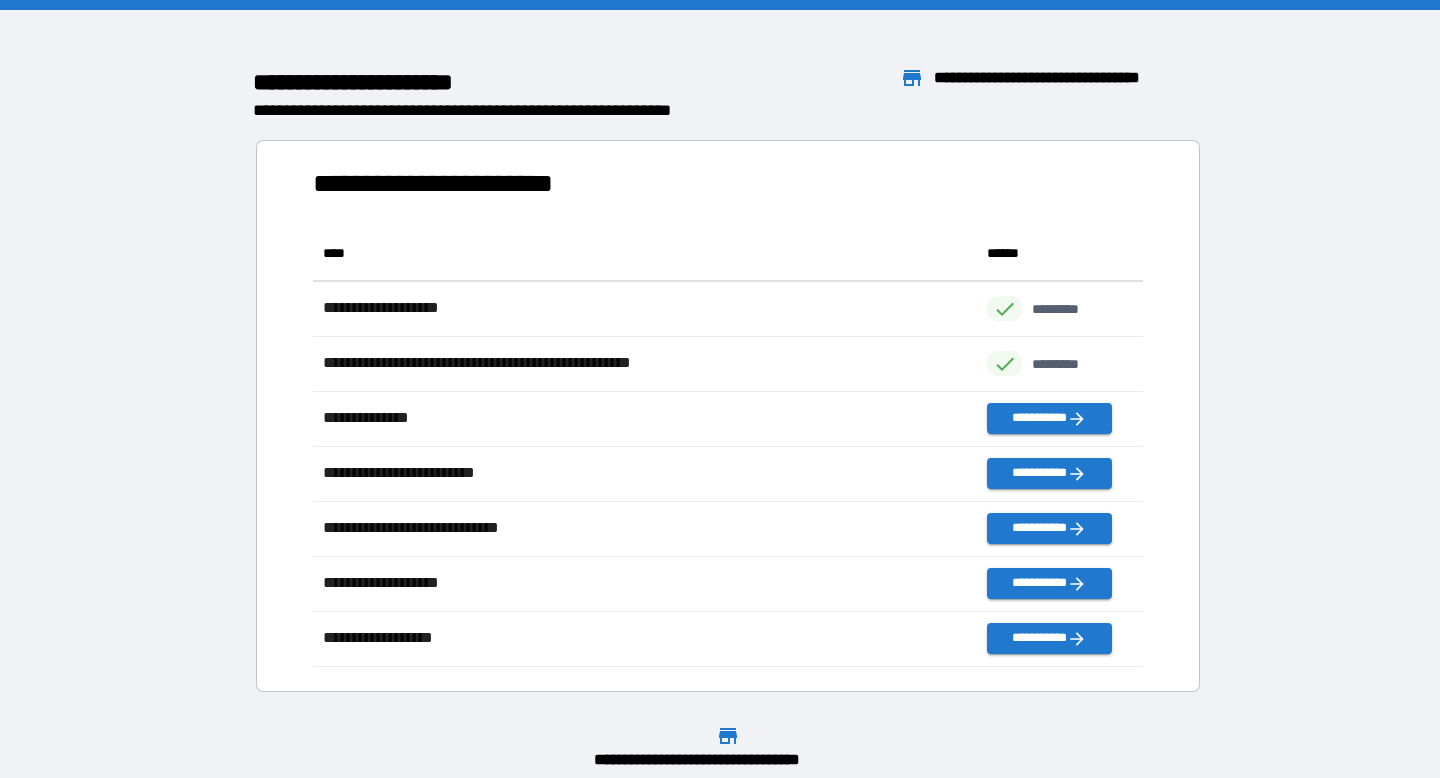 scroll, scrollTop: 1, scrollLeft: 1, axis: both 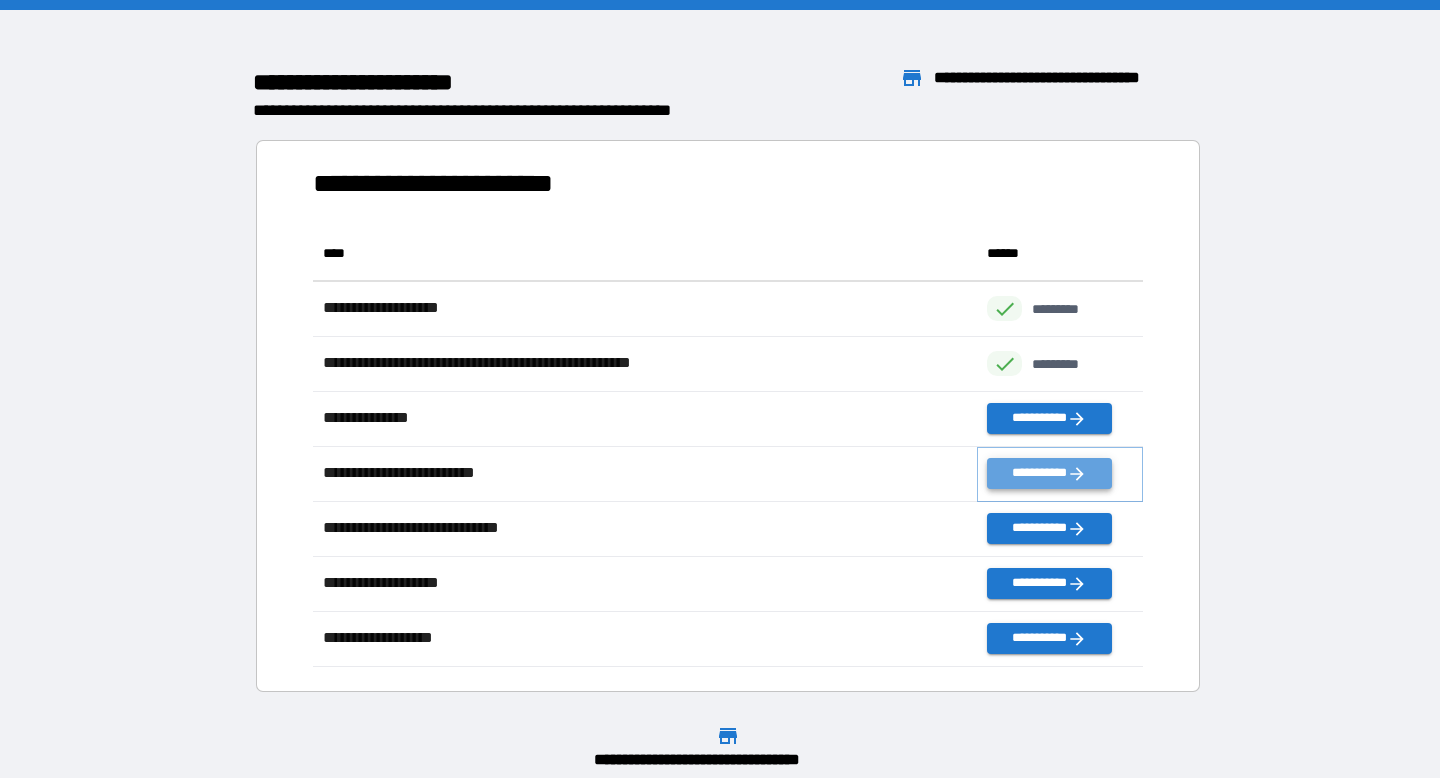click on "**********" at bounding box center (1049, 473) 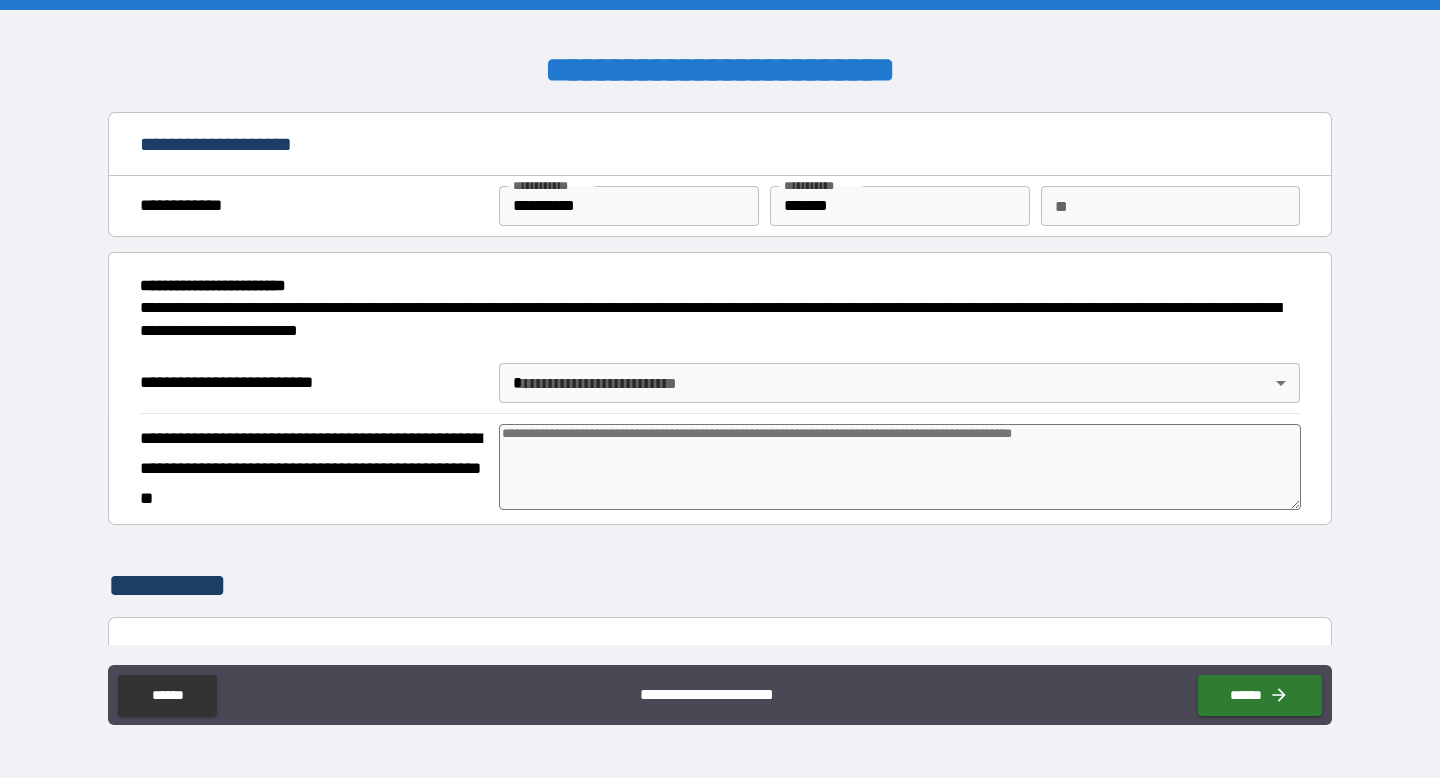 type on "*" 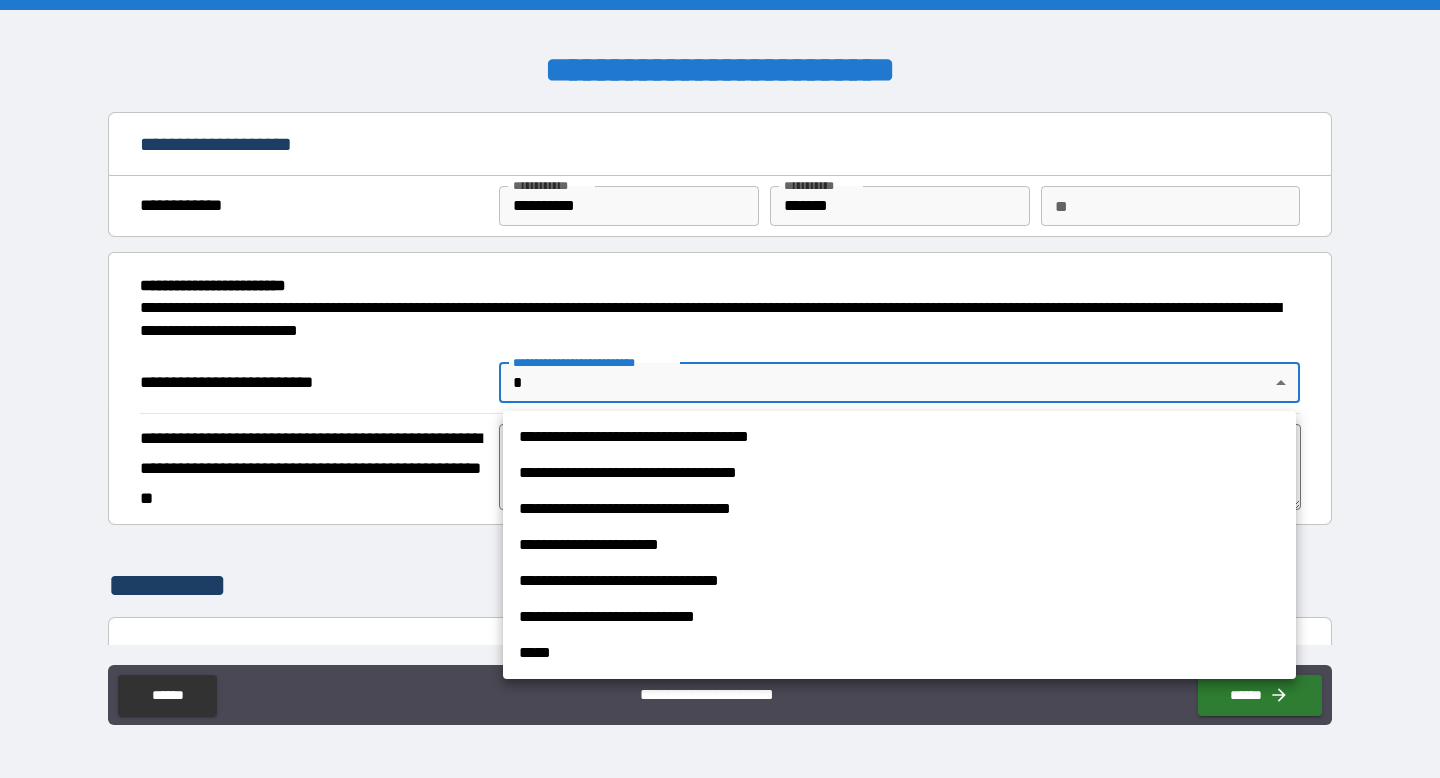 click on "**********" at bounding box center (720, 389) 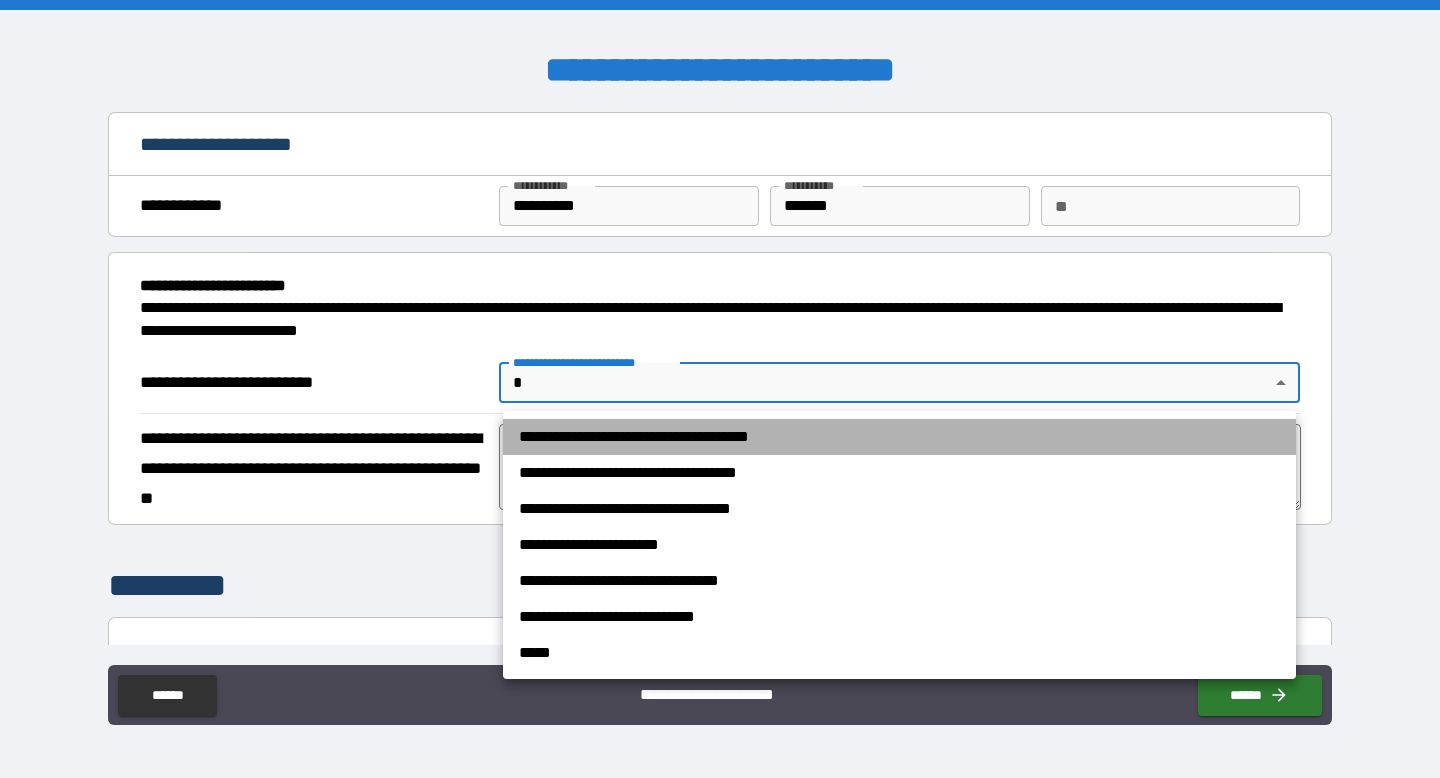 click on "**********" at bounding box center (899, 437) 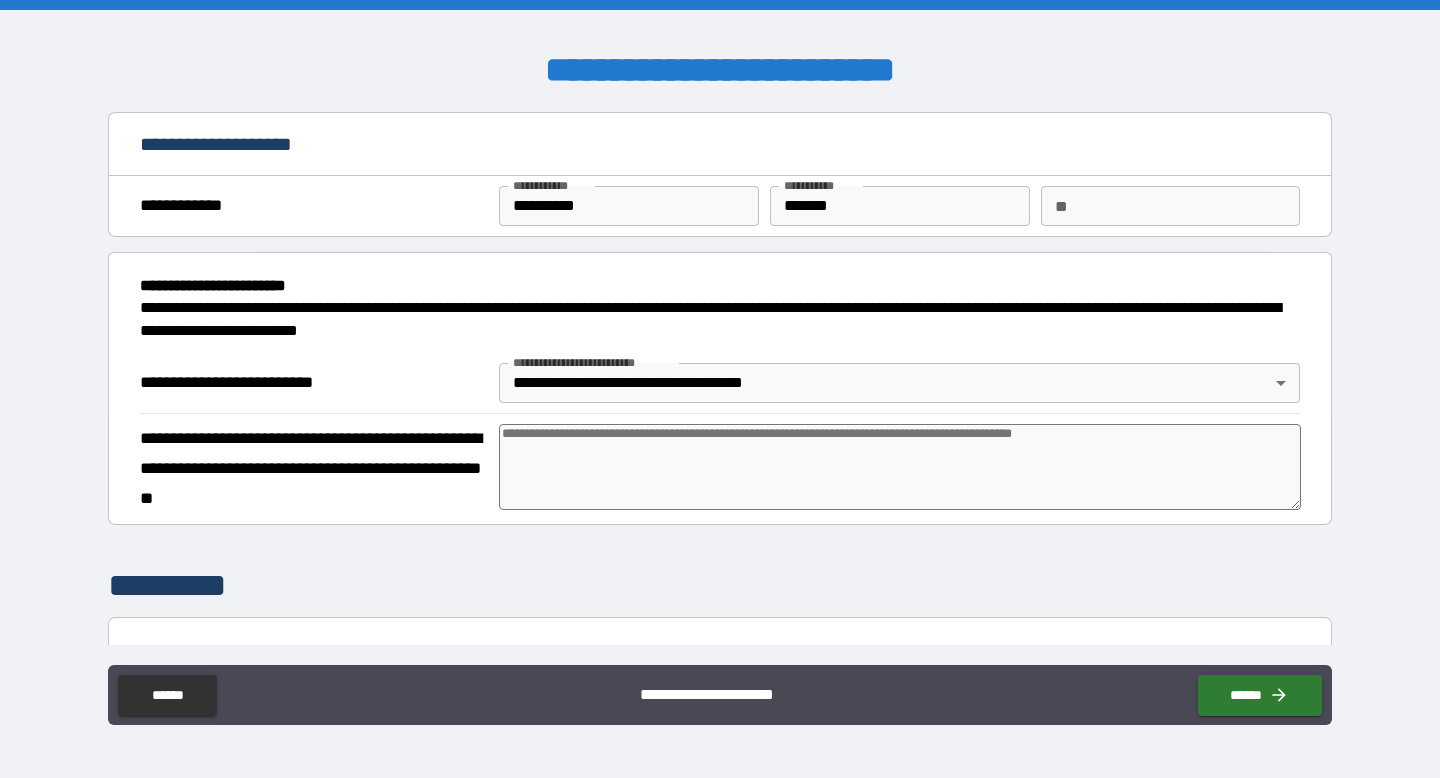 click on "*********" at bounding box center [720, 586] 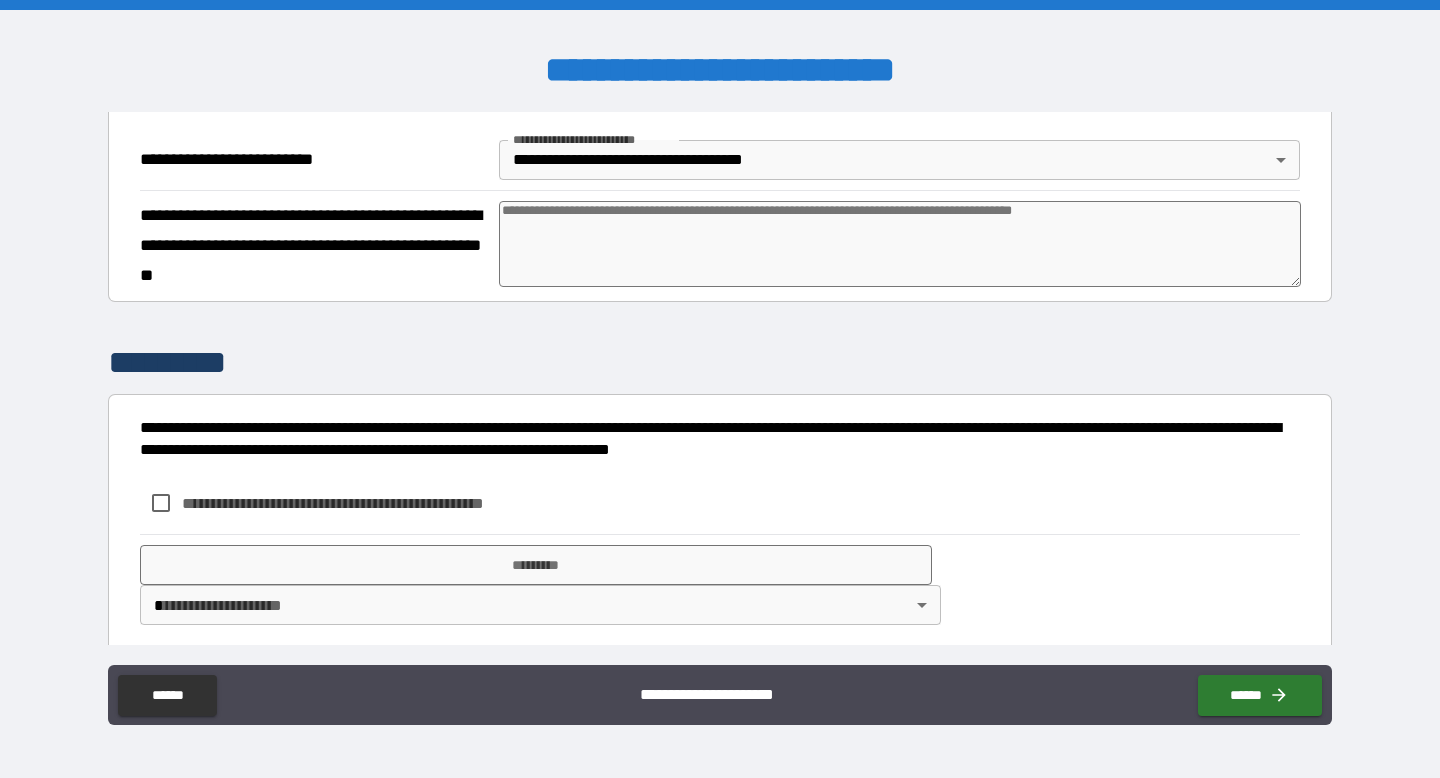 scroll, scrollTop: 234, scrollLeft: 0, axis: vertical 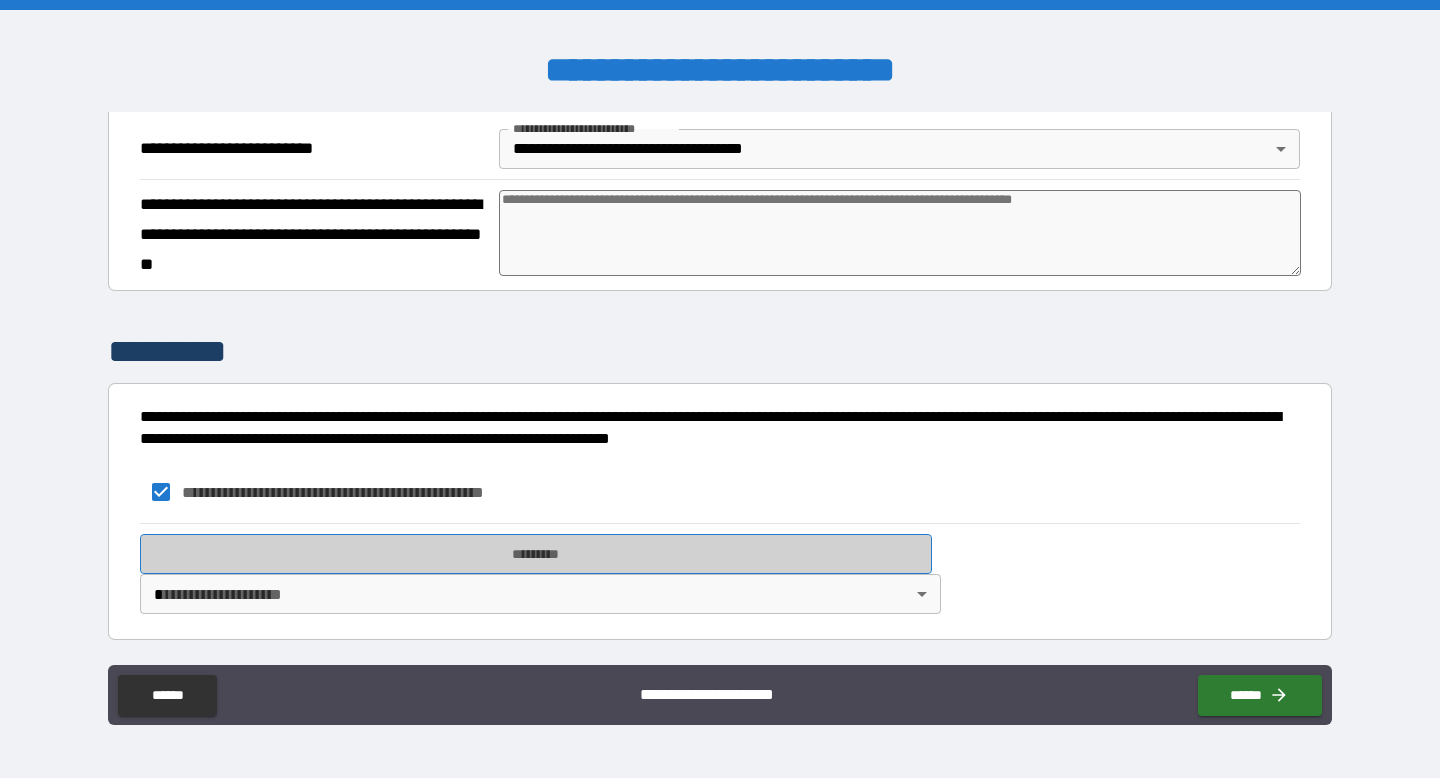 click on "*********" at bounding box center [536, 554] 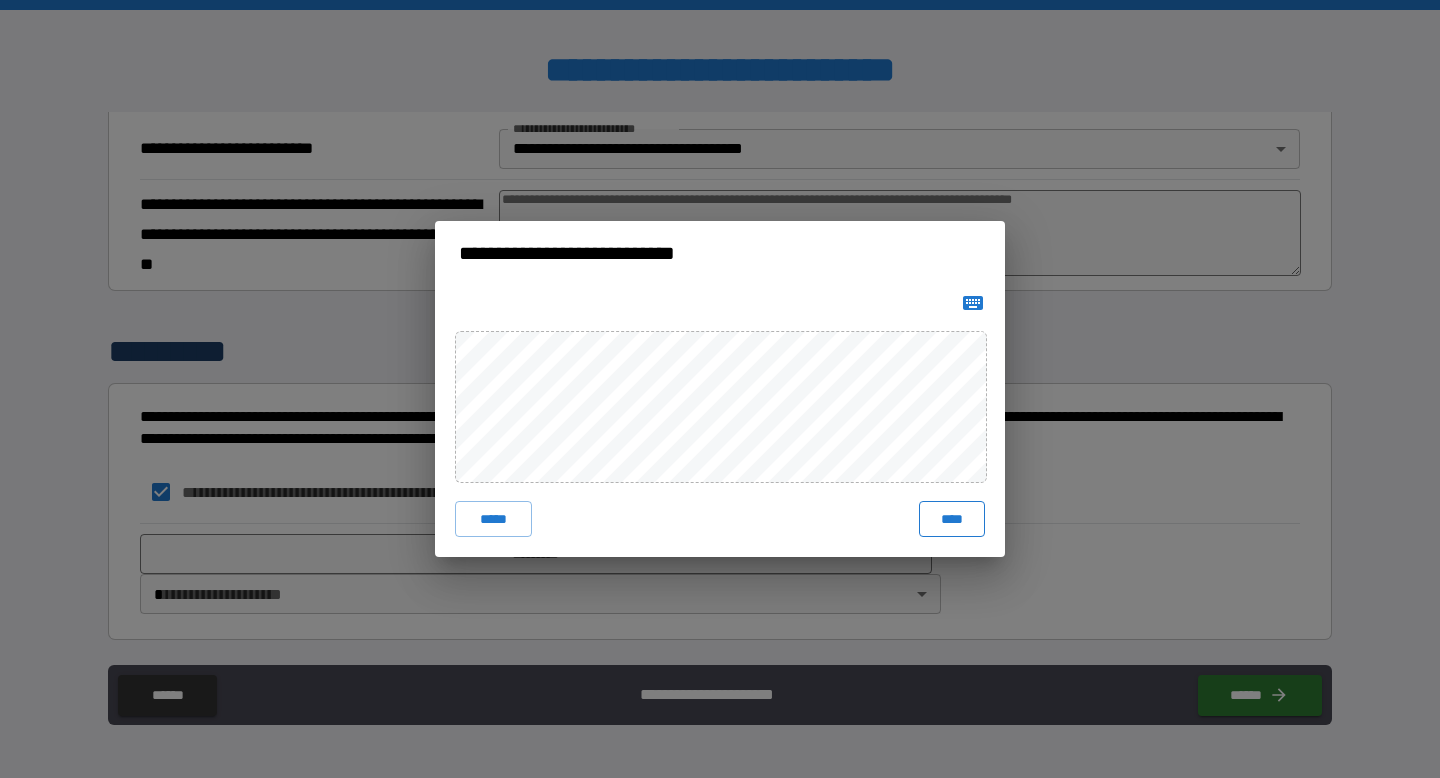 click on "****" at bounding box center [952, 519] 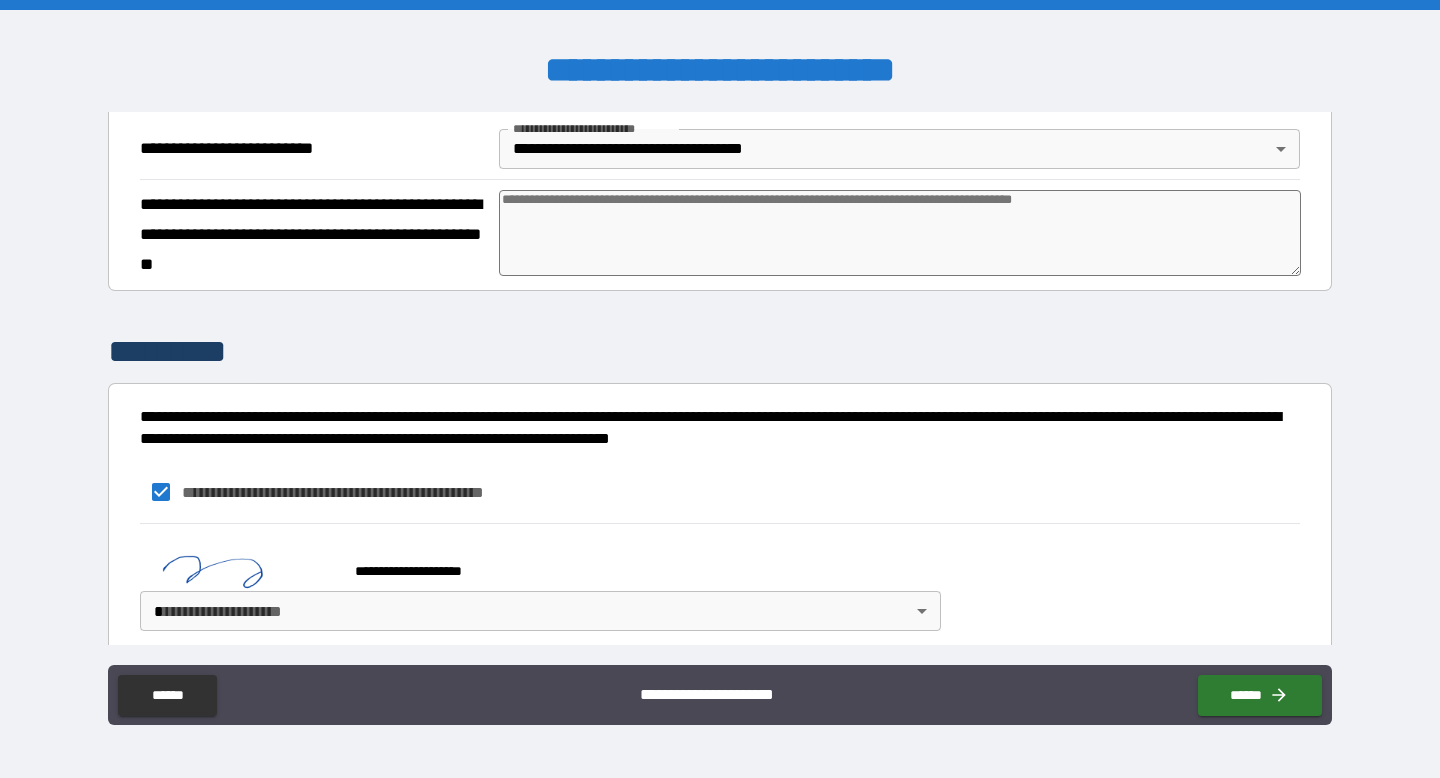 click on "**********" at bounding box center [720, 389] 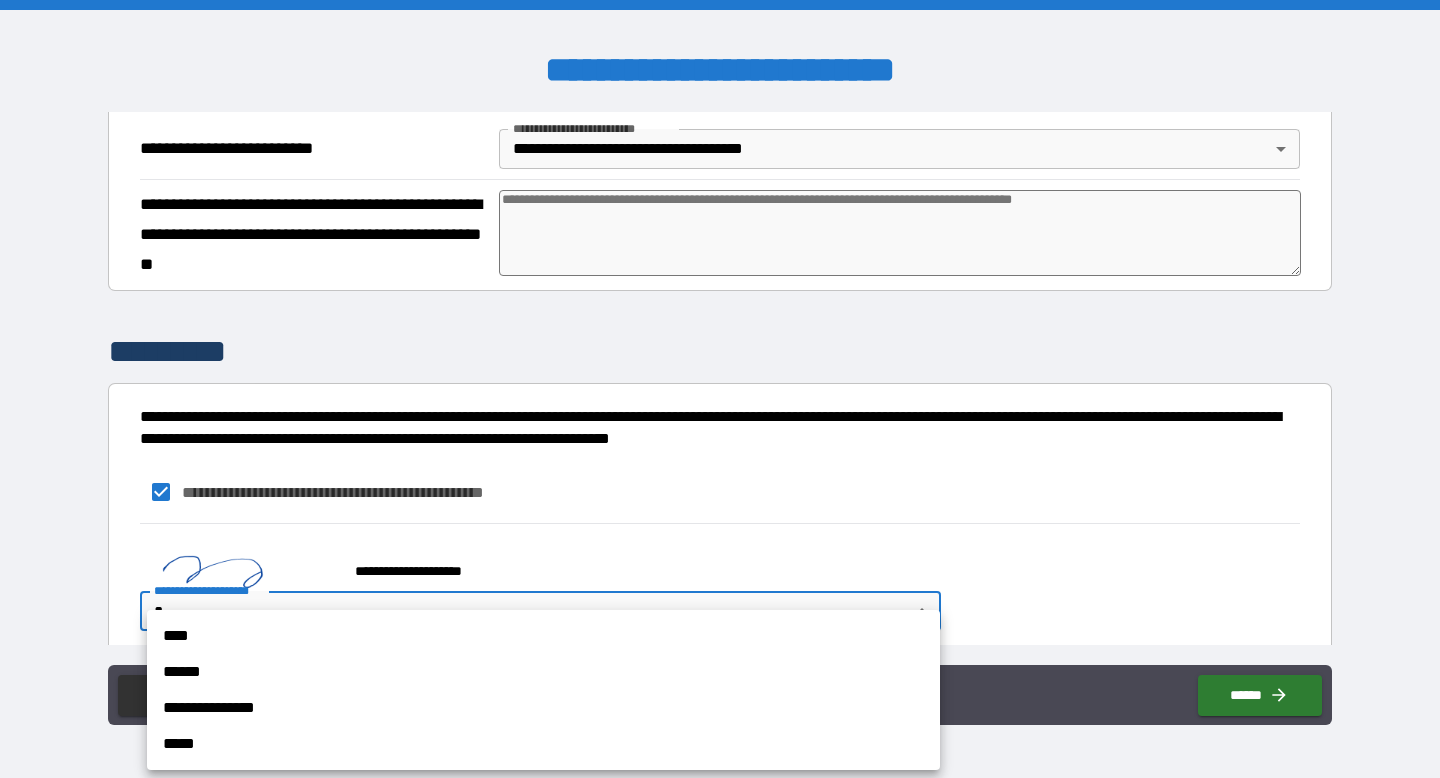 click on "****" at bounding box center [543, 636] 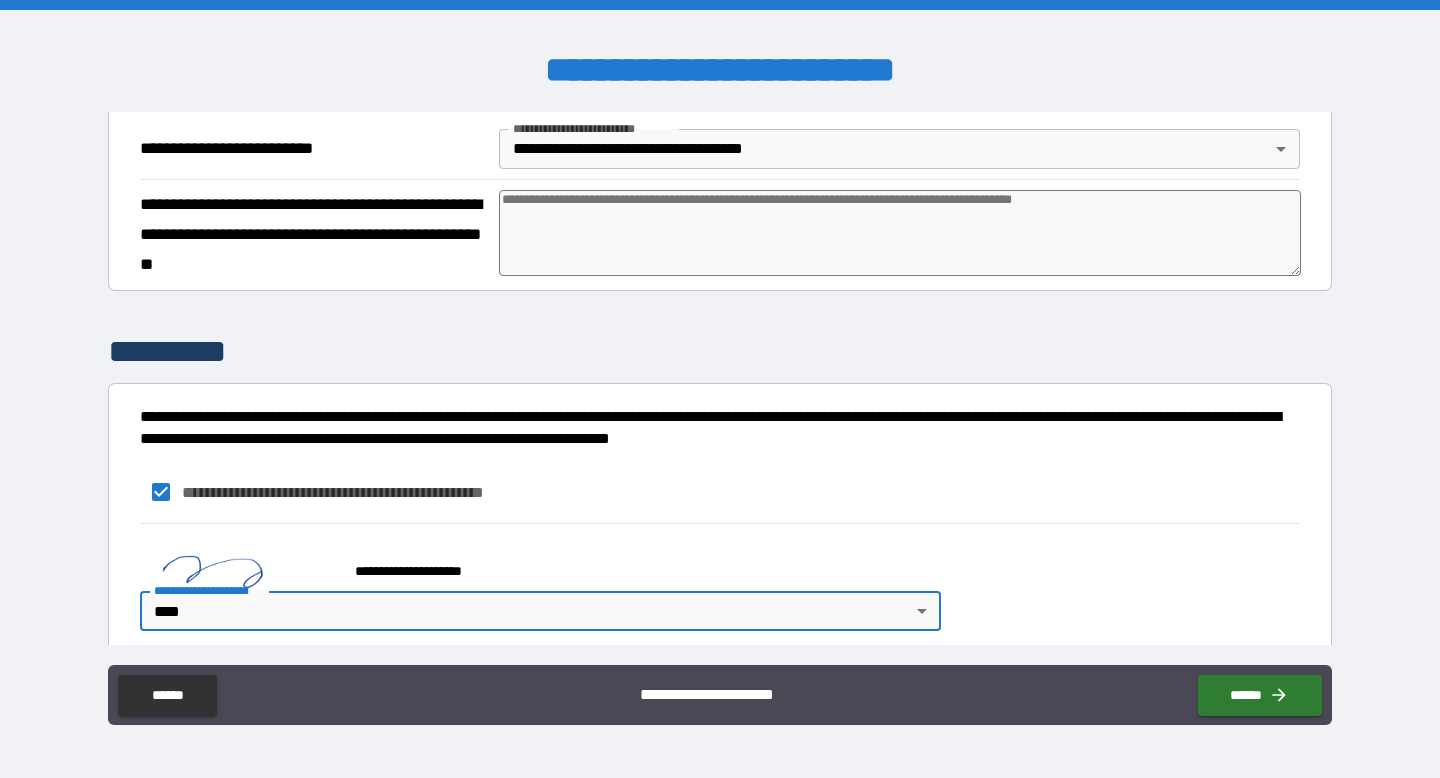 type on "*" 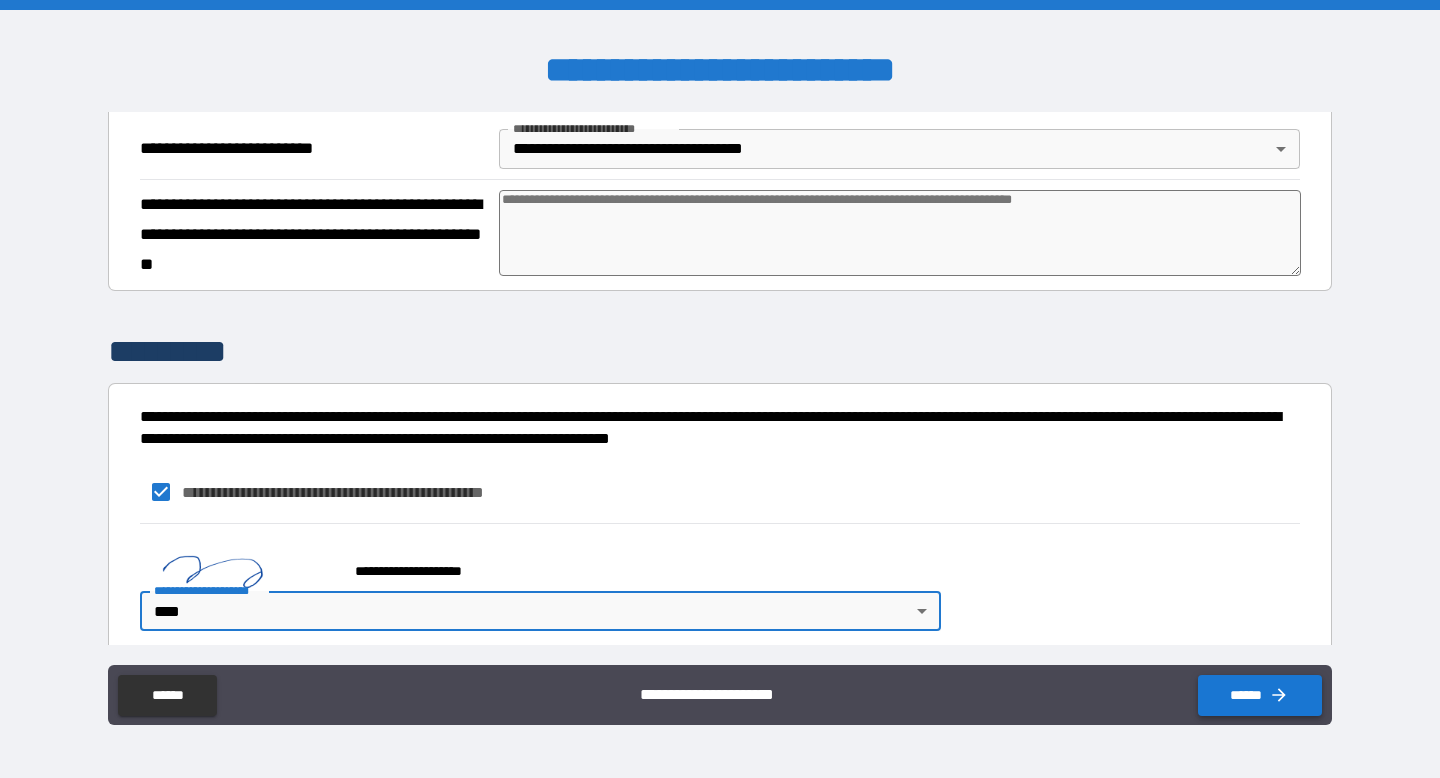 click on "******" at bounding box center [1260, 695] 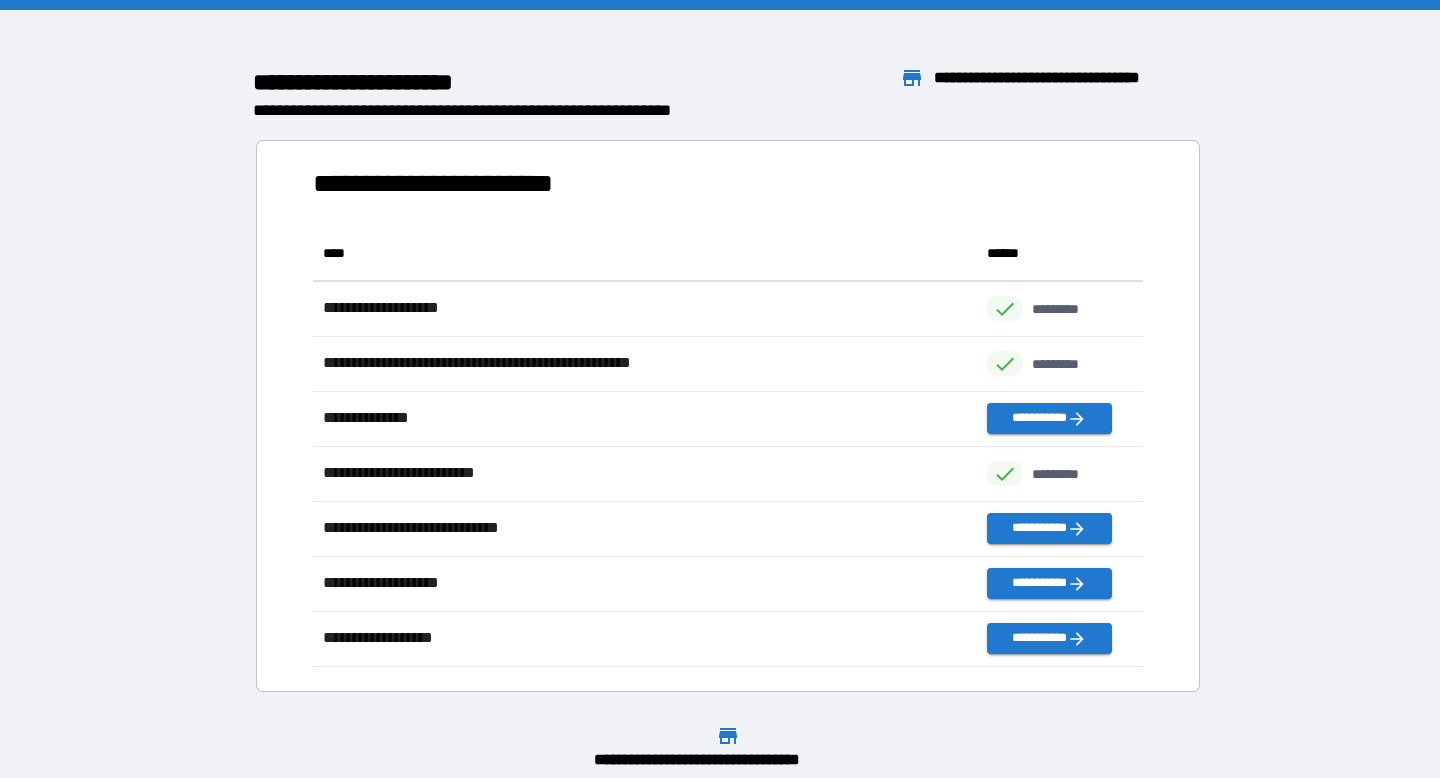 scroll, scrollTop: 1, scrollLeft: 1, axis: both 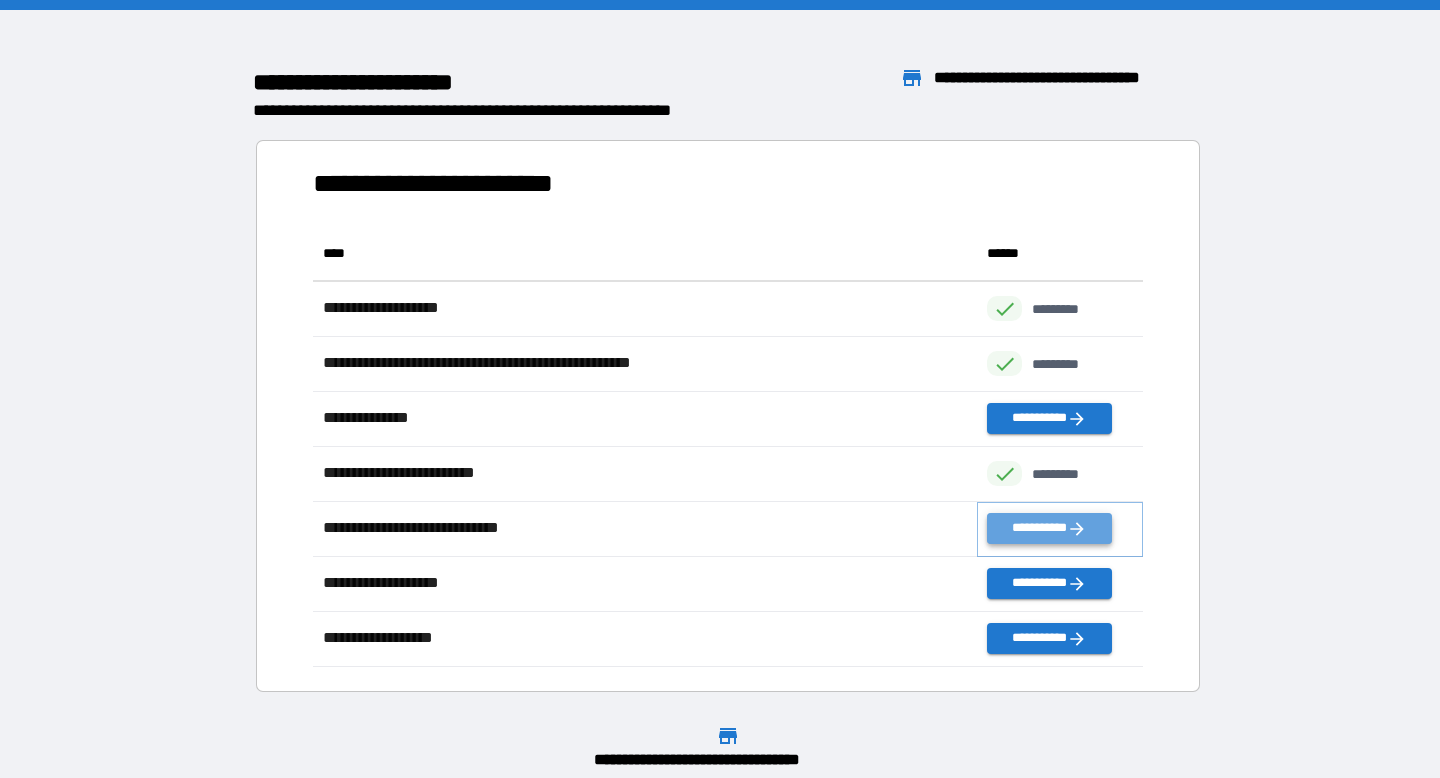 click on "**********" at bounding box center [1049, 528] 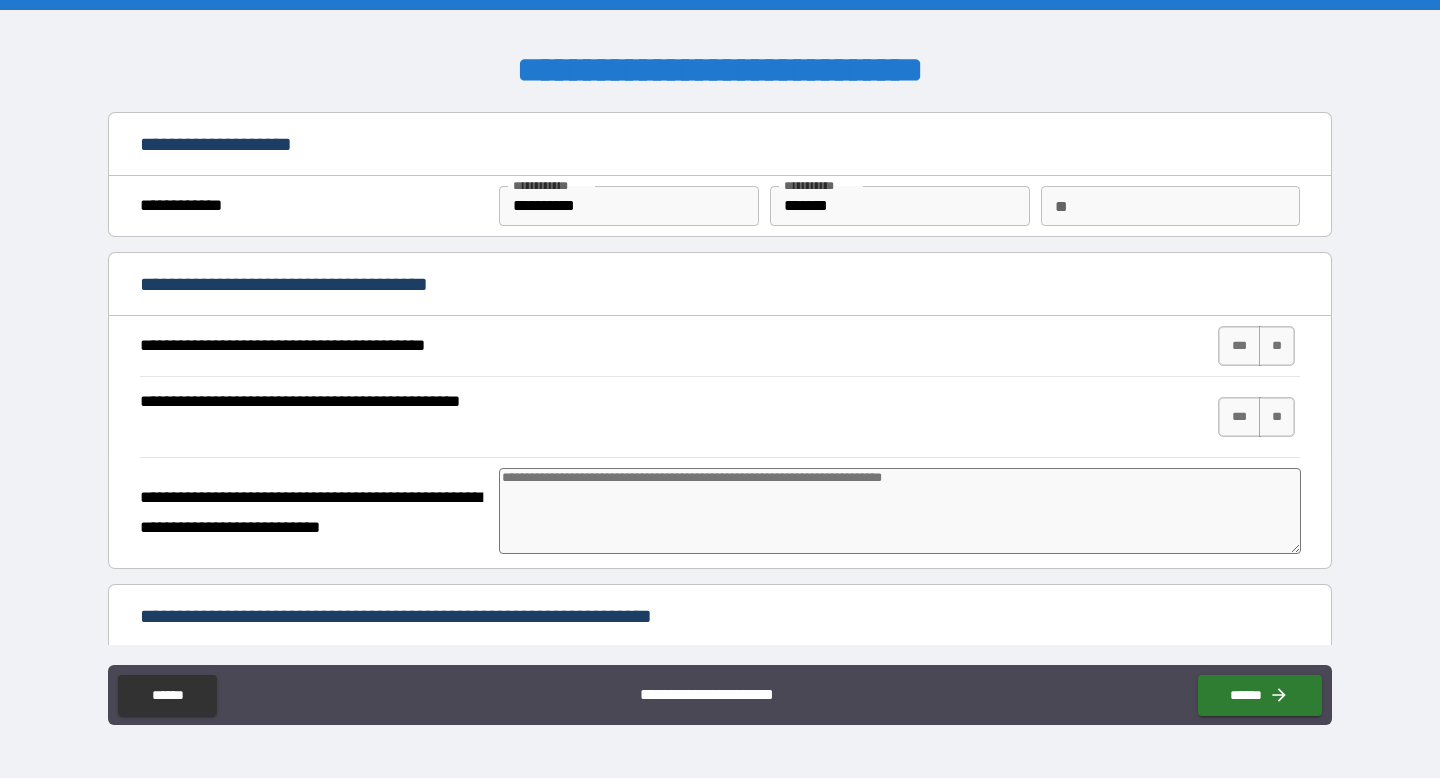 type on "*" 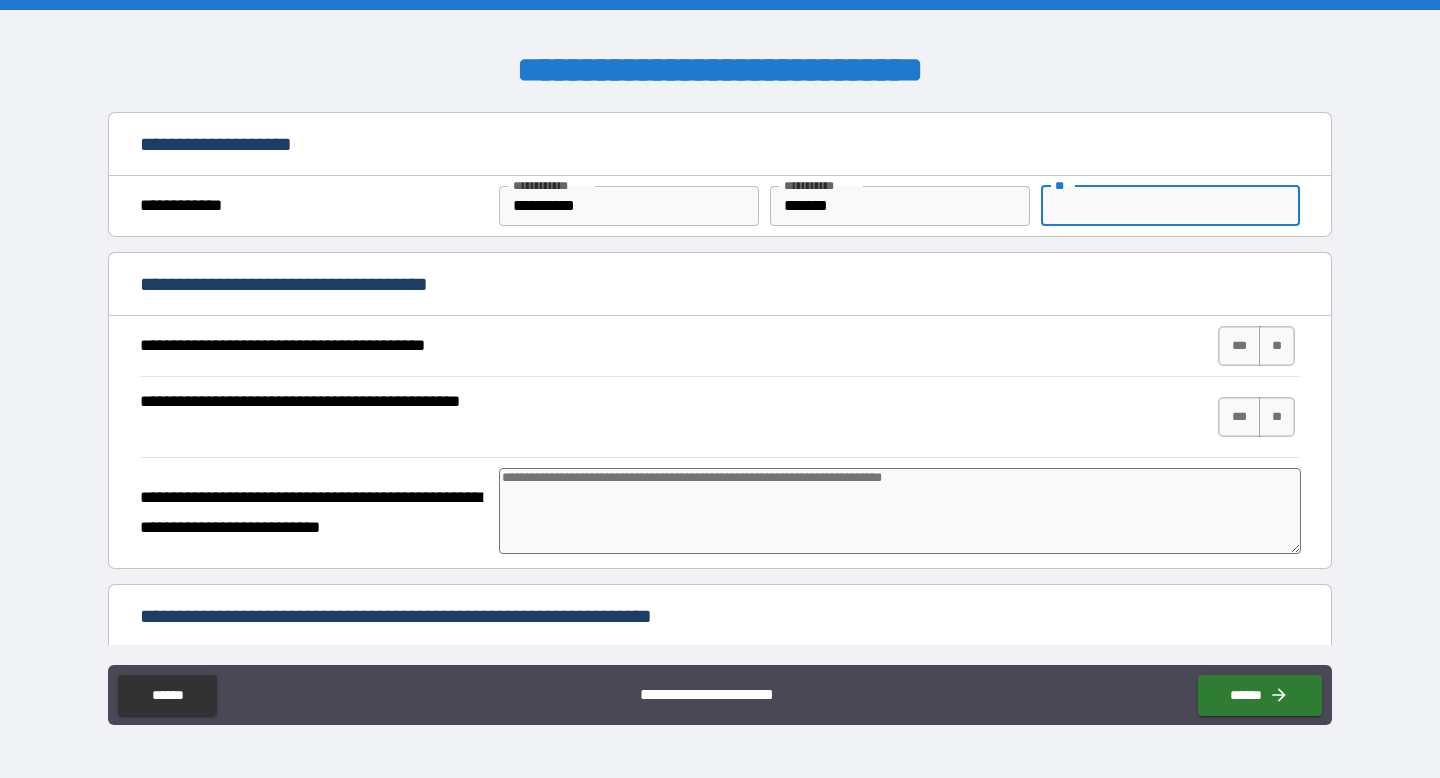 type on "*" 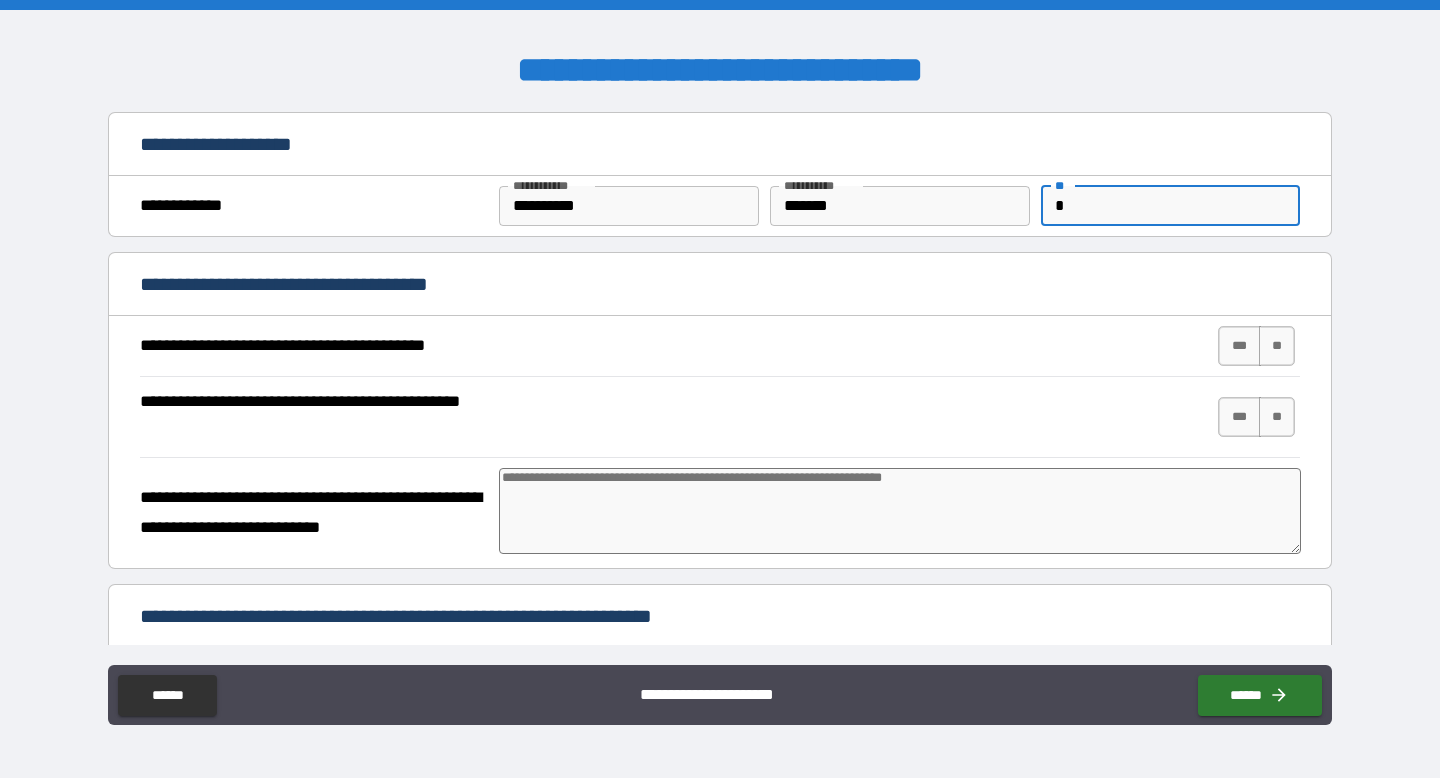 type on "*" 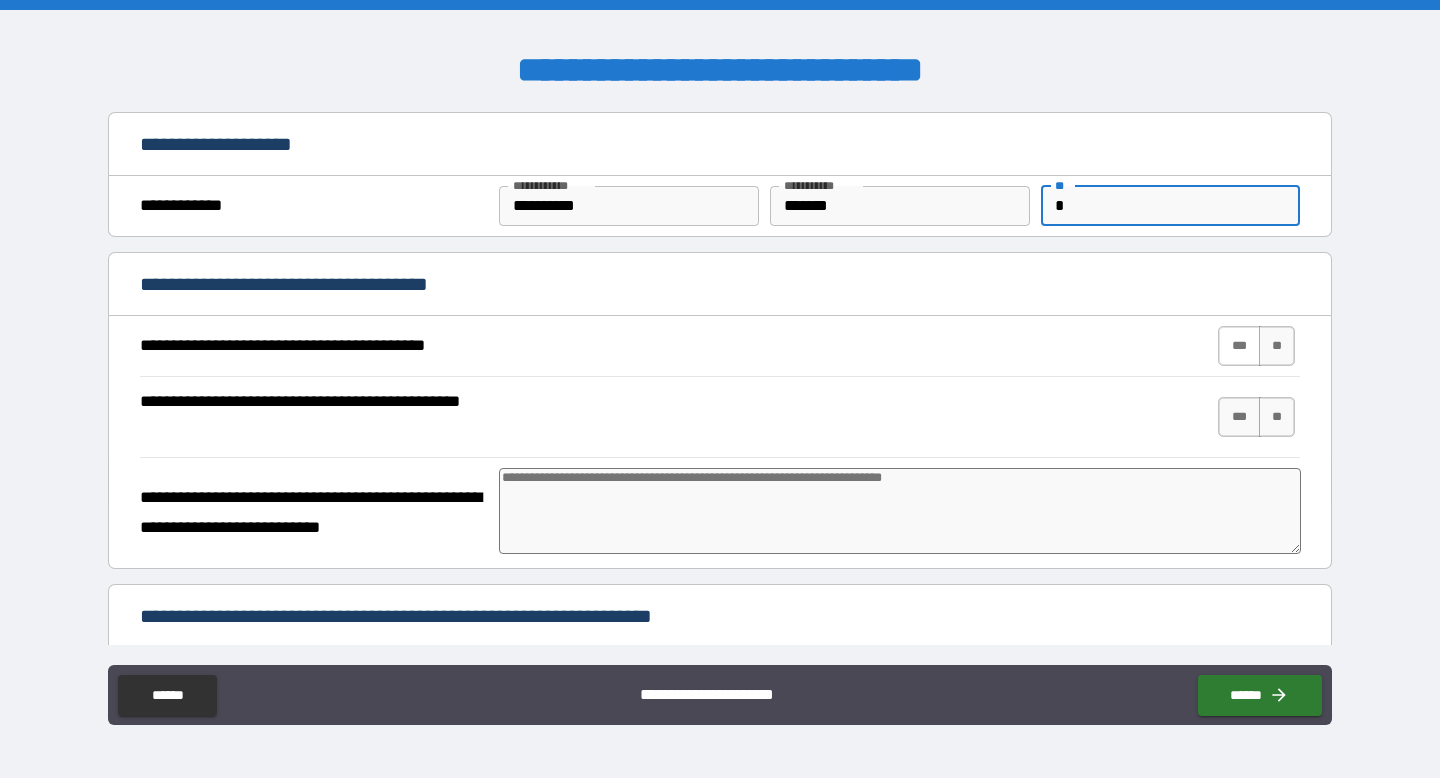 type on "*" 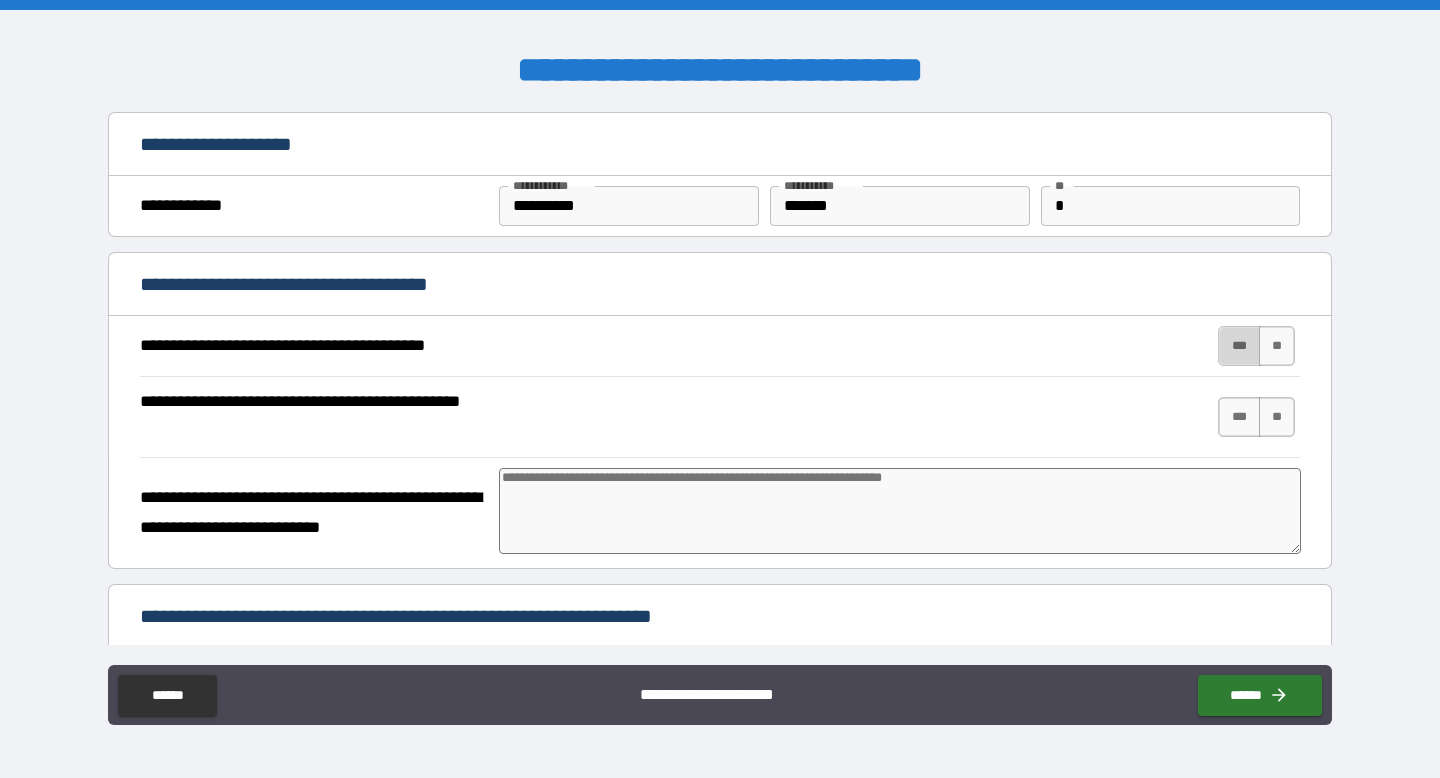 click on "***" at bounding box center [1239, 346] 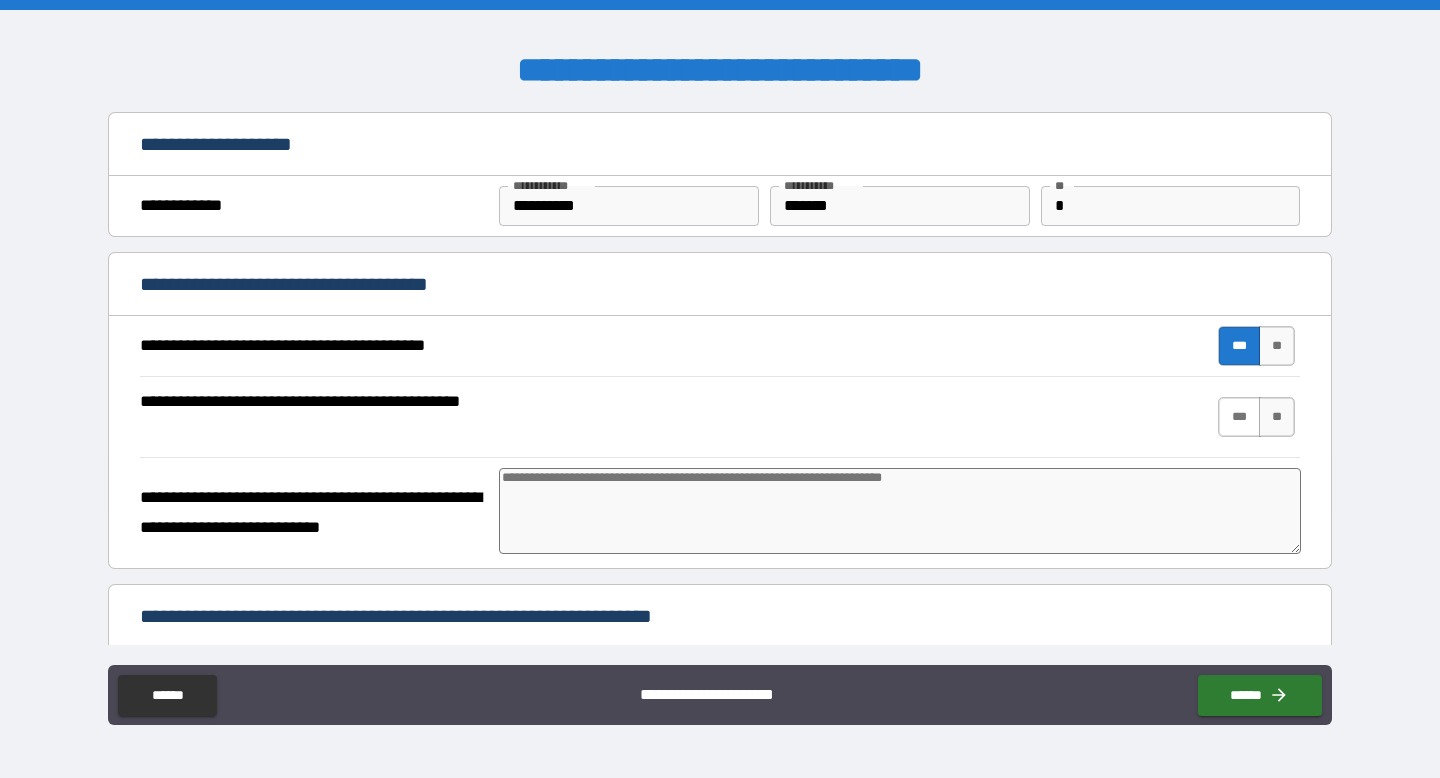 click on "***" at bounding box center (1239, 417) 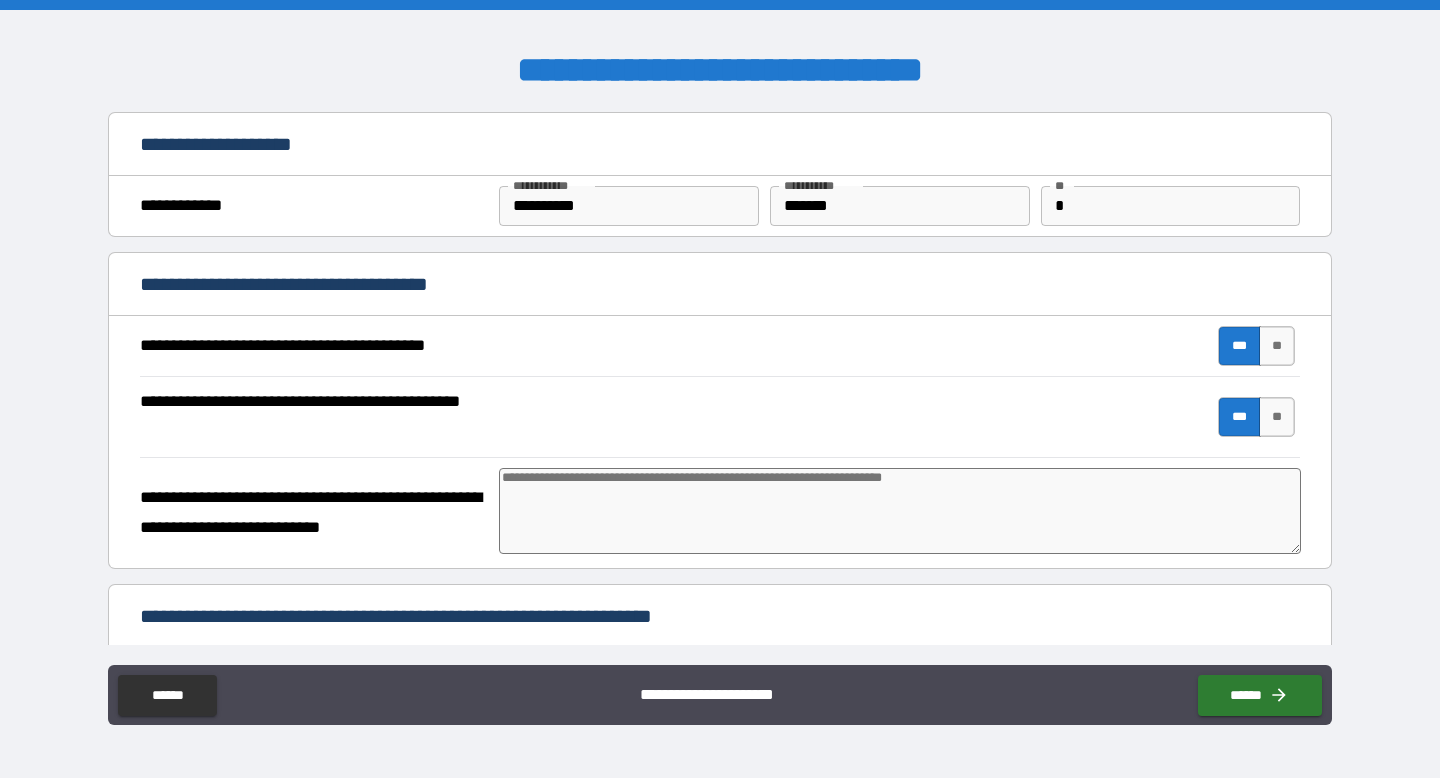 type on "*" 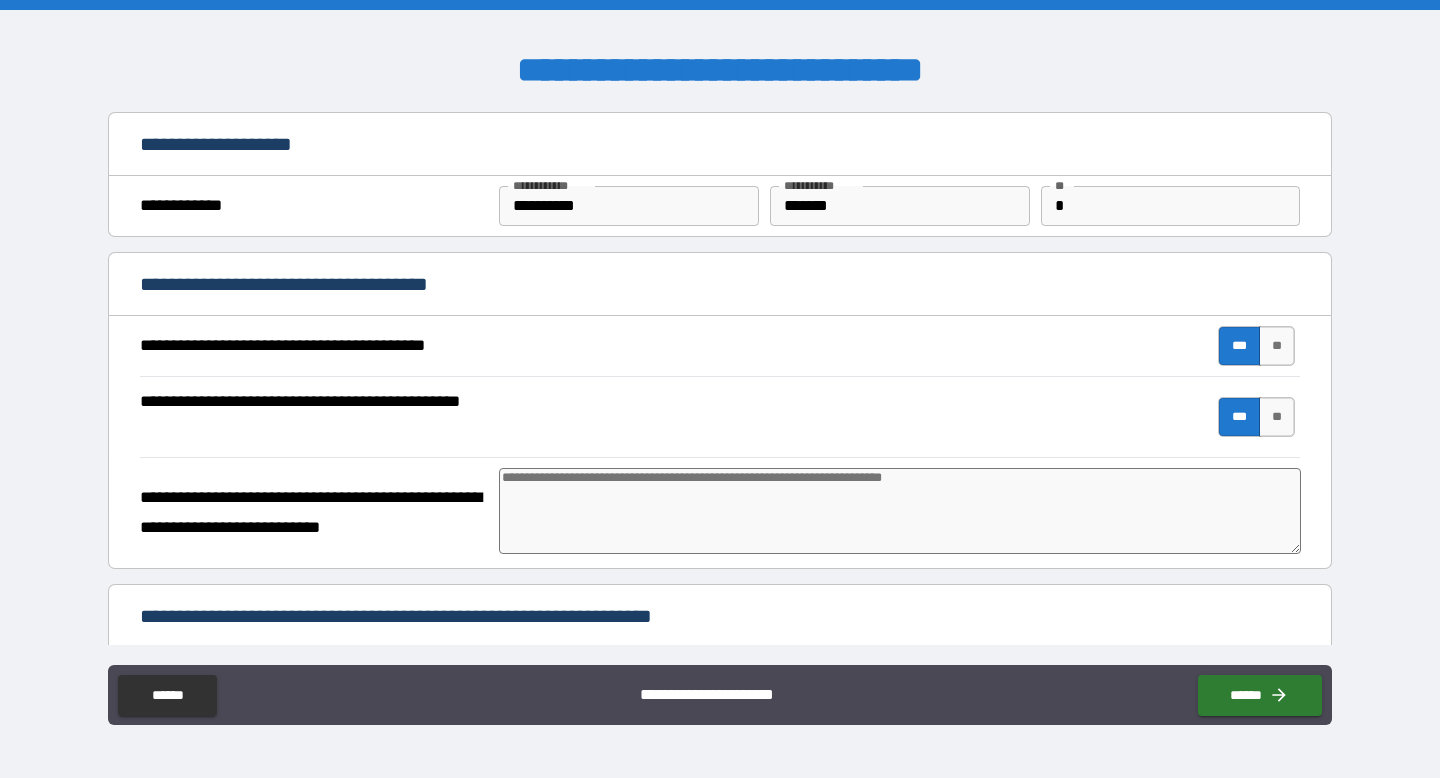 click at bounding box center (900, 511) 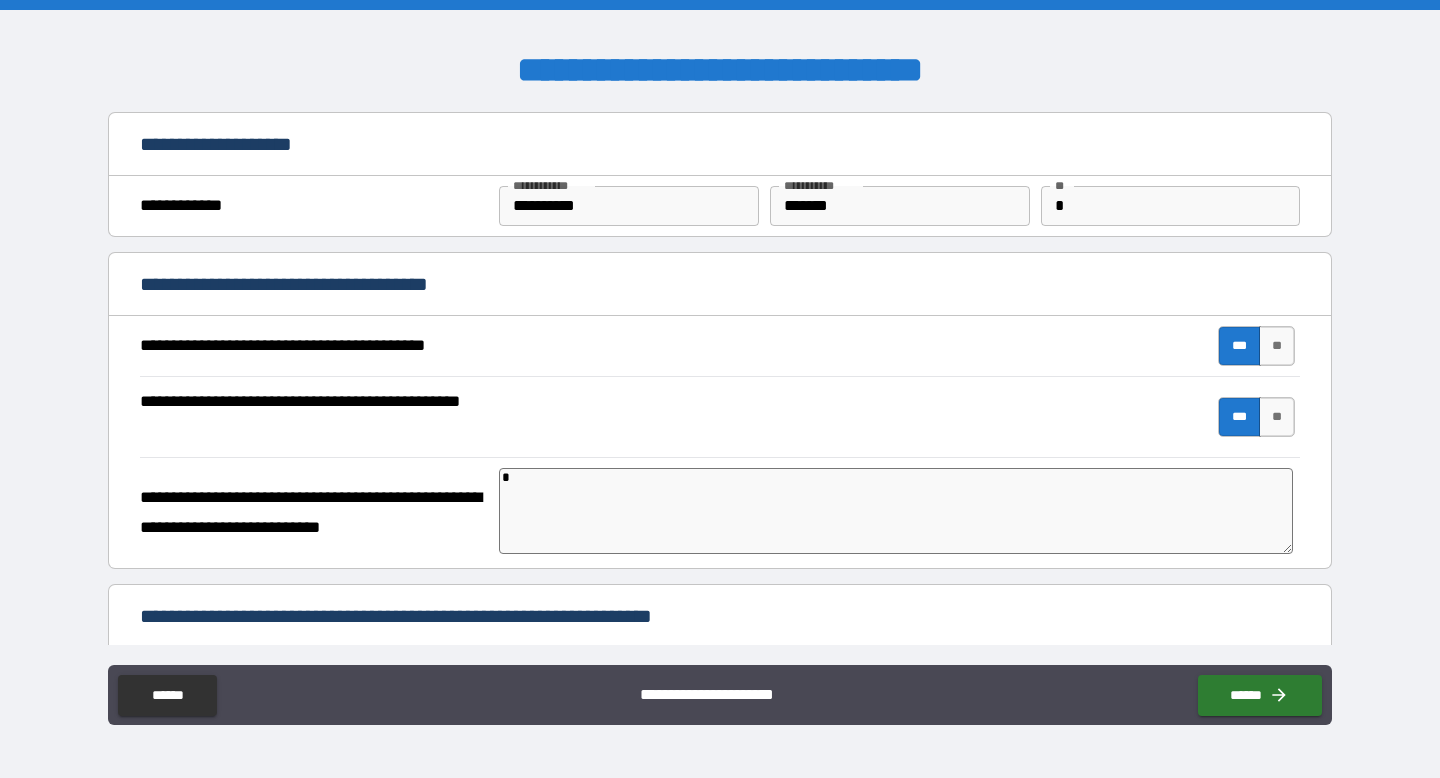 type on "*" 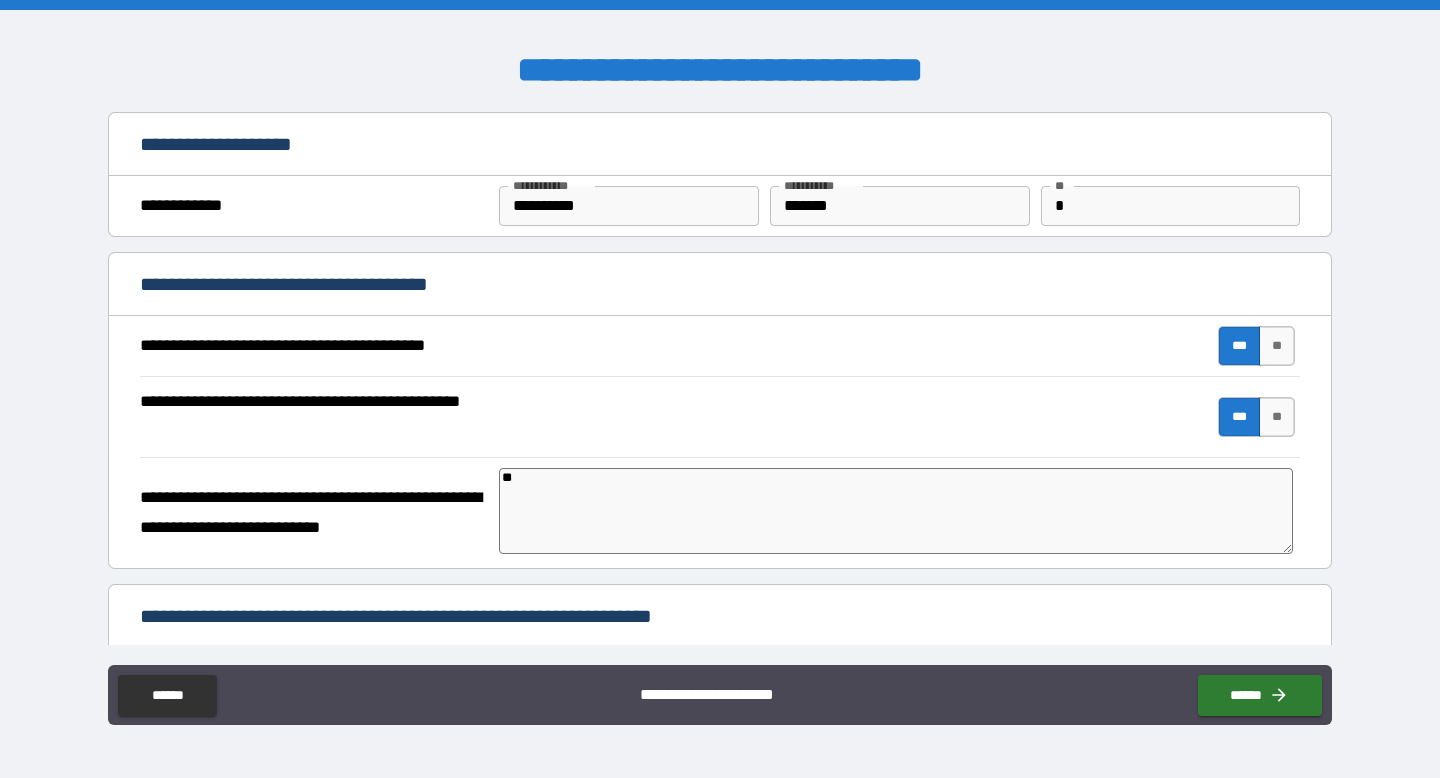 type on "***" 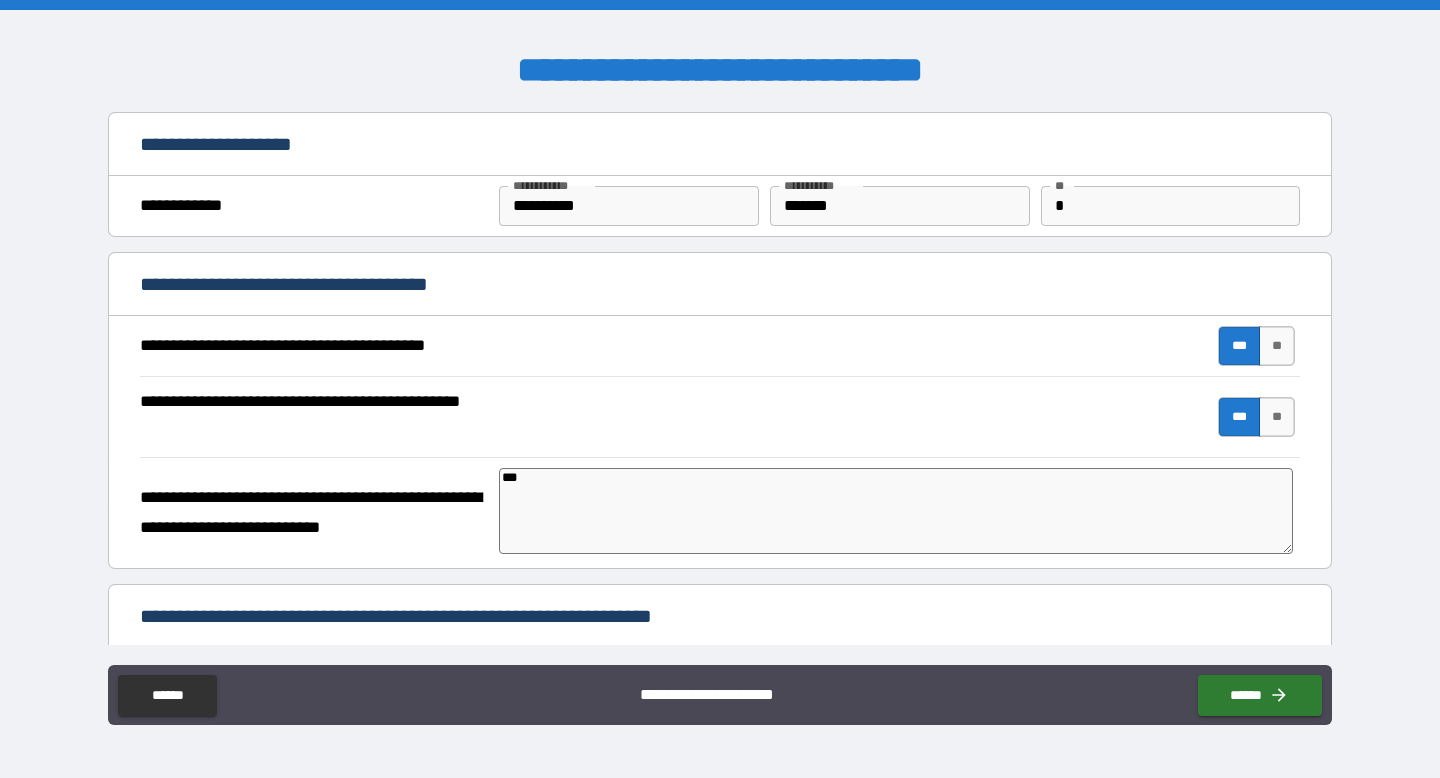 type on "****" 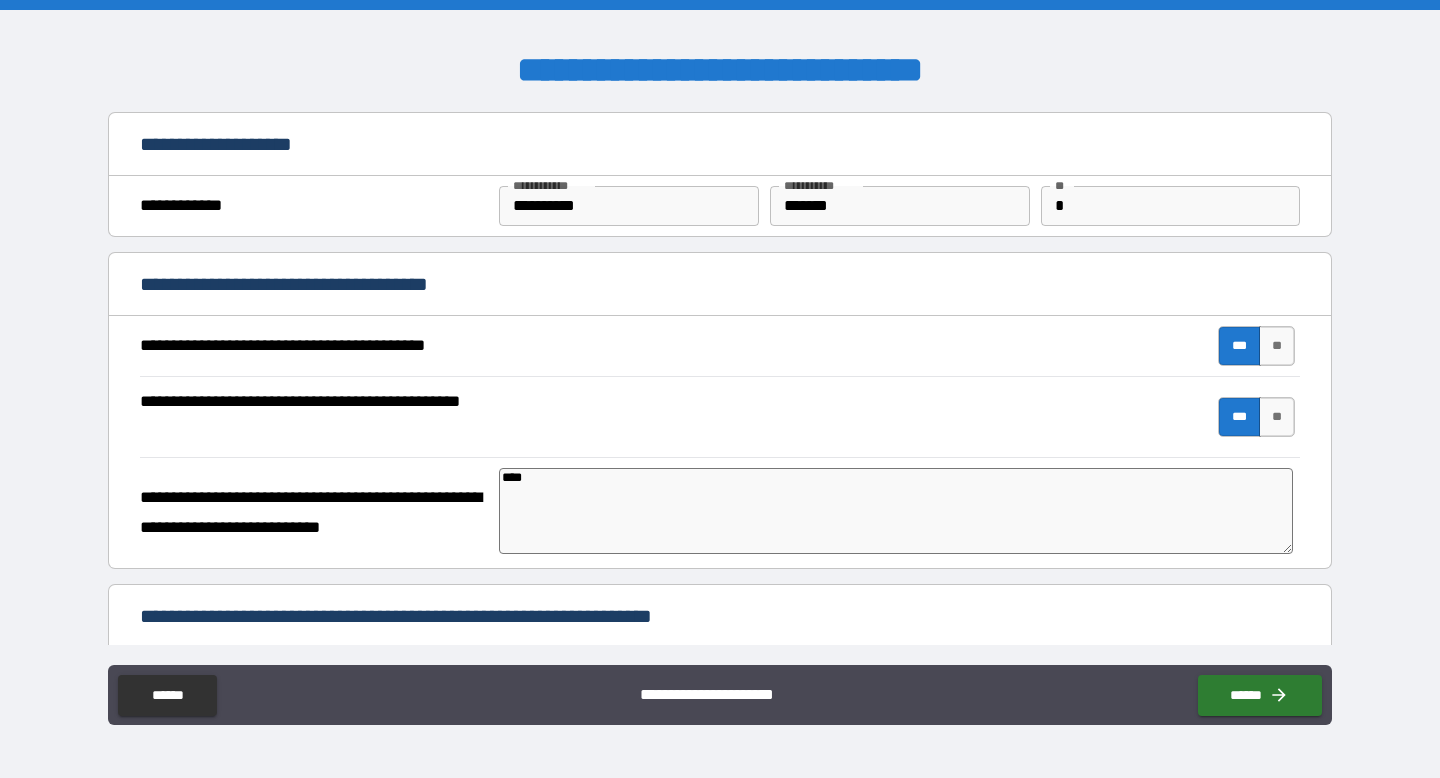type on "*" 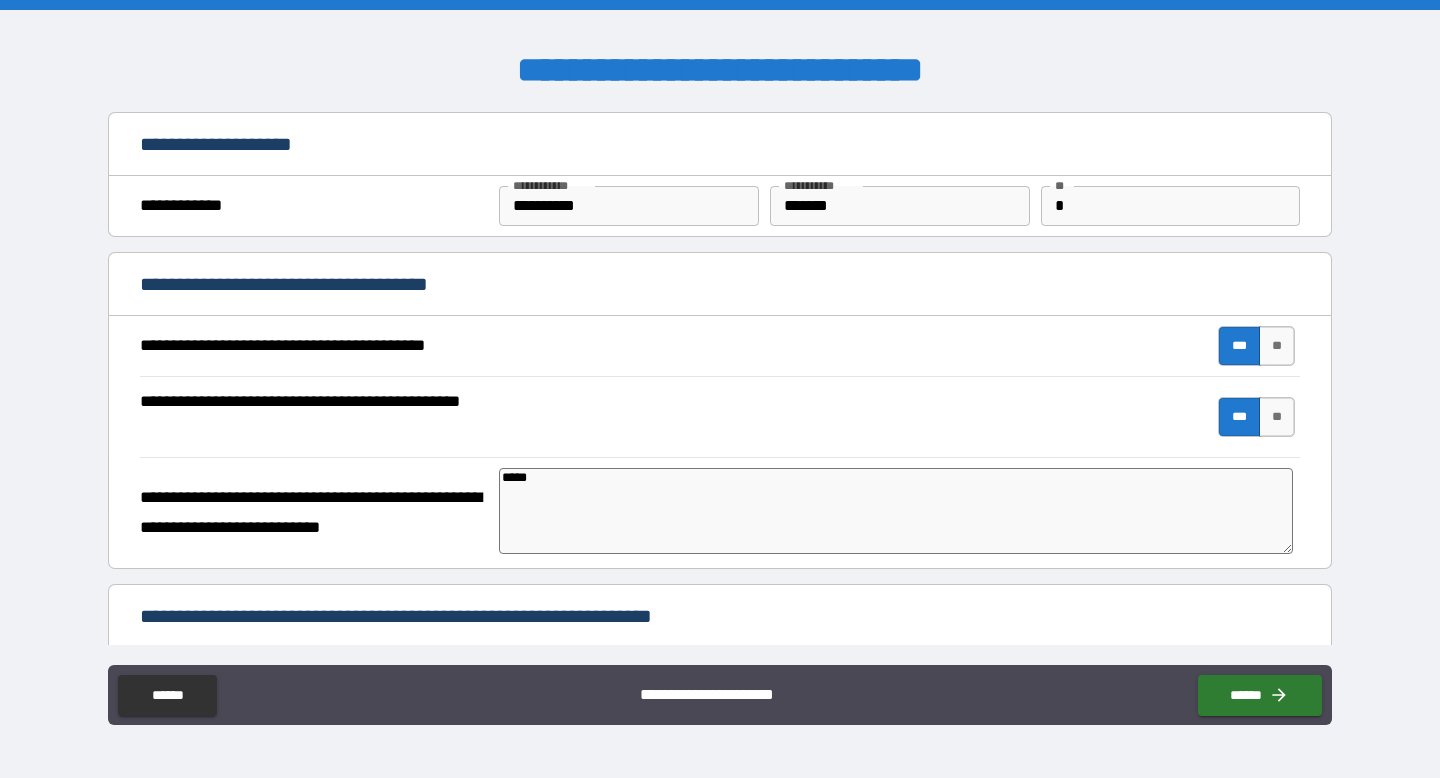 type on "******" 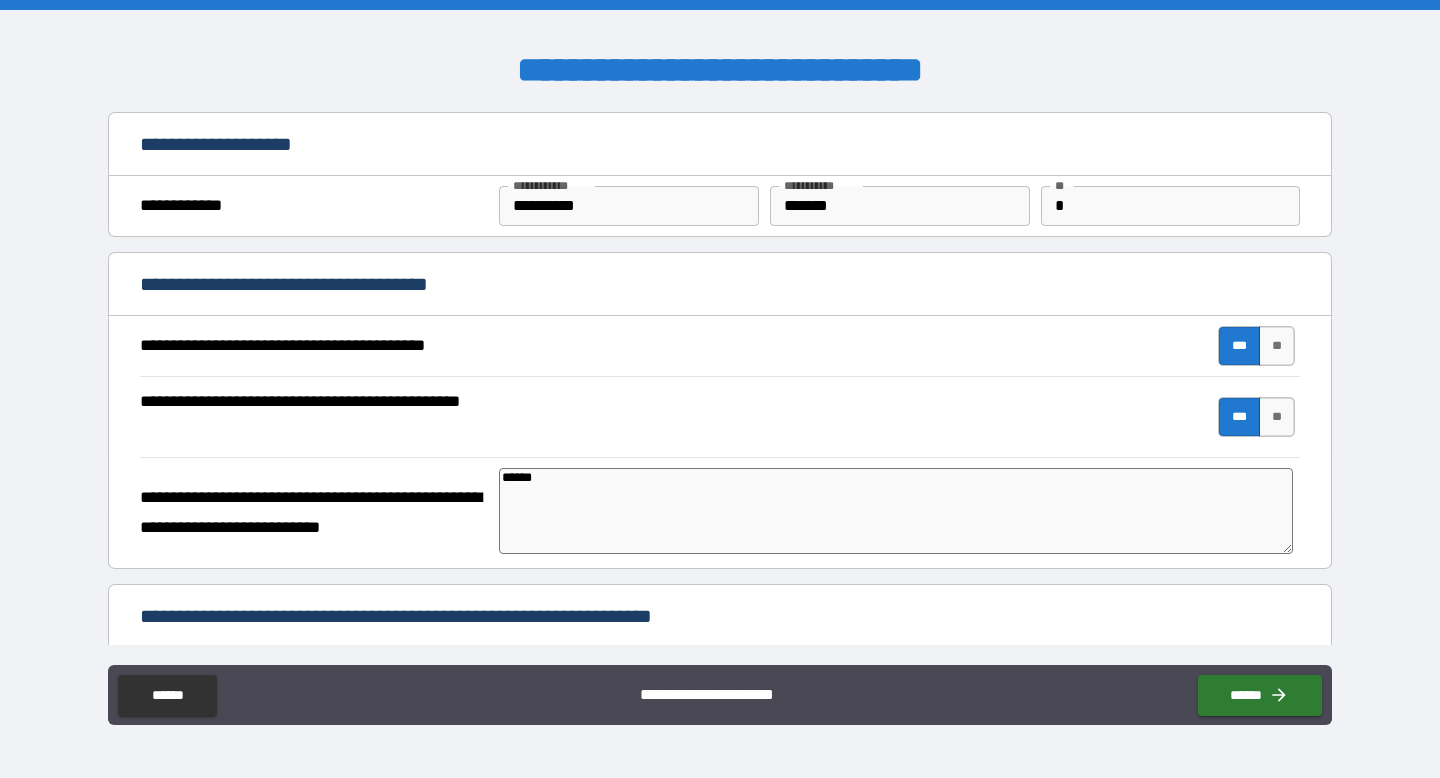 type on "*******" 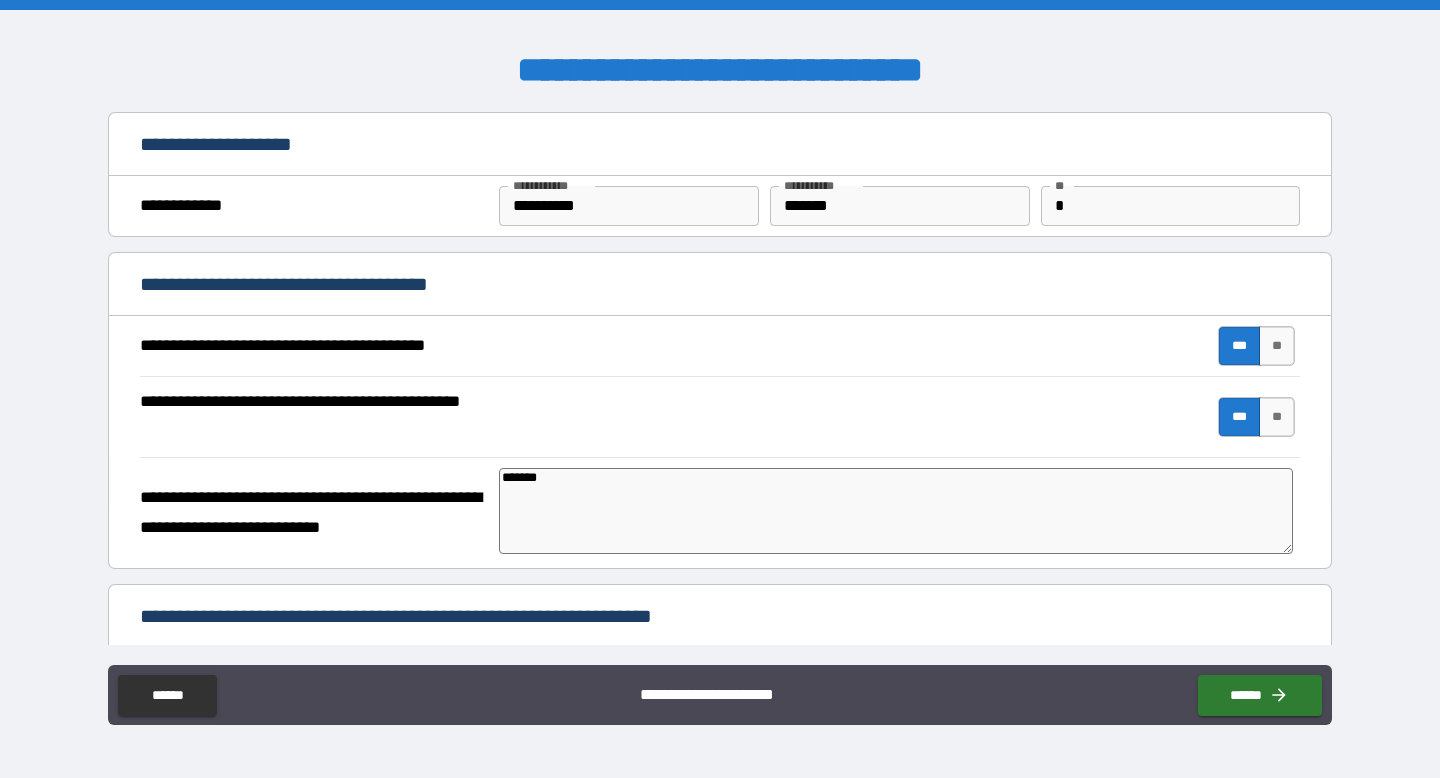 type on "********" 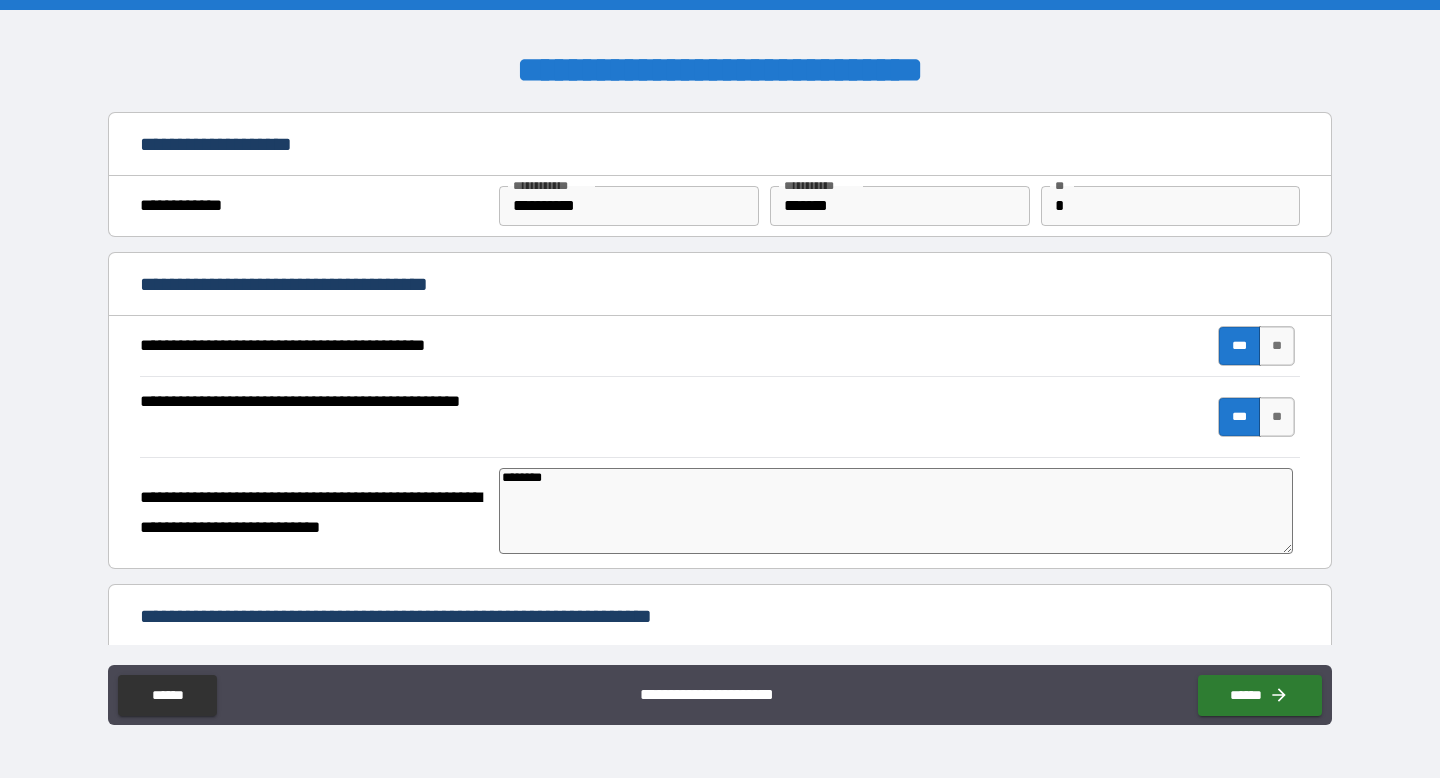type on "*" 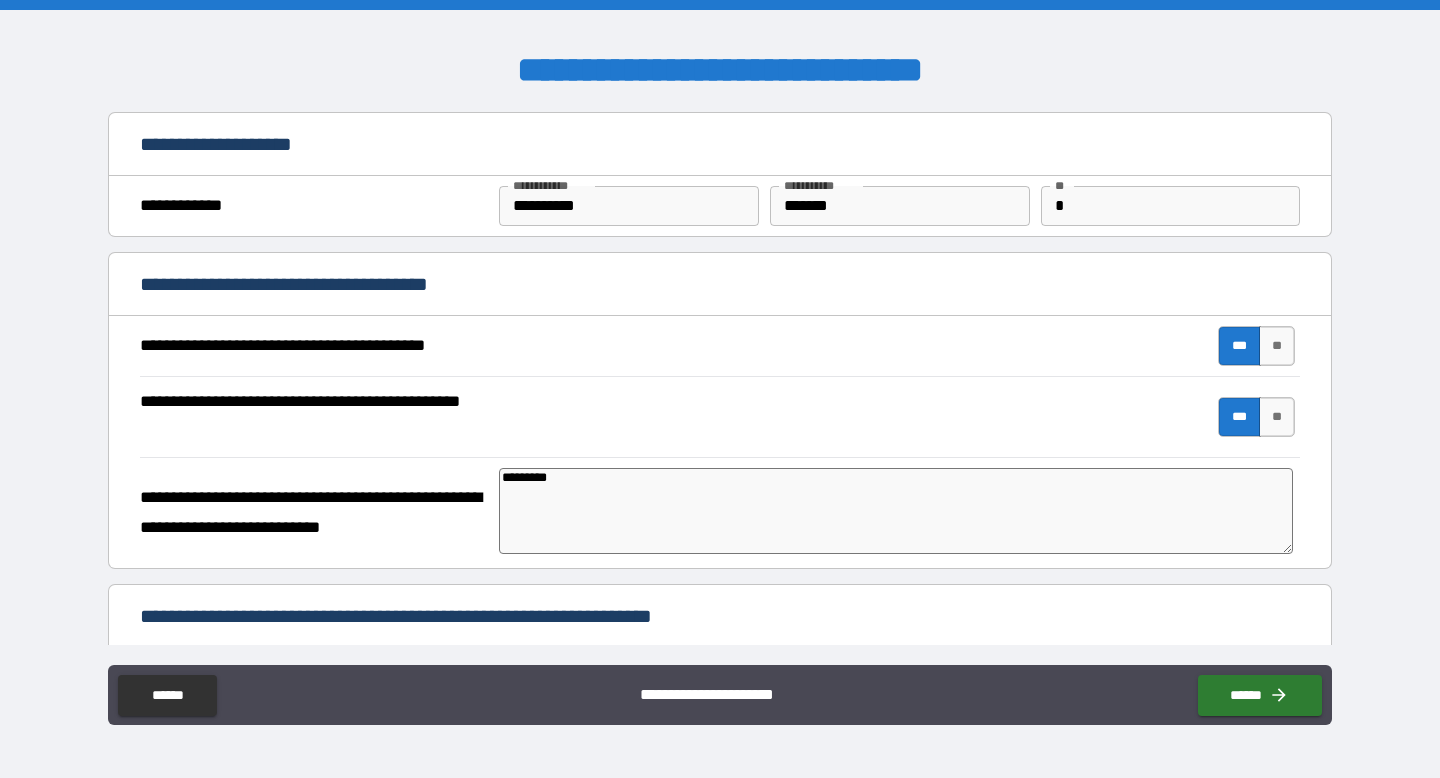 type on "*" 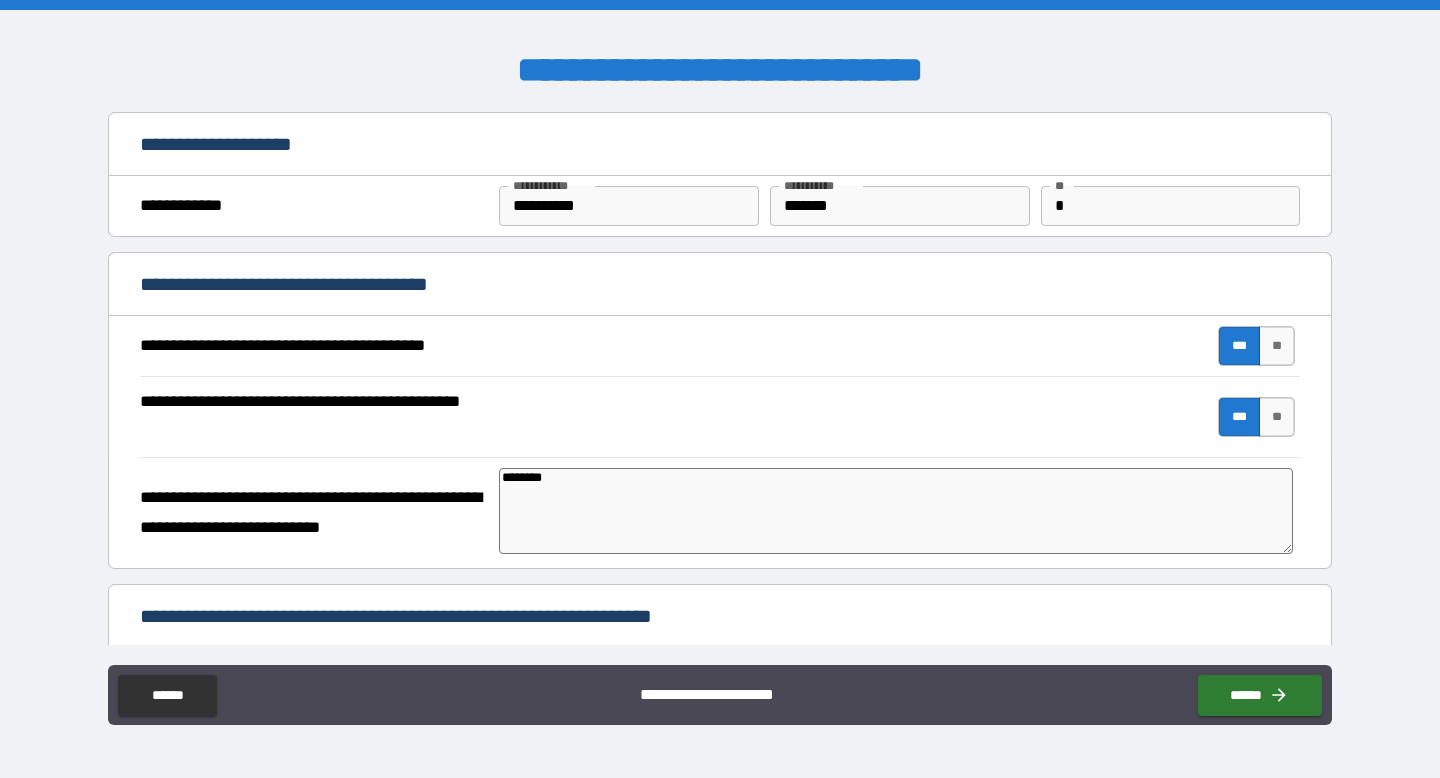 type on "*" 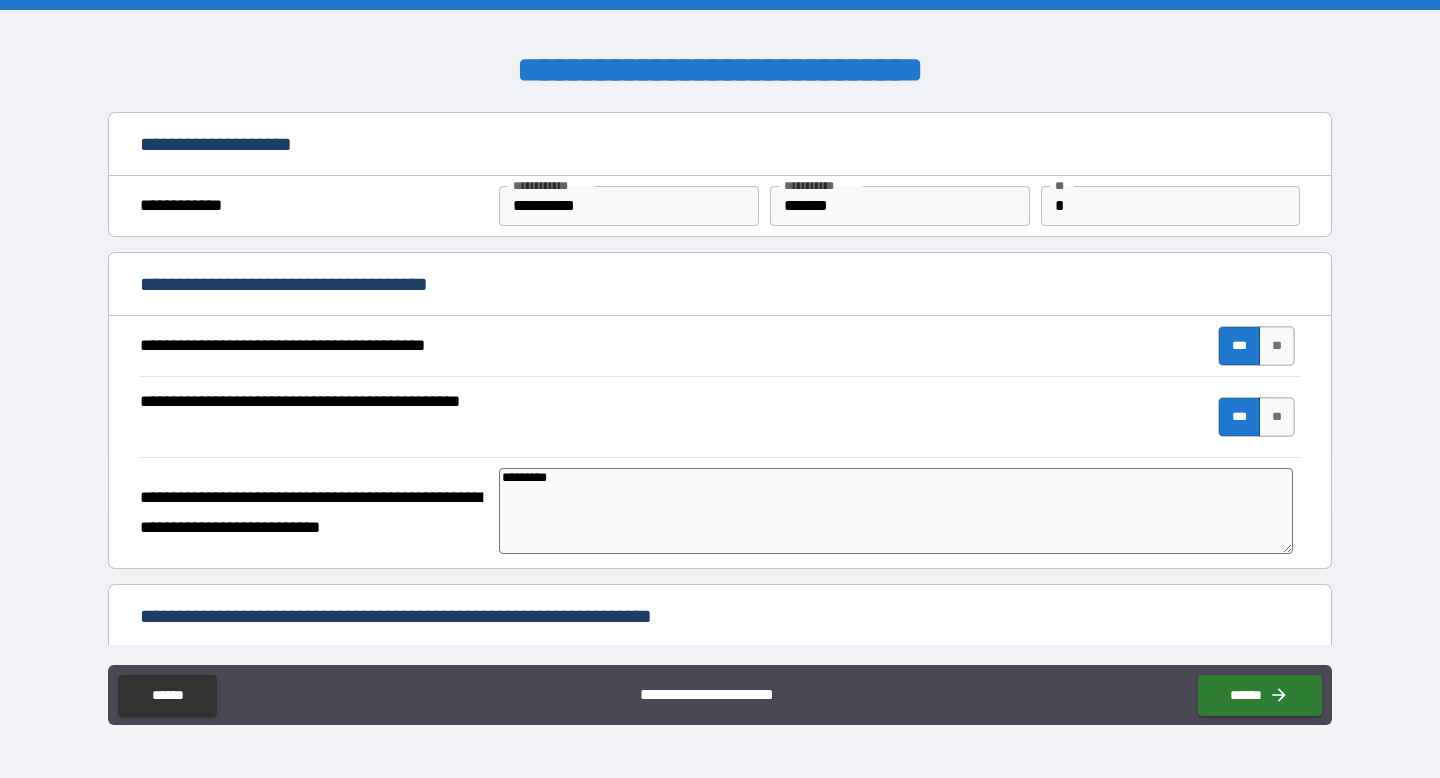 type on "*" 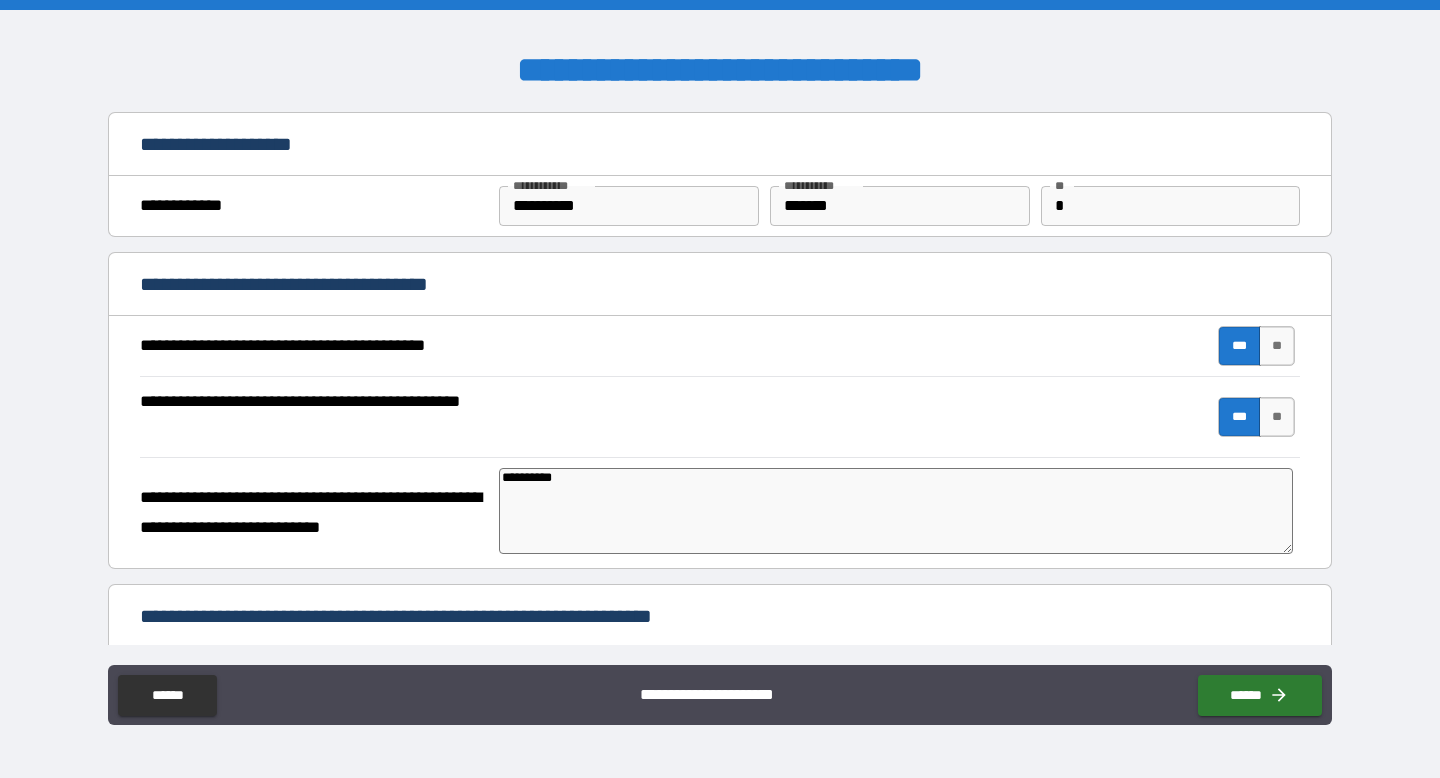 type on "**********" 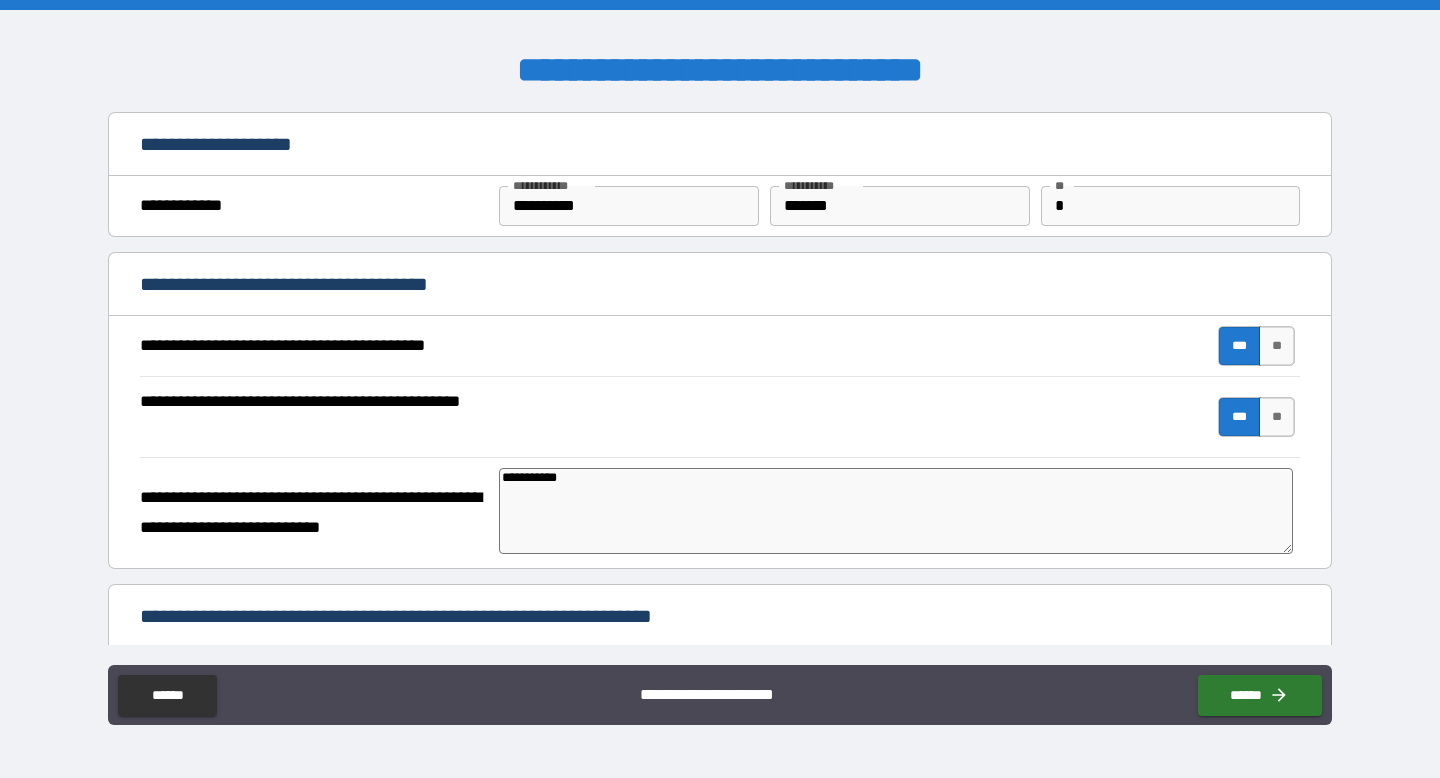 type on "*" 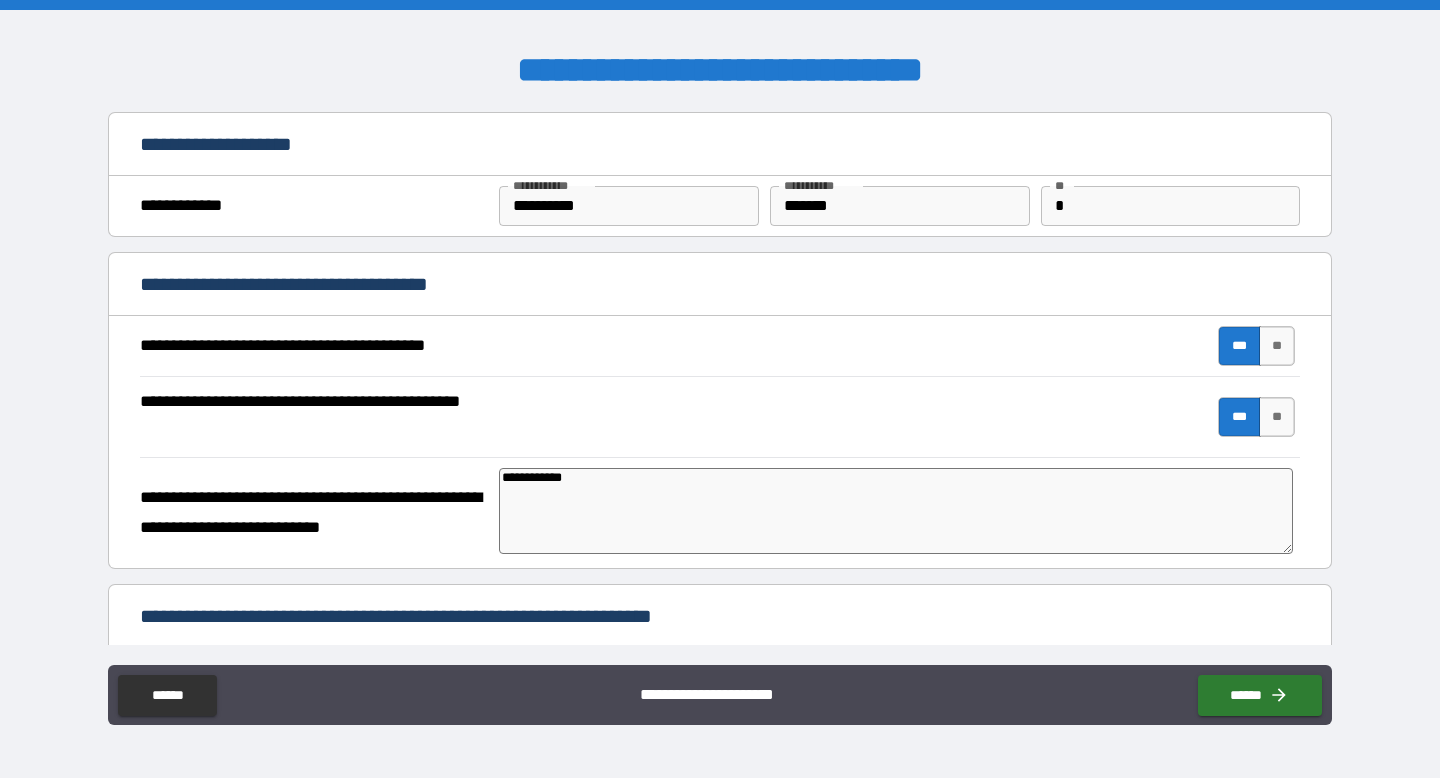 type on "*" 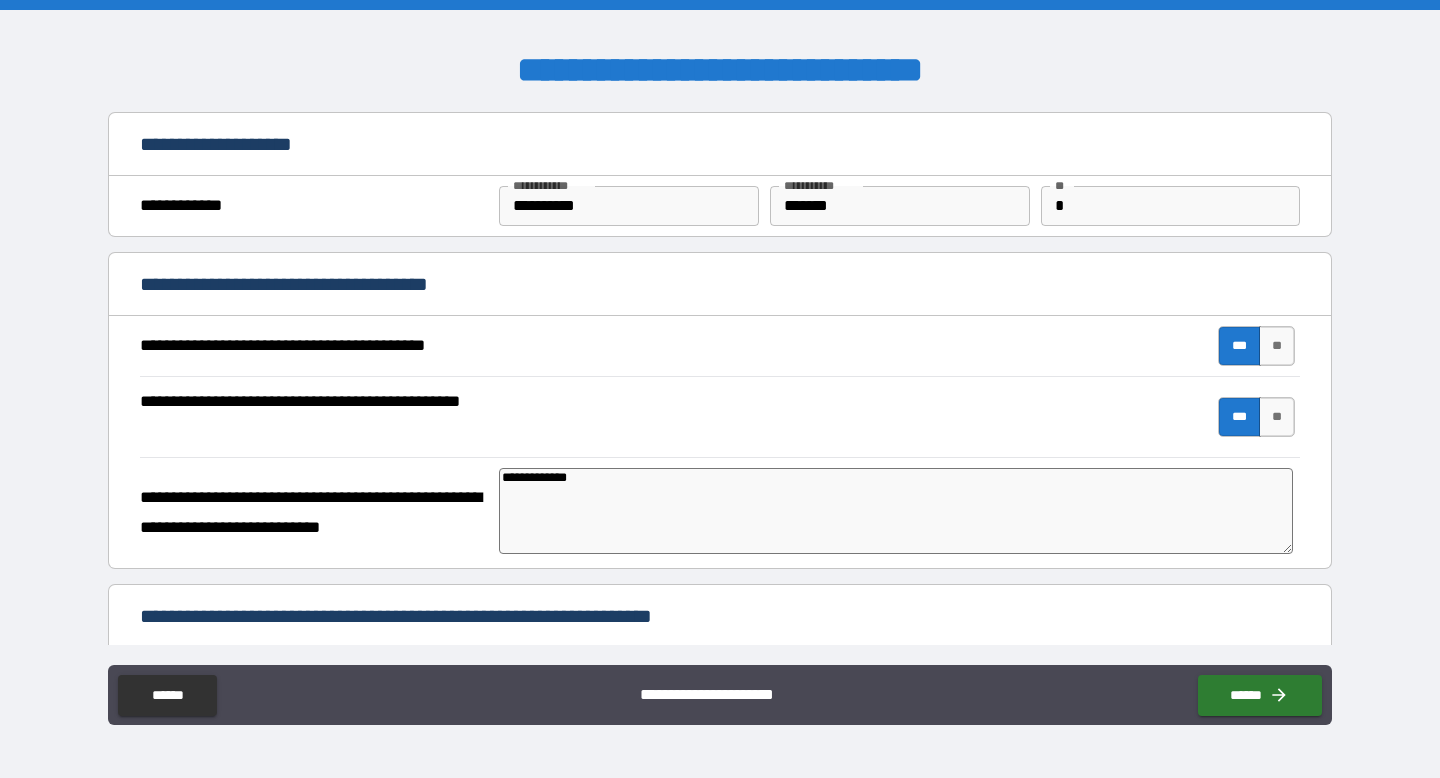 type on "*" 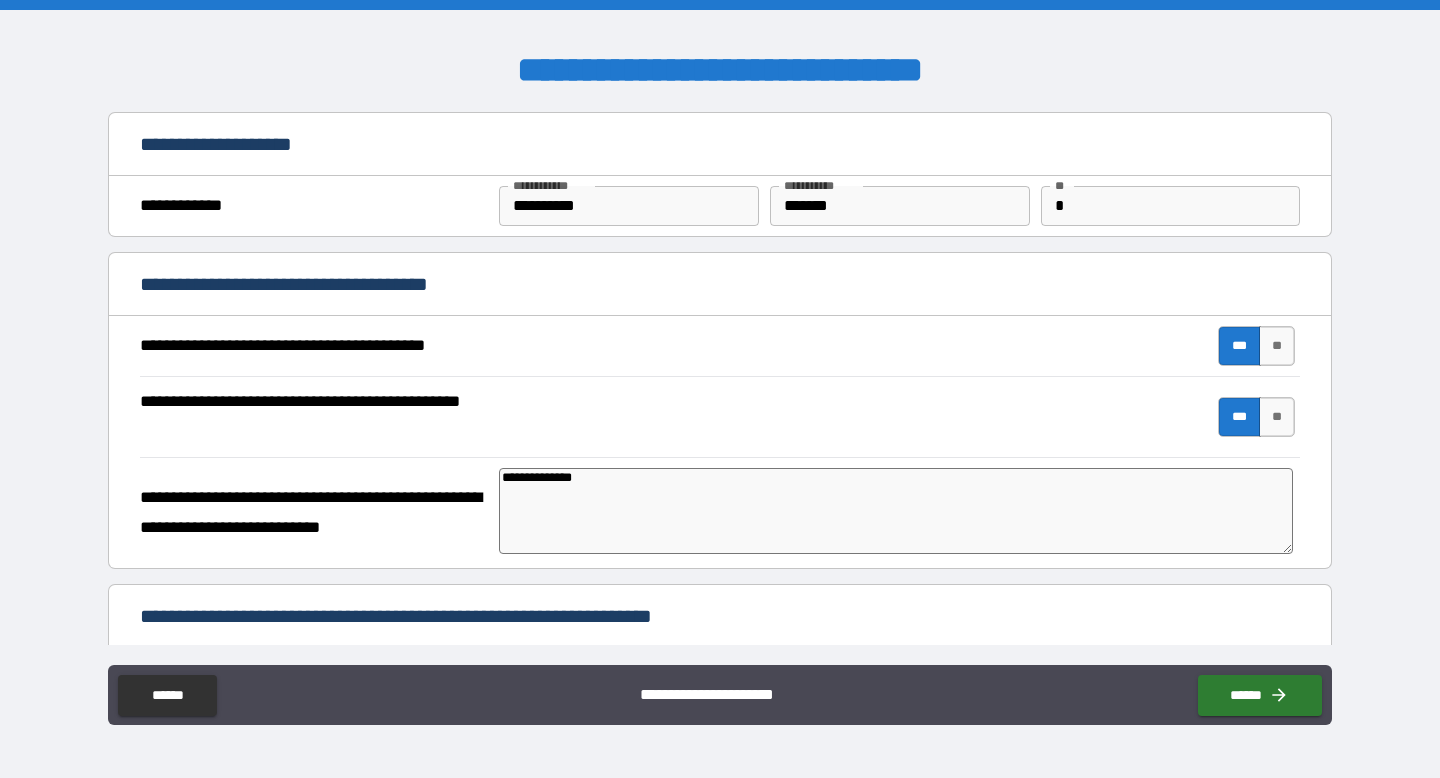type on "*" 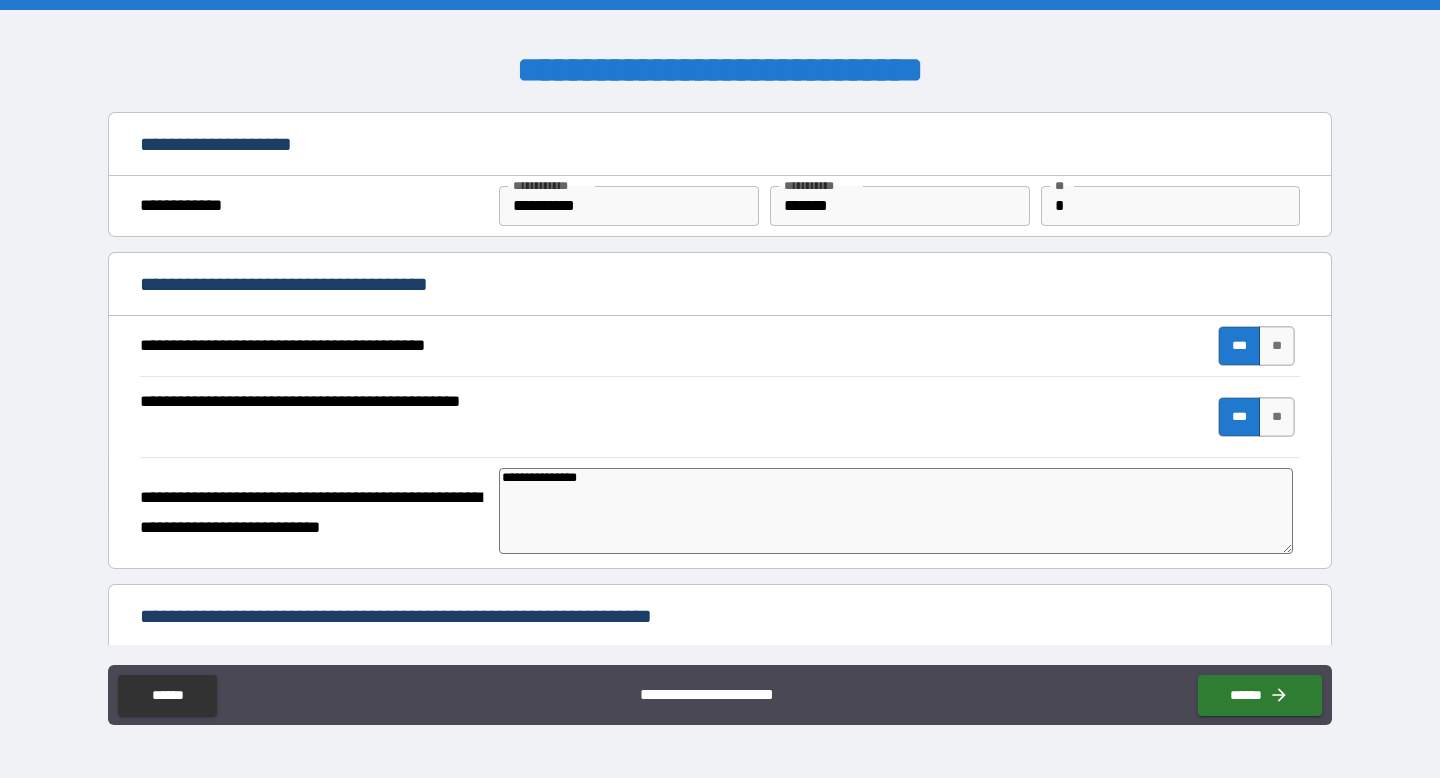 type on "*" 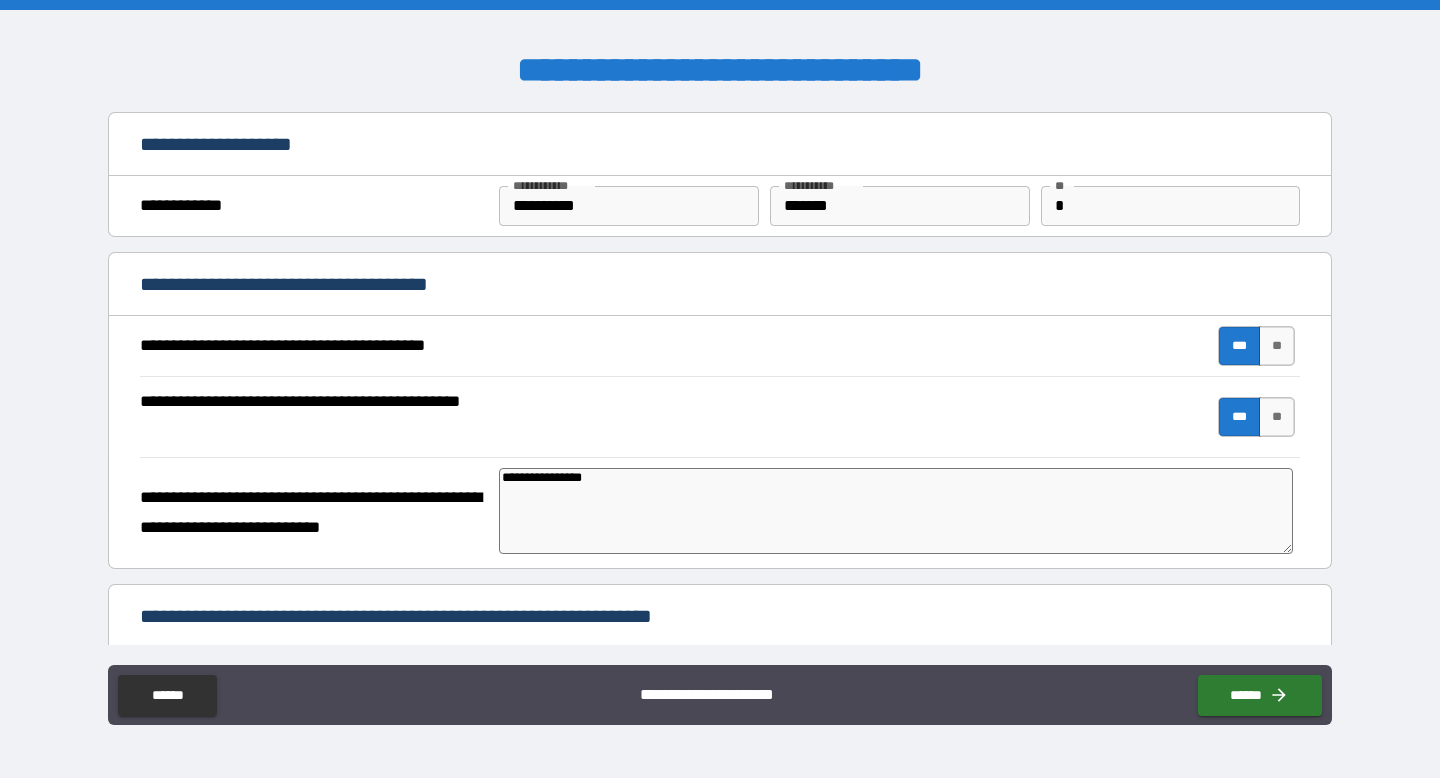 type on "**********" 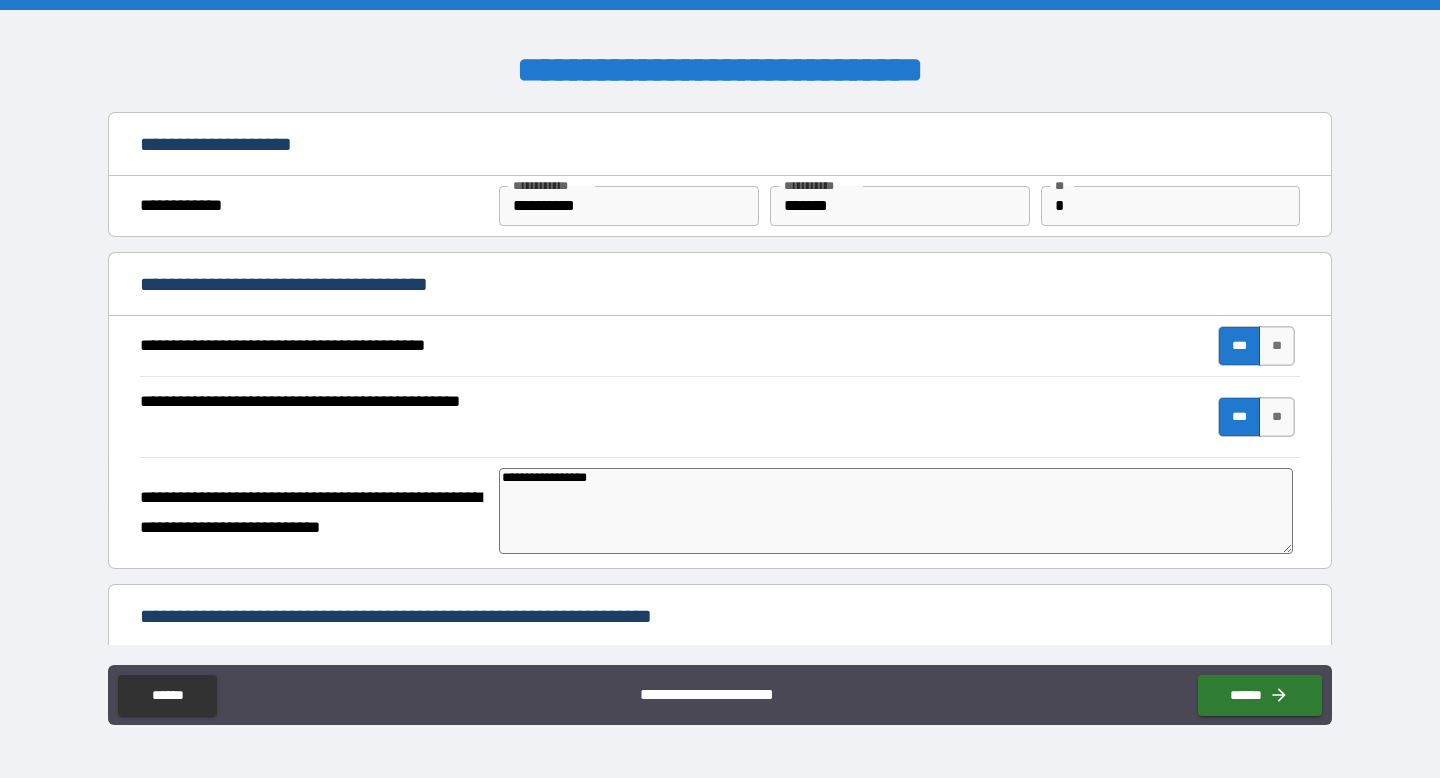type on "*" 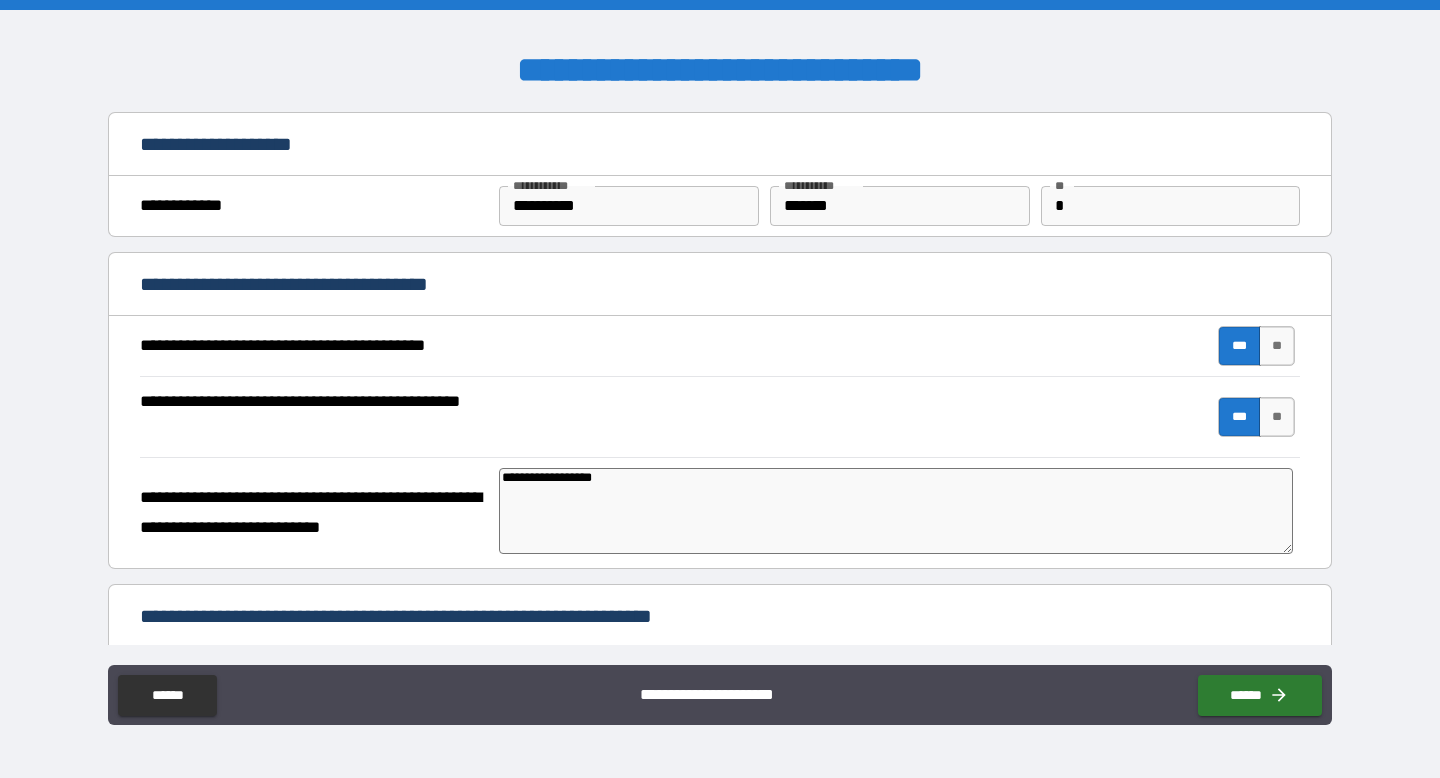type on "**********" 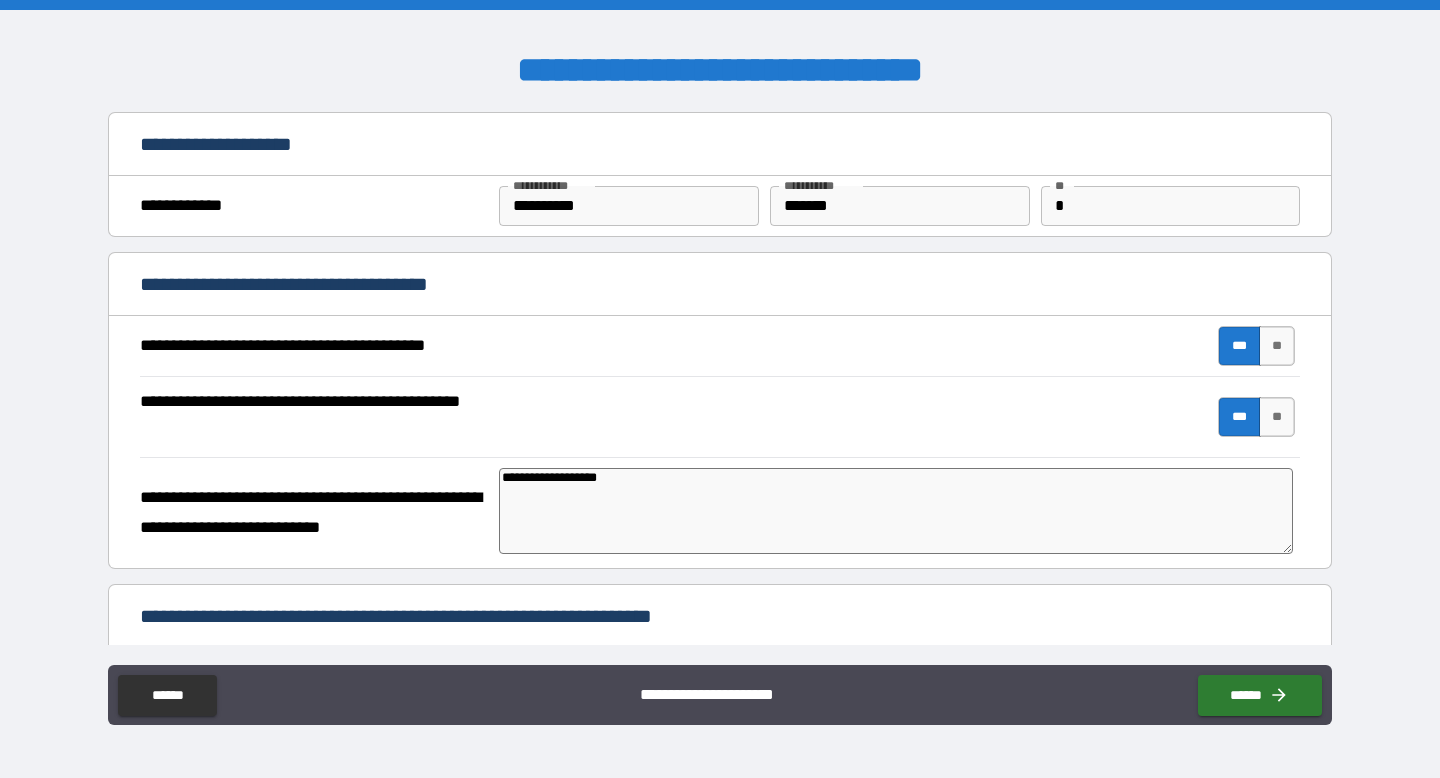 type on "*" 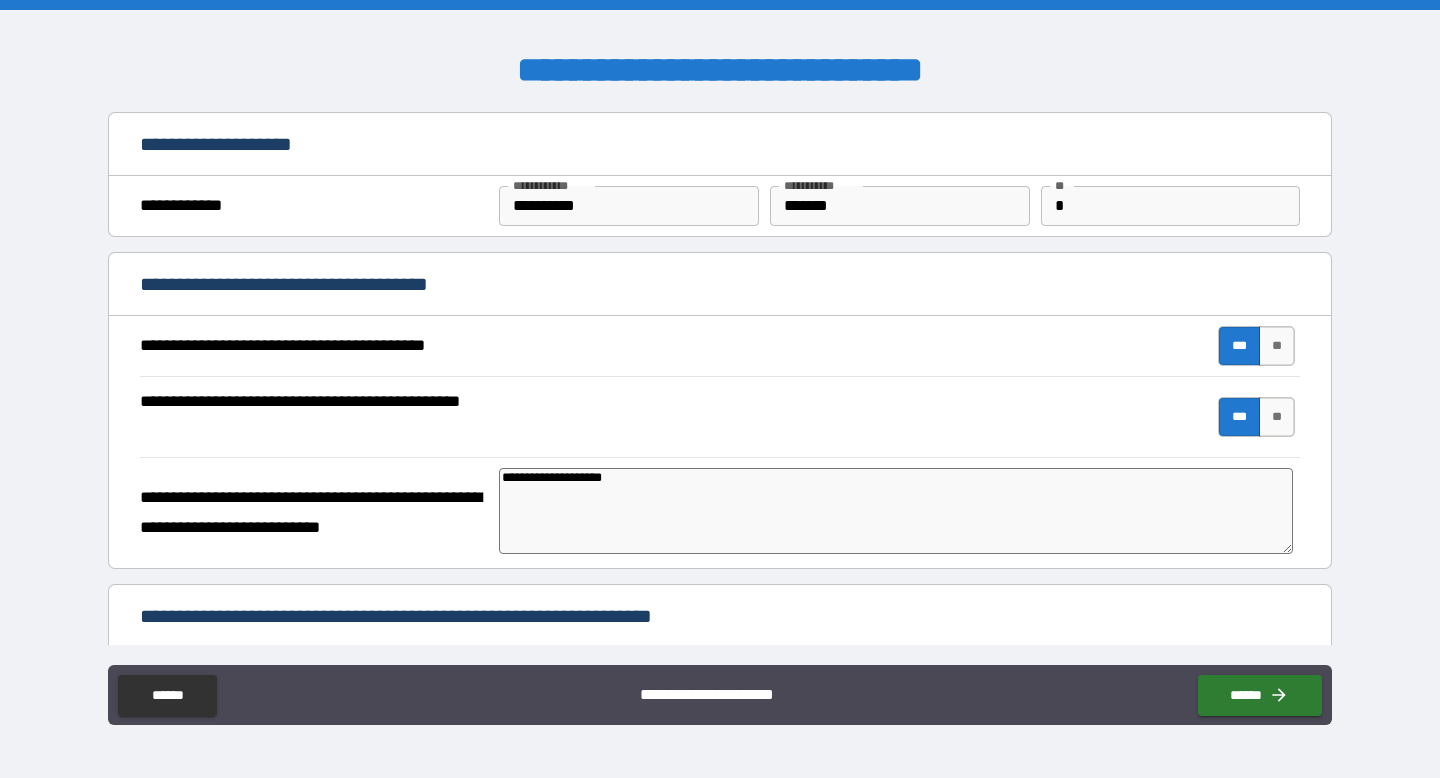 type on "*" 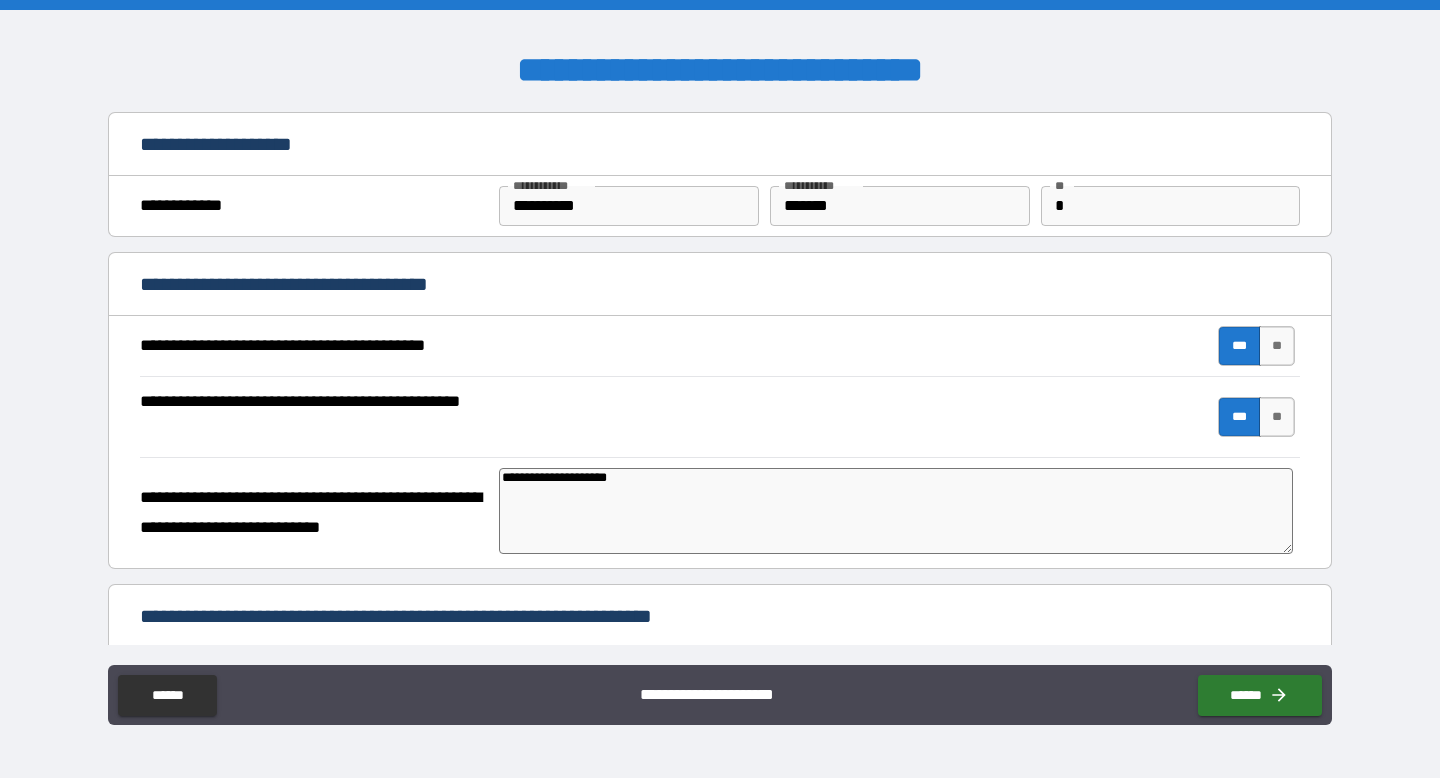 type on "**********" 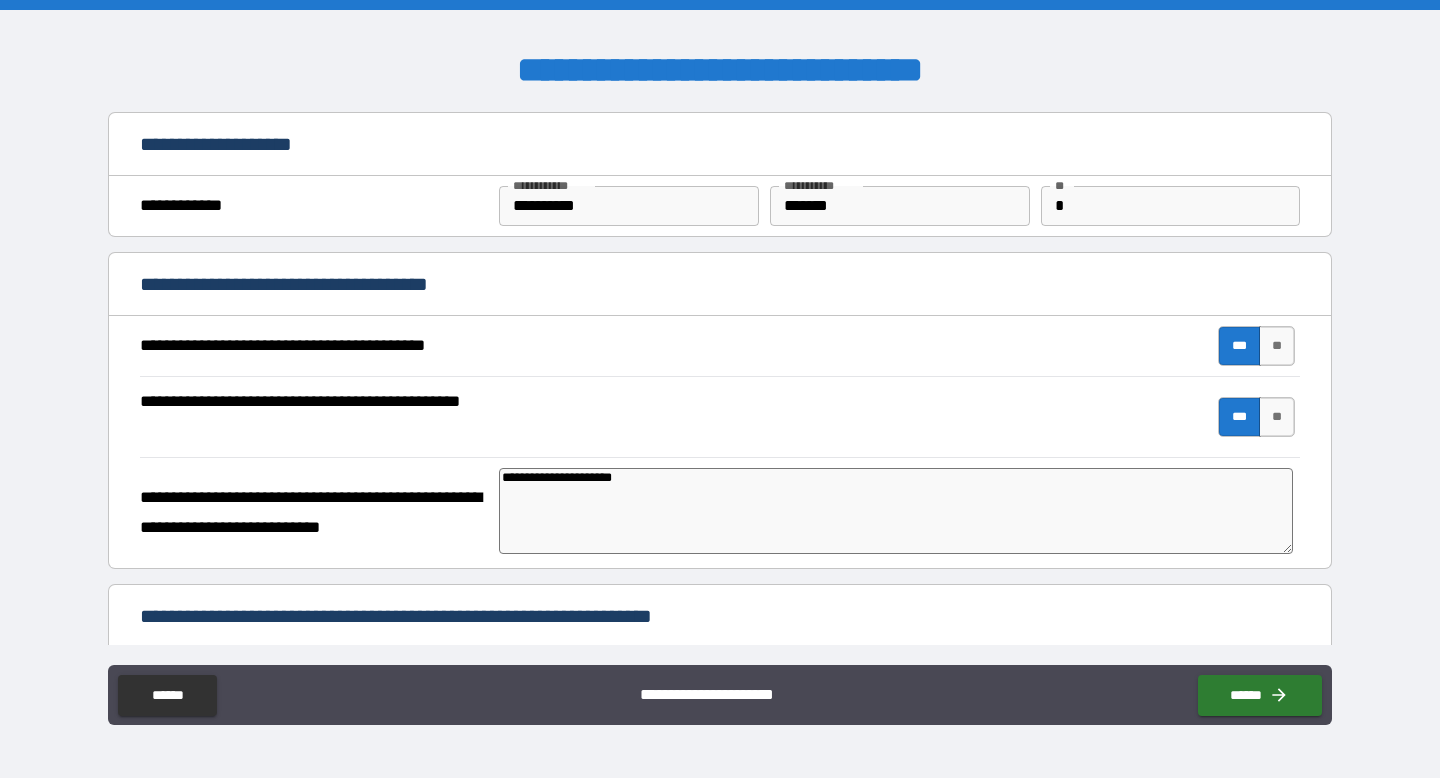 type on "**********" 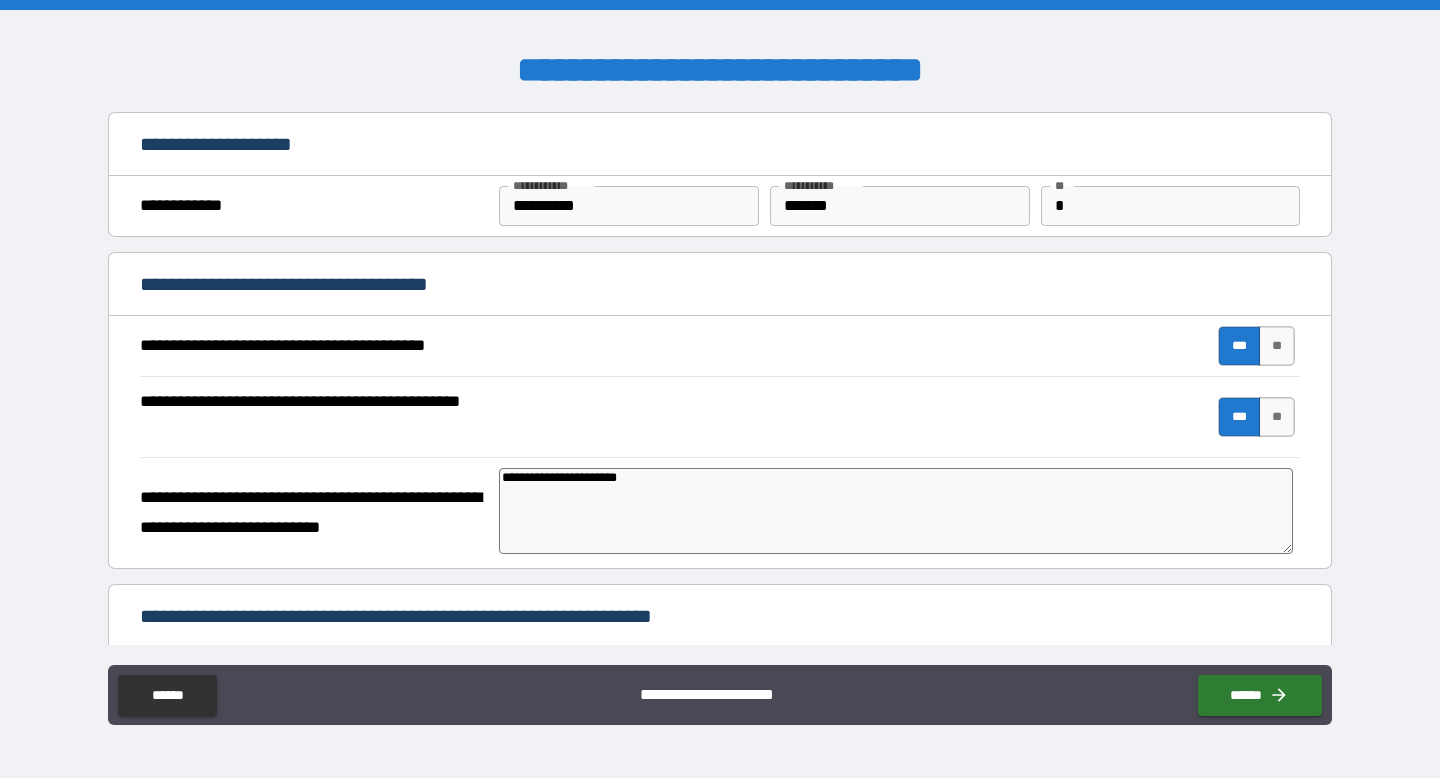 type on "*" 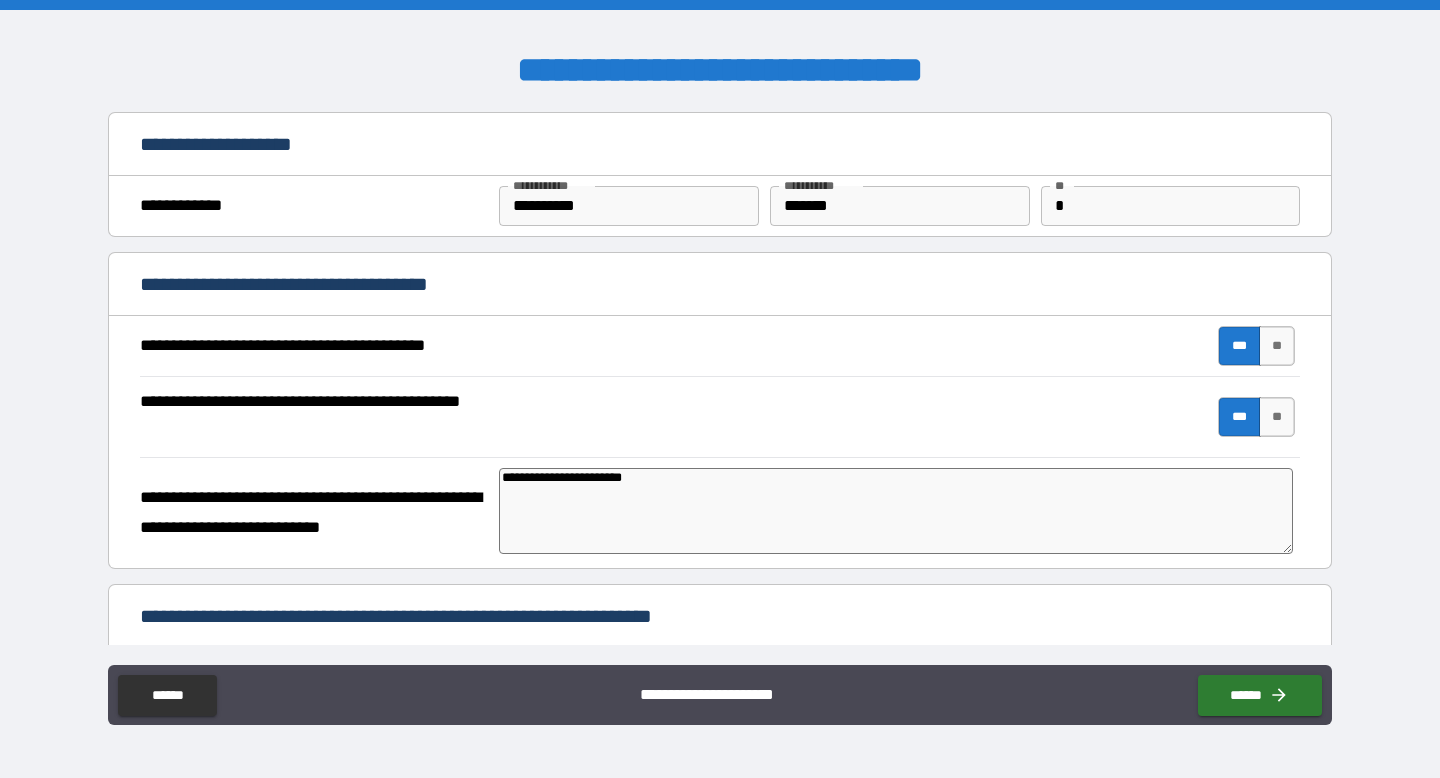 type on "*" 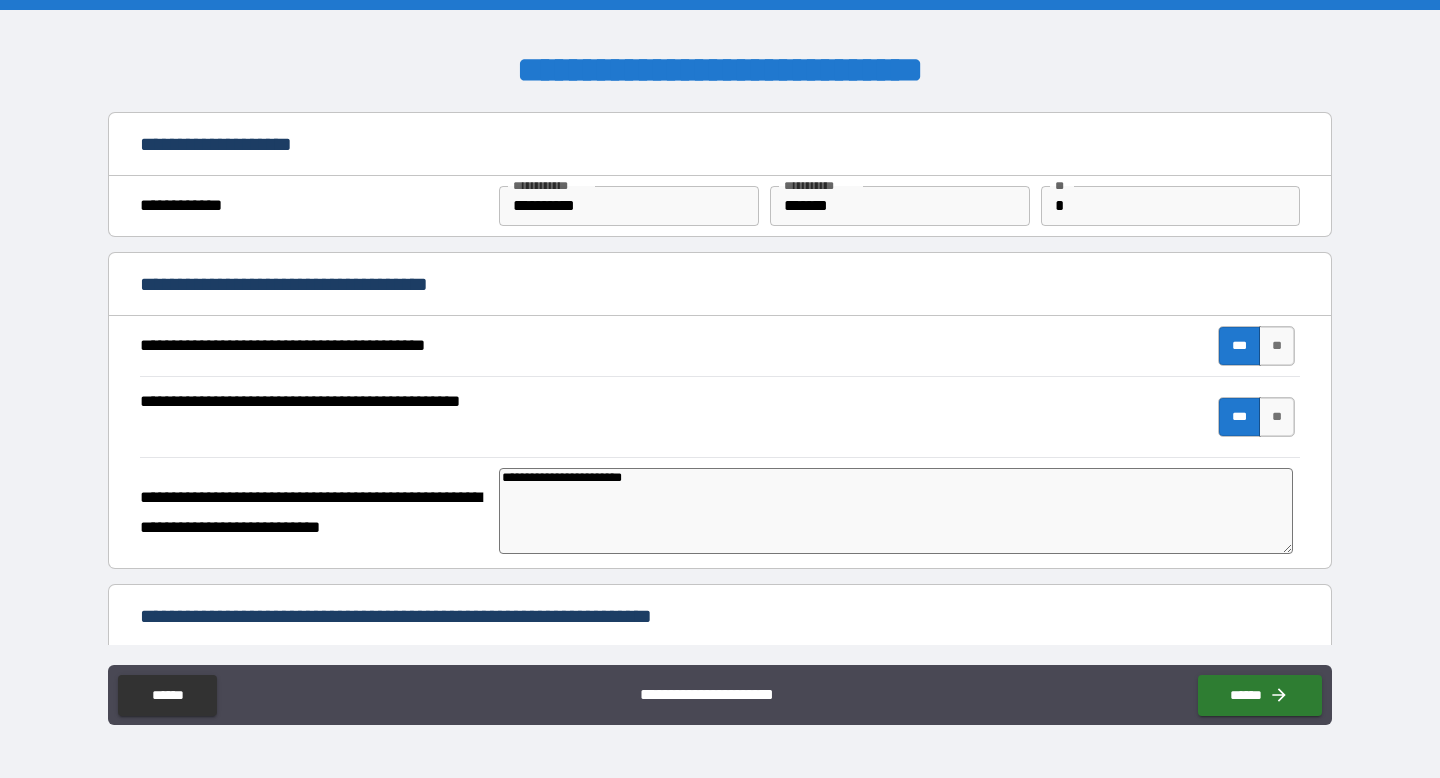 type on "**********" 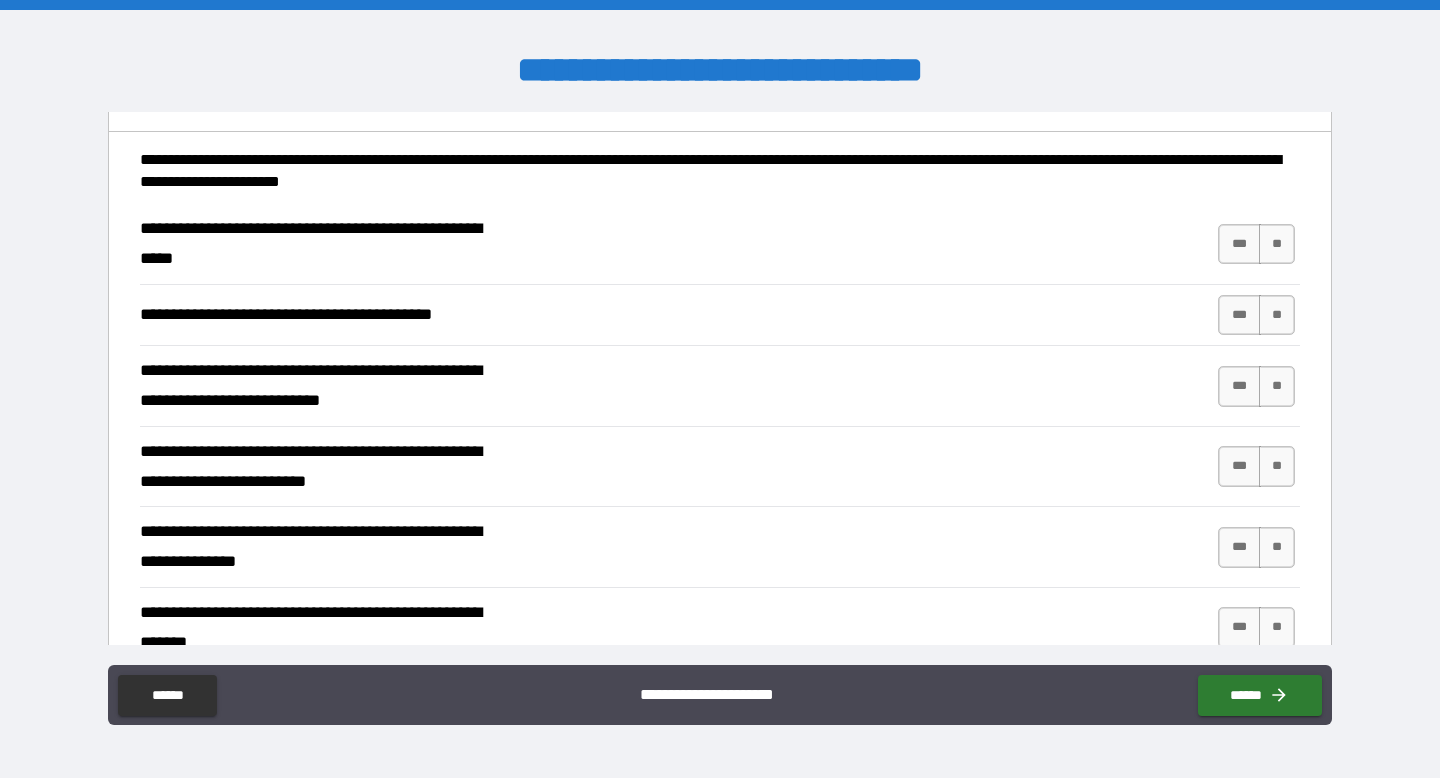 scroll, scrollTop: 520, scrollLeft: 0, axis: vertical 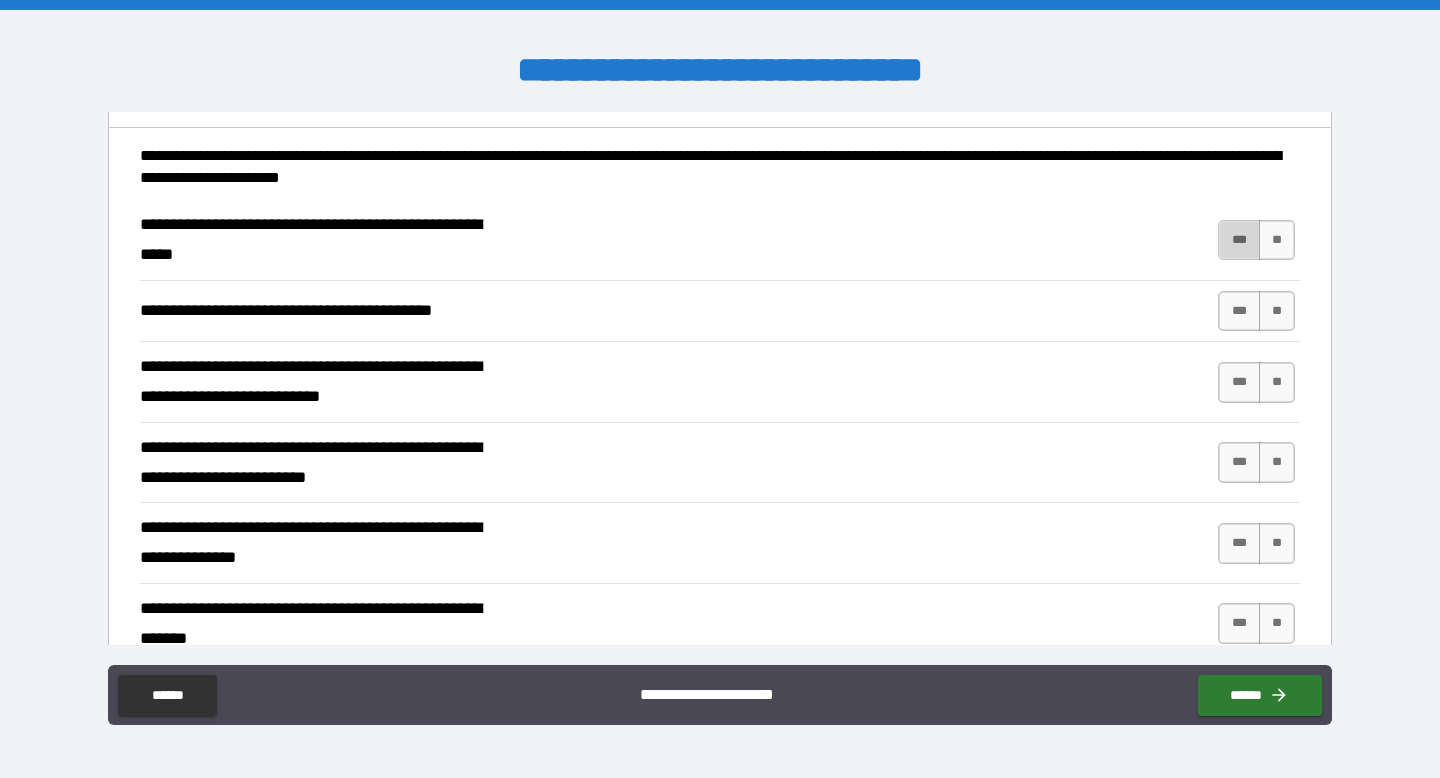 click on "***" at bounding box center [1239, 240] 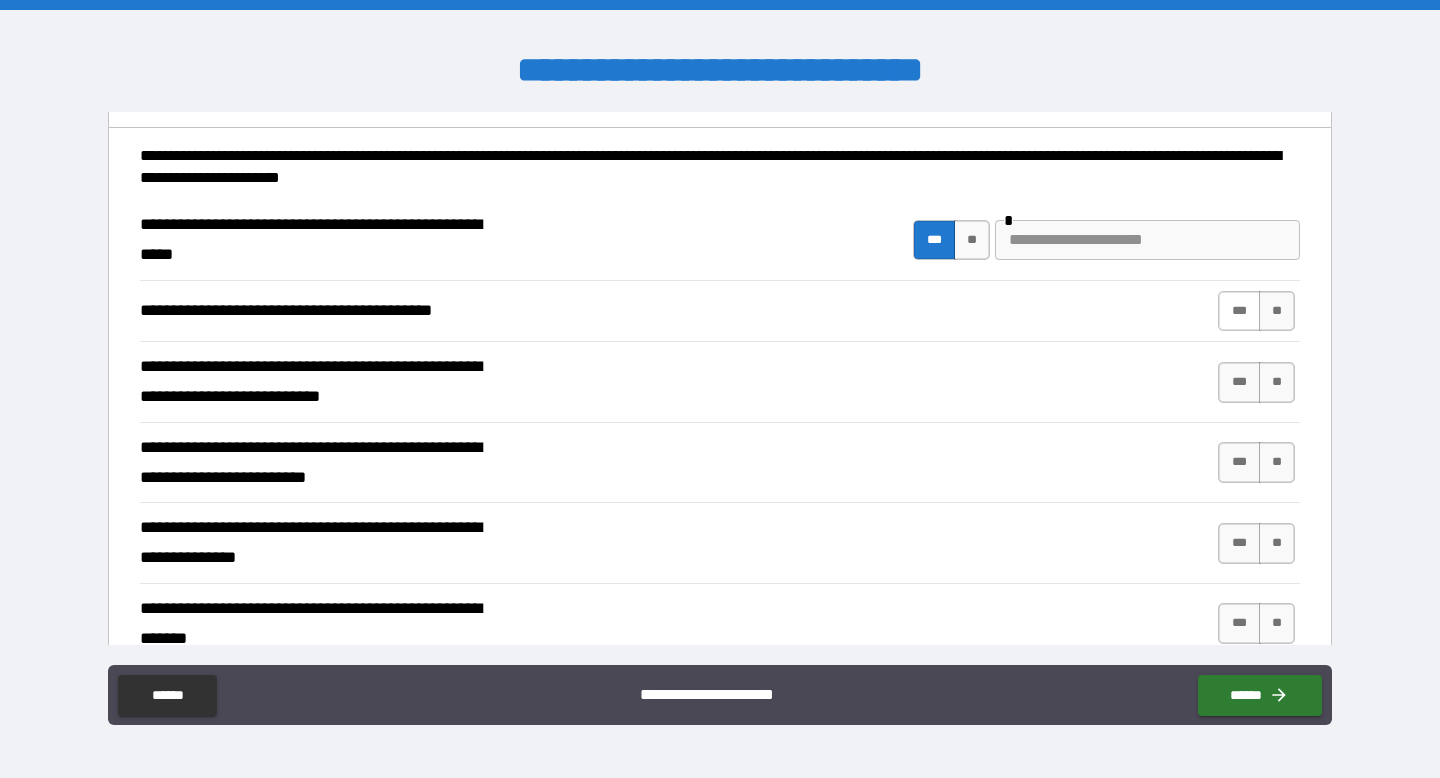 type on "*" 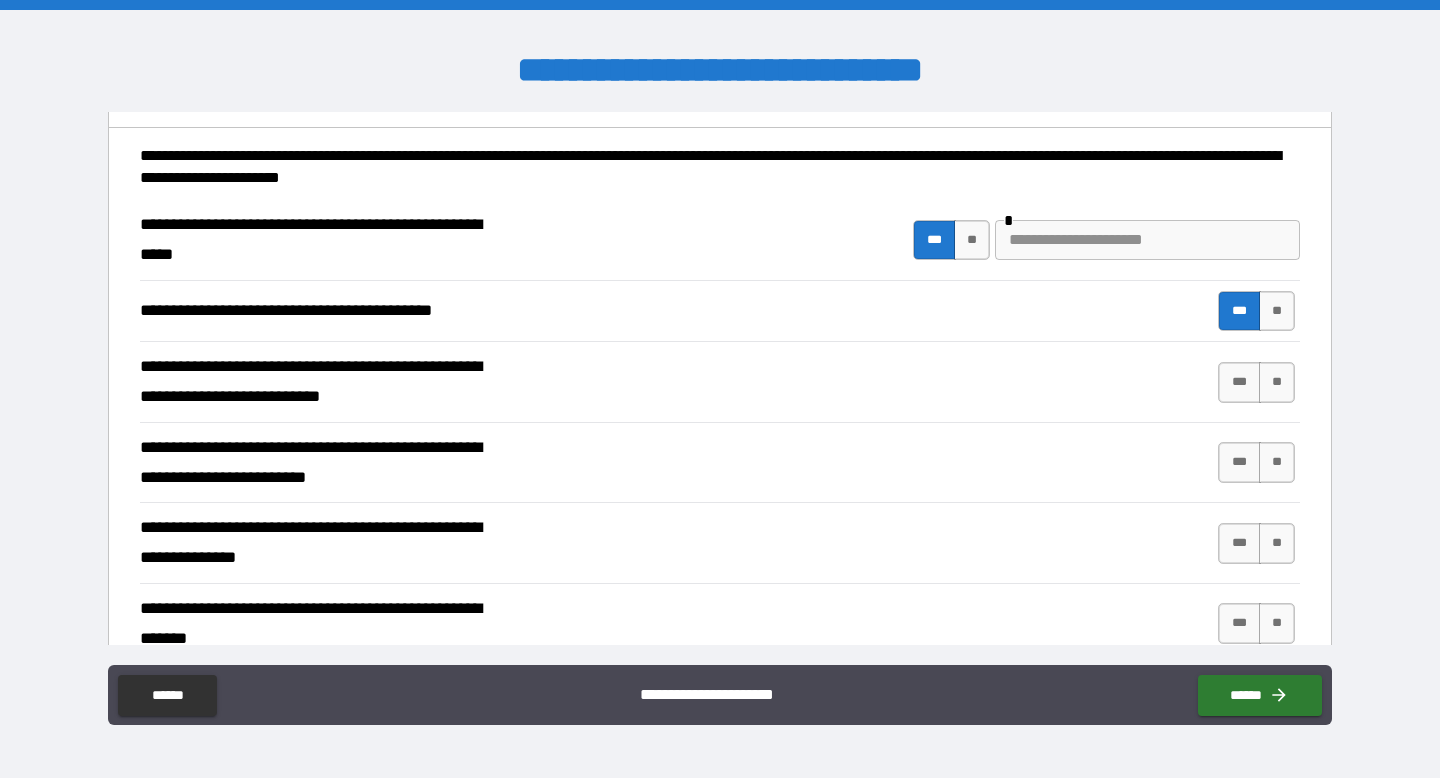click on "***" at bounding box center [934, 240] 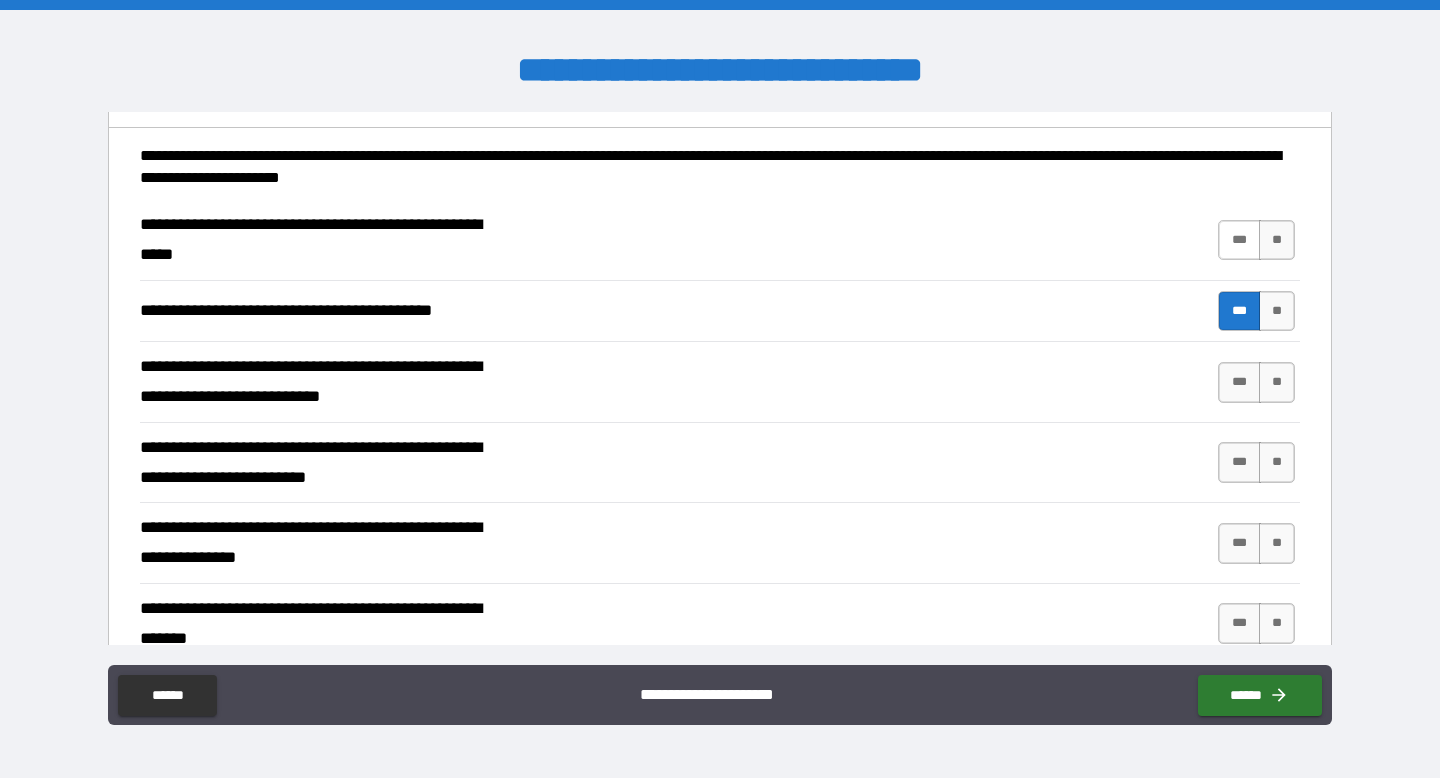 click on "***" at bounding box center [1239, 240] 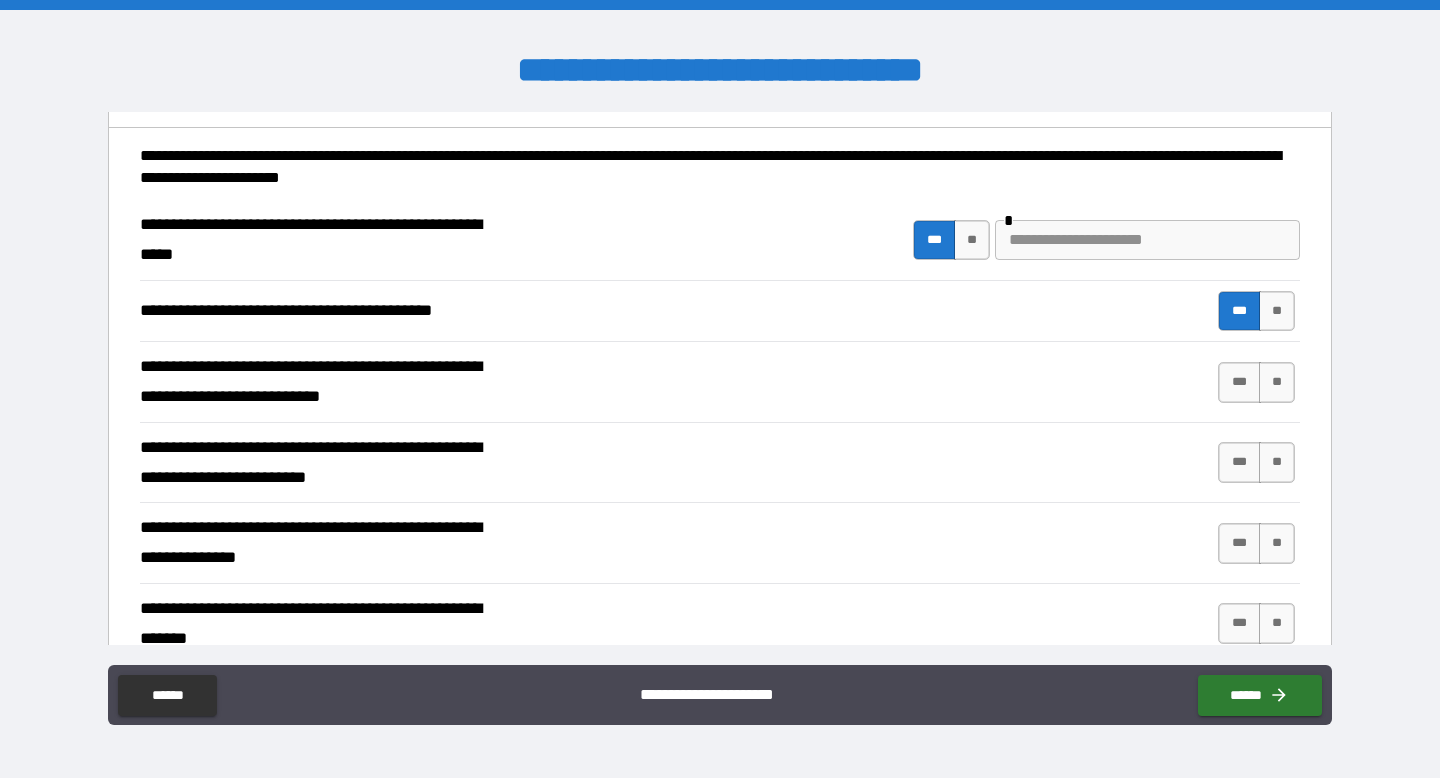 click on "**********" at bounding box center [720, 311] 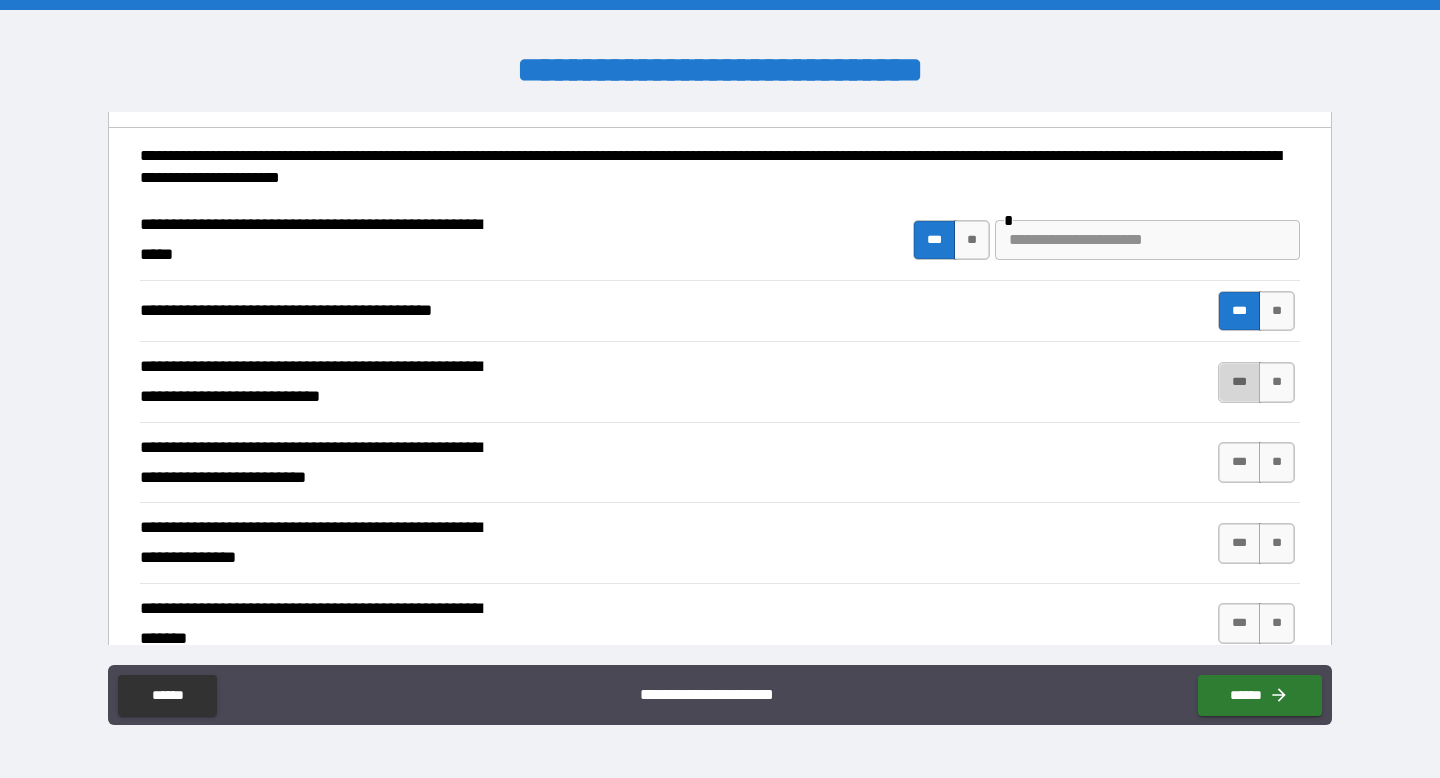 click on "***" at bounding box center (1239, 382) 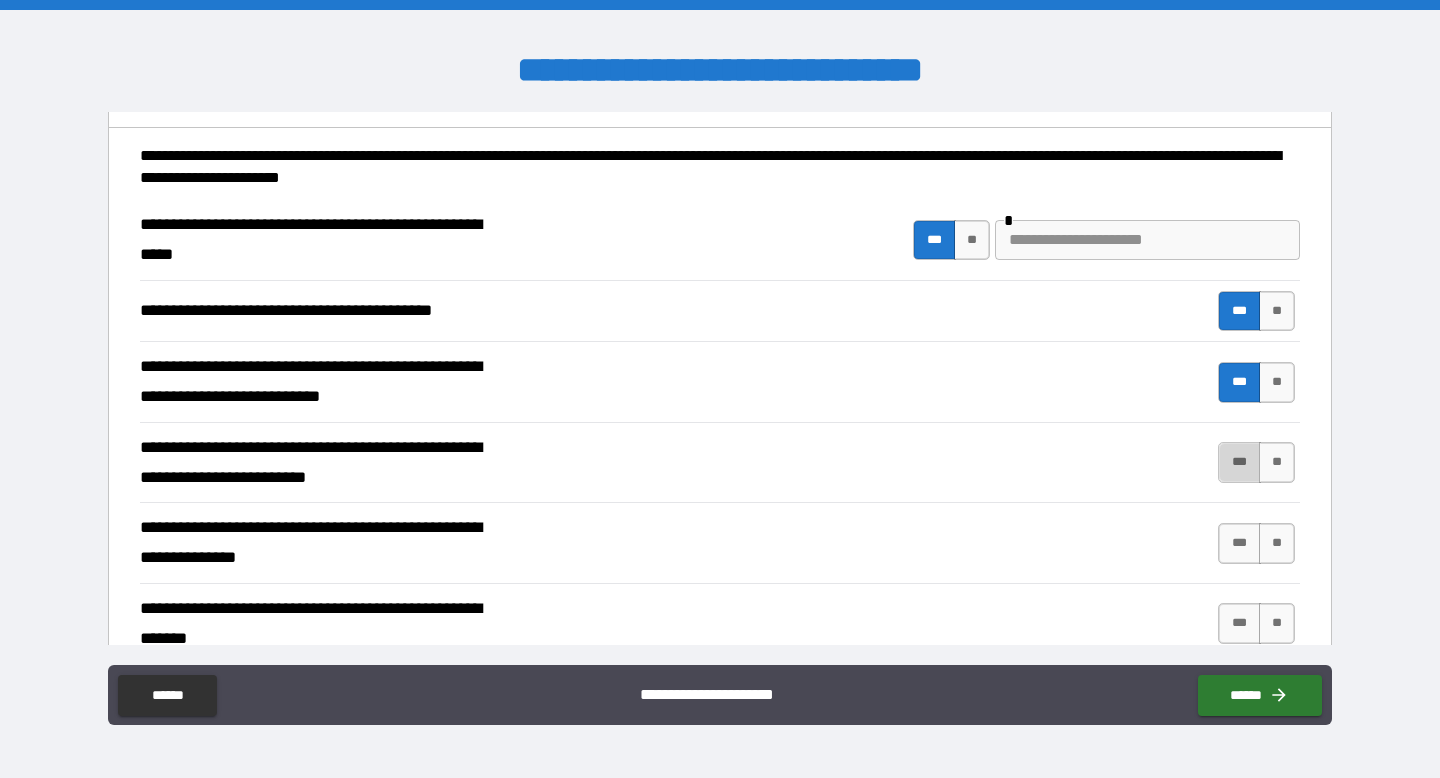 click on "***" at bounding box center [1239, 462] 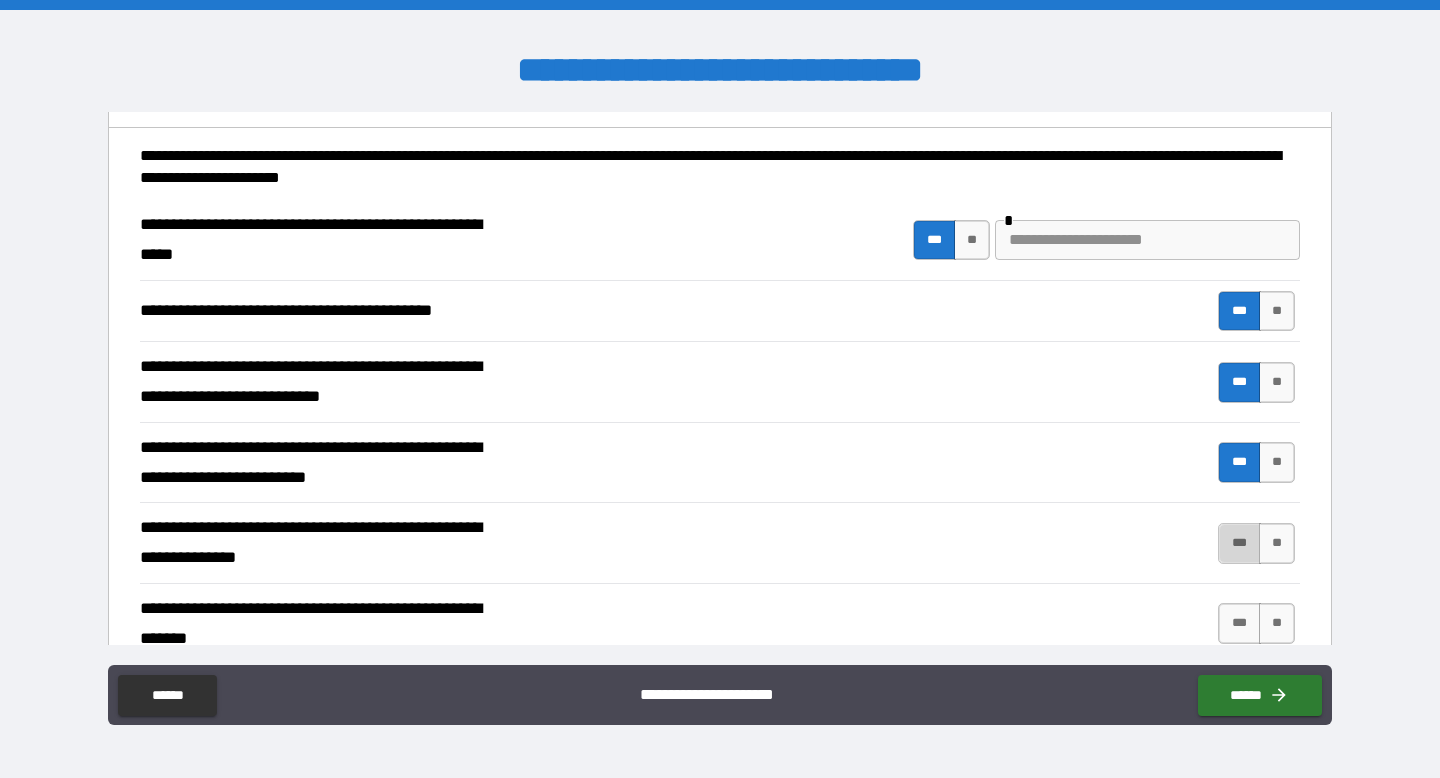 click on "***" at bounding box center [1239, 543] 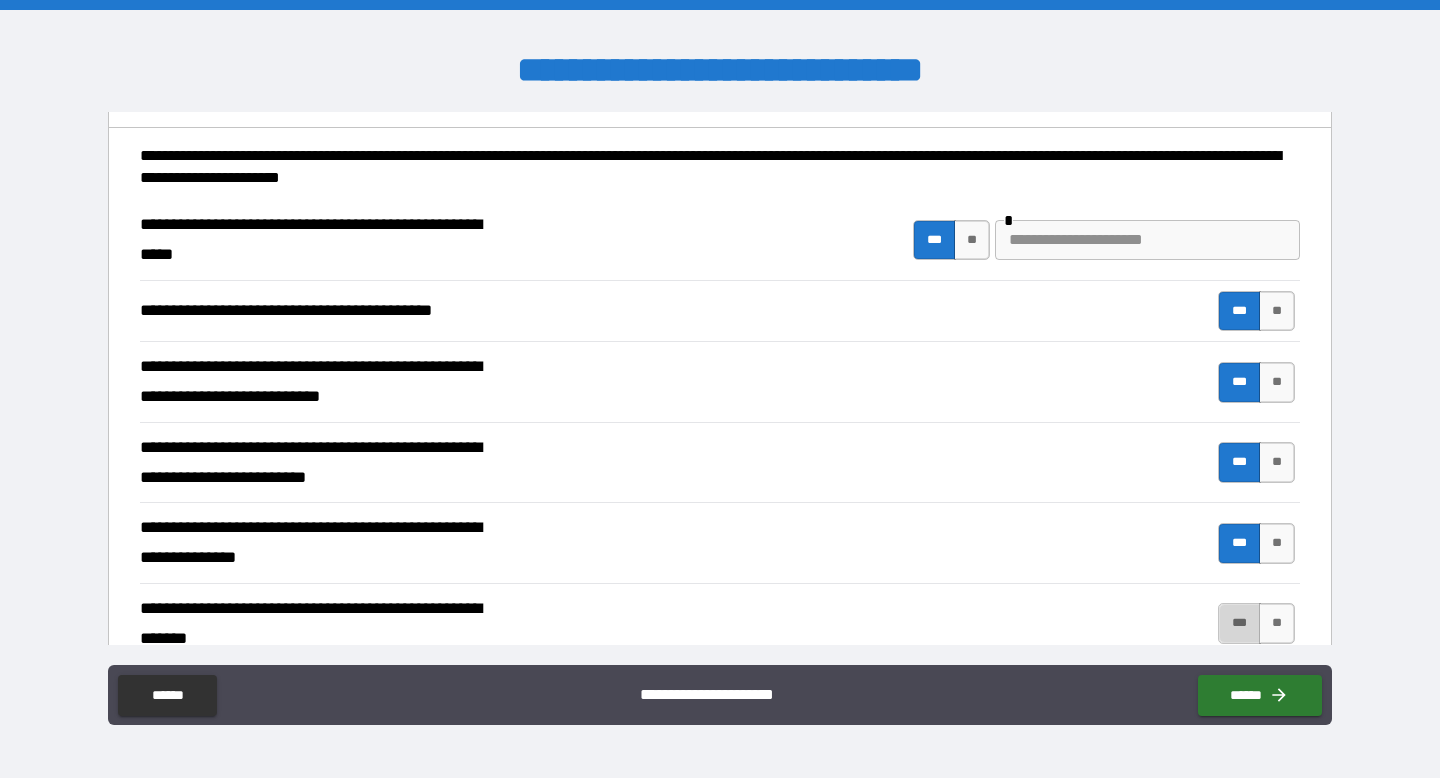 click on "***" at bounding box center (1239, 623) 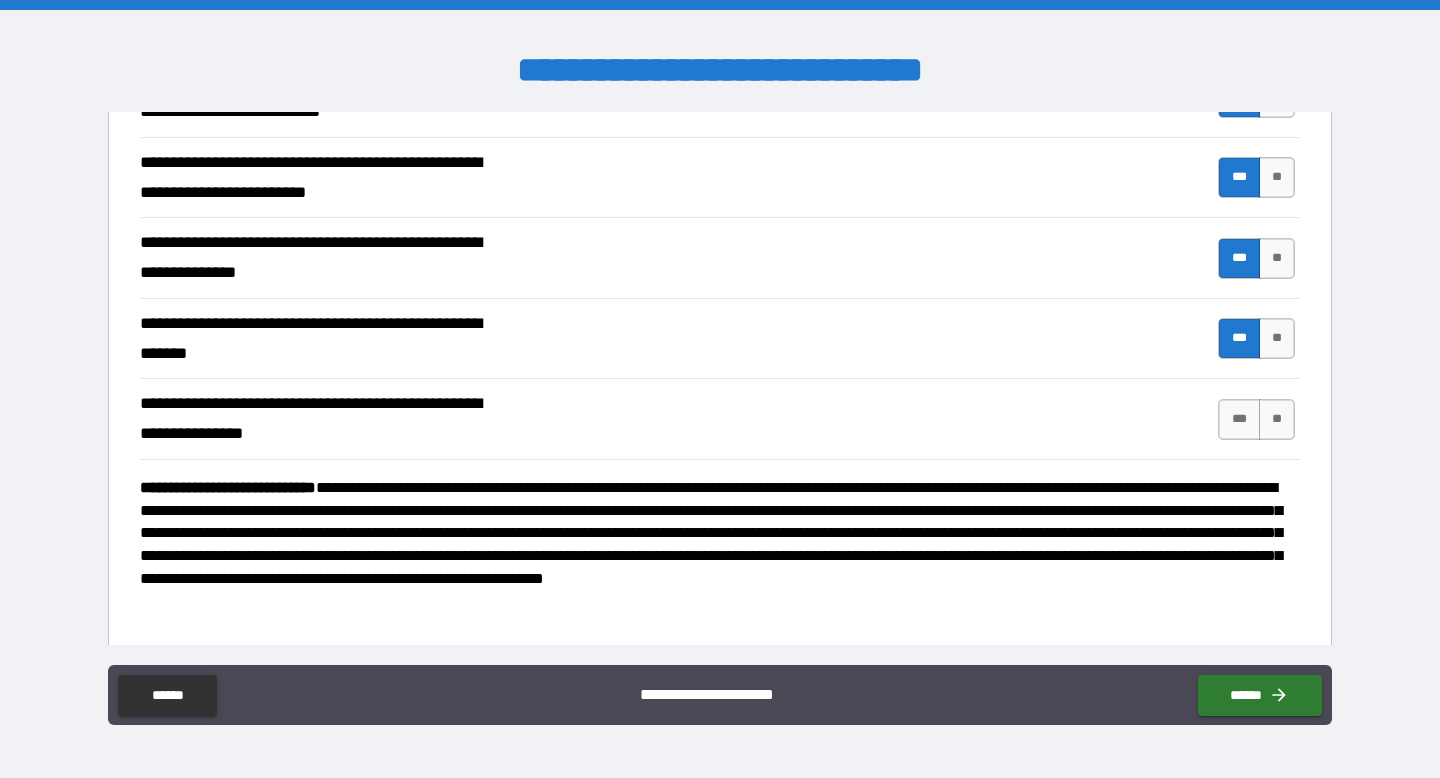 scroll, scrollTop: 789, scrollLeft: 0, axis: vertical 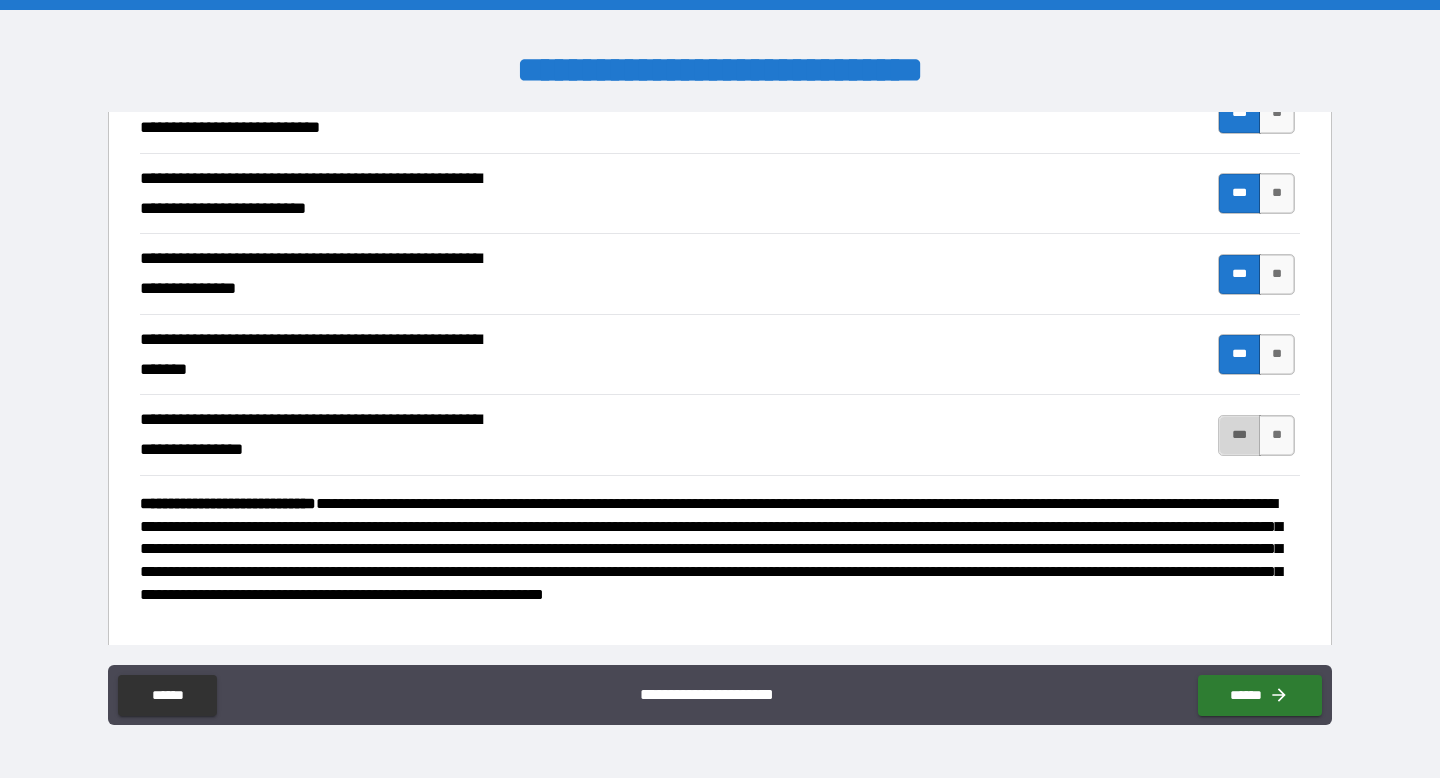 click on "***" at bounding box center [1239, 435] 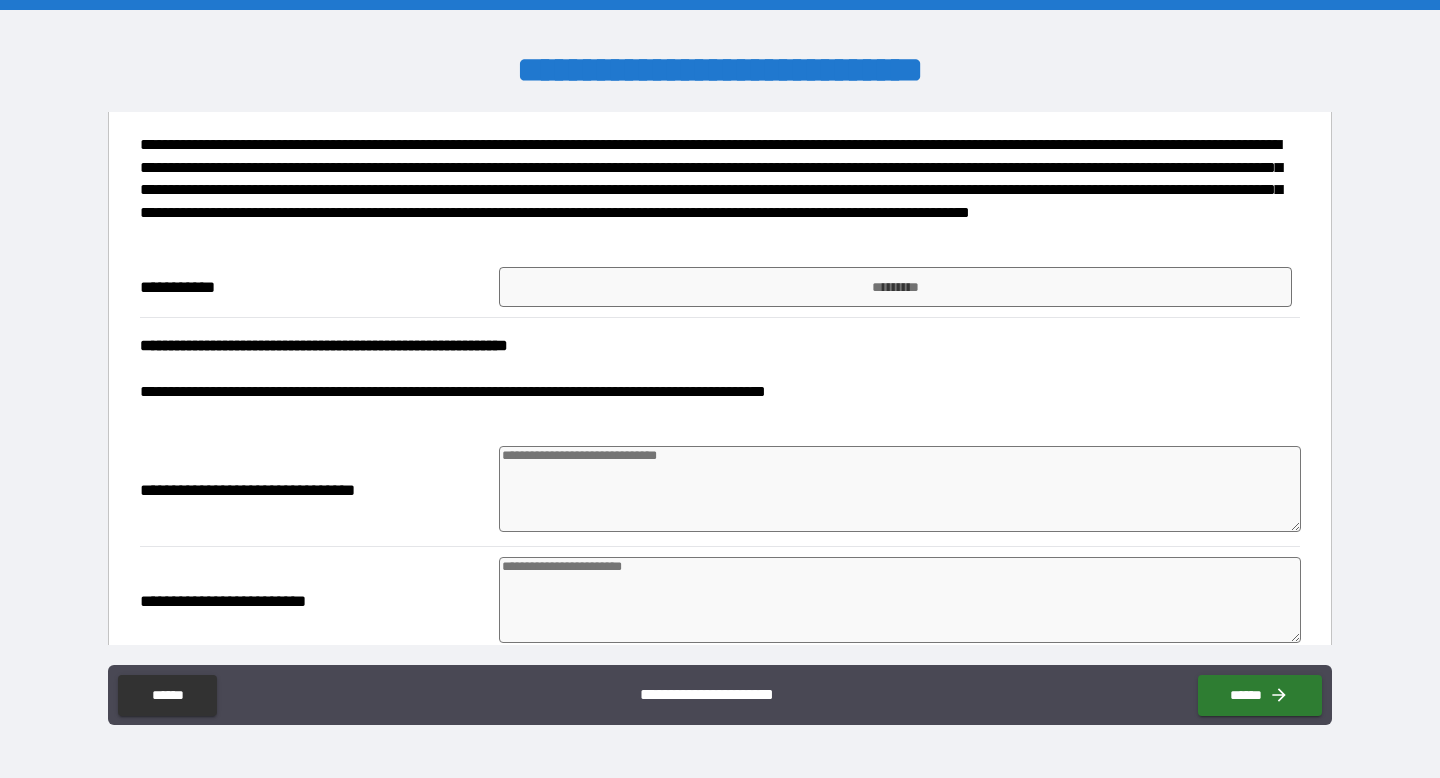 scroll, scrollTop: 1590, scrollLeft: 0, axis: vertical 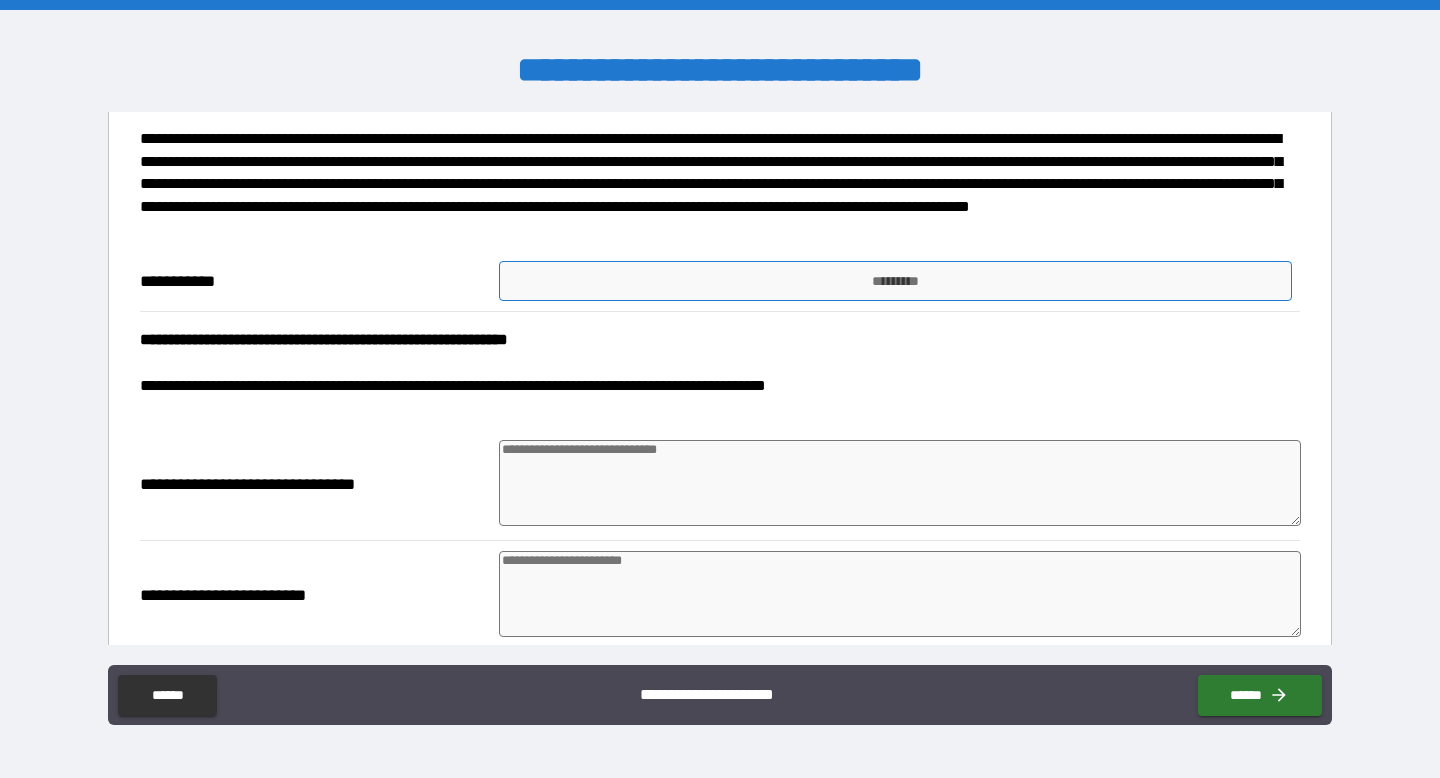 click on "*********" at bounding box center (895, 281) 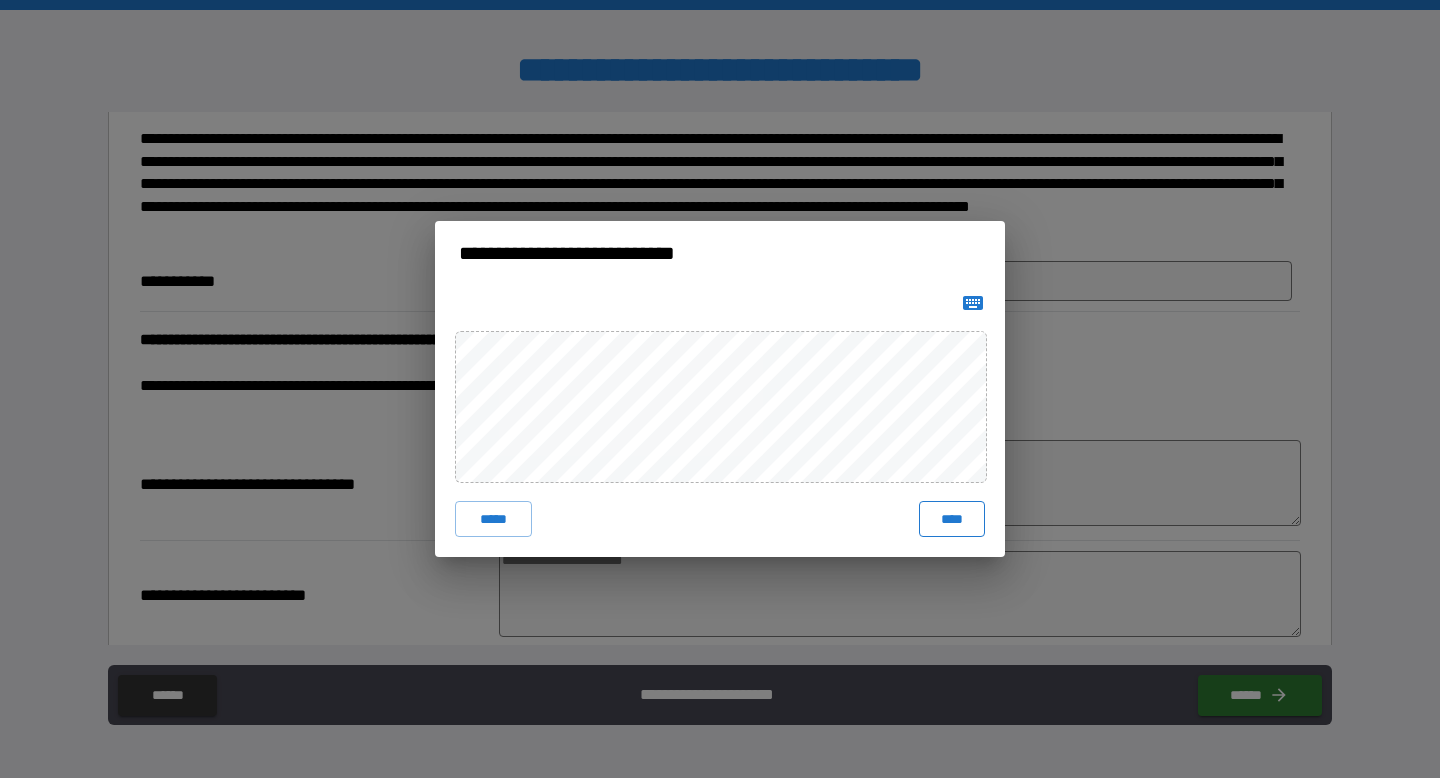 click on "****" at bounding box center (952, 519) 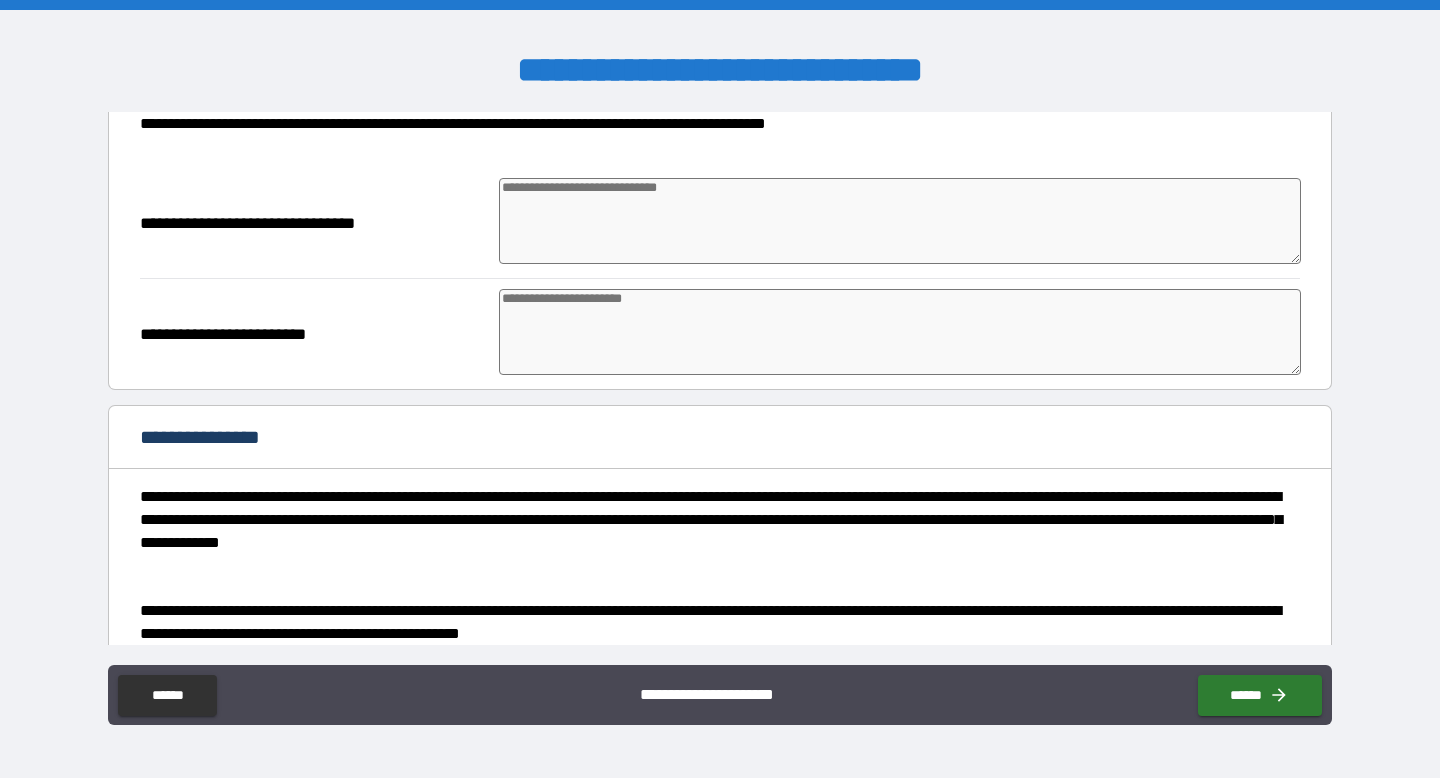 scroll, scrollTop: 1885, scrollLeft: 0, axis: vertical 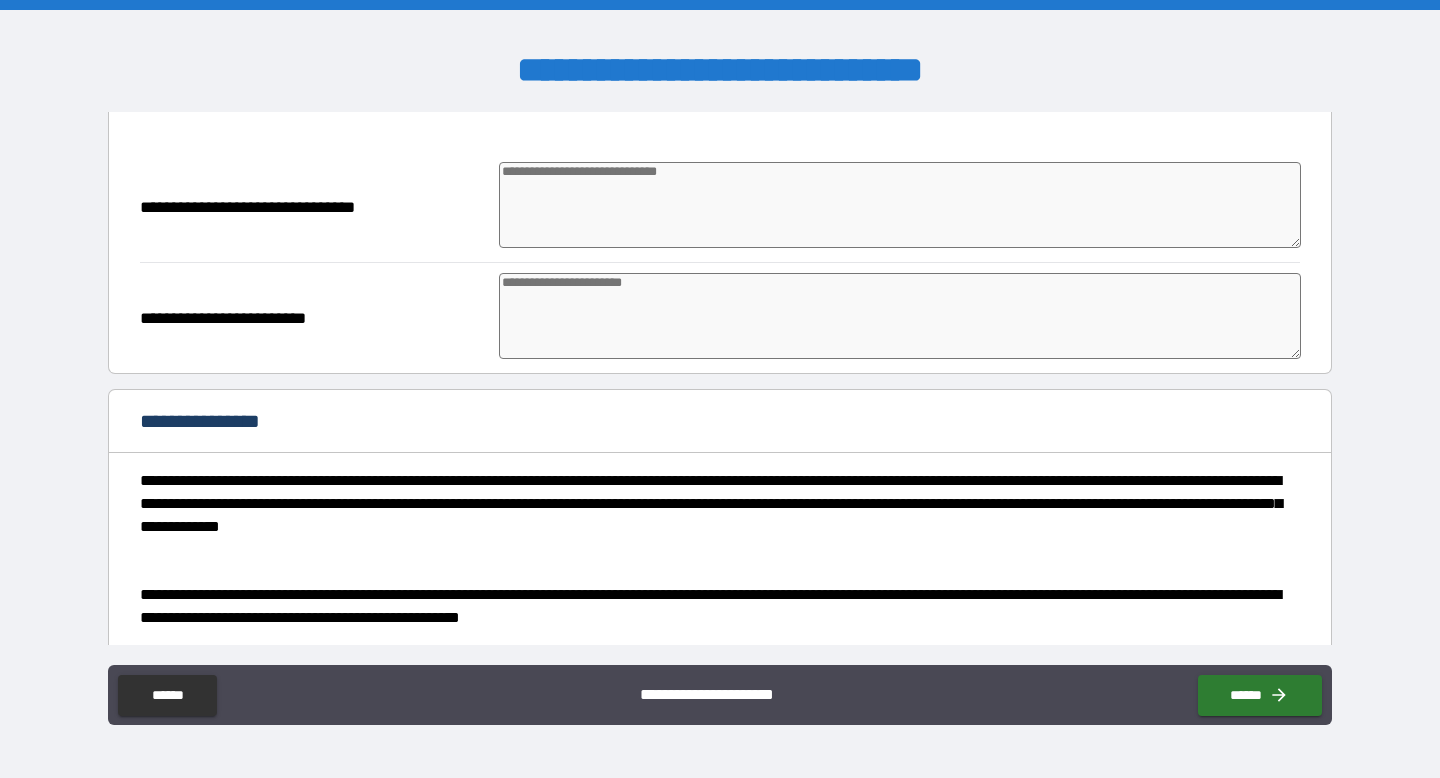 click at bounding box center (900, 316) 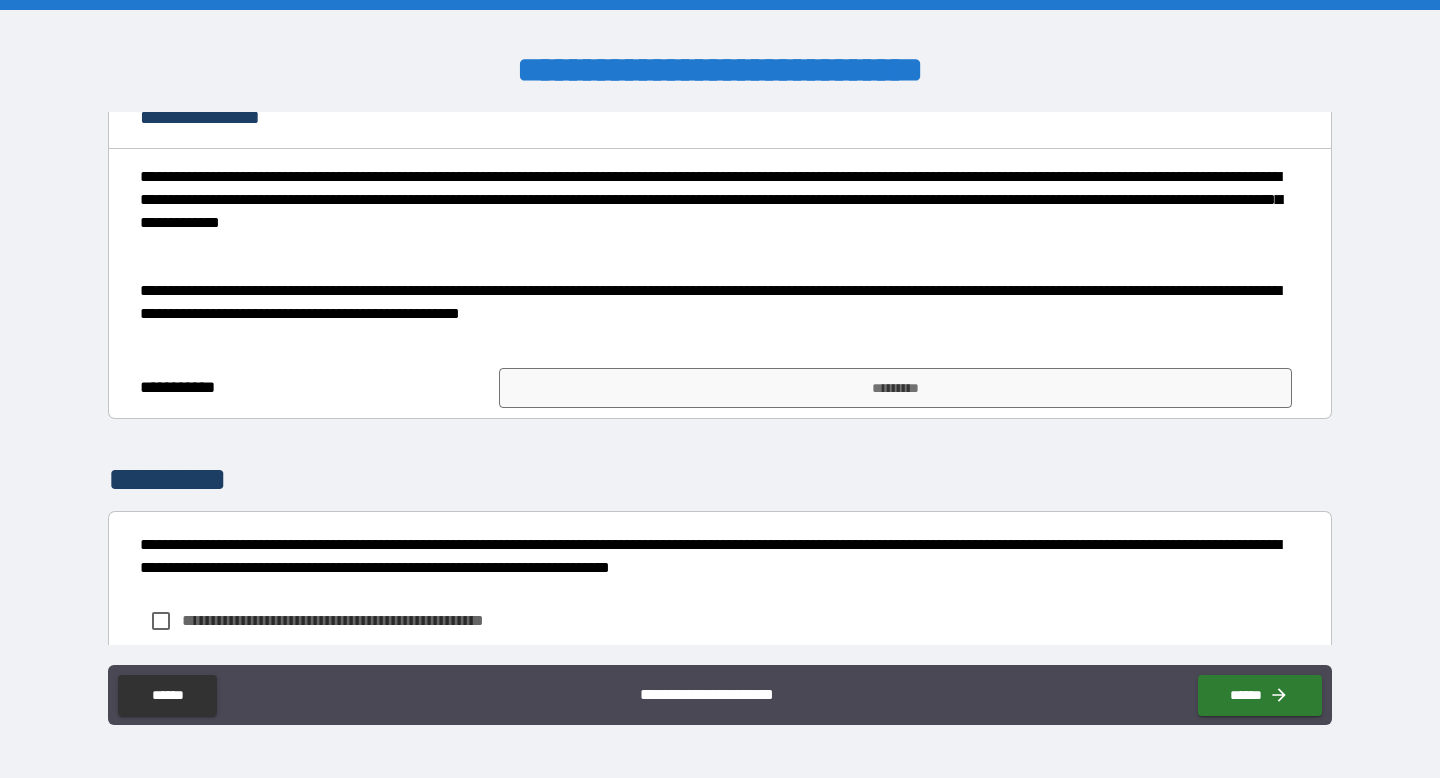 scroll, scrollTop: 2222, scrollLeft: 0, axis: vertical 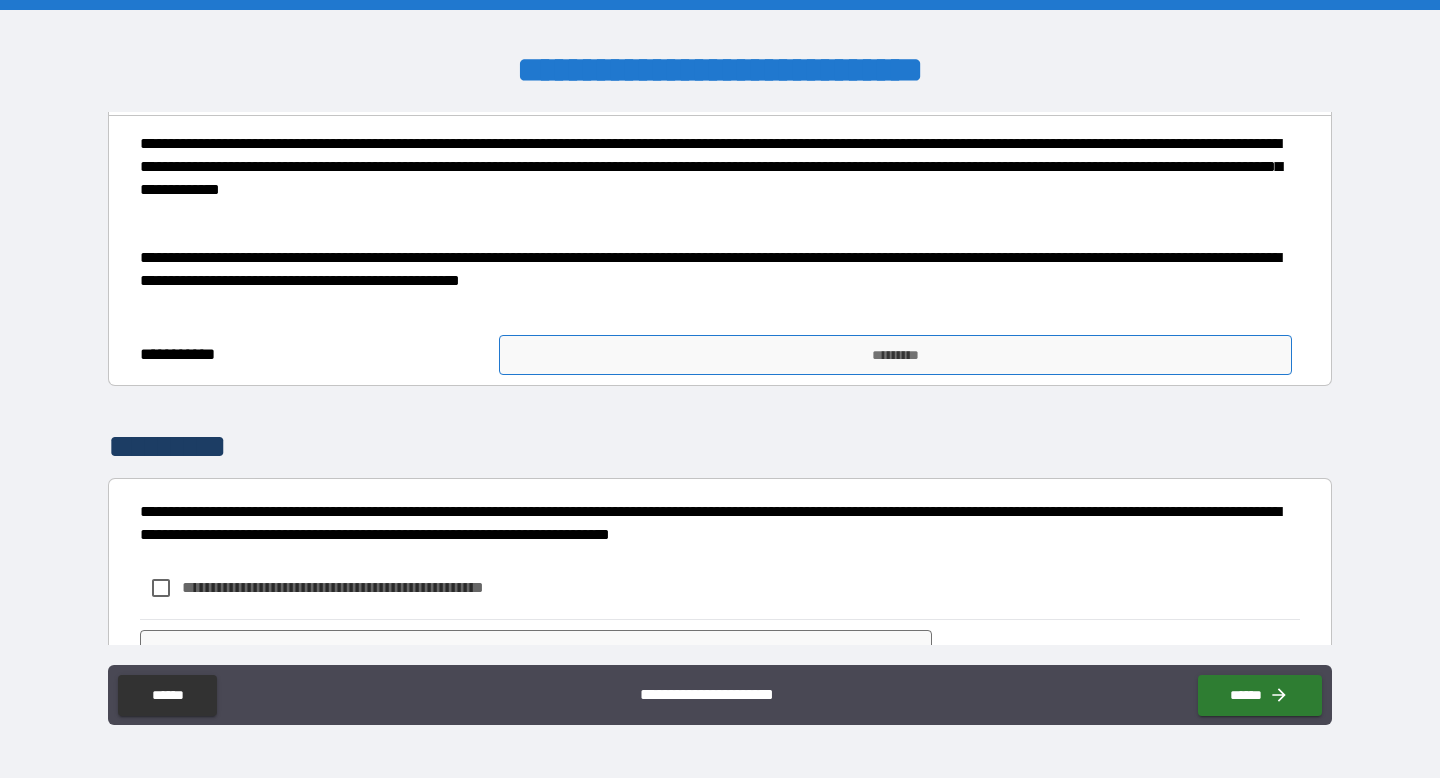 click on "*********" at bounding box center [895, 355] 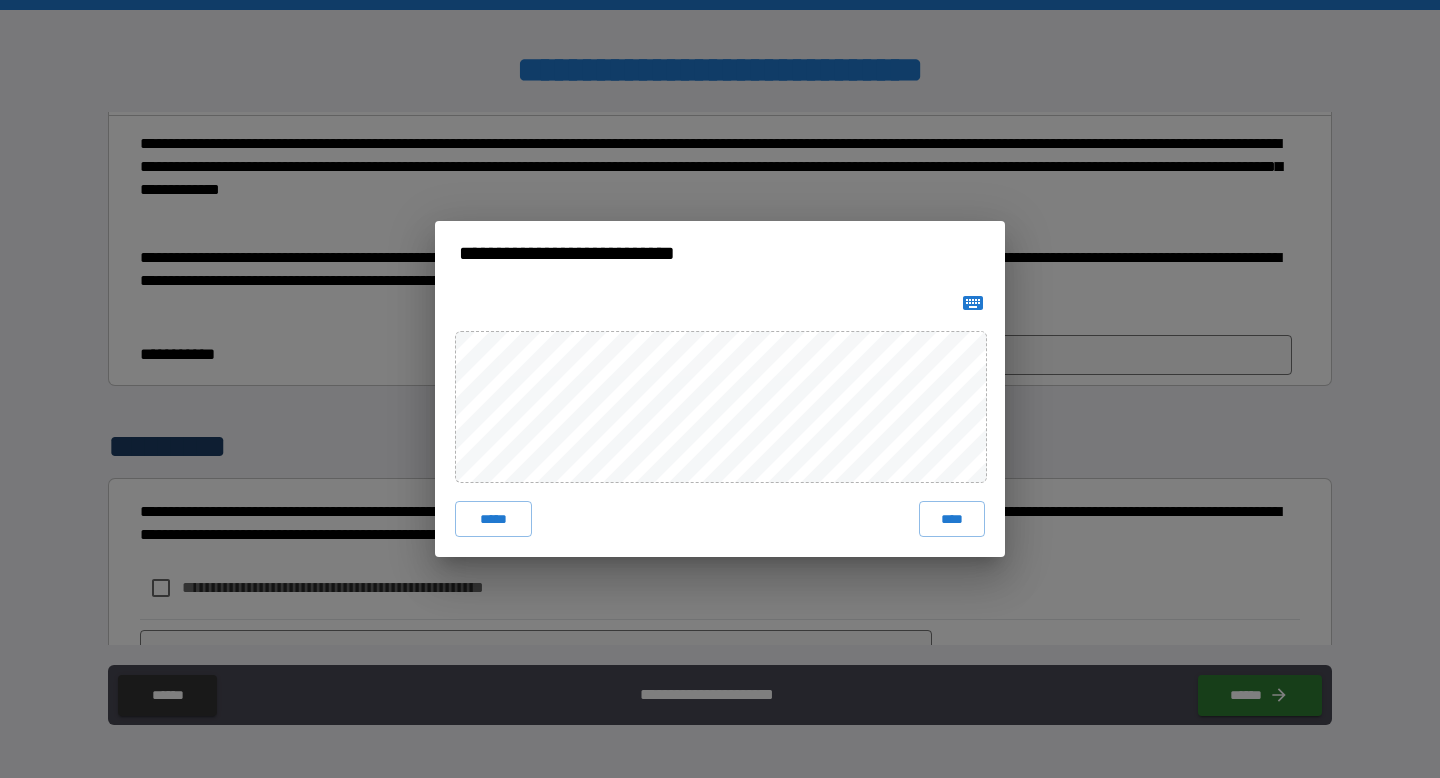 click on "**********" at bounding box center [720, 389] 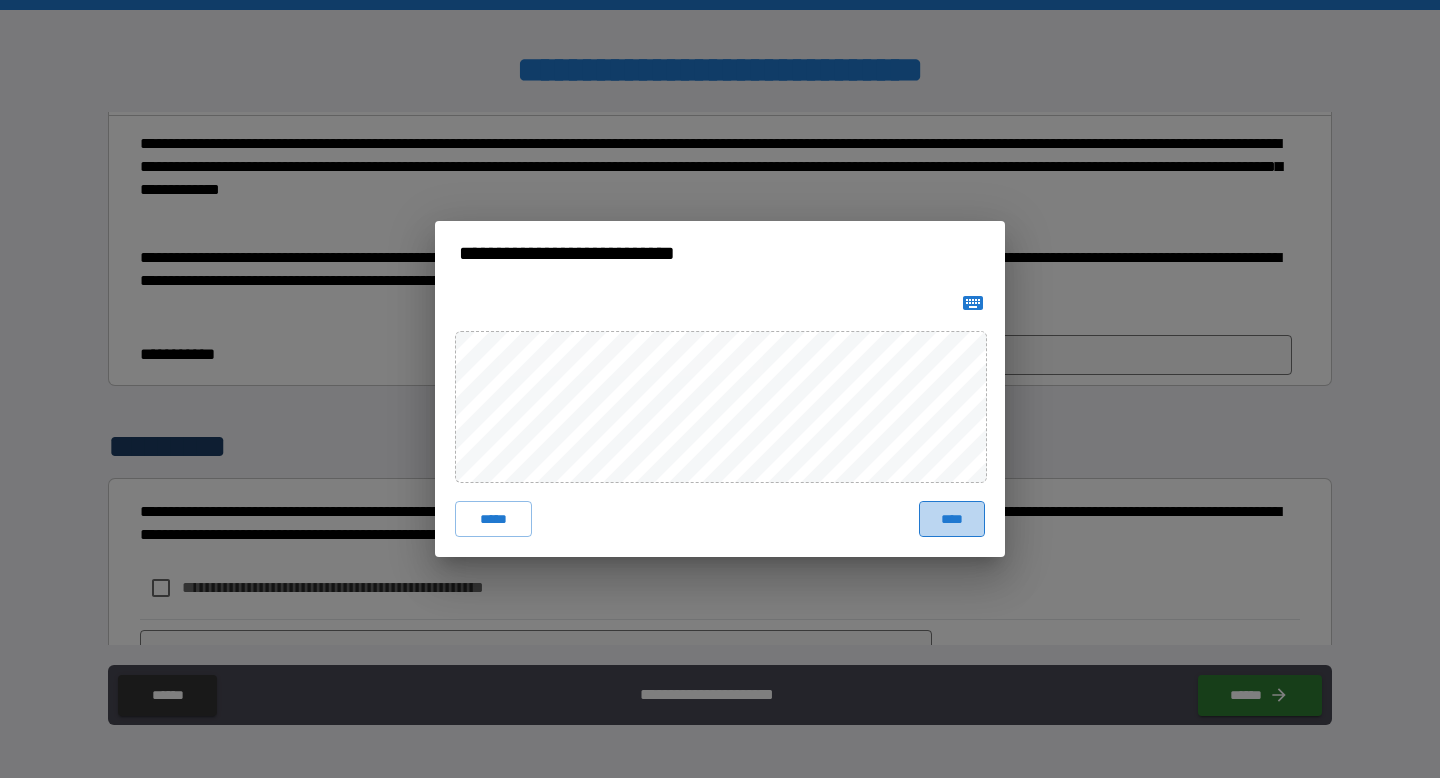 click on "****" at bounding box center [952, 519] 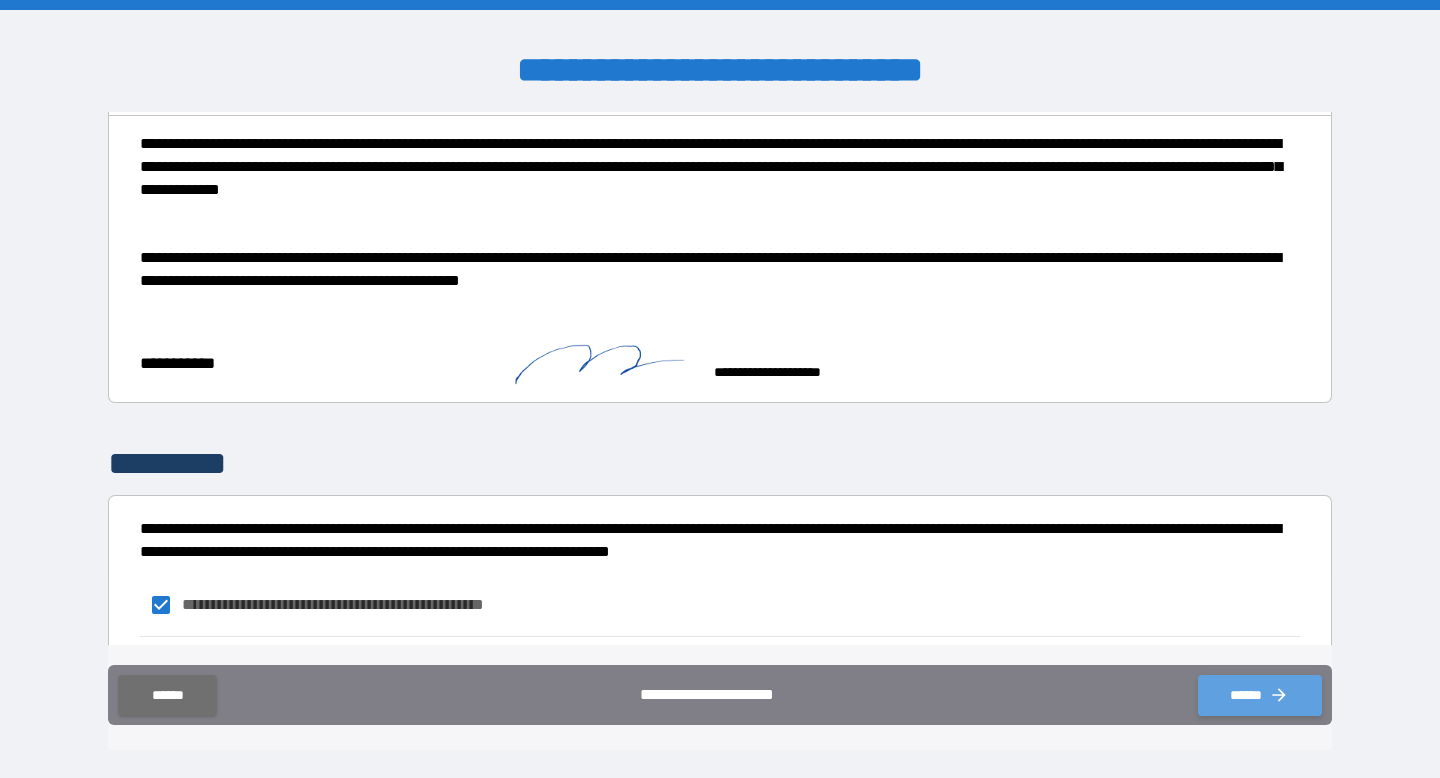 click 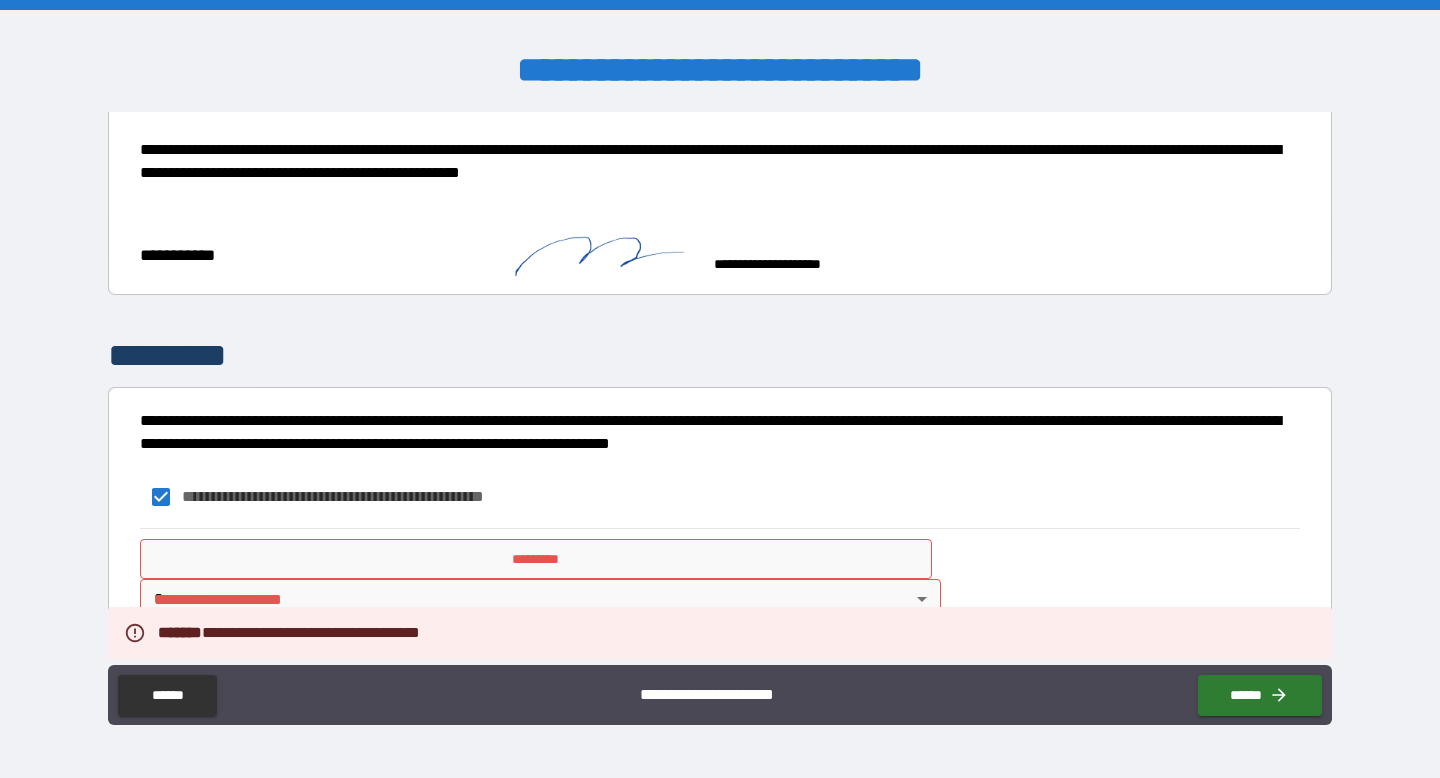 scroll, scrollTop: 2357, scrollLeft: 0, axis: vertical 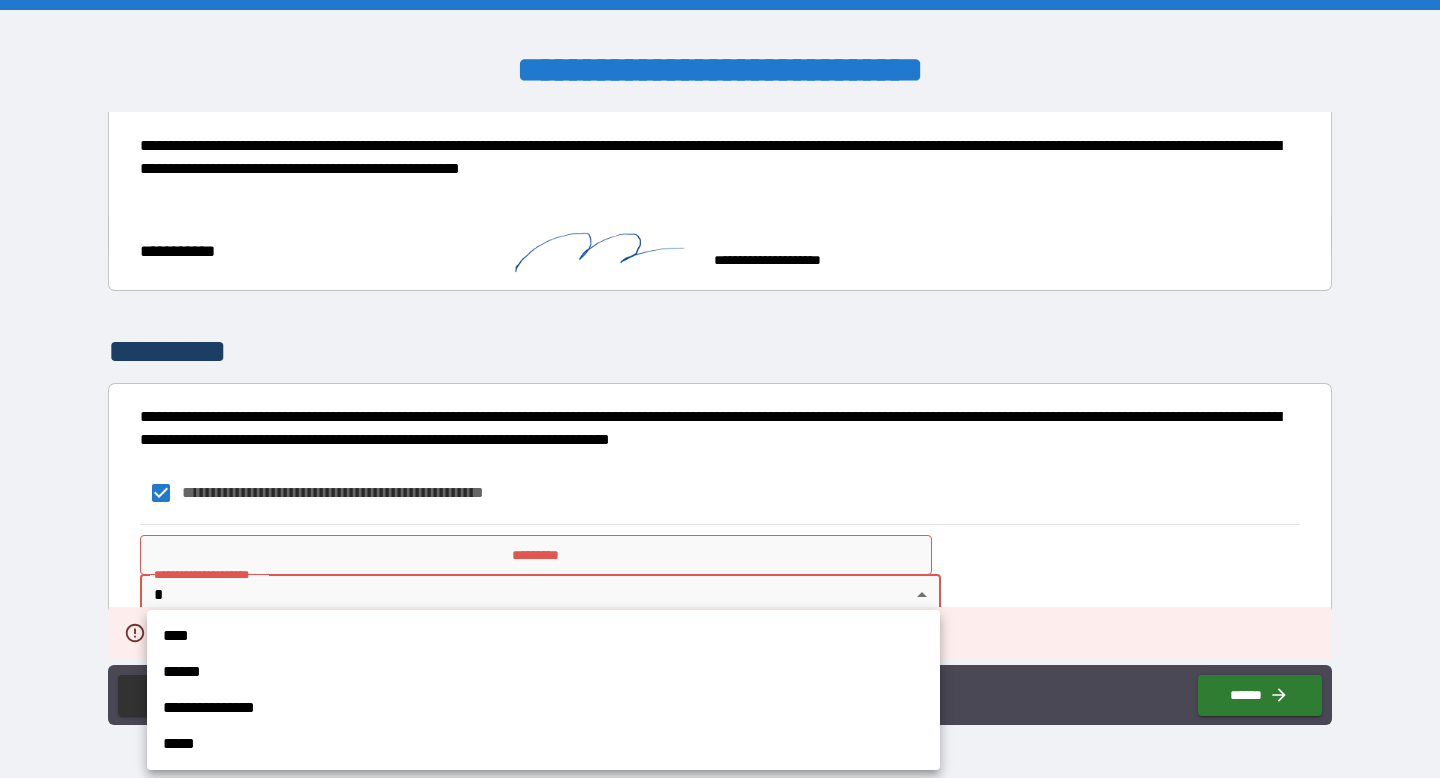 click on "**********" at bounding box center [720, 389] 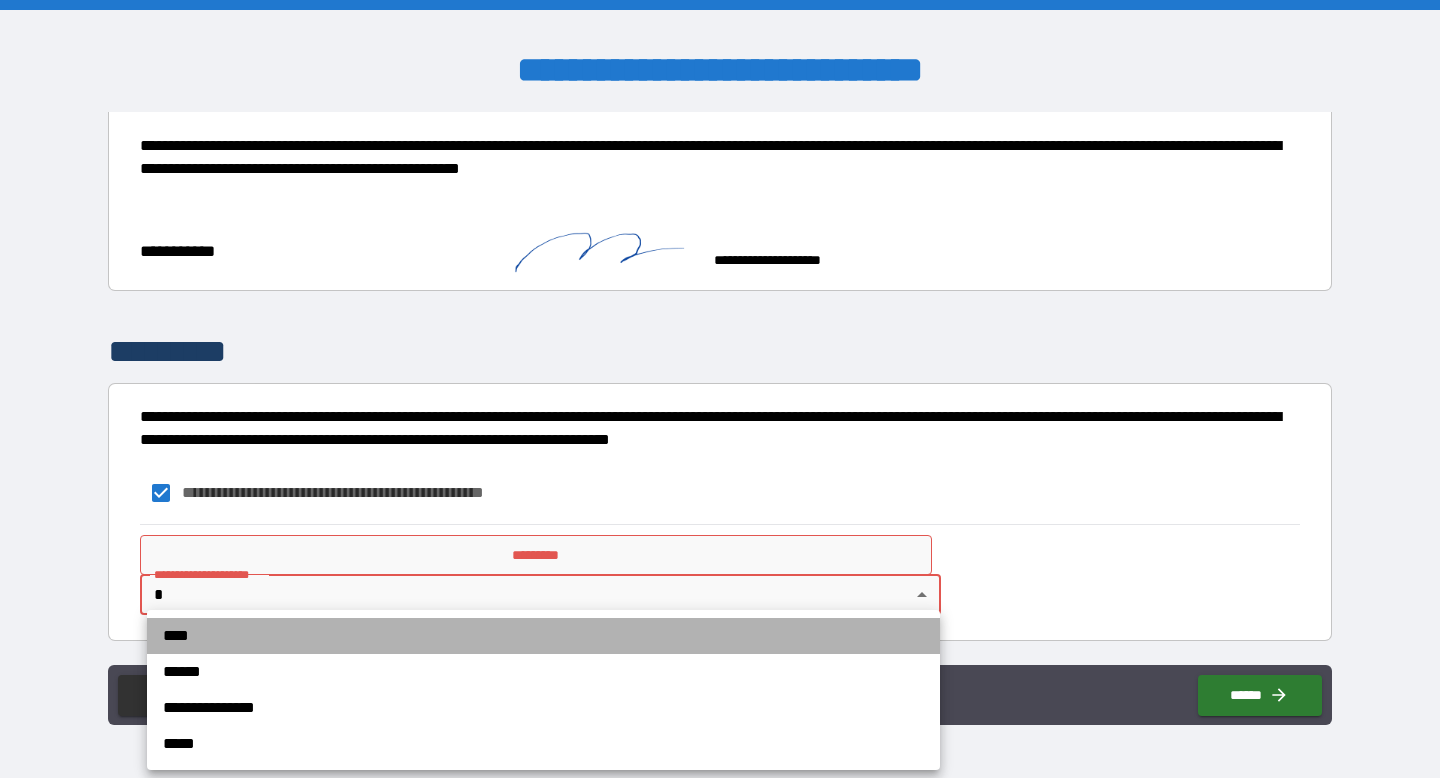 click on "****" at bounding box center (543, 636) 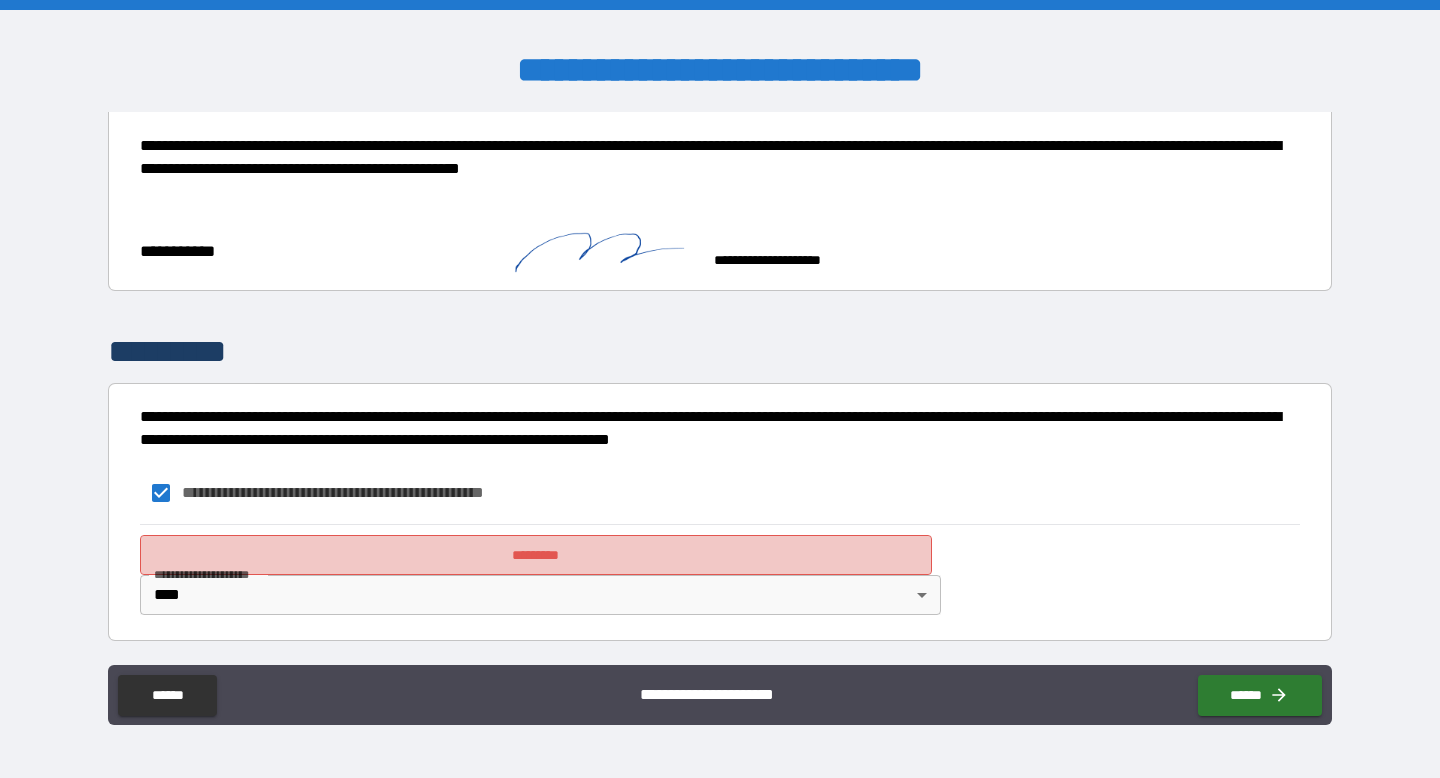 click on "*********" at bounding box center [536, 555] 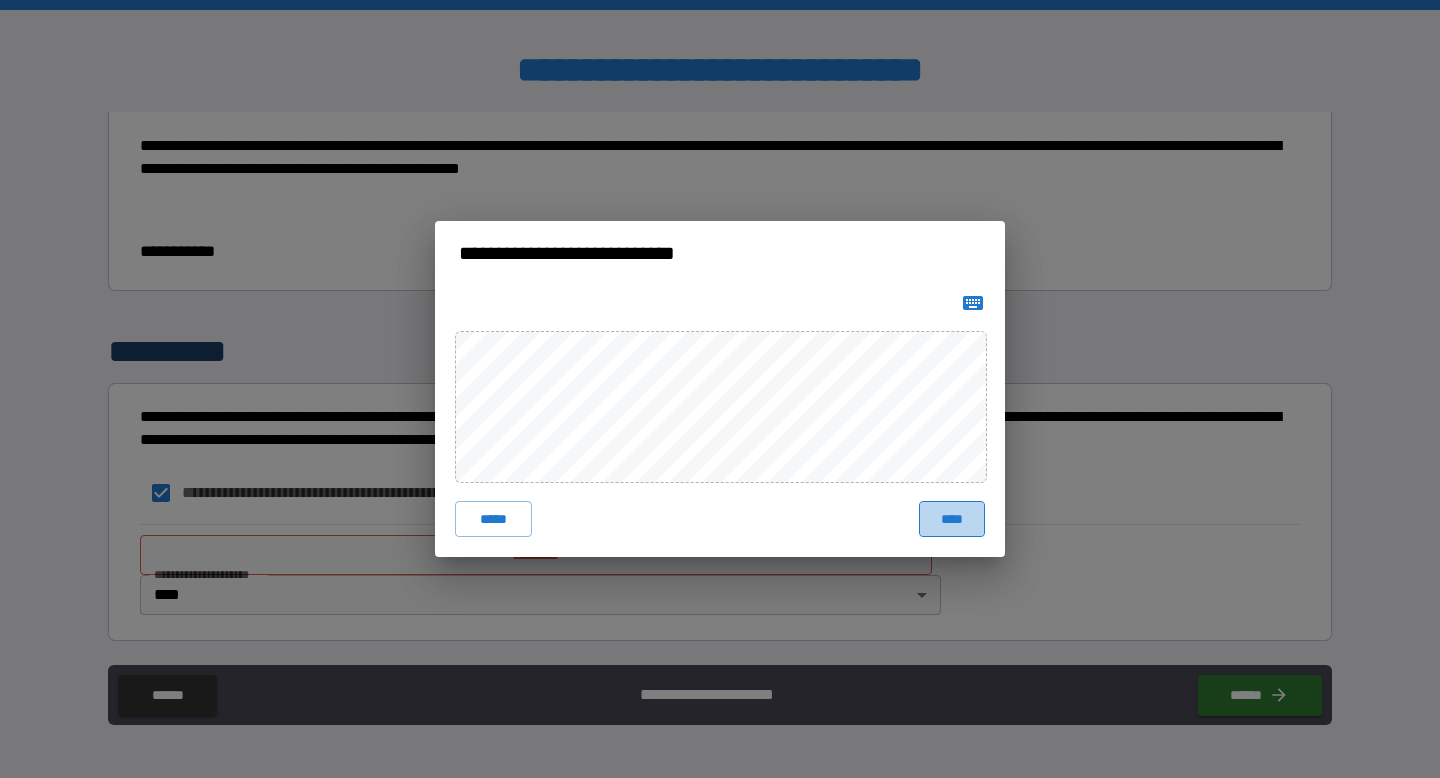 click on "****" at bounding box center [952, 519] 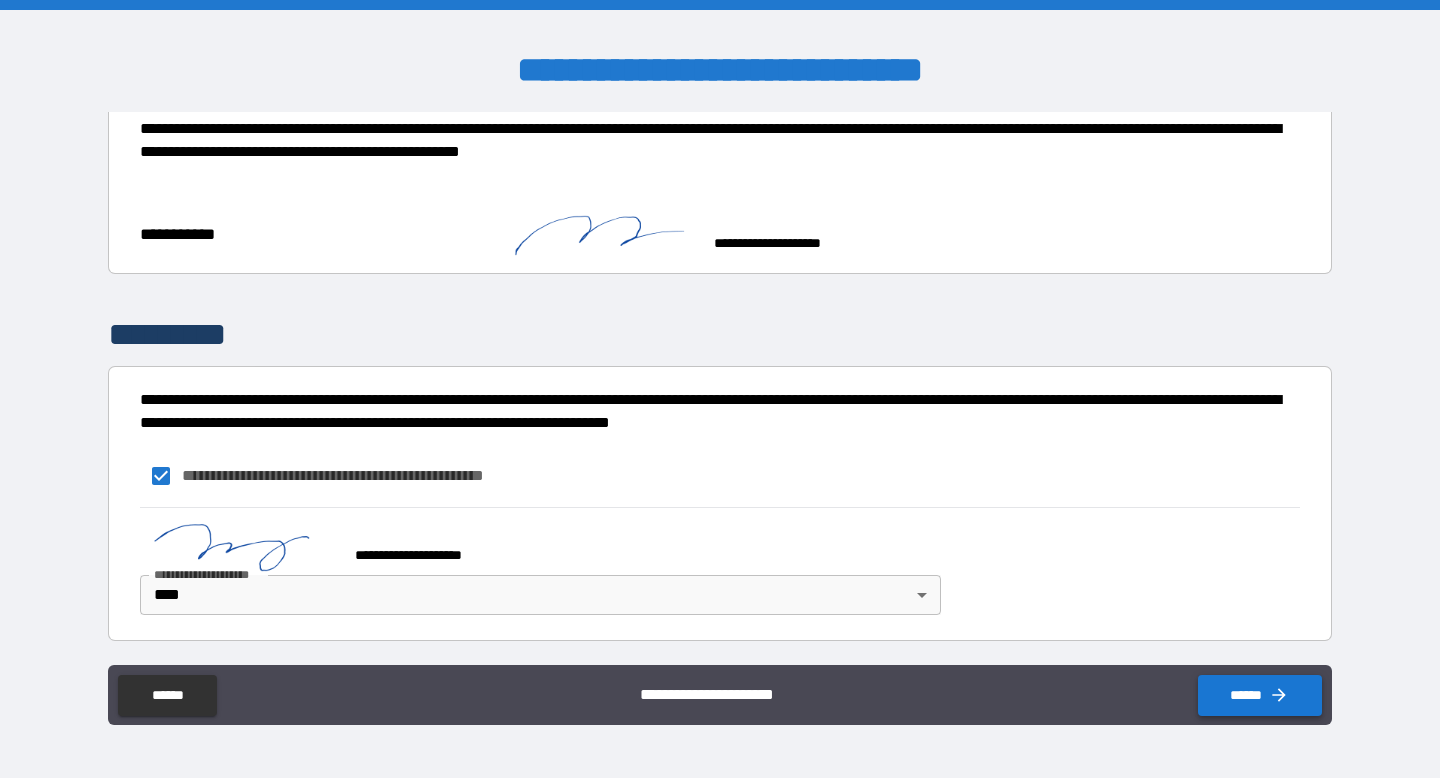 click on "******" at bounding box center [1260, 695] 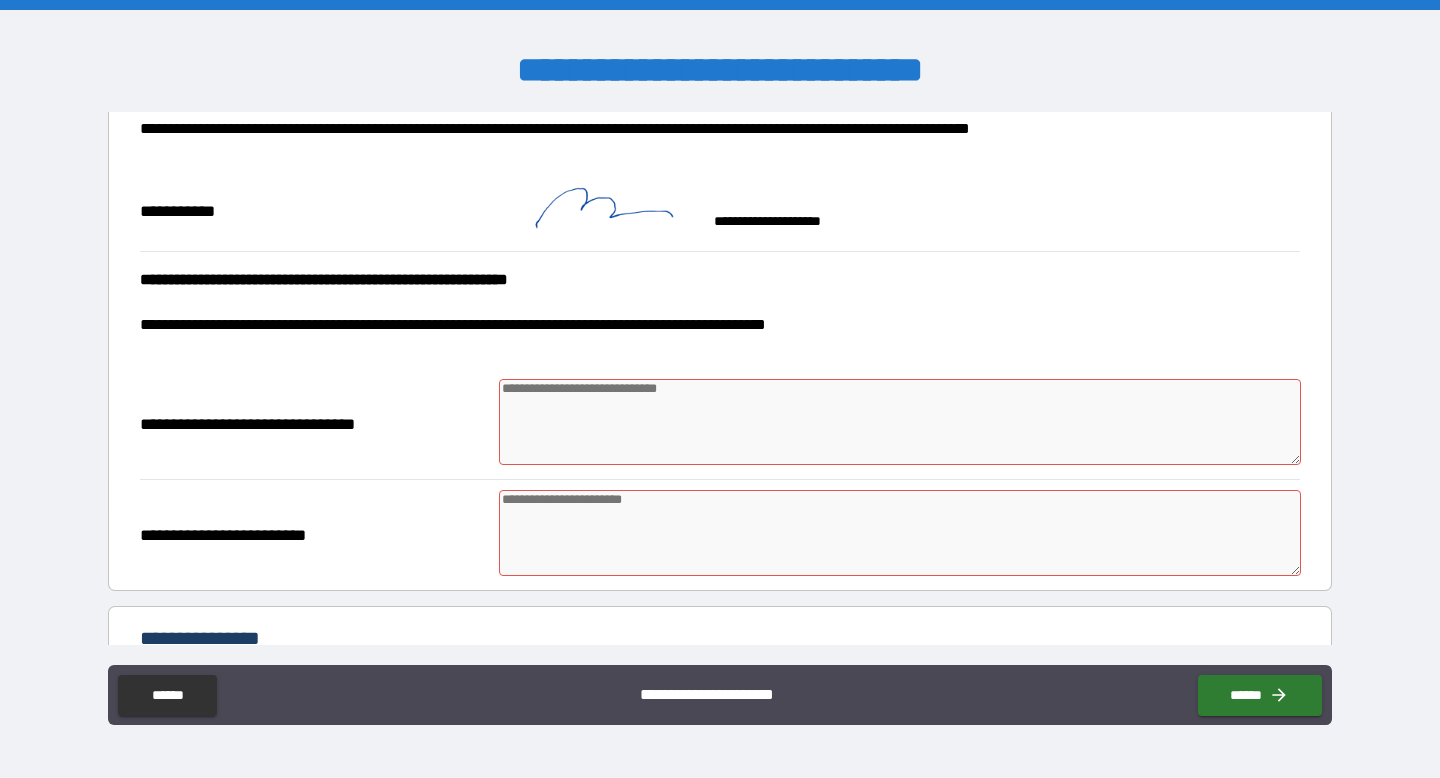scroll, scrollTop: 1630, scrollLeft: 0, axis: vertical 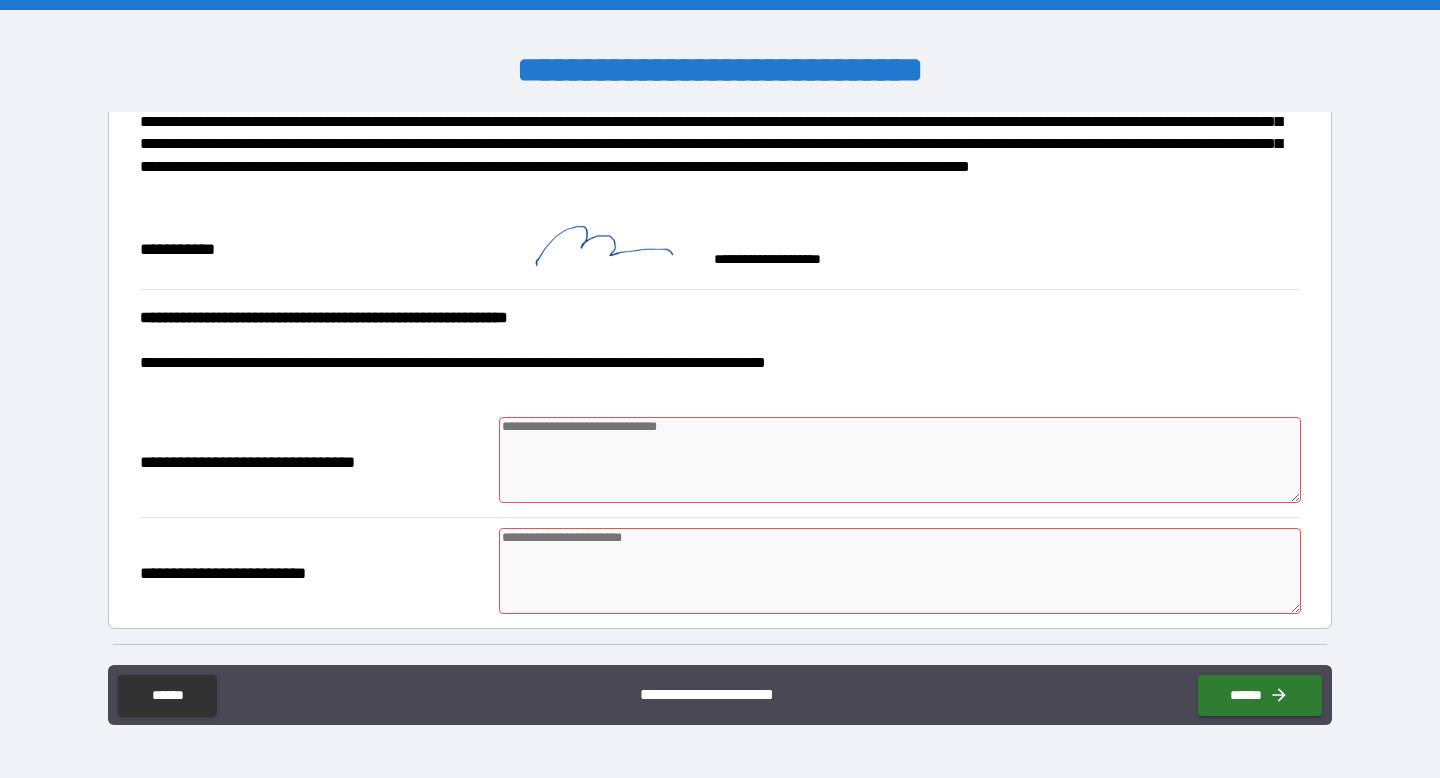 click at bounding box center (900, 460) 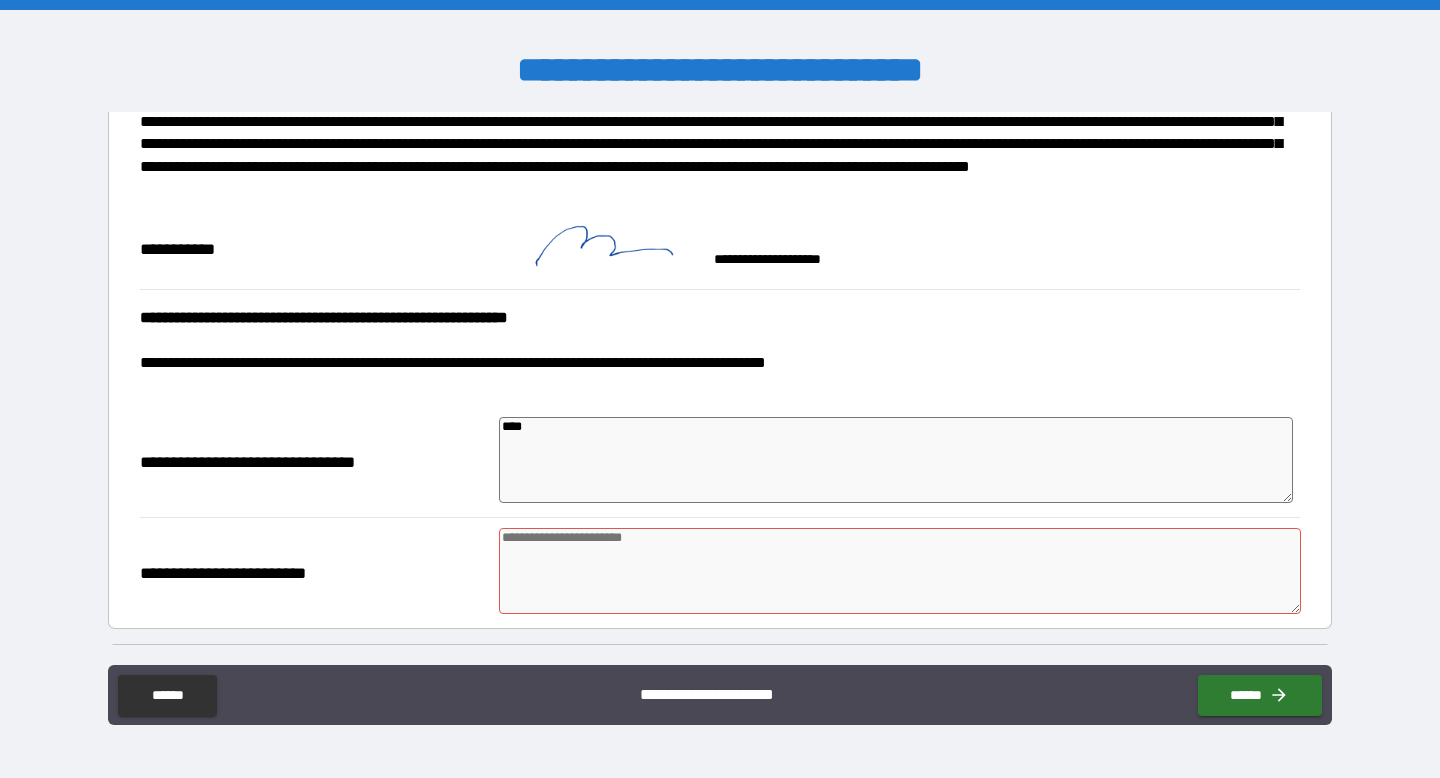 click at bounding box center (900, 571) 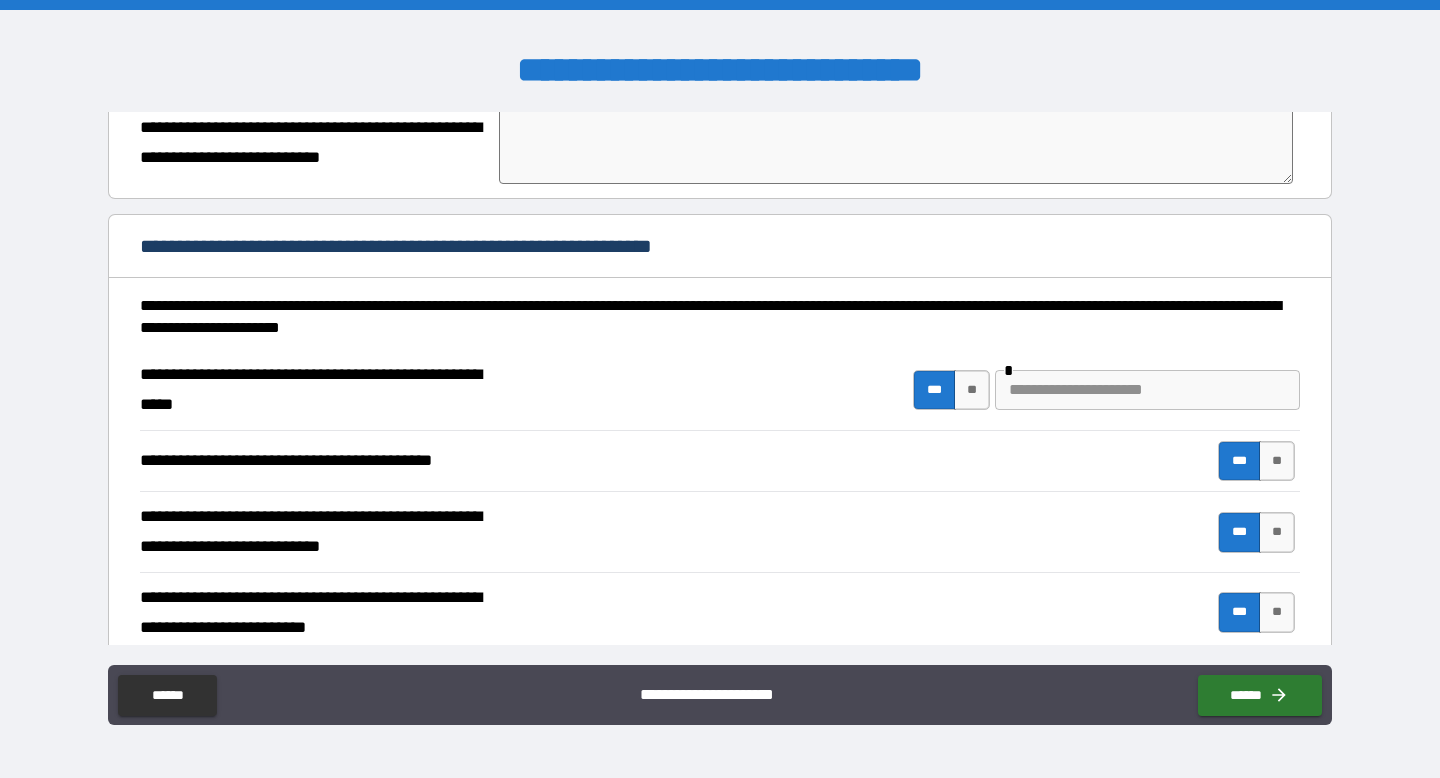 scroll, scrollTop: 373, scrollLeft: 0, axis: vertical 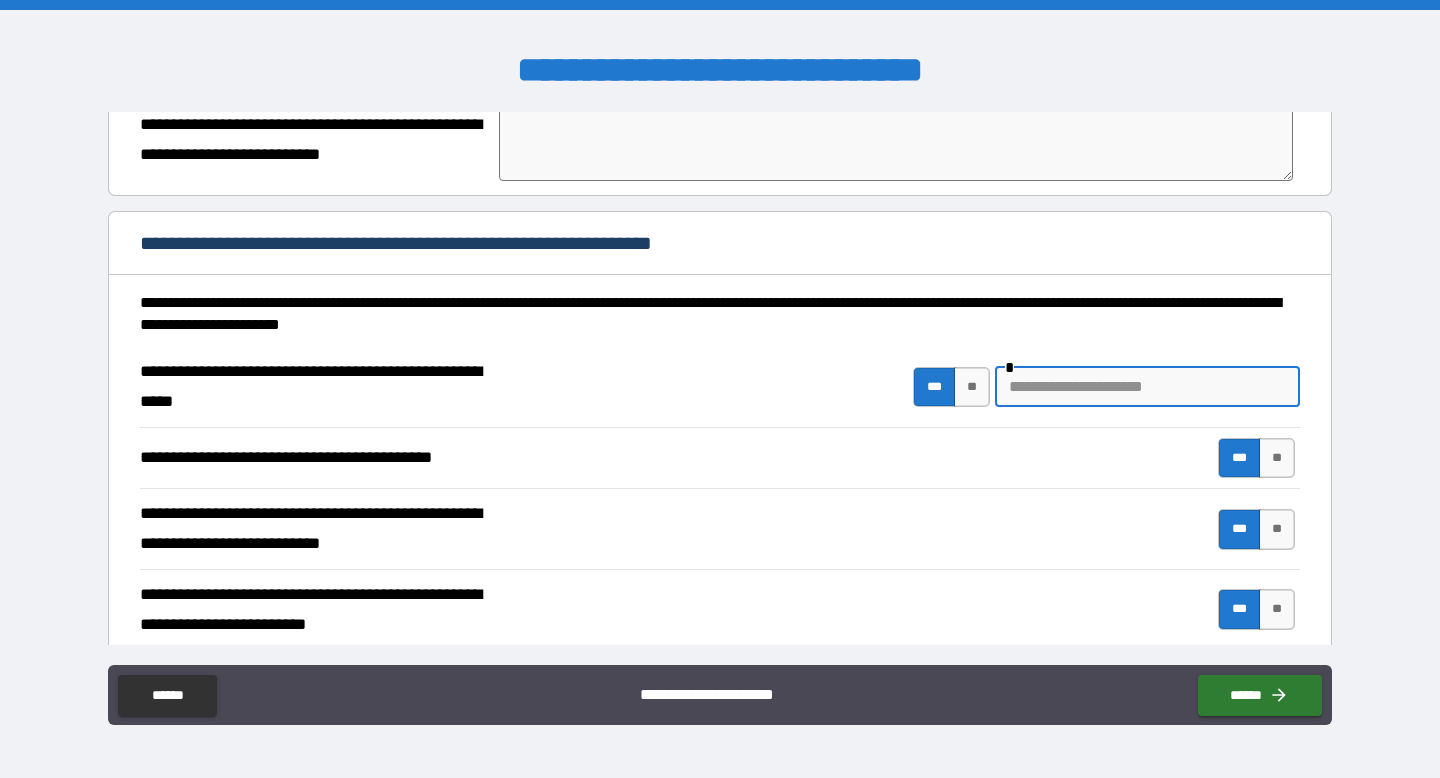 click at bounding box center [1147, 387] 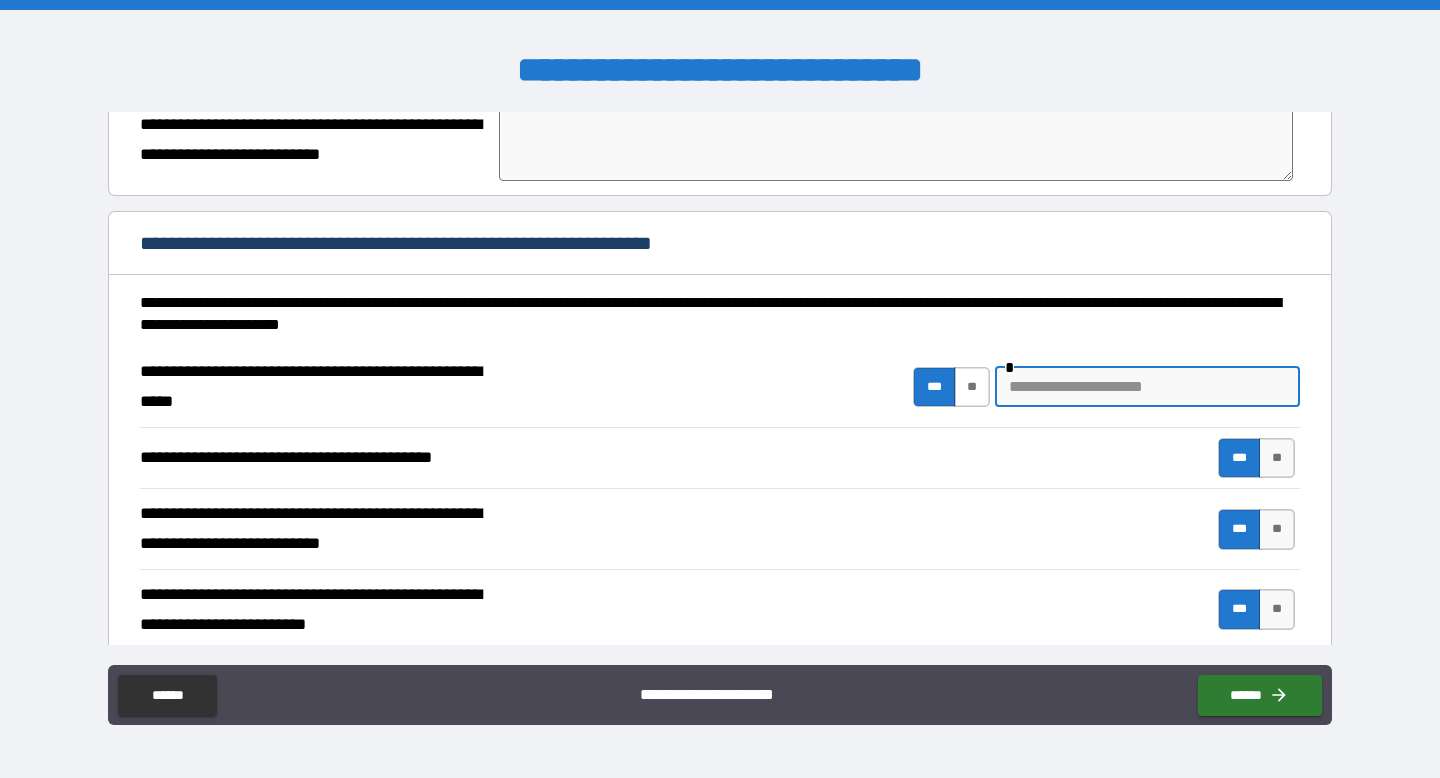 click on "**" at bounding box center (972, 387) 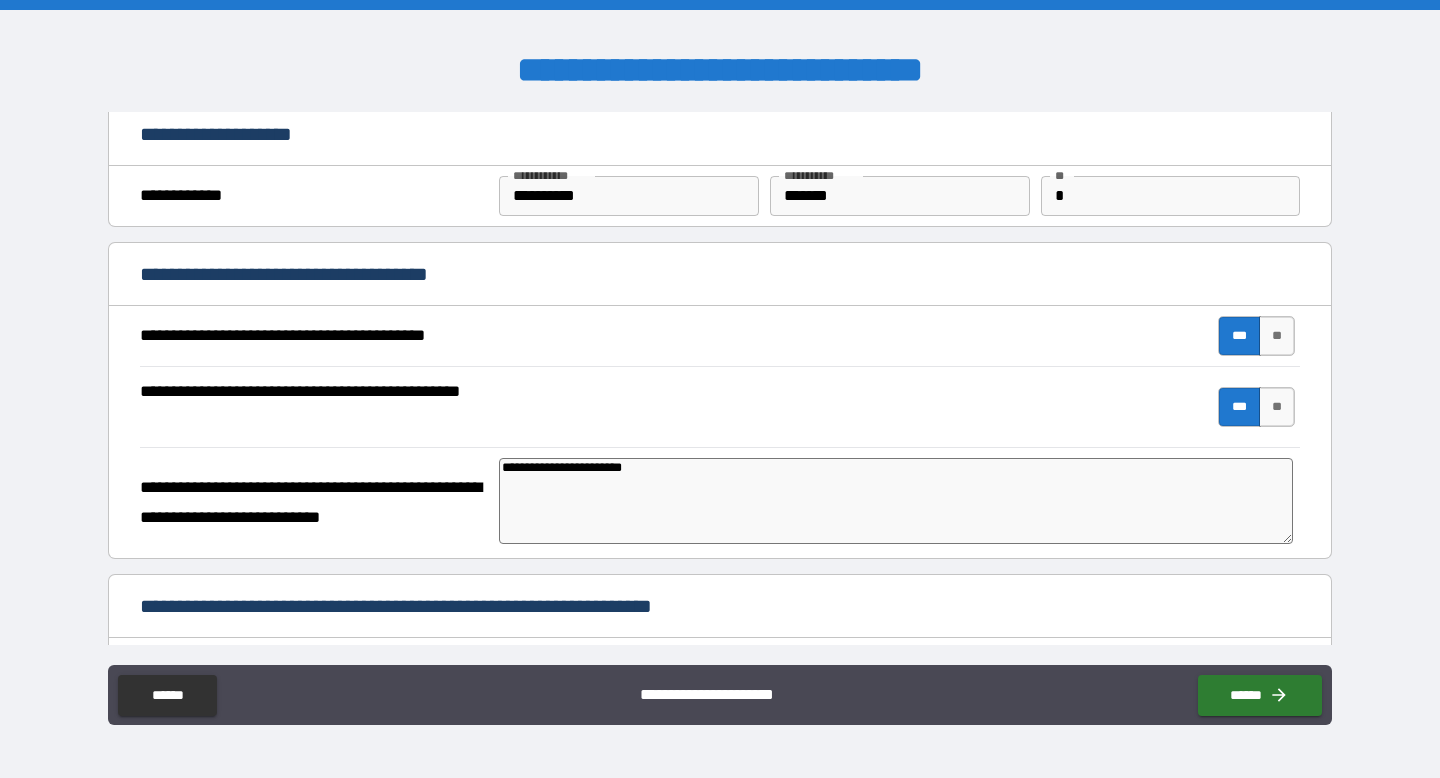 scroll, scrollTop: 0, scrollLeft: 0, axis: both 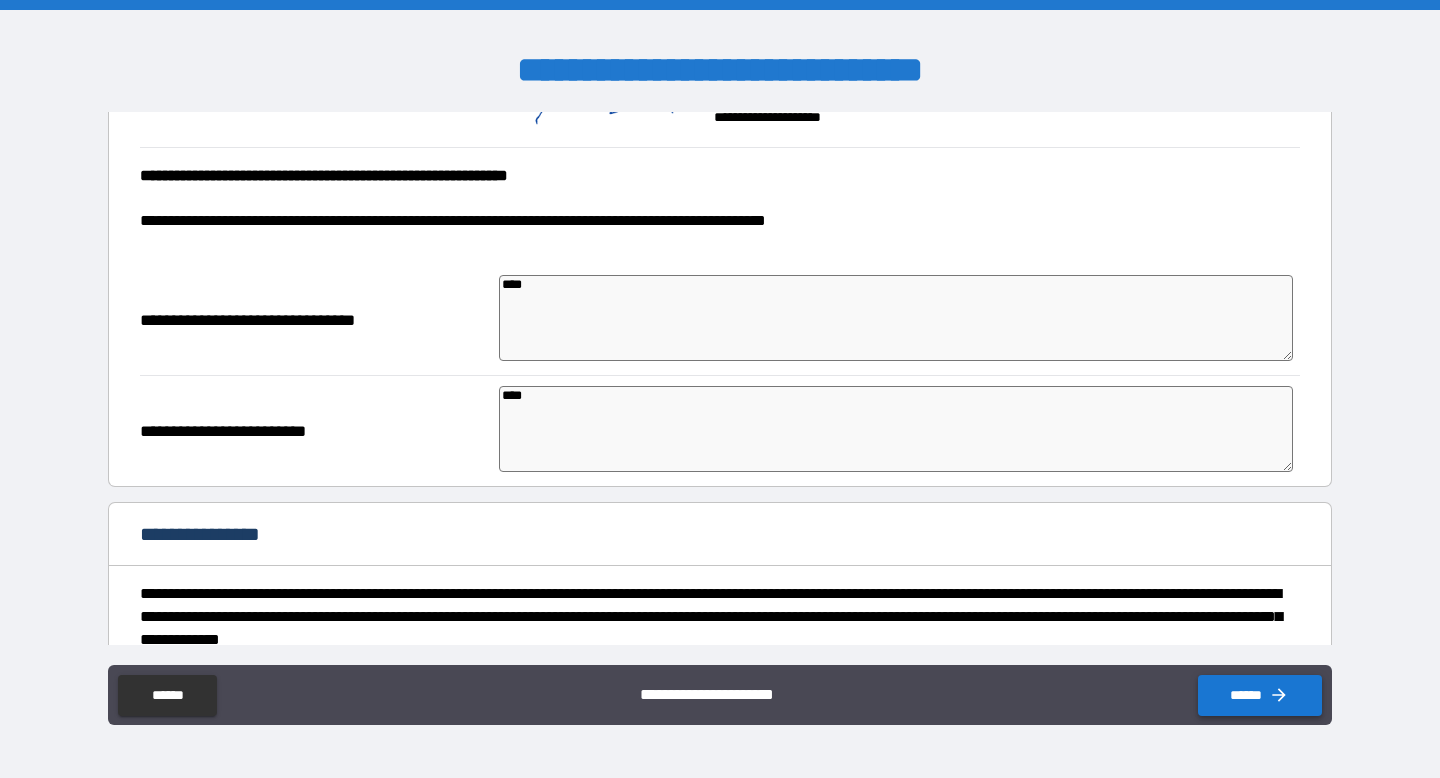 click 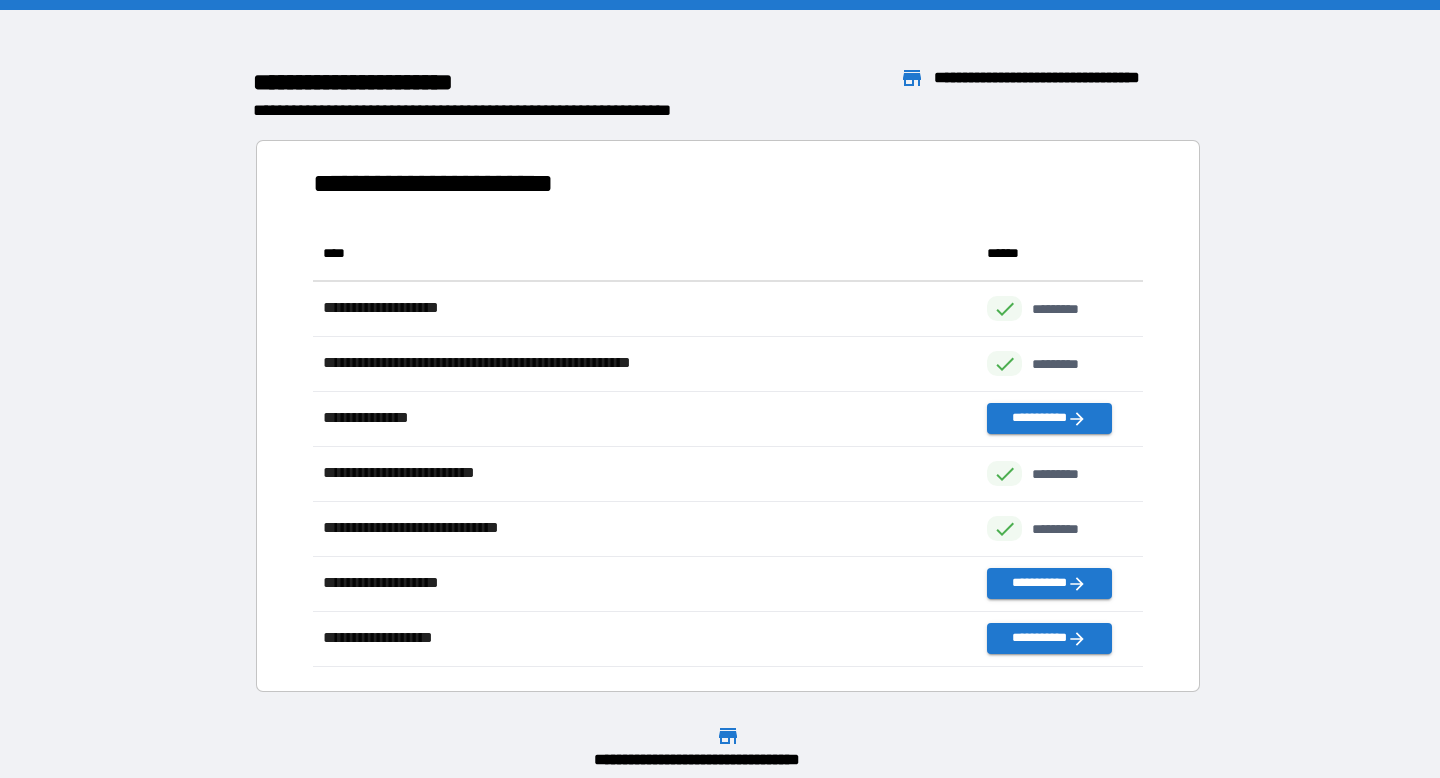 scroll, scrollTop: 1, scrollLeft: 1, axis: both 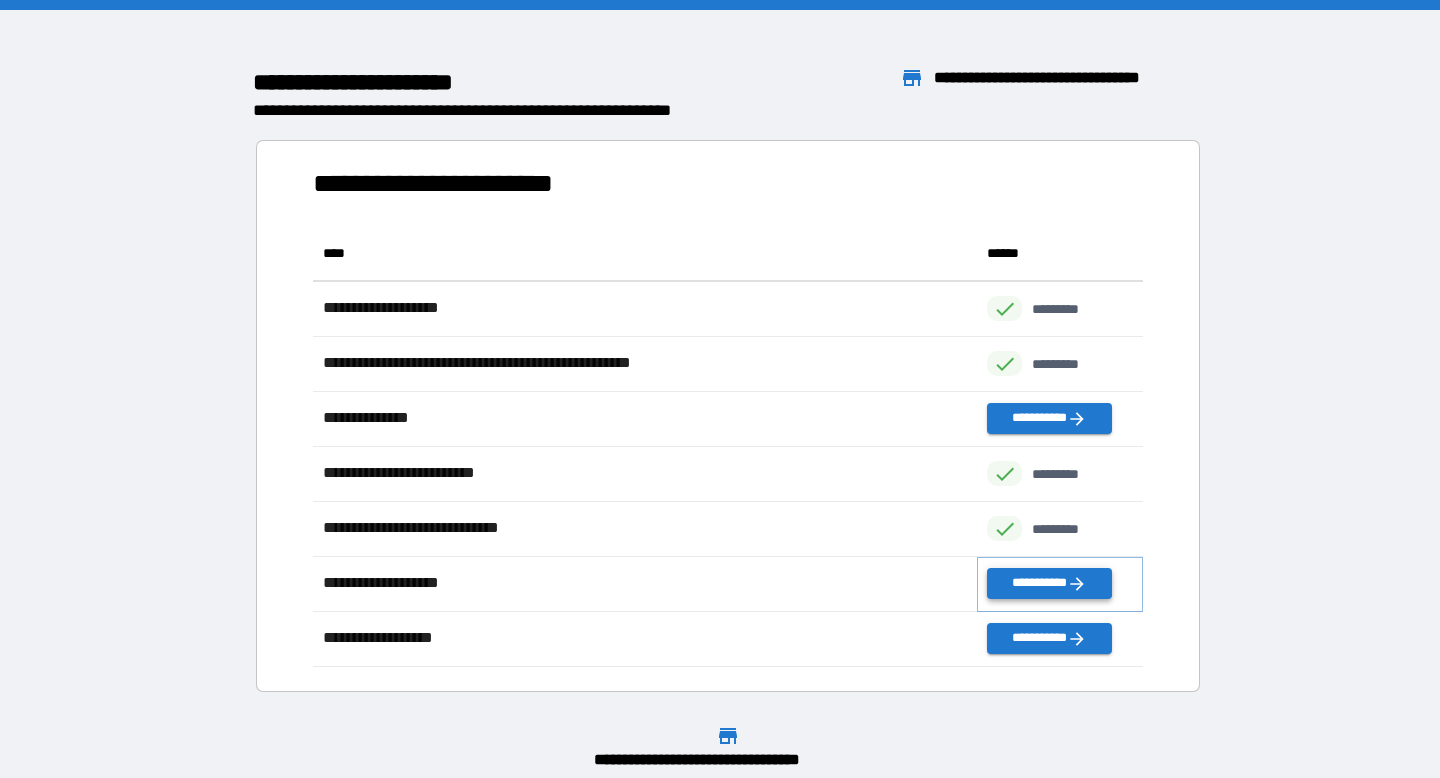 click on "**********" at bounding box center (1049, 583) 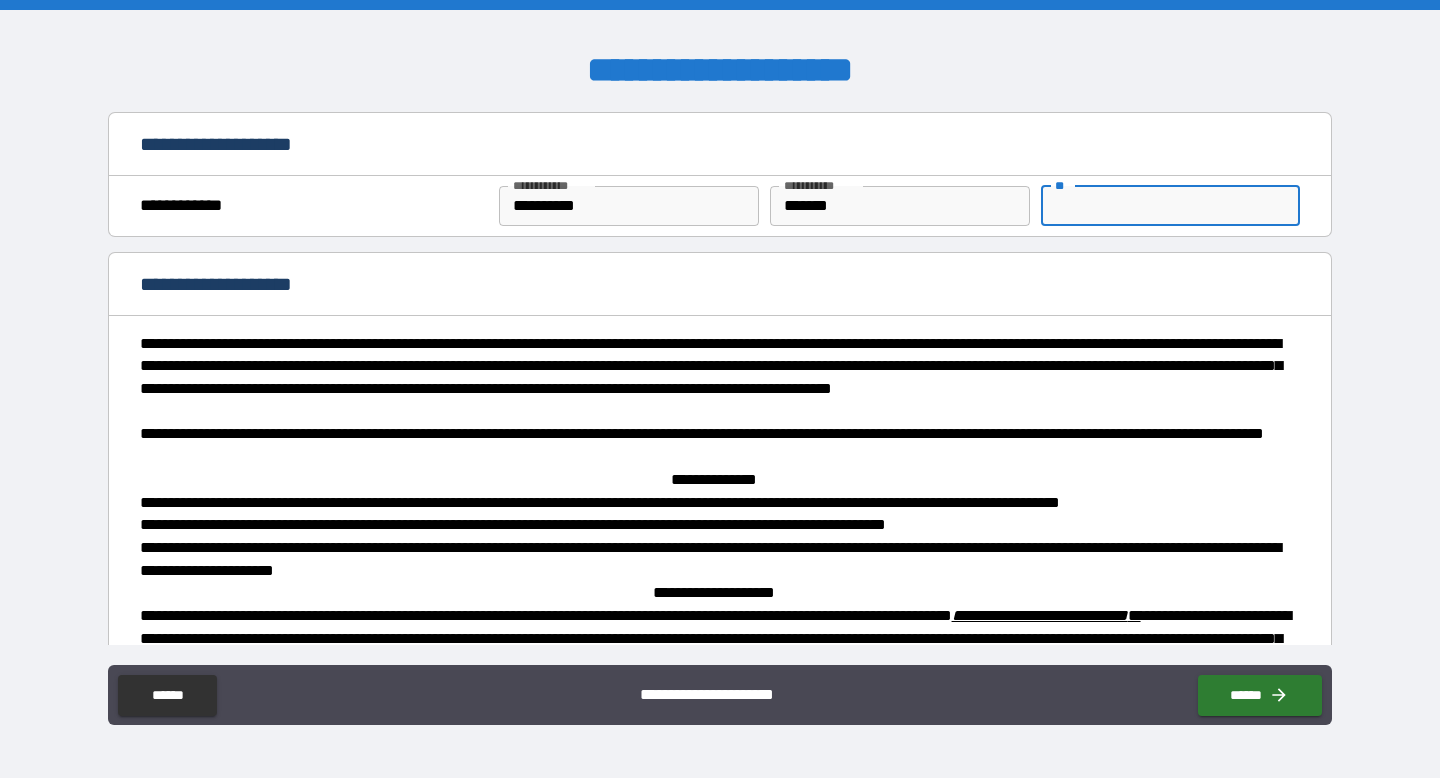 click on "**" at bounding box center [1170, 206] 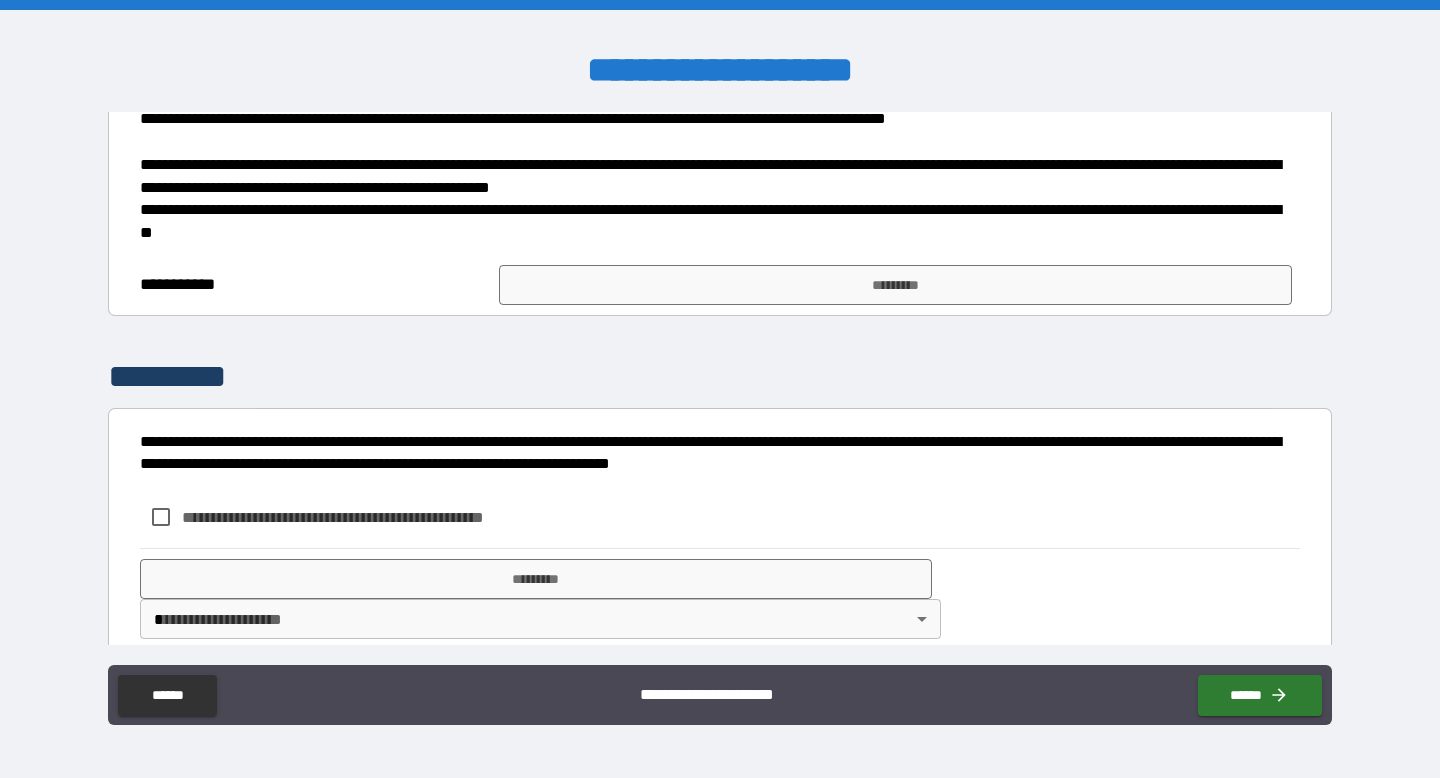 scroll, scrollTop: 619, scrollLeft: 0, axis: vertical 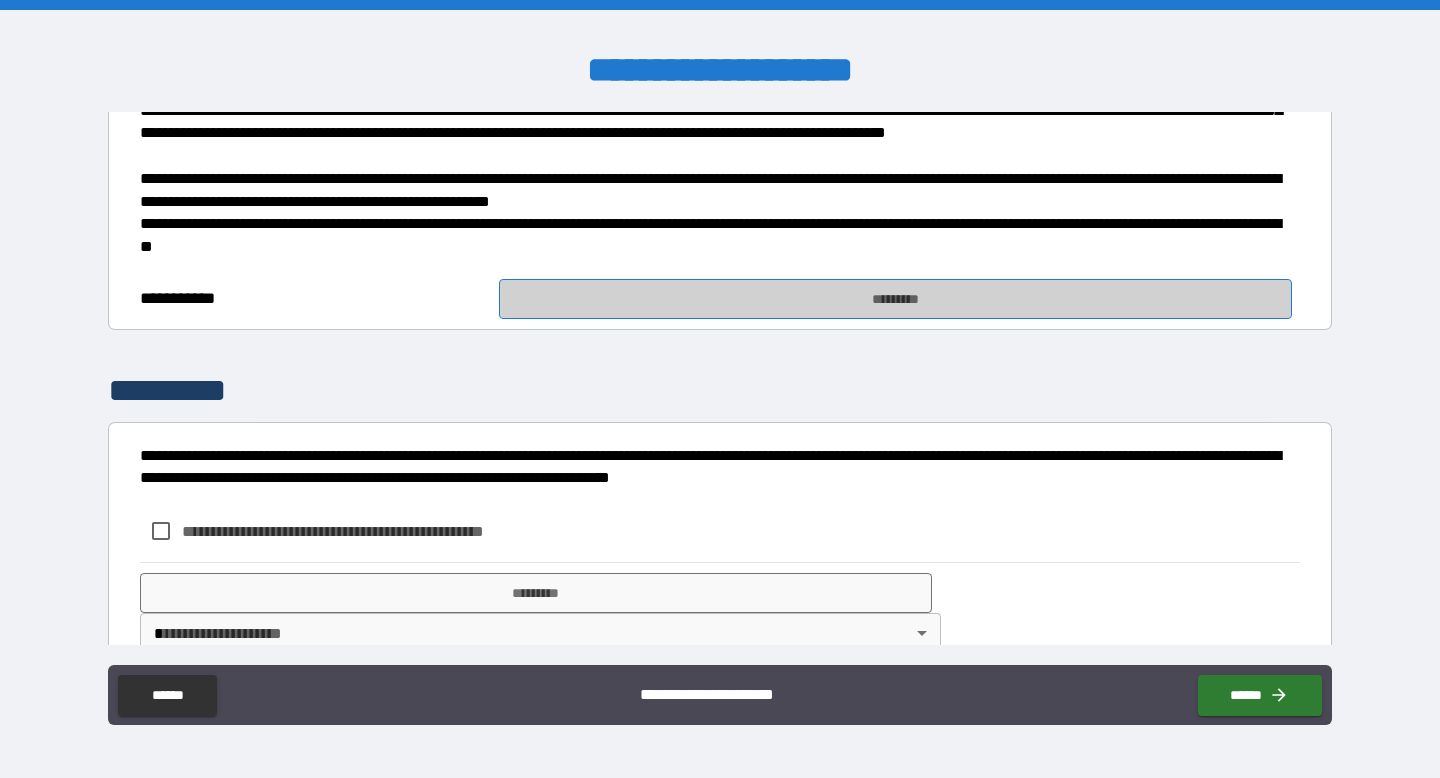 click on "*********" at bounding box center (895, 299) 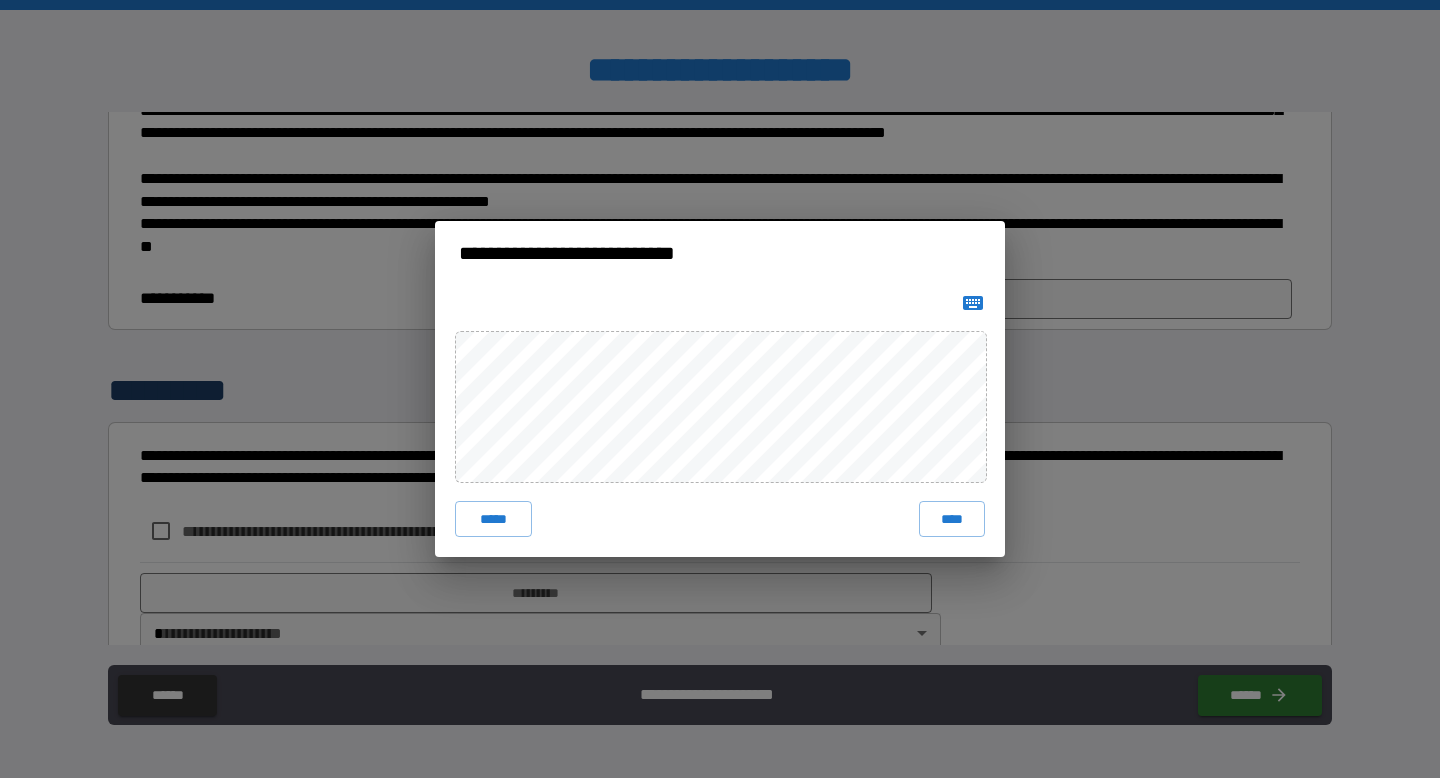 click on "**********" at bounding box center [720, 389] 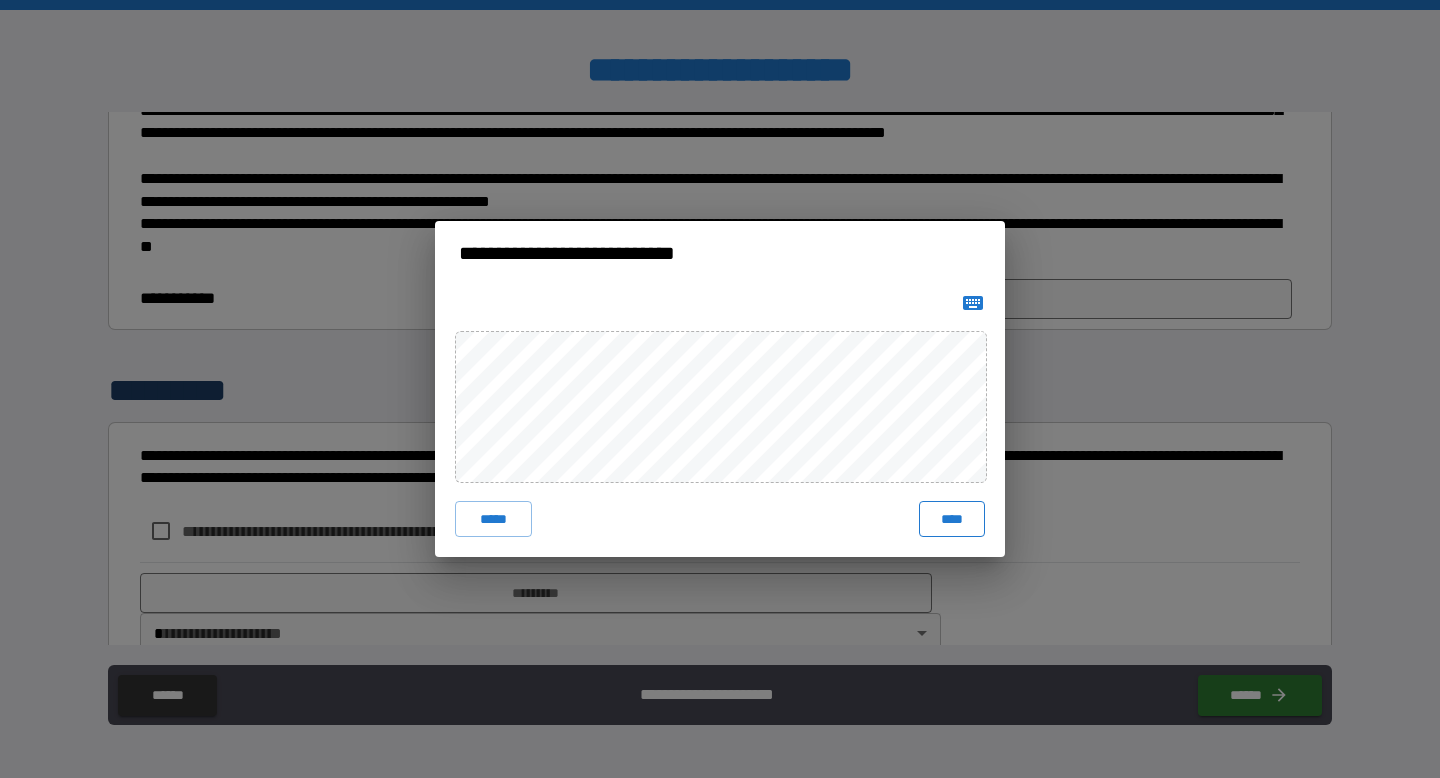 click on "****" at bounding box center [952, 519] 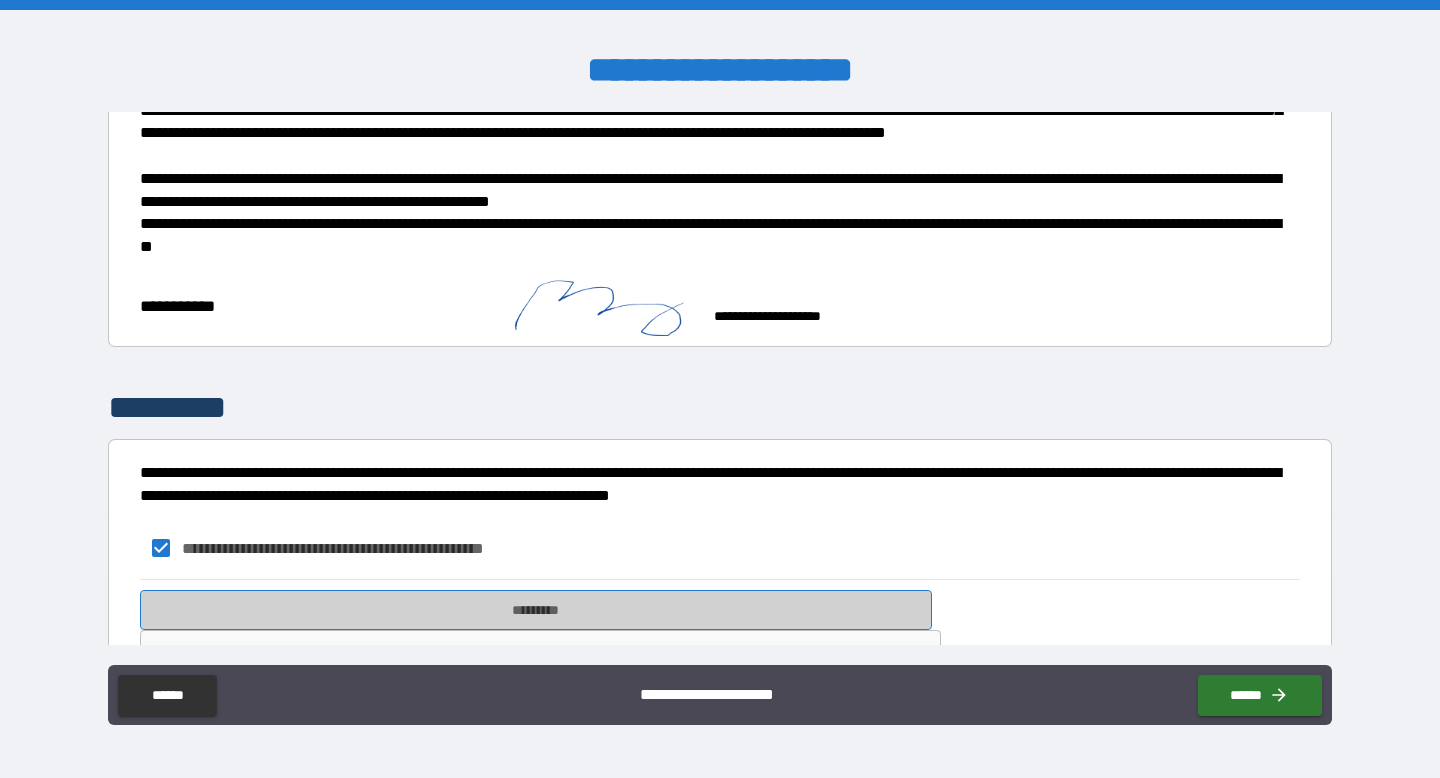 click on "*********" at bounding box center [536, 610] 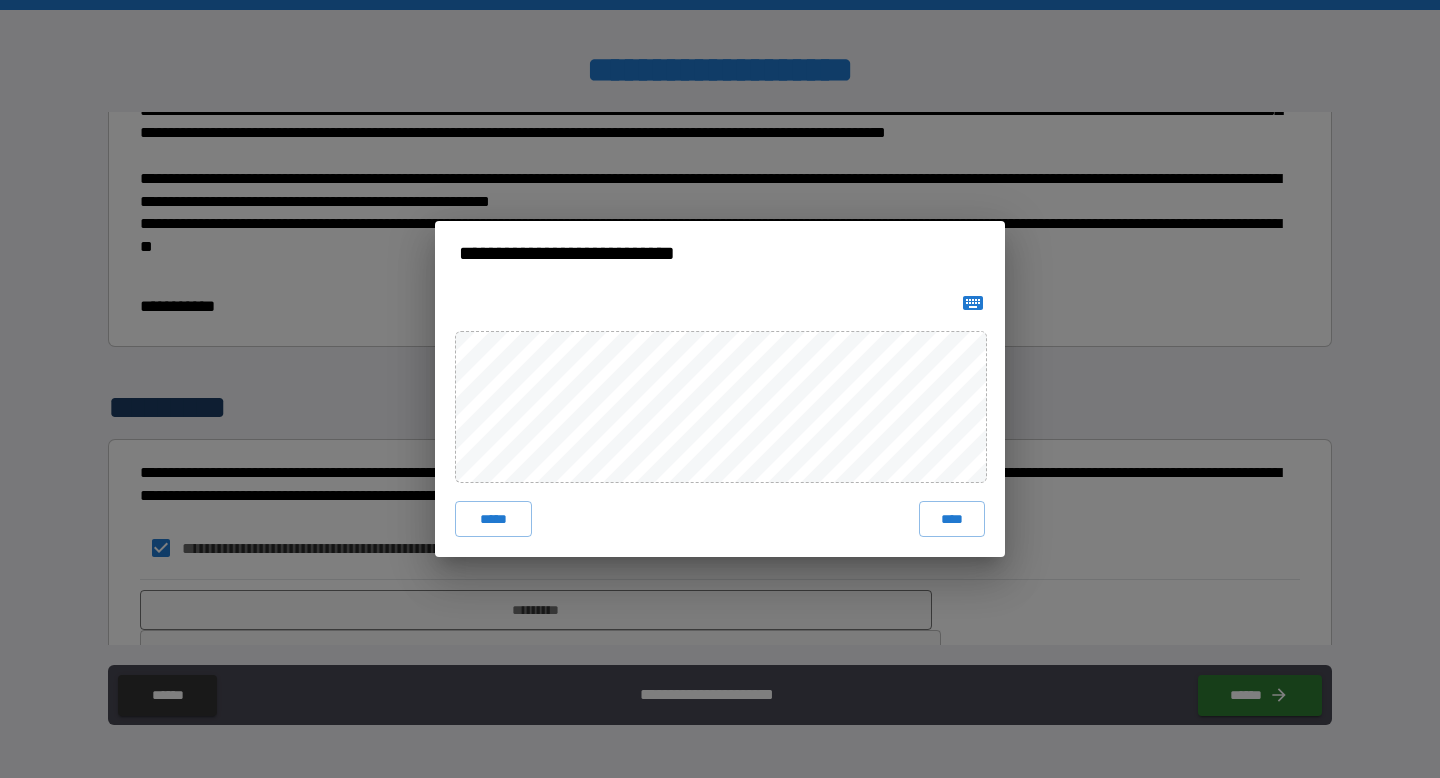 click on "***** ****" at bounding box center [720, 421] 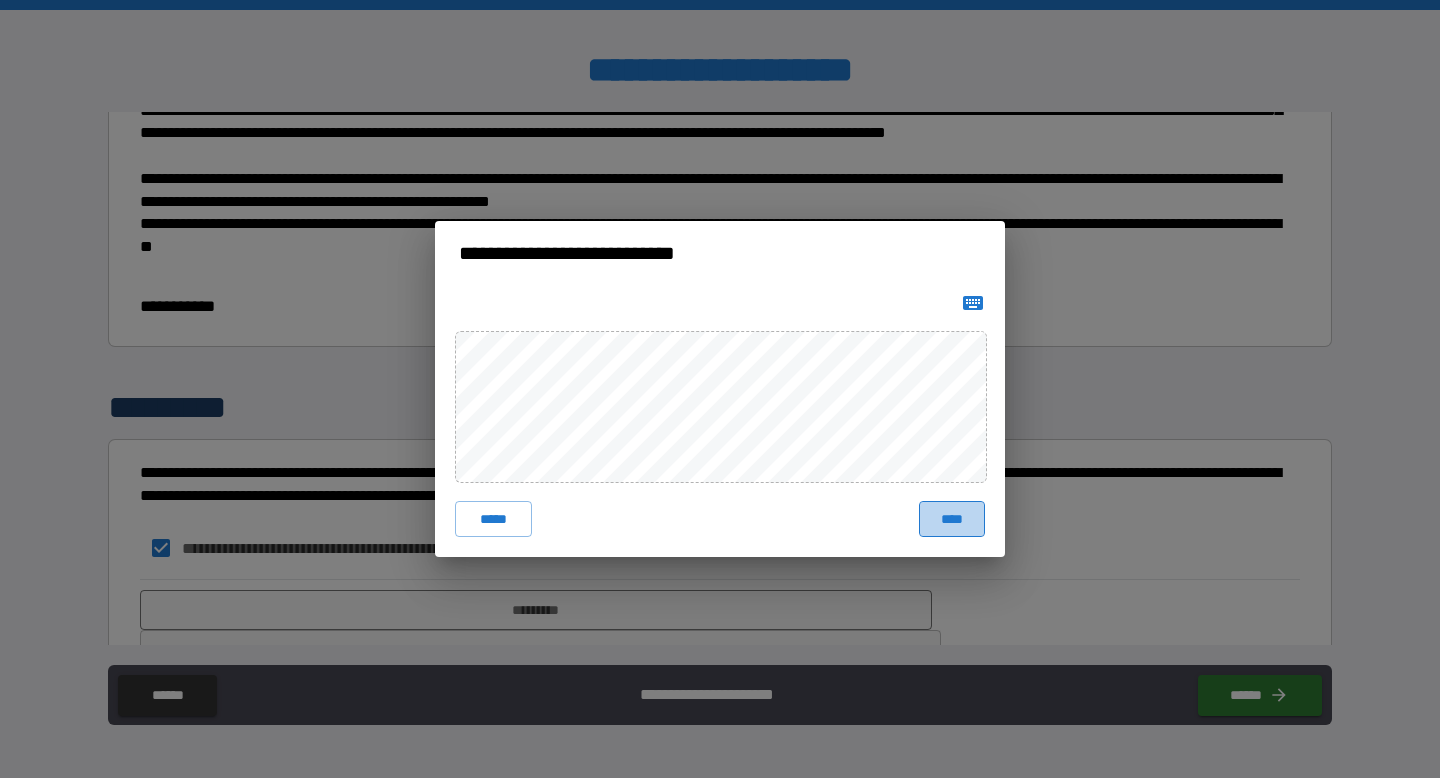 click on "****" at bounding box center (952, 519) 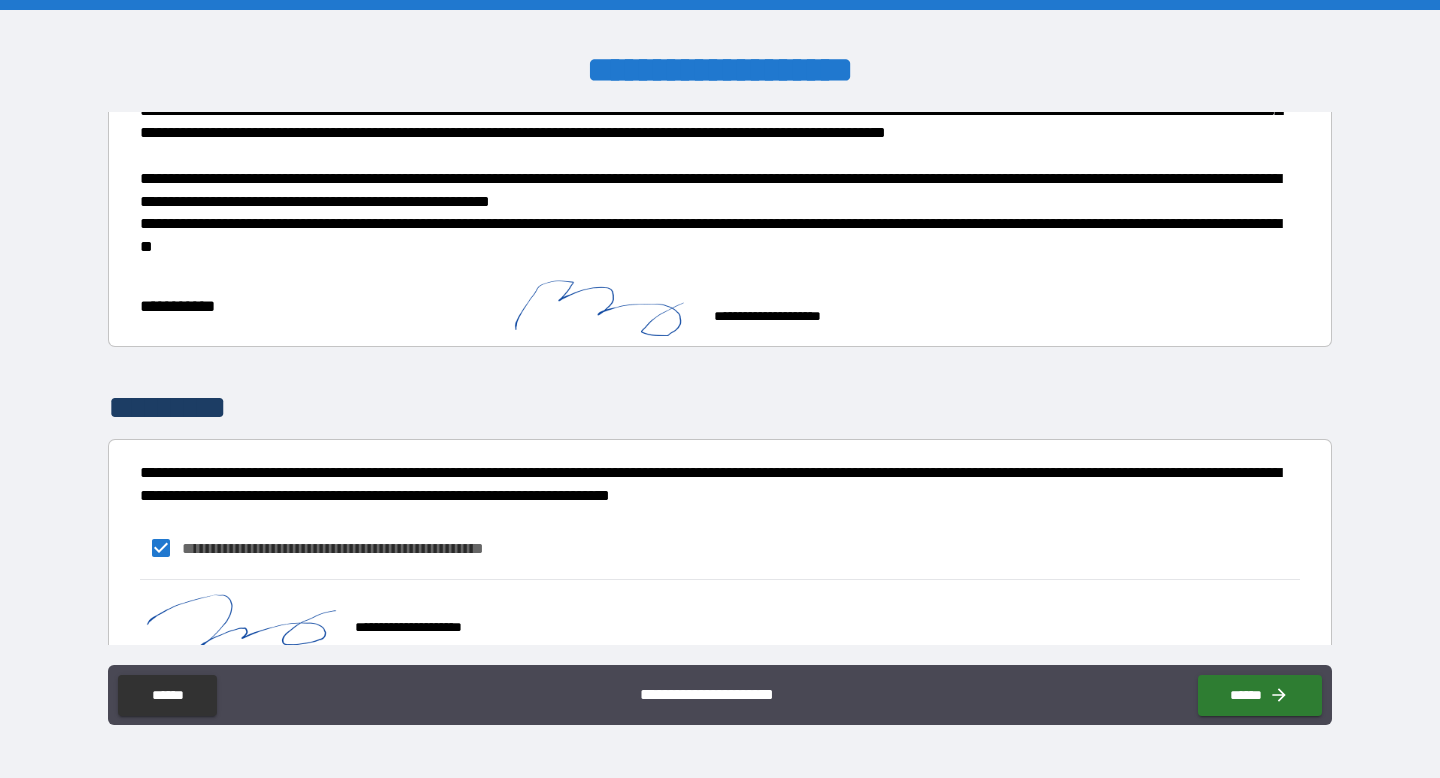 scroll, scrollTop: 692, scrollLeft: 0, axis: vertical 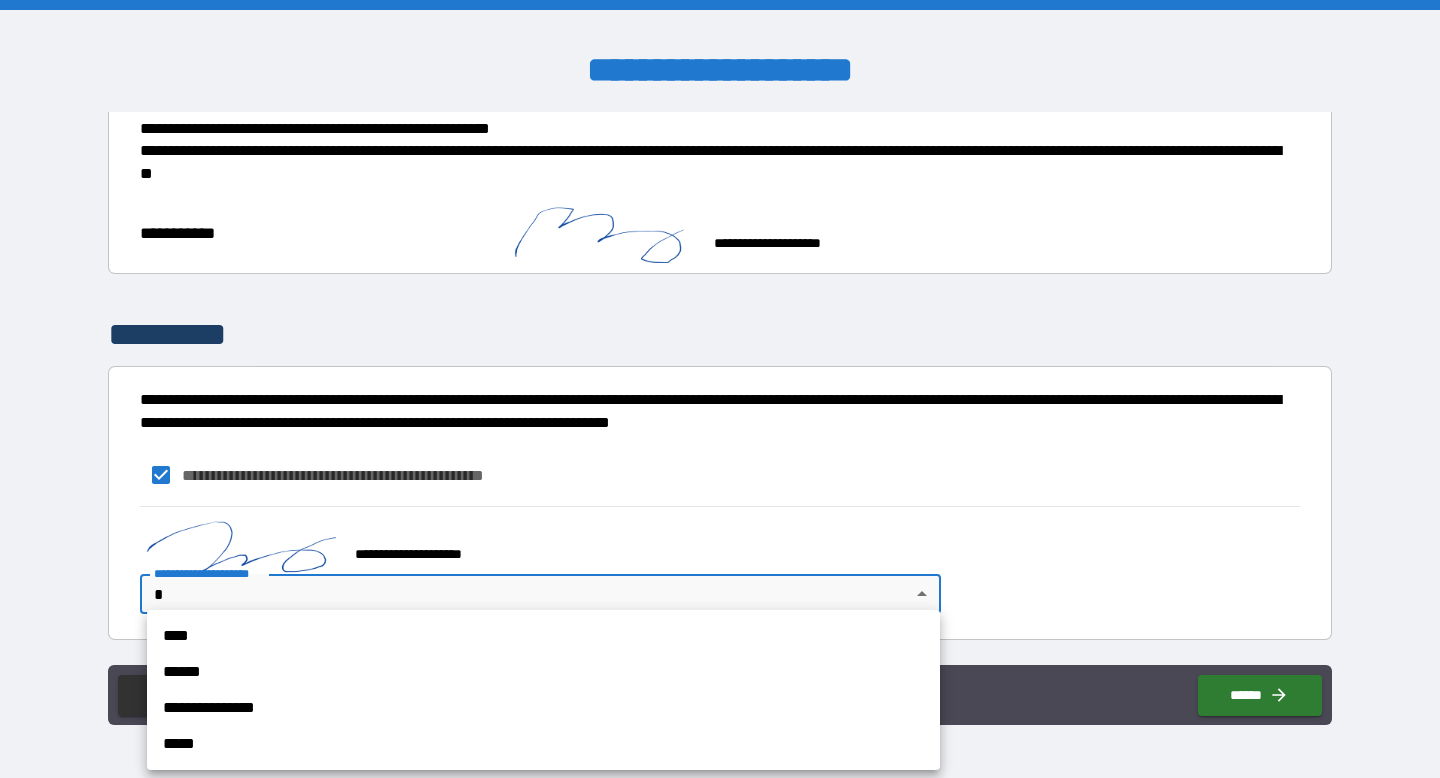 click on "**********" at bounding box center [720, 389] 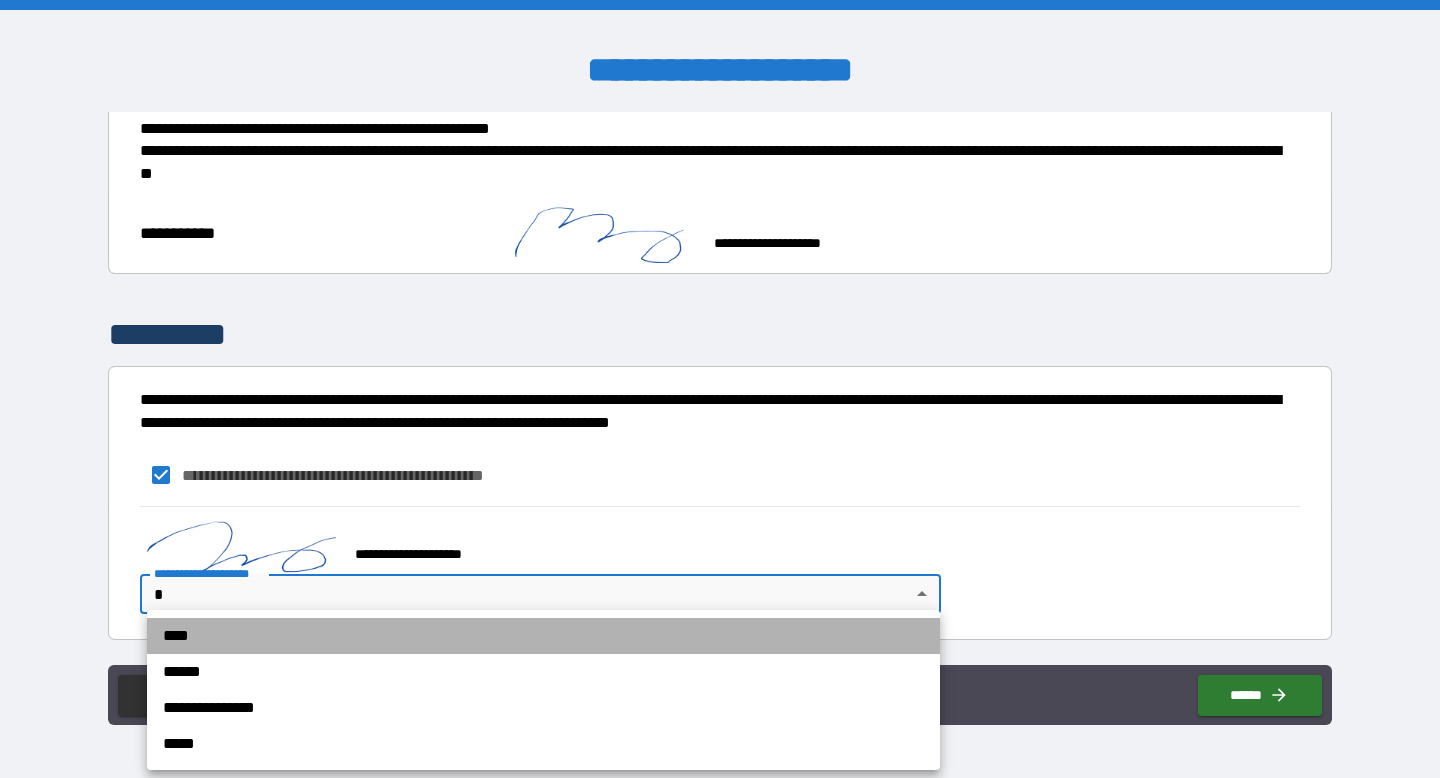 click on "****" at bounding box center [543, 636] 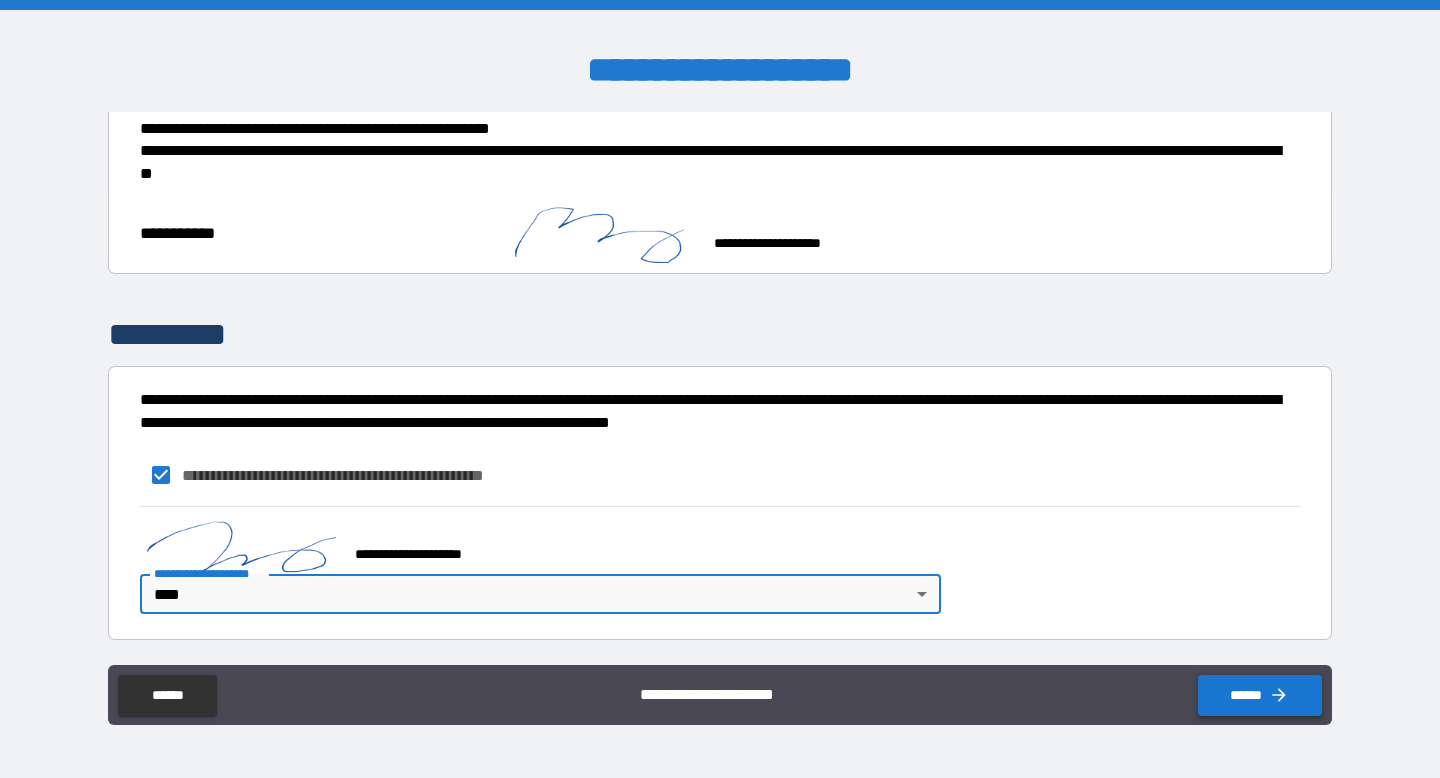 click 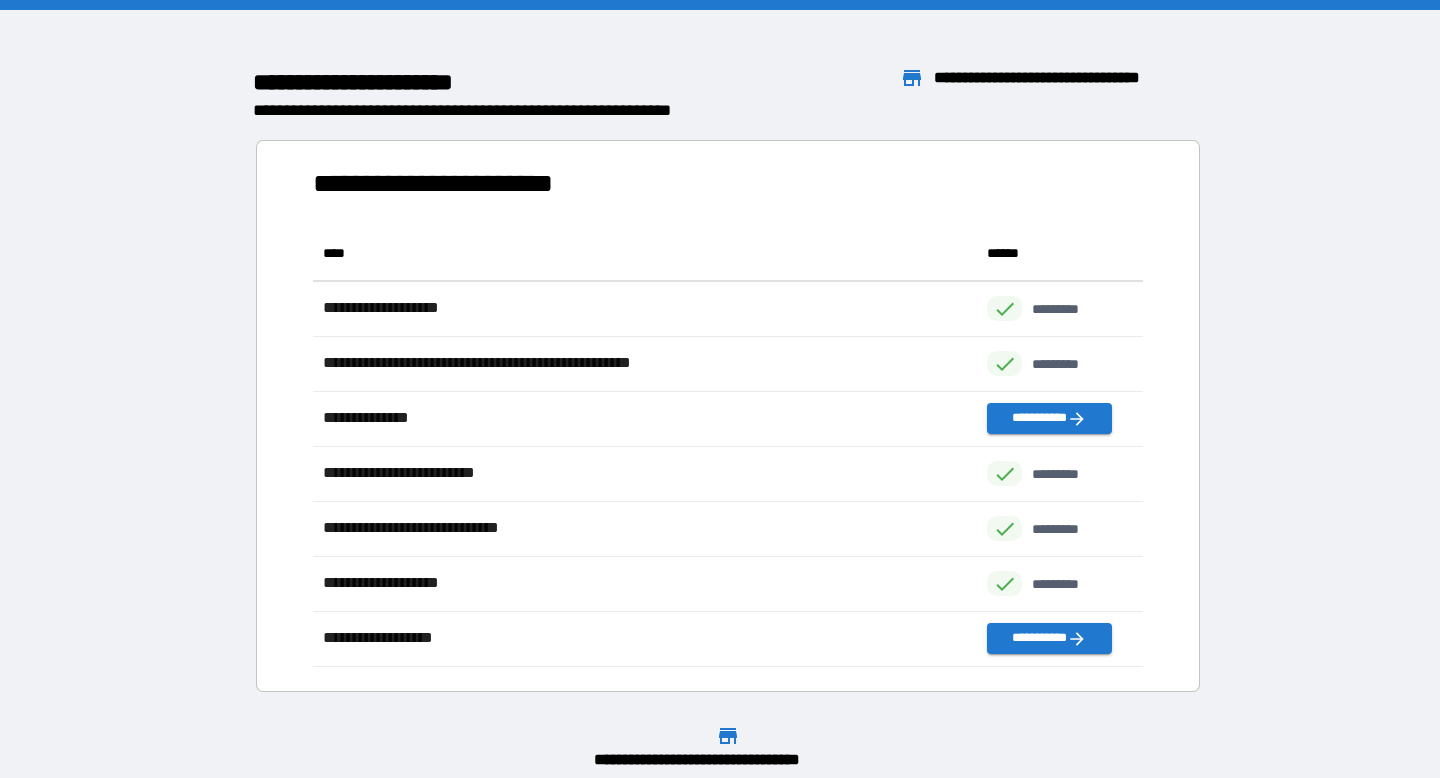 scroll, scrollTop: 1, scrollLeft: 1, axis: both 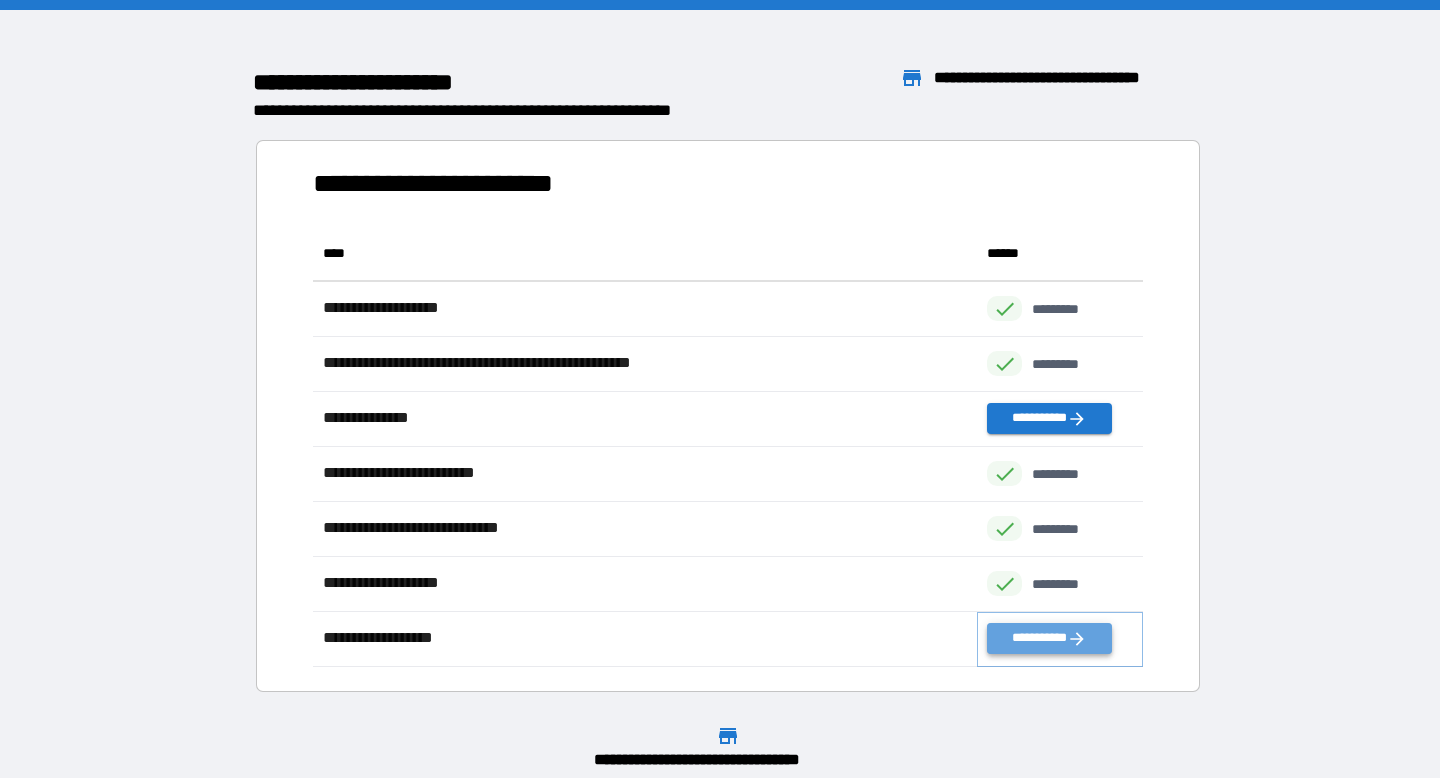 click on "**********" at bounding box center (1049, 638) 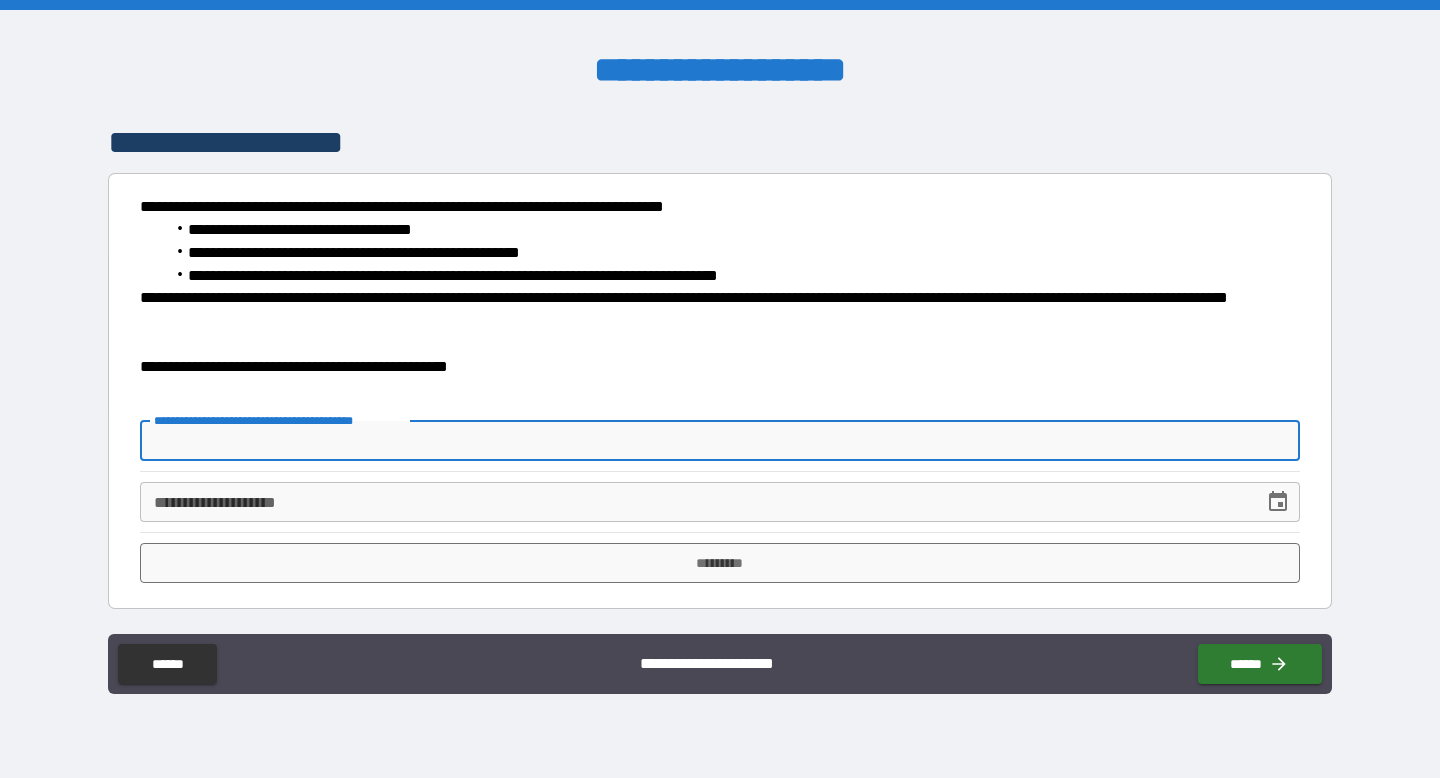 click on "**********" at bounding box center (720, 441) 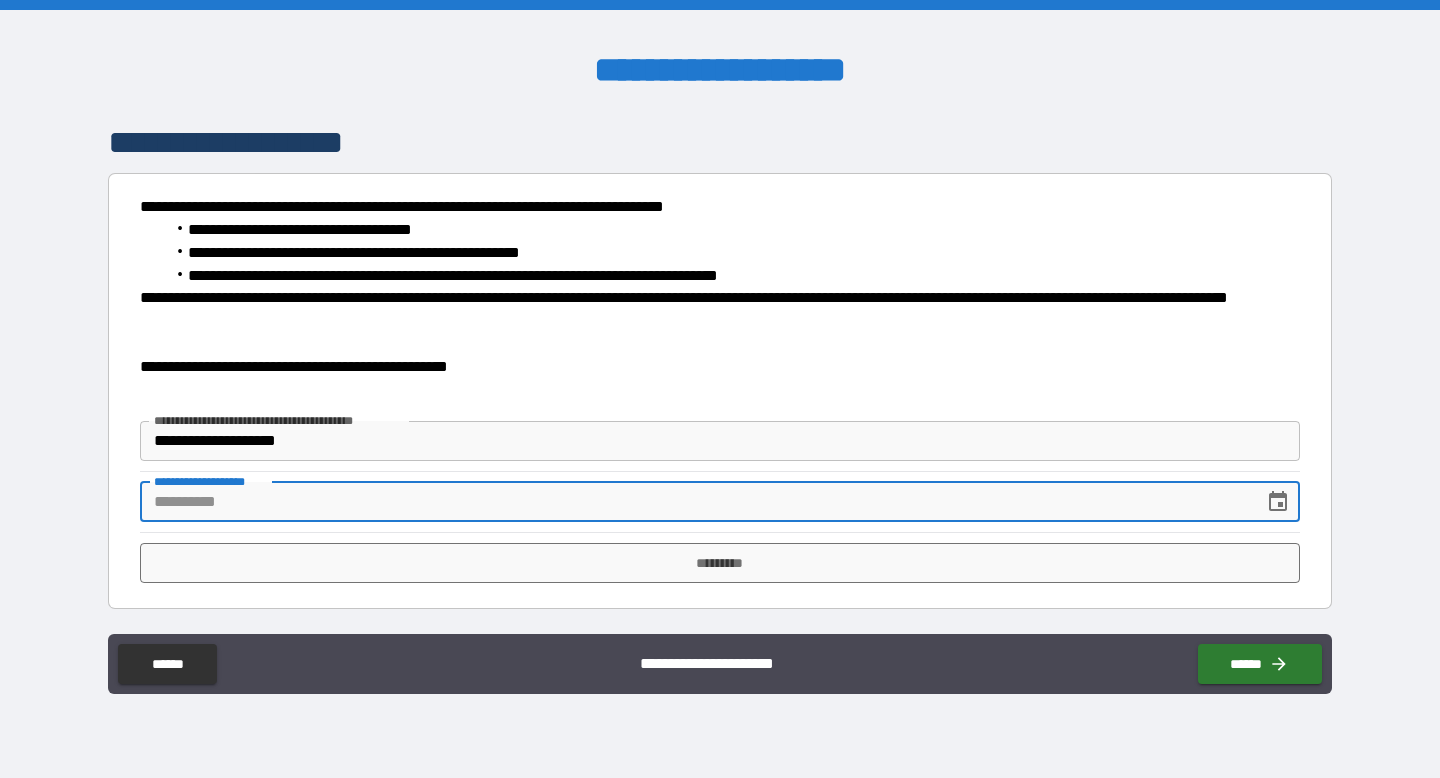 click on "**********" at bounding box center (695, 502) 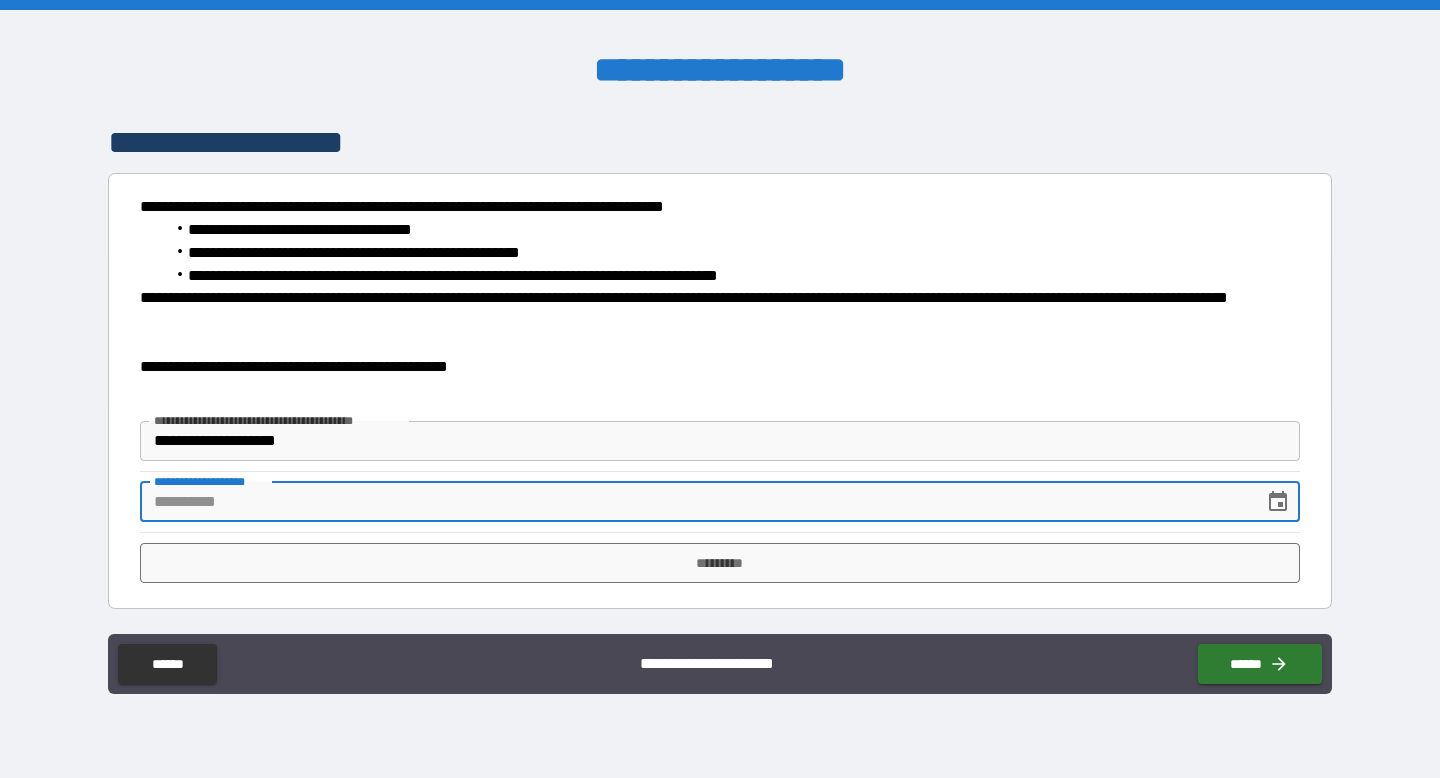 click on "**********" at bounding box center (695, 502) 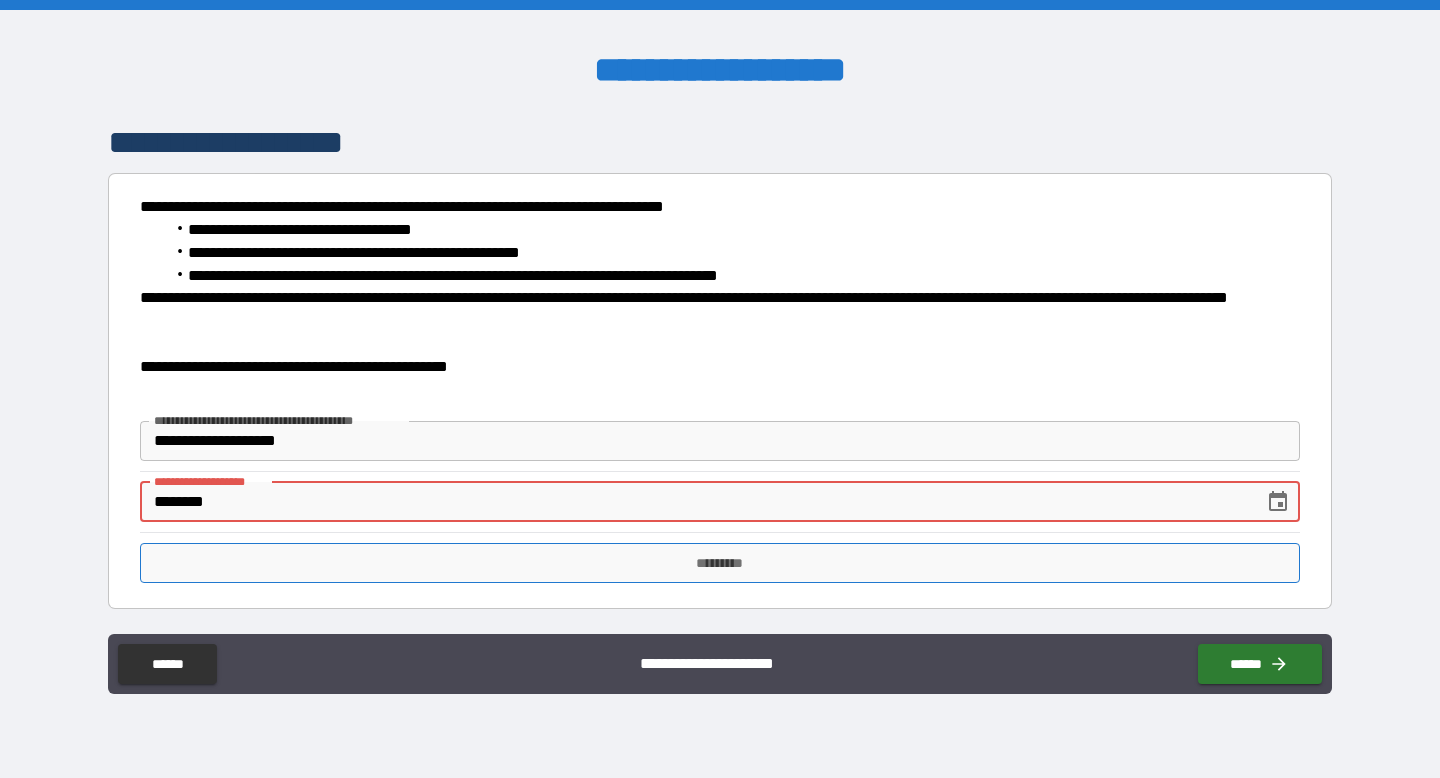 click on "*********" at bounding box center [720, 563] 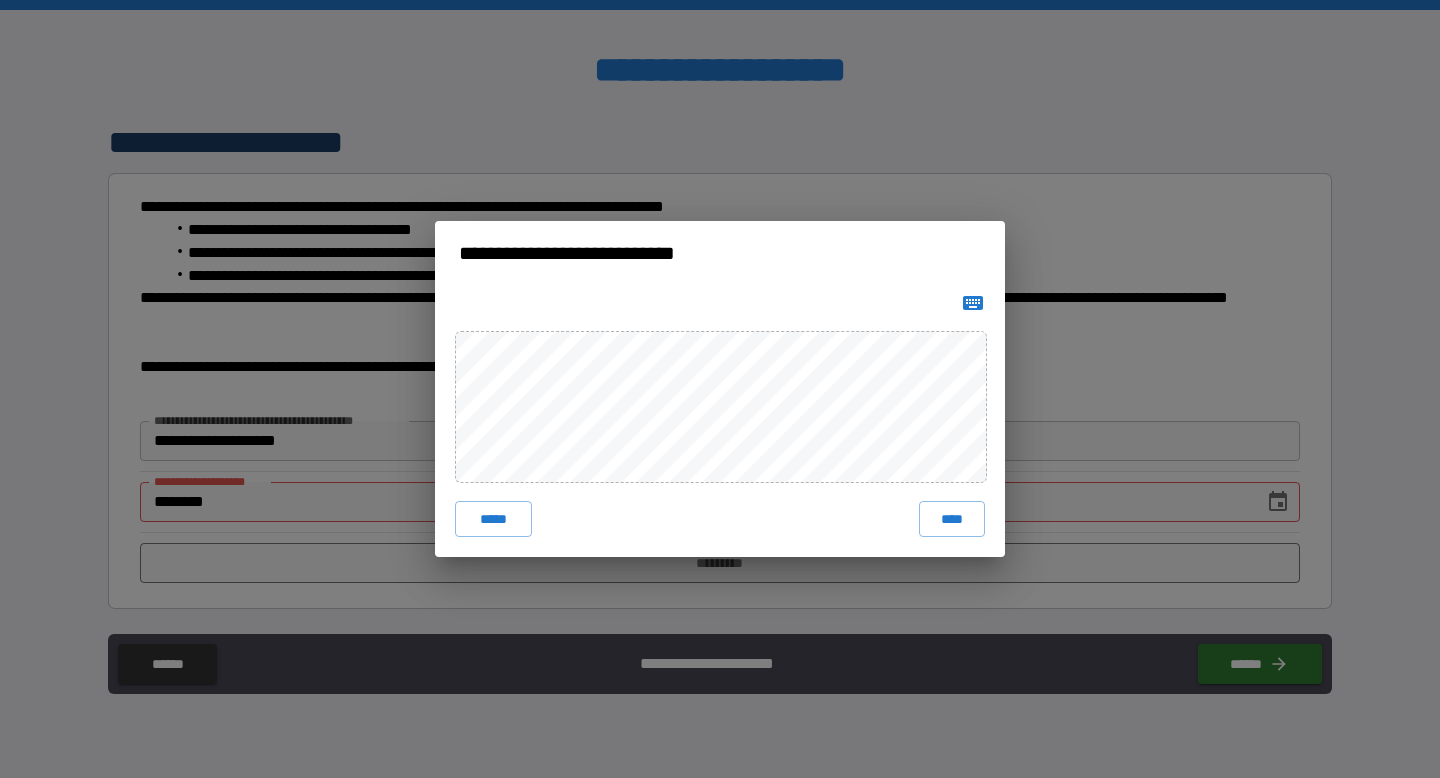 click on "***** ****" at bounding box center [720, 421] 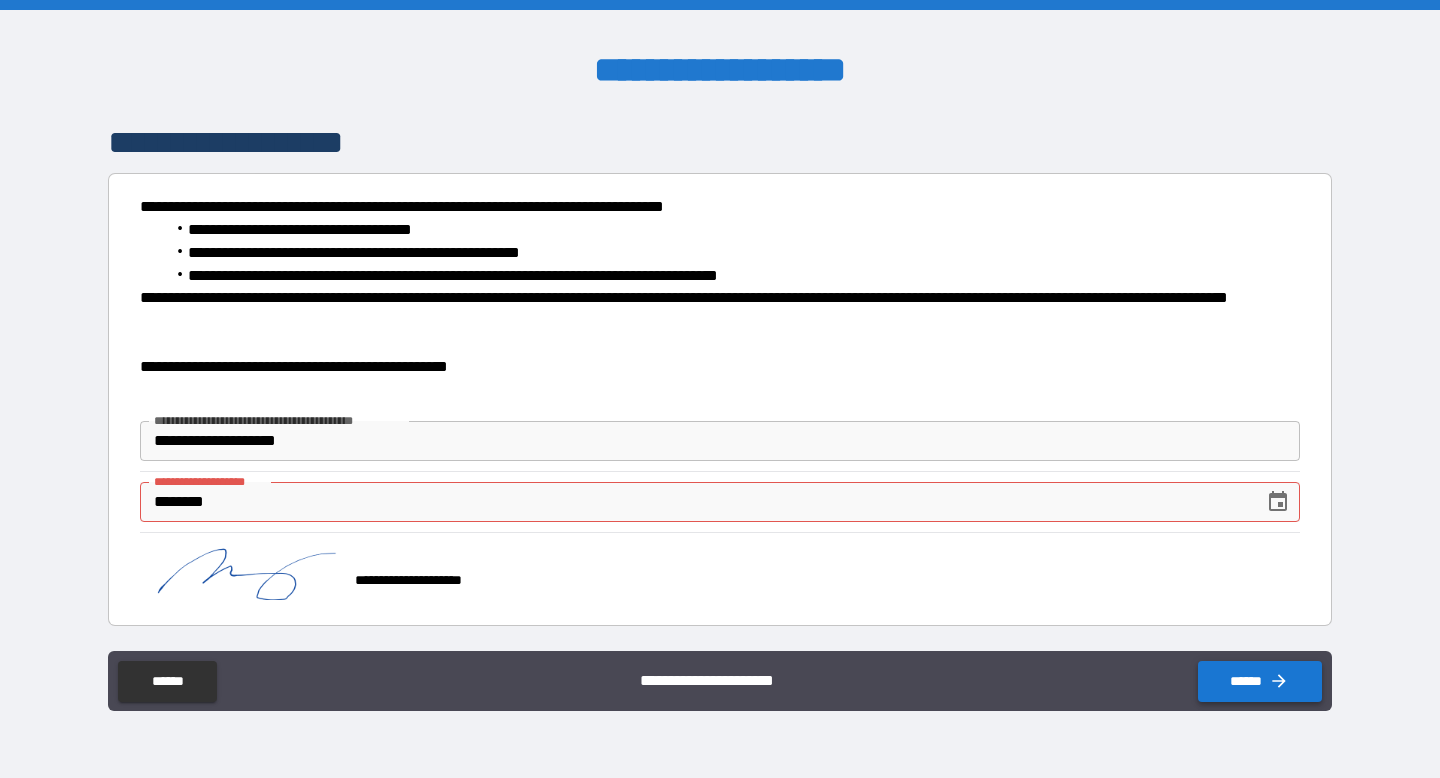 click on "******" at bounding box center (1260, 681) 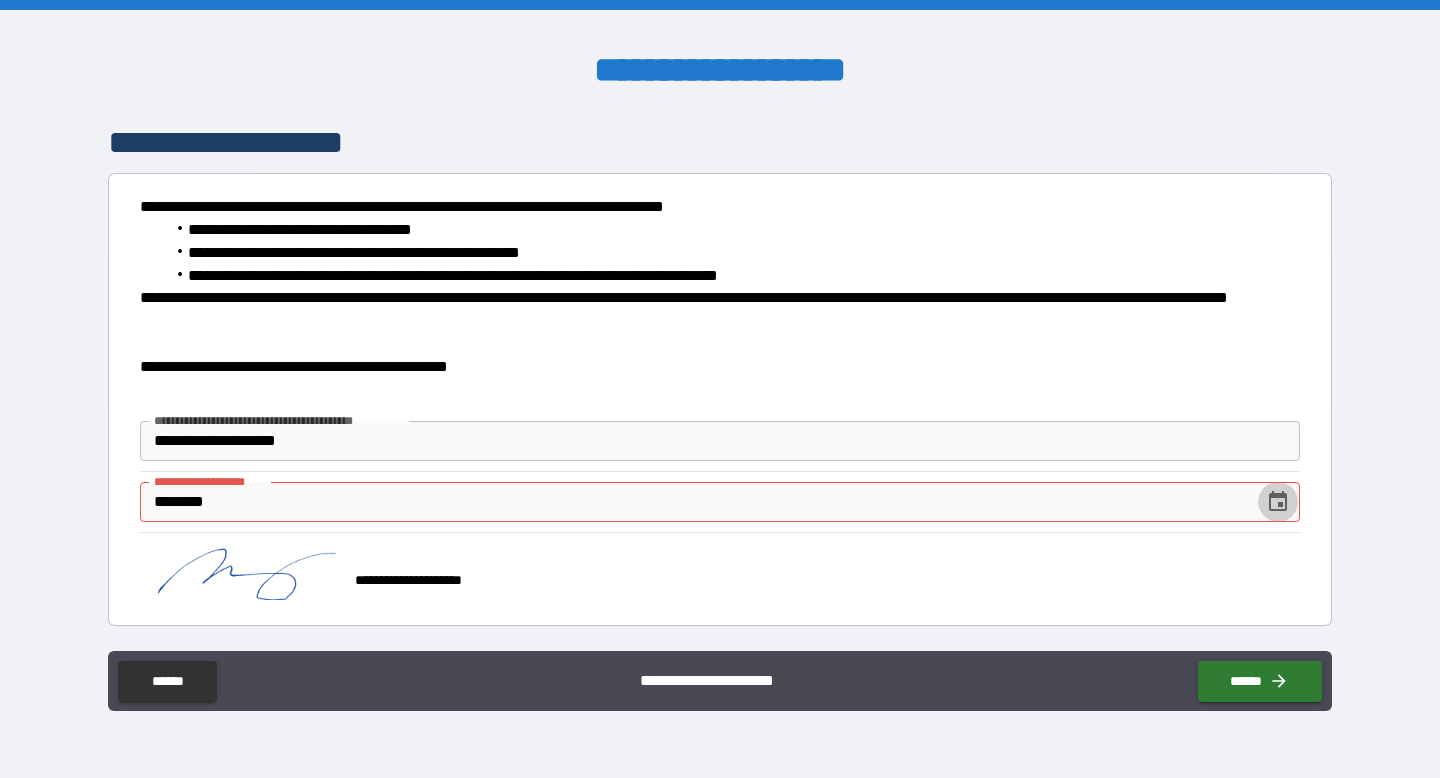 click 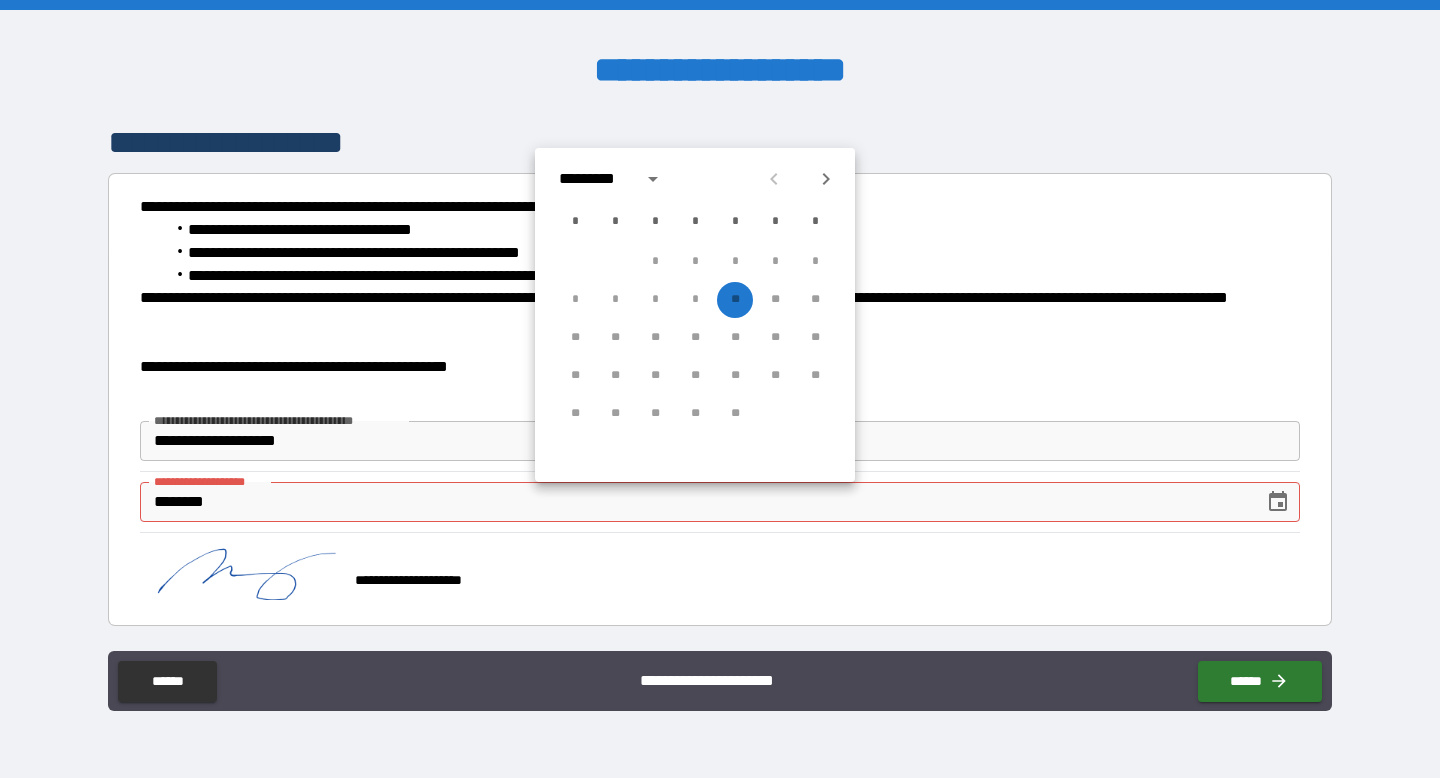 click on "* * * * ** ** **" at bounding box center [695, 300] 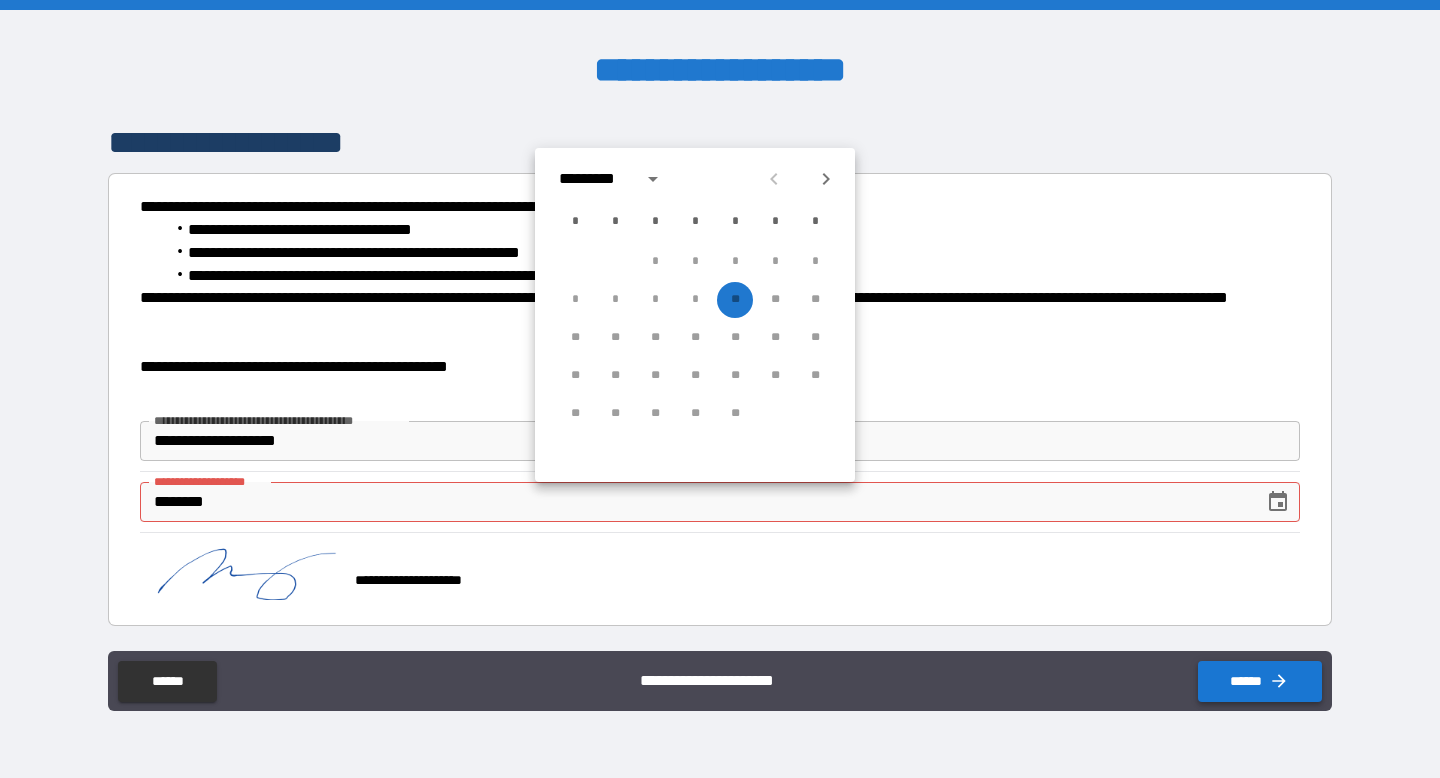 click on "******" at bounding box center (1260, 681) 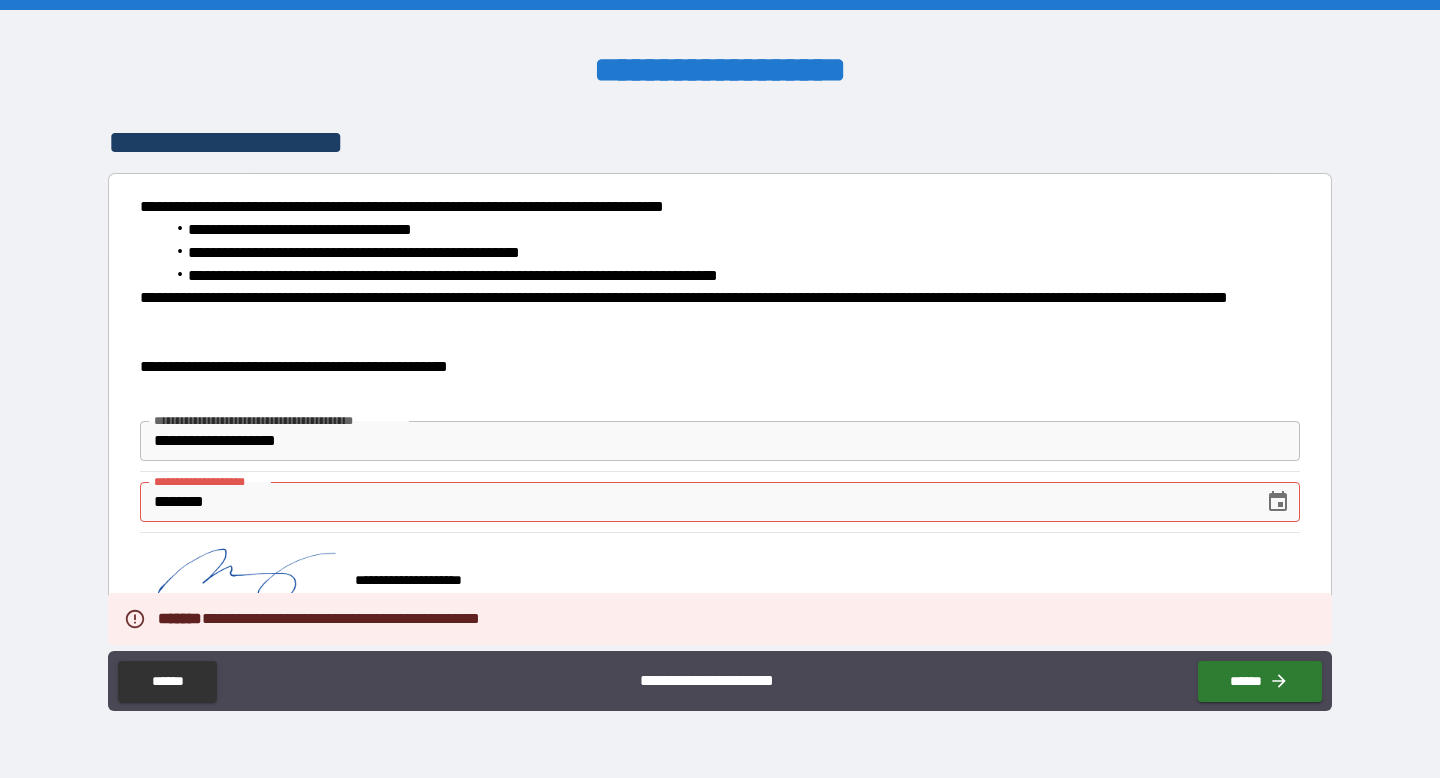 click on "********" at bounding box center (695, 502) 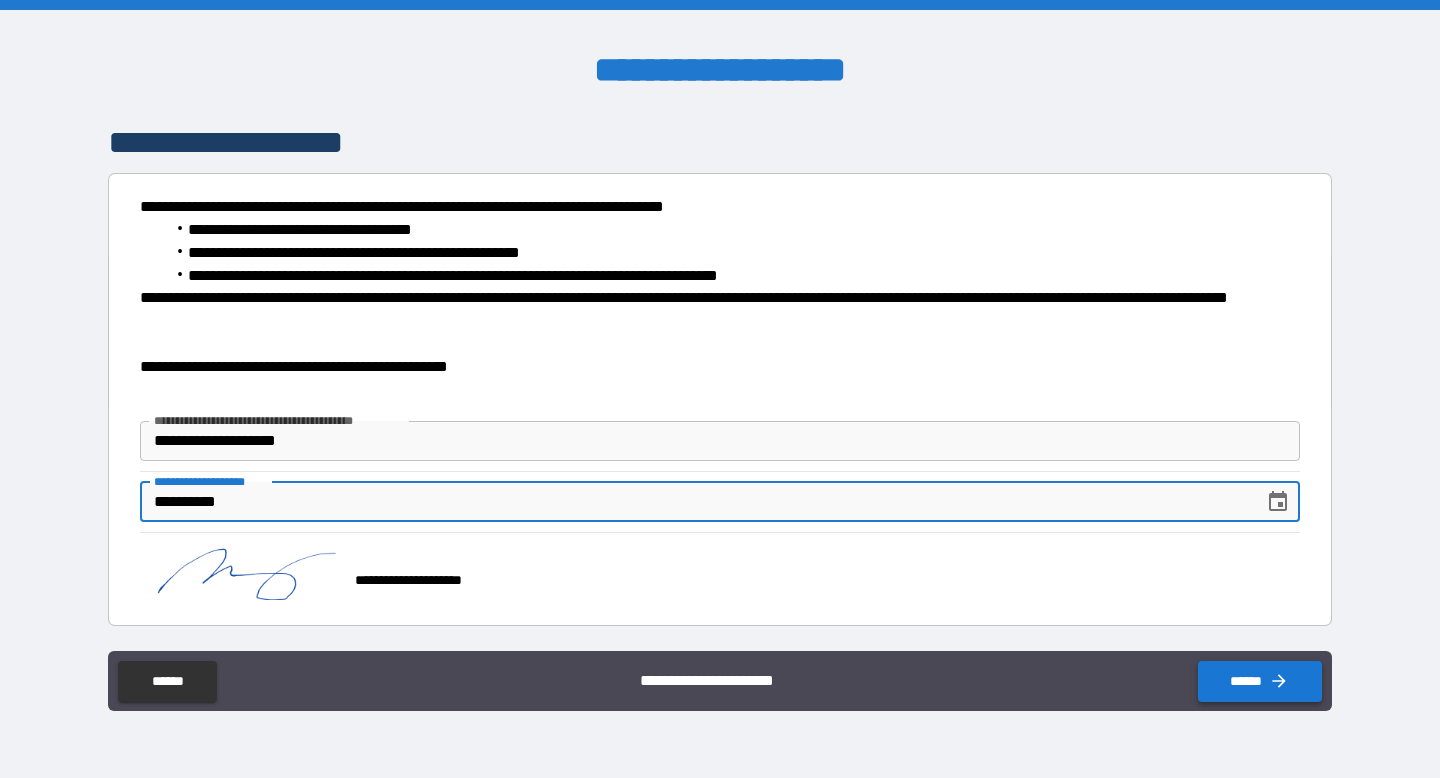 click on "******" at bounding box center [1260, 681] 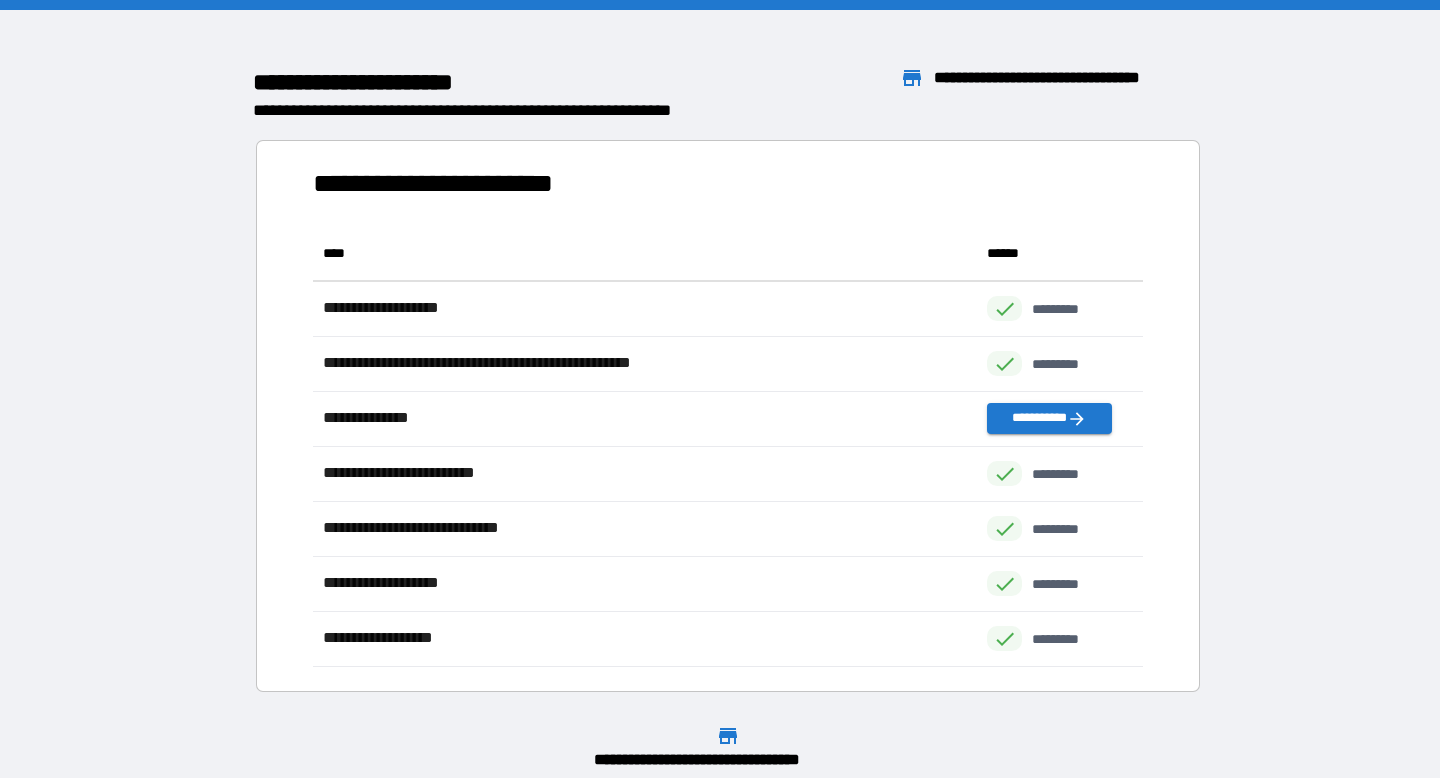scroll, scrollTop: 1, scrollLeft: 1, axis: both 